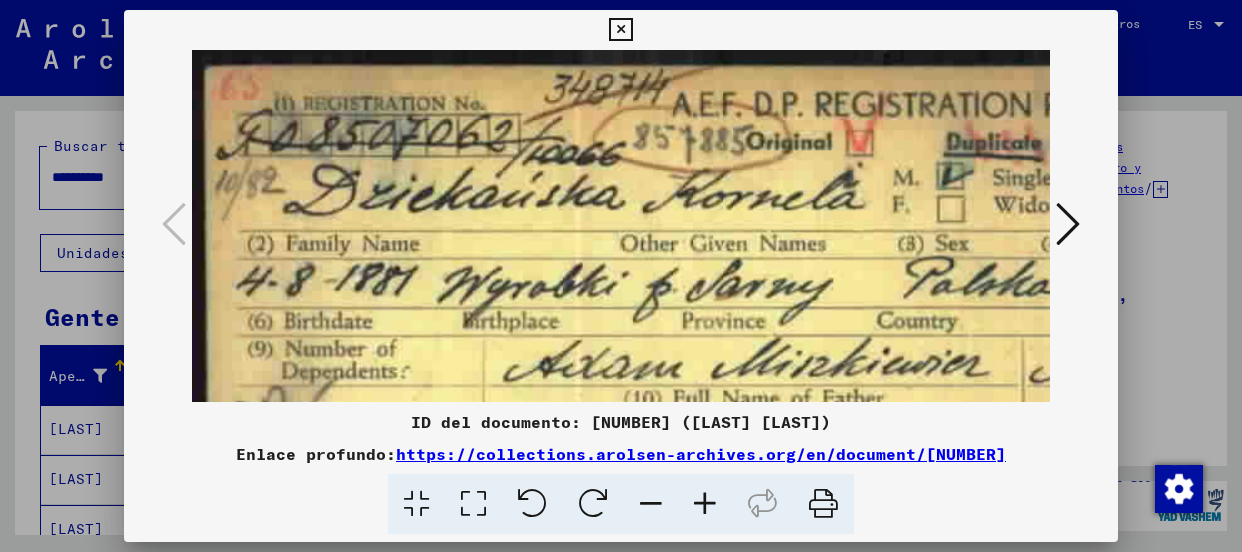 scroll, scrollTop: 0, scrollLeft: 0, axis: both 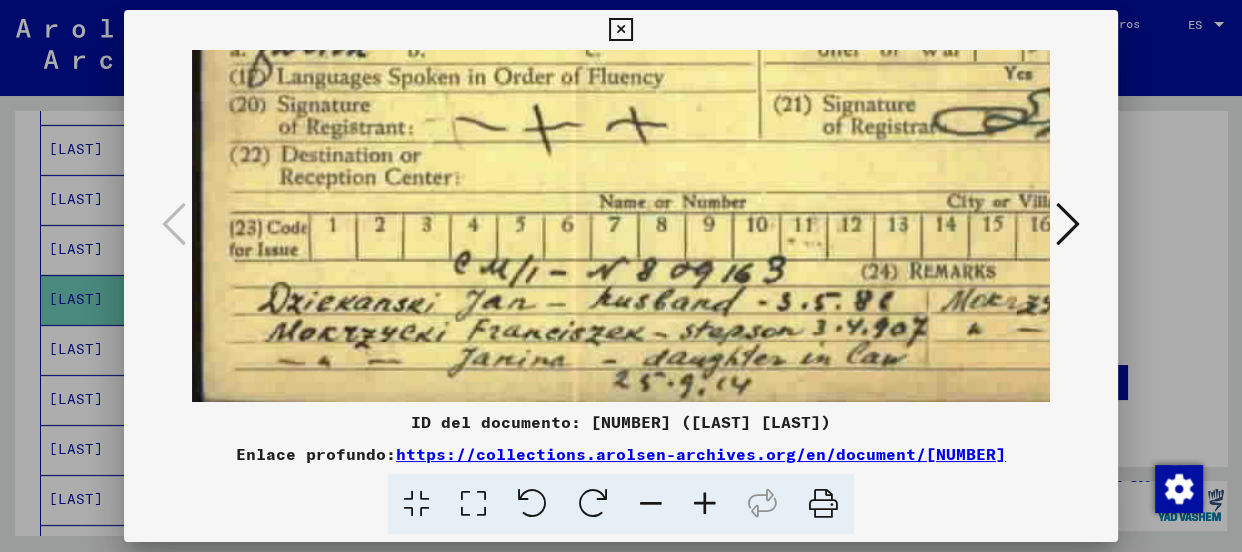 click at bounding box center (926, -74) 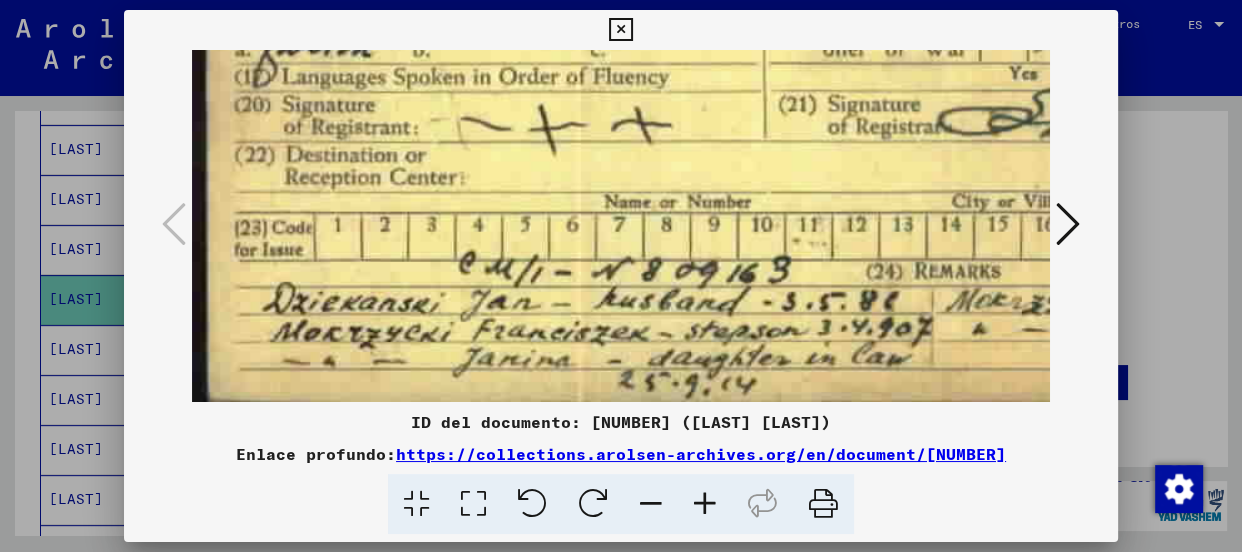 scroll, scrollTop: 600, scrollLeft: 3, axis: both 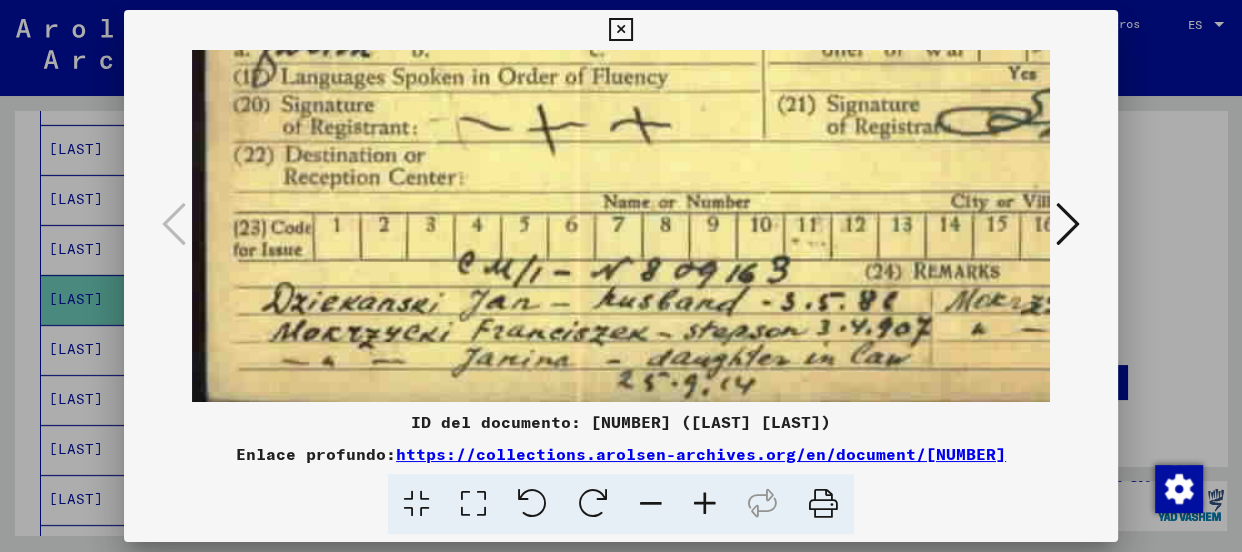 drag, startPoint x: 546, startPoint y: 289, endPoint x: 549, endPoint y: 210, distance: 79.05694 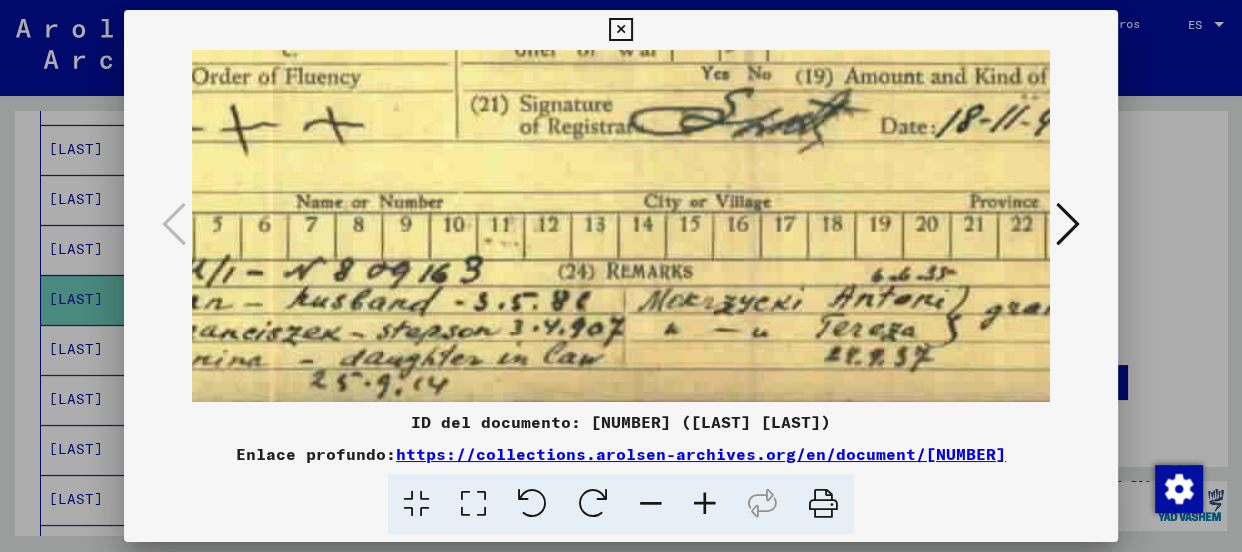 scroll, scrollTop: 600, scrollLeft: 312, axis: both 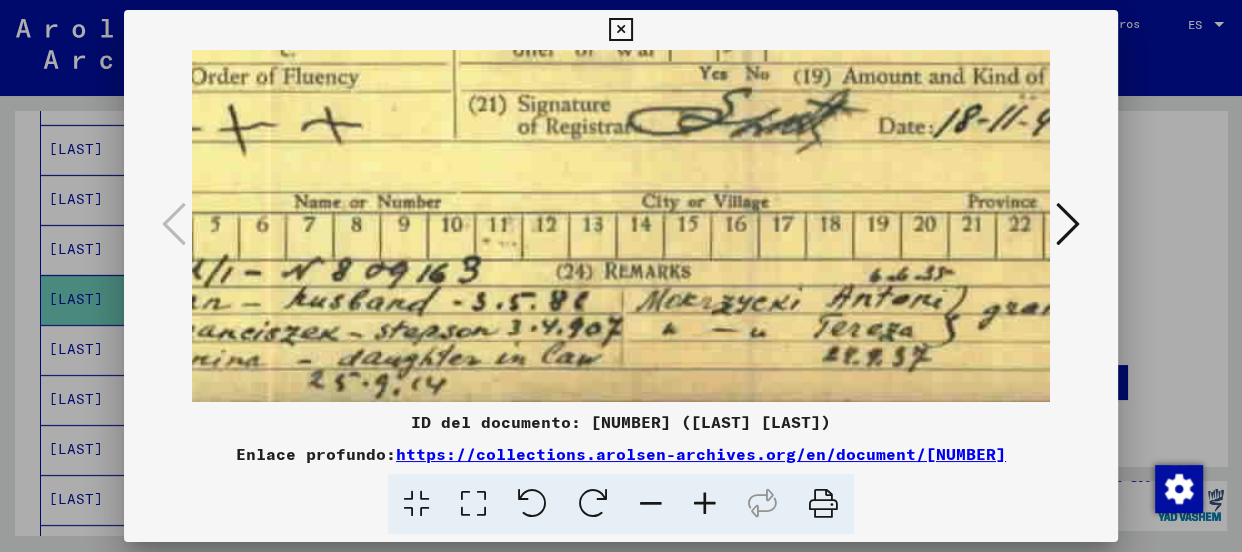 drag, startPoint x: 819, startPoint y: 304, endPoint x: 509, endPoint y: 270, distance: 311.85895 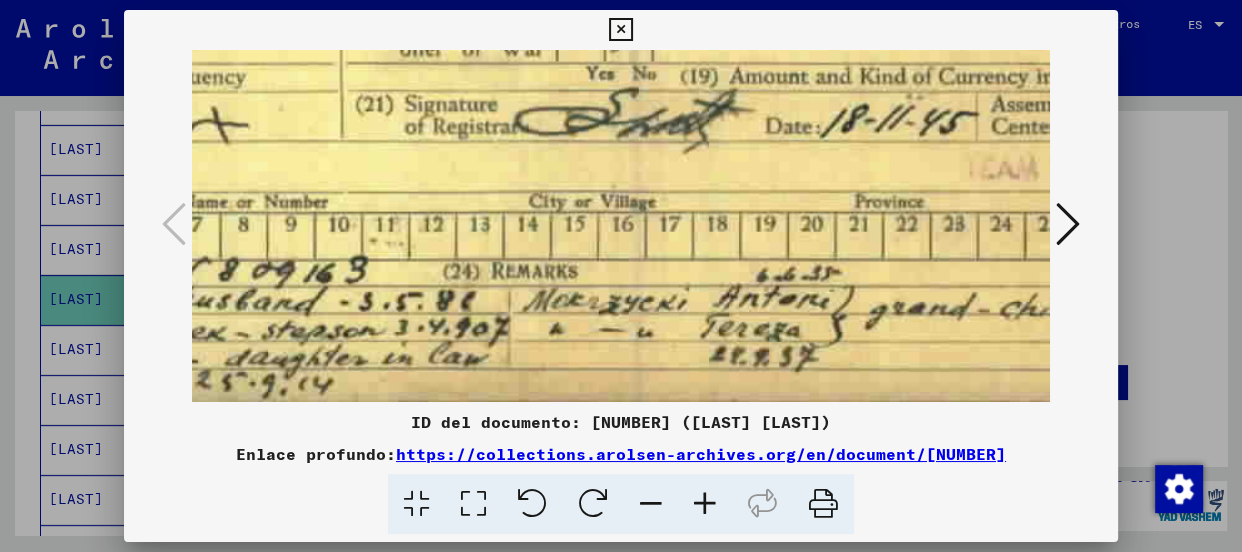 scroll, scrollTop: 600, scrollLeft: 426, axis: both 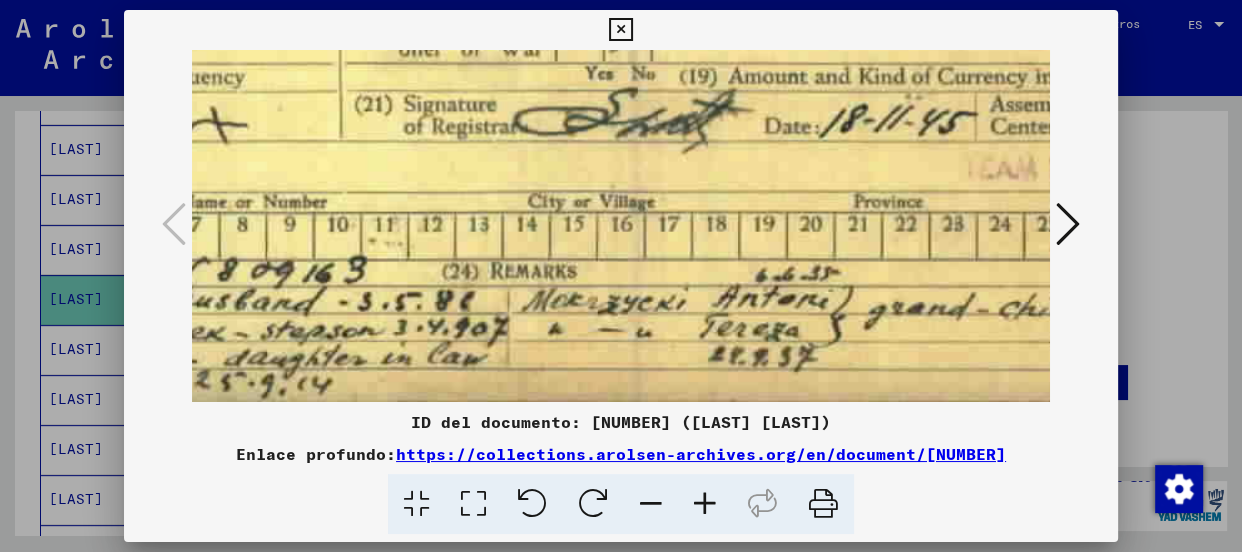 drag, startPoint x: 822, startPoint y: 260, endPoint x: 706, endPoint y: 232, distance: 119.331474 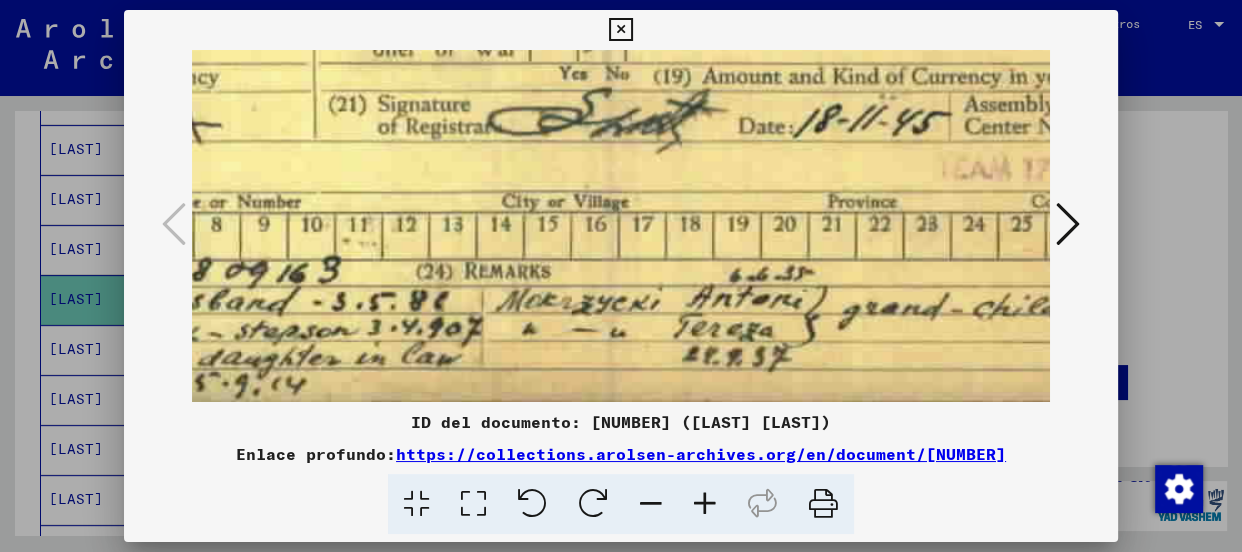 scroll, scrollTop: 600, scrollLeft: 456, axis: both 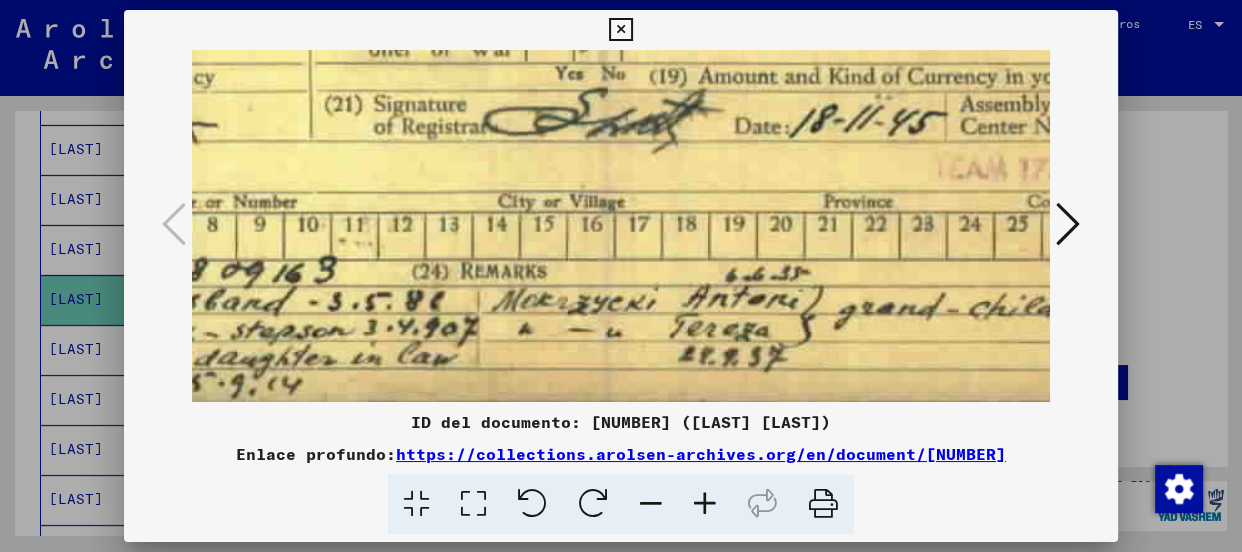 drag, startPoint x: 754, startPoint y: 229, endPoint x: 721, endPoint y: 207, distance: 39.661064 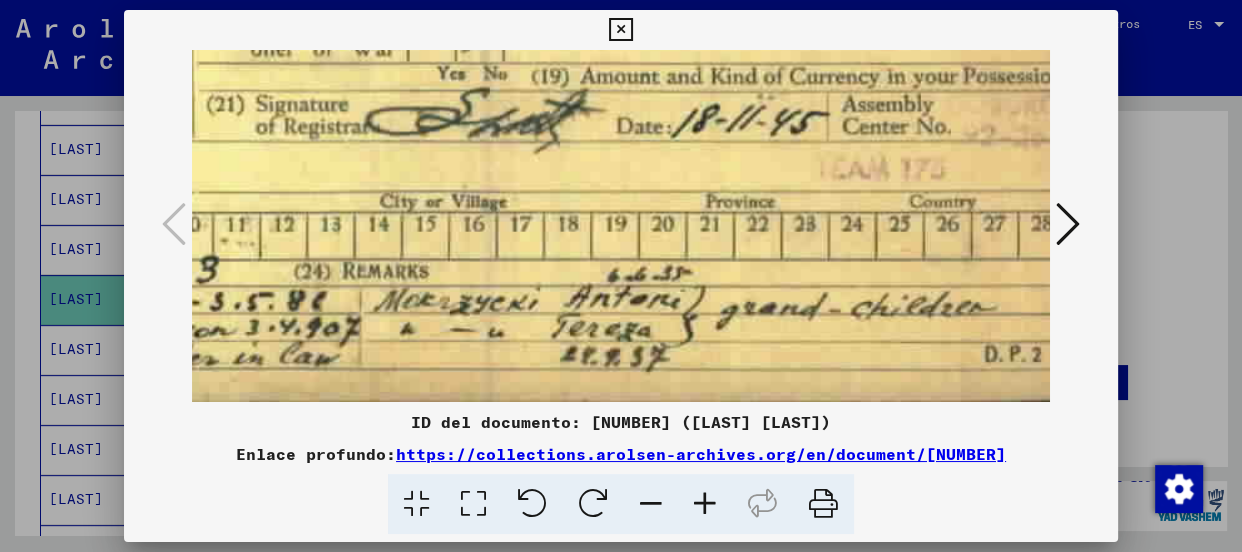 scroll, scrollTop: 600, scrollLeft: 625, axis: both 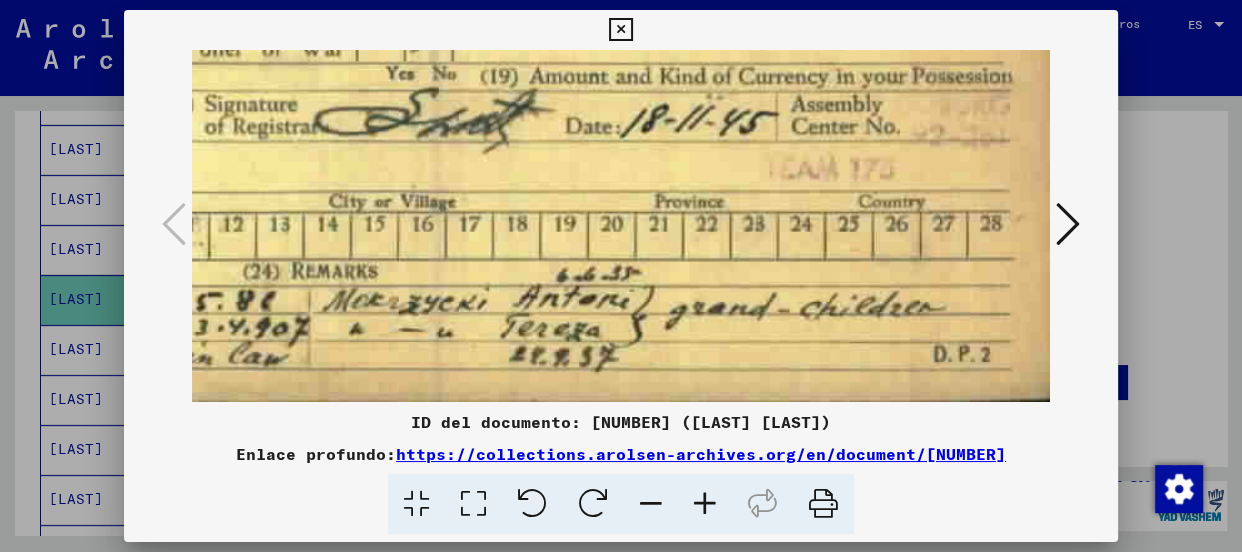 drag, startPoint x: 721, startPoint y: 277, endPoint x: 541, endPoint y: 202, distance: 195 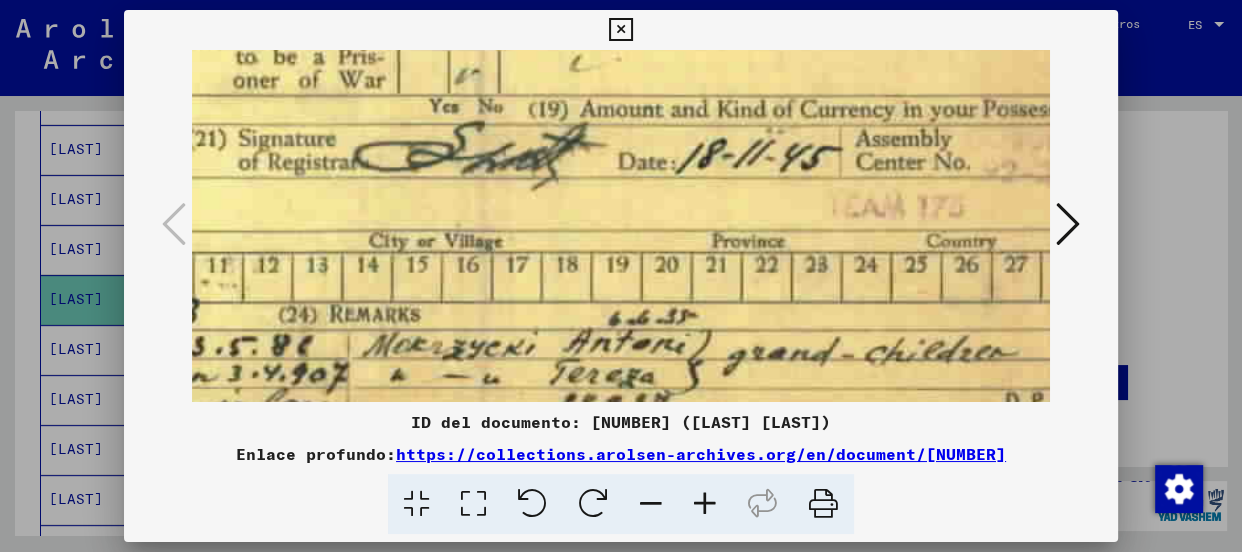click at bounding box center (705, 504) 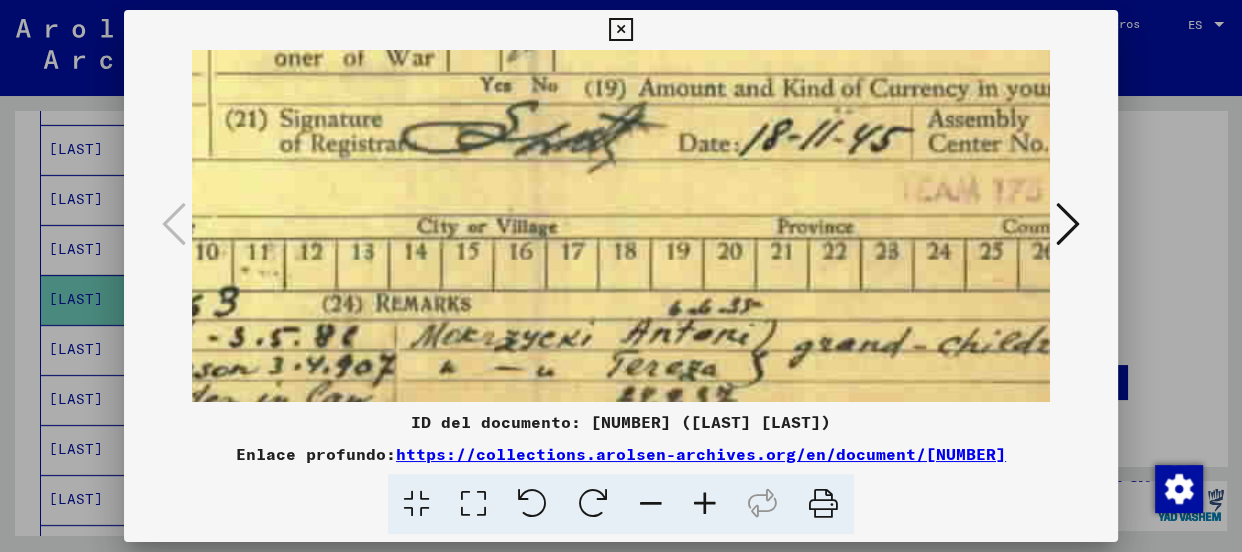 scroll, scrollTop: 661, scrollLeft: 617, axis: both 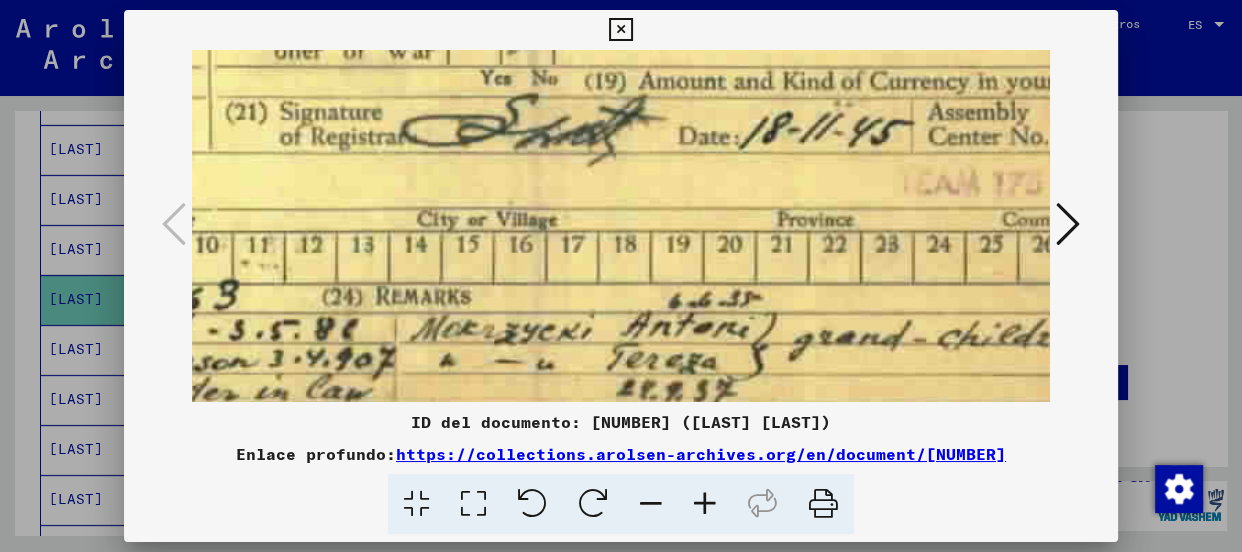 drag, startPoint x: 764, startPoint y: 344, endPoint x: 767, endPoint y: 297, distance: 47.095646 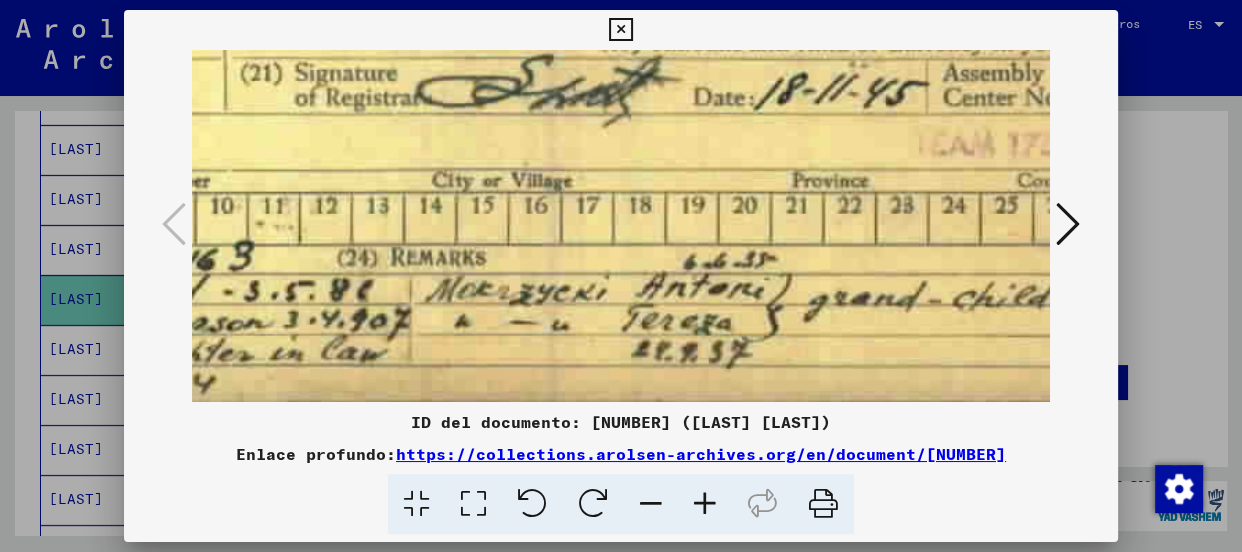 scroll, scrollTop: 700, scrollLeft: 601, axis: both 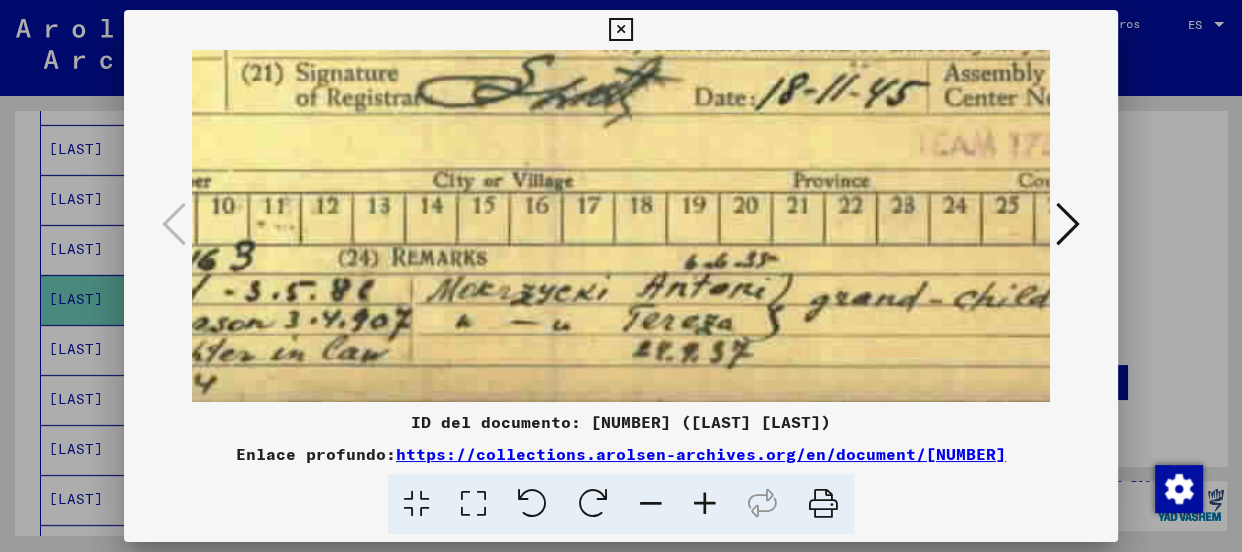 drag, startPoint x: 745, startPoint y: 305, endPoint x: 762, endPoint y: 220, distance: 86.683334 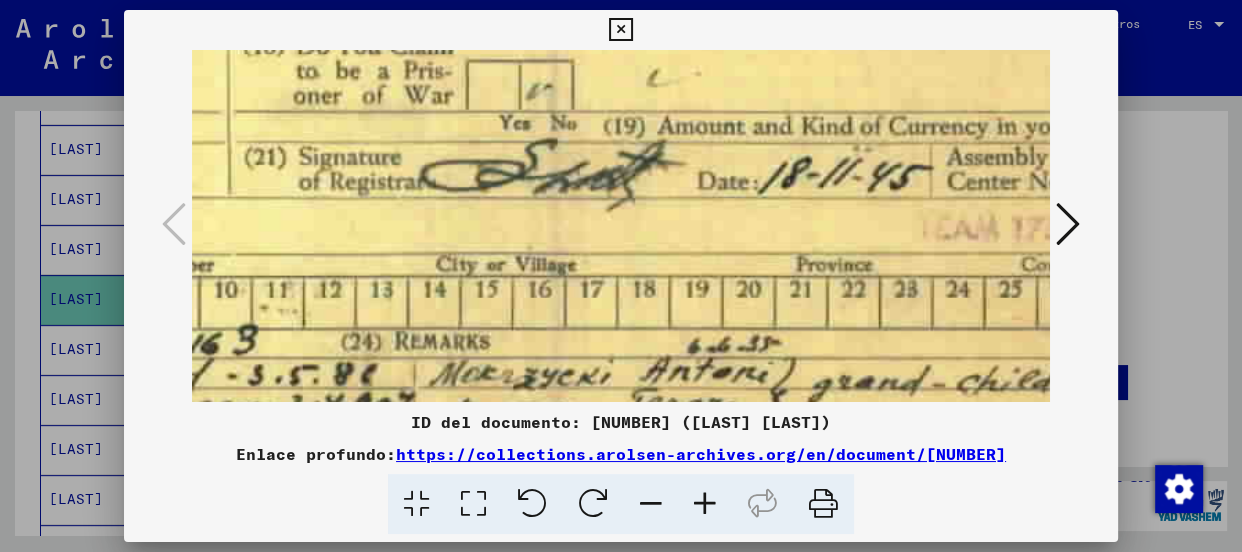 drag, startPoint x: 734, startPoint y: 134, endPoint x: 738, endPoint y: 213, distance: 79.101204 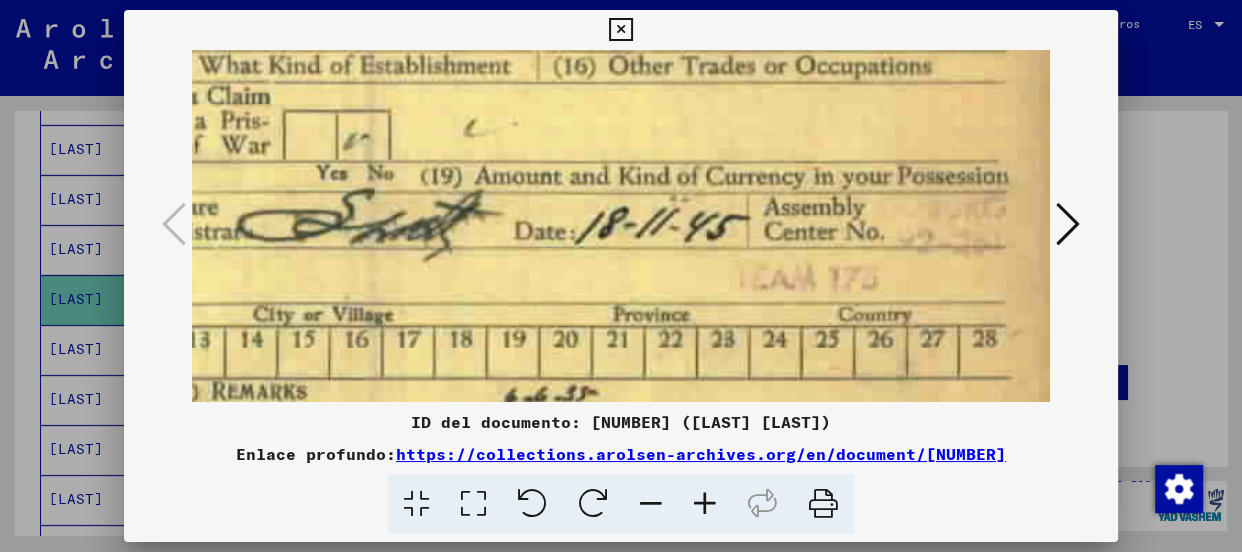scroll, scrollTop: 564, scrollLeft: 780, axis: both 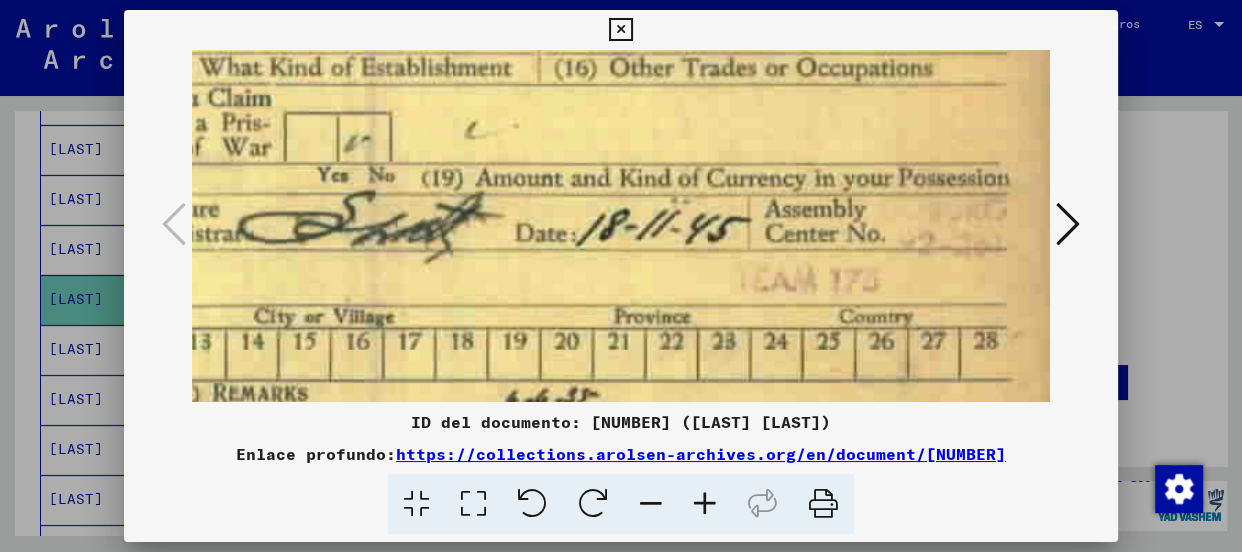 drag, startPoint x: 929, startPoint y: 174, endPoint x: 703, endPoint y: 233, distance: 233.5744 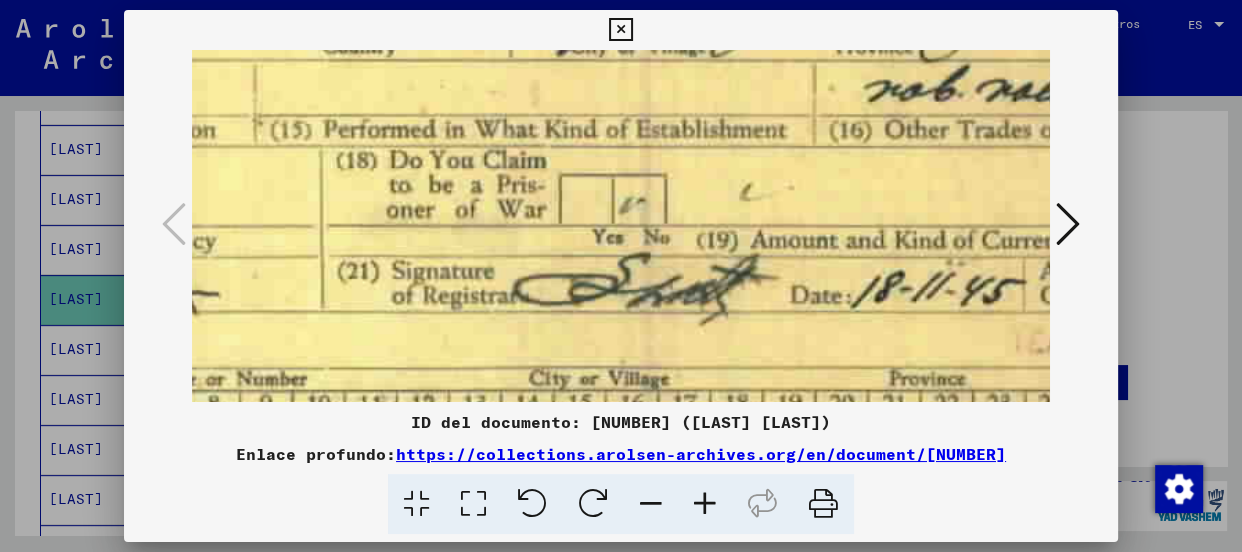 drag, startPoint x: 517, startPoint y: 237, endPoint x: 786, endPoint y: 302, distance: 276.74176 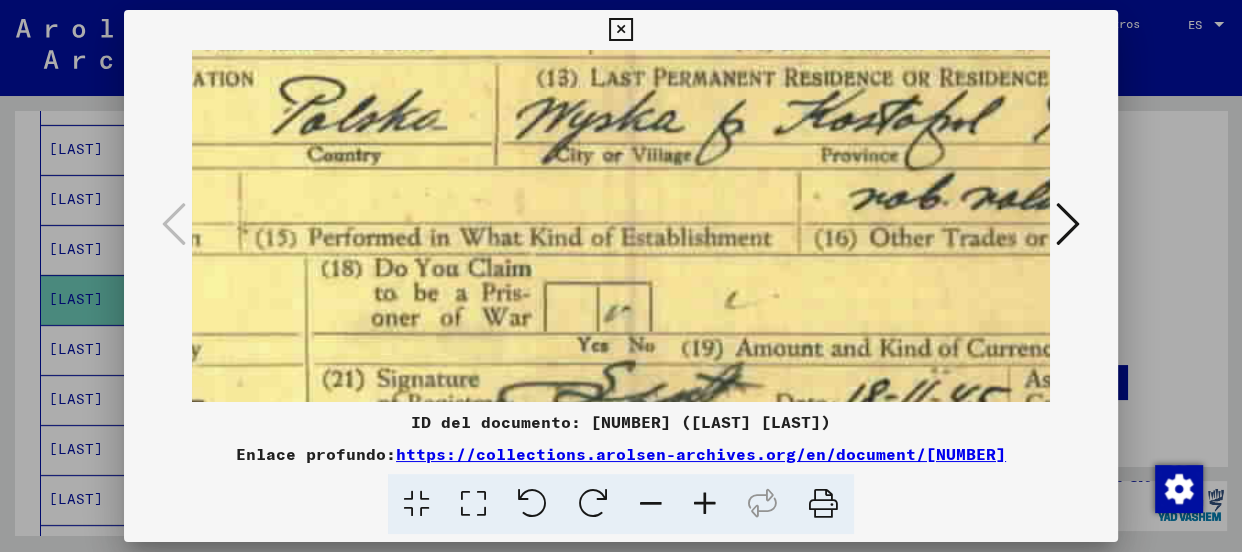 drag, startPoint x: 700, startPoint y: 168, endPoint x: 675, endPoint y: 272, distance: 106.96261 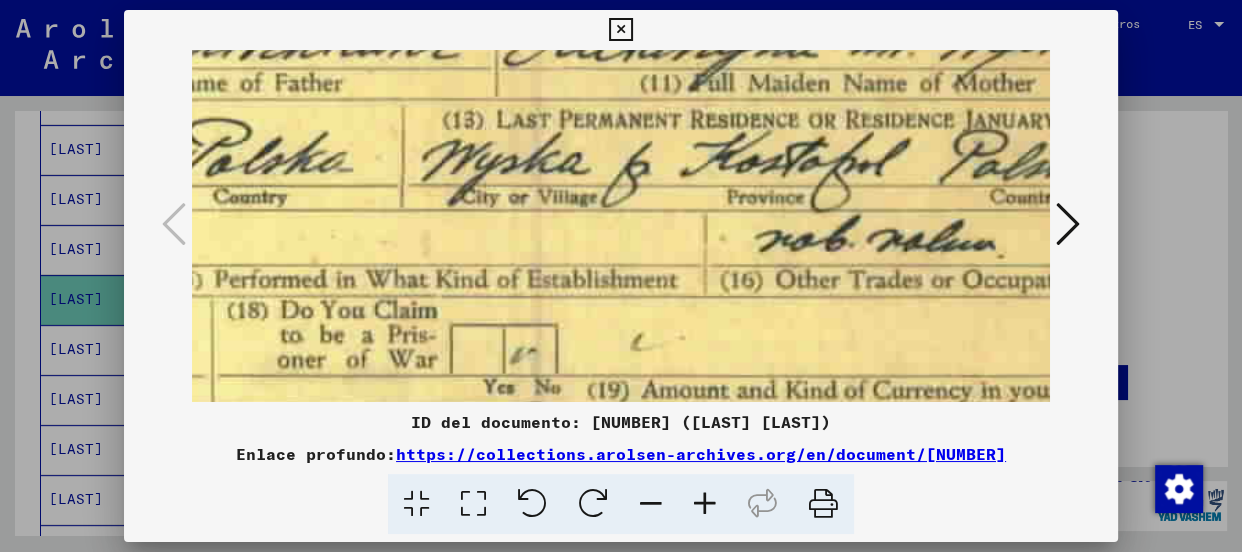 scroll, scrollTop: 324, scrollLeft: 781, axis: both 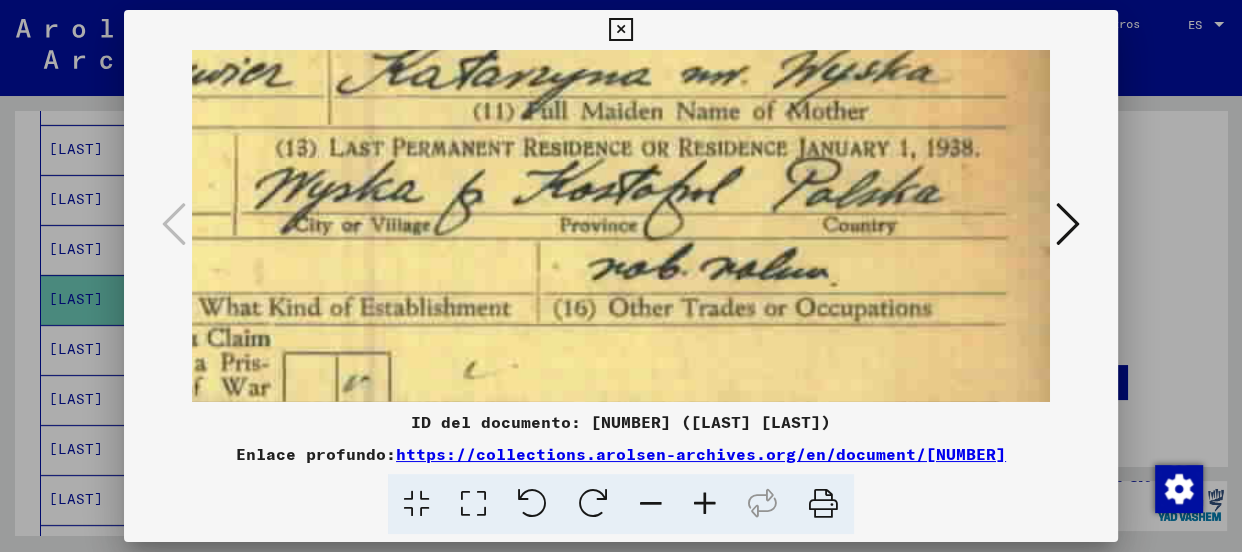 drag, startPoint x: 846, startPoint y: 174, endPoint x: 566, endPoint y: 247, distance: 289.35965 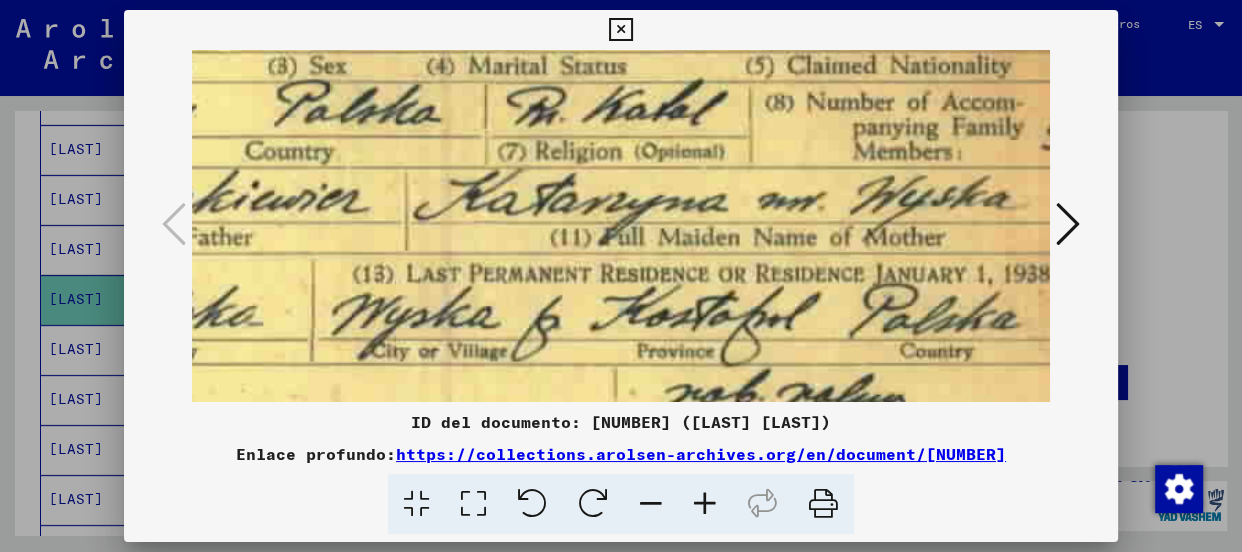 drag, startPoint x: 725, startPoint y: 160, endPoint x: 791, endPoint y: 289, distance: 144.90341 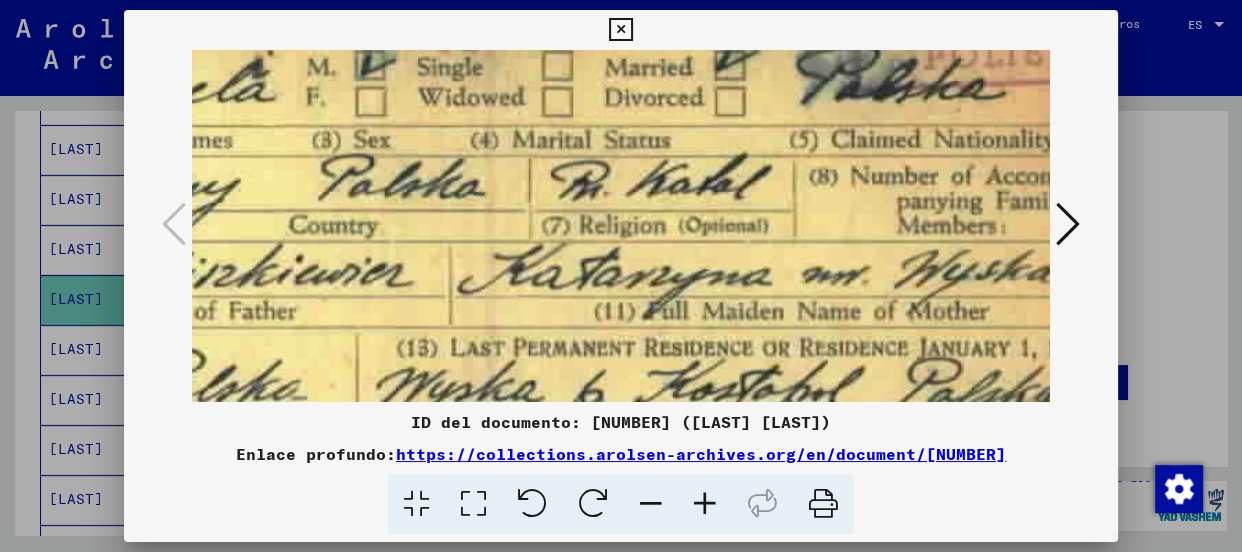 scroll, scrollTop: 103, scrollLeft: 624, axis: both 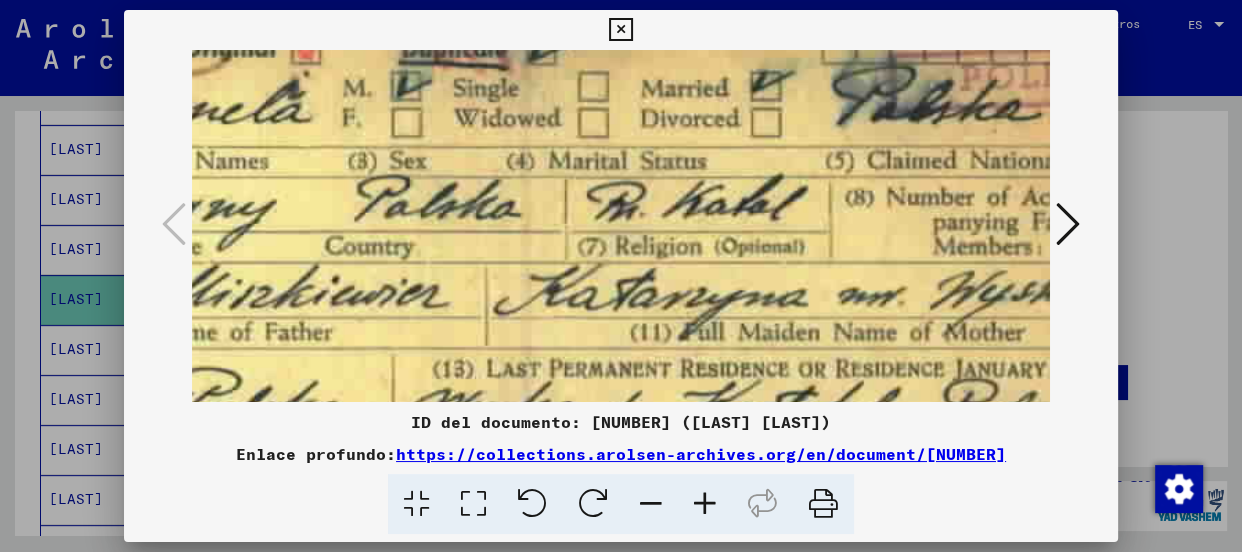 drag, startPoint x: 537, startPoint y: 132, endPoint x: 619, endPoint y: 228, distance: 126.253716 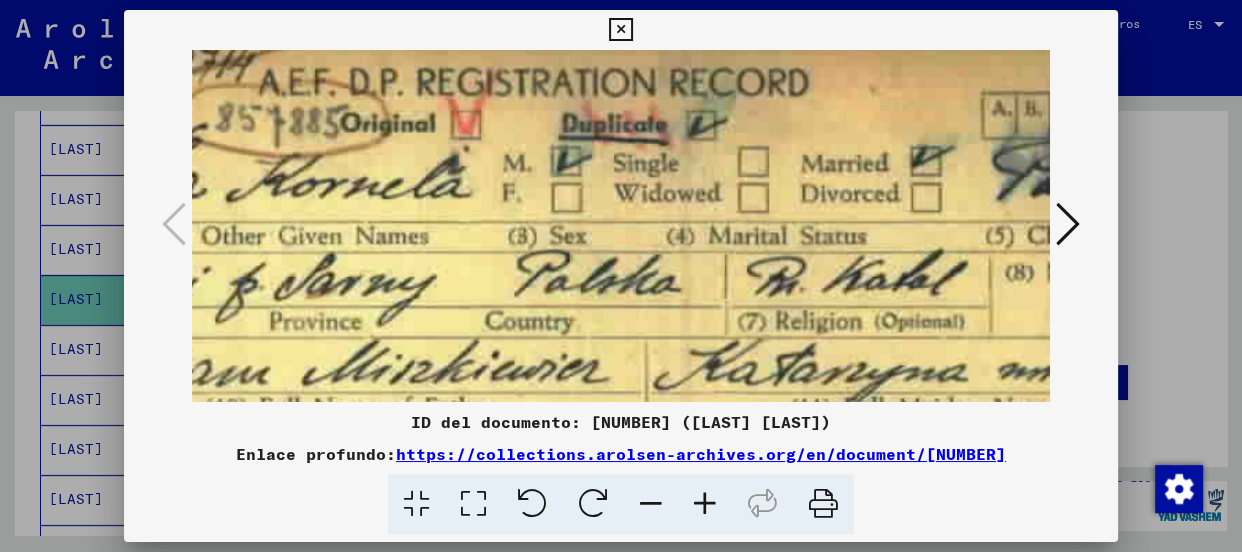 drag, startPoint x: 594, startPoint y: 198, endPoint x: 756, endPoint y: 280, distance: 181.57092 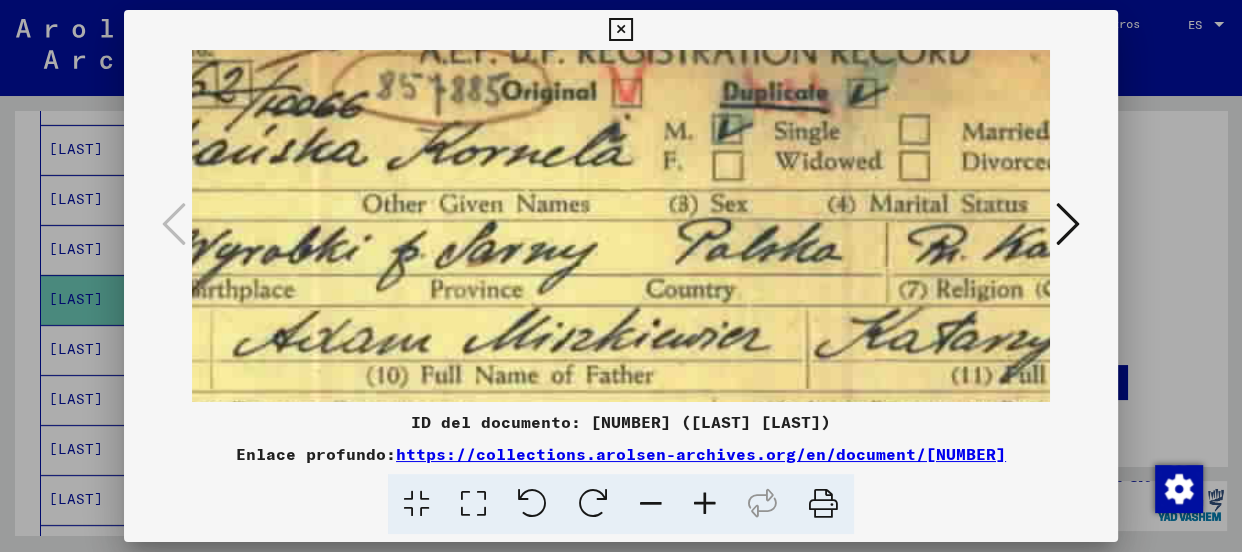 scroll, scrollTop: 60, scrollLeft: 298, axis: both 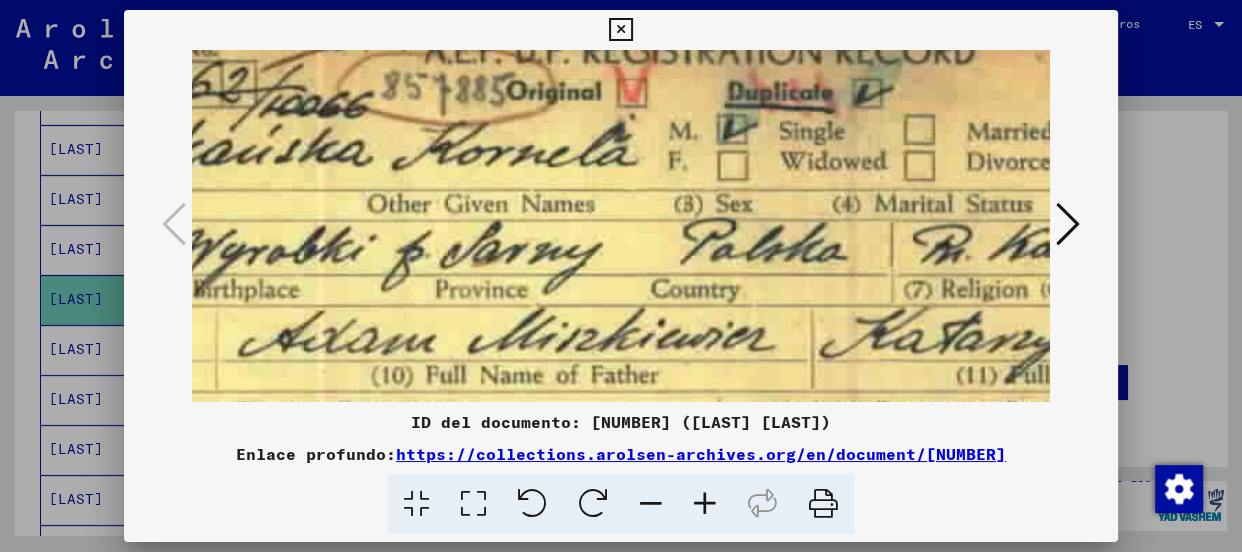 drag, startPoint x: 630, startPoint y: 259, endPoint x: 798, endPoint y: 224, distance: 171.60712 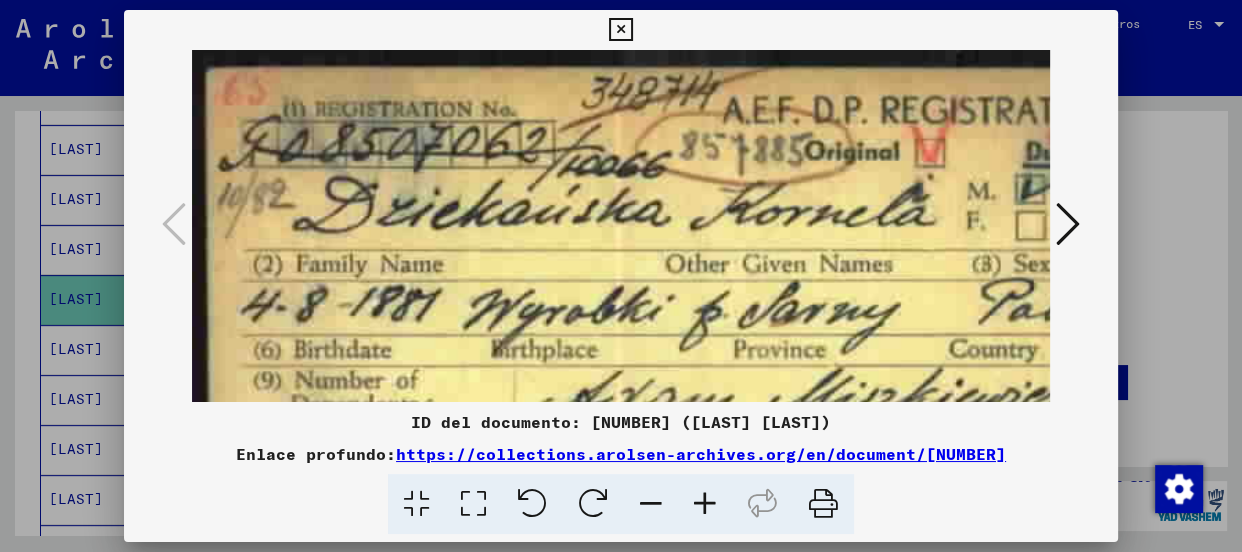 scroll, scrollTop: 0, scrollLeft: 4, axis: horizontal 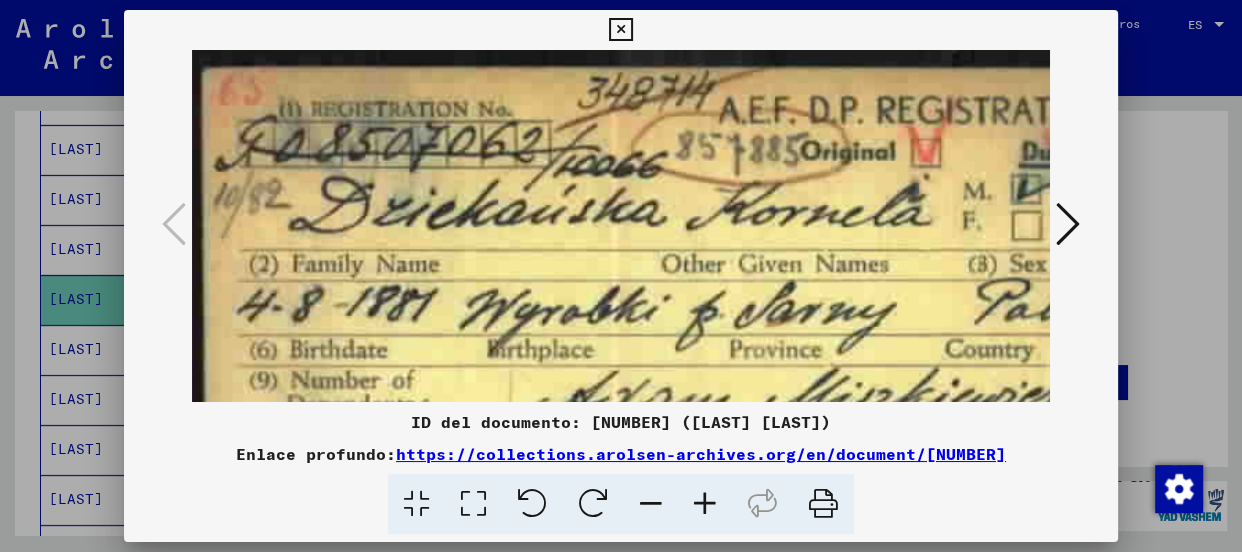 drag, startPoint x: 610, startPoint y: 234, endPoint x: 996, endPoint y: 350, distance: 403.05334 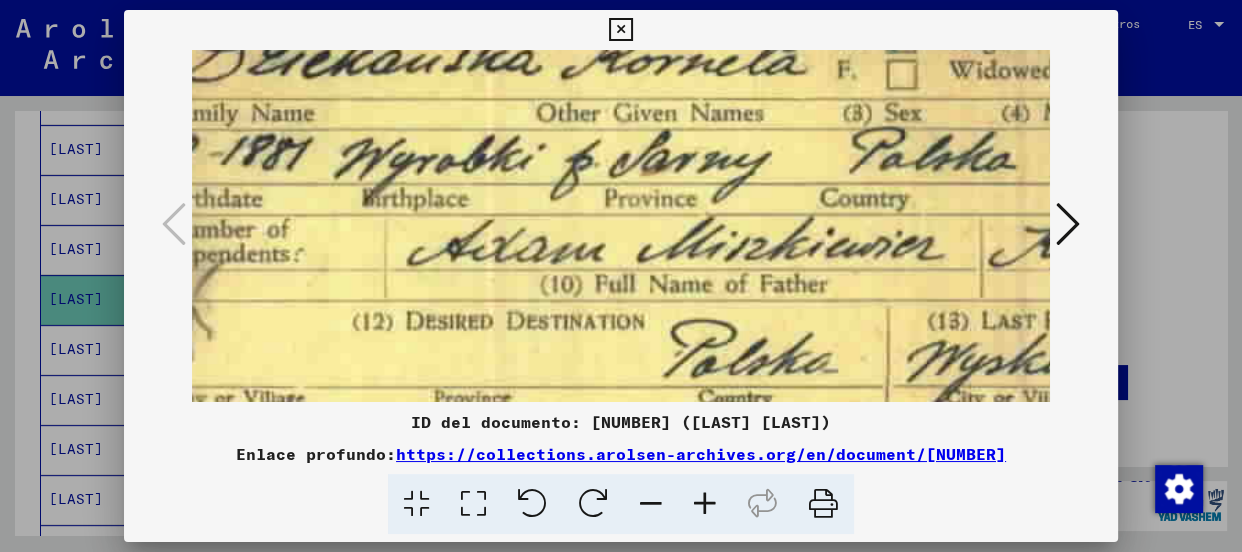scroll, scrollTop: 137, scrollLeft: 124, axis: both 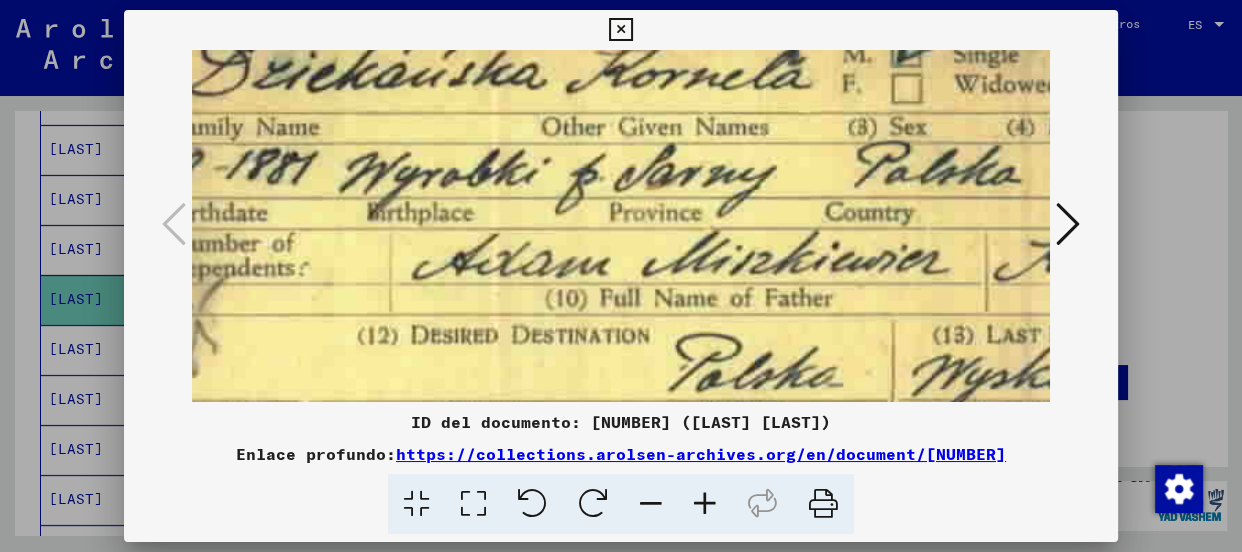 drag, startPoint x: 879, startPoint y: 253, endPoint x: 759, endPoint y: 119, distance: 179.87773 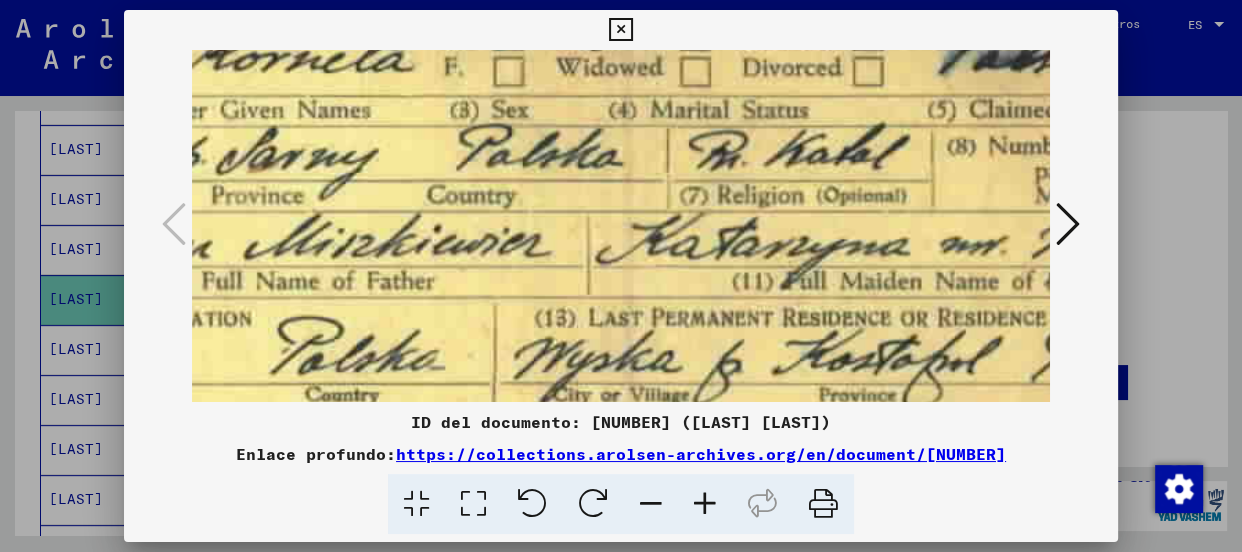 drag, startPoint x: 860, startPoint y: 247, endPoint x: 755, endPoint y: 203, distance: 113.84639 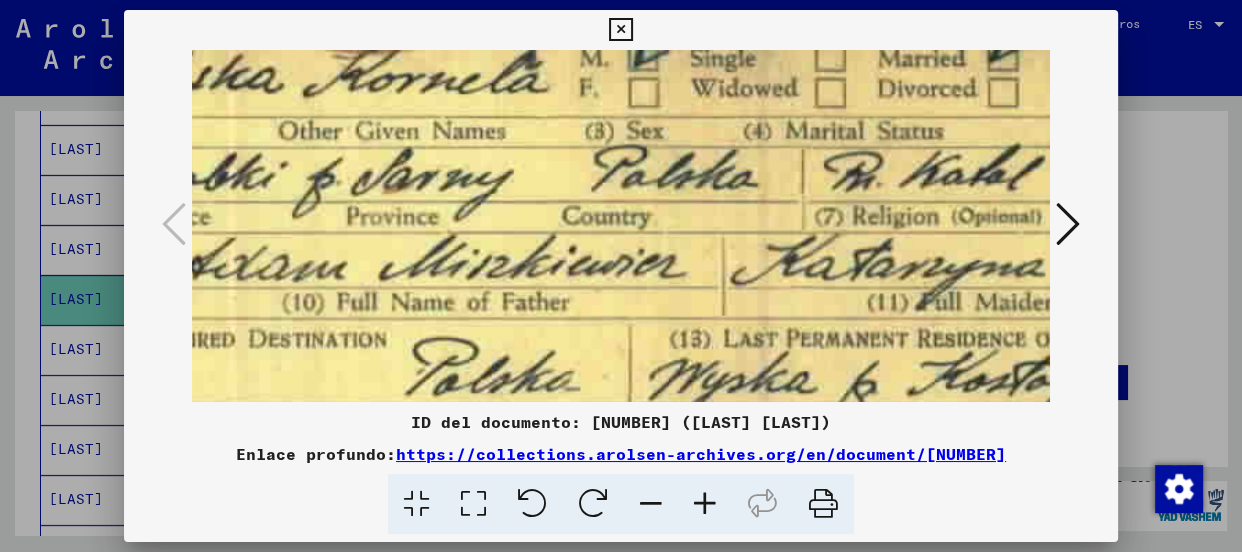 scroll, scrollTop: 134, scrollLeft: 354, axis: both 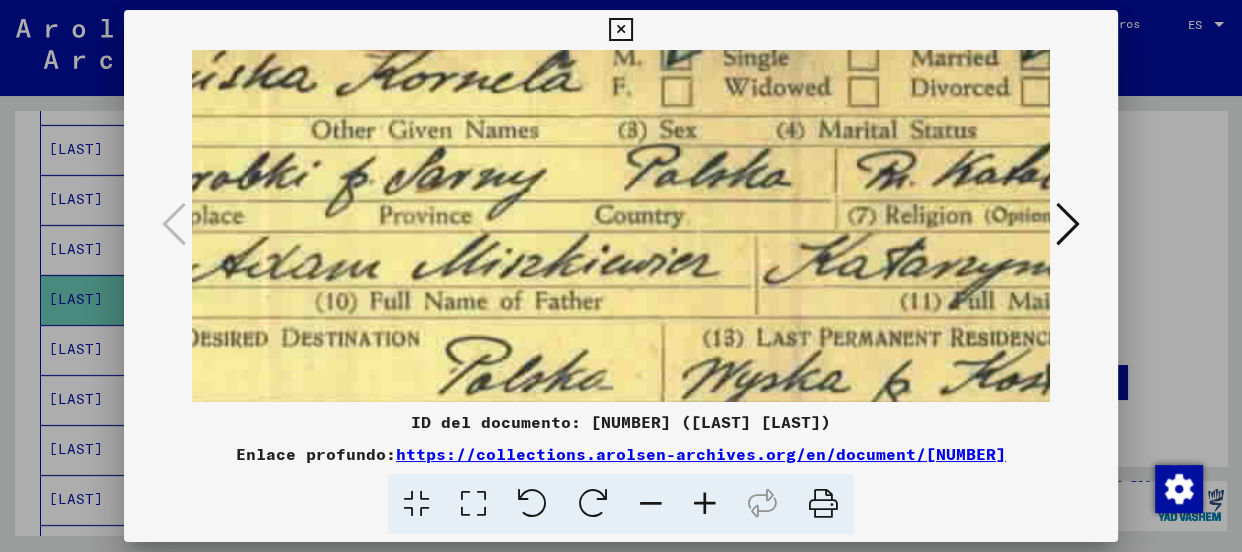 drag, startPoint x: 886, startPoint y: 206, endPoint x: 800, endPoint y: 225, distance: 88.07383 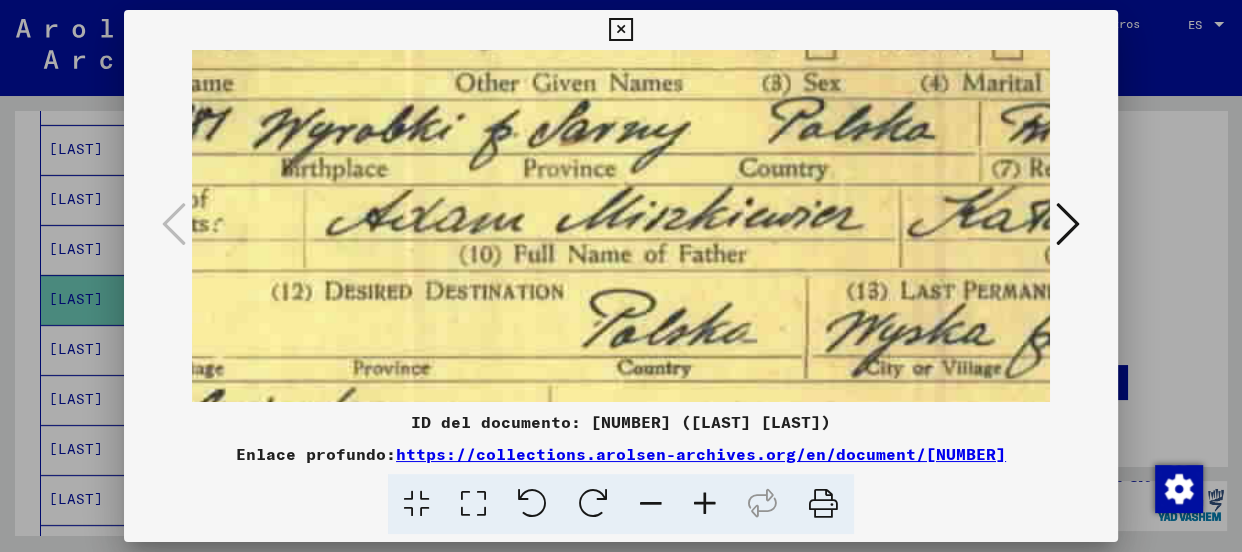 scroll, scrollTop: 194, scrollLeft: 205, axis: both 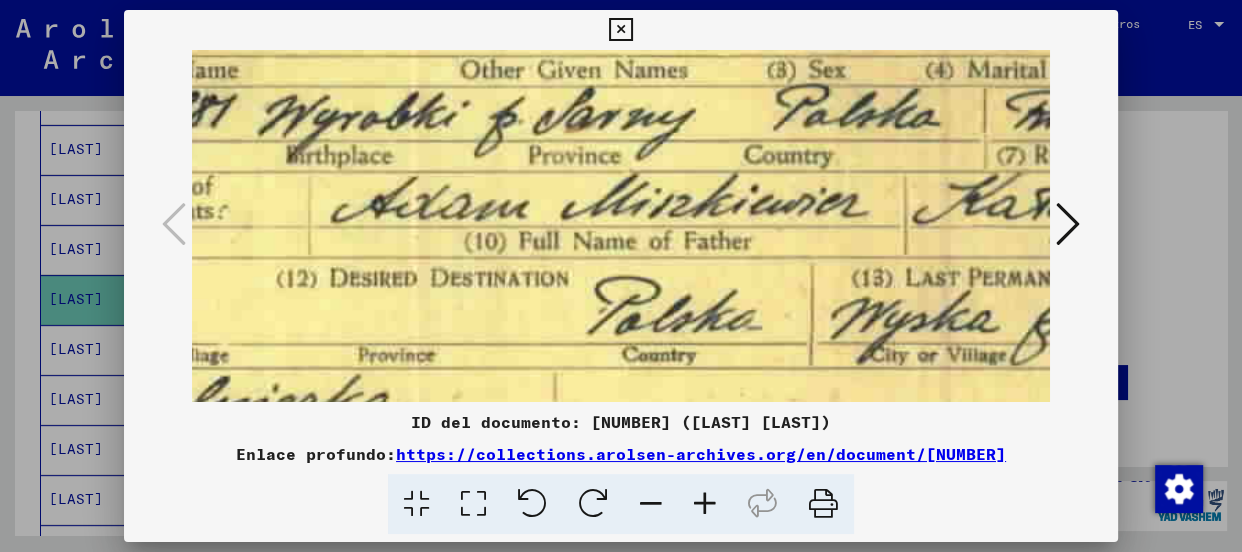 drag, startPoint x: 631, startPoint y: 138, endPoint x: 782, endPoint y: 137, distance: 151.00331 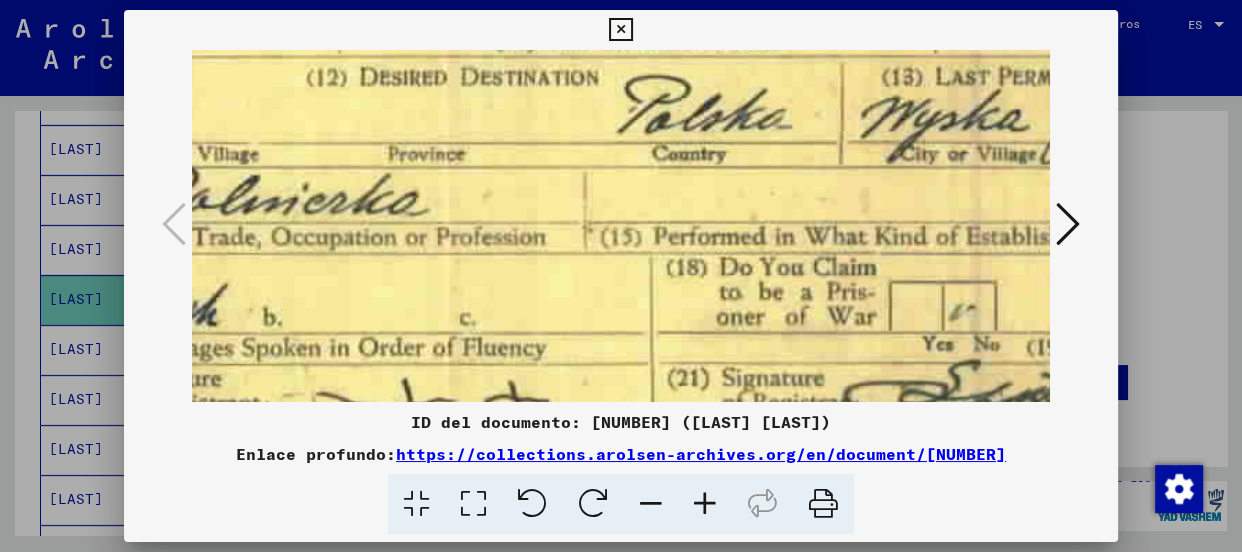drag, startPoint x: 760, startPoint y: 286, endPoint x: 784, endPoint y: 153, distance: 135.14807 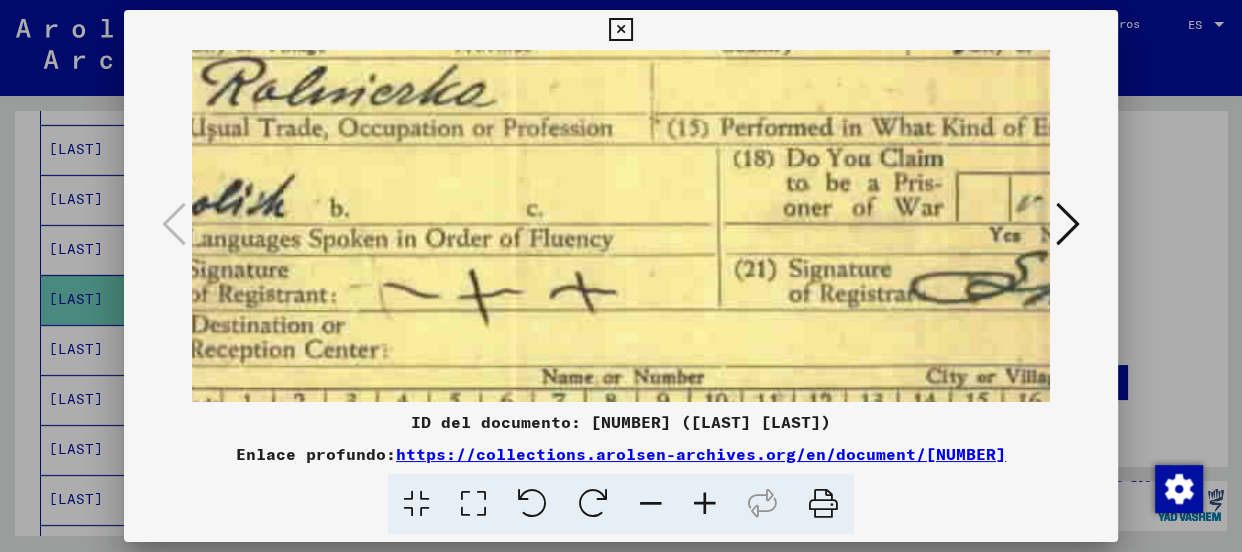 drag, startPoint x: 770, startPoint y: 239, endPoint x: 841, endPoint y: 129, distance: 130.92365 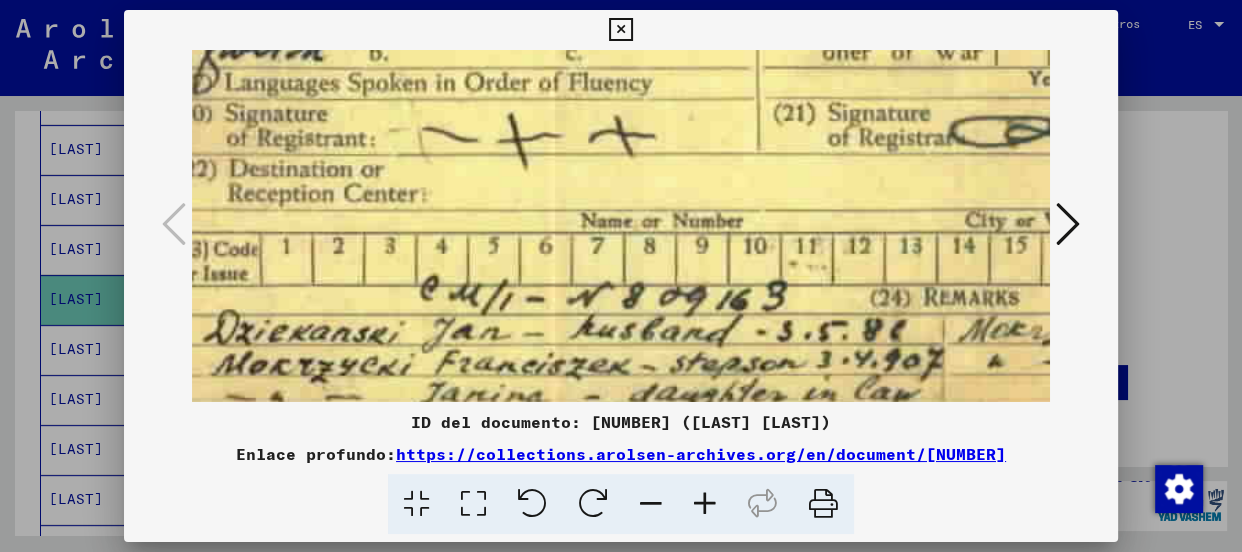 drag, startPoint x: 767, startPoint y: 260, endPoint x: 807, endPoint y: 116, distance: 149.45233 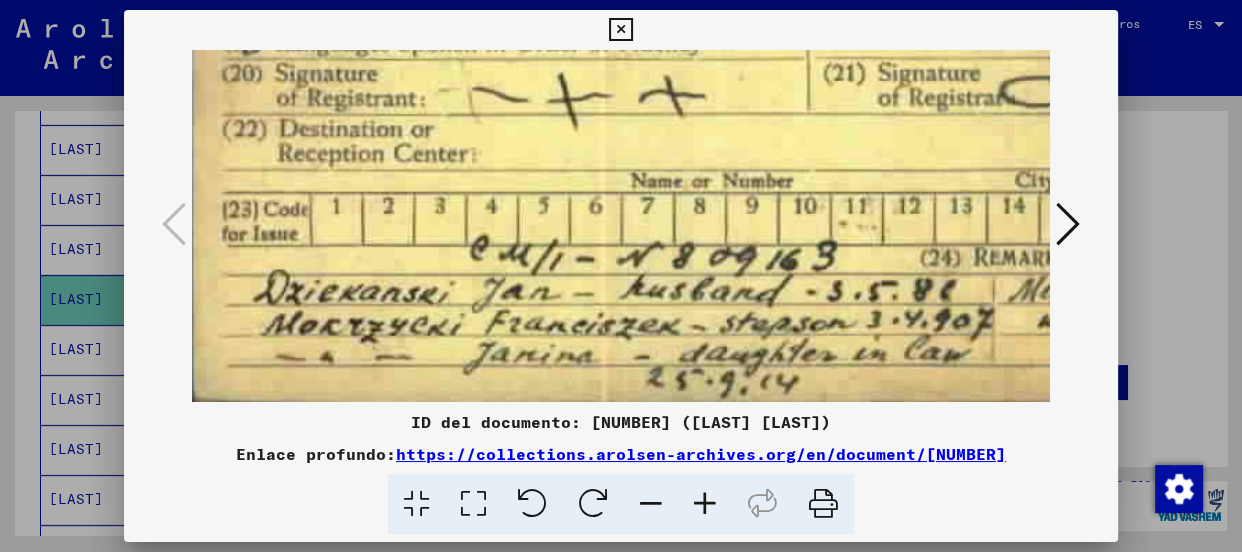 scroll, scrollTop: 700, scrollLeft: 20, axis: both 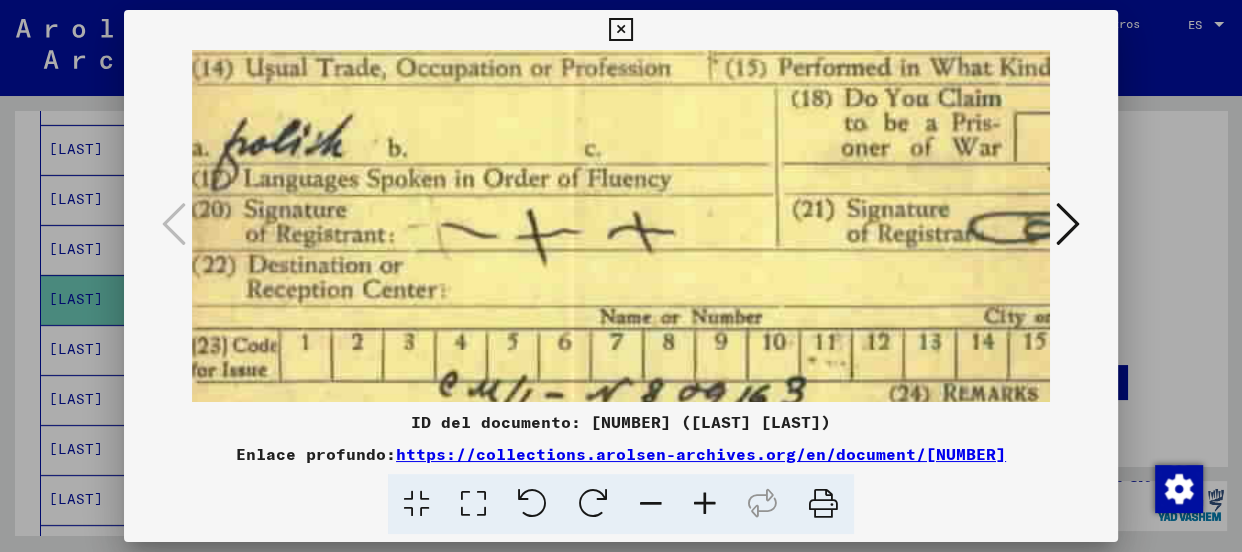 drag, startPoint x: 809, startPoint y: 192, endPoint x: 812, endPoint y: 257, distance: 65.06919 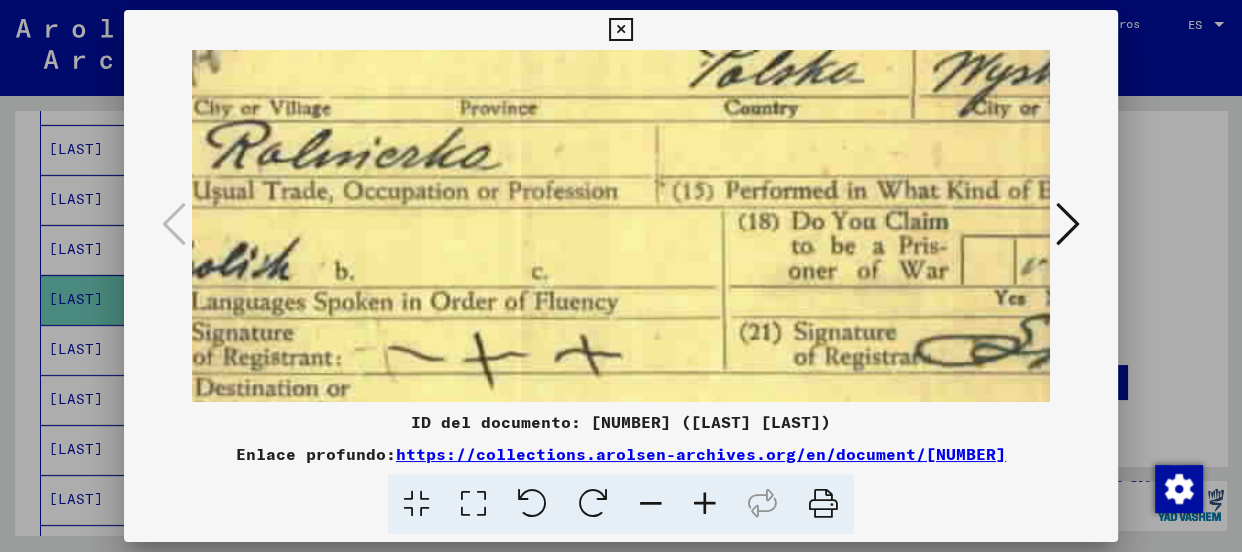 drag, startPoint x: 845, startPoint y: 121, endPoint x: 795, endPoint y: 209, distance: 101.21265 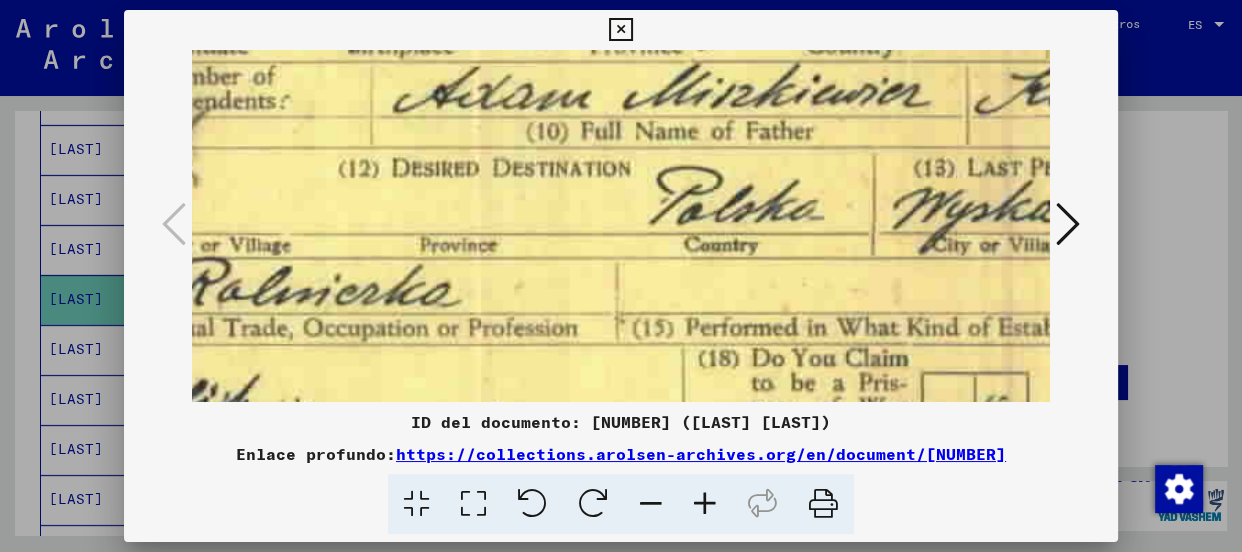 drag, startPoint x: 846, startPoint y: 100, endPoint x: 823, endPoint y: 200, distance: 102.610916 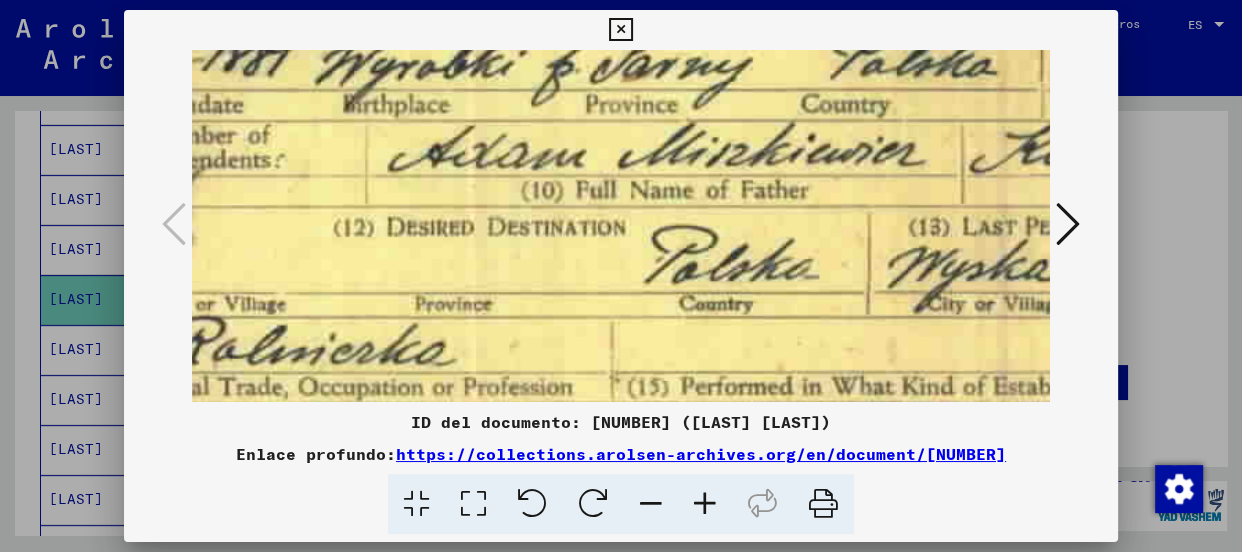 scroll, scrollTop: 218, scrollLeft: 150, axis: both 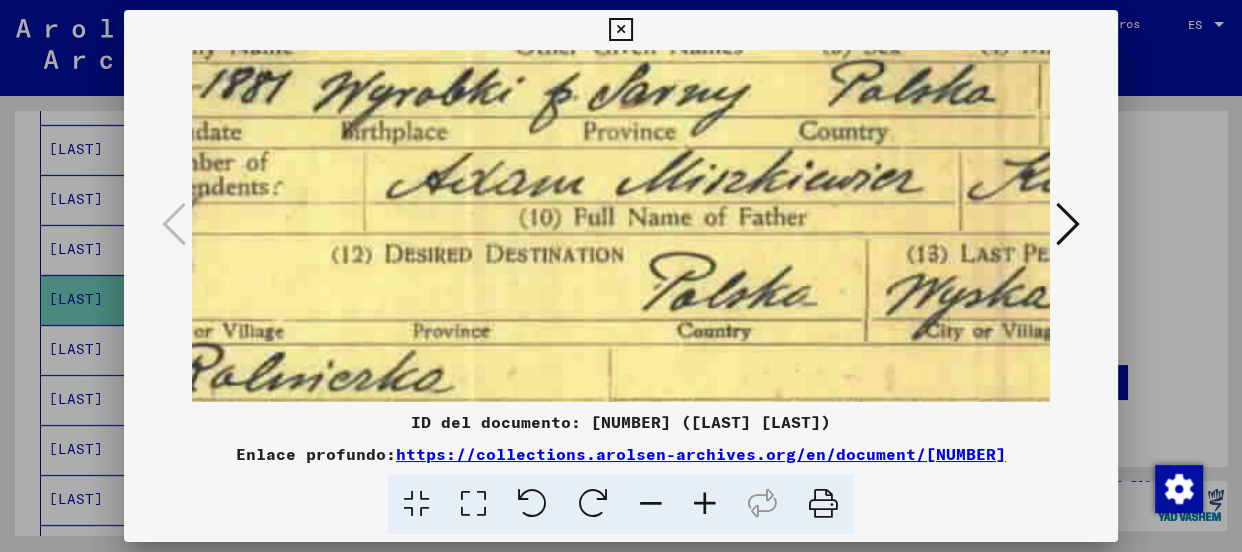 drag, startPoint x: 830, startPoint y: 139, endPoint x: 818, endPoint y: 236, distance: 97.73945 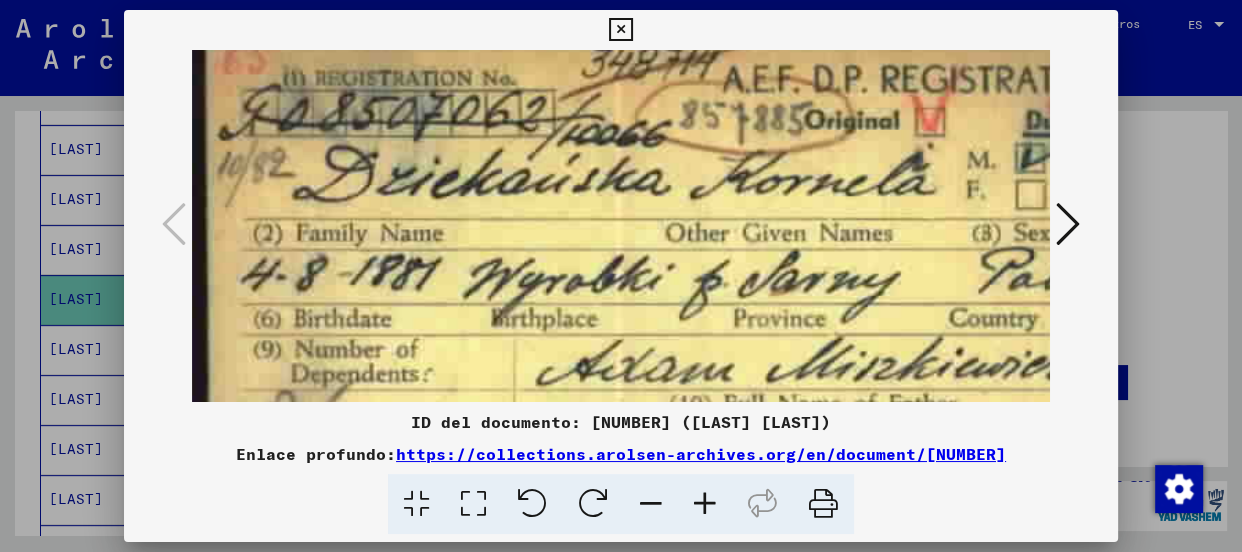 scroll, scrollTop: 24, scrollLeft: 0, axis: vertical 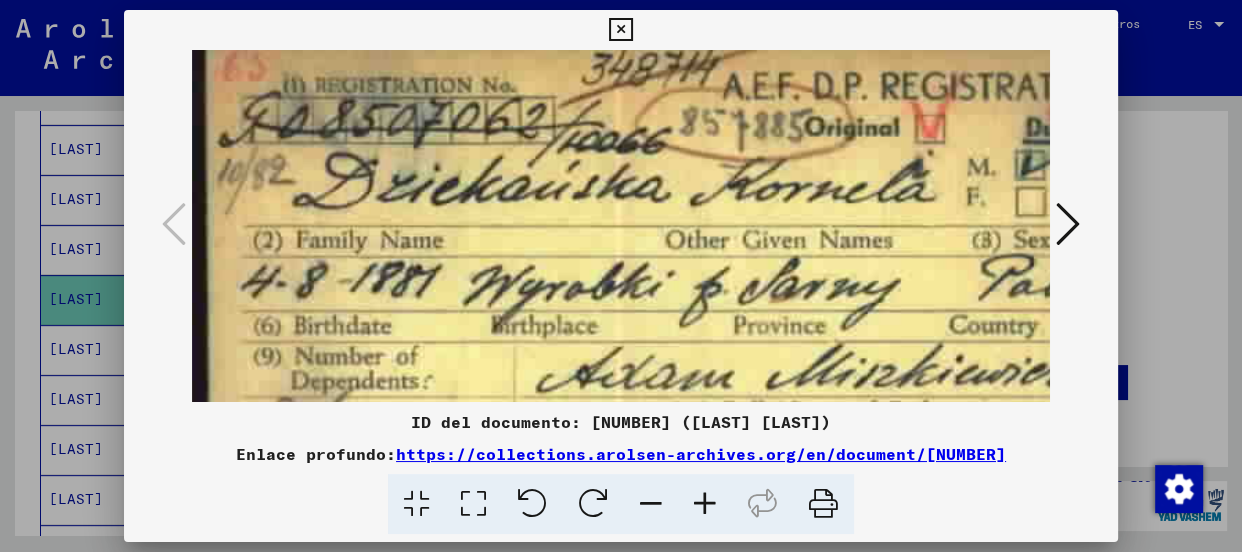 drag, startPoint x: 503, startPoint y: 92, endPoint x: 662, endPoint y: 288, distance: 252.38264 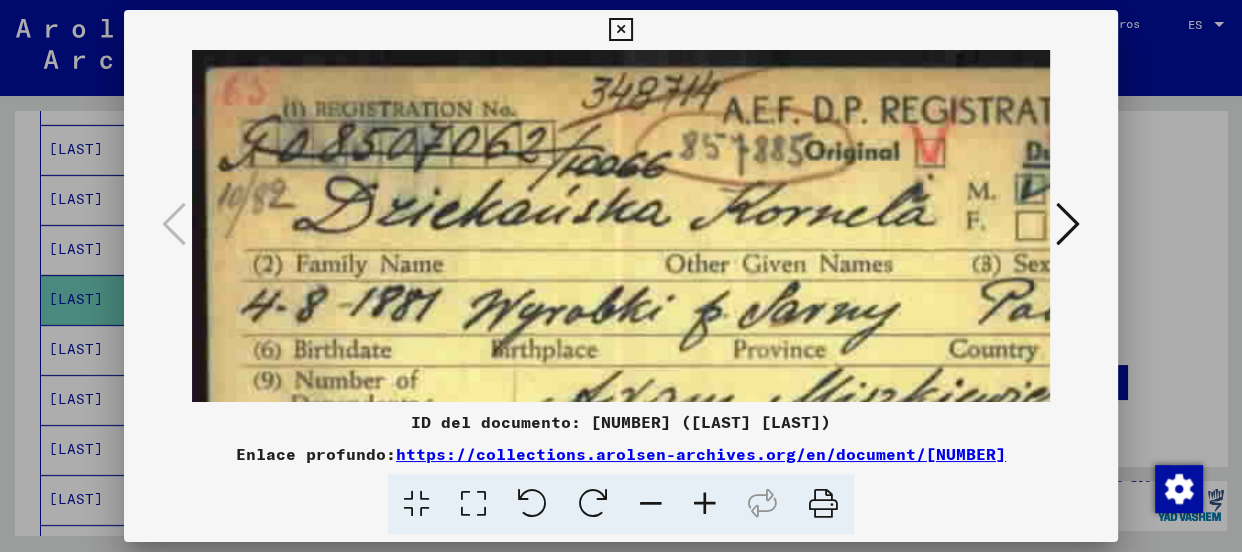 scroll, scrollTop: 0, scrollLeft: 1, axis: horizontal 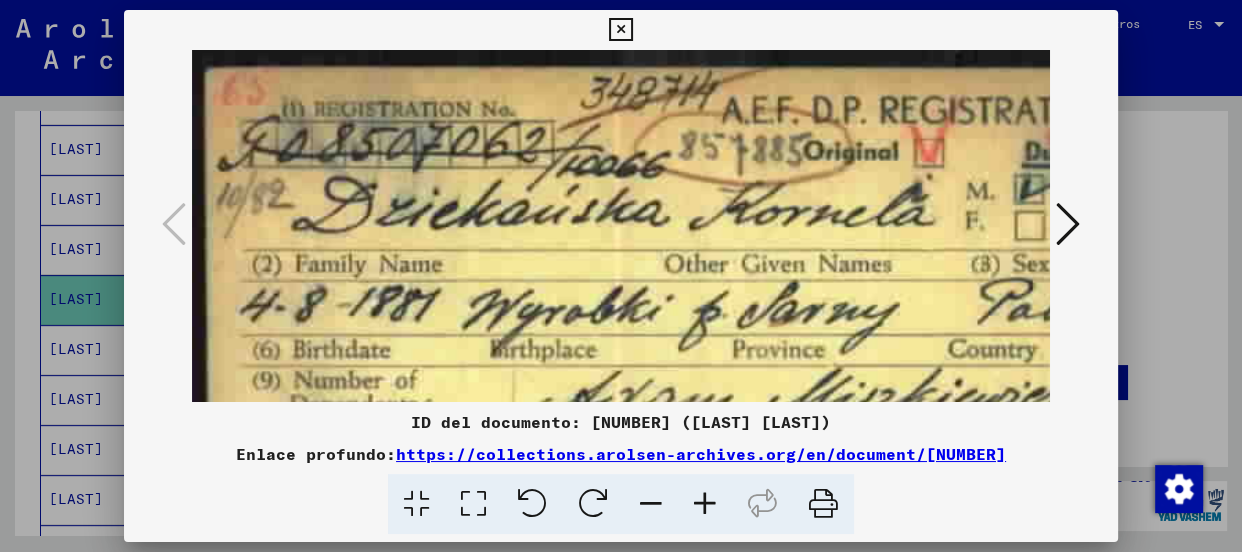 drag, startPoint x: 680, startPoint y: 139, endPoint x: 678, endPoint y: 199, distance: 60.033325 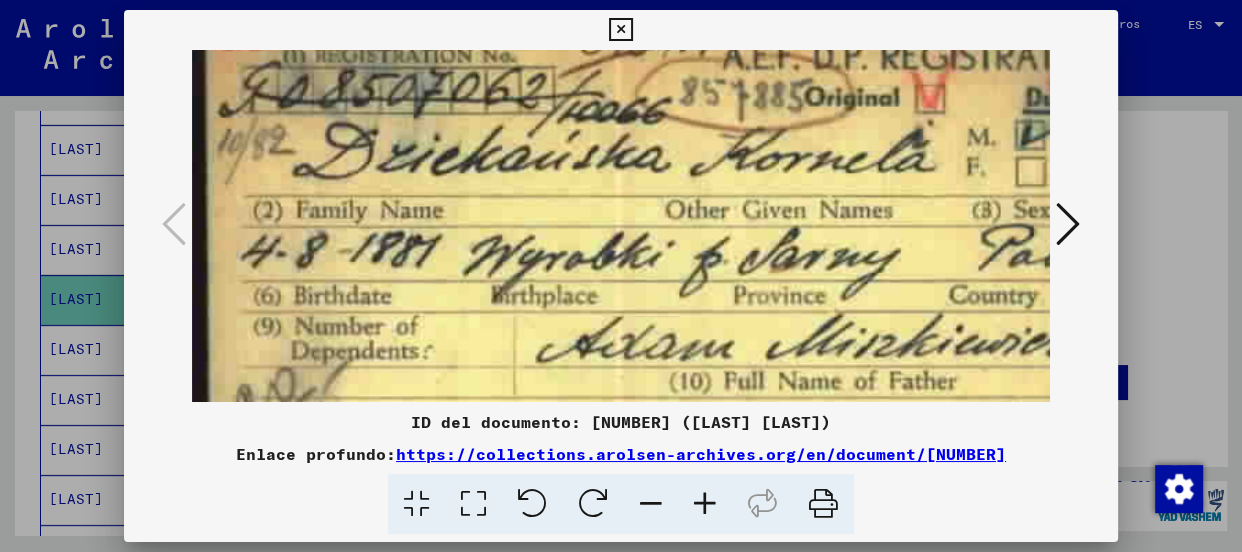 scroll, scrollTop: 63, scrollLeft: 0, axis: vertical 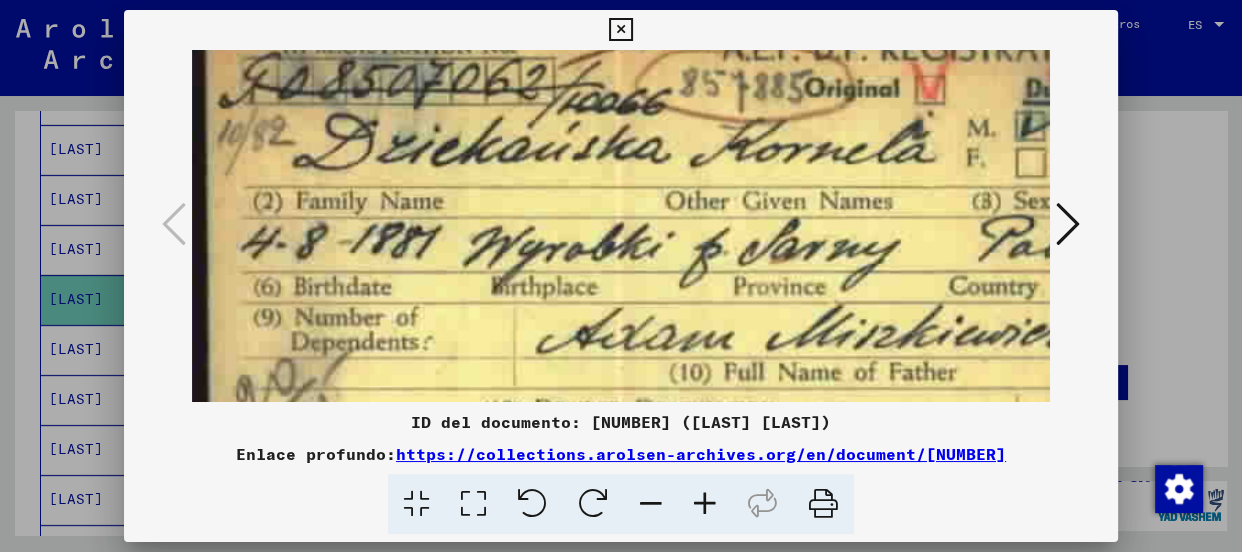 drag, startPoint x: 777, startPoint y: 232, endPoint x: 779, endPoint y: 177, distance: 55.03635 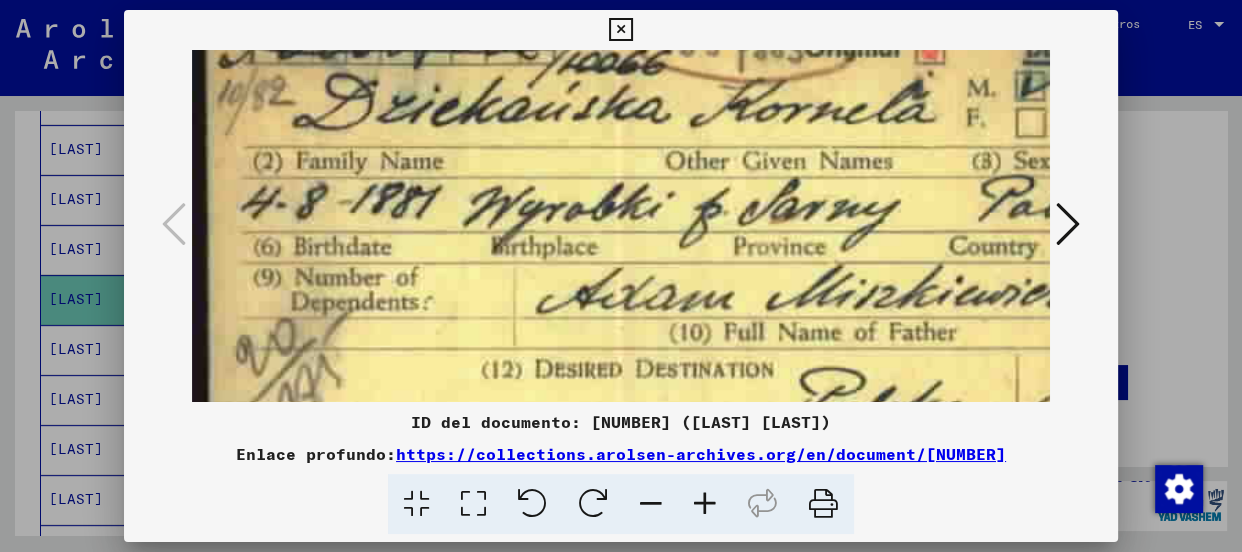 drag, startPoint x: 799, startPoint y: 265, endPoint x: 810, endPoint y: 219, distance: 47.296936 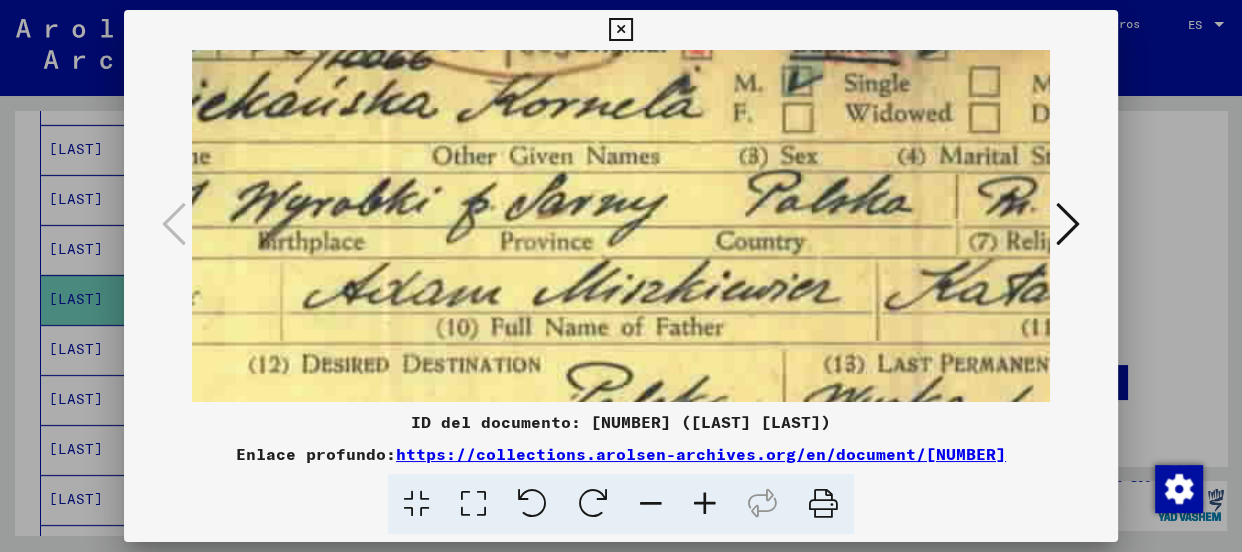 drag, startPoint x: 853, startPoint y: 209, endPoint x: 619, endPoint y: 206, distance: 234.01923 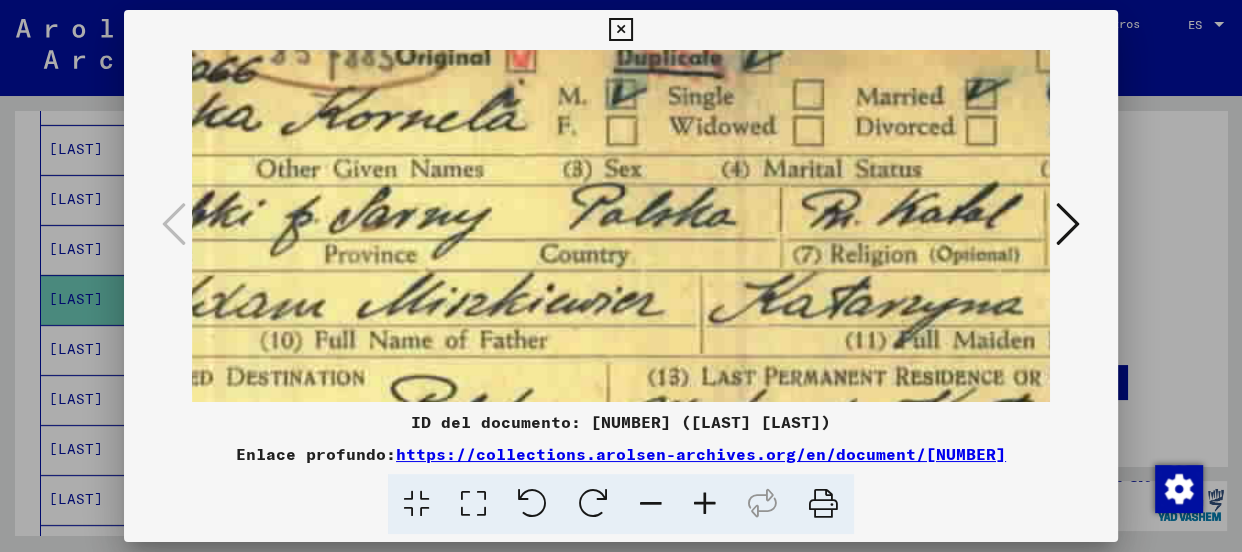 drag, startPoint x: 916, startPoint y: 201, endPoint x: 739, endPoint y: 215, distance: 177.55281 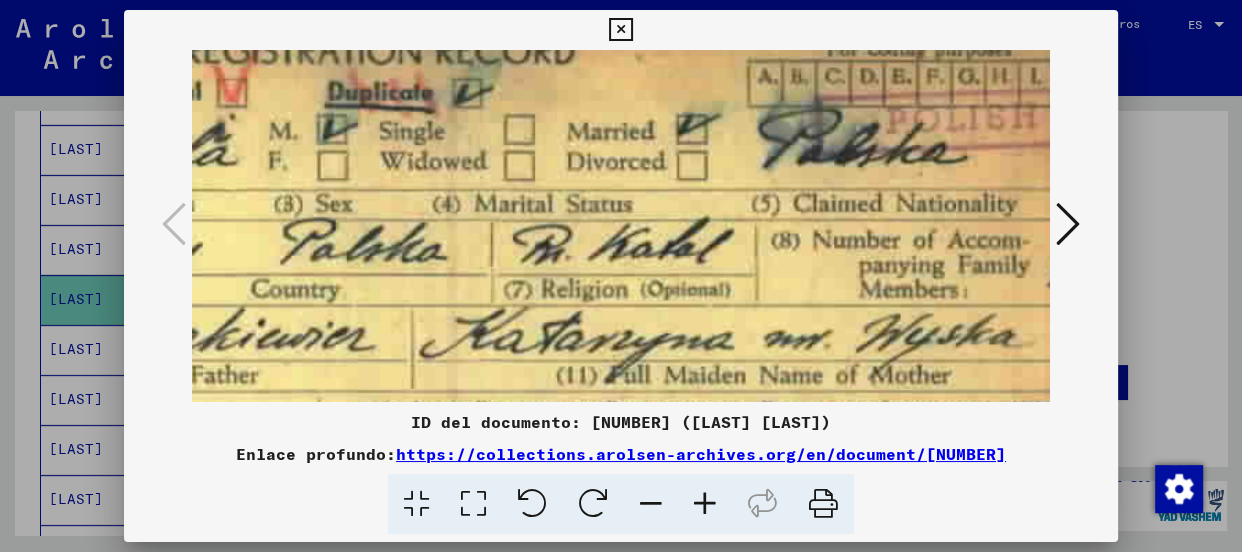 scroll, scrollTop: 60, scrollLeft: 700, axis: both 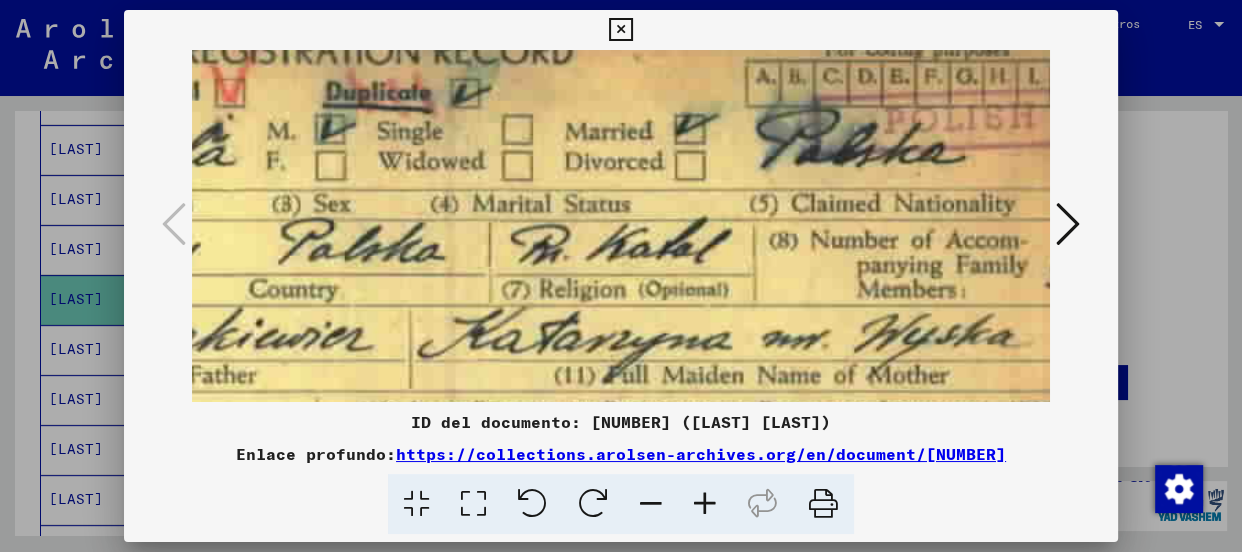 drag, startPoint x: 942, startPoint y: 171, endPoint x: 694, endPoint y: 192, distance: 248.88753 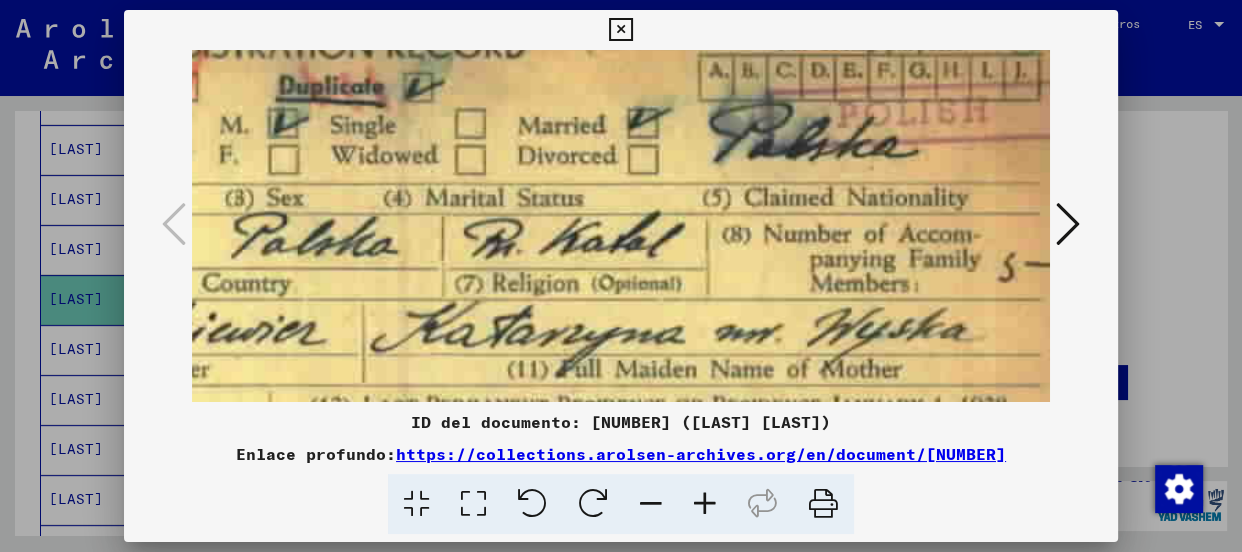 scroll, scrollTop: 70, scrollLeft: 767, axis: both 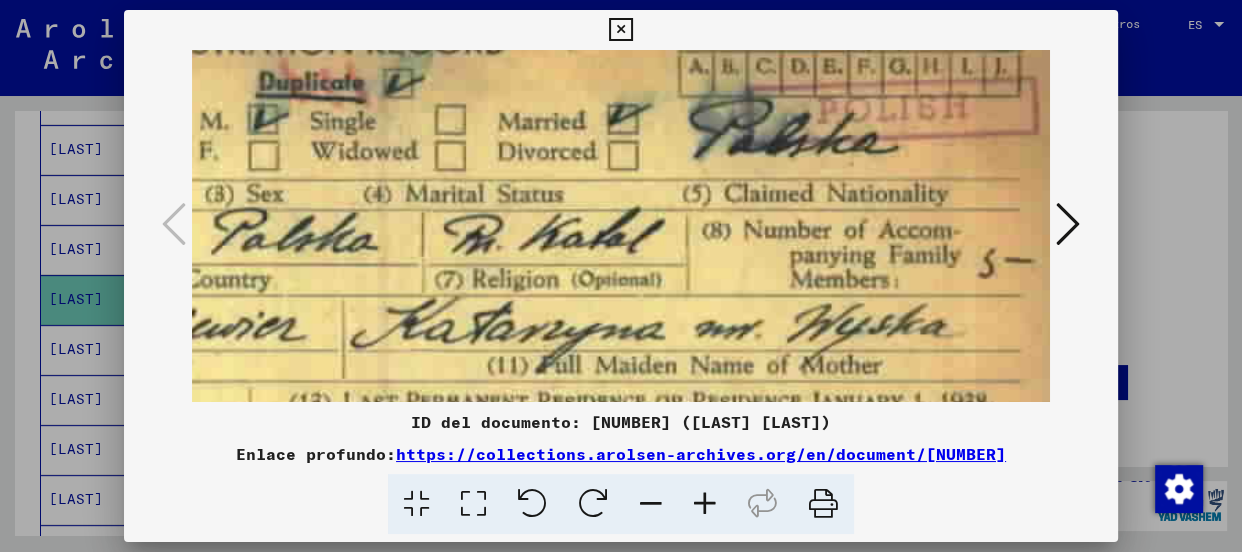 drag, startPoint x: 795, startPoint y: 239, endPoint x: 744, endPoint y: 229, distance: 51.971146 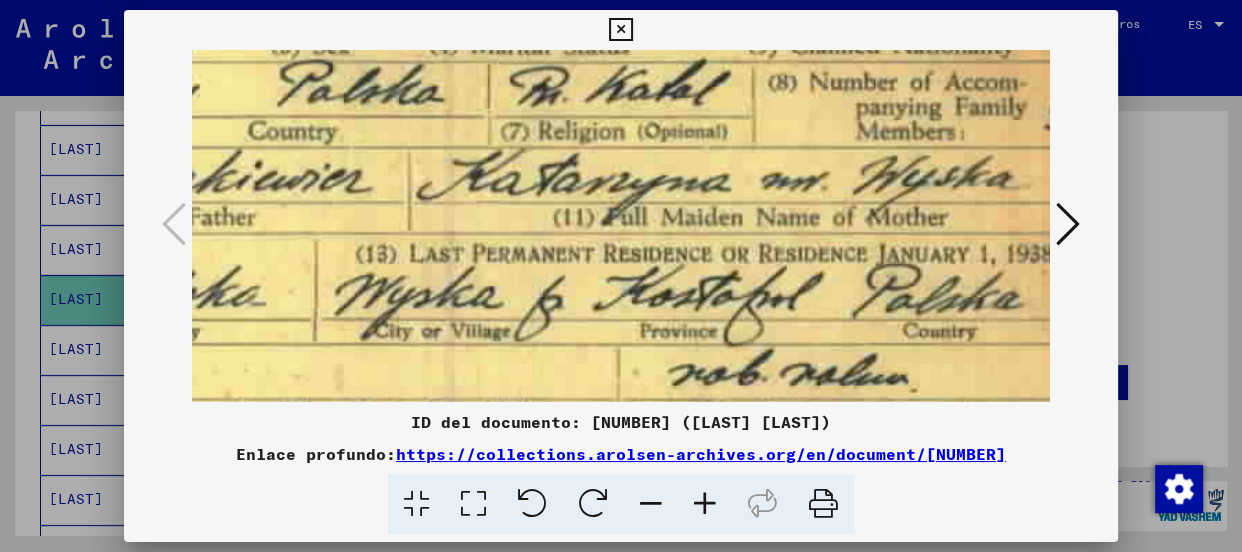 drag, startPoint x: 608, startPoint y: 338, endPoint x: 677, endPoint y: 191, distance: 162.38843 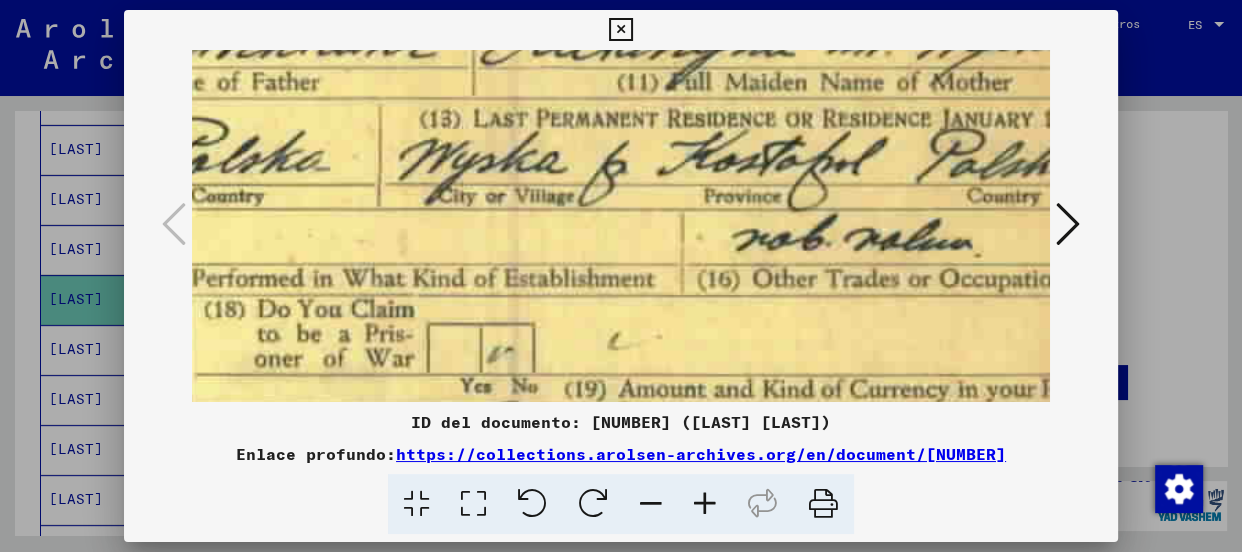 drag, startPoint x: 605, startPoint y: 311, endPoint x: 672, endPoint y: 174, distance: 152.50574 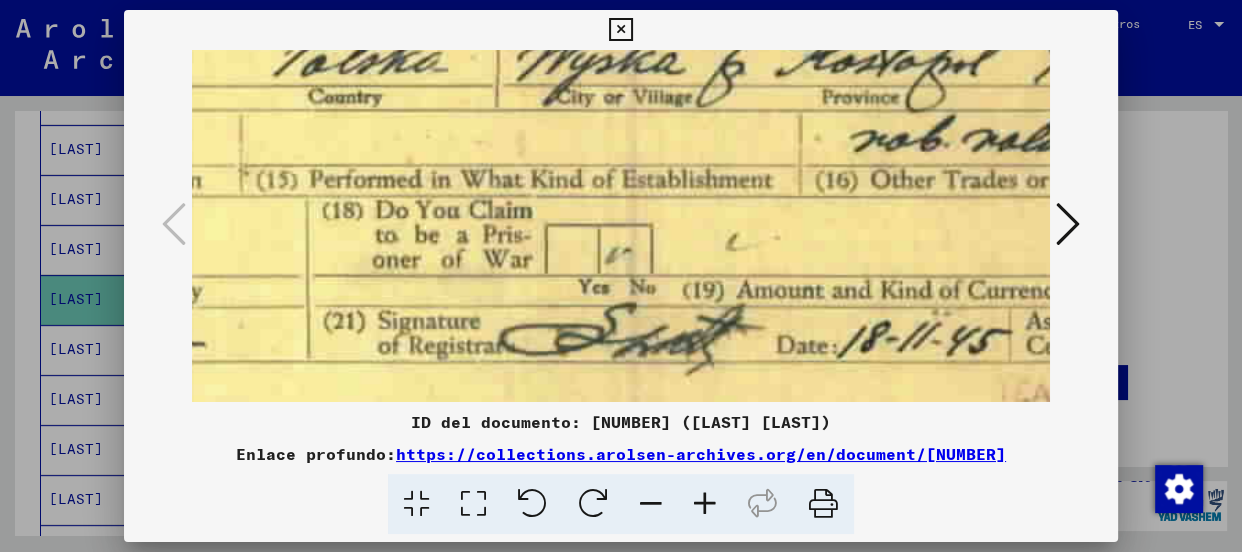 drag, startPoint x: 570, startPoint y: 272, endPoint x: 692, endPoint y: 171, distance: 158.38245 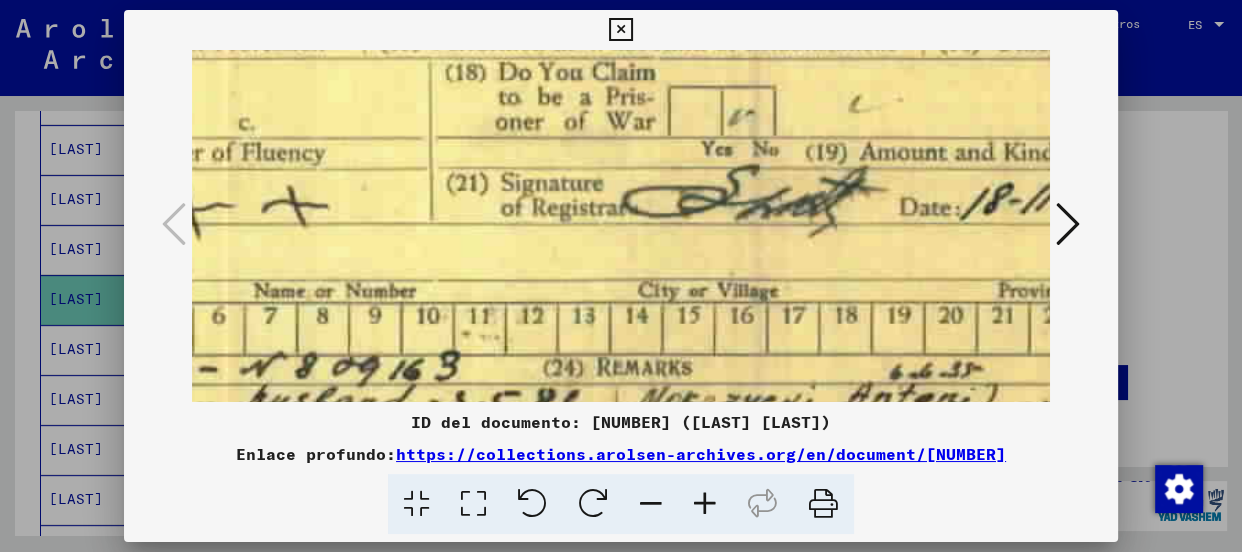 drag, startPoint x: 658, startPoint y: 278, endPoint x: 770, endPoint y: 170, distance: 155.5892 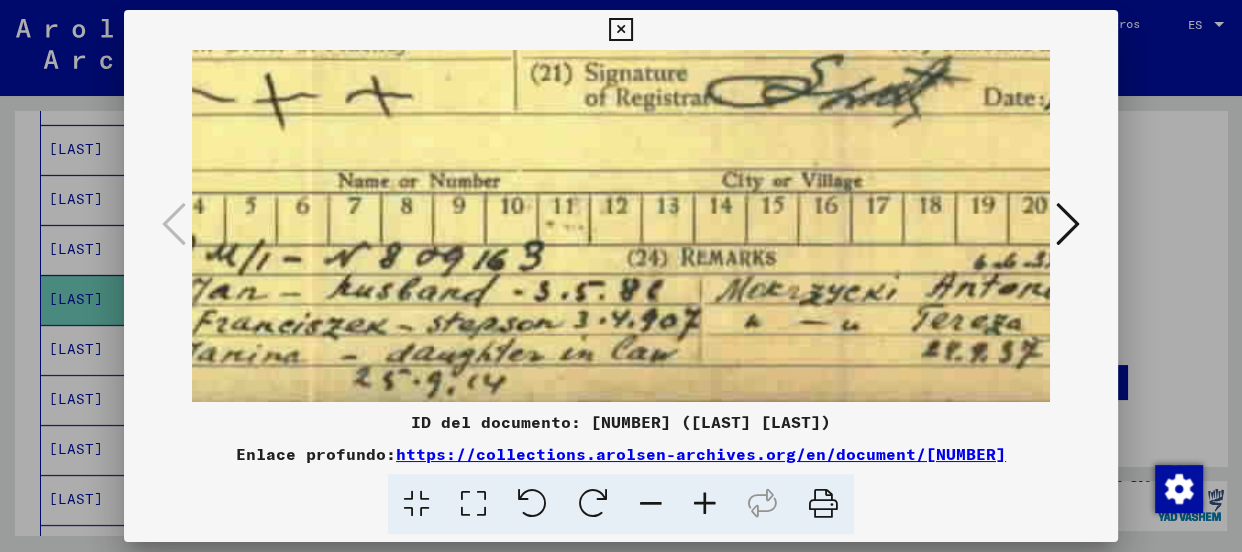 drag, startPoint x: 520, startPoint y: 236, endPoint x: 560, endPoint y: 189, distance: 61.7171 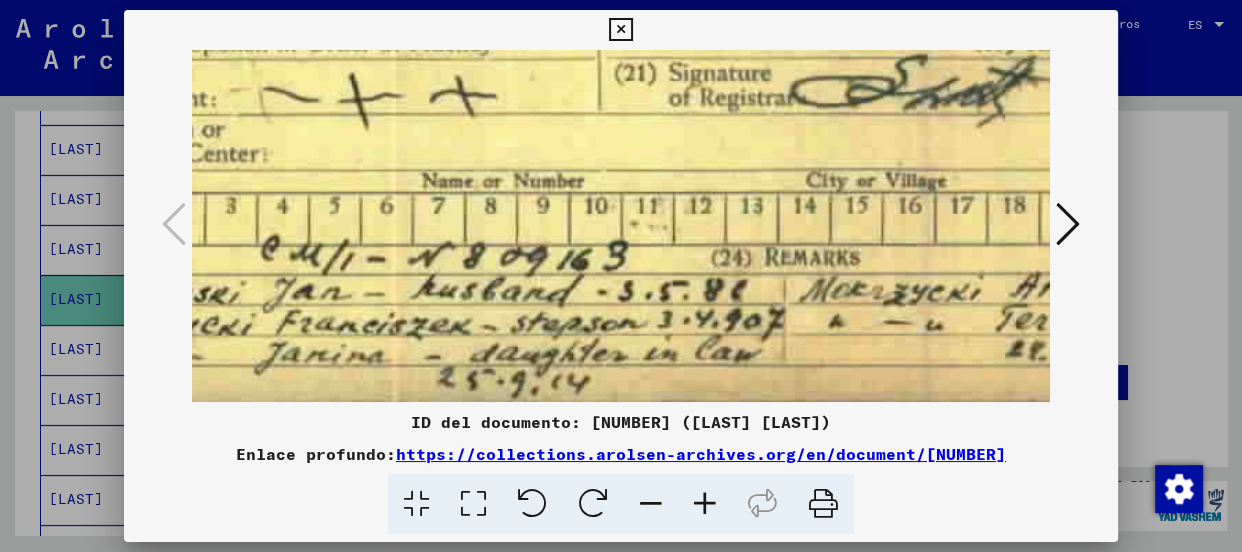 scroll, scrollTop: 700, scrollLeft: 214, axis: both 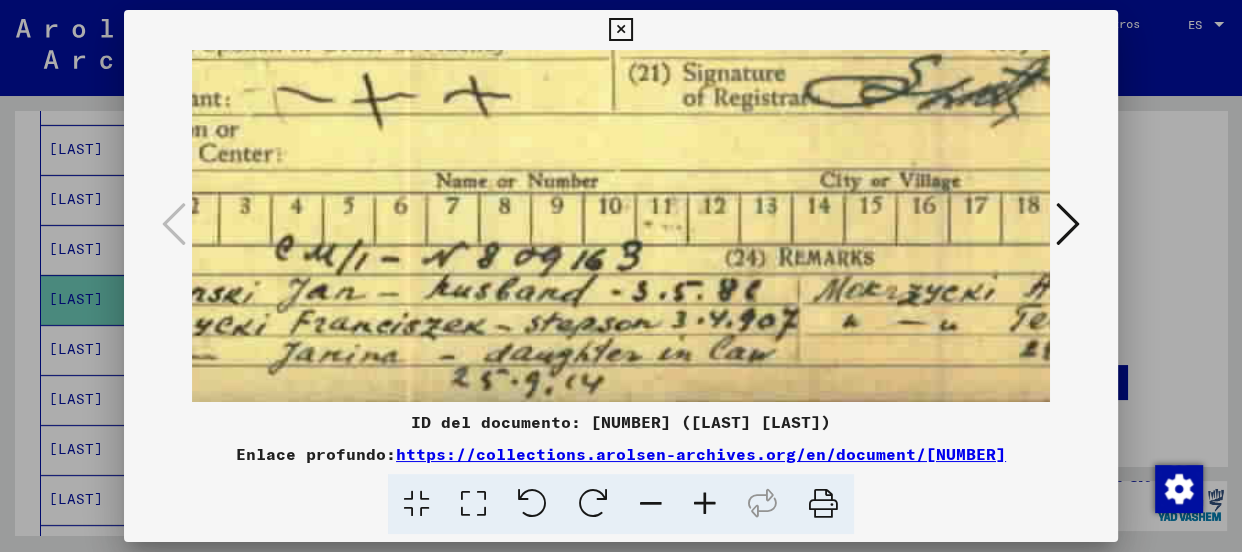 drag, startPoint x: 484, startPoint y: 290, endPoint x: 584, endPoint y: 204, distance: 131.89389 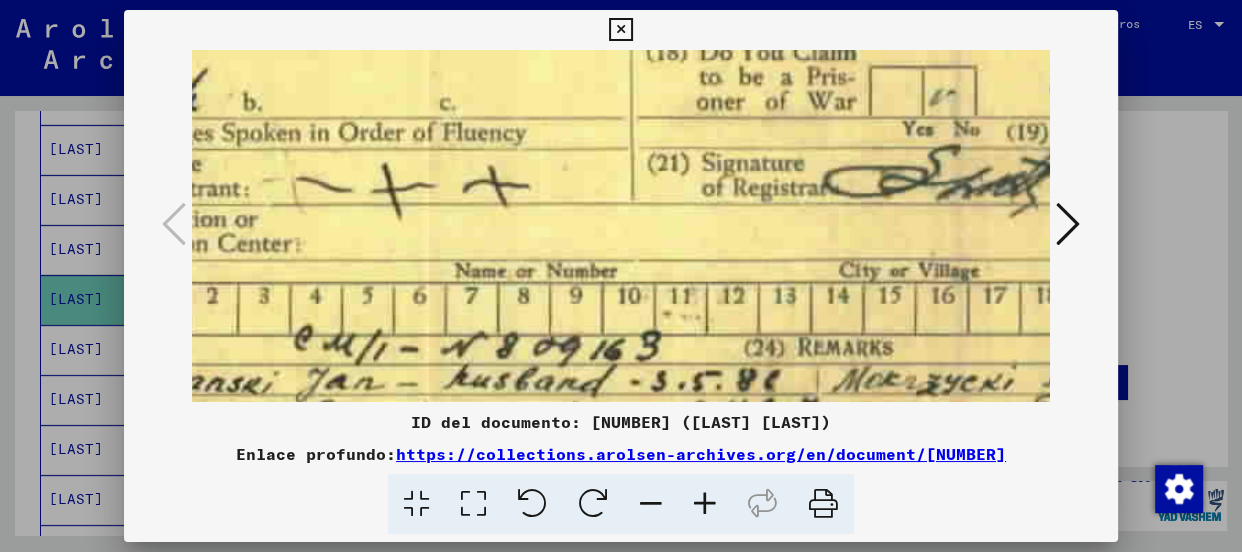 scroll, scrollTop: 610, scrollLeft: 195, axis: both 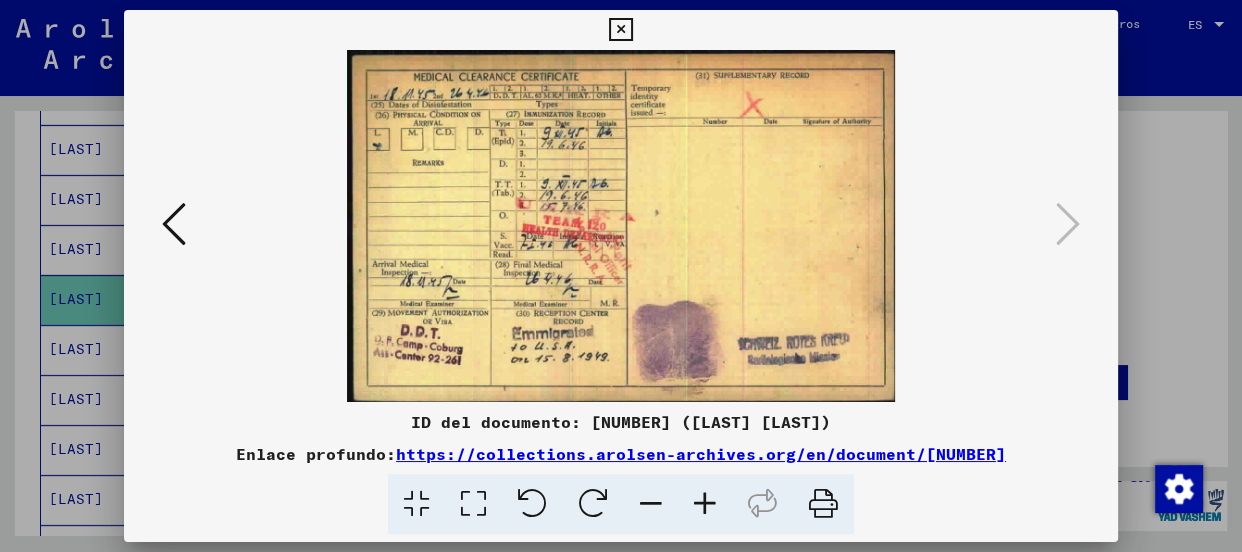 click at bounding box center [705, 504] 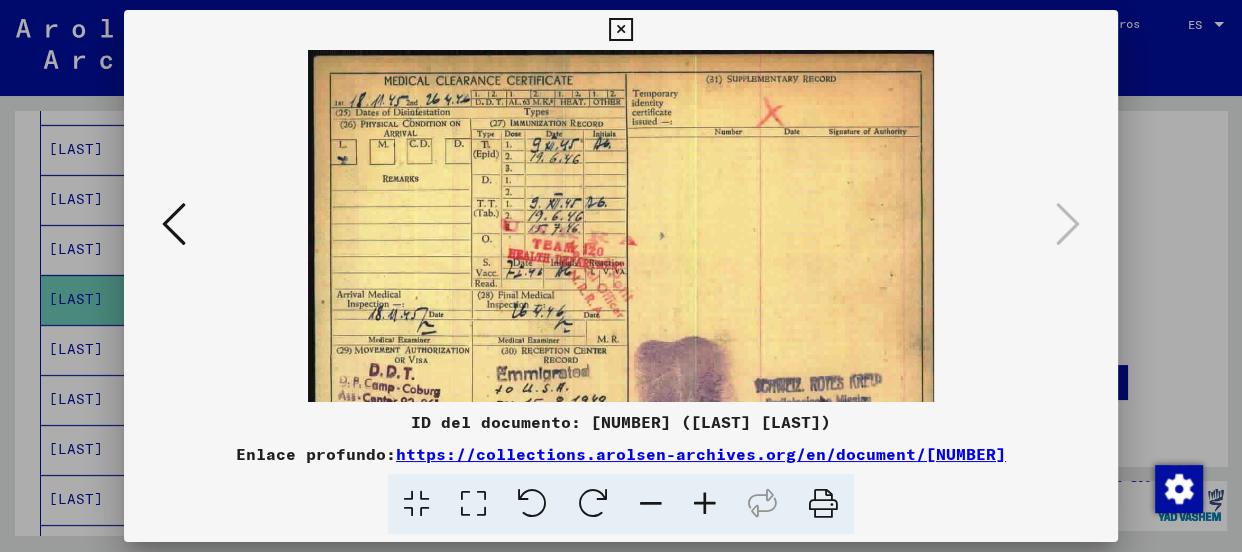 click at bounding box center (705, 504) 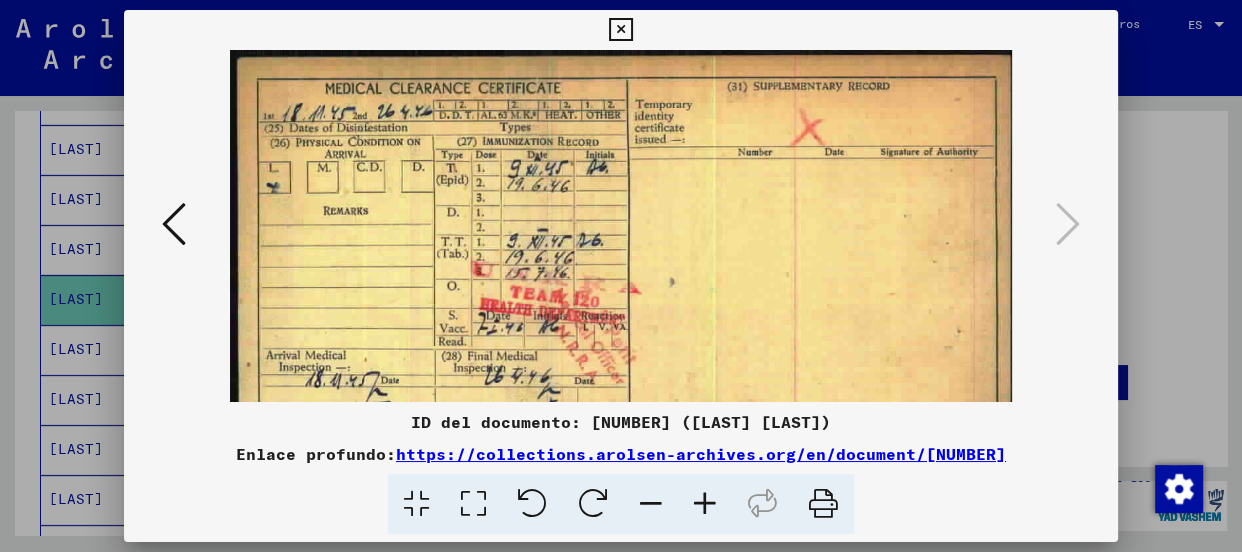 click at bounding box center (705, 504) 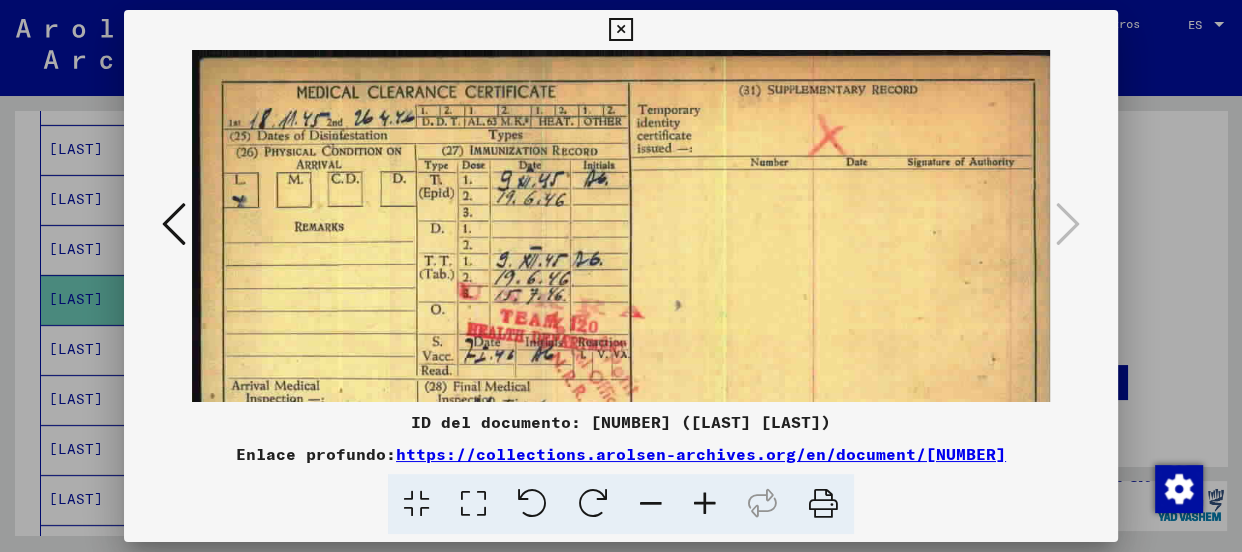click at bounding box center [705, 504] 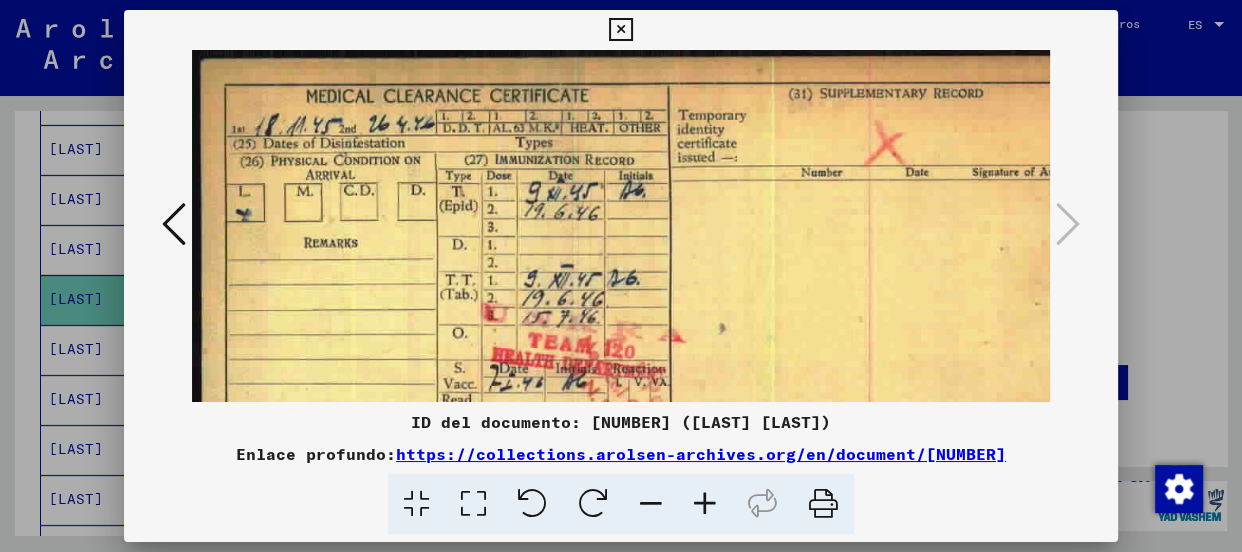 click at bounding box center [705, 504] 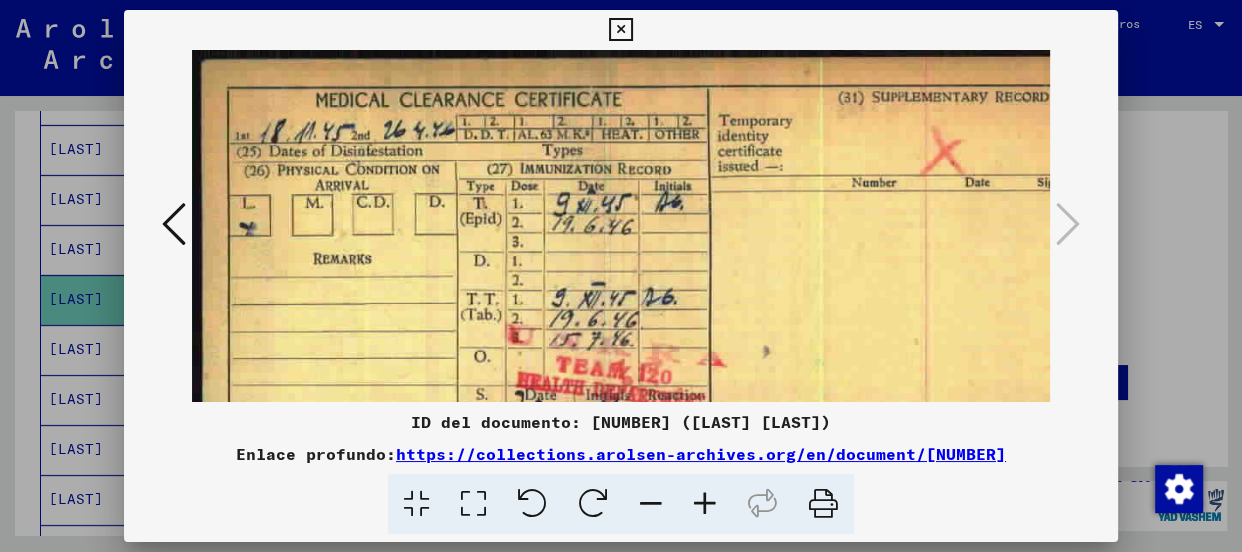 click at bounding box center (705, 504) 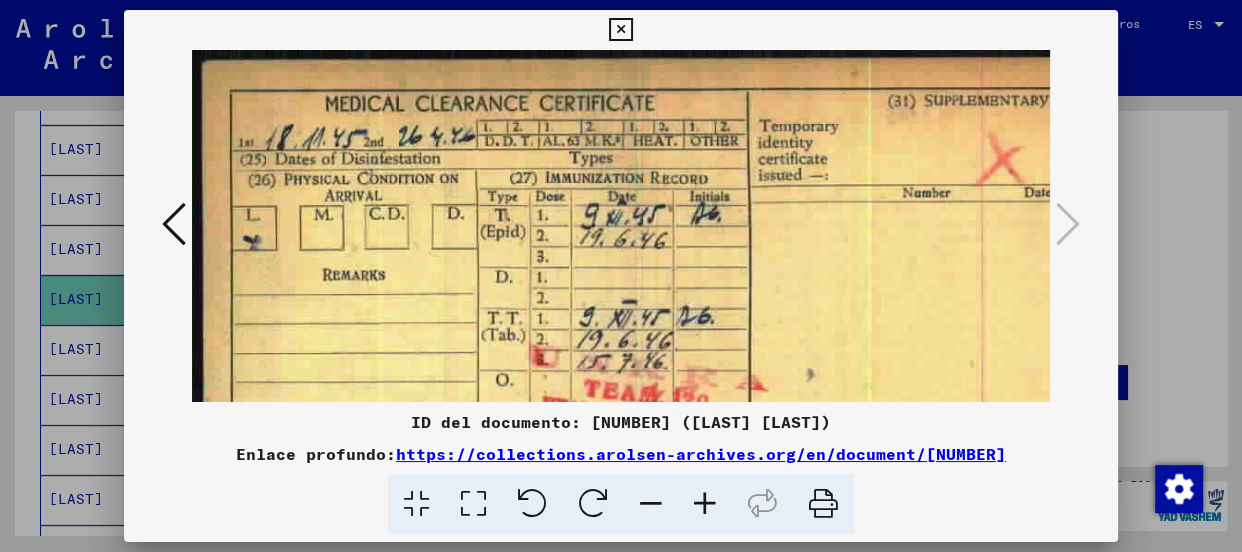 click at bounding box center [705, 504] 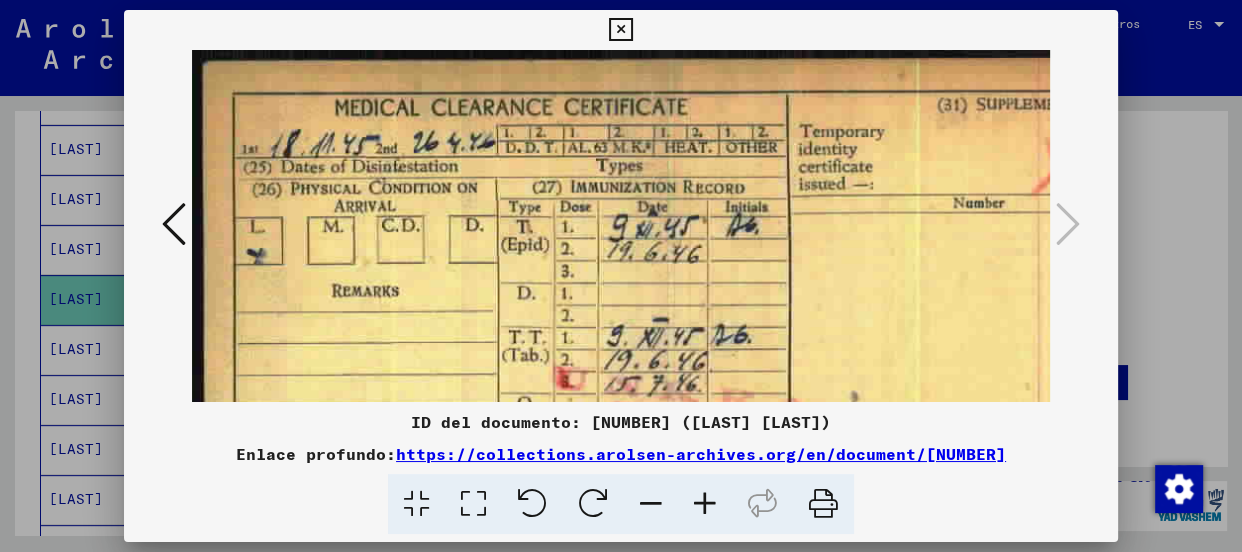 click at bounding box center (705, 504) 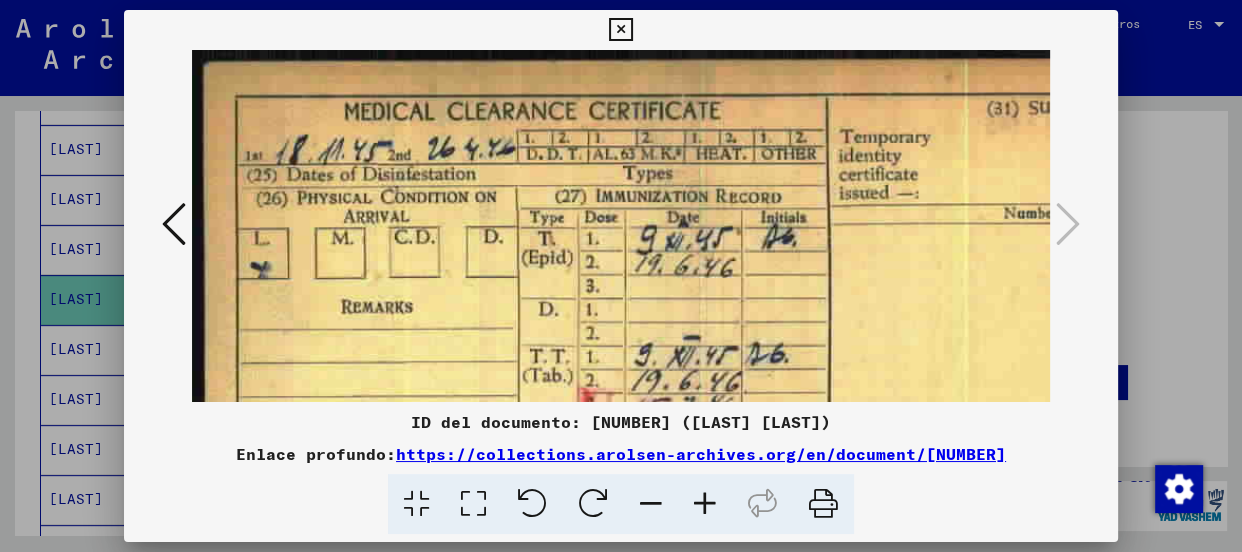 click at bounding box center [705, 504] 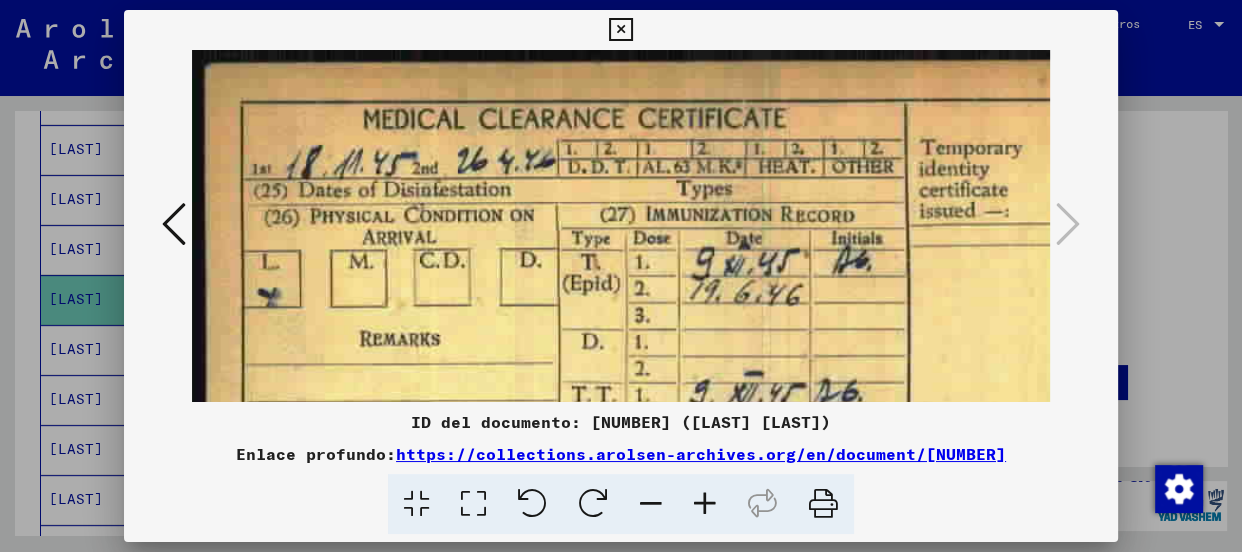 click at bounding box center [705, 504] 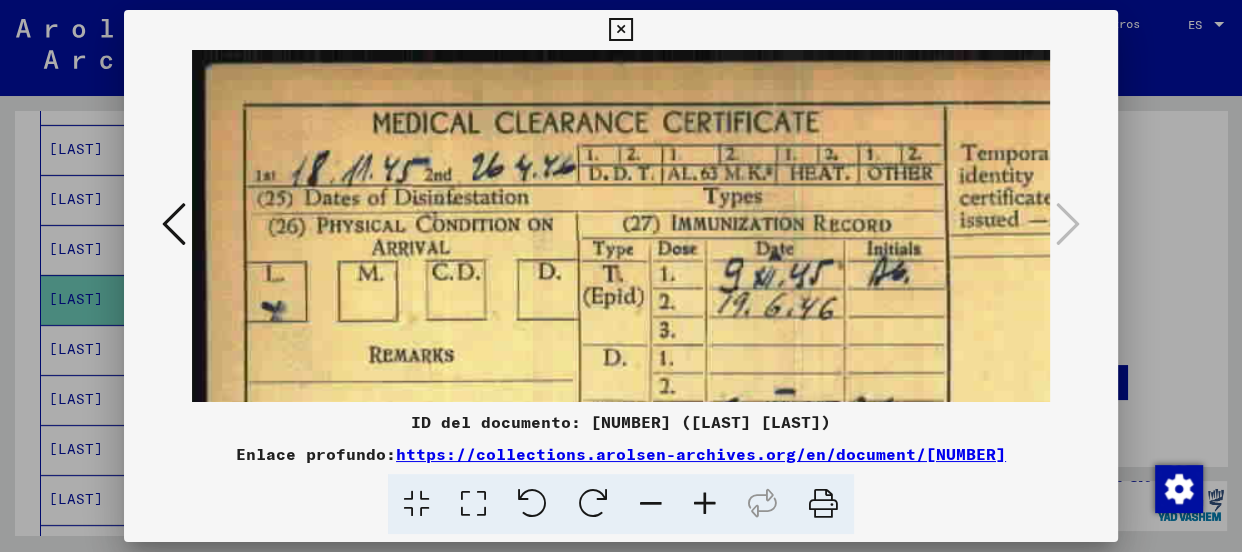 click at bounding box center (705, 504) 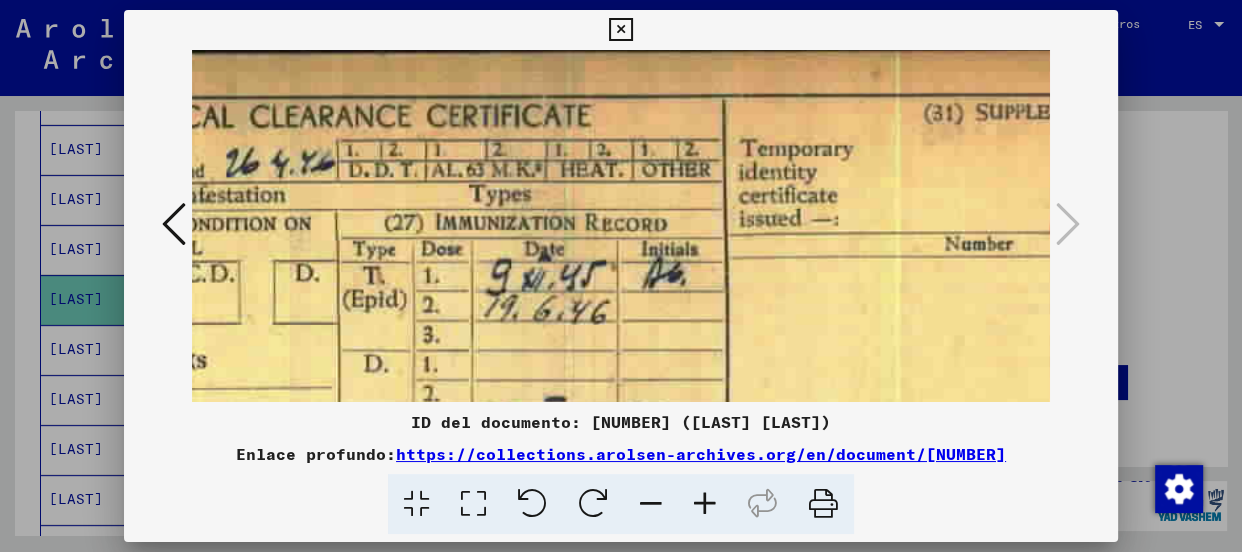 drag, startPoint x: 808, startPoint y: 275, endPoint x: 547, endPoint y: 261, distance: 261.3752 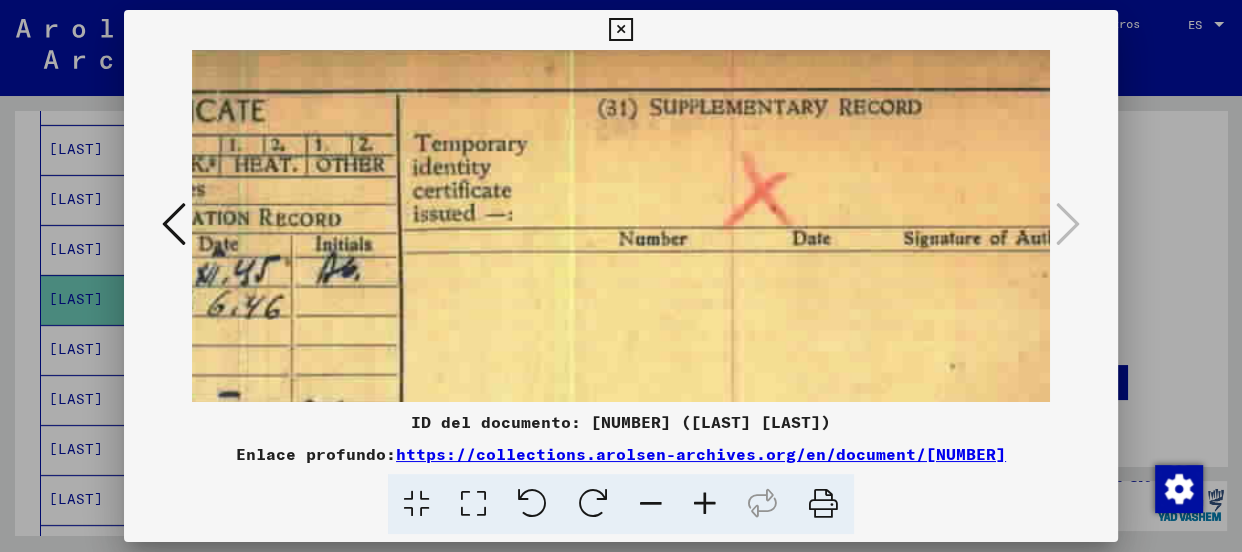drag, startPoint x: 903, startPoint y: 273, endPoint x: 576, endPoint y: 269, distance: 327.02448 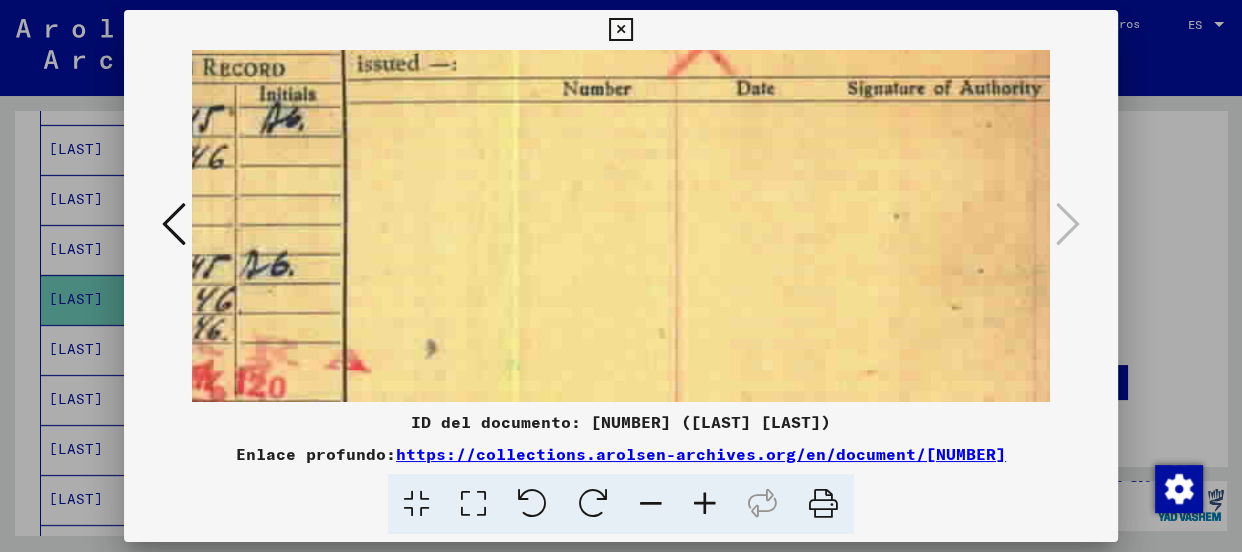 drag, startPoint x: 831, startPoint y: 292, endPoint x: 682, endPoint y: 138, distance: 214.28252 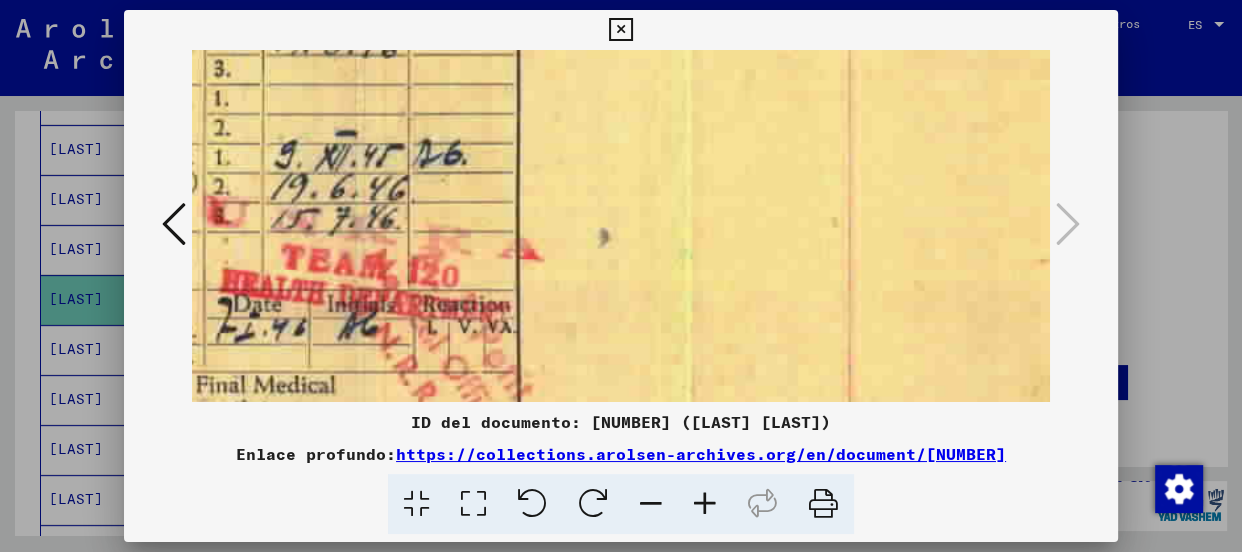 drag, startPoint x: 636, startPoint y: 261, endPoint x: 810, endPoint y: 153, distance: 204.79257 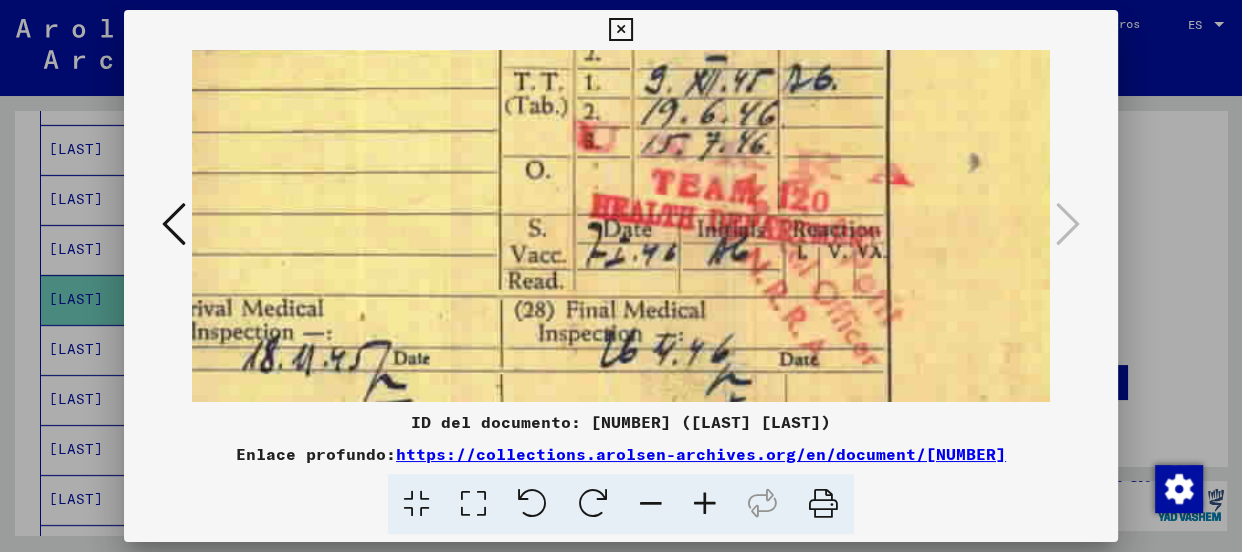 scroll, scrollTop: 325, scrollLeft: 95, axis: both 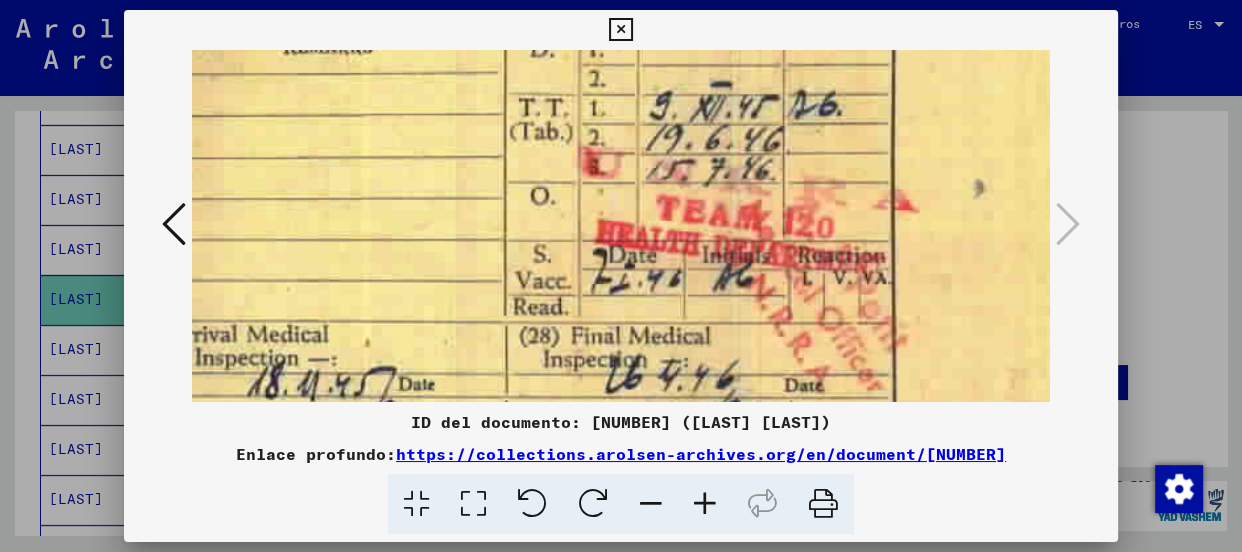 drag, startPoint x: 590, startPoint y: 244, endPoint x: 967, endPoint y: 194, distance: 380.3012 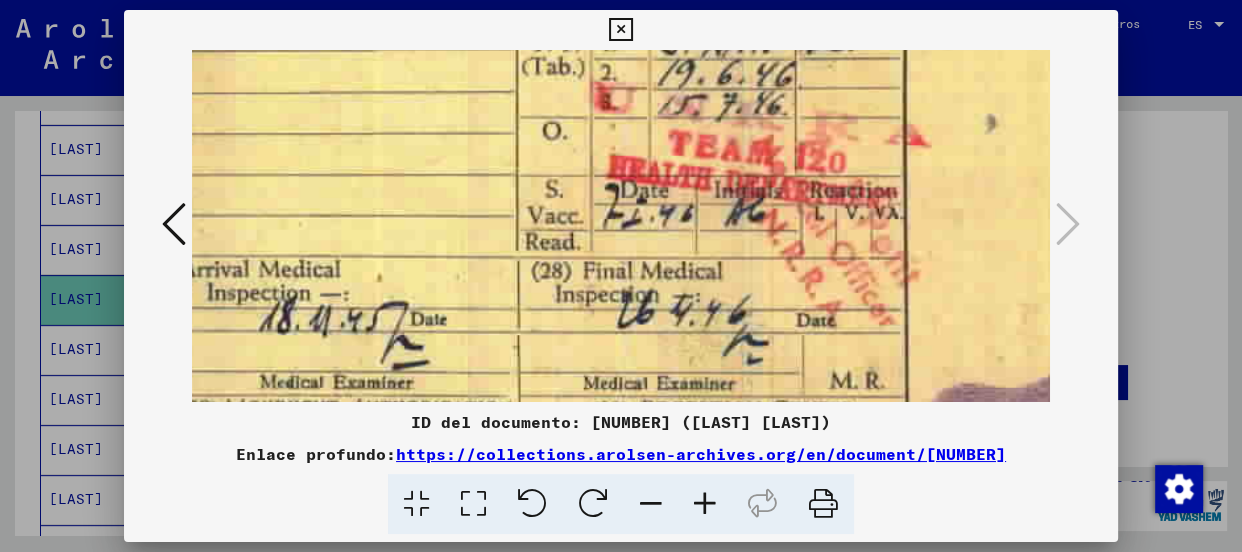 scroll, scrollTop: 393, scrollLeft: 82, axis: both 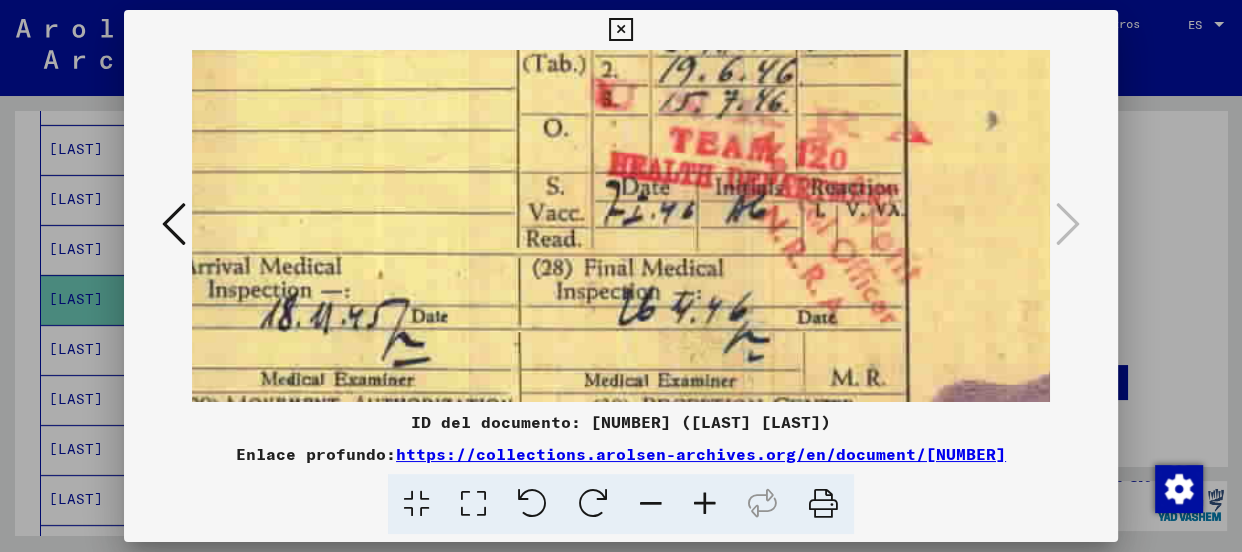 drag, startPoint x: 900, startPoint y: 277, endPoint x: 914, endPoint y: 207, distance: 71.38628 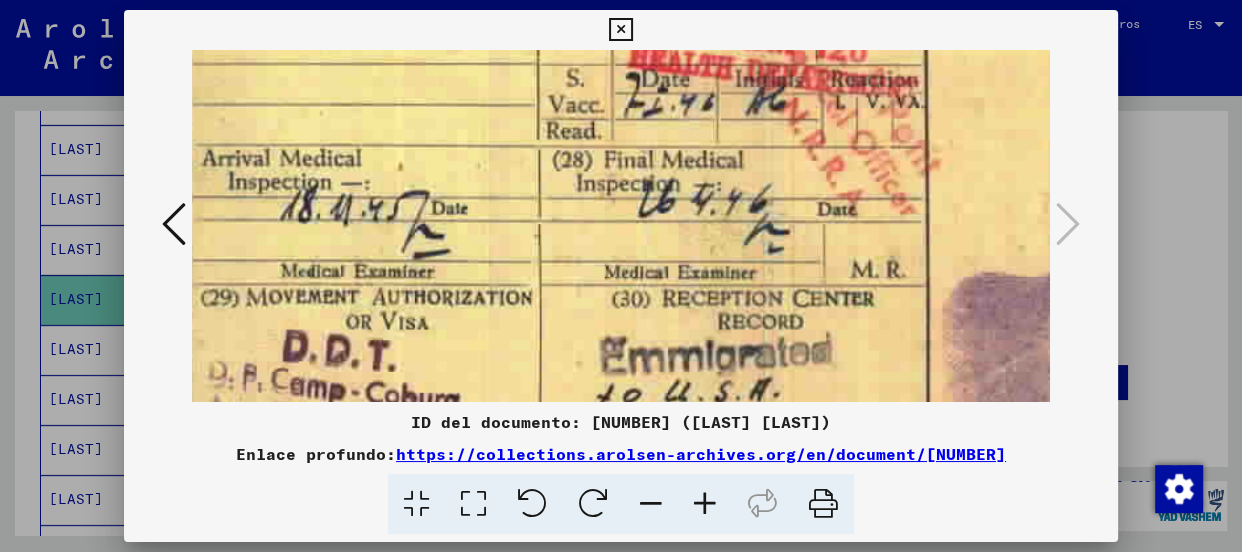 drag, startPoint x: 555, startPoint y: 283, endPoint x: 577, endPoint y: 176, distance: 109.23827 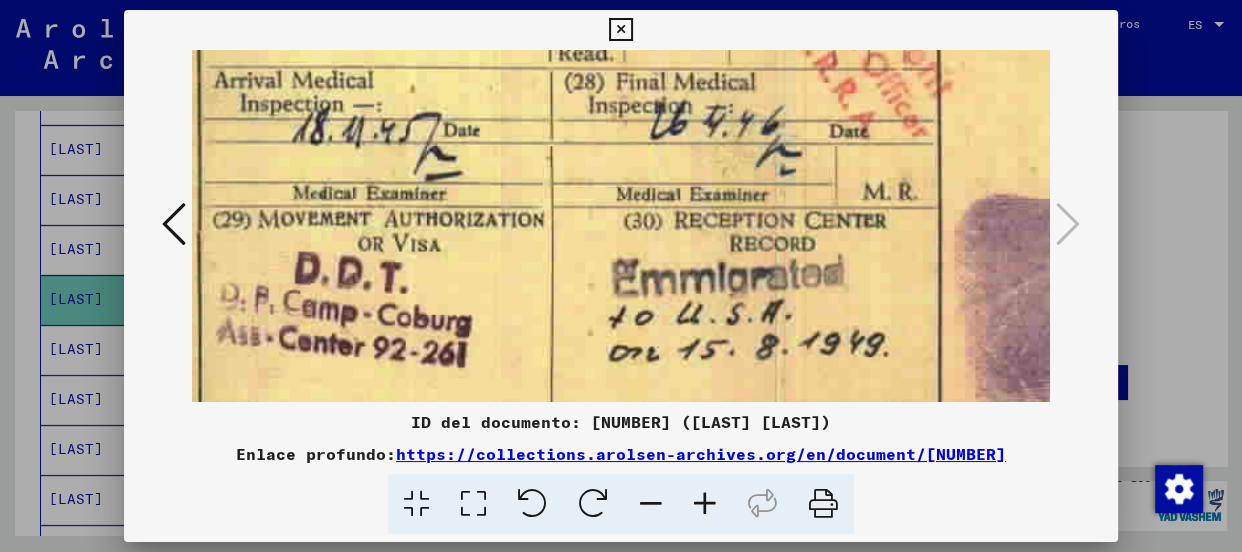 scroll, scrollTop: 607, scrollLeft: 44, axis: both 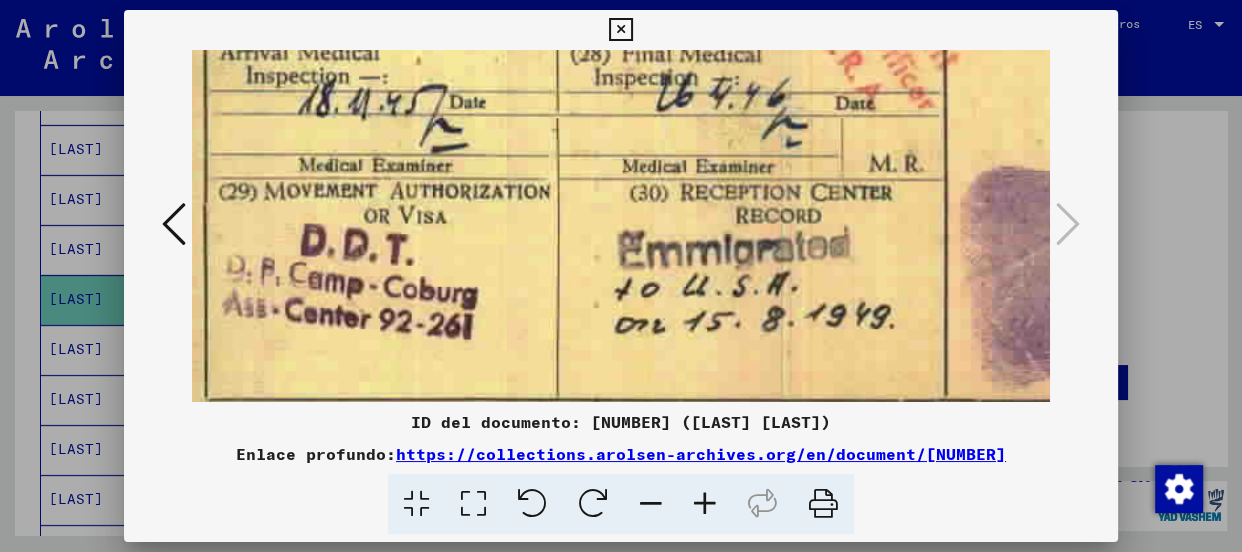 drag, startPoint x: 611, startPoint y: 266, endPoint x: 631, endPoint y: 162, distance: 105.90562 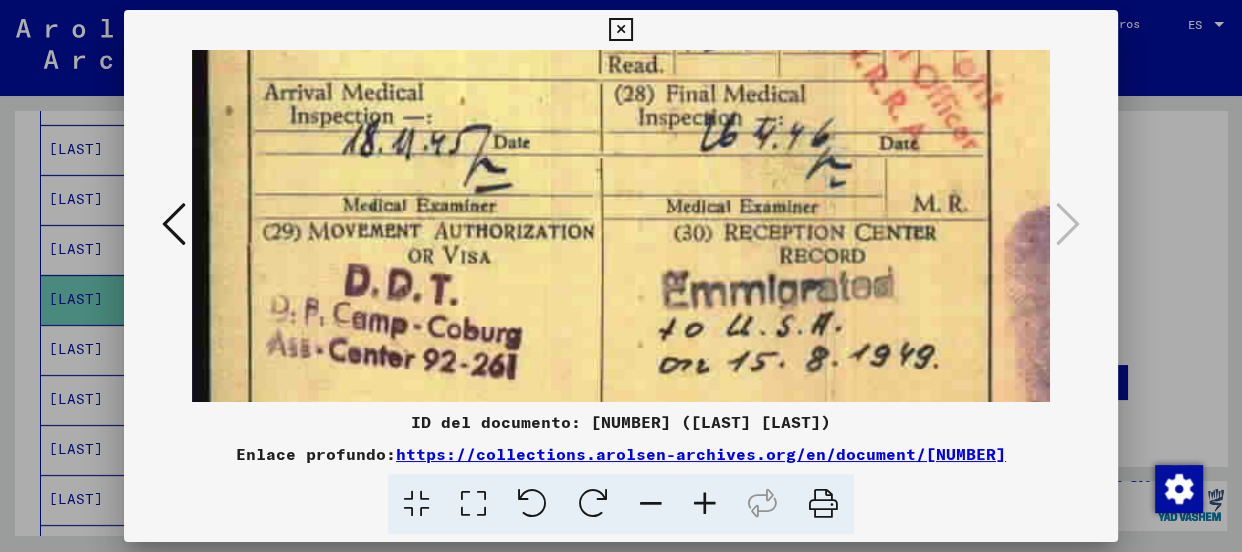 scroll, scrollTop: 568, scrollLeft: 0, axis: vertical 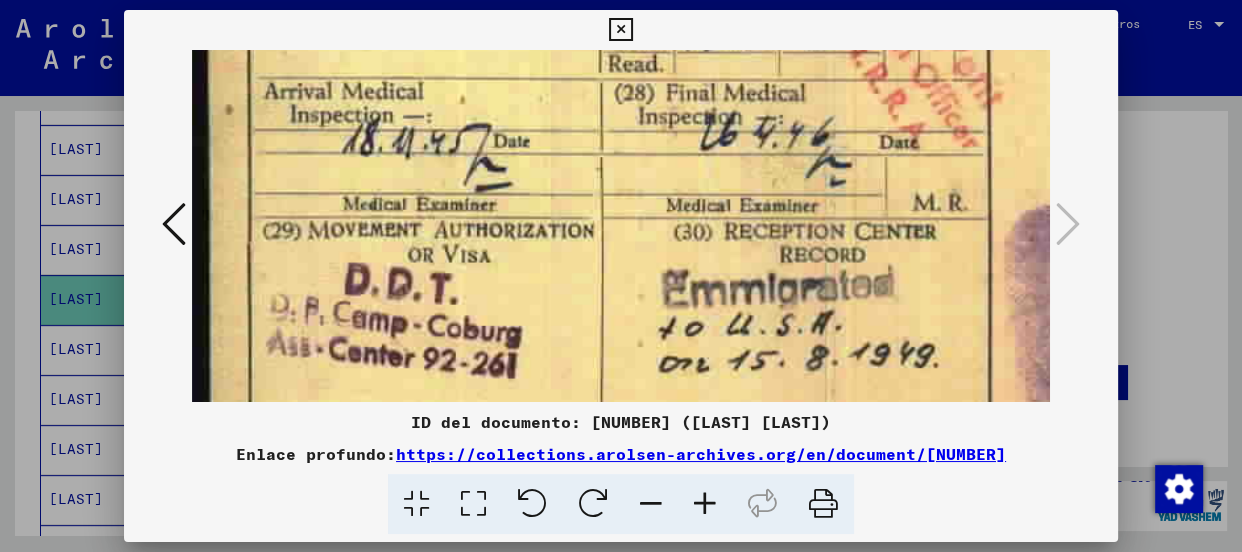 drag, startPoint x: 407, startPoint y: 141, endPoint x: 602, endPoint y: 180, distance: 198.86176 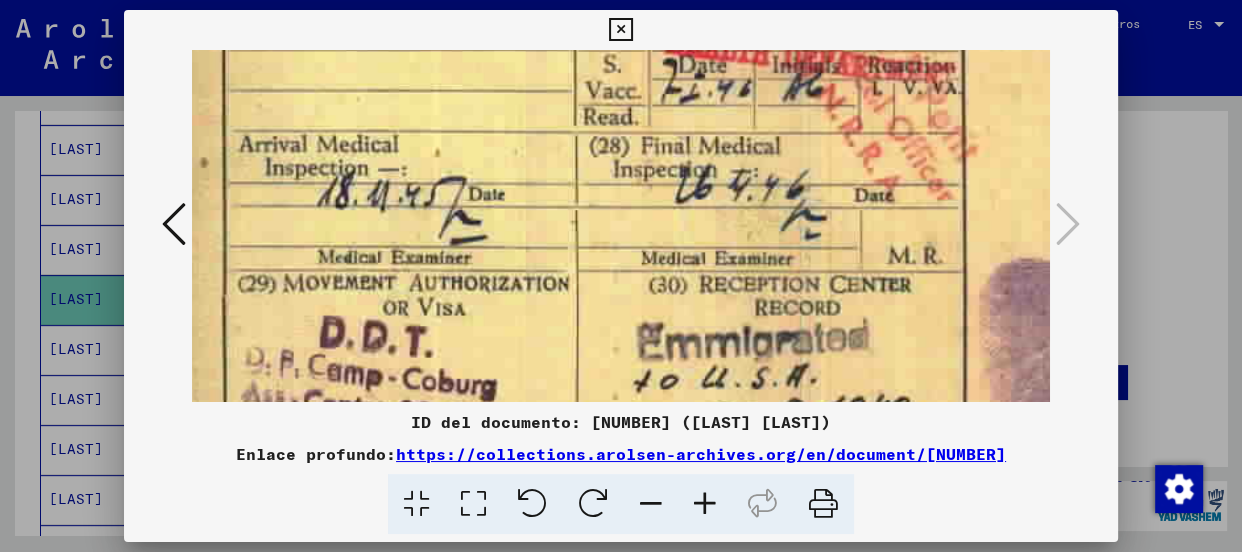 drag, startPoint x: 699, startPoint y: 295, endPoint x: 712, endPoint y: 270, distance: 28.178005 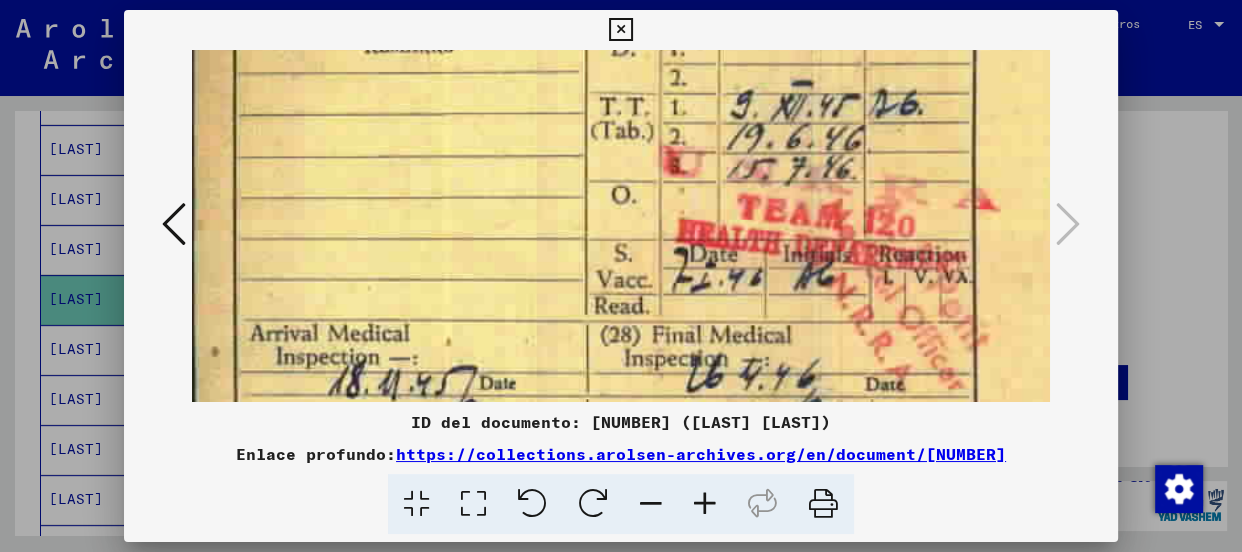scroll, scrollTop: 305, scrollLeft: 13, axis: both 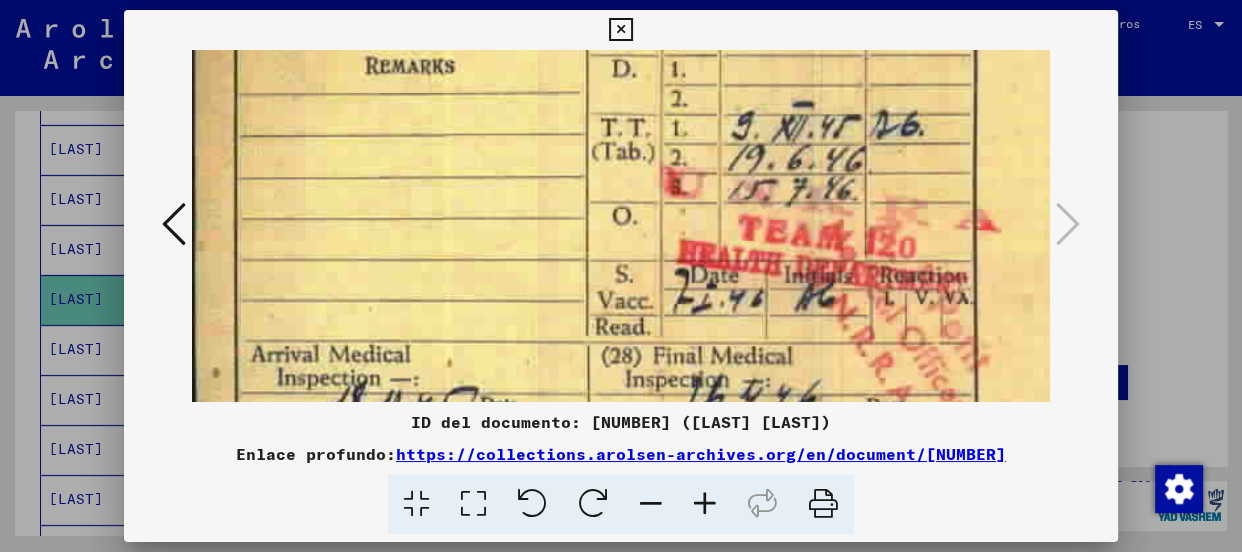drag, startPoint x: 759, startPoint y: 89, endPoint x: 772, endPoint y: 300, distance: 211.4001 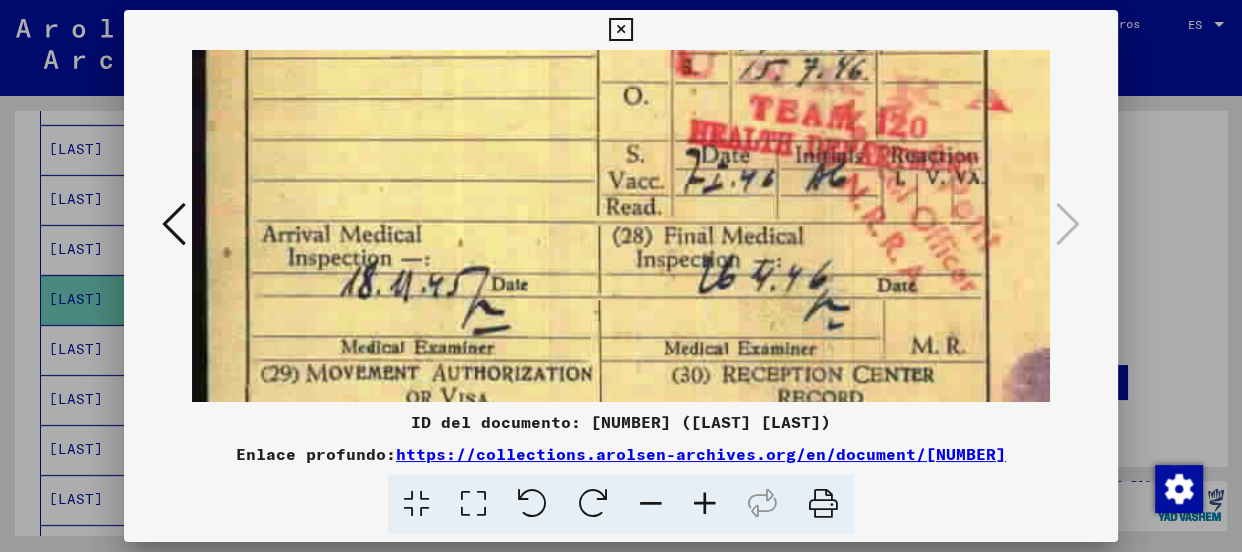 click at bounding box center (970, 126) 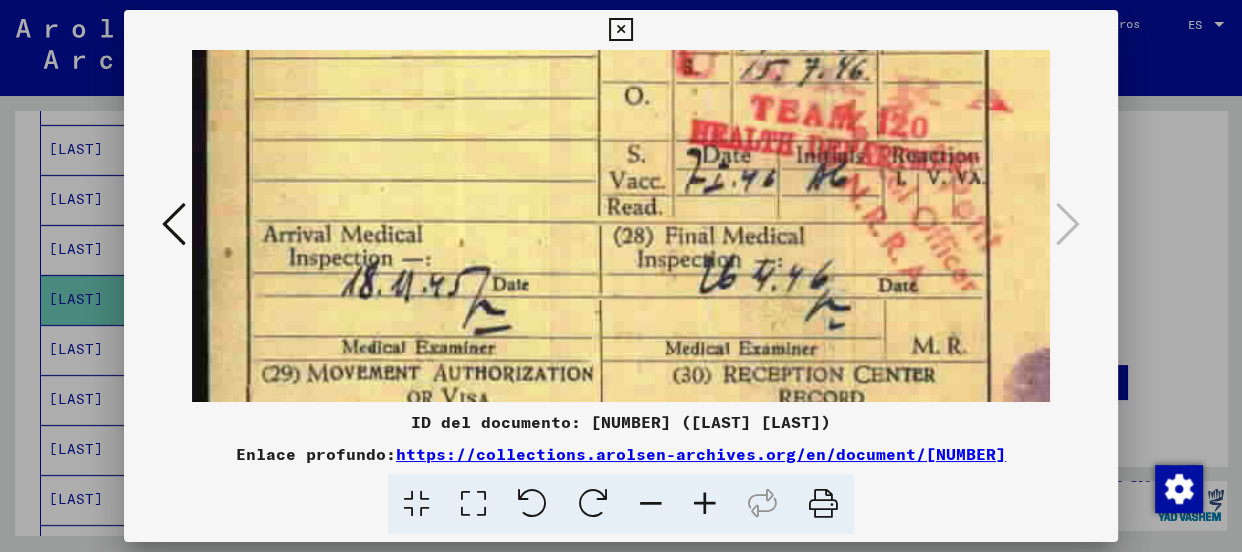 scroll, scrollTop: 493, scrollLeft: 4, axis: both 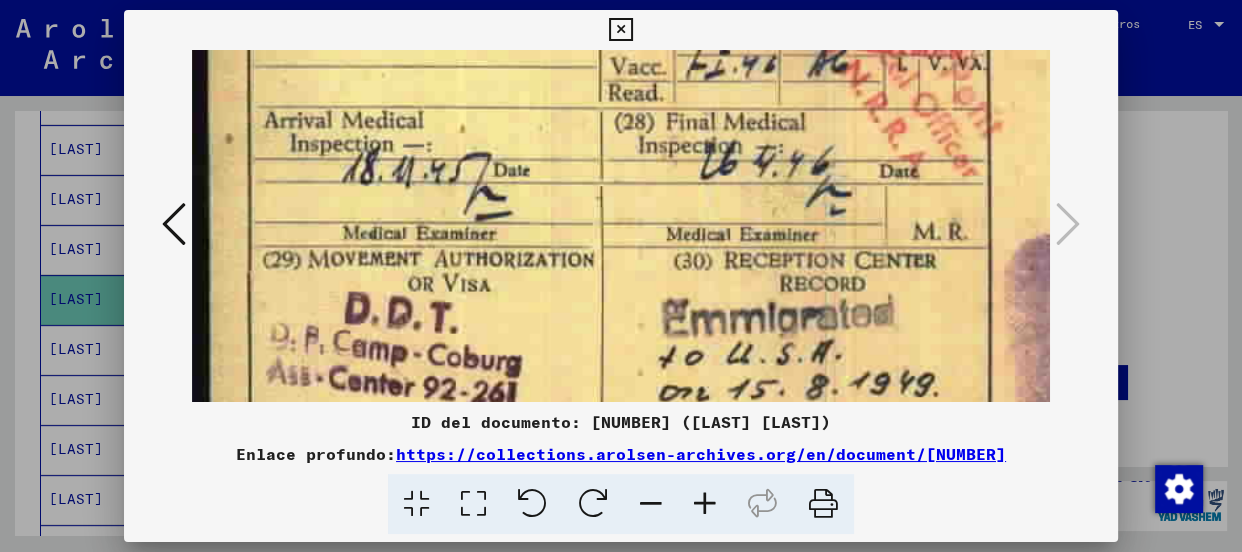 drag, startPoint x: 793, startPoint y: 275, endPoint x: 795, endPoint y: 162, distance: 113.0177 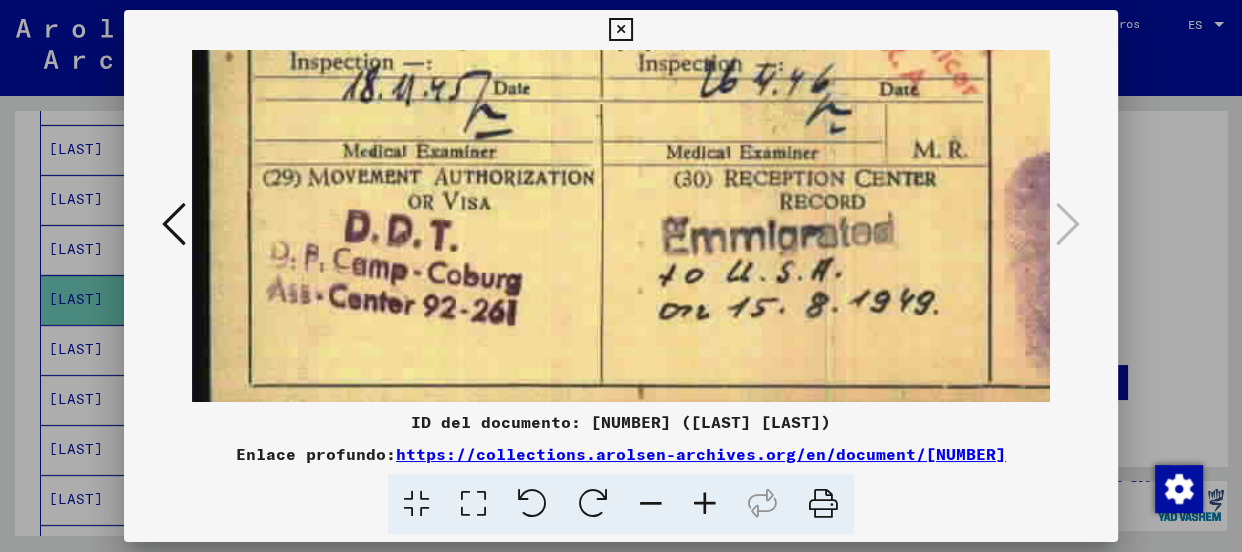scroll, scrollTop: 624, scrollLeft: 0, axis: vertical 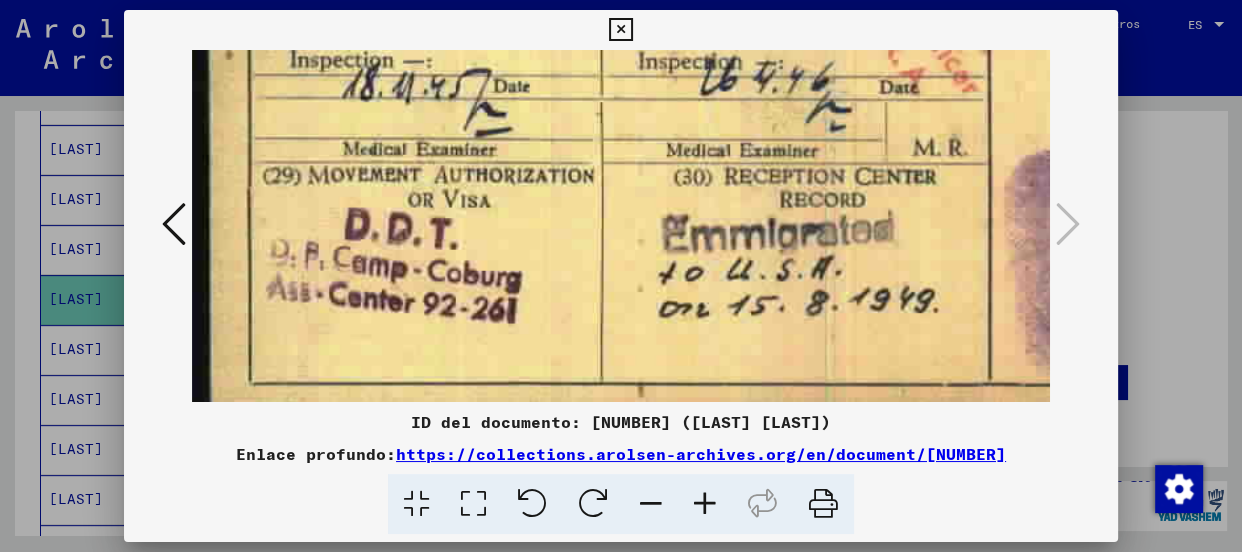 drag, startPoint x: 786, startPoint y: 273, endPoint x: 732, endPoint y: 510, distance: 243.07407 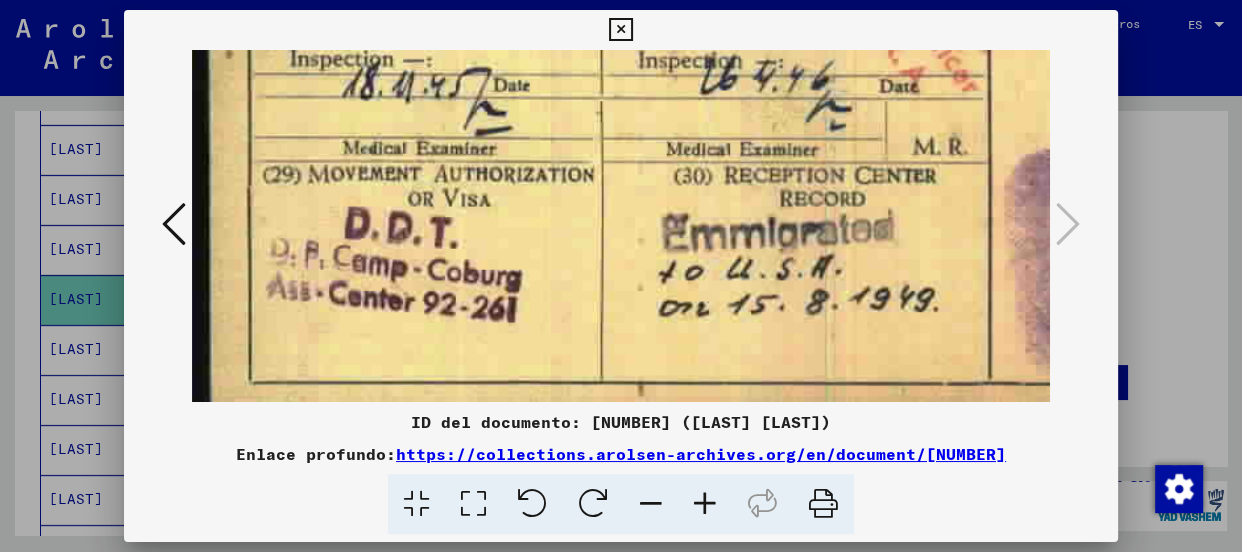 click at bounding box center (621, 276) 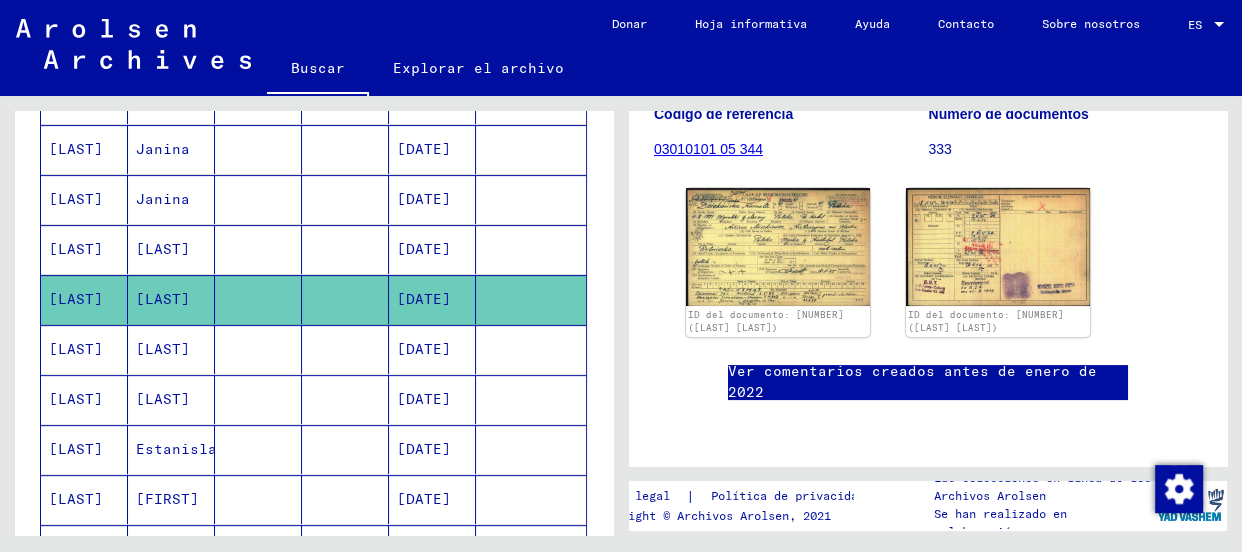 click on "Apellido Nombre de pila Apellido de soltera Lugar de nacimiento Fecha de nacimiento Prisionero # DZIEKANSKA Albina [DATE] DZIEKANSKA Ana [DATE] DZIEKANSKA filipina [DATE] DZIEKANSKA filipina [DATE] DZIEKANSKA Halina [DATE] DZIEKANSKA Elena [DATE] DZIEKANSKA Elena [DATE] DZIEKANSKA Jadwiga [DATE] DZIEKANSKA Janina [DATE] DZIEKANSKA Janina [DATE] DZIEKANSKA Cornela [DATE] DZIEKANSKA Cornela [DATE] DZIEKANSKA Narzyja [DATE] DZIEKANSKA Narzyja [DATE] DZIEKANSKA Estanislao [DATE] DZIEKANSKA Stanislawa [DATE] DZIEKANSKA Wiktozia [DATE] DZIEKANSKA Estefanía [DATE] DZIEKANSKA Stefanie DZIEKANSKA Stefanie [DATE] DZIEKANSKA filipina [DATE] DZIEKANSKA filipina [DATE] DZIEKANSKA filipina [DATE] DZIEKANSKA Antonia" at bounding box center [314, 387] 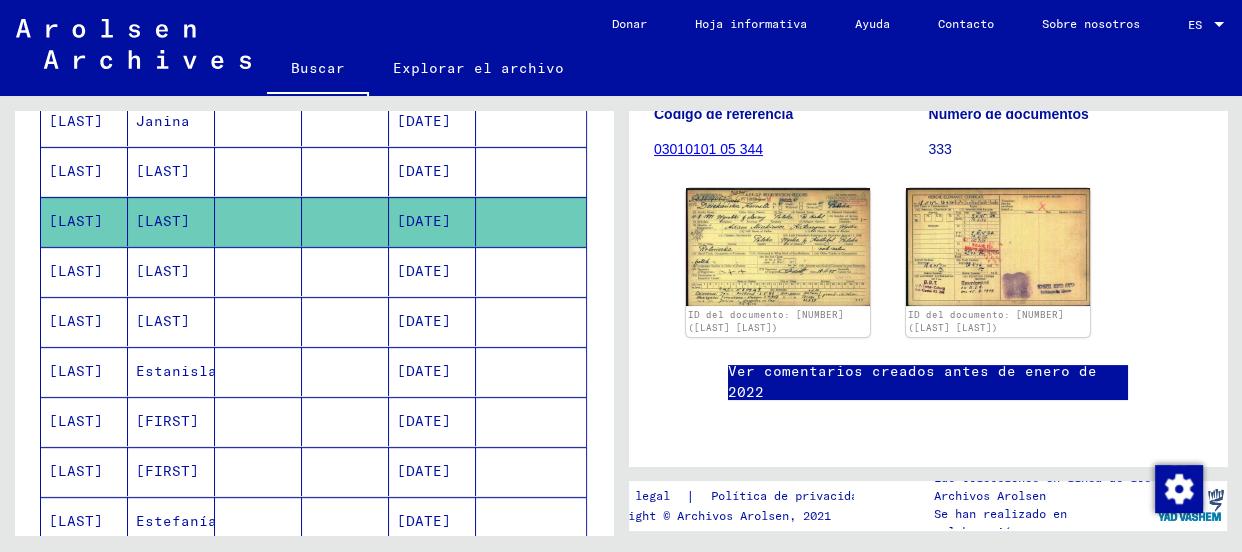 scroll, scrollTop: 810, scrollLeft: 0, axis: vertical 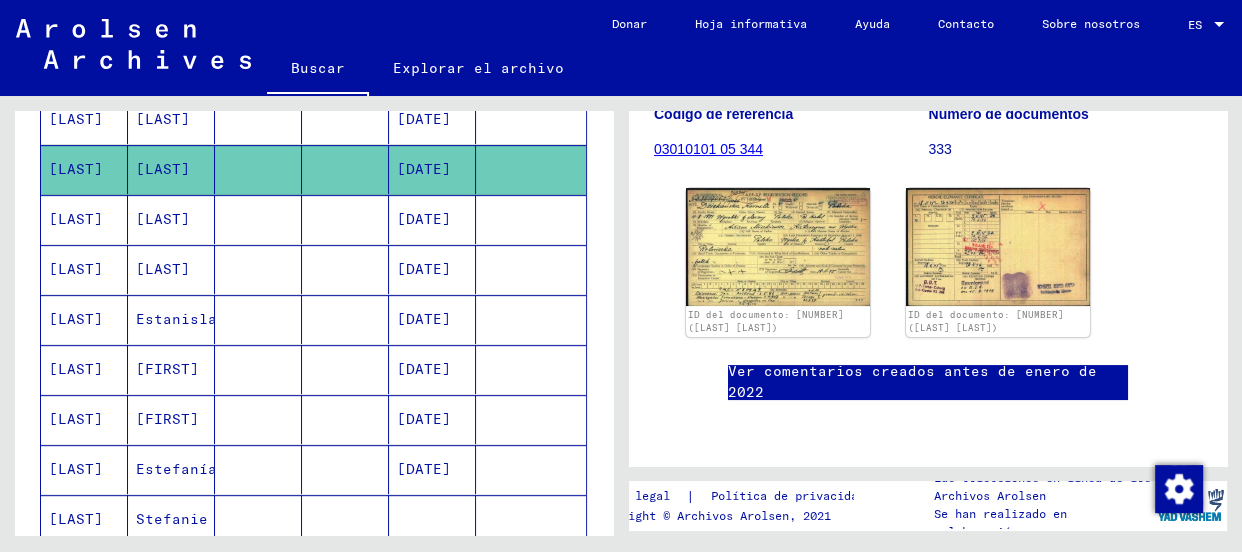 click on "Apellido Nombre de pila Apellido de soltera Lugar de nacimiento Fecha de nacimiento Prisionero # DZIEKANSKA Albina [DATE] DZIEKANSKA Ana [DATE] DZIEKANSKA filipina [DATE] DZIEKANSKA filipina [DATE] DZIEKANSKA Halina [DATE] DZIEKANSKA Elena [DATE] DZIEKANSKA Elena [DATE] DZIEKANSKA Jadwiga [DATE] DZIEKANSKA Janina [DATE] DZIEKANSKA Janina [DATE] DZIEKANSKA Cornela [DATE] DZIEKANSKA Cornela [DATE] DZIEKANSKA Narzyja [DATE] DZIEKANSKA Narzyja [DATE] DZIEKANSKA Estanislao [DATE] DZIEKANSKA Stanislawa [DATE] DZIEKANSKA Wiktozia [DATE] DZIEKANSKA Estefanía [DATE] DZIEKANSKA Stefanie DZIEKANSKA Stefanie [DATE] DZIEKANSKA filipina [DATE] DZIEKANSKA filipina [DATE] DZIEKANSKA filipina [DATE] DZIEKANSKA Antonia" at bounding box center [314, 257] 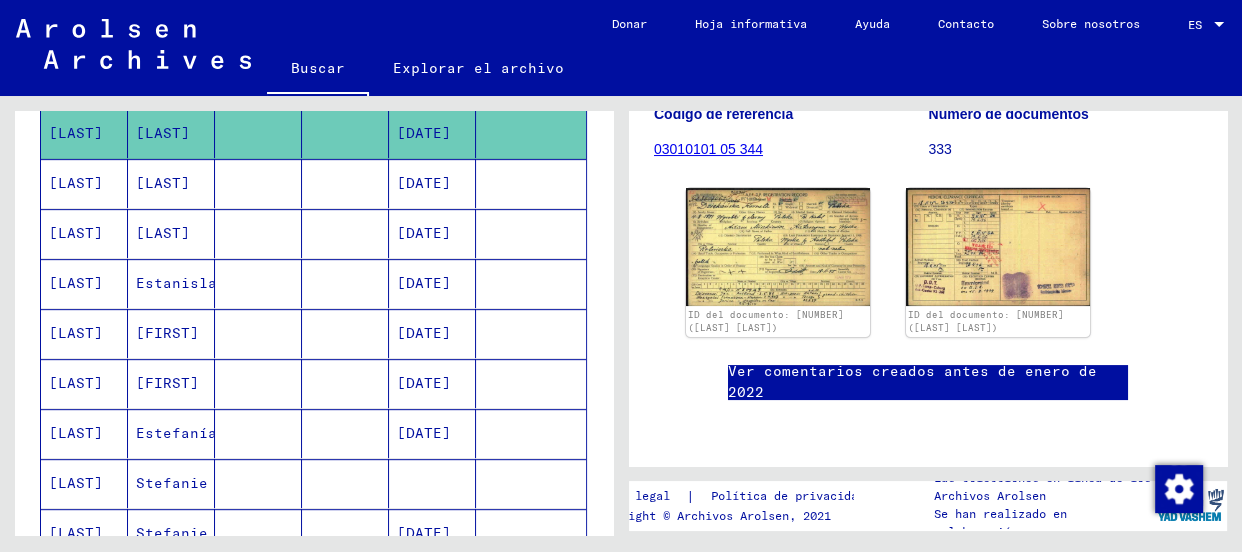 click on "[LAST]" at bounding box center [76, 233] 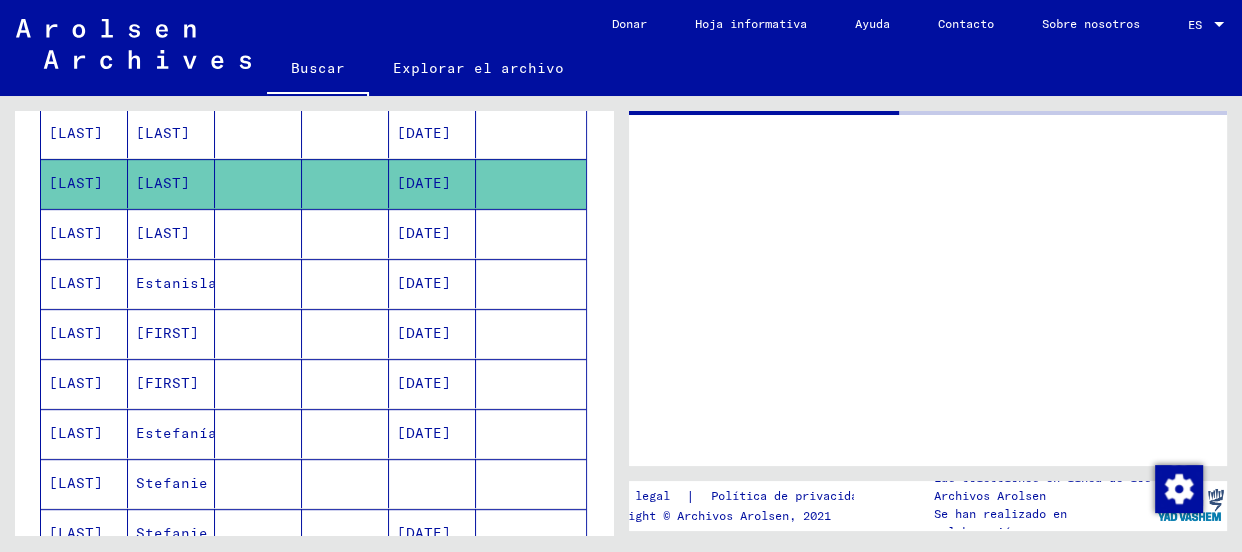 scroll, scrollTop: 0, scrollLeft: 0, axis: both 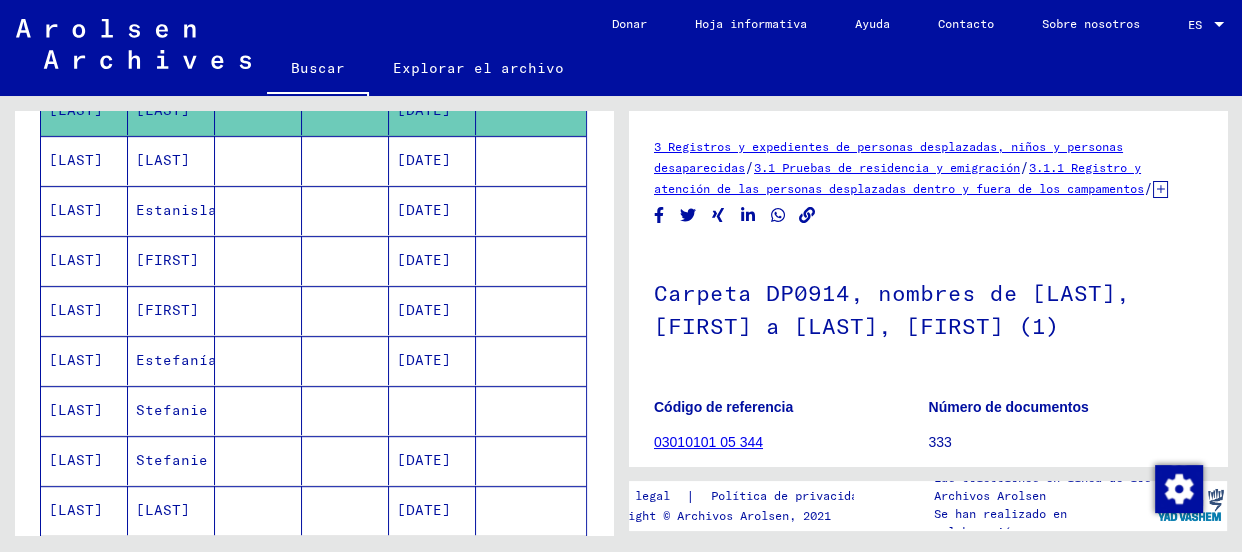 click on "Apellido Nombre de pila Apellido de soltera Lugar de nacimiento Fecha de nacimiento Prisionero # DZIEKANSKA Albina [DATE] DZIEKANSKA Ana [DATE] DZIEKANSKA filipina [DATE] DZIEKANSKA filipina [DATE] DZIEKANSKA Halina [DATE] DZIEKANSKA Elena [DATE] DZIEKANSKA Elena [DATE] DZIEKANSKA Jadwiga [DATE] DZIEKANSKA Janina [DATE] DZIEKANSKA Janina [DATE] DZIEKANSKA Cornela [DATE] DZIEKANSKA Cornela [DATE] DZIEKANSKA Narzyja [DATE] DZIEKANSKA Narzyja [DATE] DZIEKANSKA Estanislao [DATE] DZIEKANSKA Stanislawa [DATE] DZIEKANSKA Wiktozia [DATE] DZIEKANSKA Estefanía [DATE] DZIEKANSKA Stefanie DZIEKANSKA Stefanie [DATE] DZIEKANSKA filipina [DATE] DZIEKANSKA filipina [DATE] DZIEKANSKA filipina [DATE] DZIEKANSKA Antonia" at bounding box center [314, 148] 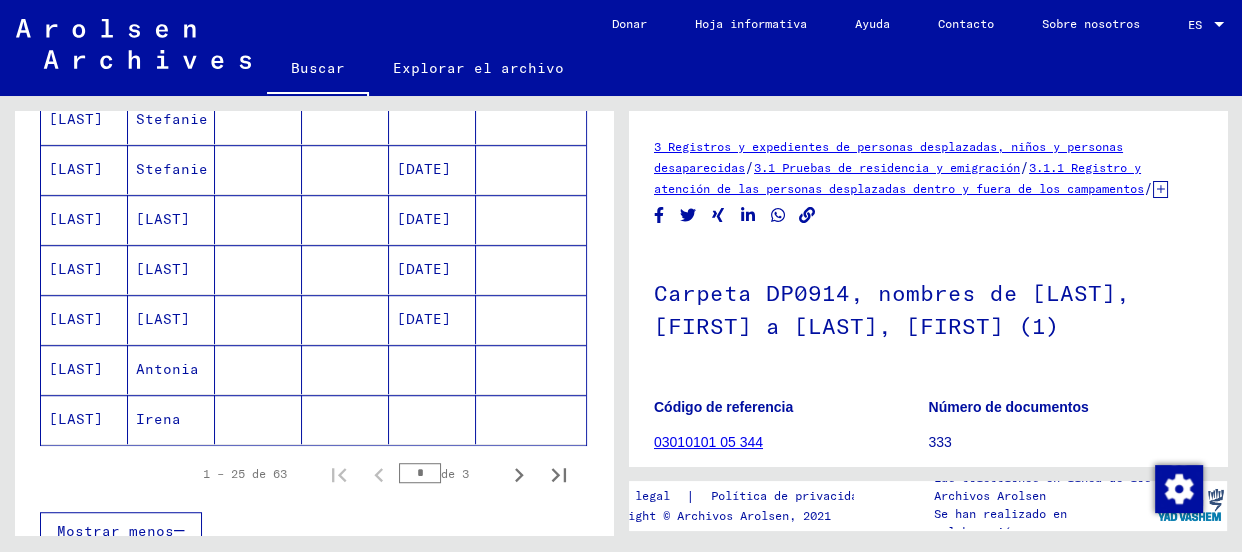 scroll, scrollTop: 1246, scrollLeft: 0, axis: vertical 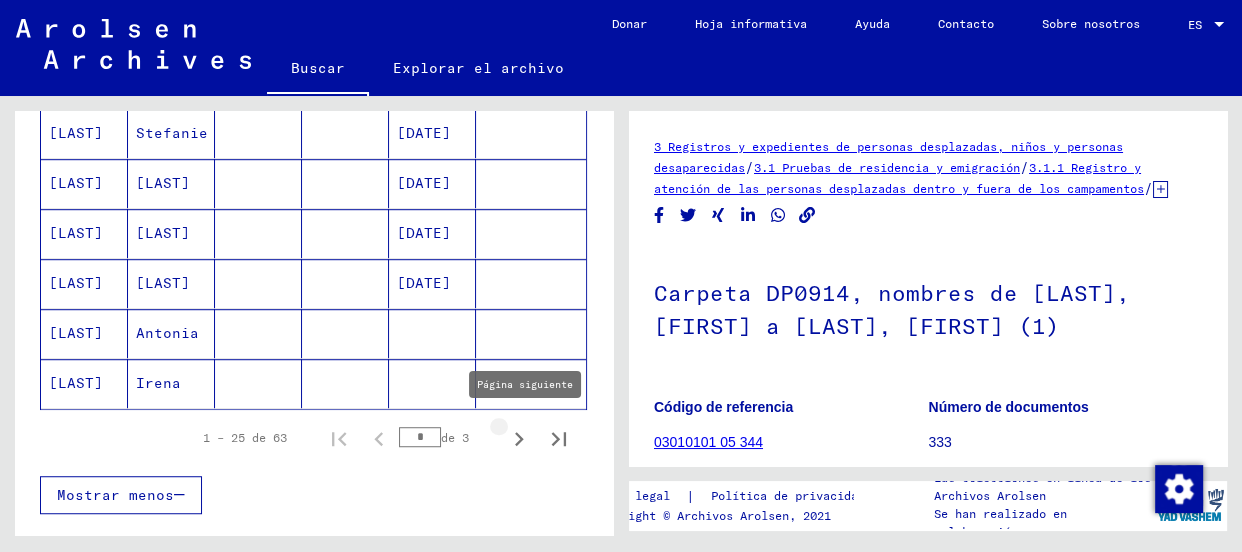 click 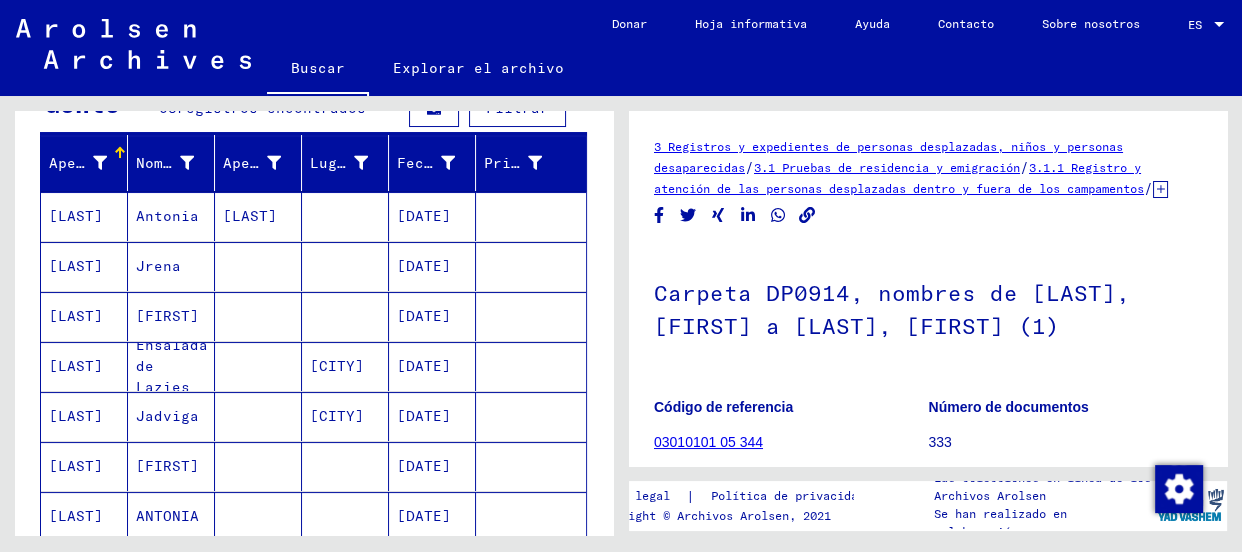 scroll, scrollTop: 208, scrollLeft: 0, axis: vertical 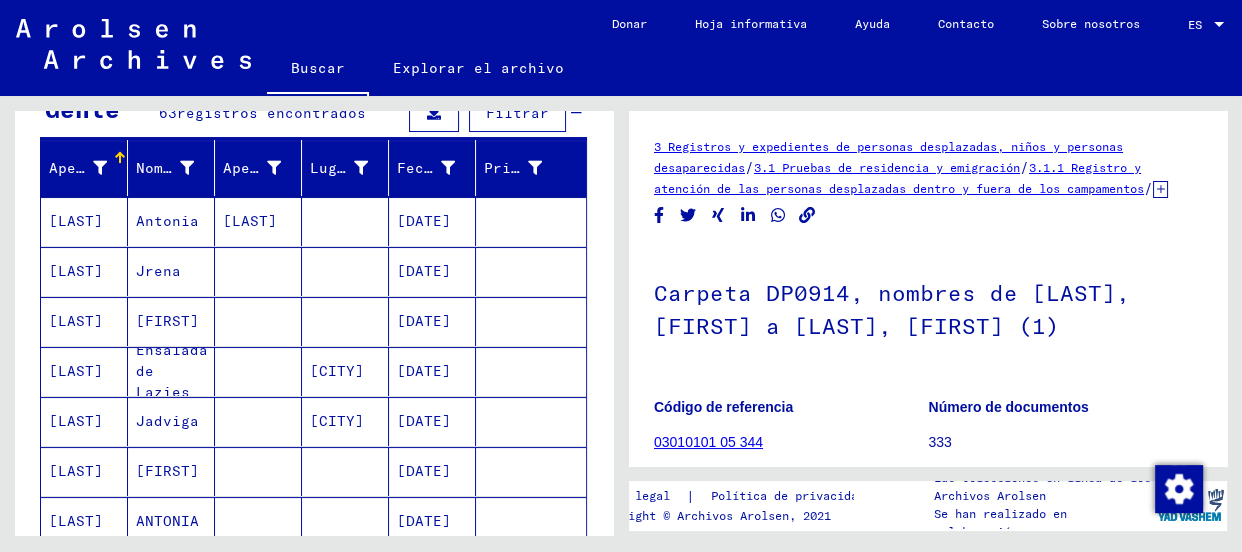 click on "Apellido [LAST] Nombre de pila [FIRST] Apellido de soltera [LAST] Lugar de nacimiento [CITY] Fecha de nacimiento [DATE] Prisionero # [LAST] [FIRST] [DATE] [LAST] [FIRST] [DATE] [LAST] [FIRST] [DATE] [LAST] [FIRST] [CITY] [DATE] [LAST] [FIRST] [CITY] [DATE] [LAST] [FIRST] [DATE] [LAST] [FIRST] [DATE] [LAST] [FIRST] [DATE] [LAST] [FIRST] [DATE] [LAST] [FIRST] [DATE] [LAST] [FIRST] [DATE] [LAST] [FIRST] [DATE] [LAST] [FIRST] [DATE] [LAST] [FIRST] [DATE] [LAST] [FIRST] [DATE] [LAST] [FIRST] [DATE] [LAST] [FIRST] [DATE] [LAST] [FIRST] [DATE] [LAST] [FIRST] [DATE] [LAST] [FIRST] [DATE] [LAST] [FIRST] [DATE] [LAST] [FIRST] [DATE]" at bounding box center [314, 859] 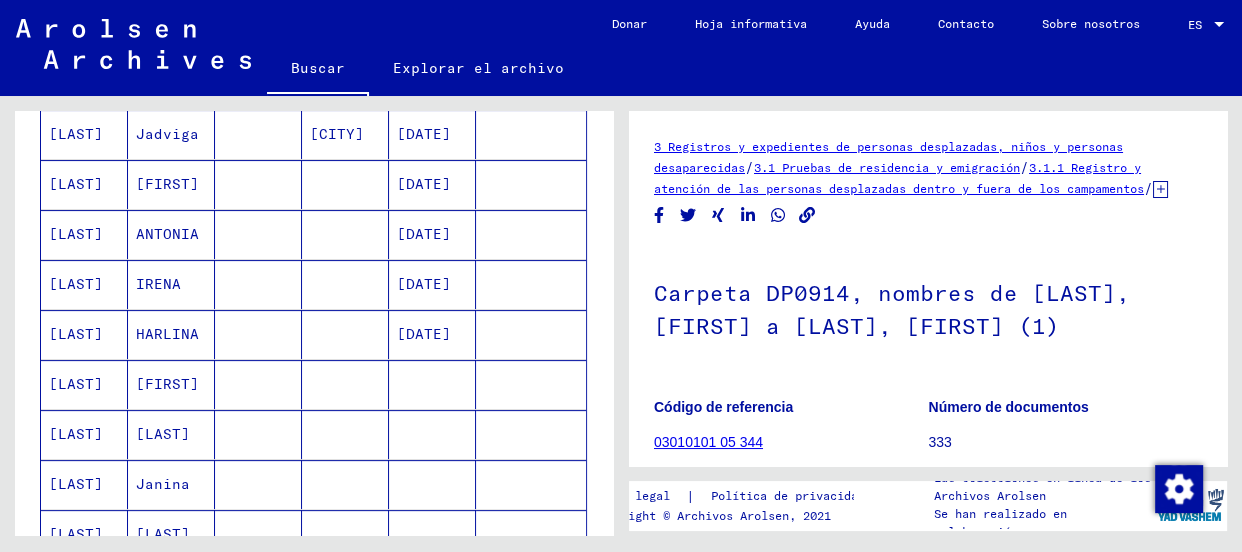 scroll, scrollTop: 499, scrollLeft: 0, axis: vertical 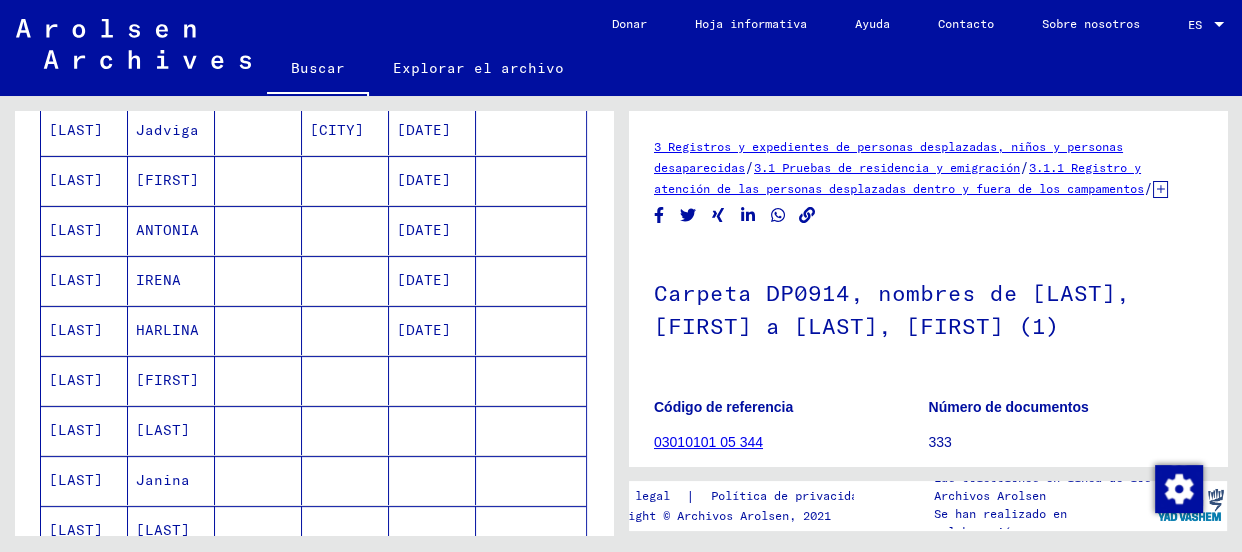 click on "HARLINA" at bounding box center (167, 380) 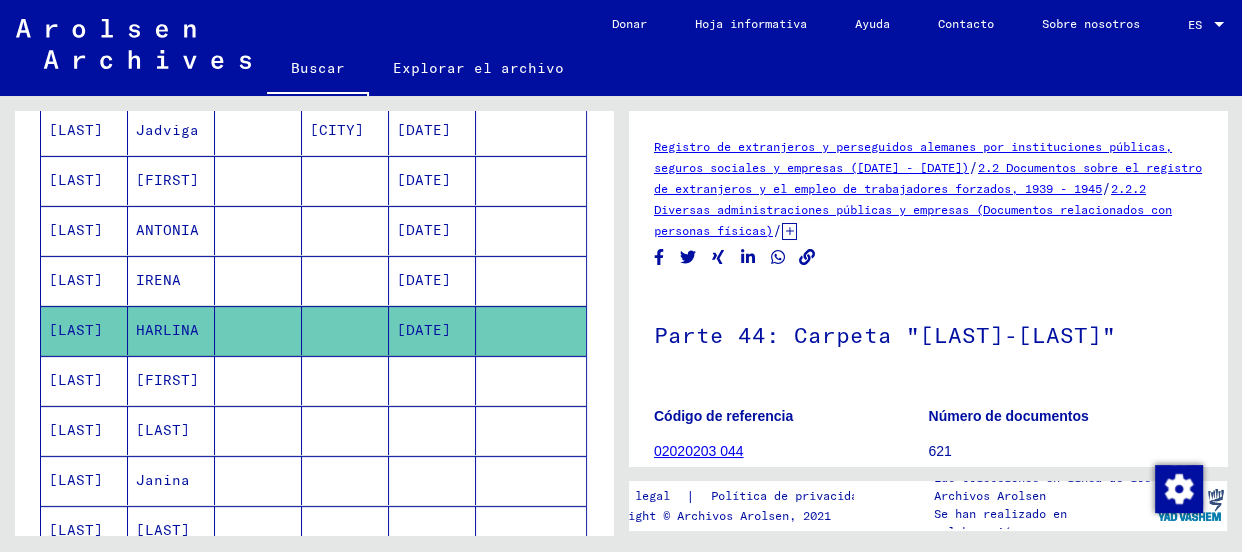 scroll, scrollTop: 0, scrollLeft: 0, axis: both 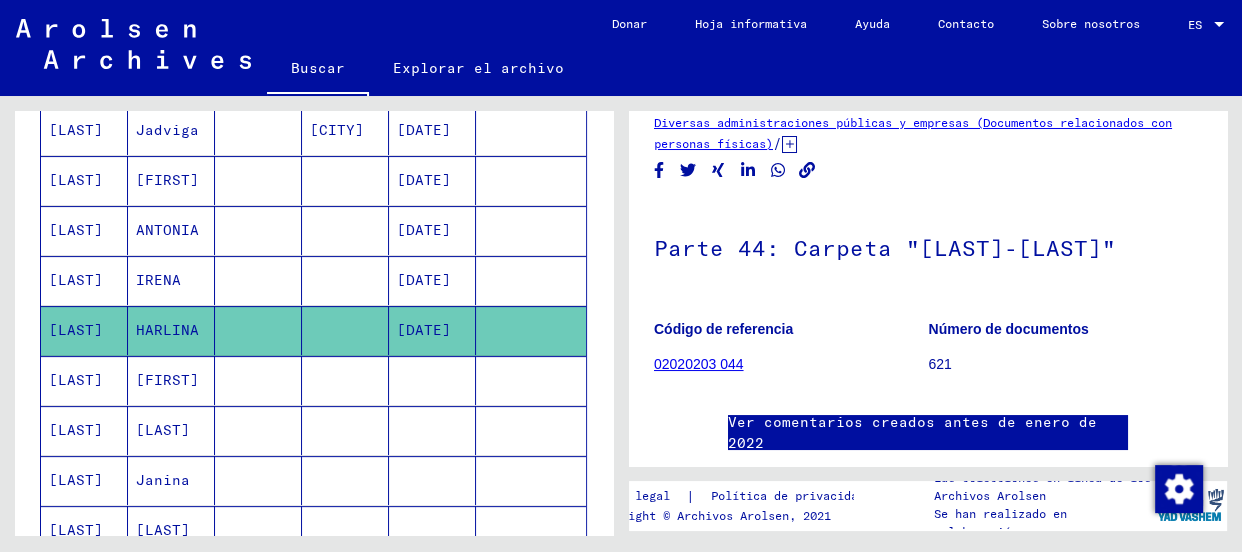 click on "Apellido [LAST] Nombre de pila [FIRST] Apellido de soltera [LAST] Lugar de nacimiento [CITY] Fecha de nacimiento [DATE] Prisionero # [LAST] [FIRST] [DATE] [LAST] [FIRST] [DATE] [LAST] [FIRST] [DATE] [LAST] [FIRST] [CITY] [DATE] [LAST] [FIRST] [CITY] [DATE] [LAST] [FIRST] [DATE] [LAST] [FIRST] [DATE] [LAST] [FIRST] [DATE] [LAST] [FIRST] [DATE] [LAST] [FIRST] [DATE] [LAST] [FIRST] [DATE] [LAST] [FIRST] [DATE] [LAST] [FIRST] [DATE] [LAST] [FIRST] [DATE] [LAST] [FIRST] [DATE] [LAST] [FIRST] [DATE] [LAST] [FIRST] [DATE] [LAST] [FIRST] [DATE] [LAST] [FIRST] [DATE] [LAST] [FIRST] [DATE] [LAST] [FIRST] [DATE] [LAST] [FIRST] [DATE]" at bounding box center (314, 568) 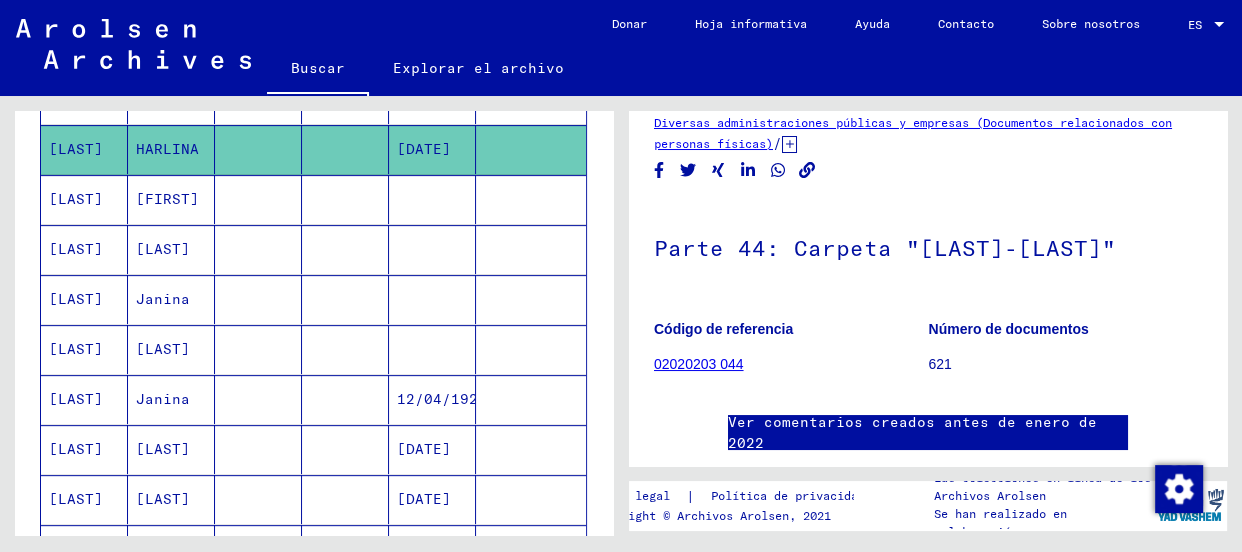 scroll, scrollTop: 717, scrollLeft: 0, axis: vertical 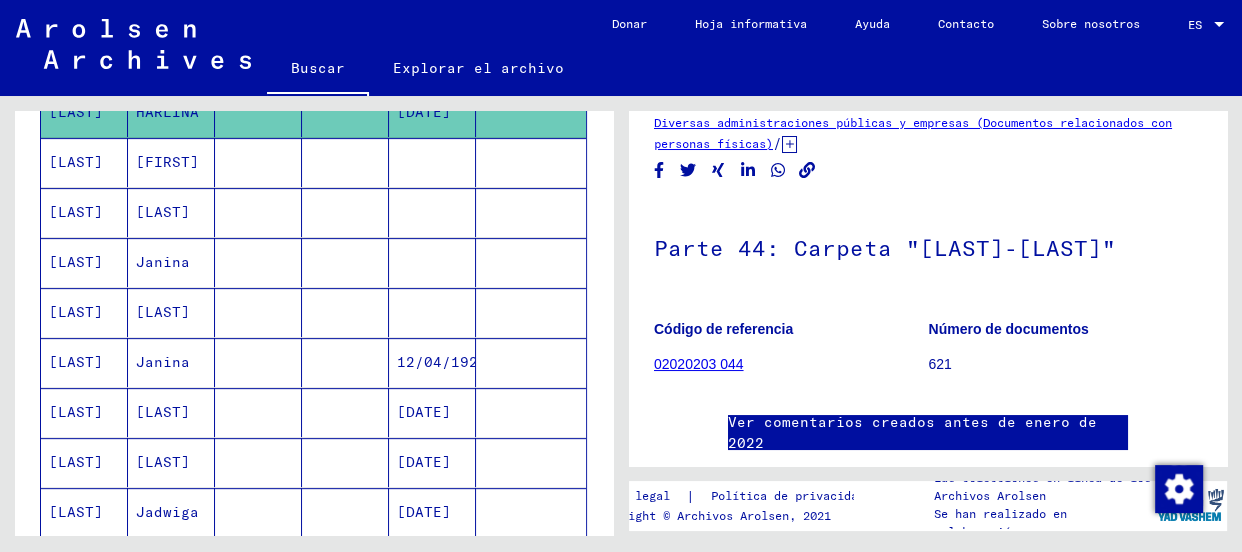 click on "[LAST]" at bounding box center [76, 462] 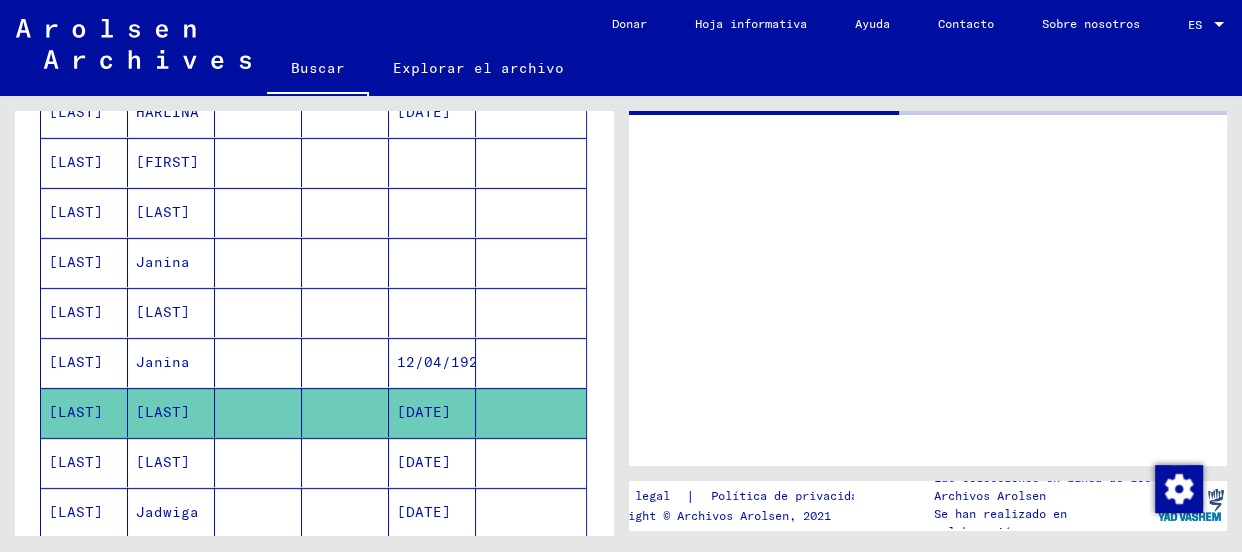 scroll, scrollTop: 0, scrollLeft: 0, axis: both 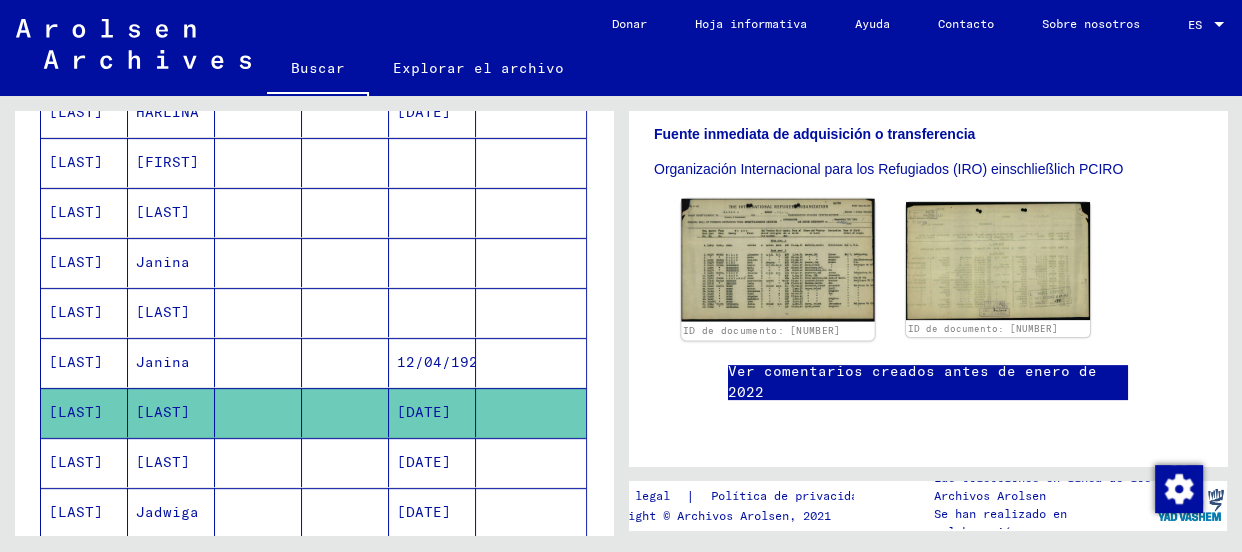 click 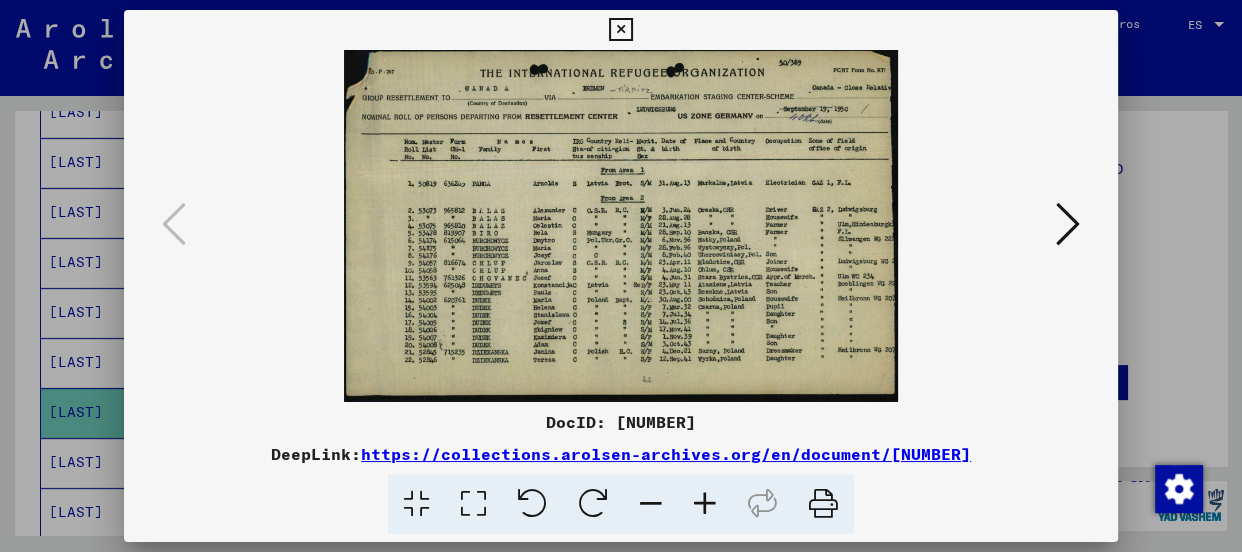 click at bounding box center [621, 226] 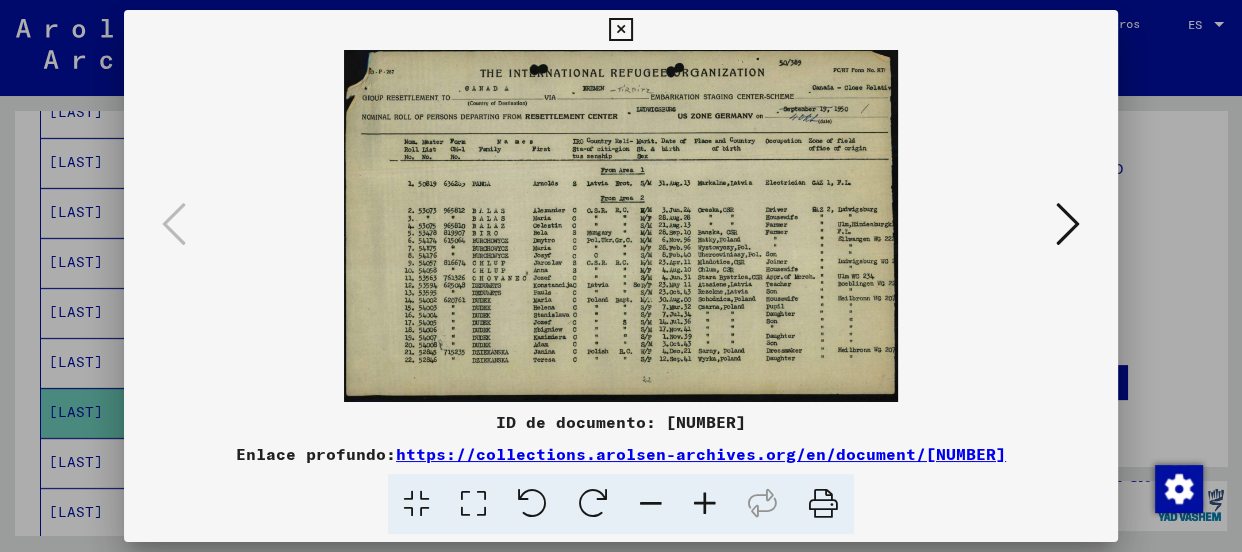 click at bounding box center (705, 504) 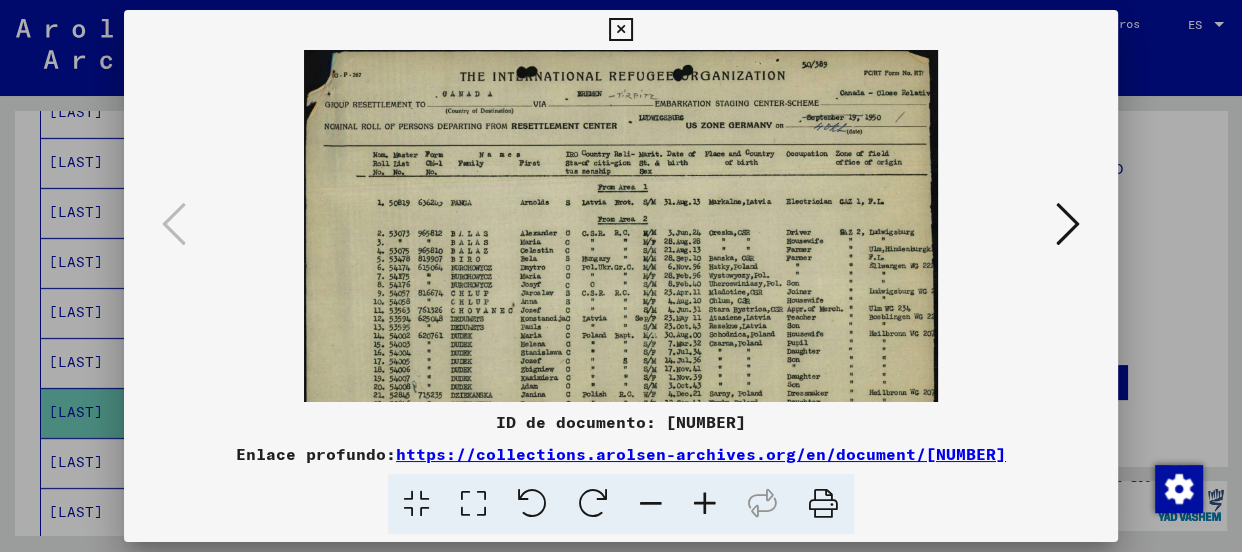 click at bounding box center (705, 504) 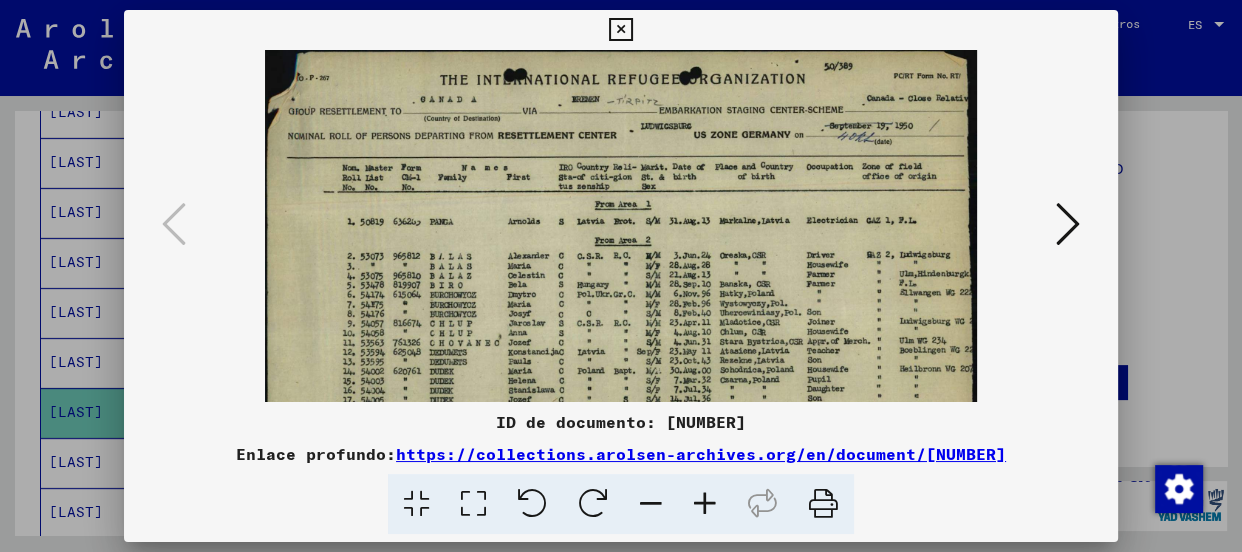 click at bounding box center [705, 504] 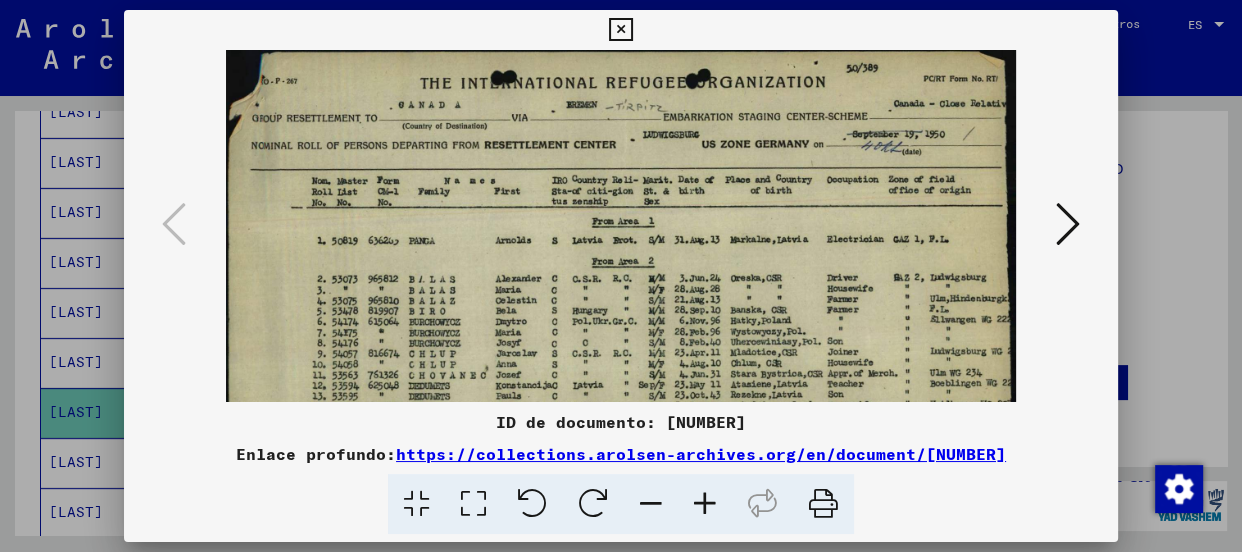click at bounding box center (705, 504) 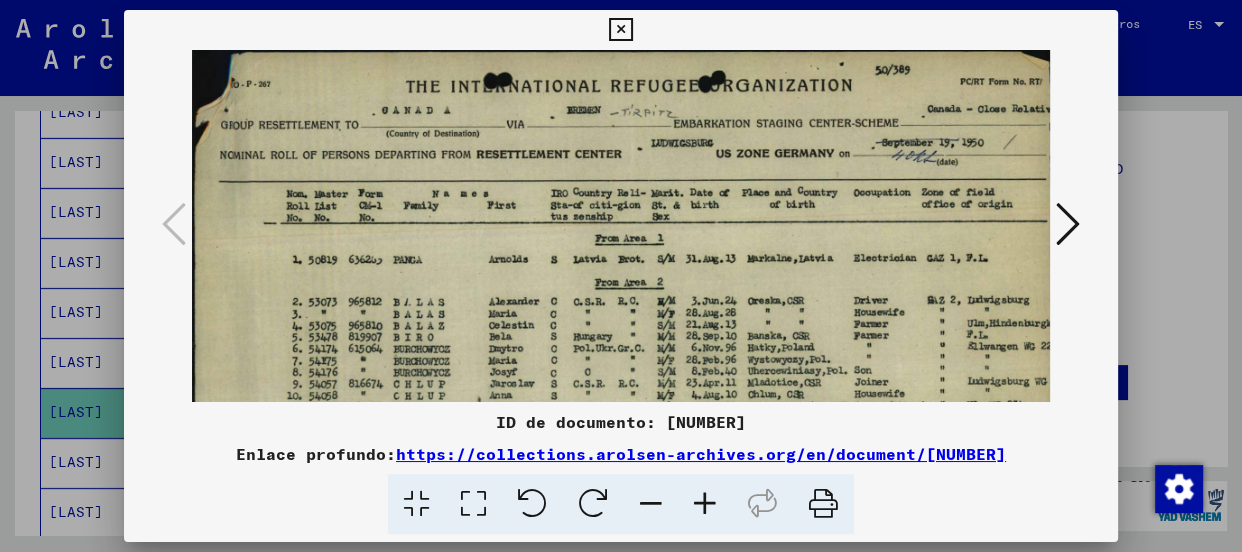 click at bounding box center (705, 504) 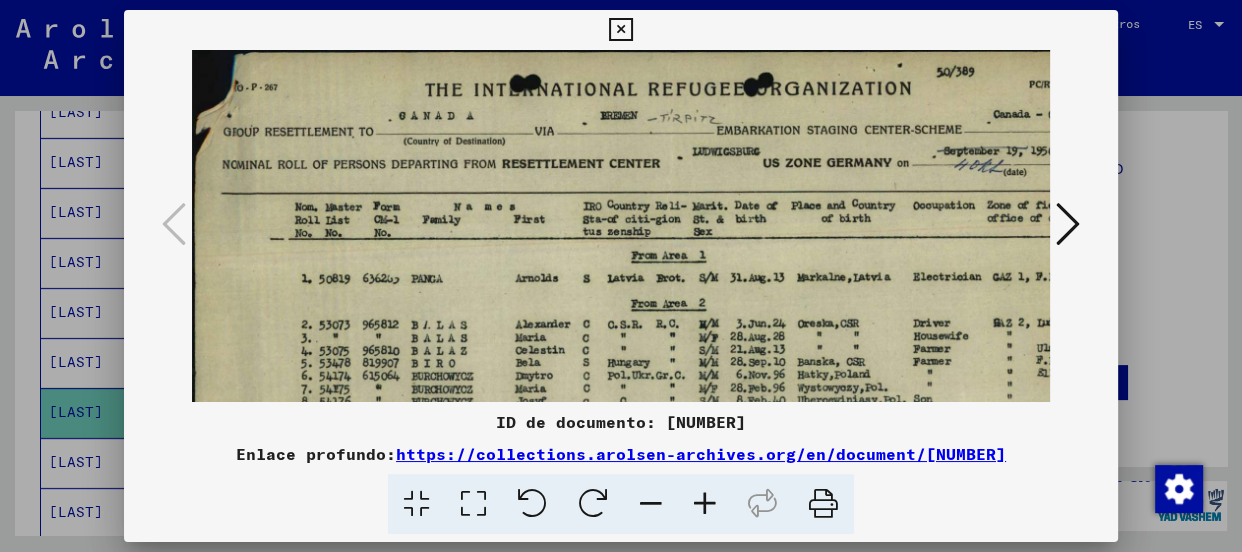 click at bounding box center [705, 504] 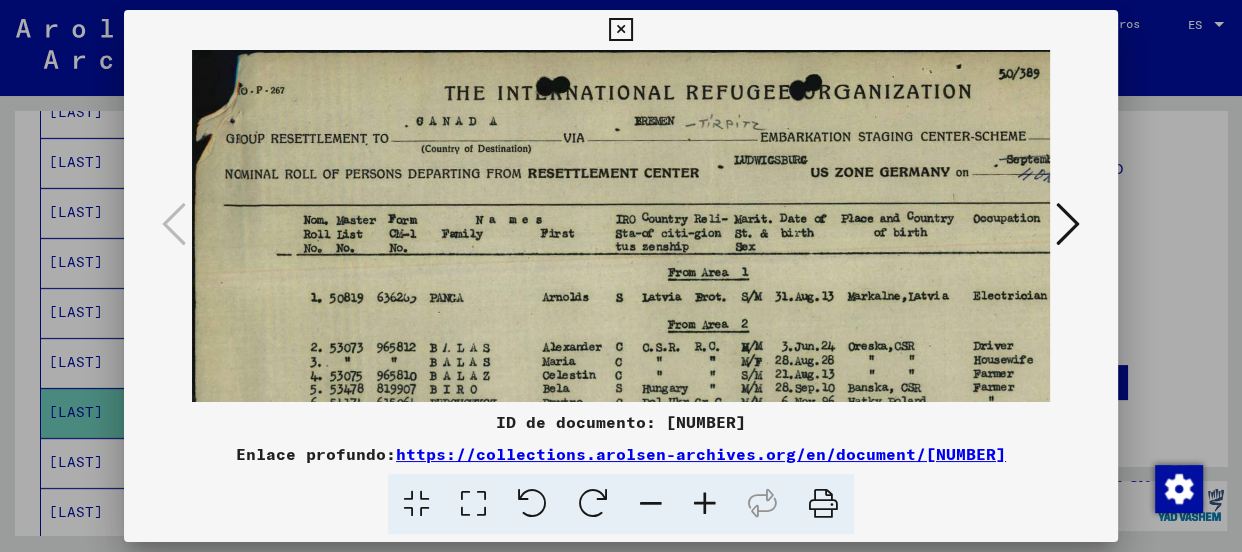 click at bounding box center [705, 504] 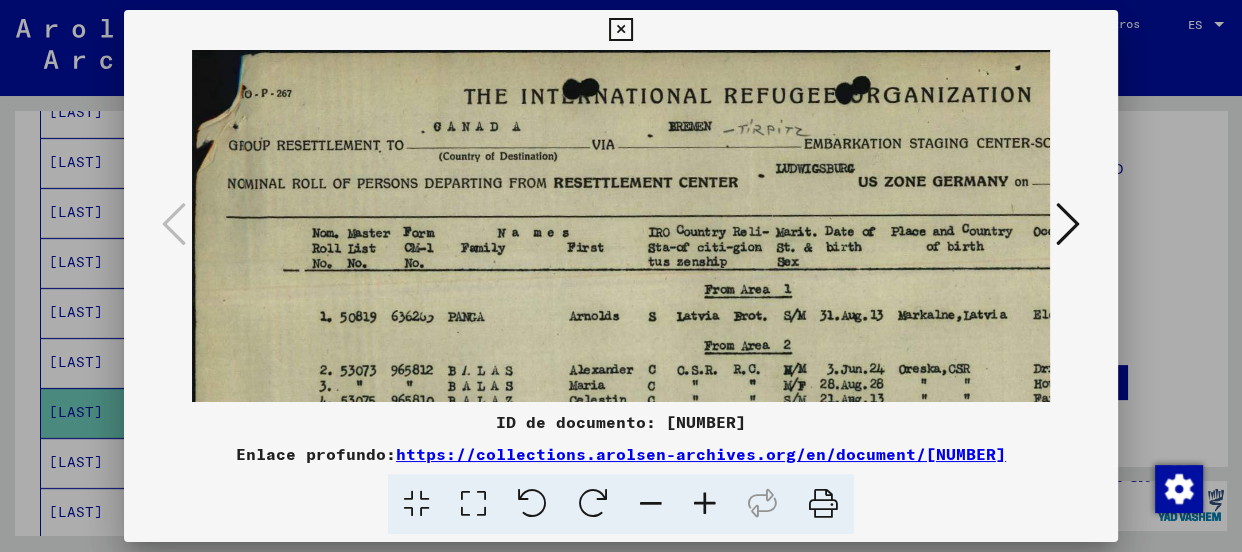 click at bounding box center [705, 504] 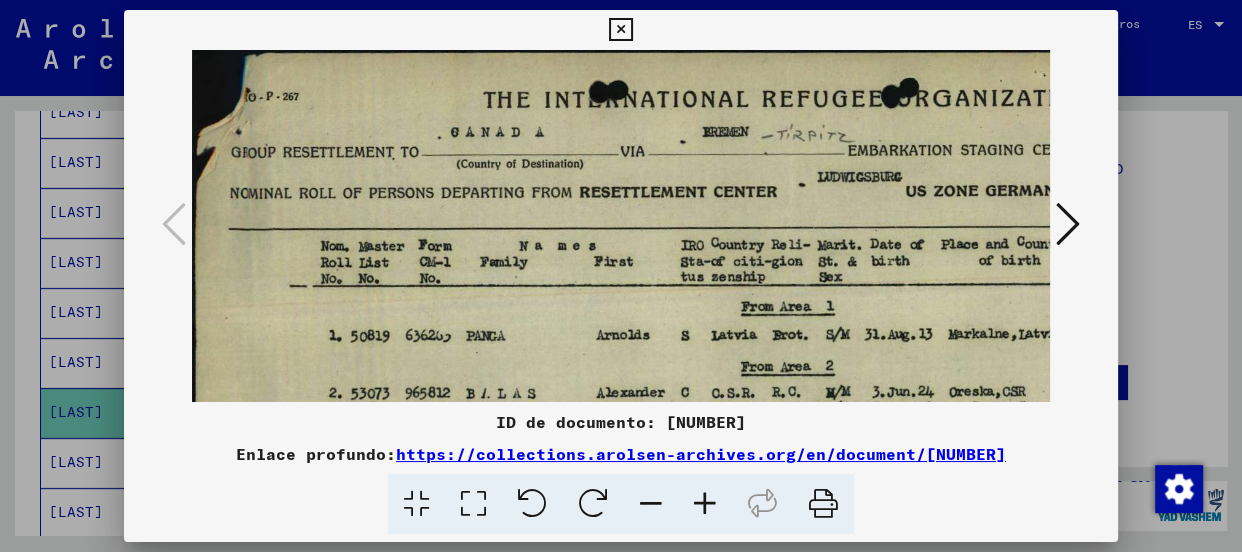 click at bounding box center (705, 504) 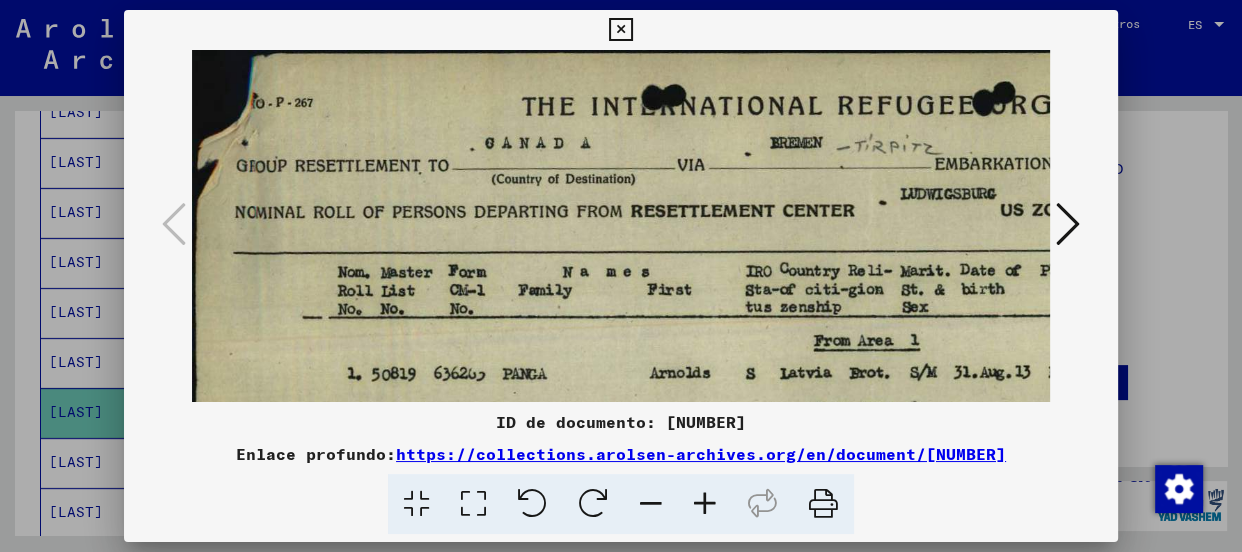 click at bounding box center [705, 504] 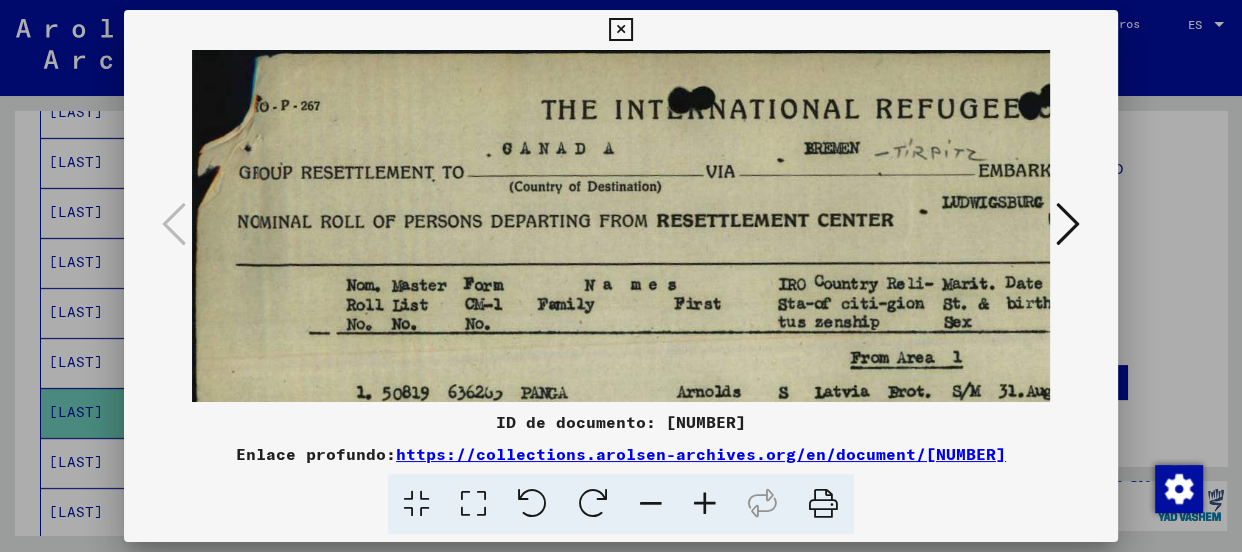 click at bounding box center (705, 504) 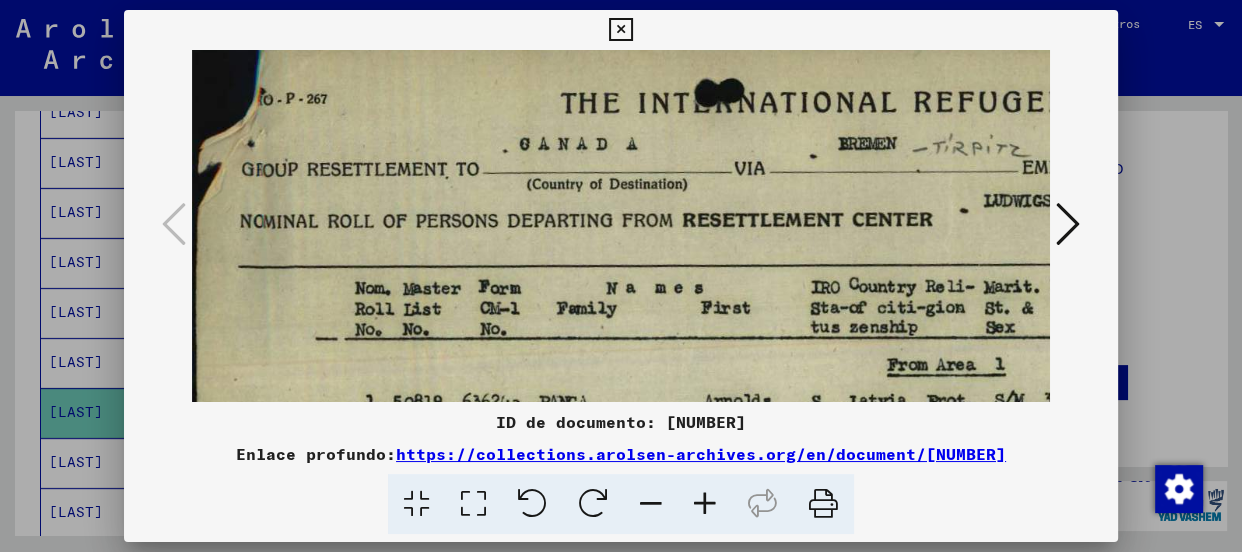 scroll, scrollTop: 11, scrollLeft: 0, axis: vertical 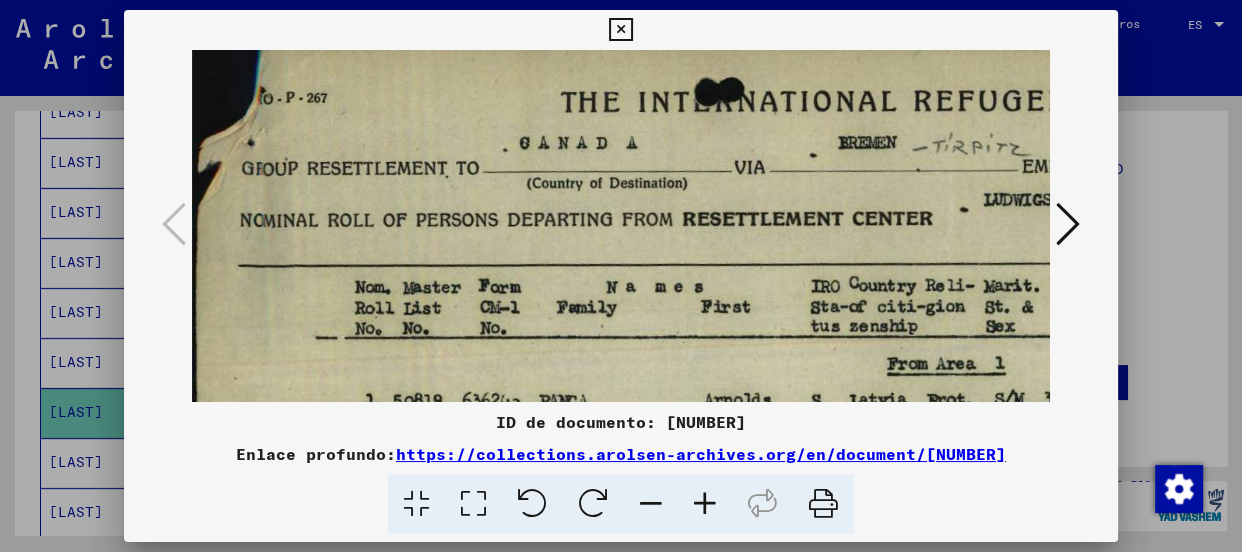 drag, startPoint x: 754, startPoint y: 293, endPoint x: 761, endPoint y: 280, distance: 14.764823 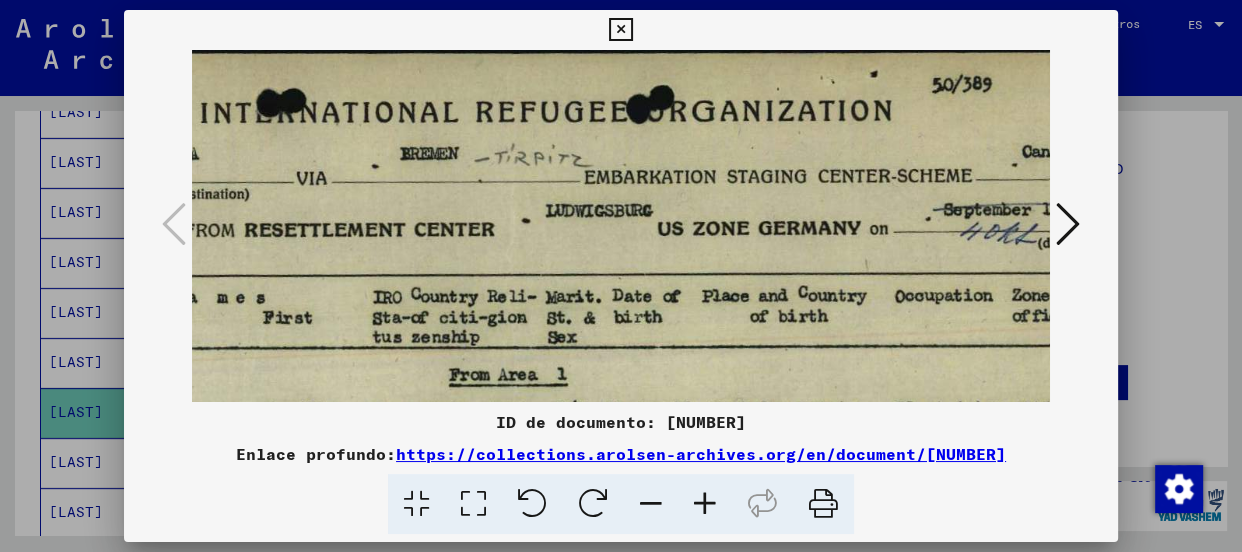 scroll, scrollTop: 0, scrollLeft: 605, axis: horizontal 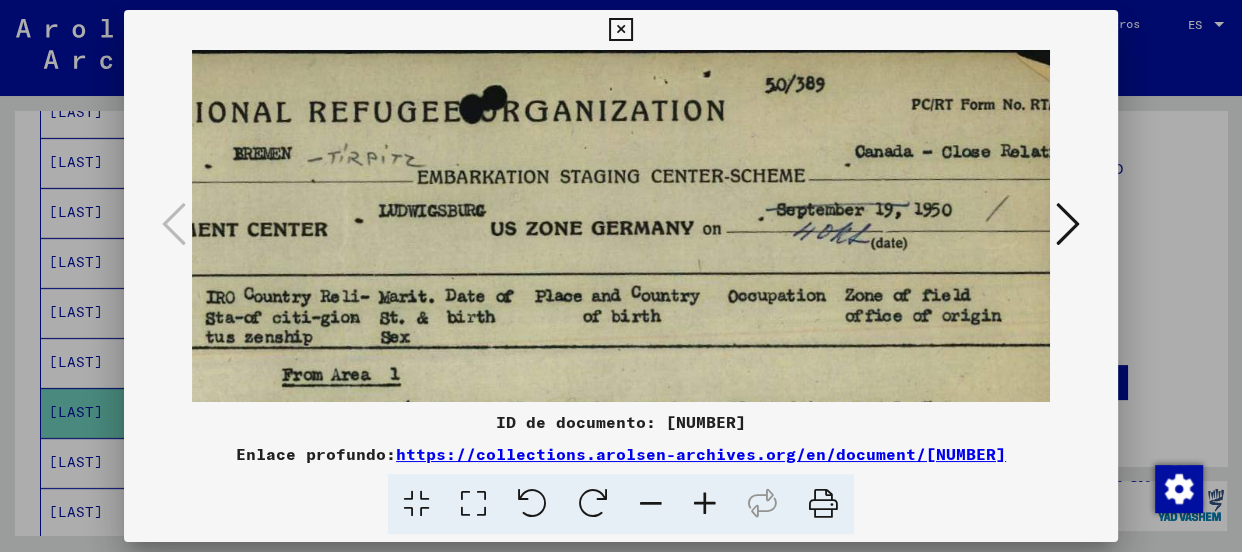drag, startPoint x: 957, startPoint y: 260, endPoint x: 351, endPoint y: 292, distance: 606.8443 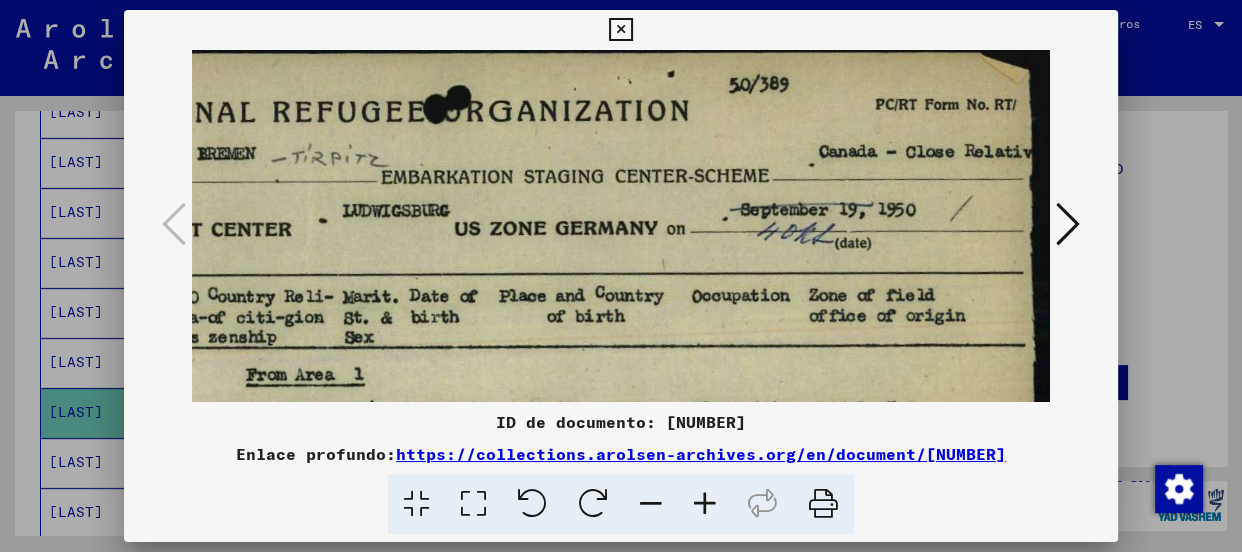 scroll, scrollTop: 0, scrollLeft: 636, axis: horizontal 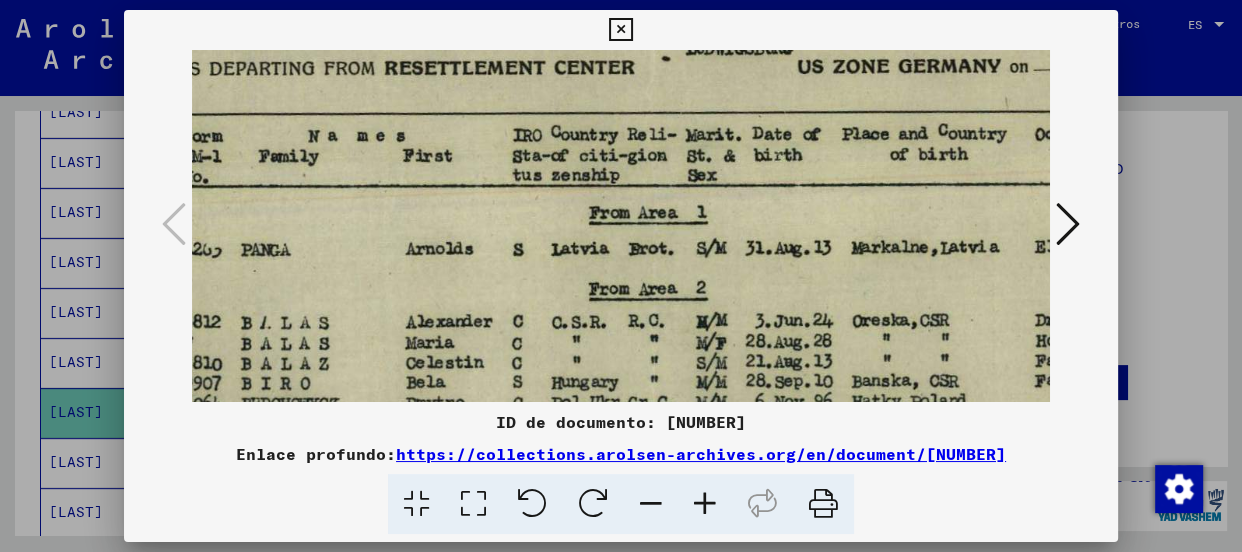 drag, startPoint x: 821, startPoint y: 259, endPoint x: 990, endPoint y: 121, distance: 218.1857 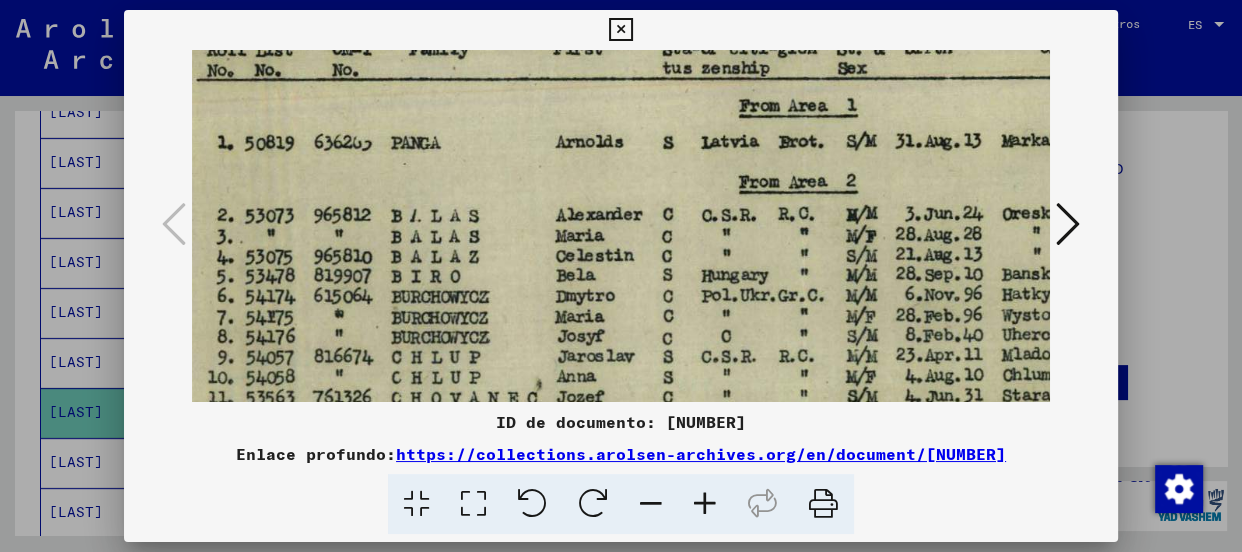 scroll, scrollTop: 274, scrollLeft: 142, axis: both 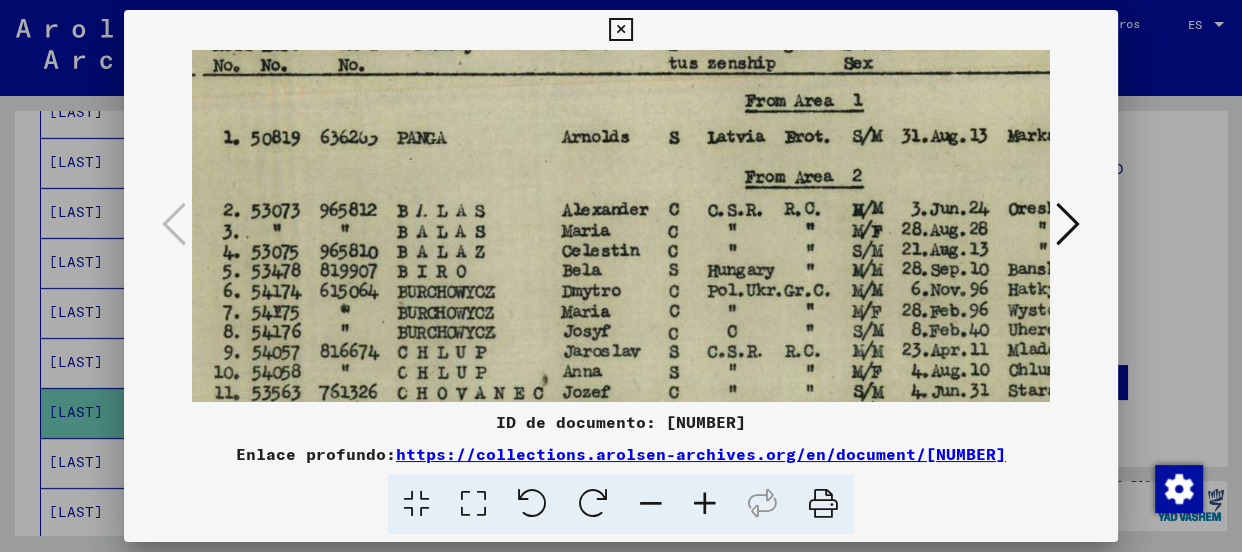 drag, startPoint x: 730, startPoint y: 265, endPoint x: 888, endPoint y: 154, distance: 193.09325 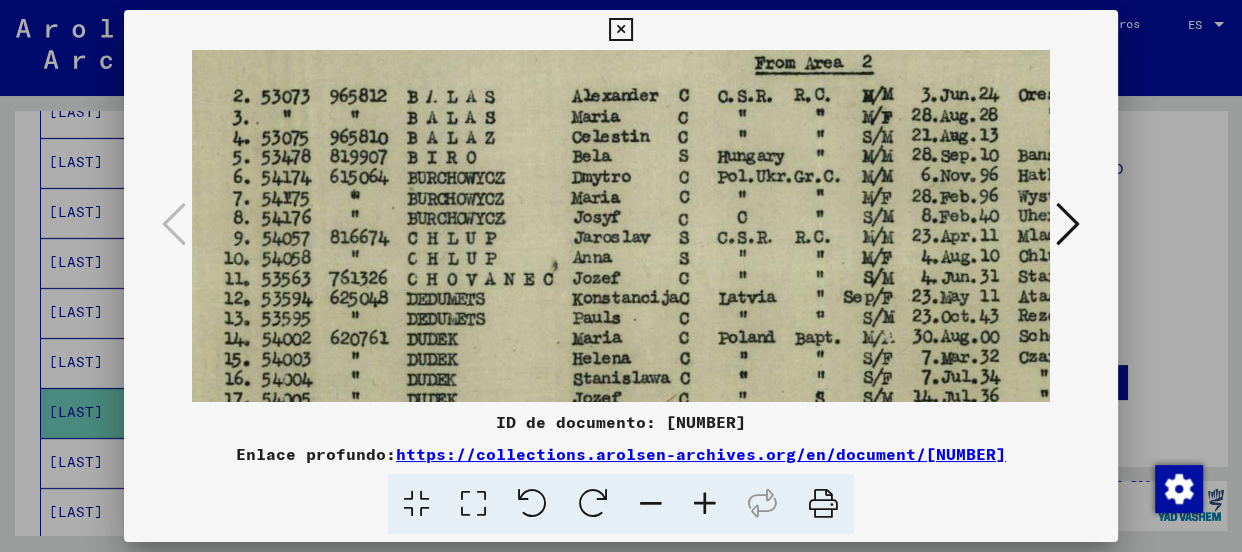 drag, startPoint x: 765, startPoint y: 290, endPoint x: 776, endPoint y: 177, distance: 113.534134 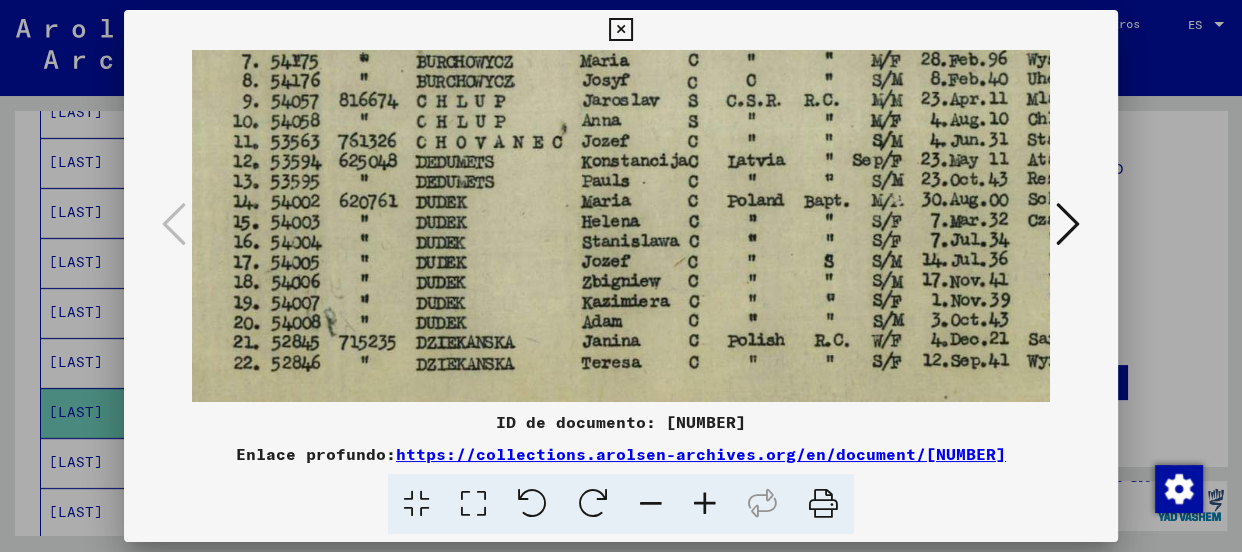 scroll, scrollTop: 532, scrollLeft: 122, axis: both 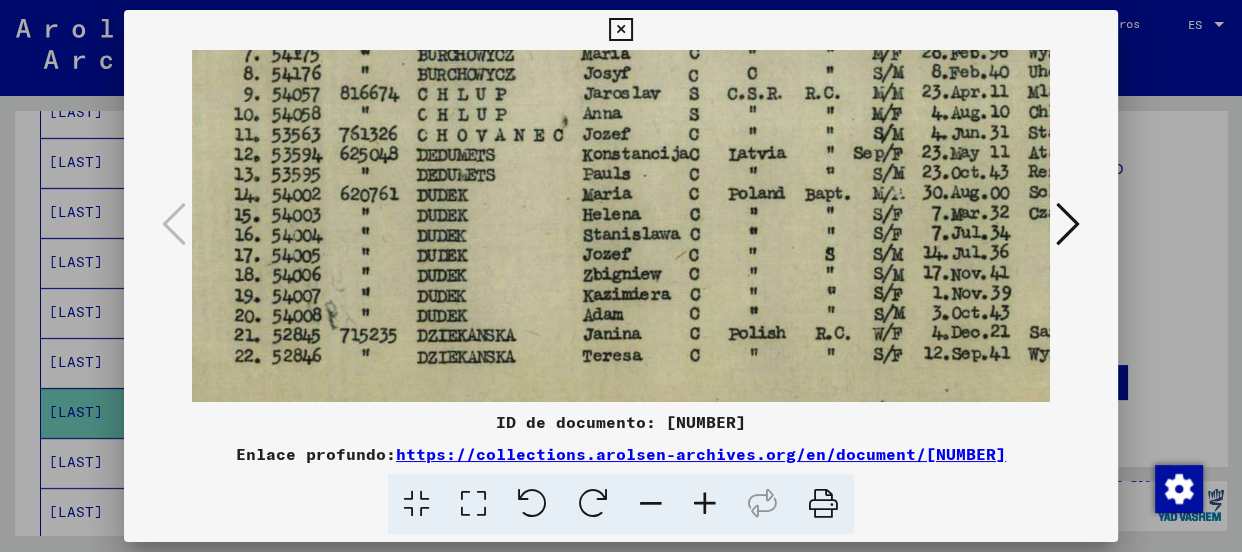 drag, startPoint x: 750, startPoint y: 318, endPoint x: 761, endPoint y: 185, distance: 133.45412 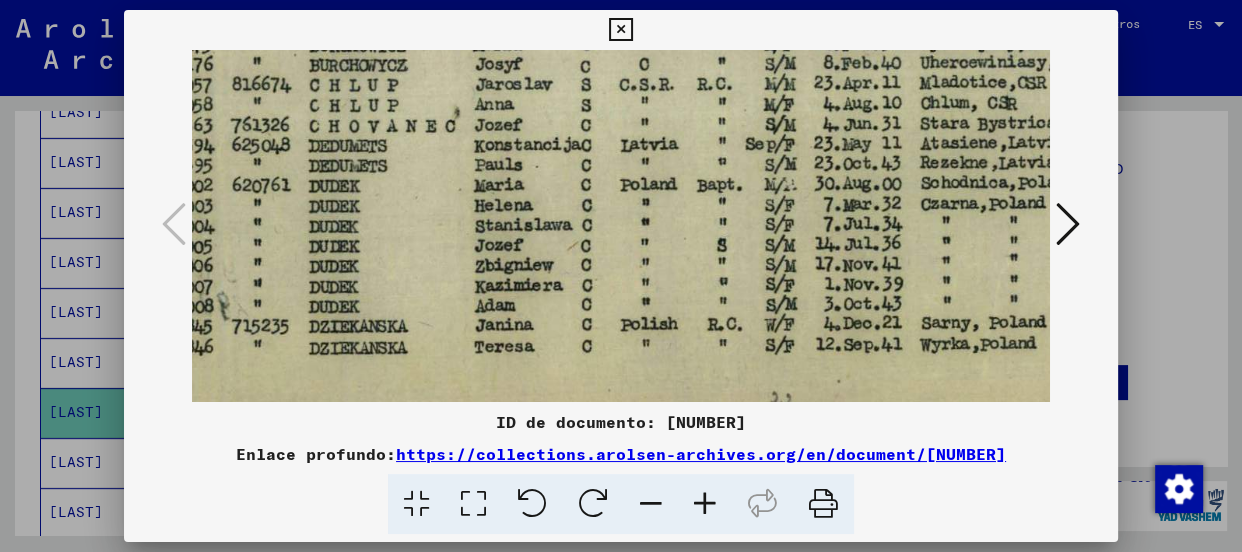 scroll, scrollTop: 547, scrollLeft: 302, axis: both 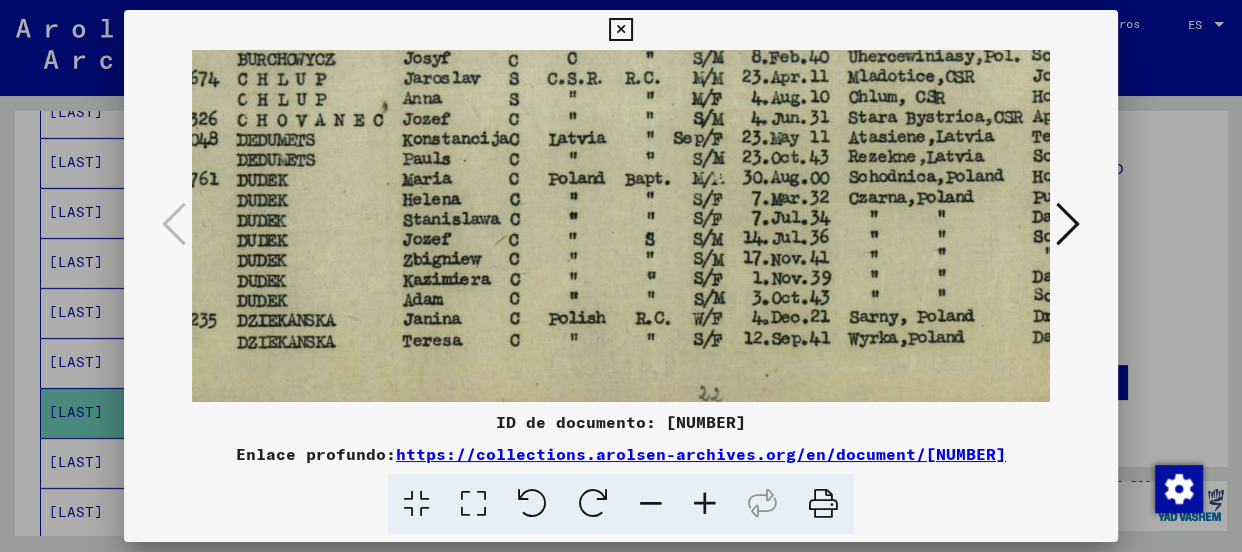 drag, startPoint x: 863, startPoint y: 384, endPoint x: 684, endPoint y: 368, distance: 179.71365 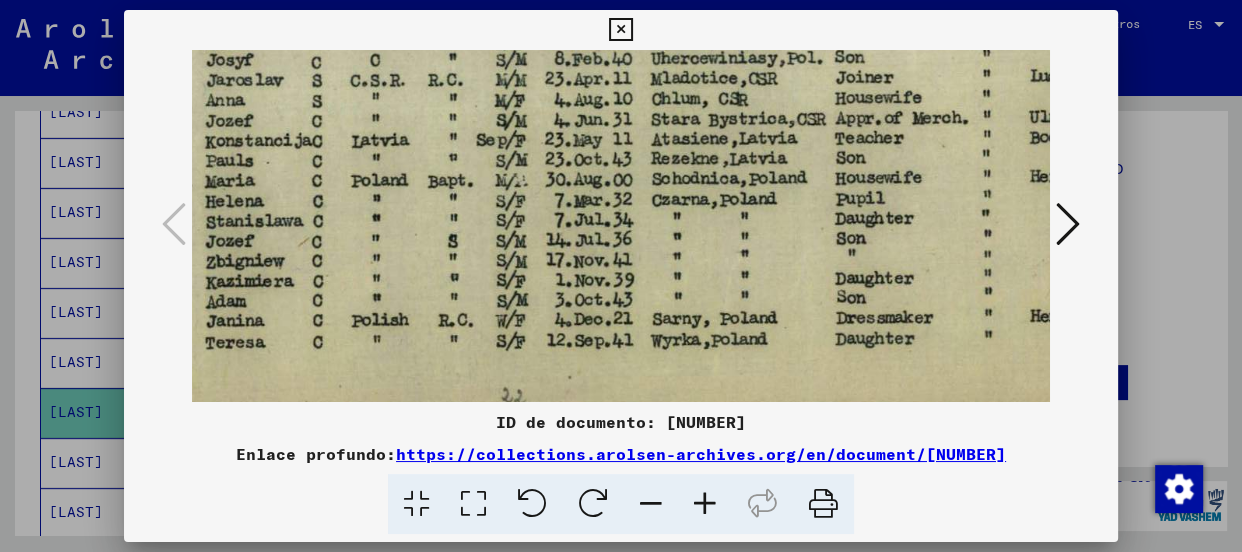 scroll, scrollTop: 550, scrollLeft: 573, axis: both 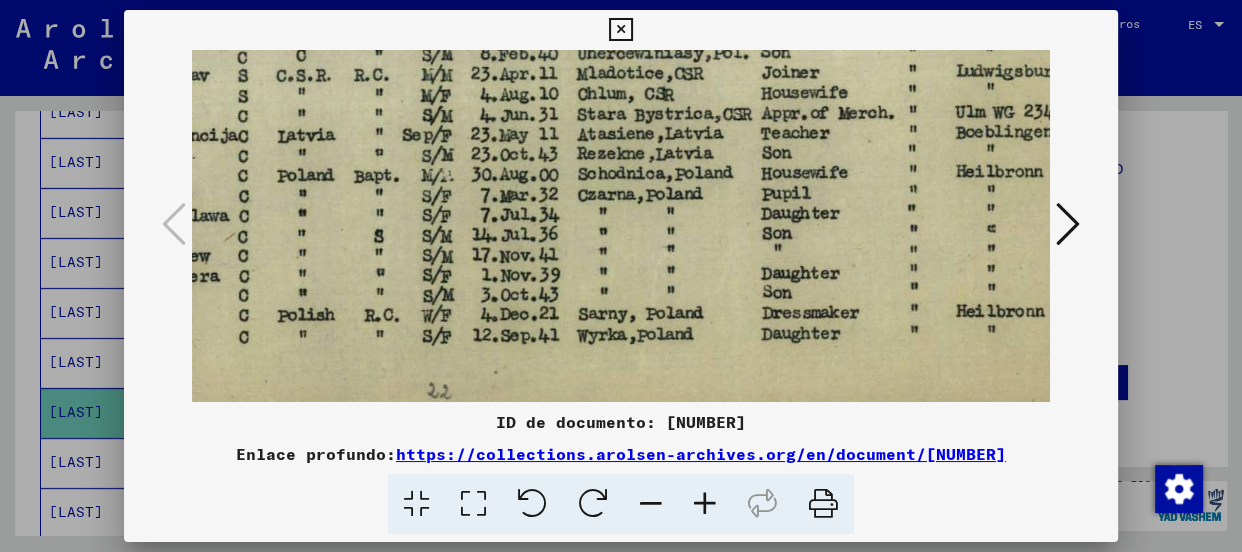 drag, startPoint x: 943, startPoint y: 356, endPoint x: 672, endPoint y: 353, distance: 271.0166 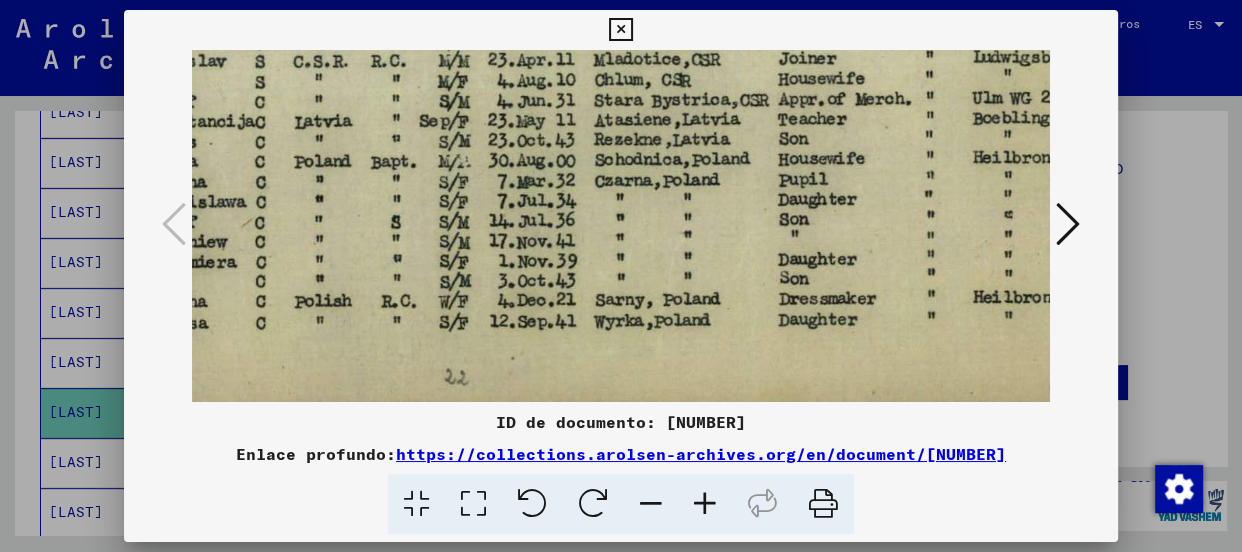 scroll, scrollTop: 576, scrollLeft: 641, axis: both 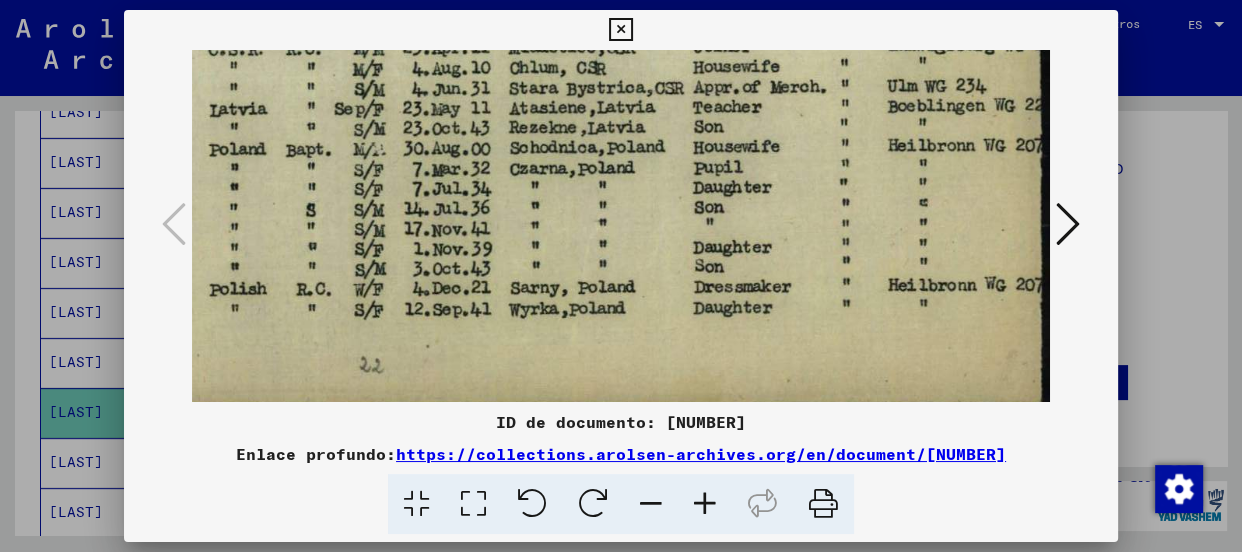 drag, startPoint x: 877, startPoint y: 358, endPoint x: 164, endPoint y: 332, distance: 713.4739 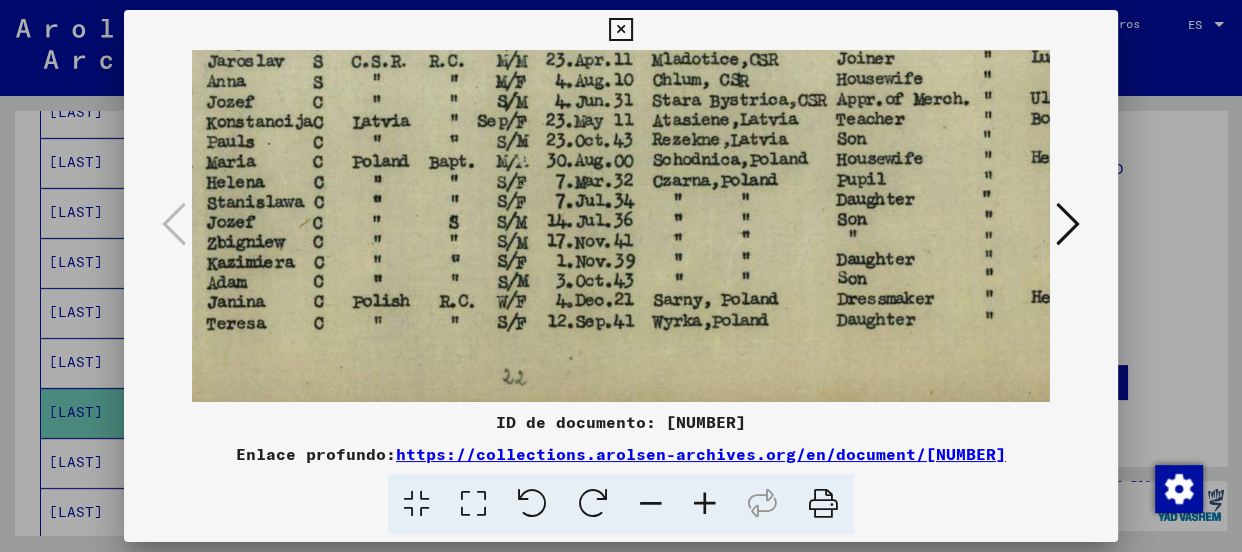 scroll, scrollTop: 556, scrollLeft: 415, axis: both 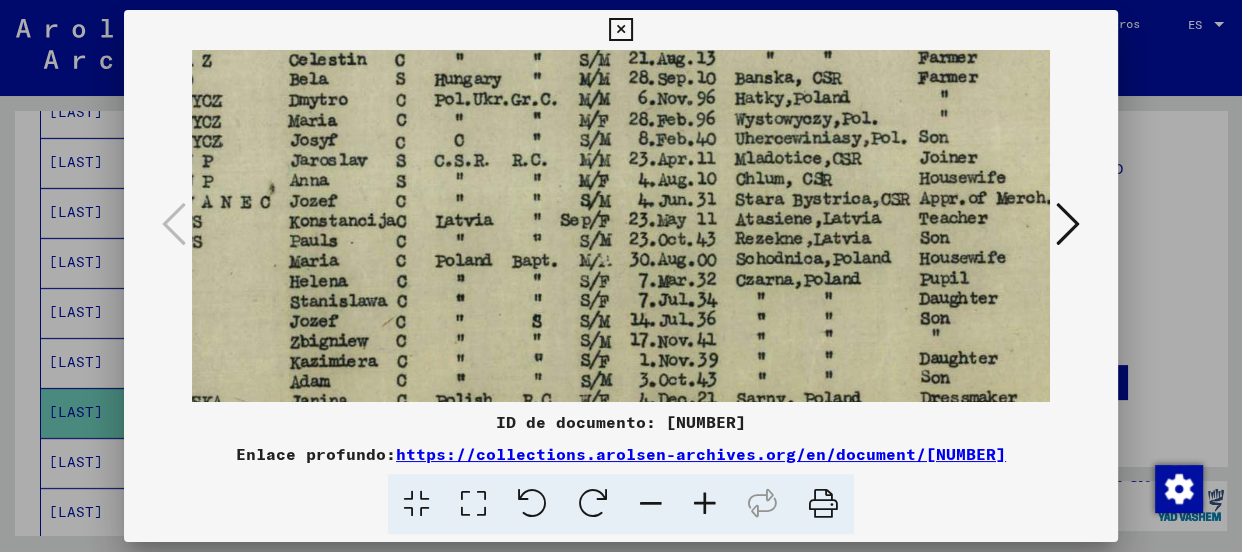 drag, startPoint x: 612, startPoint y: 190, endPoint x: 844, endPoint y: 311, distance: 261.65817 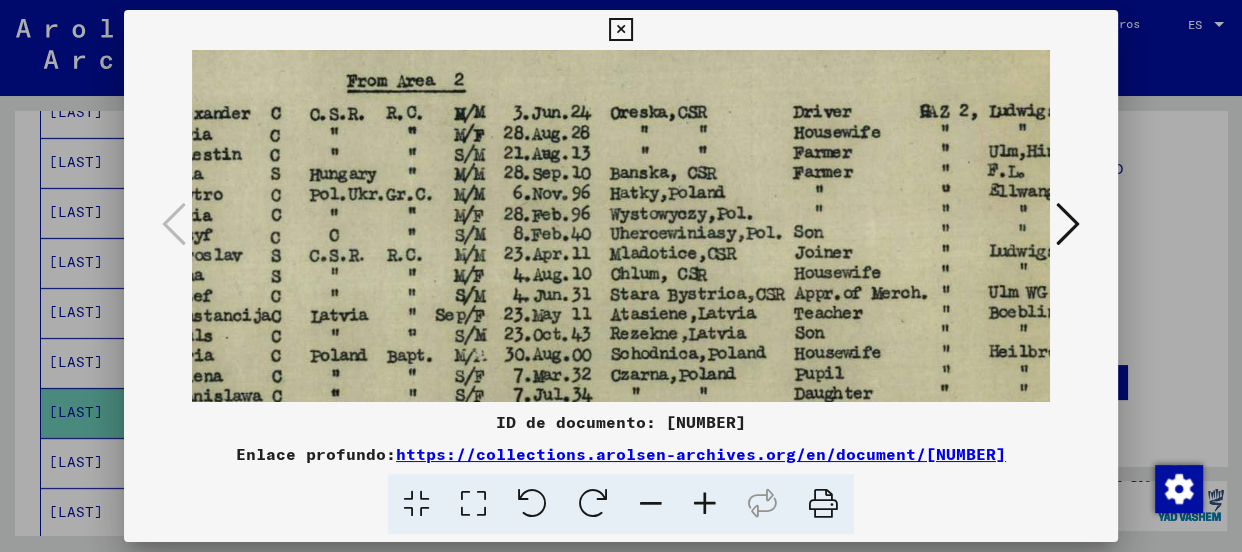 scroll, scrollTop: 370, scrollLeft: 540, axis: both 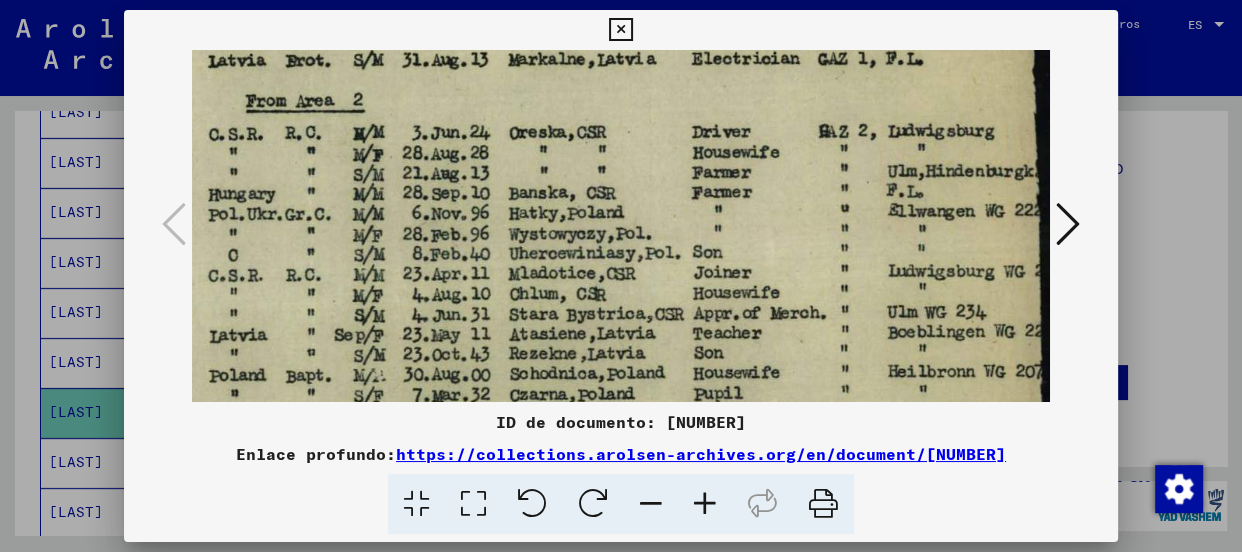 drag, startPoint x: 989, startPoint y: 305, endPoint x: 748, endPoint y: 327, distance: 242.00206 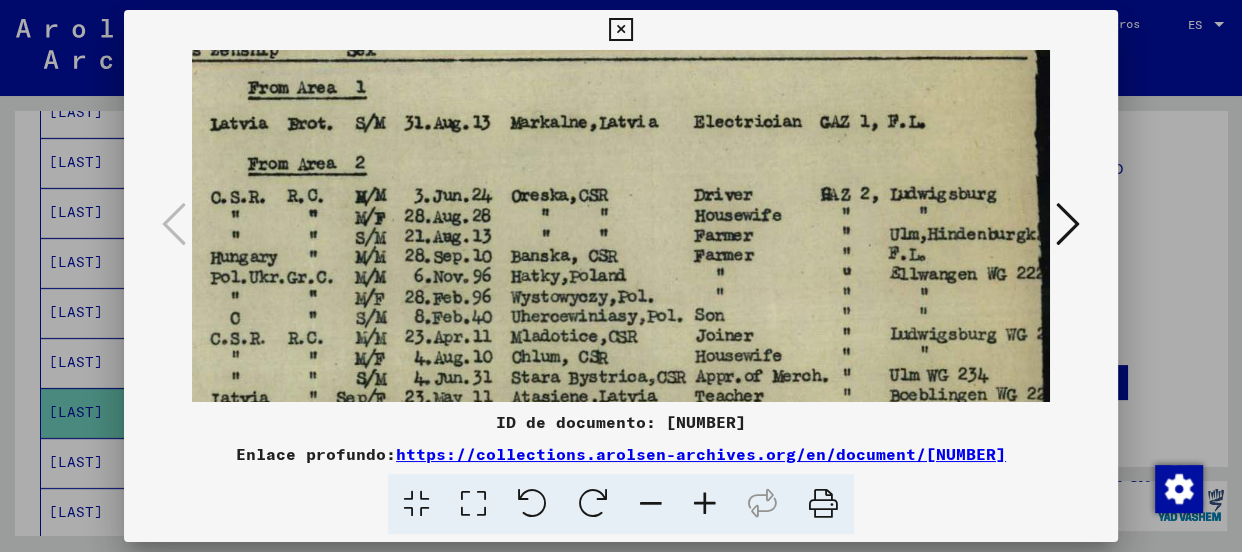 drag, startPoint x: 979, startPoint y: 300, endPoint x: 982, endPoint y: 366, distance: 66.068146 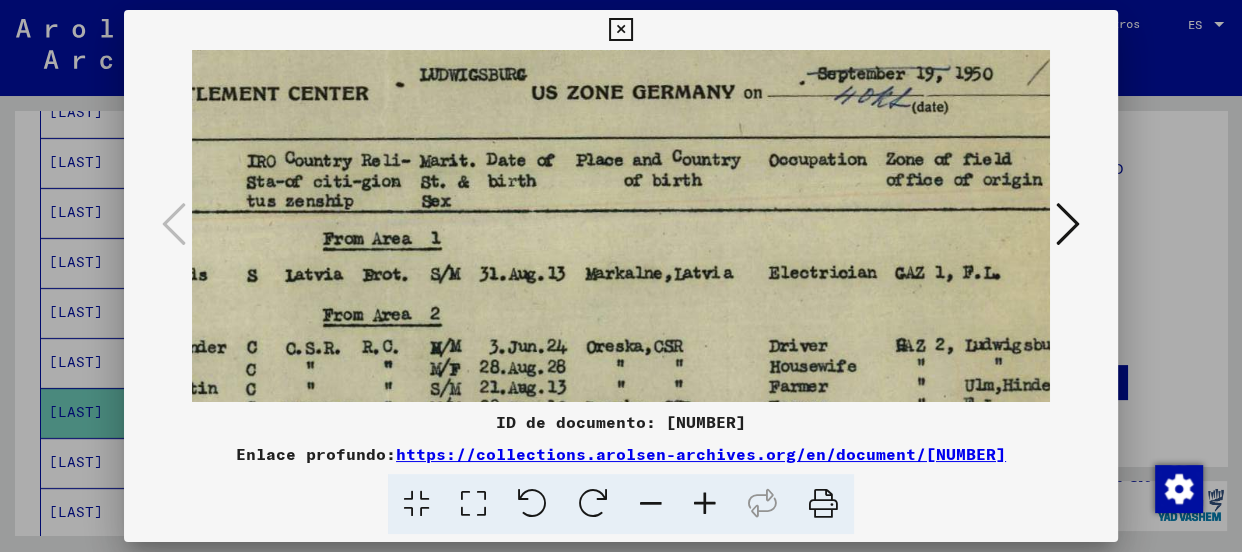 drag, startPoint x: 800, startPoint y: 243, endPoint x: 837, endPoint y: 310, distance: 76.537575 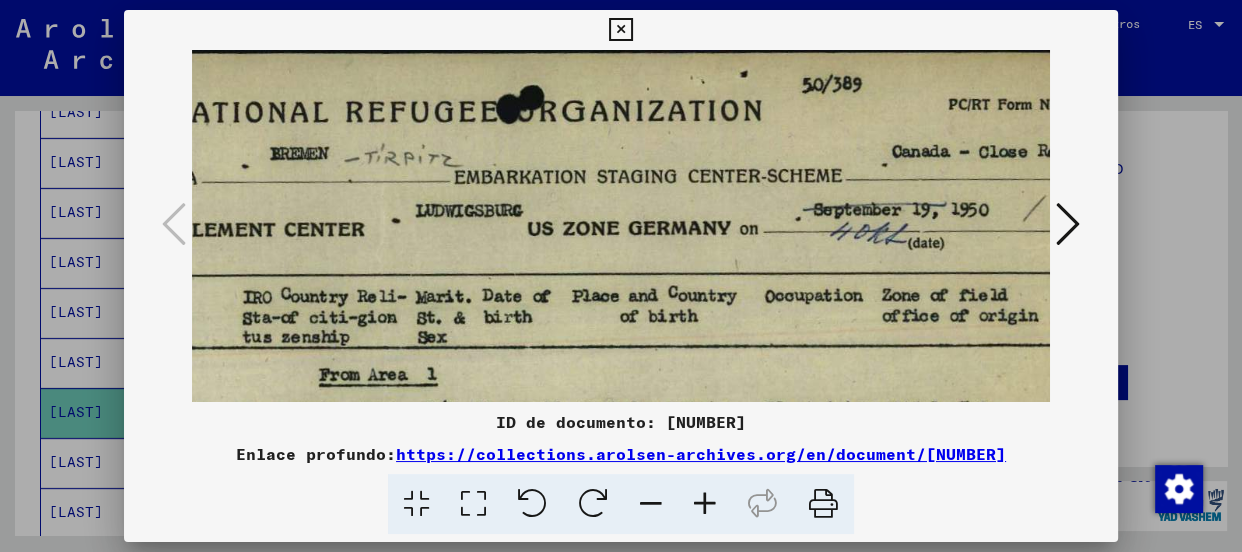 drag, startPoint x: 696, startPoint y: 169, endPoint x: 692, endPoint y: 310, distance: 141.05673 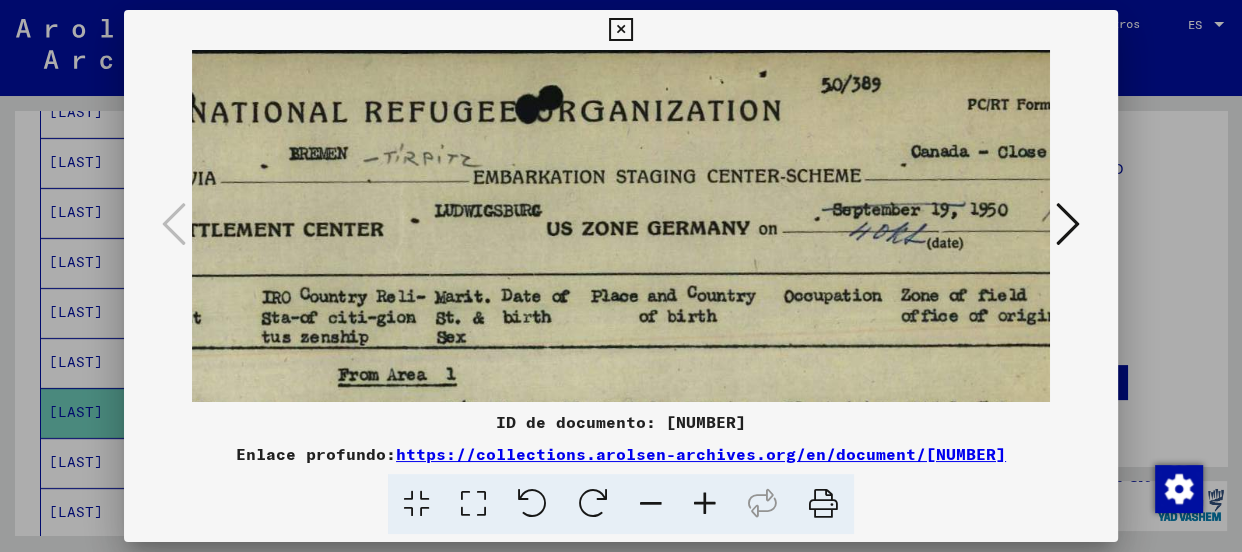 drag, startPoint x: 611, startPoint y: 191, endPoint x: 630, endPoint y: 242, distance: 54.42426 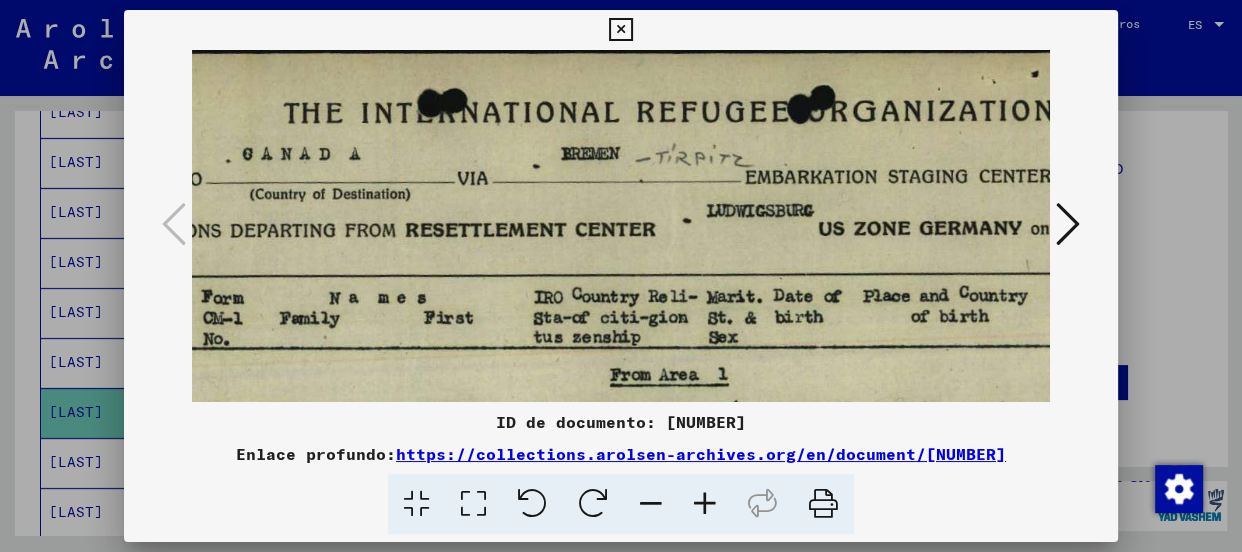 drag, startPoint x: 621, startPoint y: 280, endPoint x: 893, endPoint y: 300, distance: 272.7343 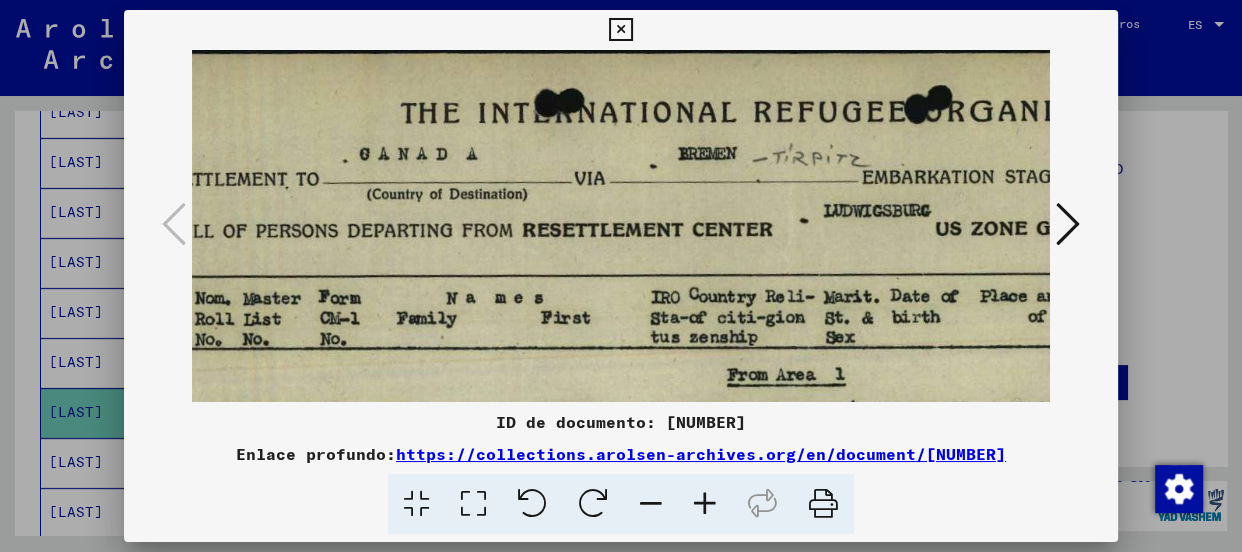 scroll, scrollTop: 0, scrollLeft: 0, axis: both 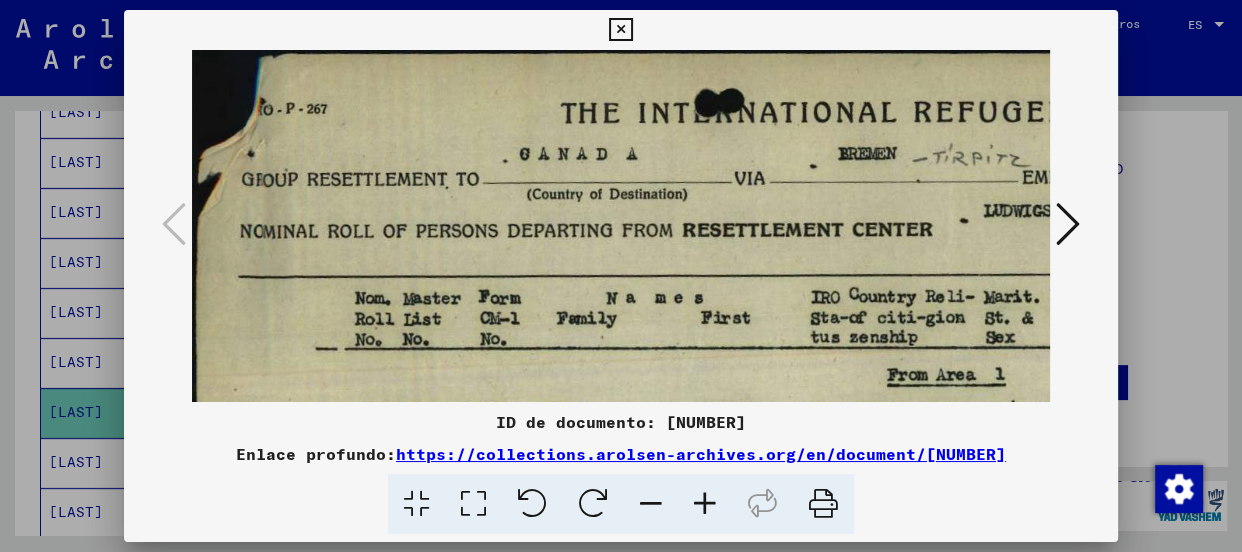 drag, startPoint x: 443, startPoint y: 263, endPoint x: 822, endPoint y: 317, distance: 382.82764 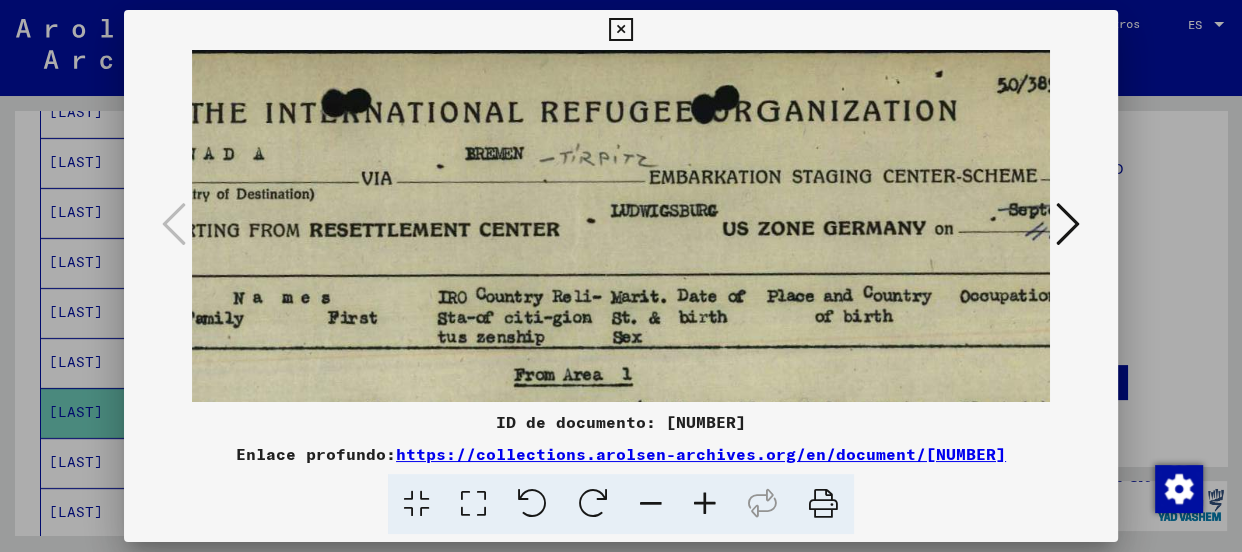 scroll, scrollTop: 0, scrollLeft: 374, axis: horizontal 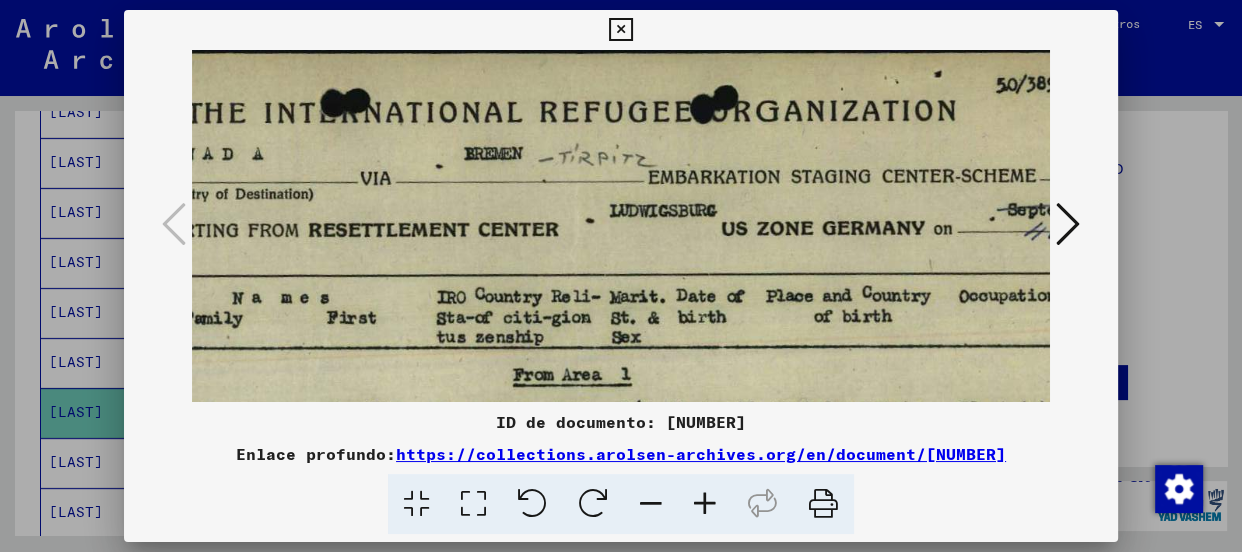 drag, startPoint x: 982, startPoint y: 248, endPoint x: 609, endPoint y: 290, distance: 375.35718 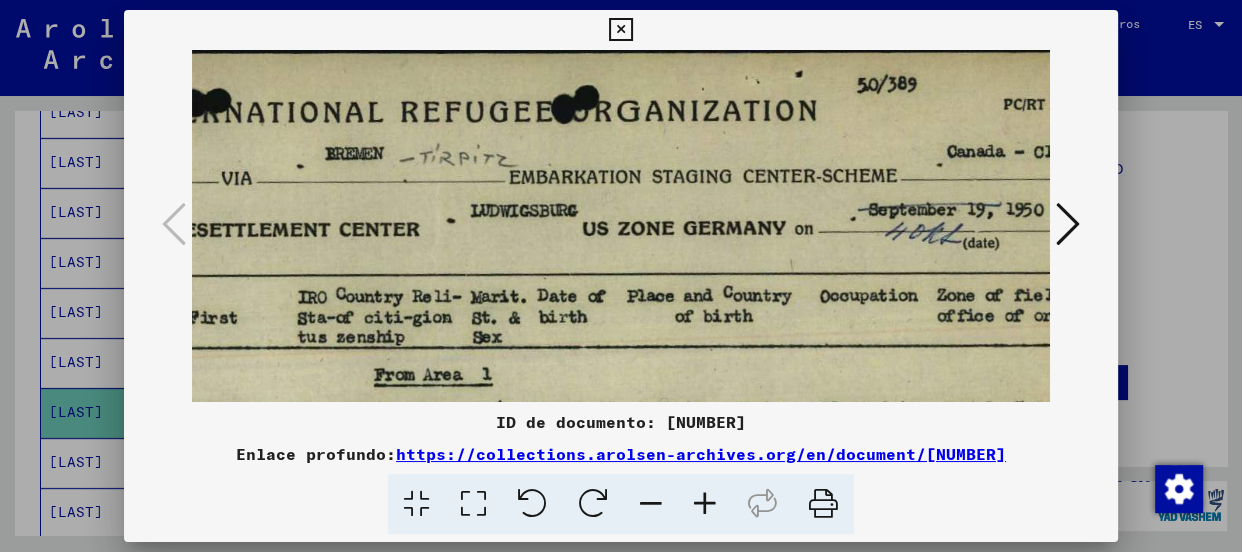 scroll, scrollTop: 0, scrollLeft: 515, axis: horizontal 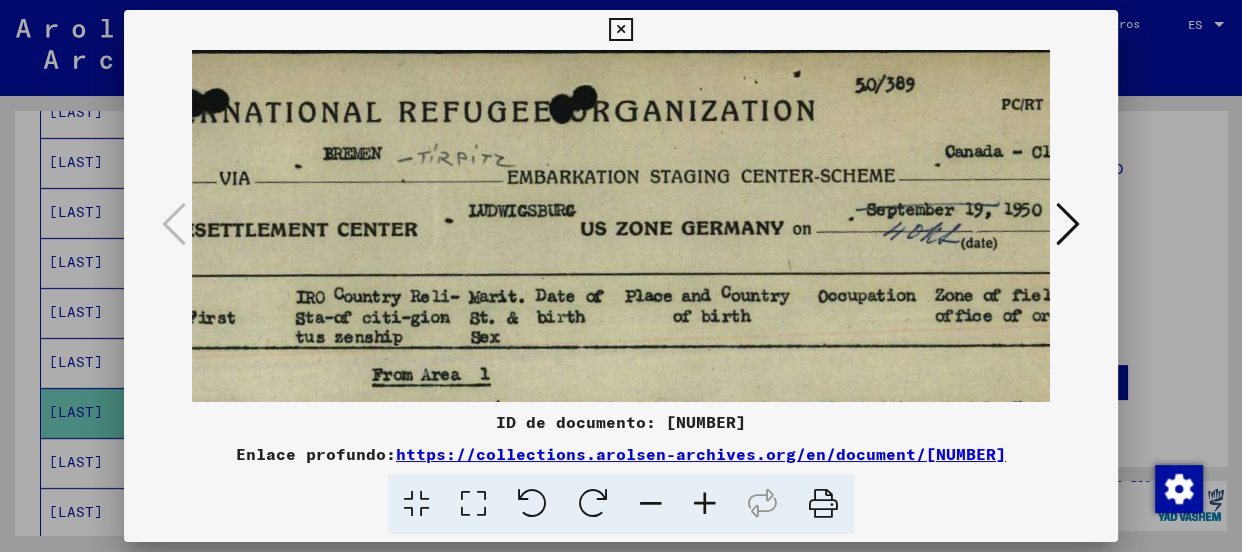 drag, startPoint x: 861, startPoint y: 281, endPoint x: 720, endPoint y: 329, distance: 148.9463 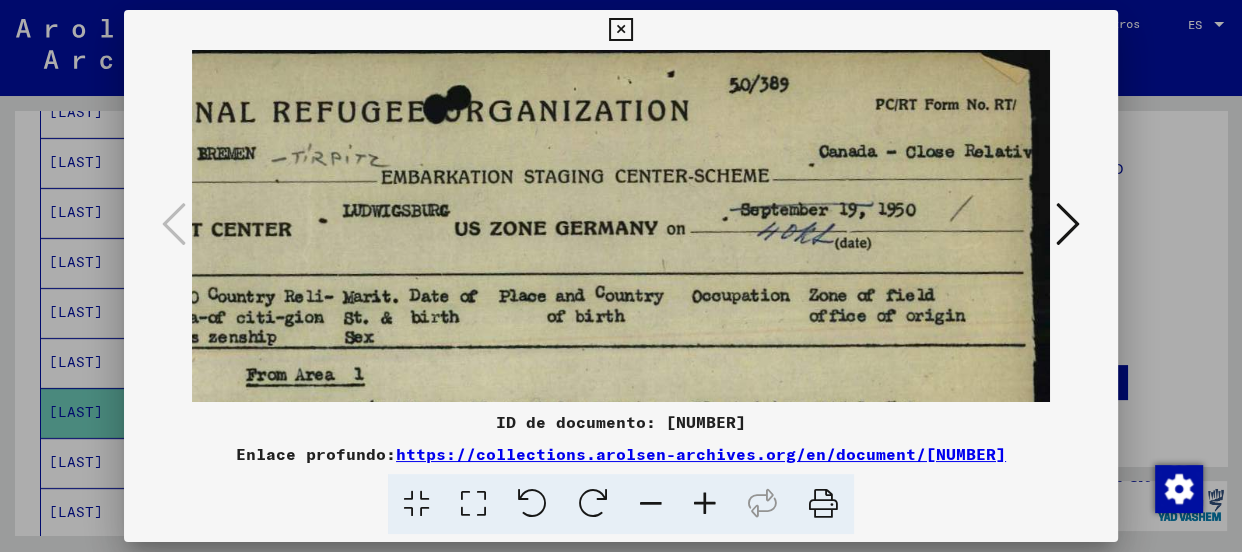 scroll, scrollTop: 3, scrollLeft: 641, axis: both 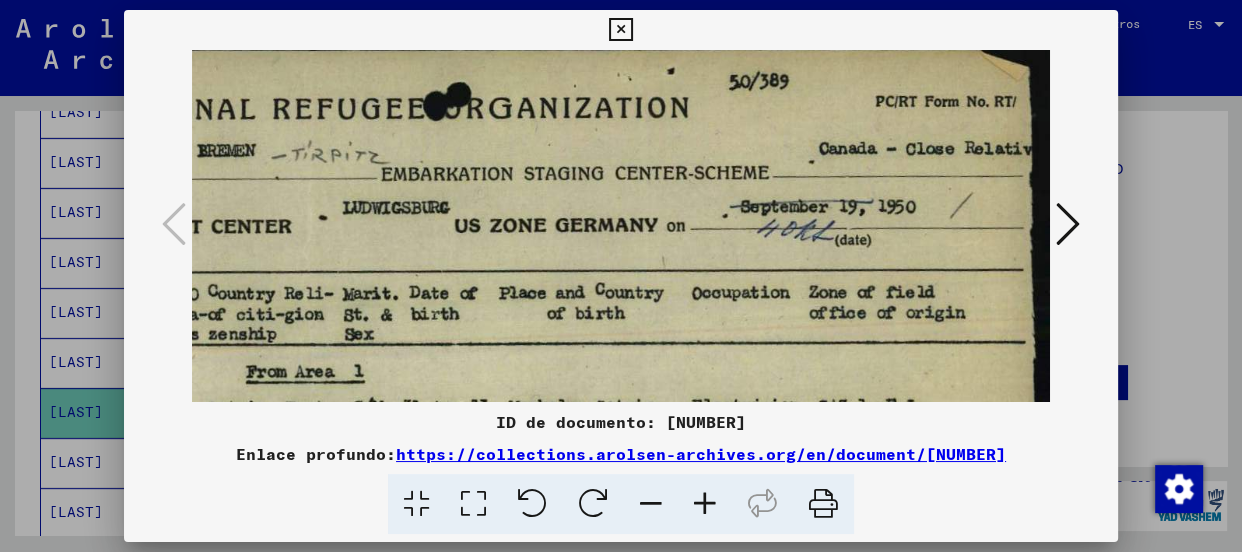 drag, startPoint x: 820, startPoint y: 261, endPoint x: 613, endPoint y: 257, distance: 207.03865 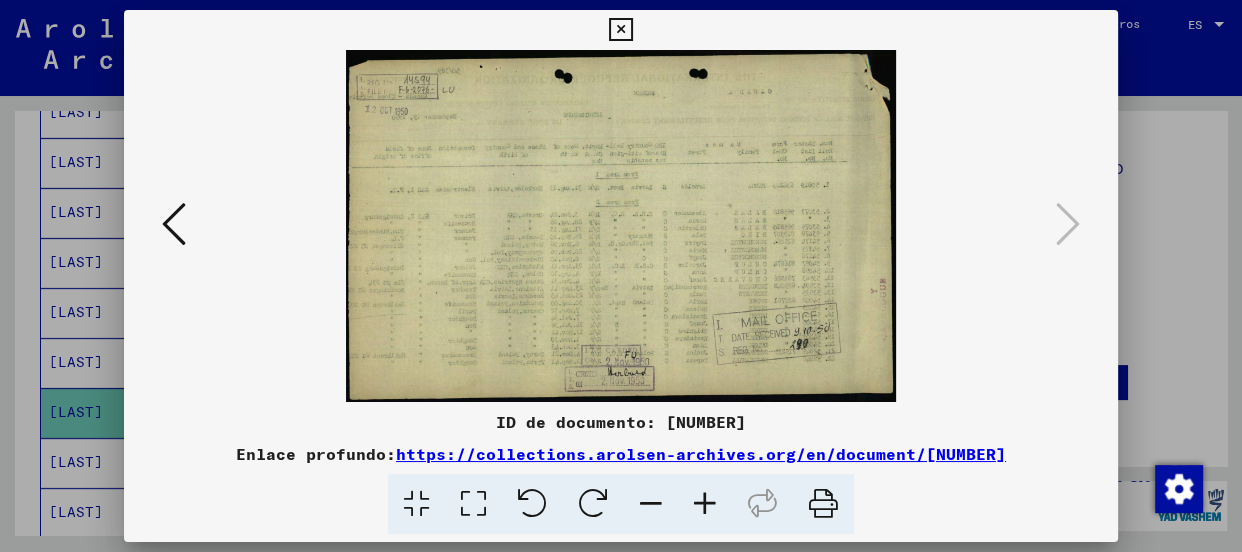 click at bounding box center (620, 30) 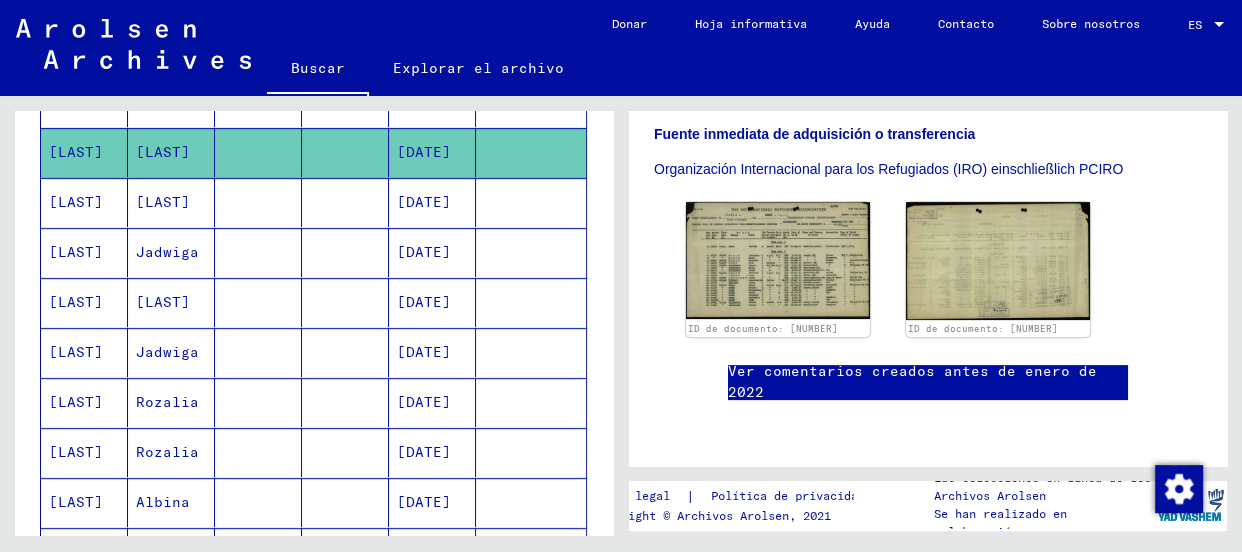 scroll, scrollTop: 1065, scrollLeft: 0, axis: vertical 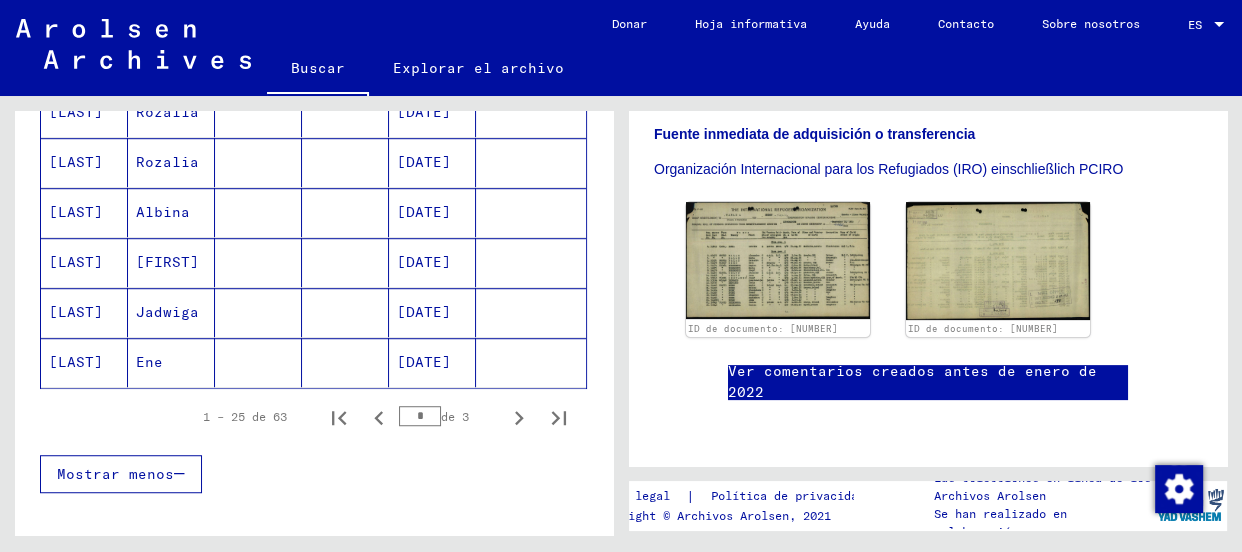 click on "[LAST]" 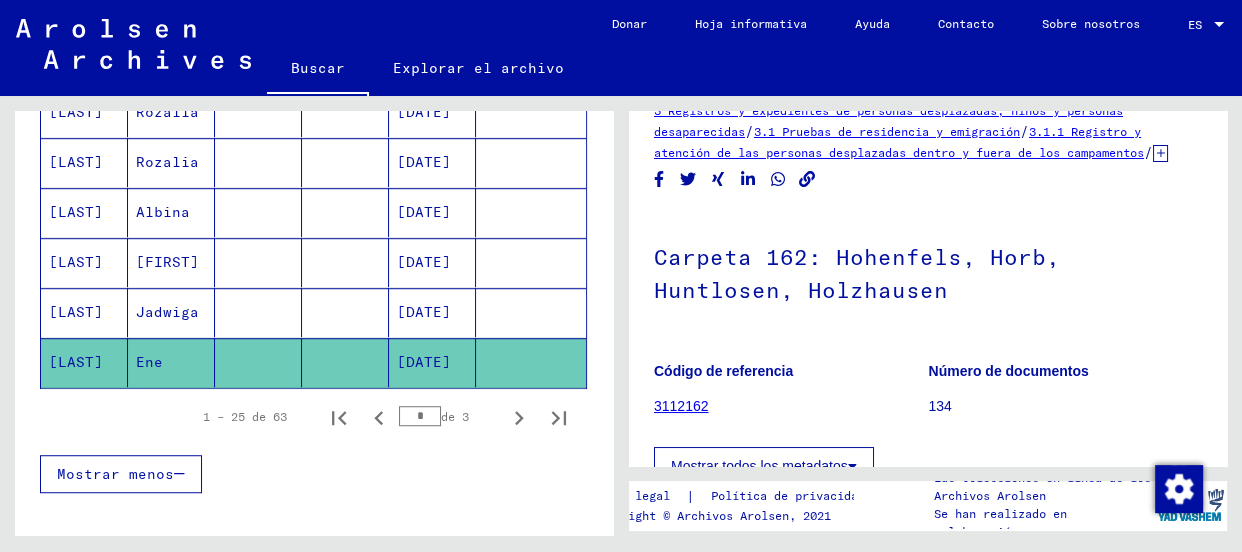 scroll, scrollTop: 0, scrollLeft: 0, axis: both 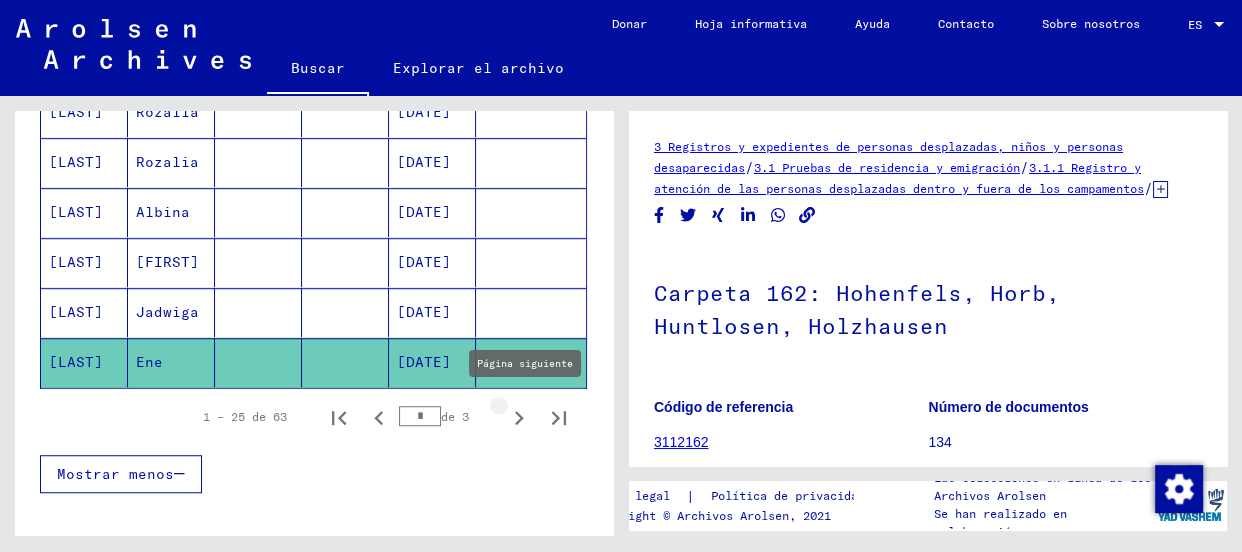 click 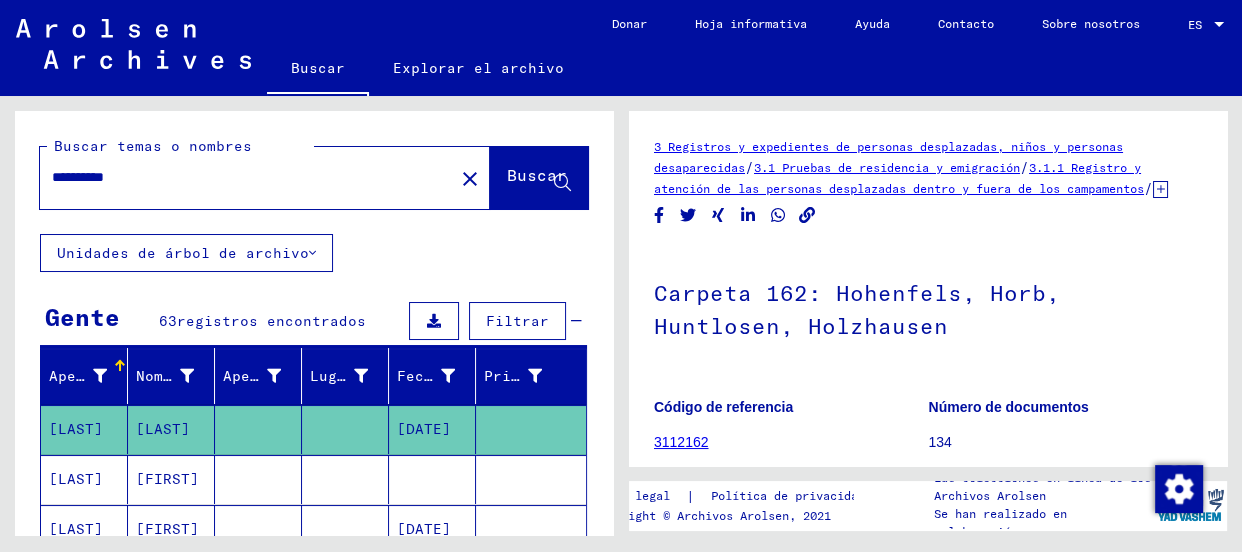 scroll, scrollTop: 47, scrollLeft: 0, axis: vertical 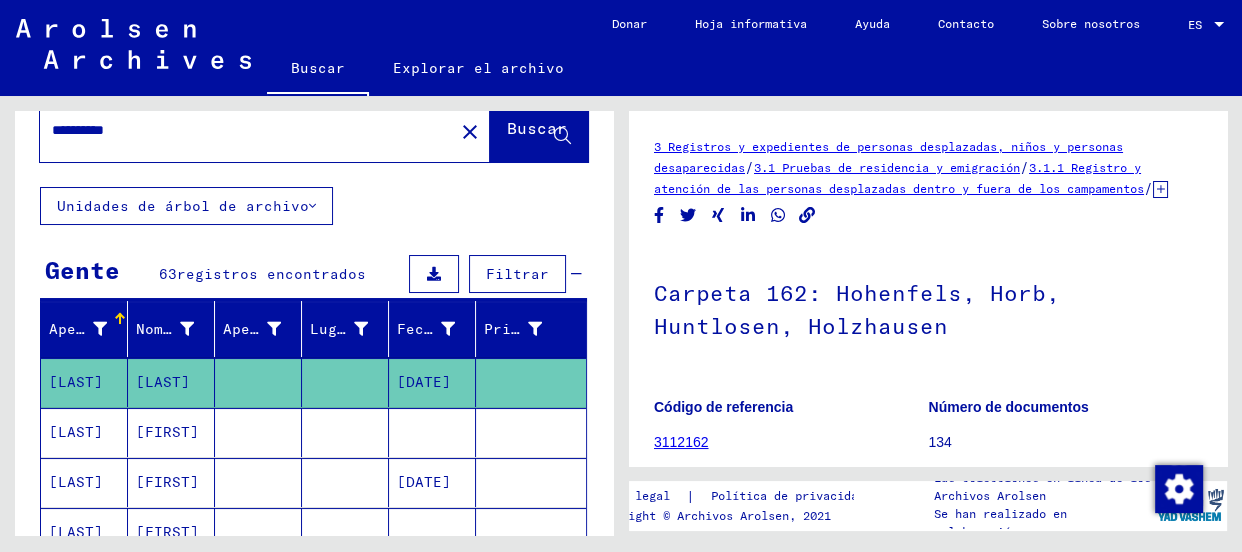click on "[LAST]" 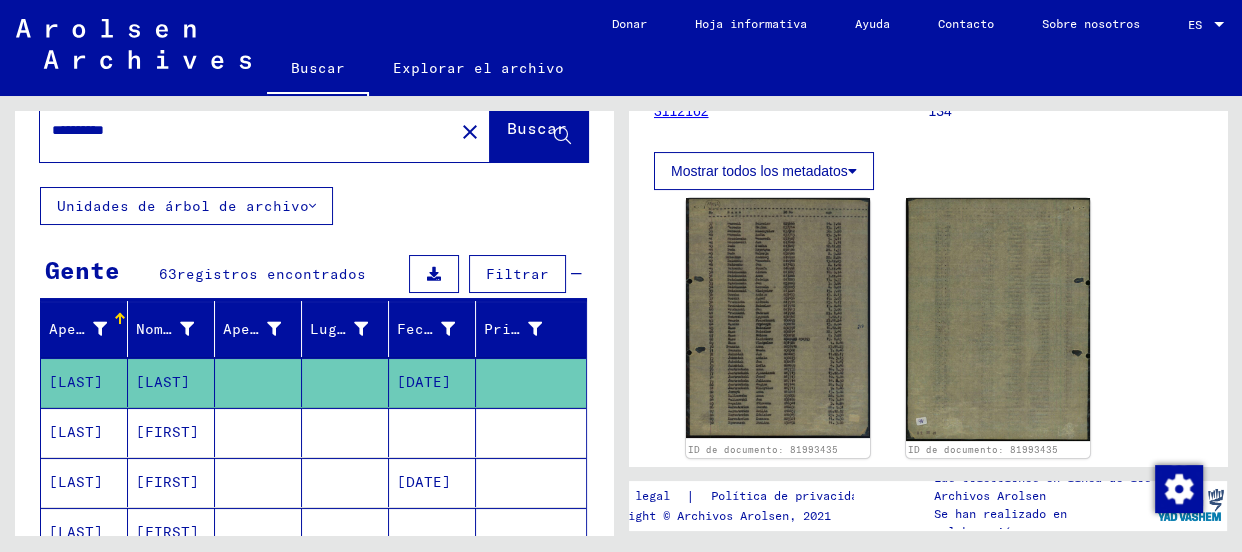 scroll, scrollTop: 430, scrollLeft: 0, axis: vertical 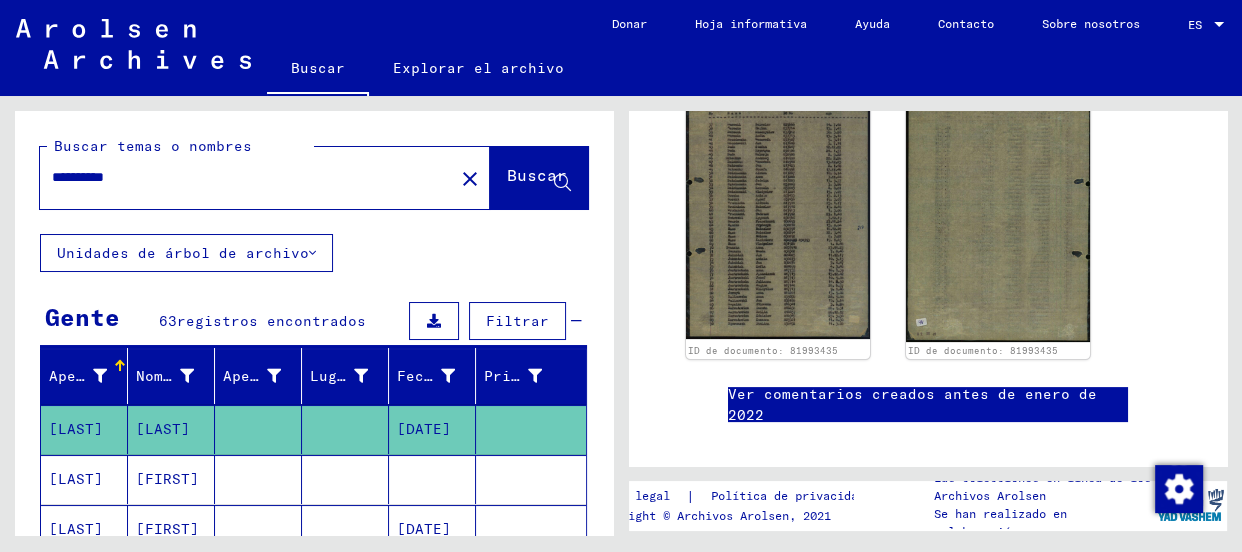 drag, startPoint x: 181, startPoint y: 180, endPoint x: 25, endPoint y: 180, distance: 156 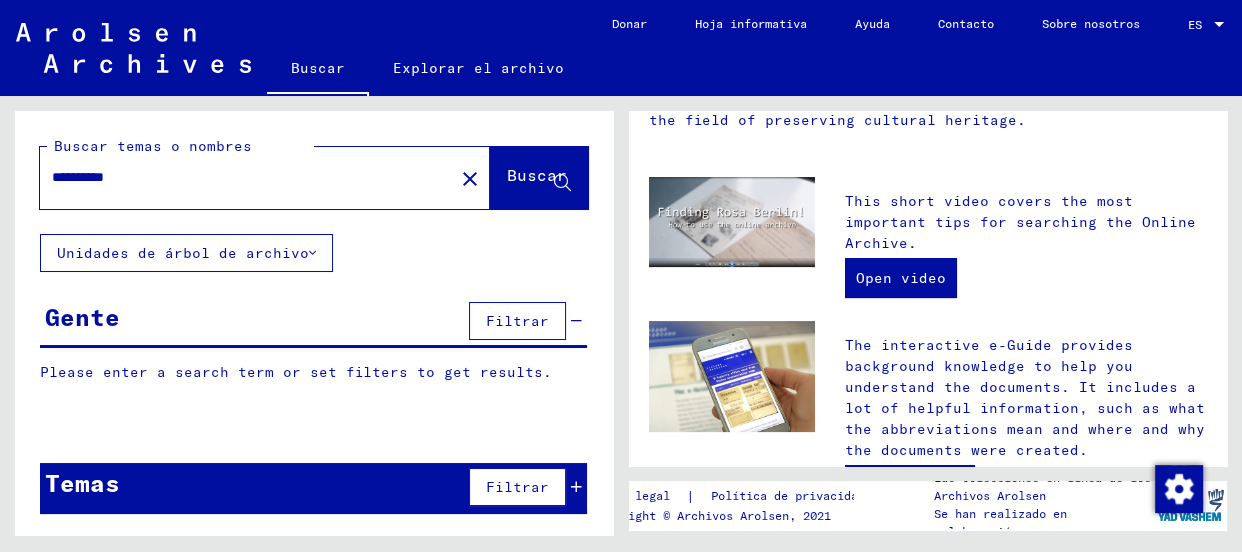 scroll, scrollTop: 0, scrollLeft: 0, axis: both 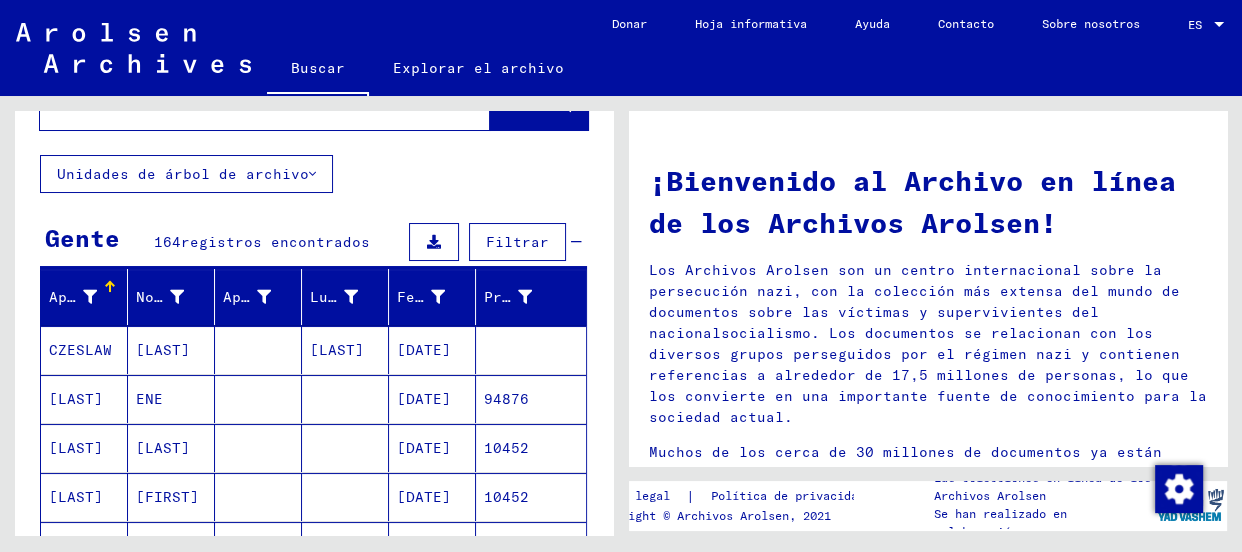 click on "[LAST]" at bounding box center [76, 448] 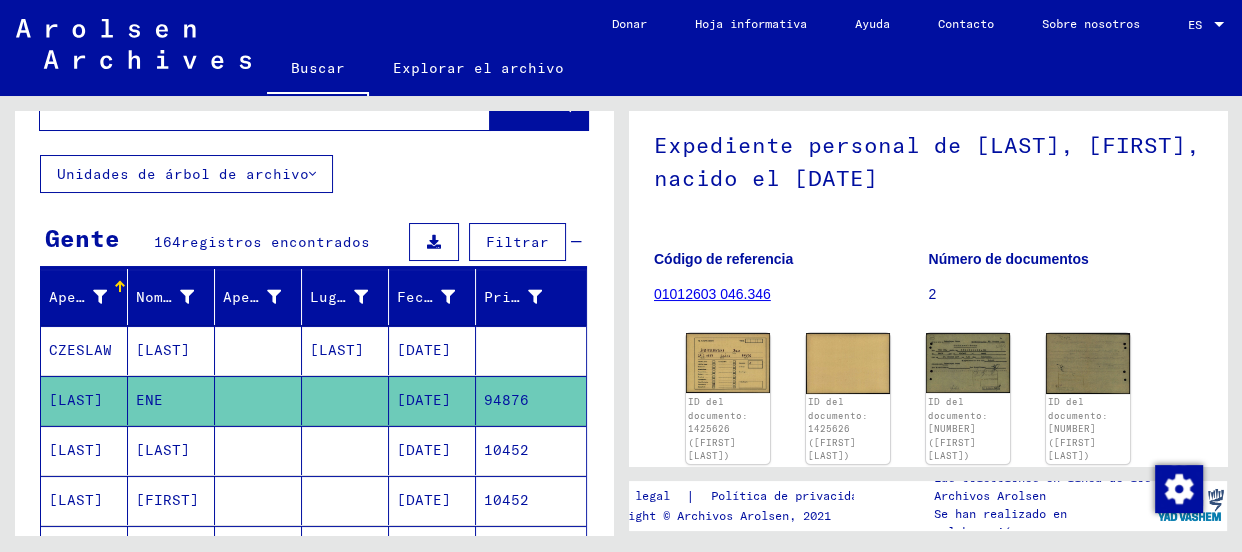 scroll, scrollTop: 156, scrollLeft: 0, axis: vertical 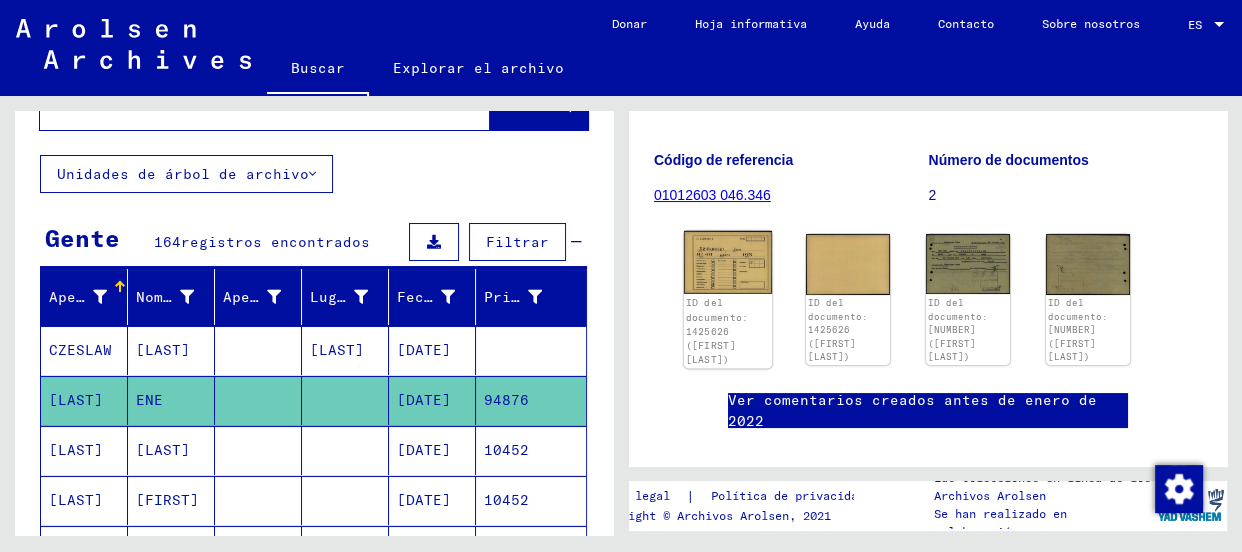click 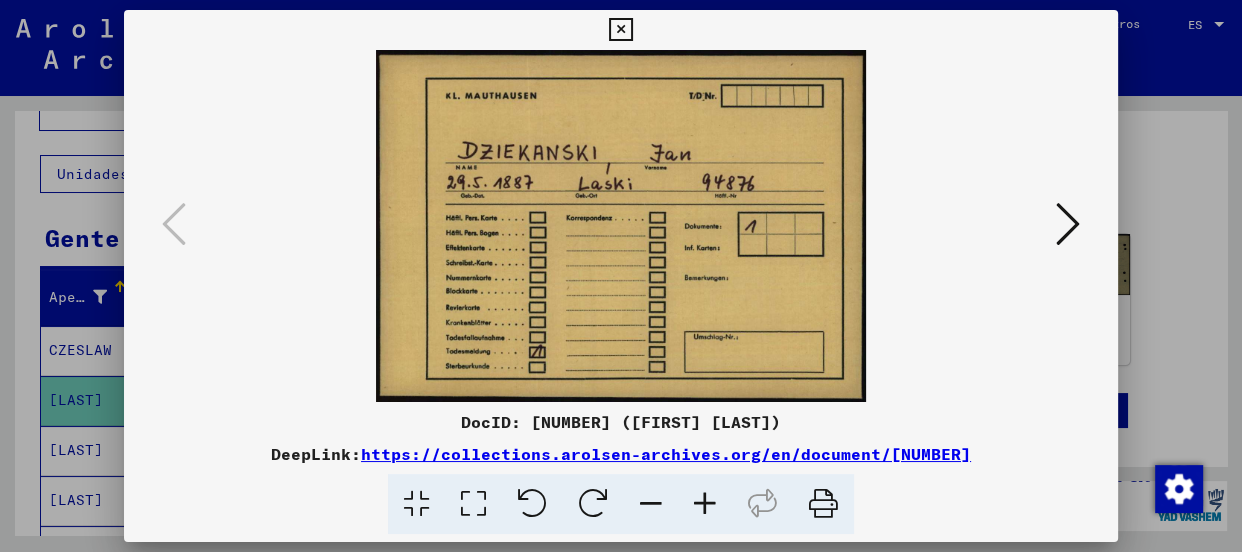 click at bounding box center [621, 226] 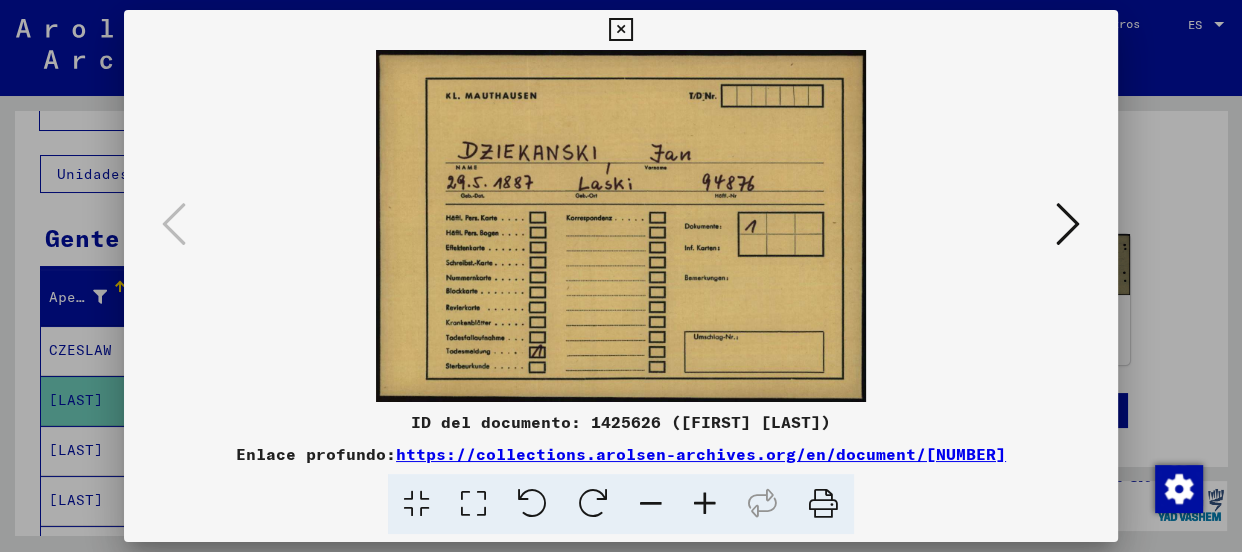 click at bounding box center (1068, 224) 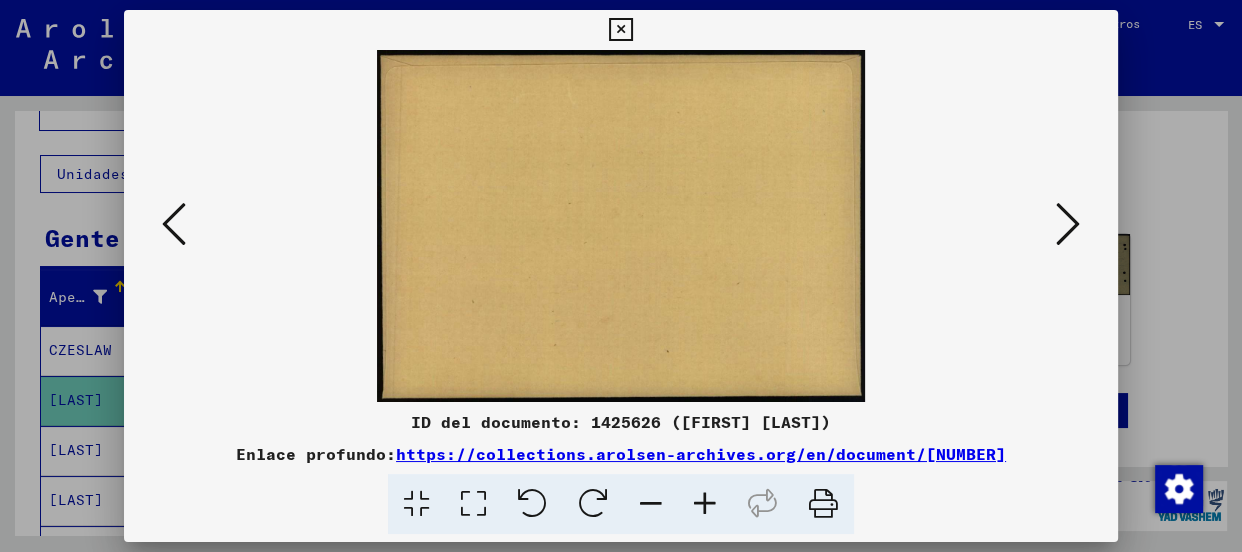 click at bounding box center [1068, 224] 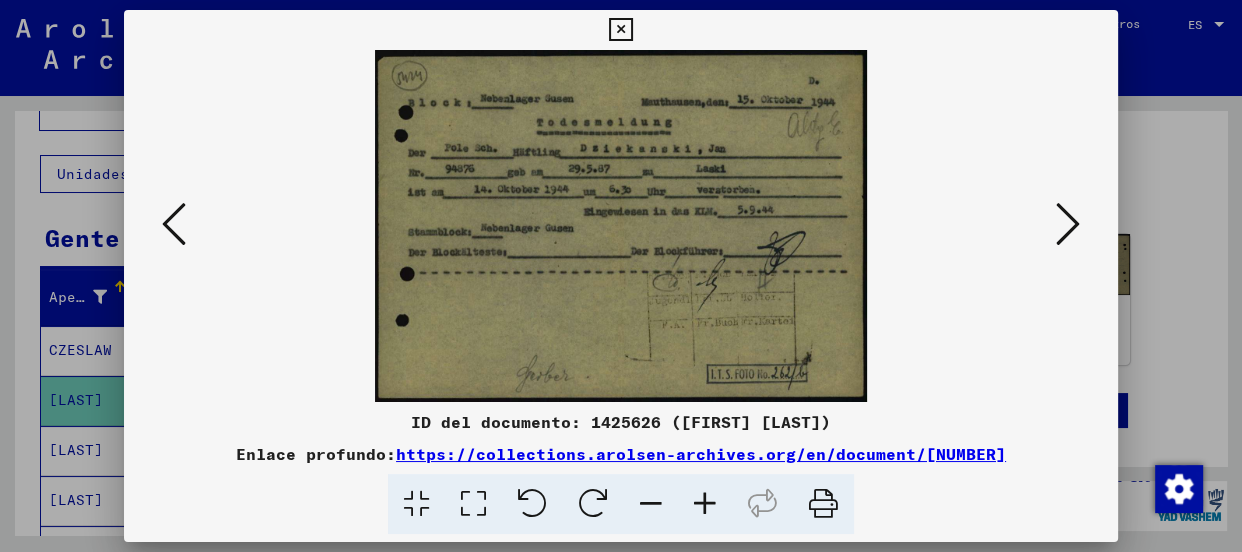 click at bounding box center (705, 504) 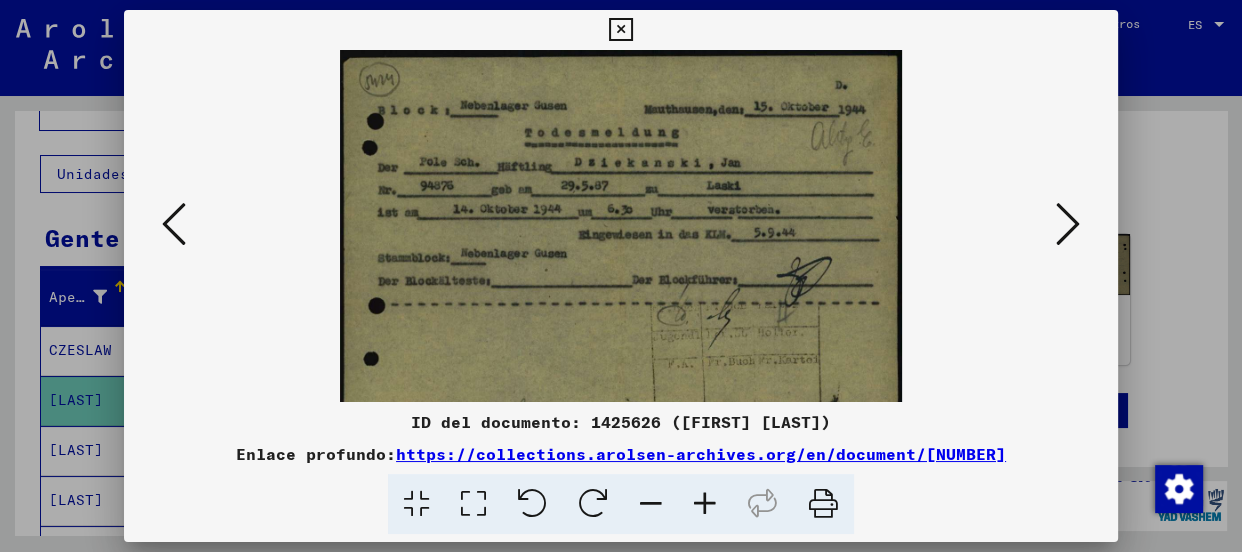 click at bounding box center [705, 504] 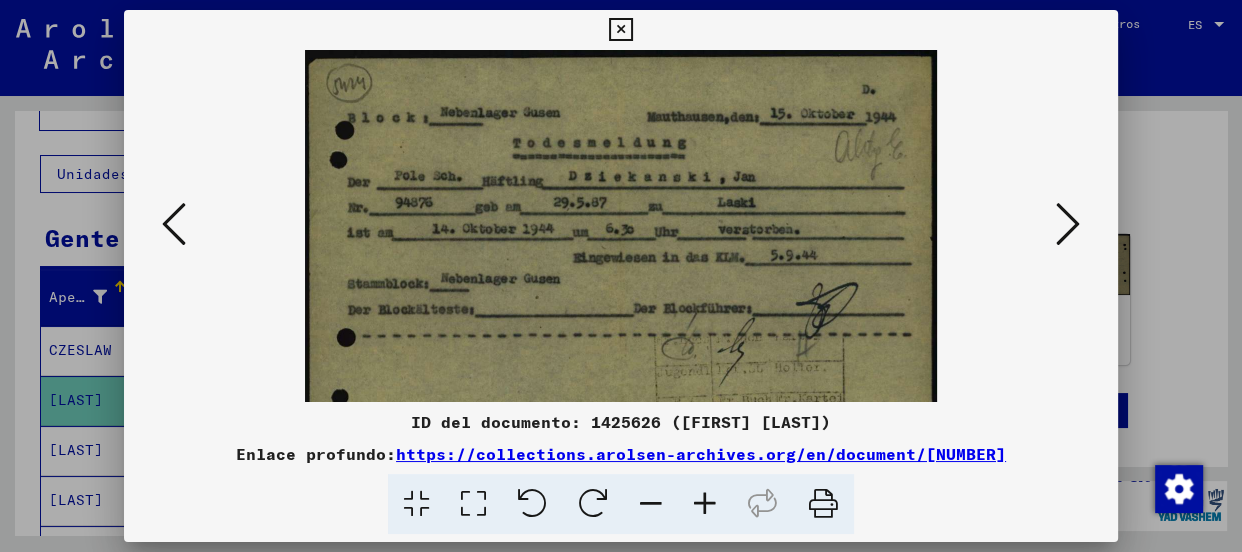 click at bounding box center [705, 504] 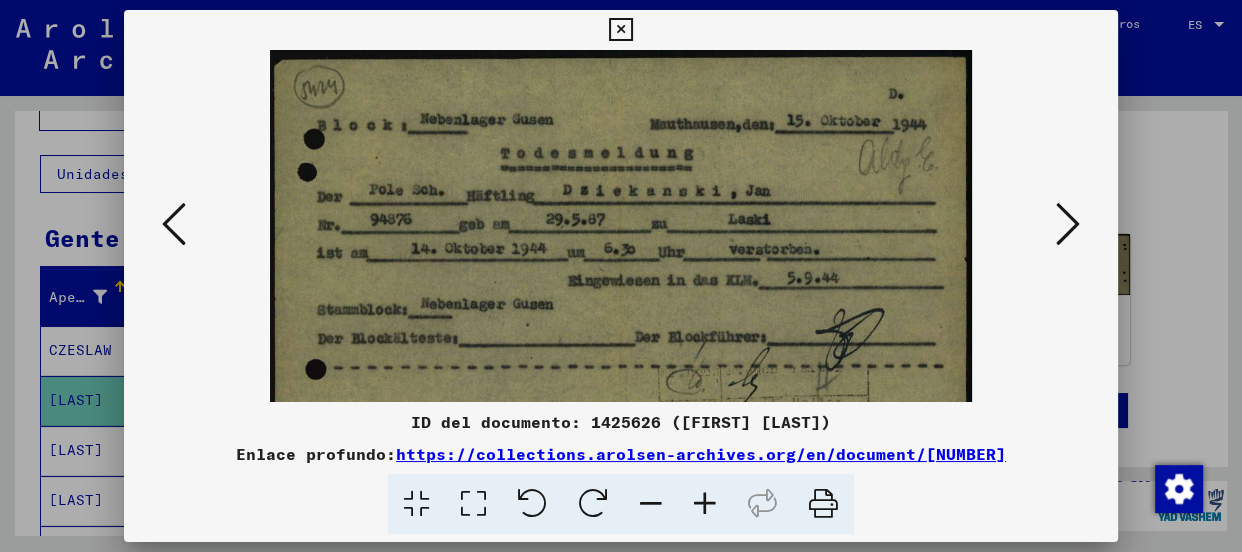 click at bounding box center [705, 504] 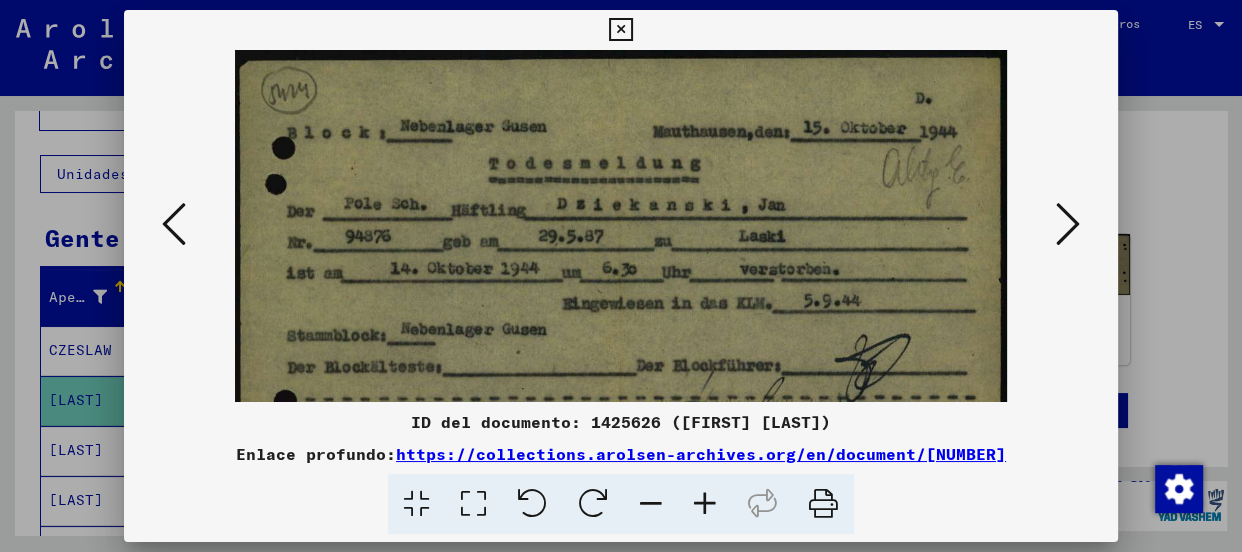 click at bounding box center [705, 504] 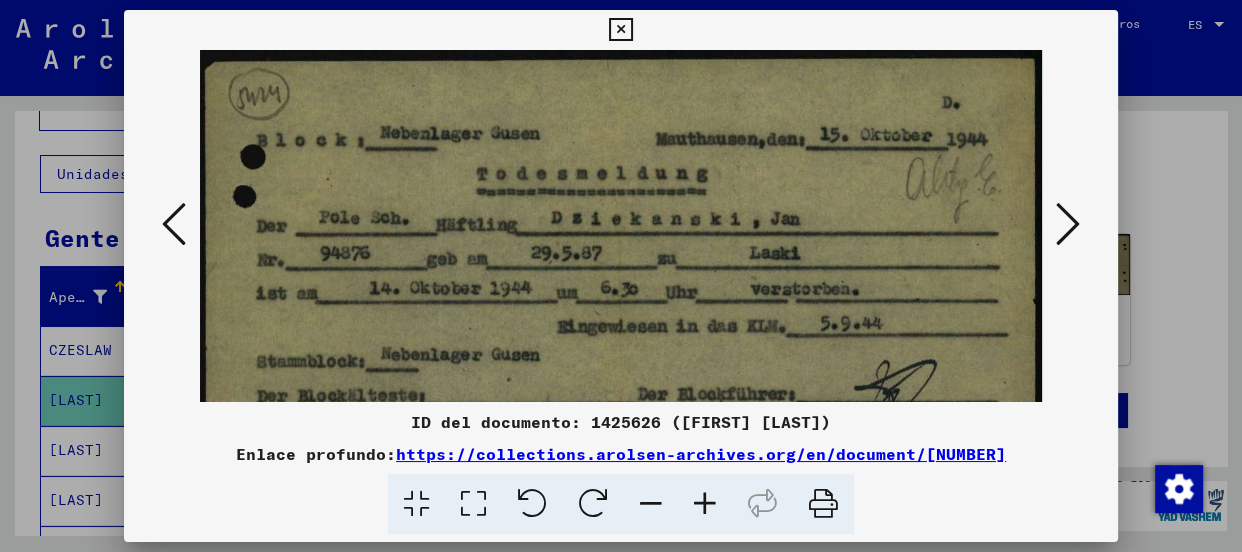 click at bounding box center [1068, 224] 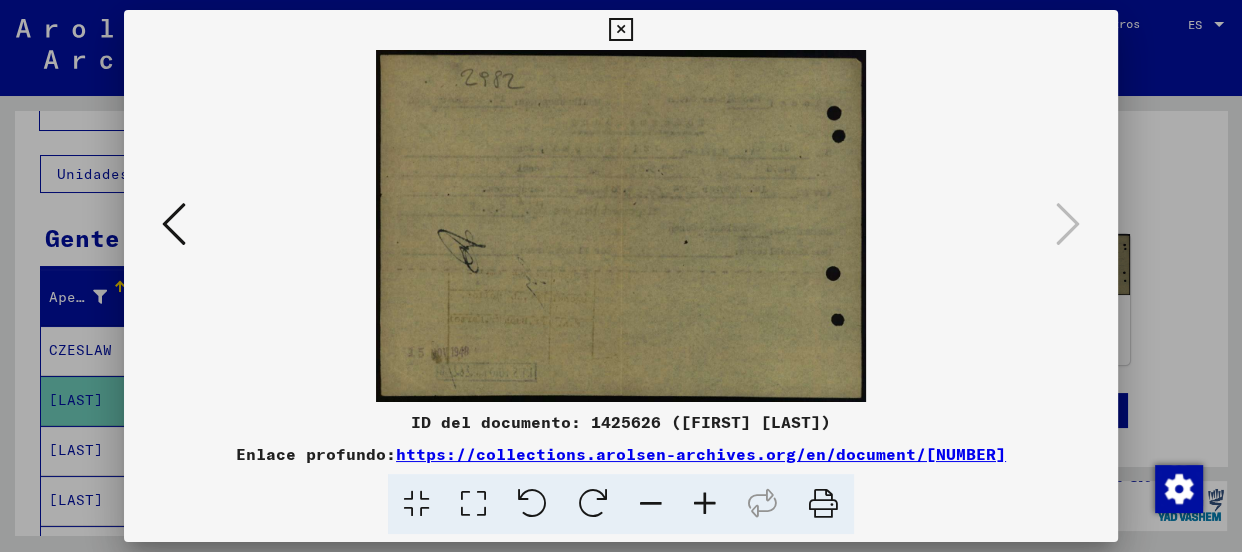 click at bounding box center (620, 30) 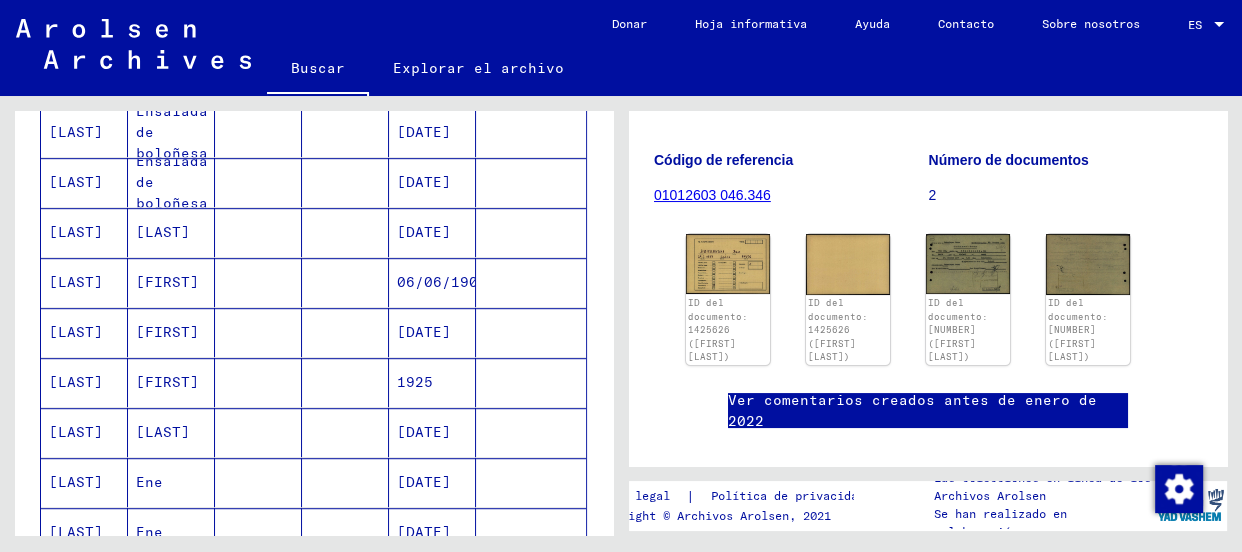 scroll, scrollTop: 1128, scrollLeft: 0, axis: vertical 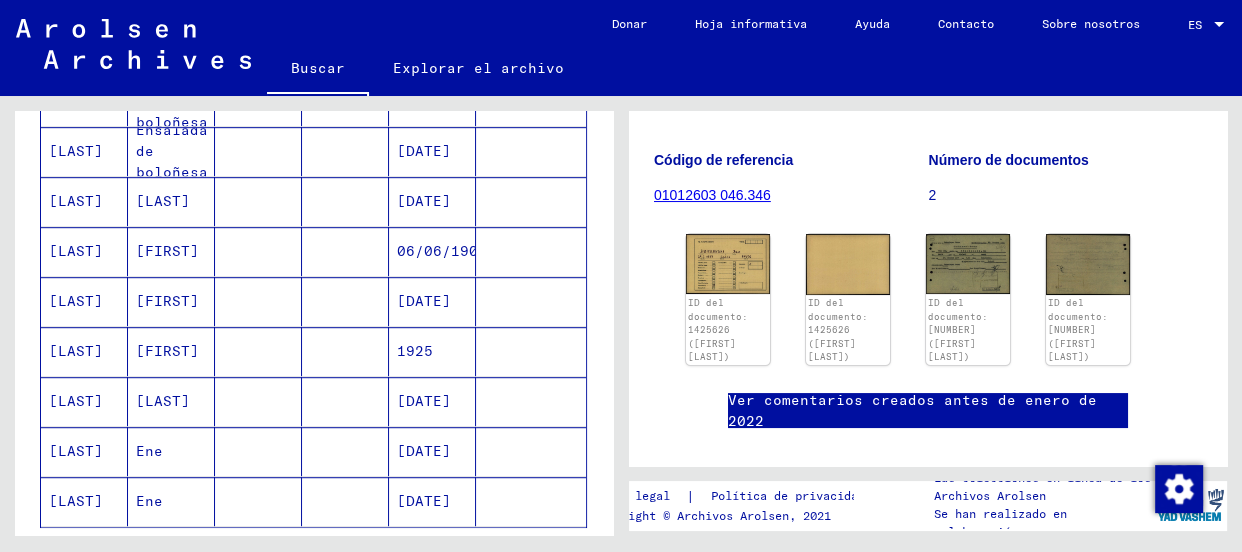 click 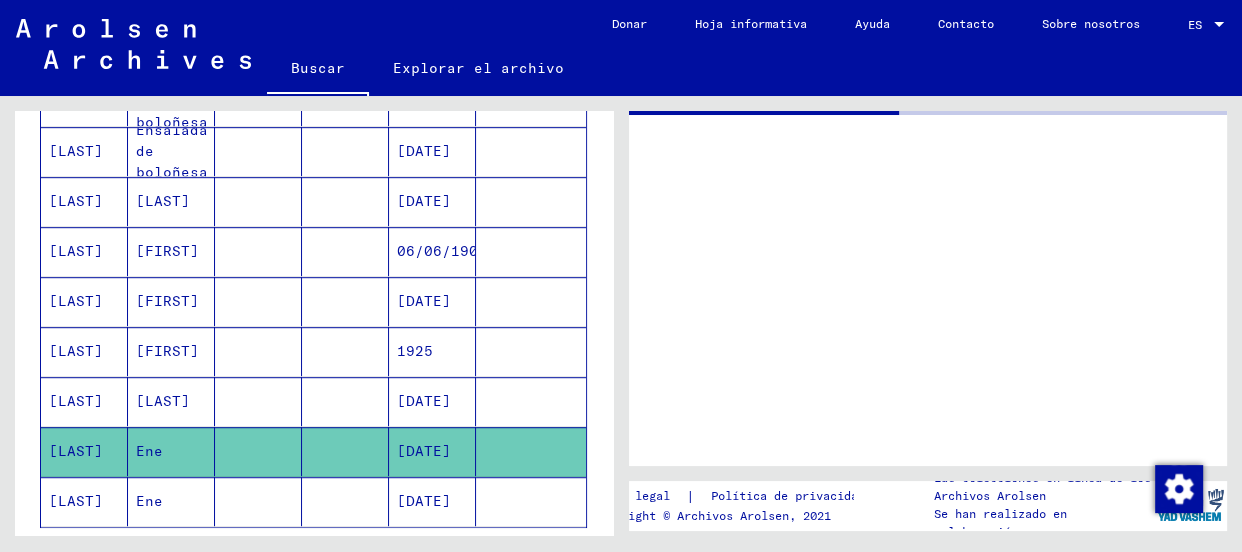 scroll, scrollTop: 0, scrollLeft: 0, axis: both 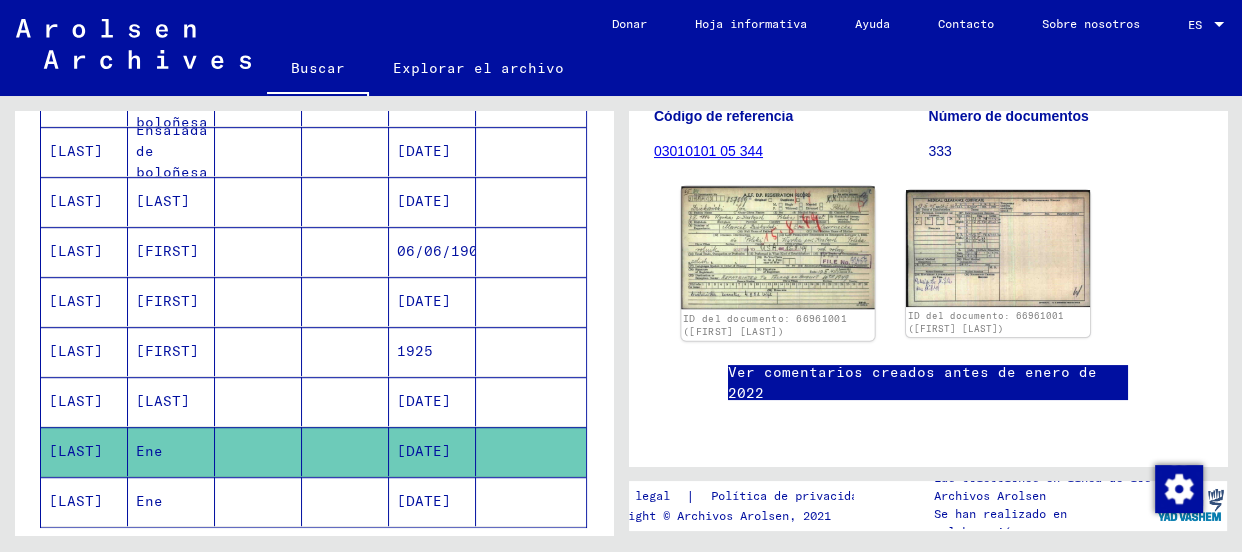 click 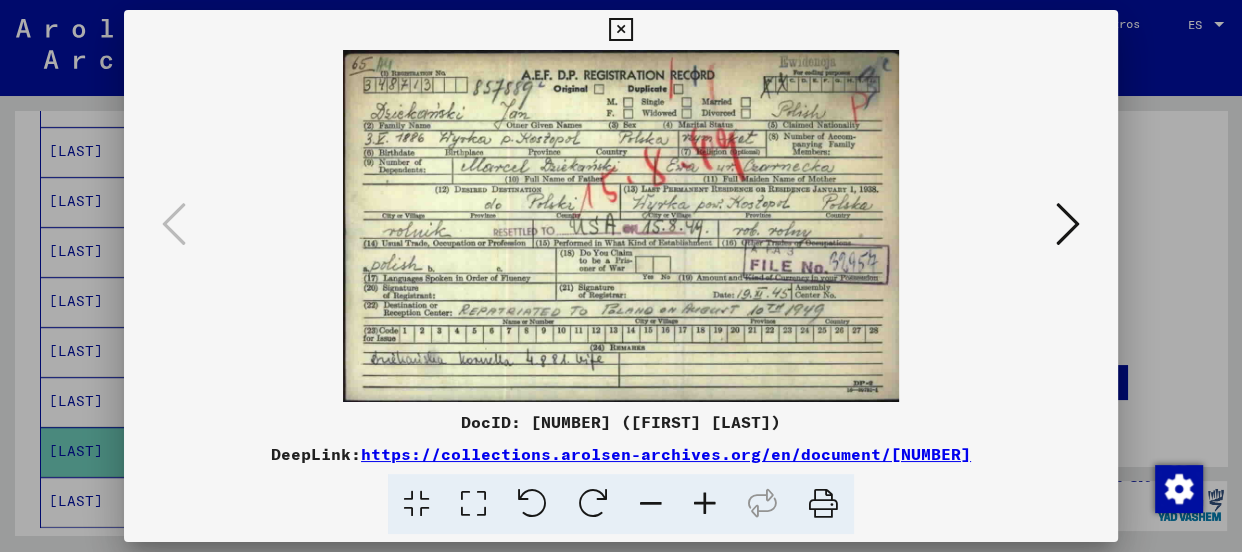 click at bounding box center (621, 226) 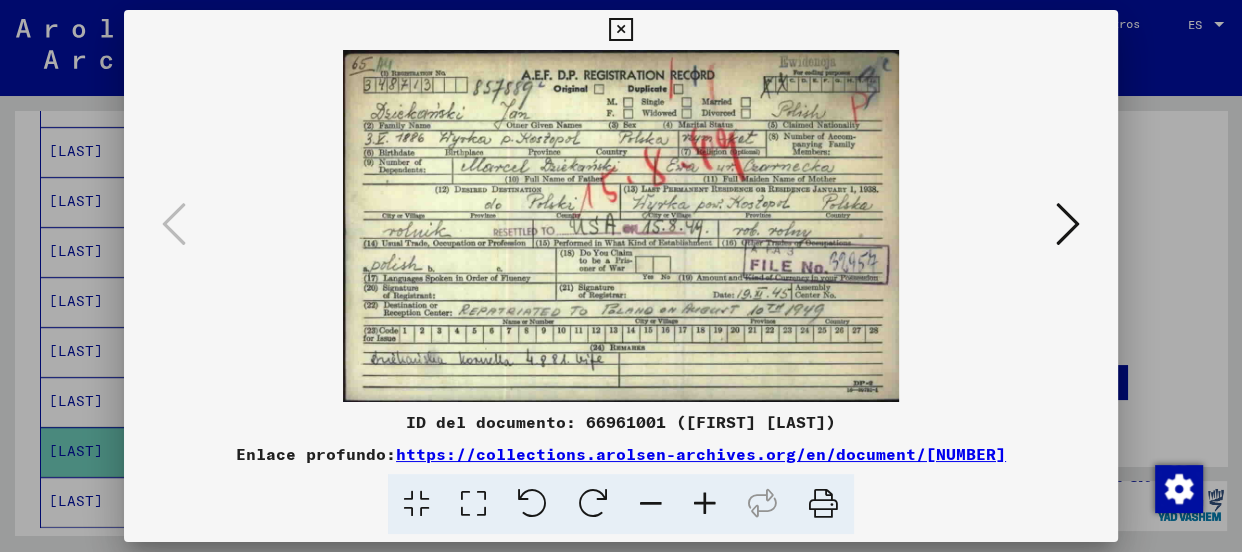 click at bounding box center [705, 504] 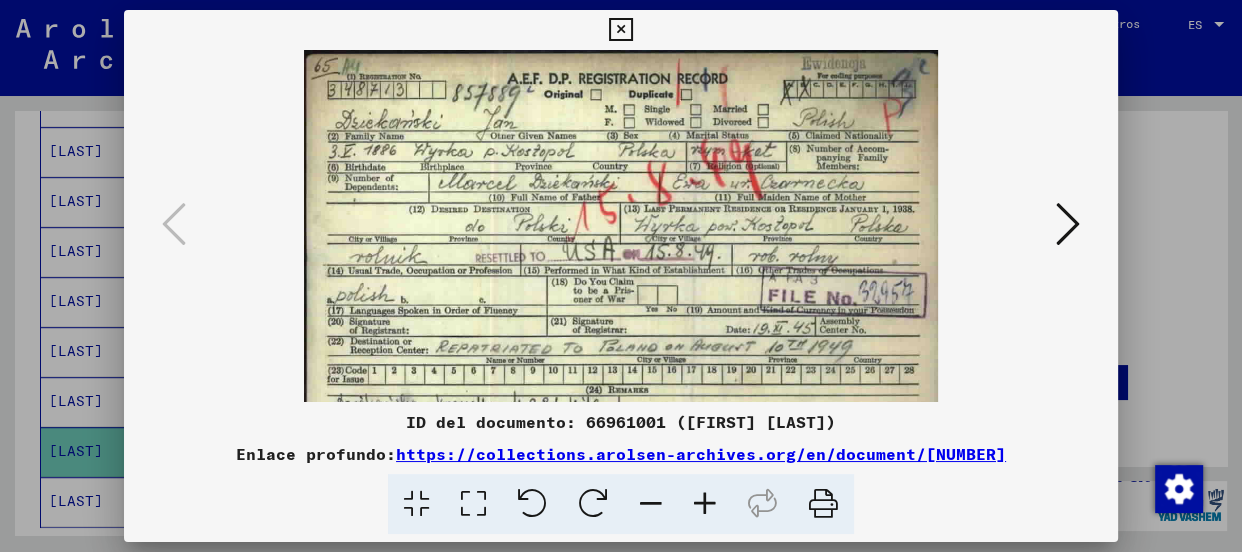 click at bounding box center (705, 504) 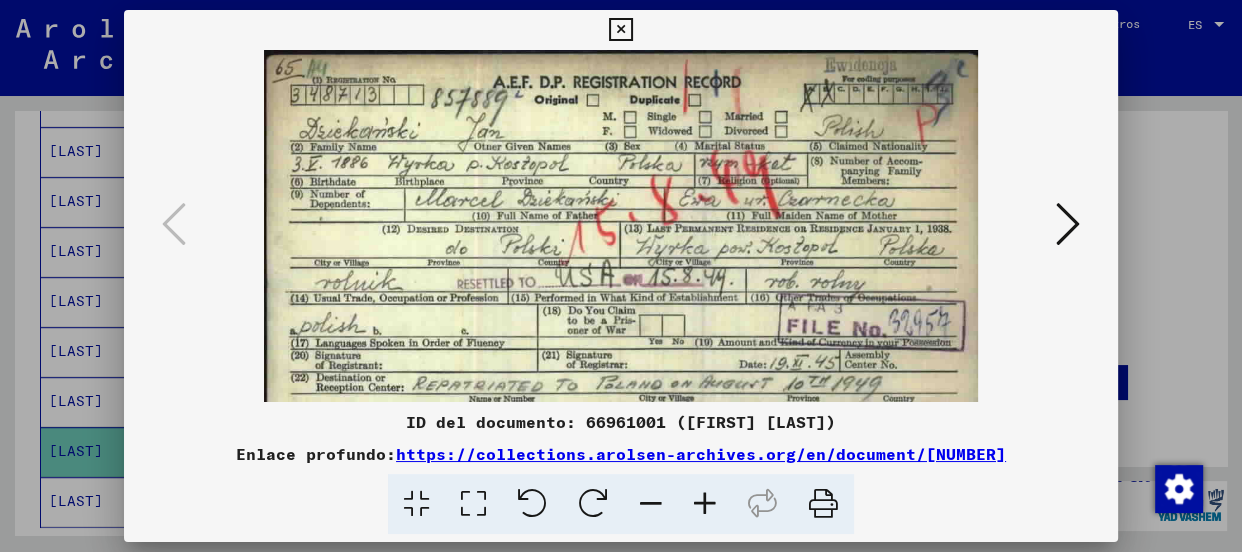 click at bounding box center (705, 504) 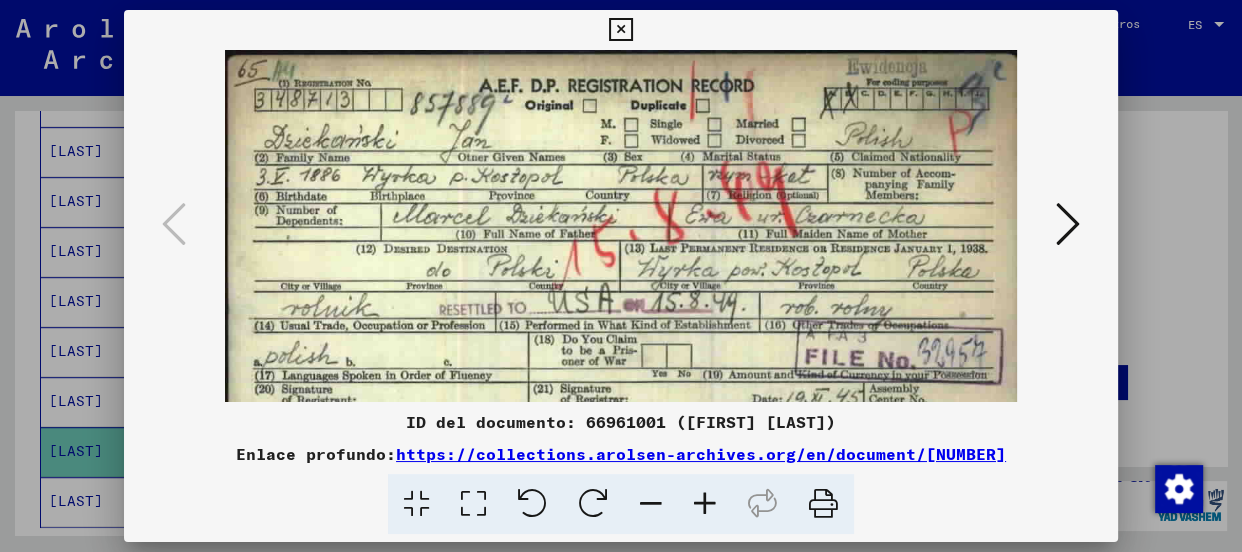 click at bounding box center [705, 504] 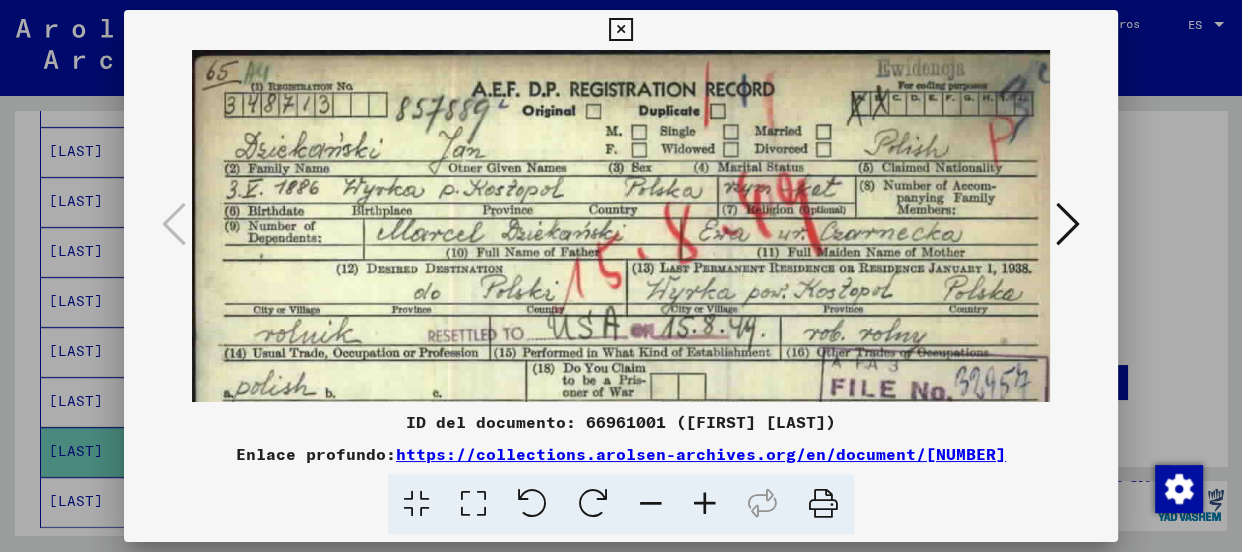 click at bounding box center [705, 504] 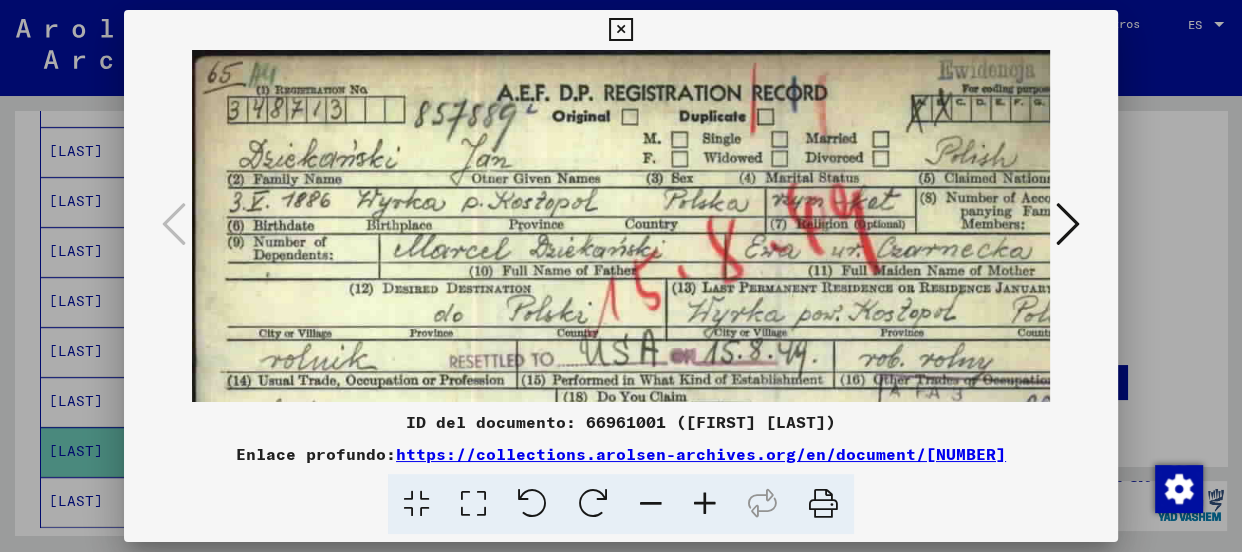click at bounding box center (705, 504) 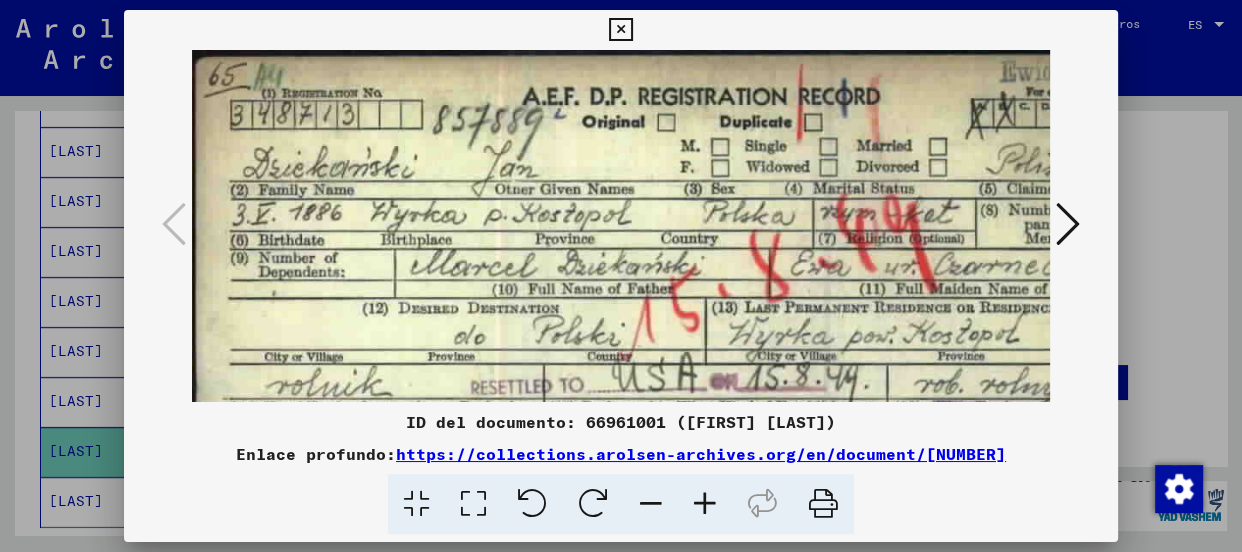 click at bounding box center (705, 504) 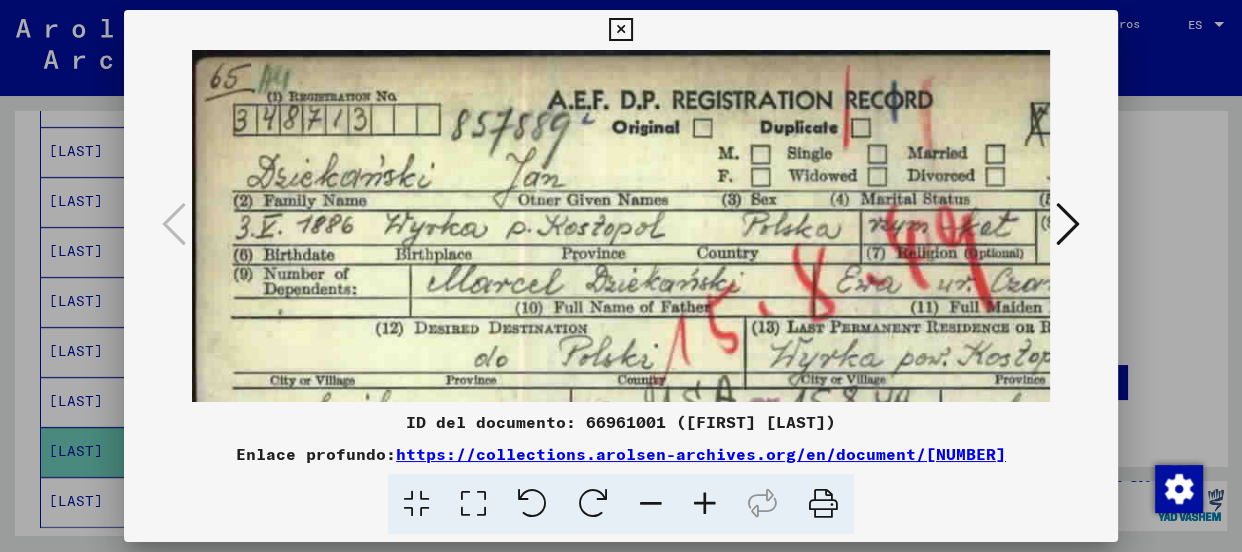 click at bounding box center (705, 504) 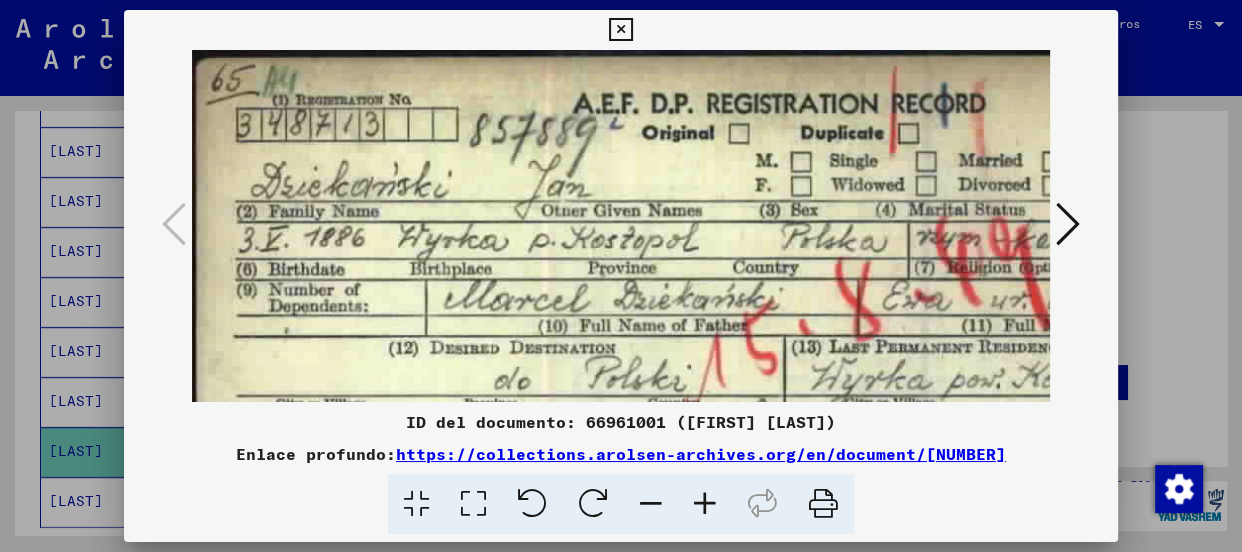 click at bounding box center (705, 504) 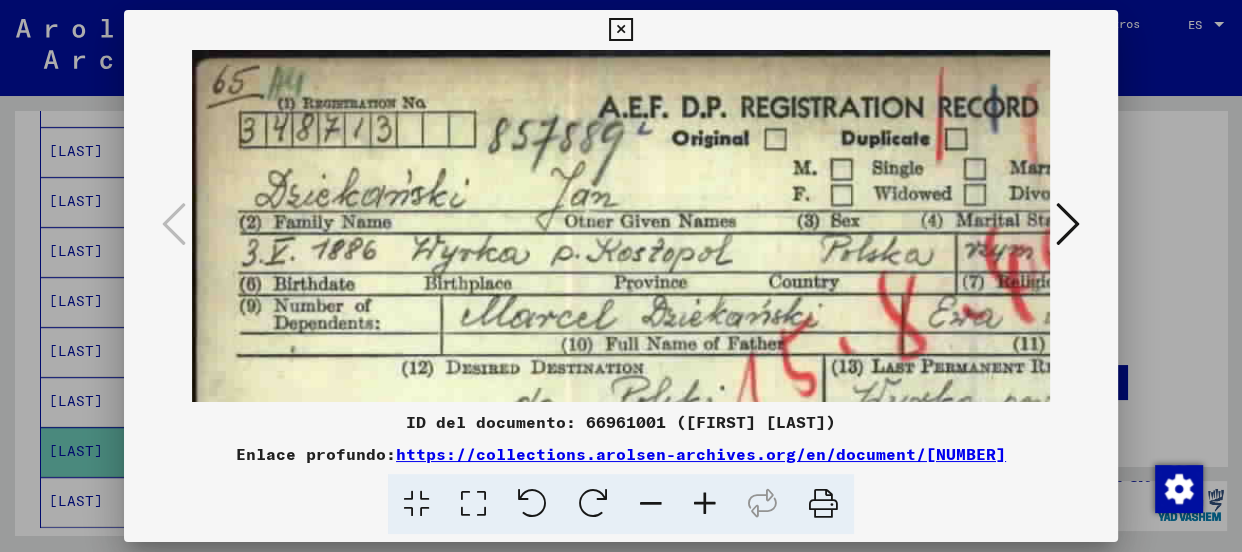 click at bounding box center [705, 504] 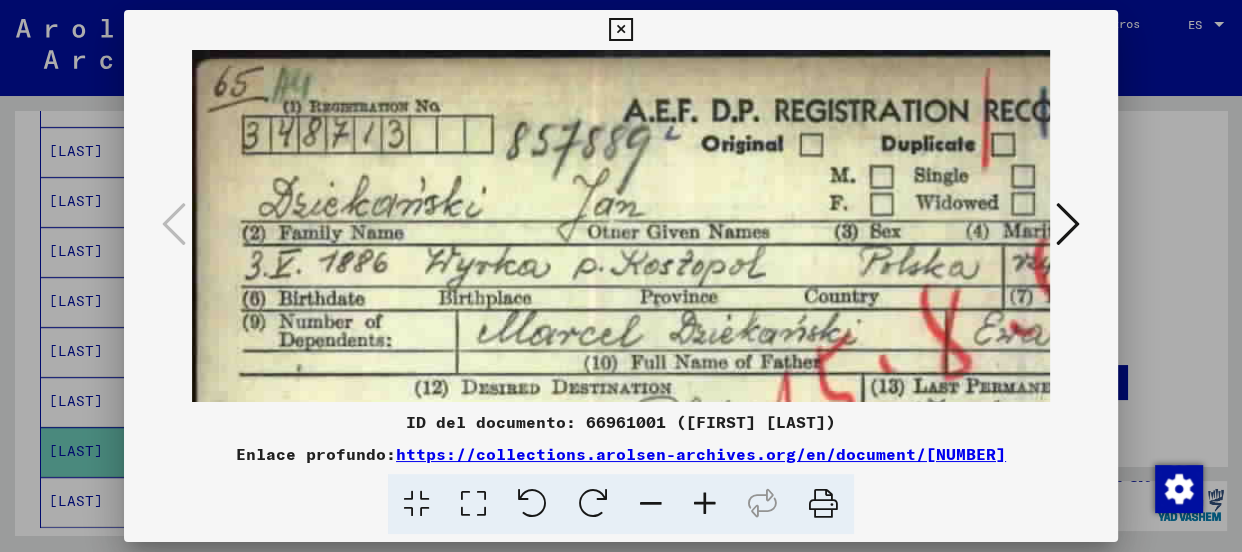 click at bounding box center [705, 504] 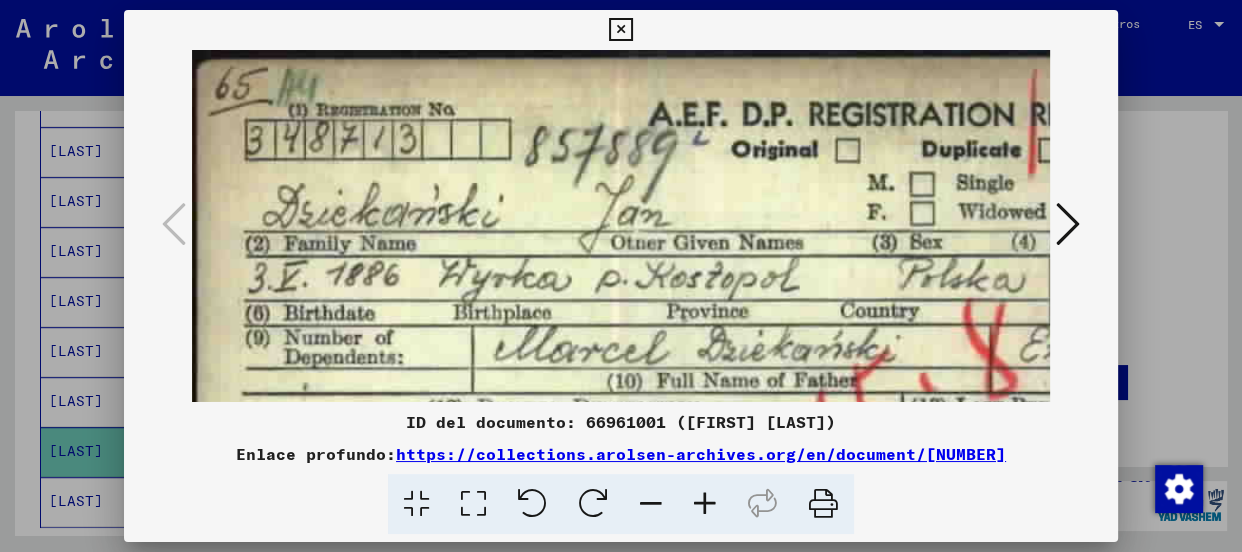 click at bounding box center (705, 504) 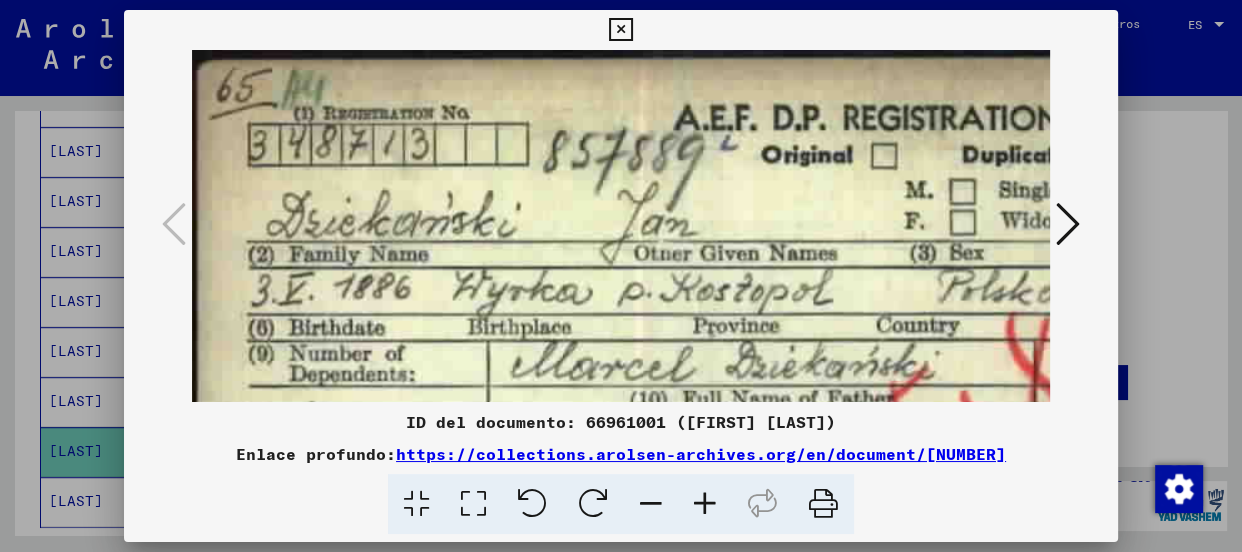 click at bounding box center [705, 504] 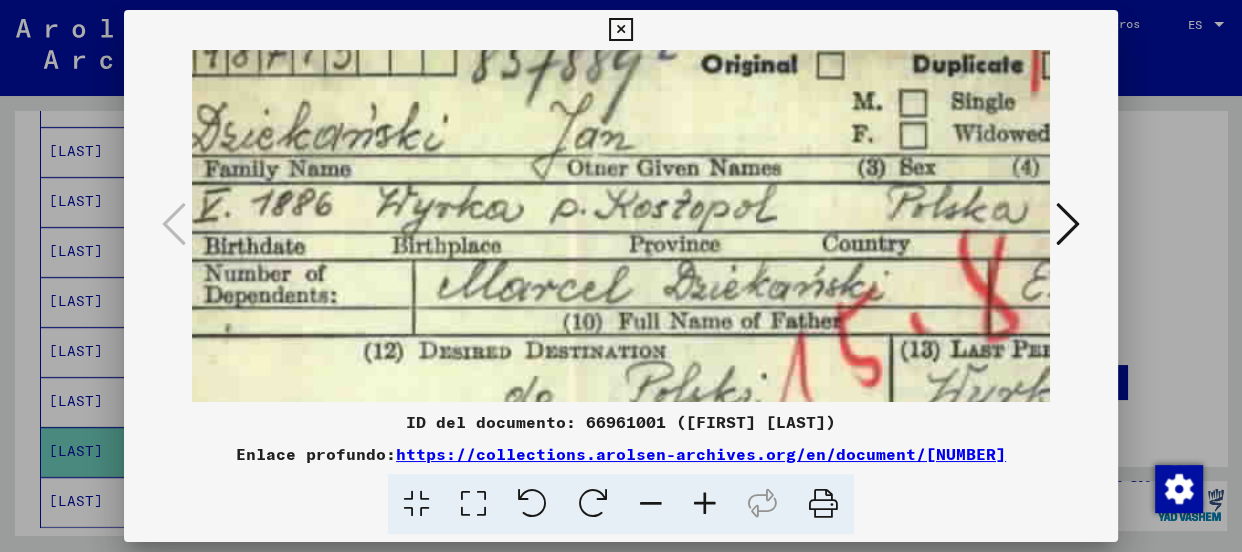 scroll, scrollTop: 110, scrollLeft: 90, axis: both 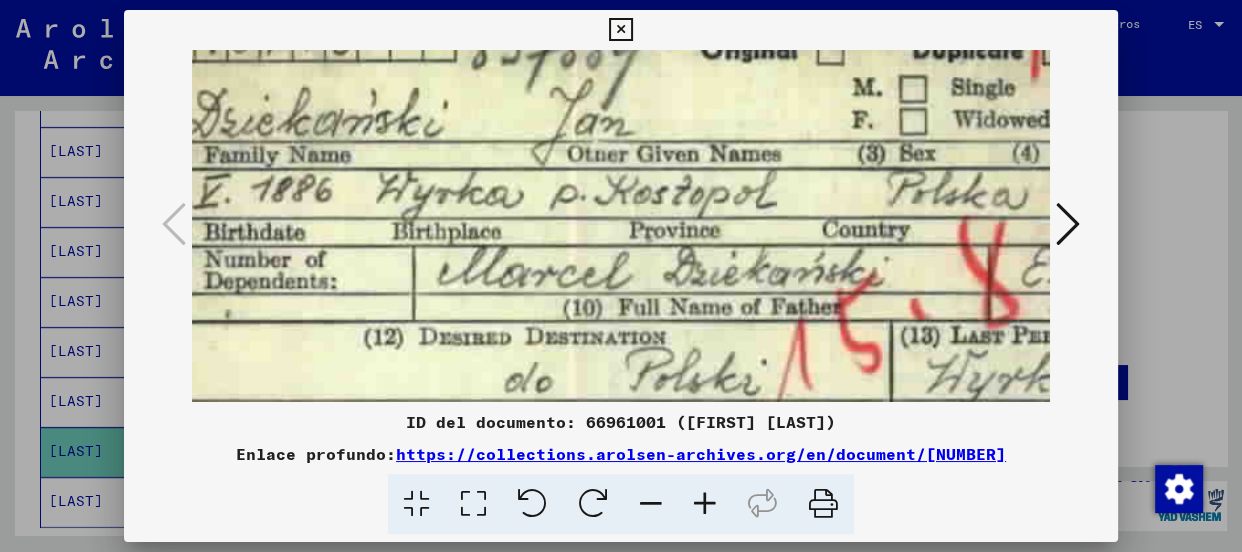 drag, startPoint x: 780, startPoint y: 340, endPoint x: 716, endPoint y: 276, distance: 90.50967 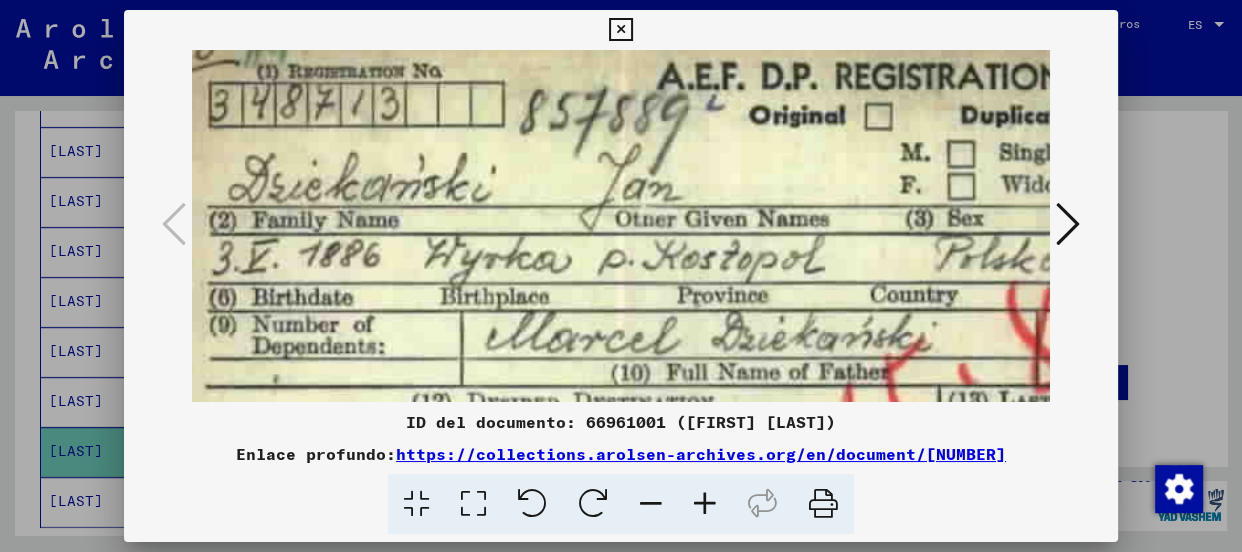 scroll, scrollTop: 45, scrollLeft: 41, axis: both 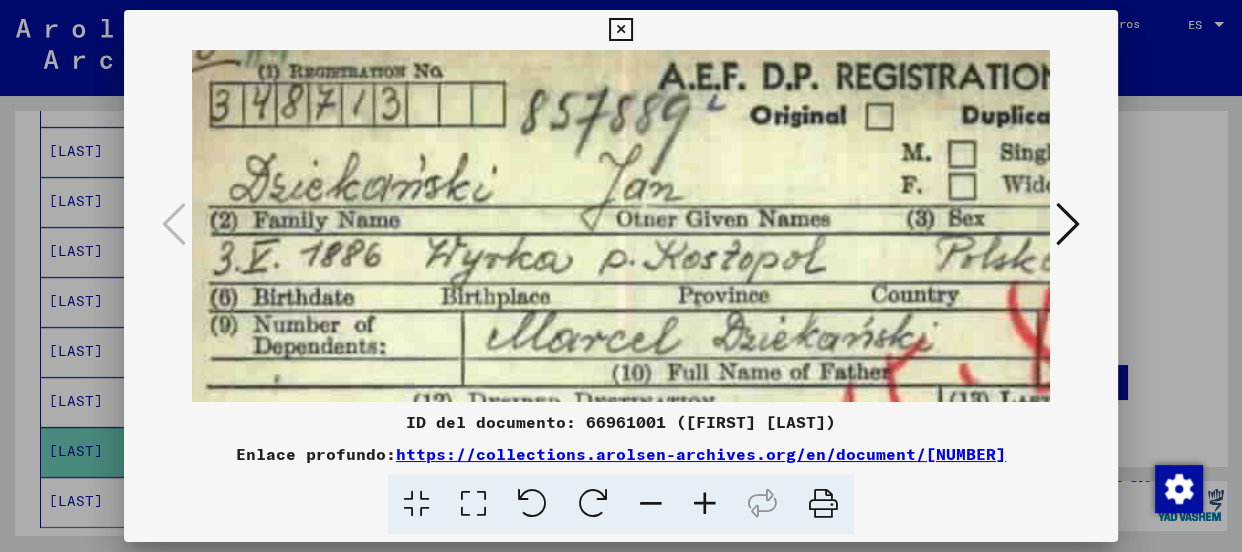drag, startPoint x: 729, startPoint y: 198, endPoint x: 779, endPoint y: 267, distance: 85.2115 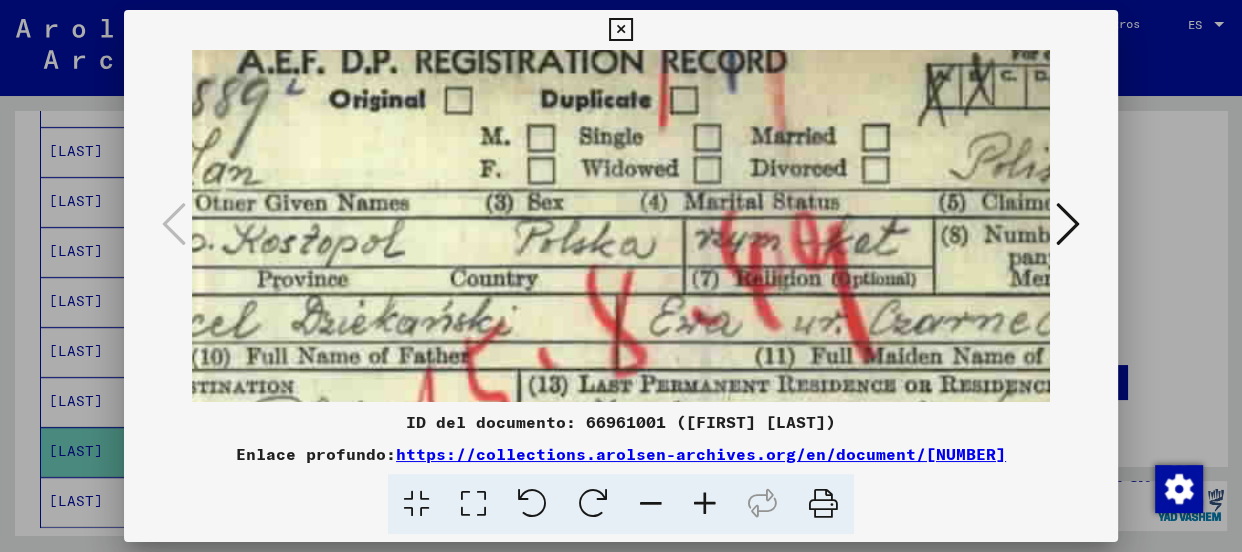scroll, scrollTop: 61, scrollLeft: 463, axis: both 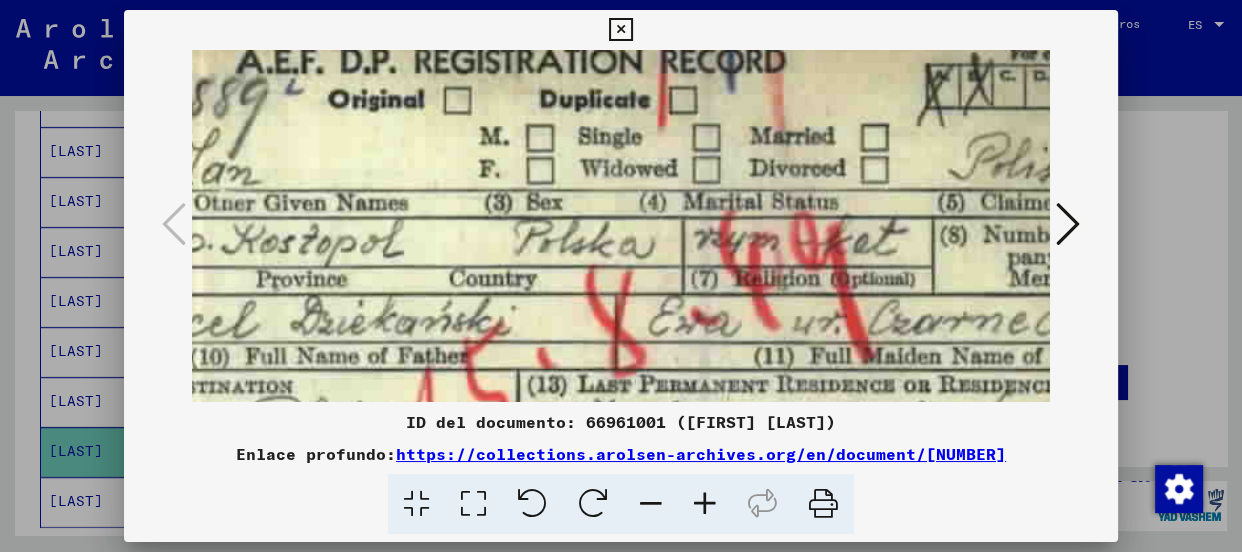 drag, startPoint x: 919, startPoint y: 259, endPoint x: 498, endPoint y: 243, distance: 421.30392 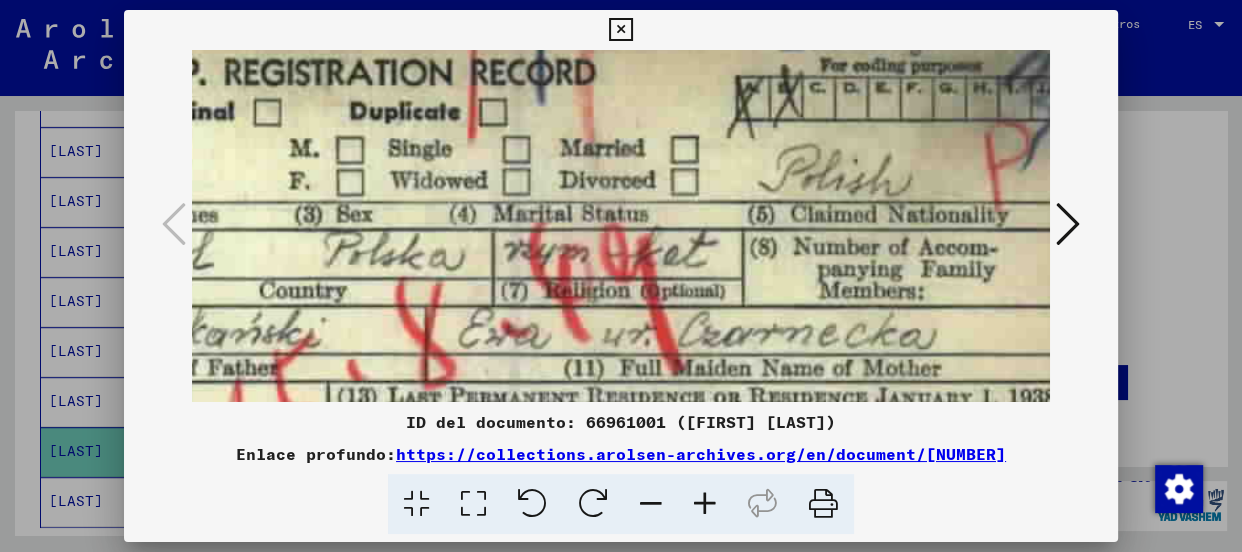scroll, scrollTop: 49, scrollLeft: 658, axis: both 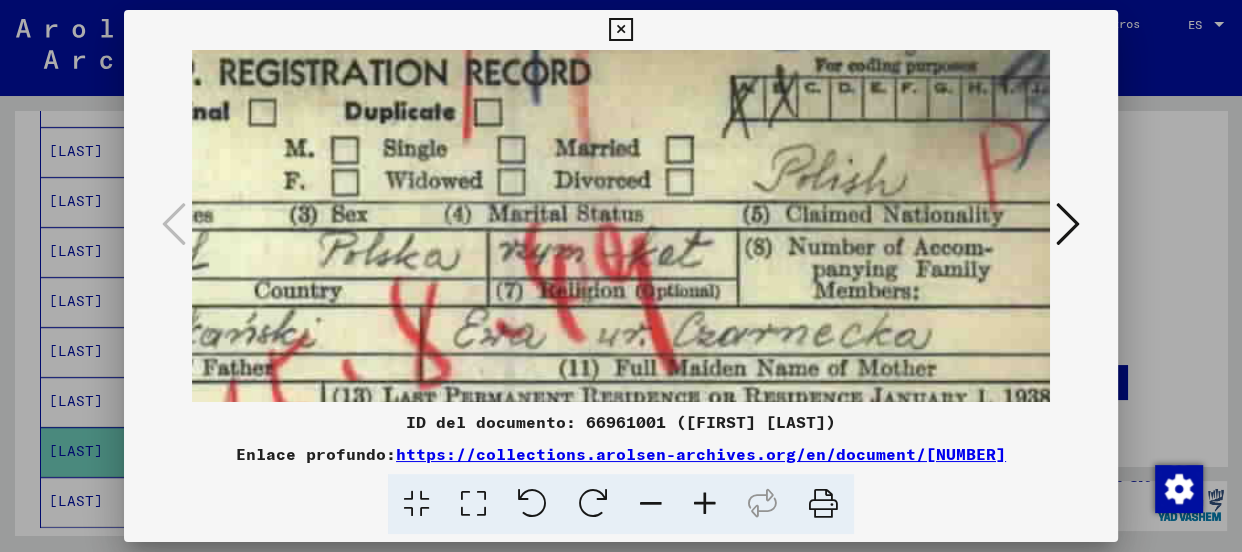 drag, startPoint x: 941, startPoint y: 249, endPoint x: 745, endPoint y: 263, distance: 196.49936 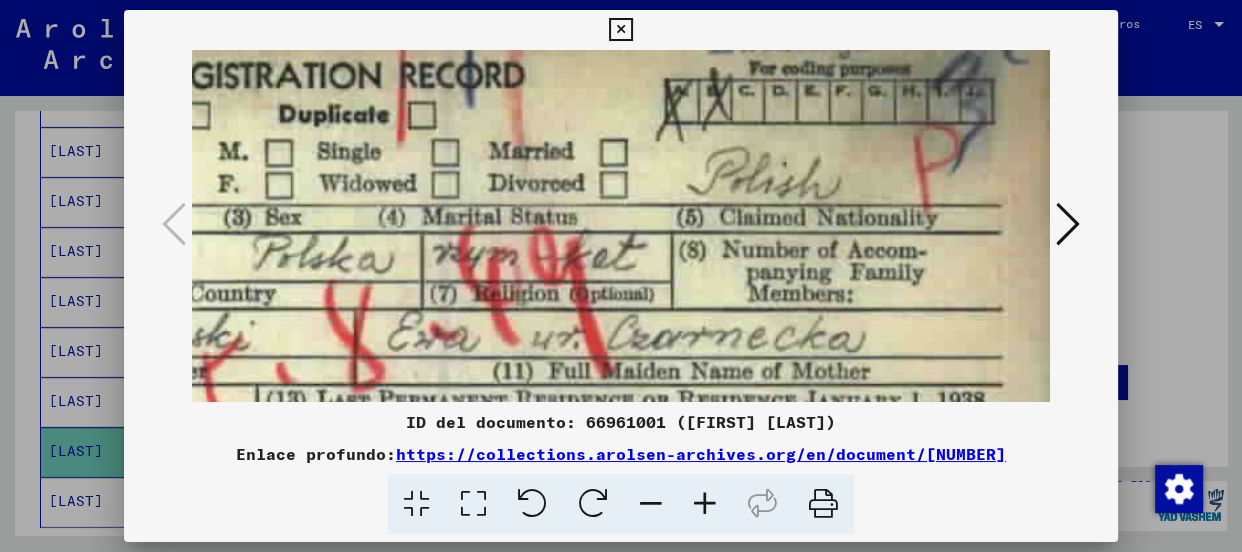 scroll, scrollTop: 45, scrollLeft: 724, axis: both 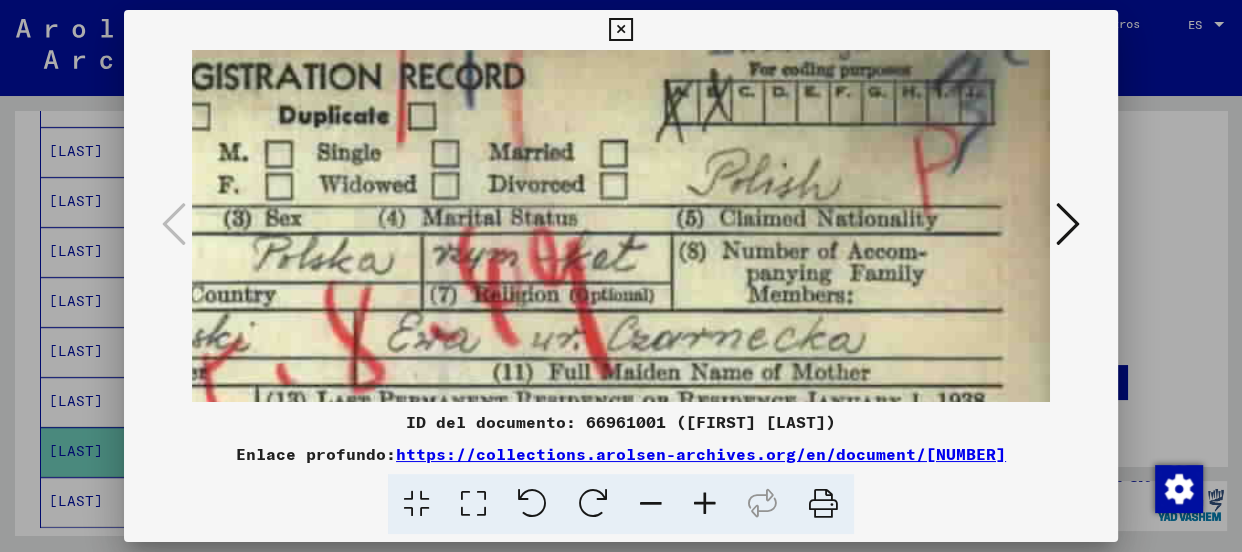 drag, startPoint x: 898, startPoint y: 253, endPoint x: 795, endPoint y: 257, distance: 103.077644 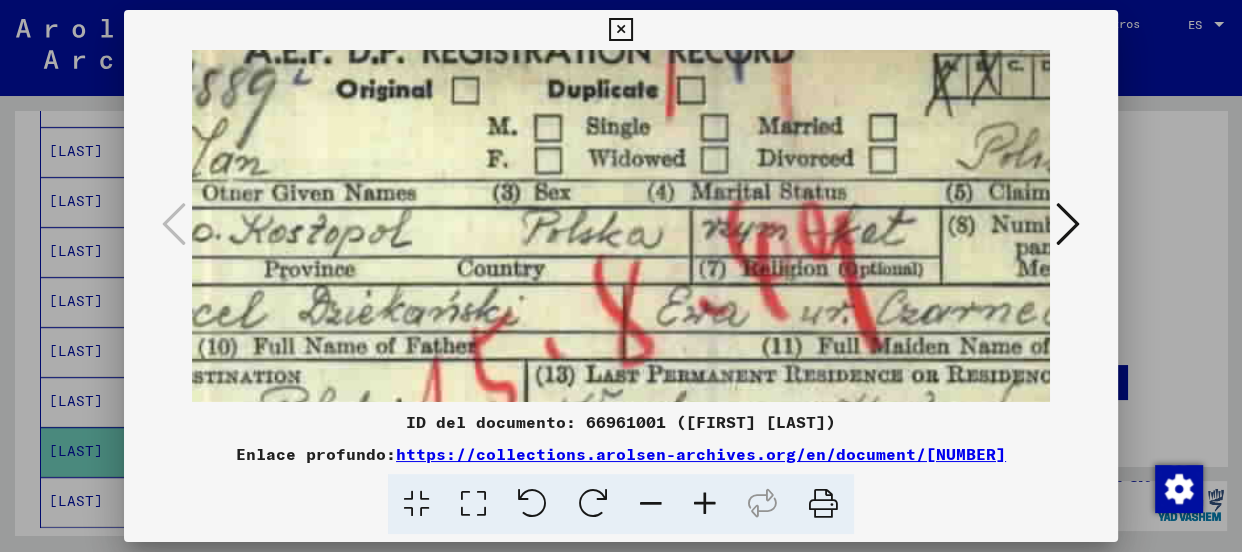 drag, startPoint x: 623, startPoint y: 271, endPoint x: 892, endPoint y: 243, distance: 270.4533 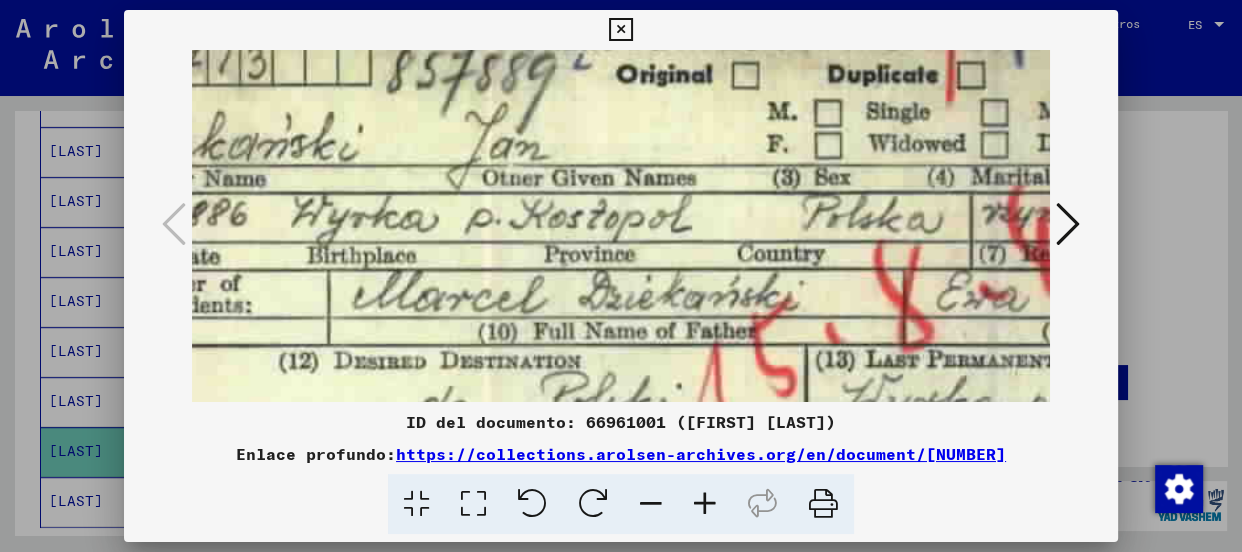 drag, startPoint x: 619, startPoint y: 238, endPoint x: 901, endPoint y: 221, distance: 282.51193 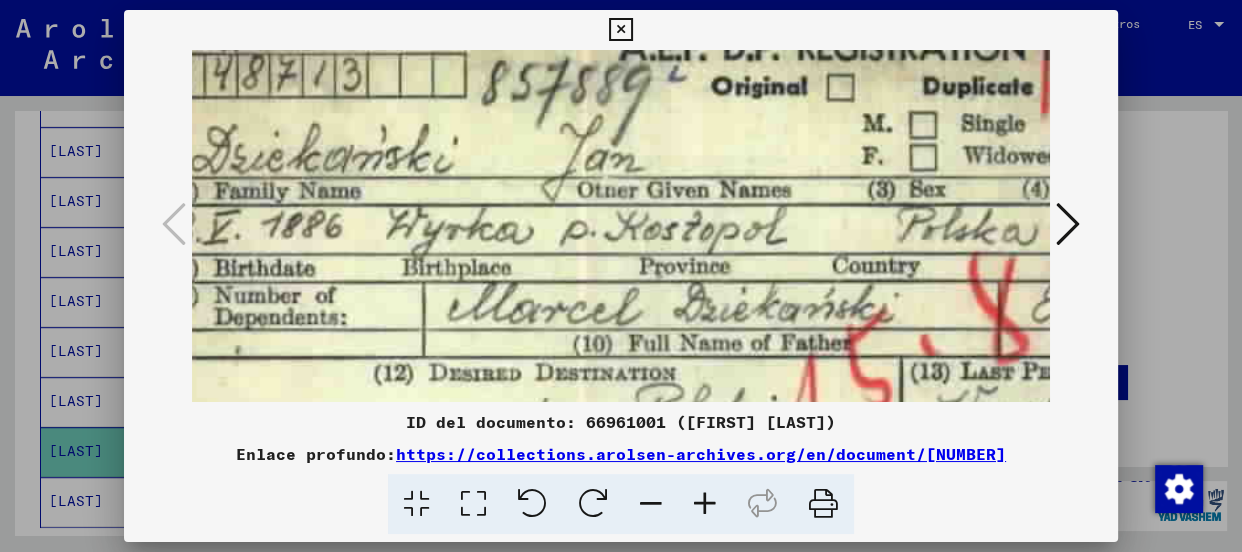 scroll, scrollTop: 79, scrollLeft: 80, axis: both 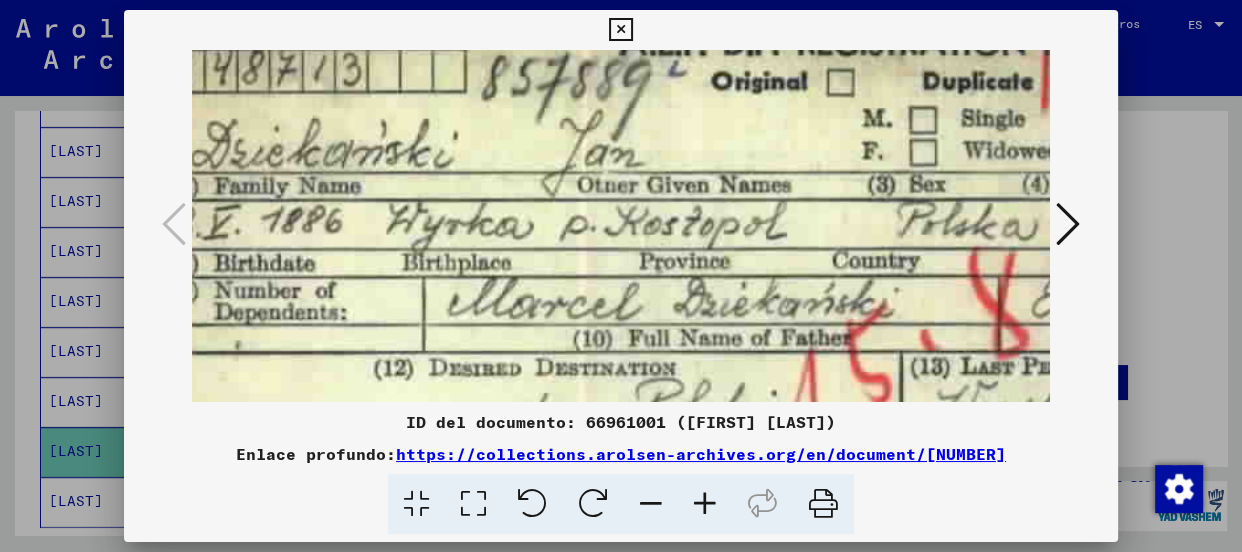 drag, startPoint x: 709, startPoint y: 232, endPoint x: 807, endPoint y: 241, distance: 98.4124 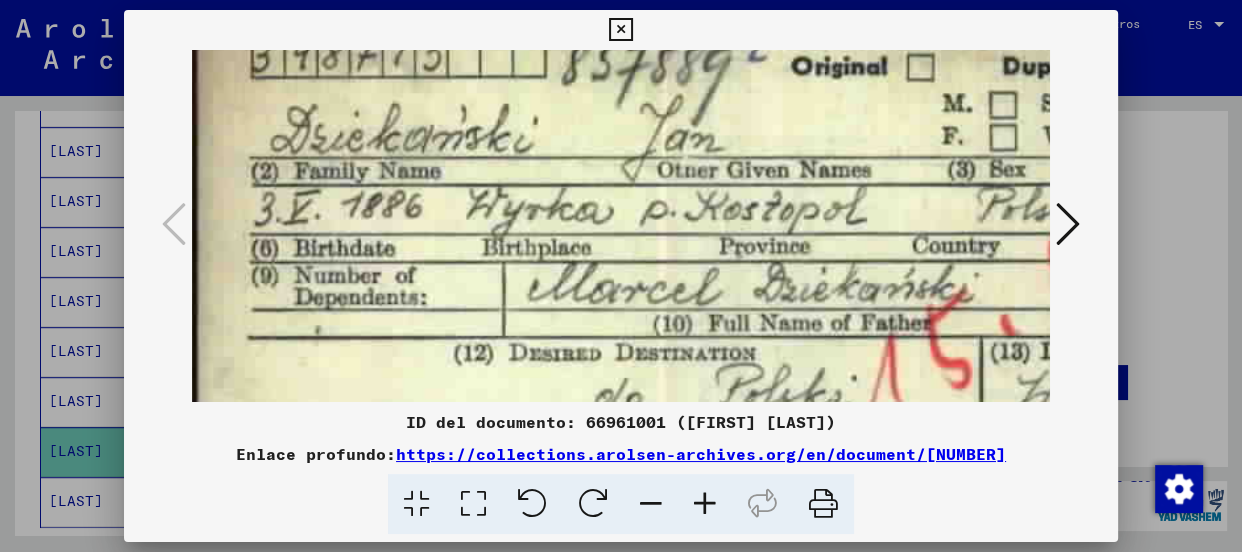 scroll, scrollTop: 108, scrollLeft: 0, axis: vertical 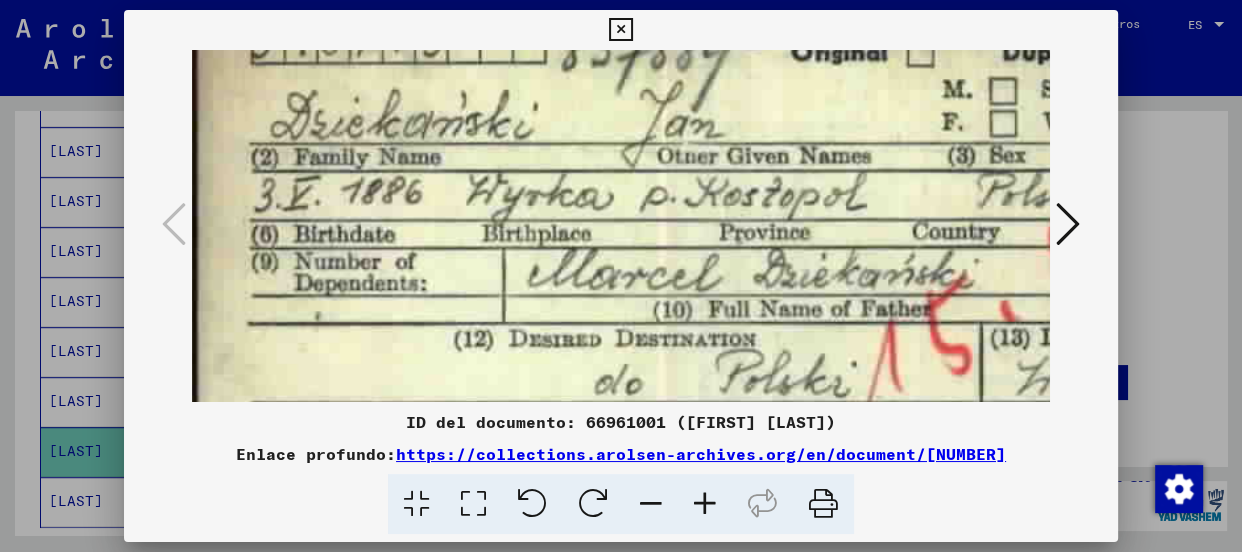 drag, startPoint x: 506, startPoint y: 248, endPoint x: 897, endPoint y: 216, distance: 392.30728 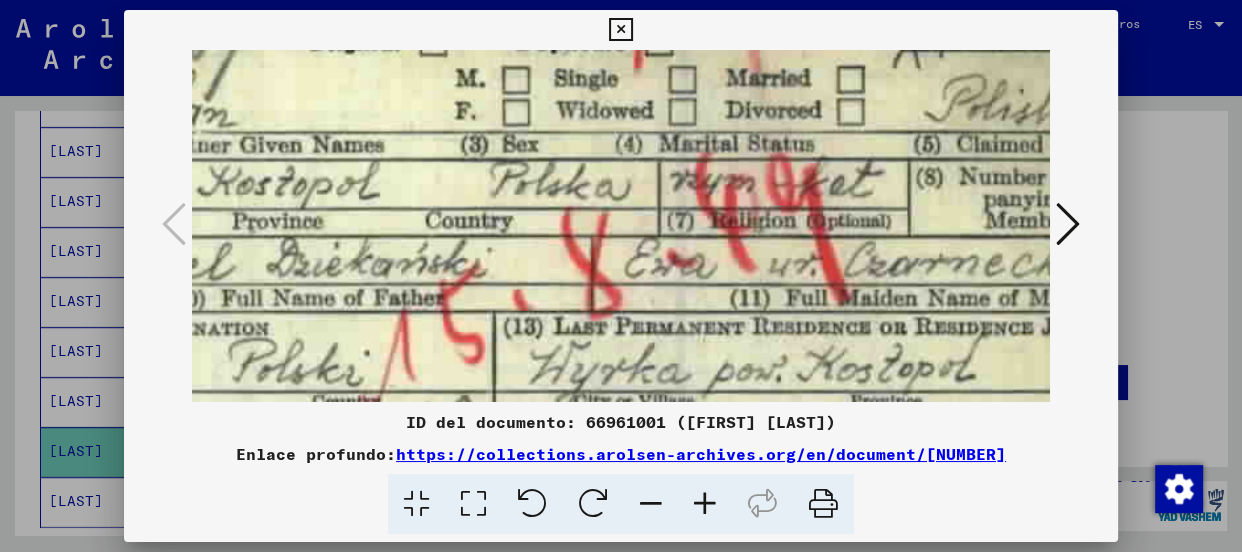 scroll, scrollTop: 136, scrollLeft: 538, axis: both 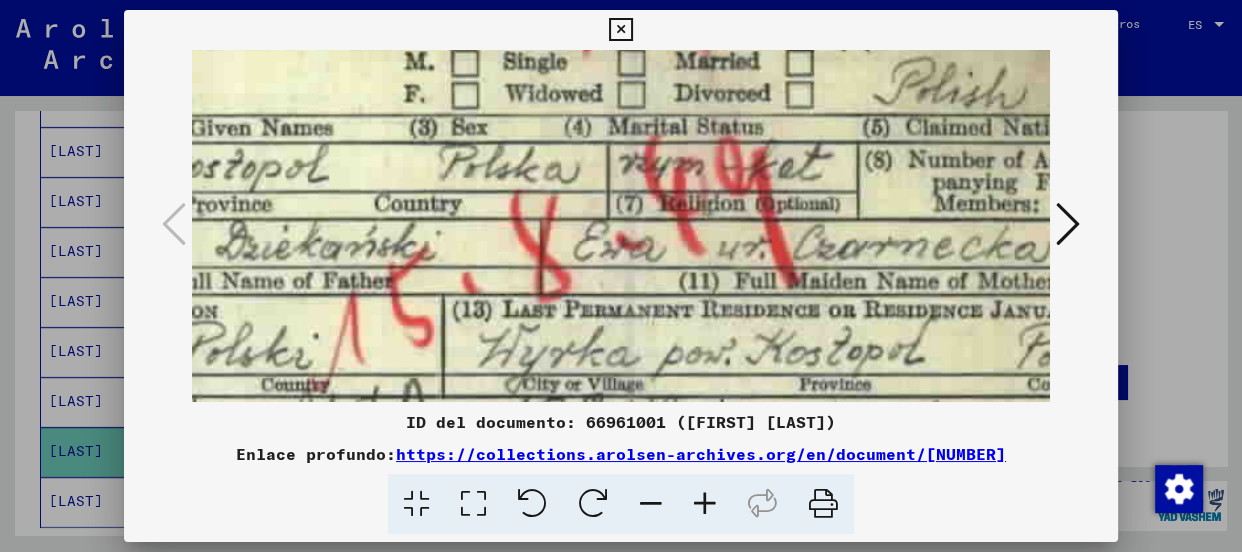 drag, startPoint x: 958, startPoint y: 258, endPoint x: 420, endPoint y: 231, distance: 538.67706 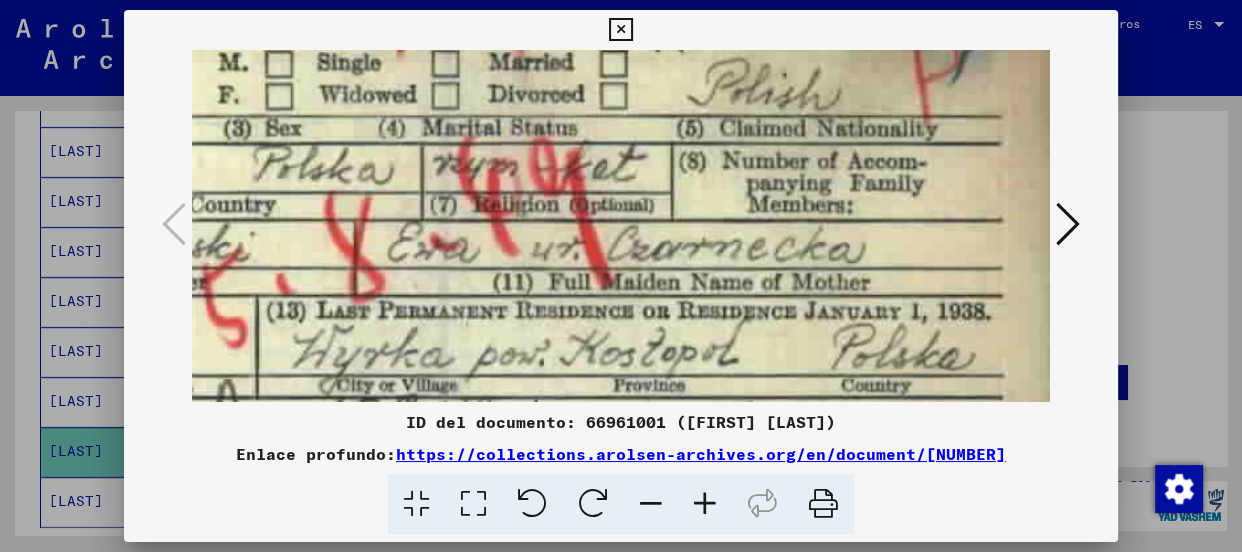 scroll, scrollTop: 136, scrollLeft: 724, axis: both 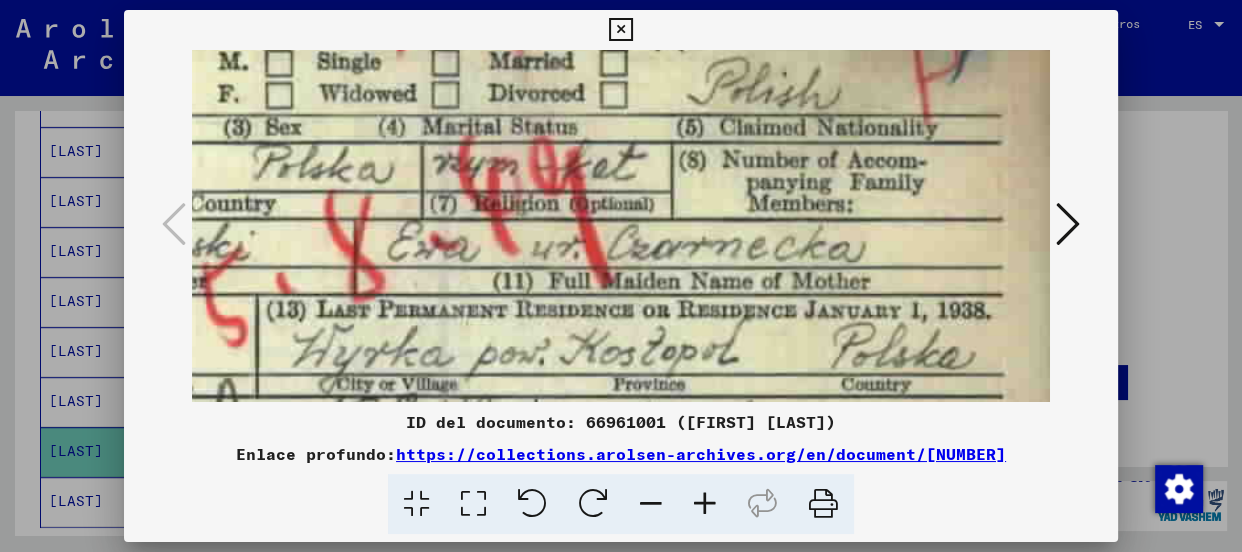 drag, startPoint x: 802, startPoint y: 274, endPoint x: 546, endPoint y: 274, distance: 256 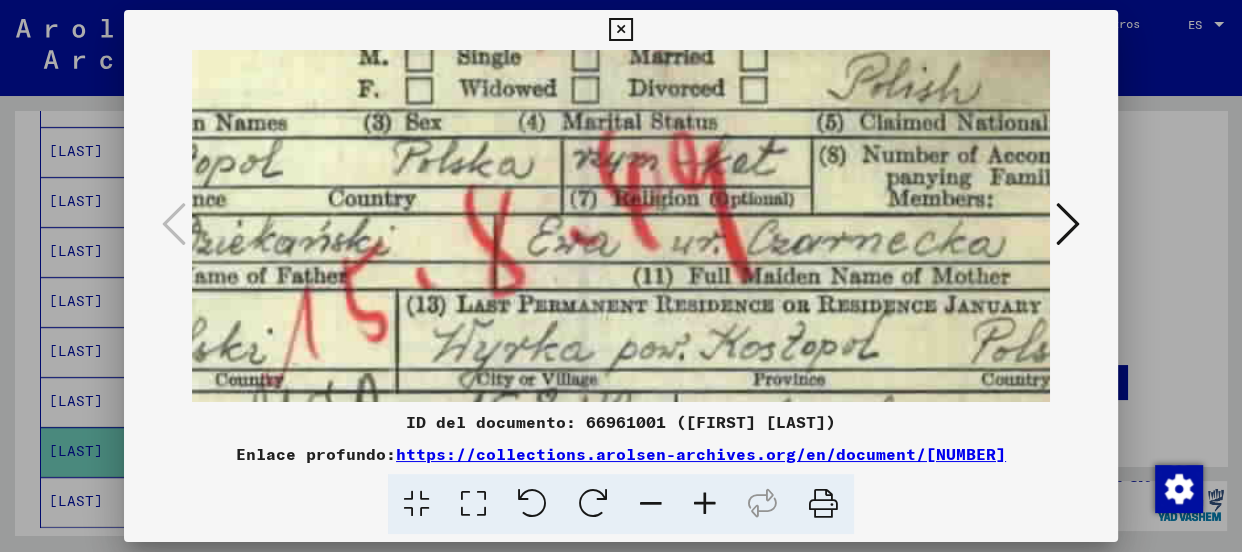 scroll, scrollTop: 140, scrollLeft: 159, axis: both 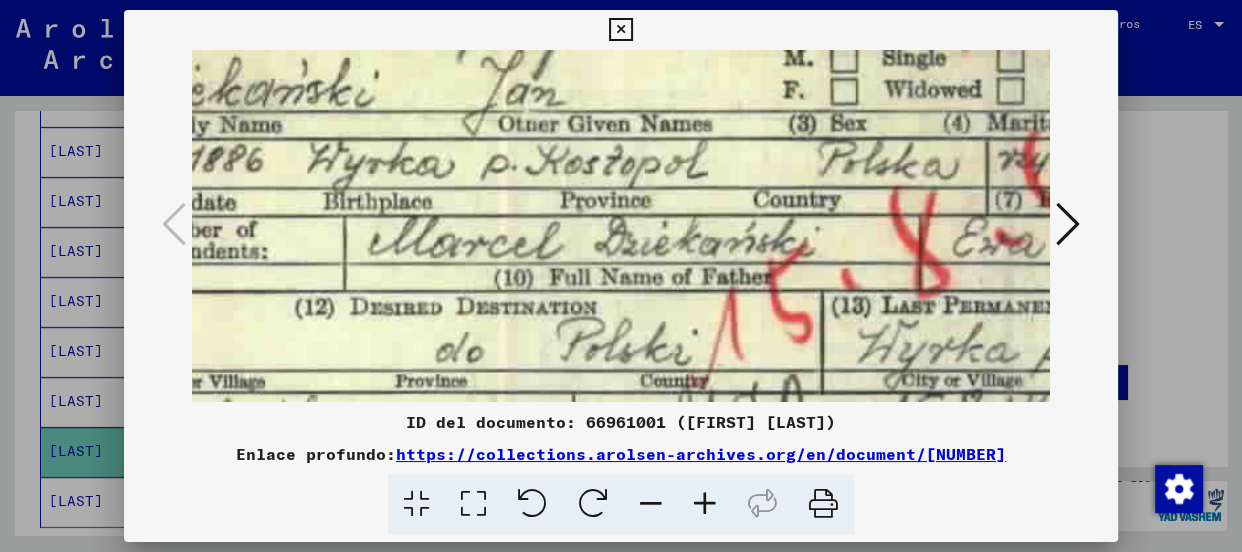 drag, startPoint x: 583, startPoint y: 245, endPoint x: 1149, endPoint y: 241, distance: 566.01416 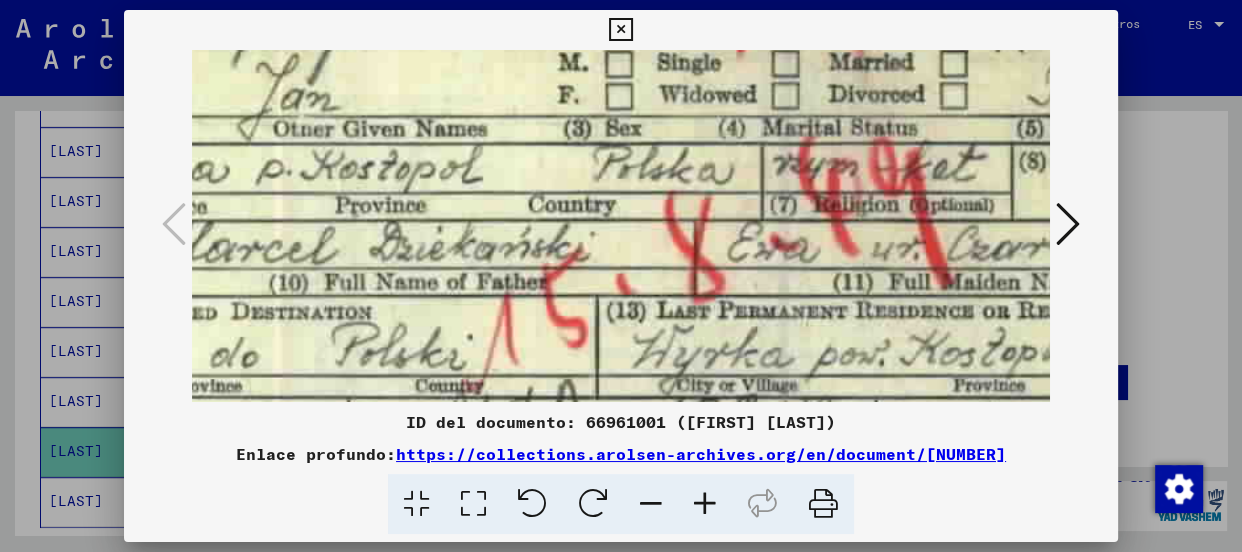 scroll, scrollTop: 132, scrollLeft: 0, axis: vertical 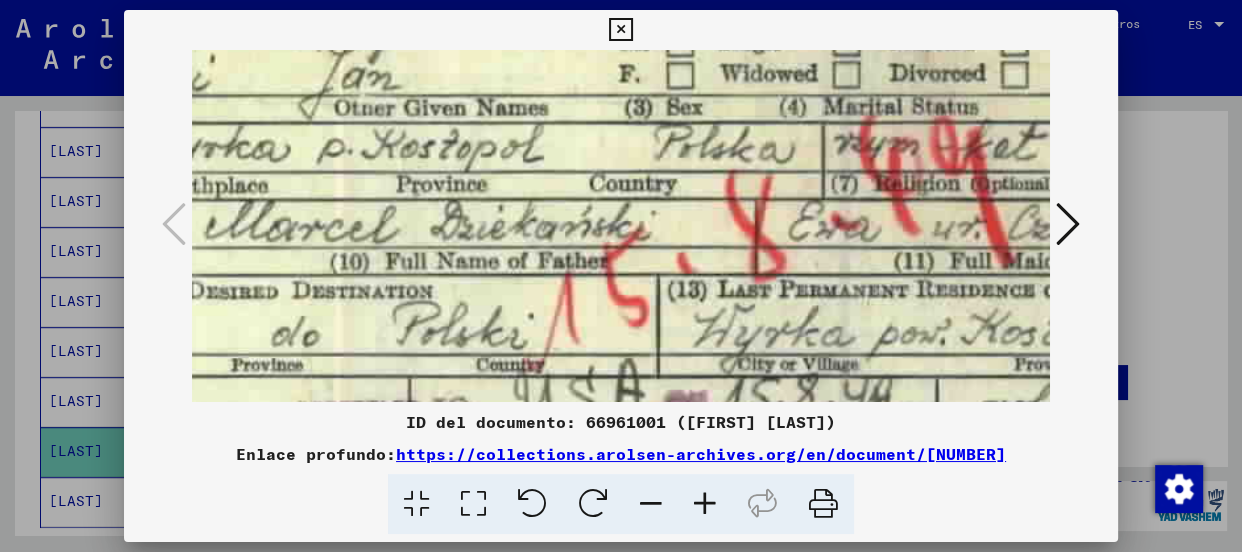 drag, startPoint x: 814, startPoint y: 280, endPoint x: 661, endPoint y: 262, distance: 154.05519 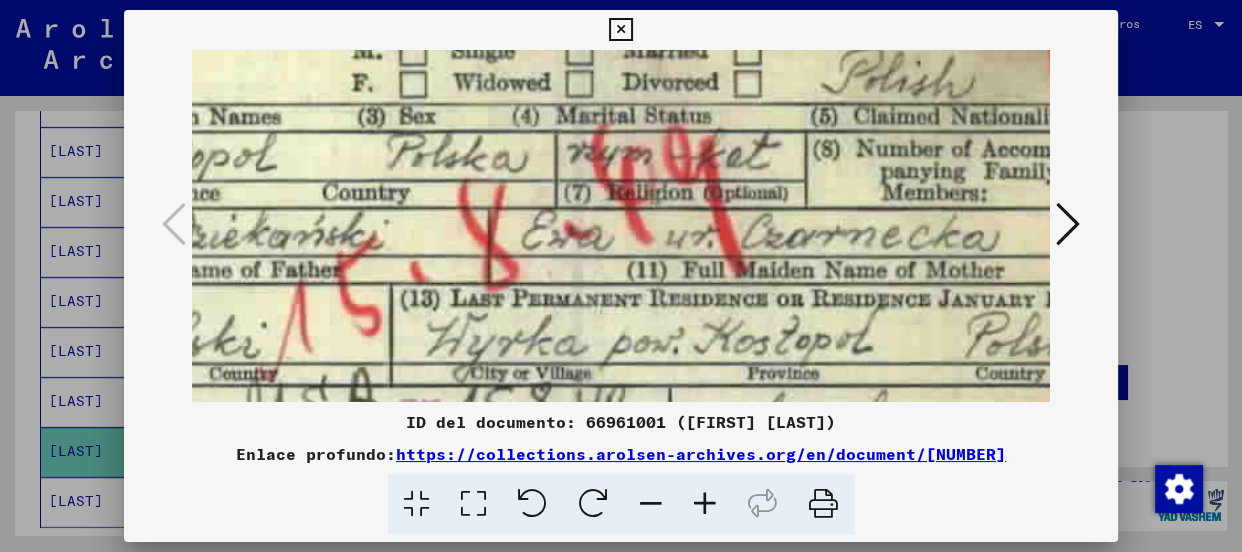 drag, startPoint x: 985, startPoint y: 274, endPoint x: 720, endPoint y: 285, distance: 265.2282 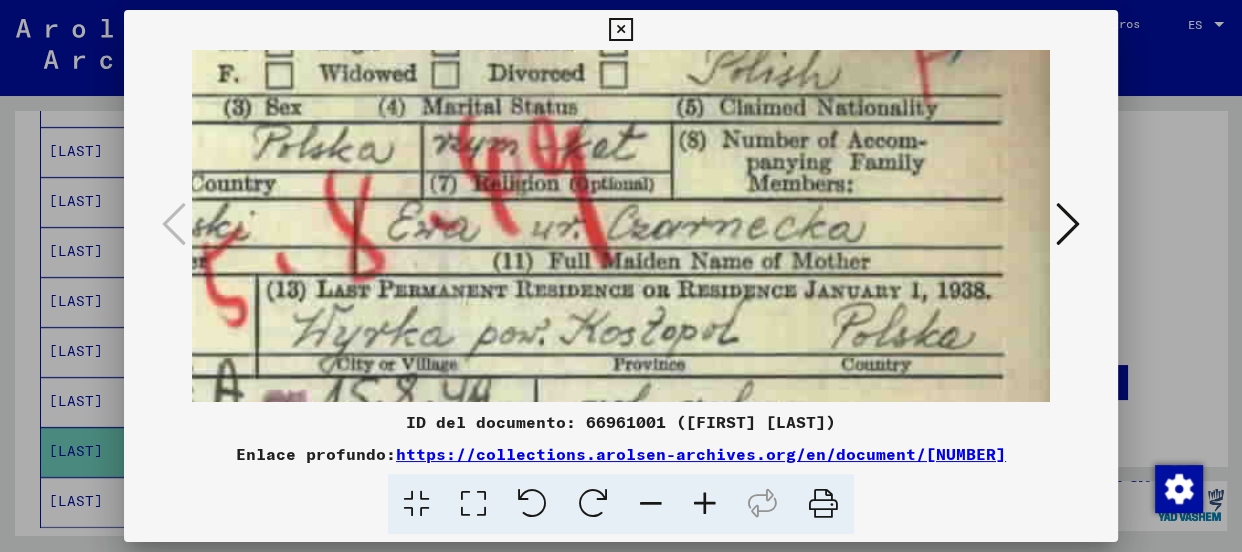 scroll, scrollTop: 161, scrollLeft: 724, axis: both 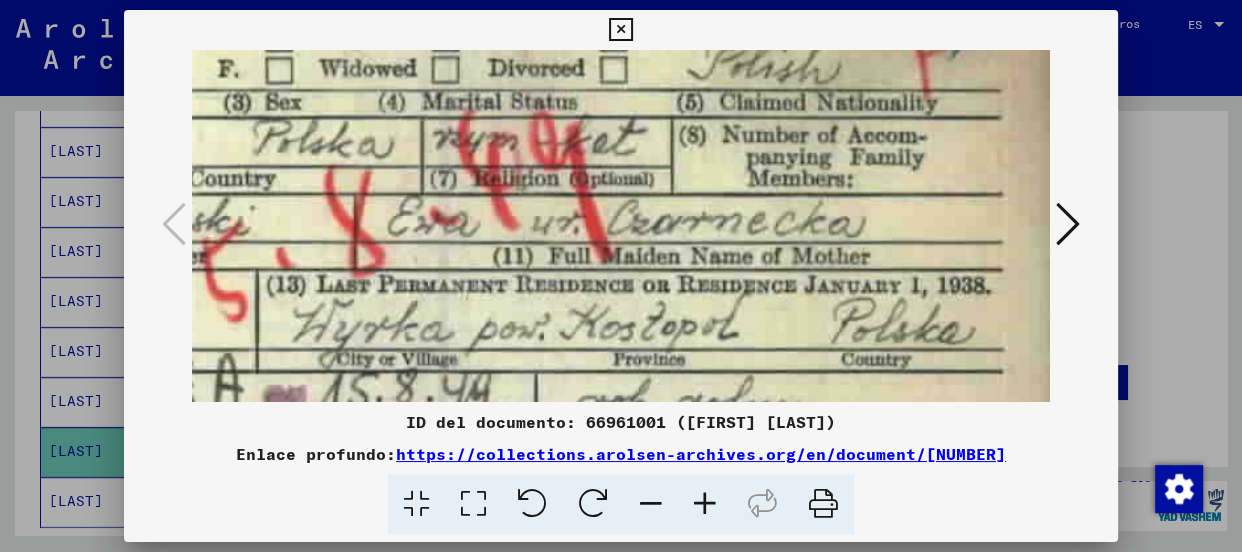 drag, startPoint x: 865, startPoint y: 301, endPoint x: 690, endPoint y: 288, distance: 175.4822 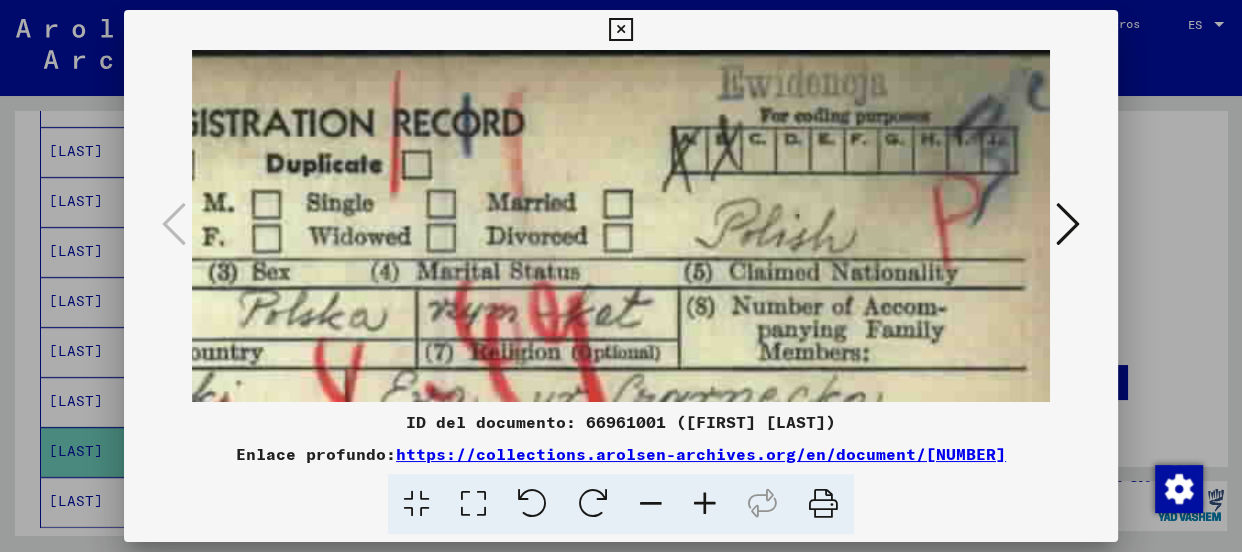 scroll, scrollTop: 0, scrollLeft: 775, axis: horizontal 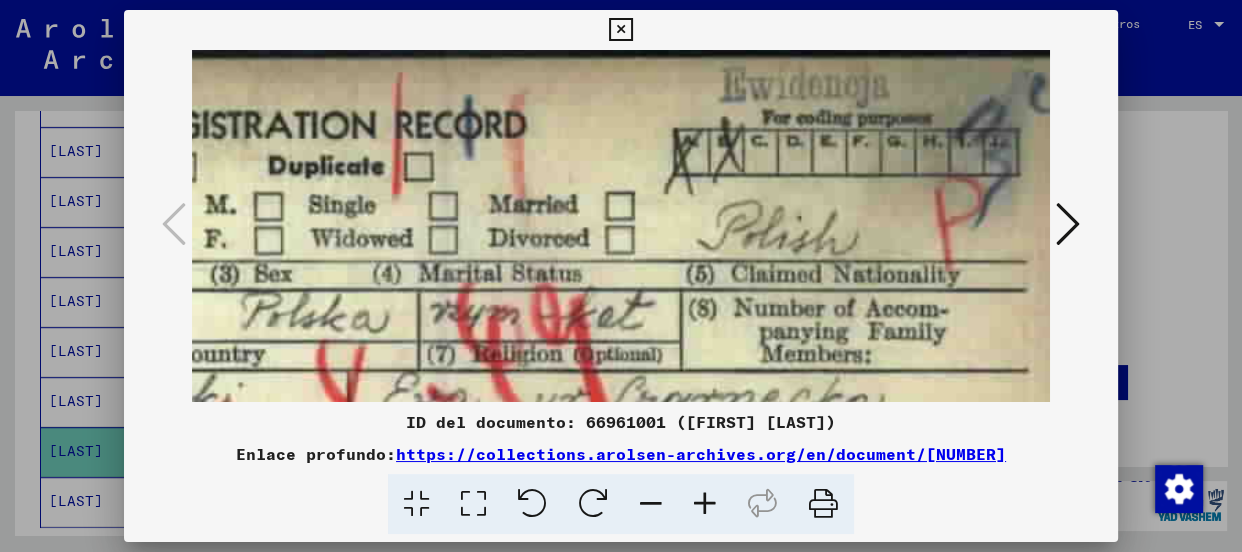 drag, startPoint x: 919, startPoint y: 200, endPoint x: 765, endPoint y: 373, distance: 231.6139 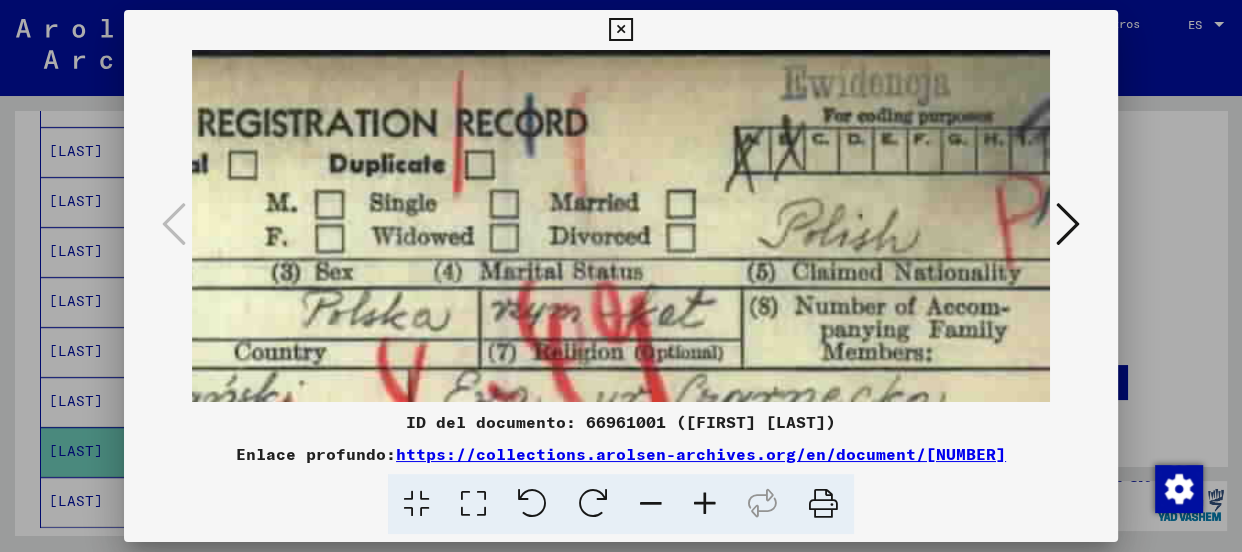 scroll, scrollTop: 2, scrollLeft: 640, axis: both 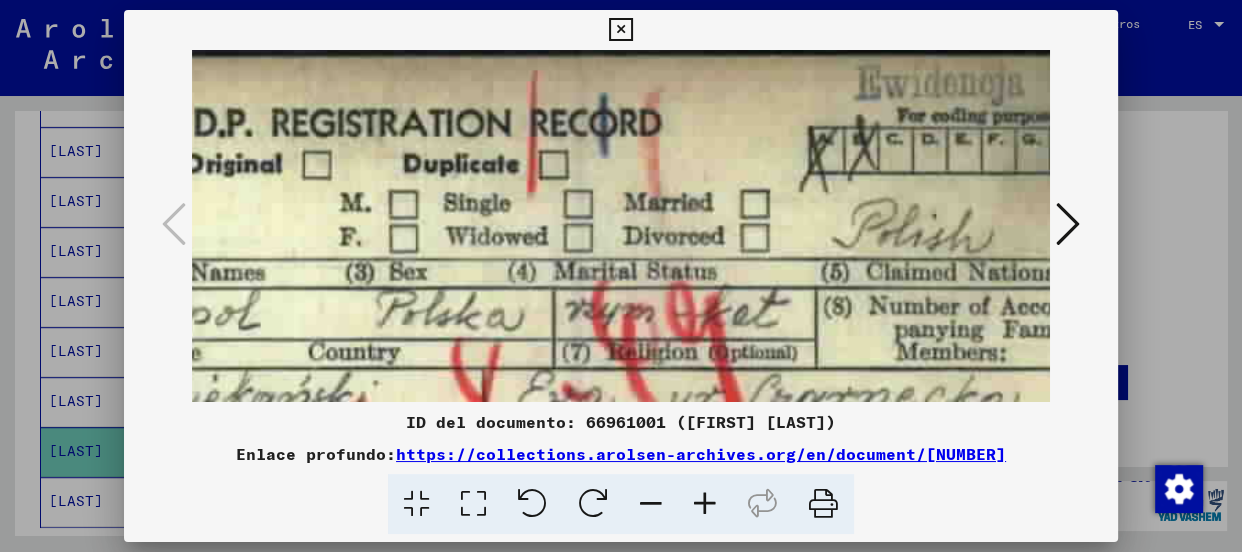 drag, startPoint x: 677, startPoint y: 167, endPoint x: 813, endPoint y: 164, distance: 136.03308 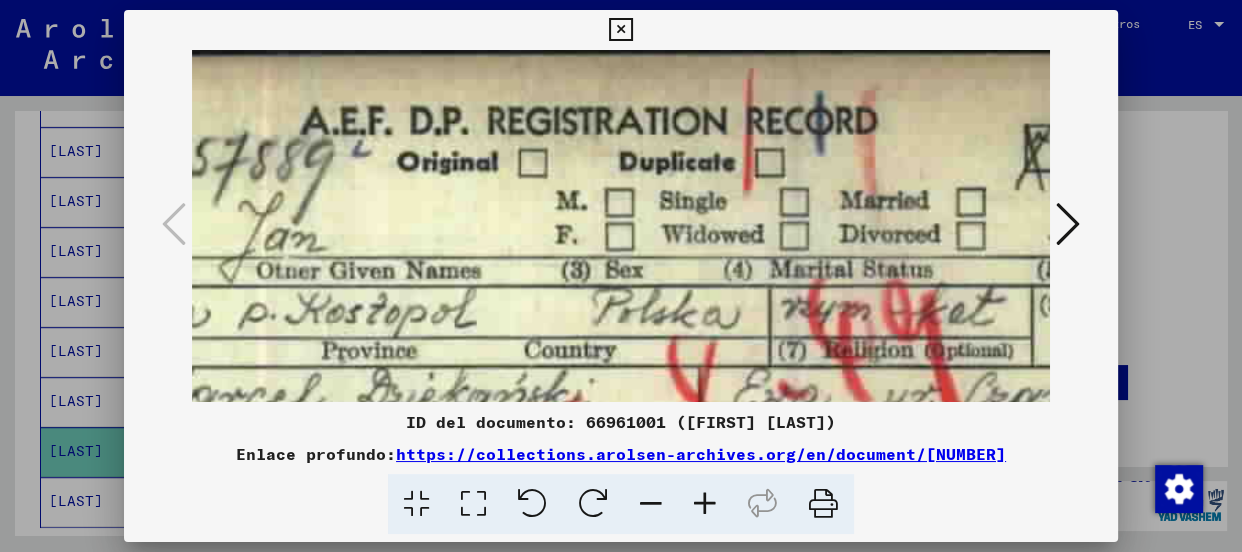 drag, startPoint x: 649, startPoint y: 180, endPoint x: 865, endPoint y: 178, distance: 216.00926 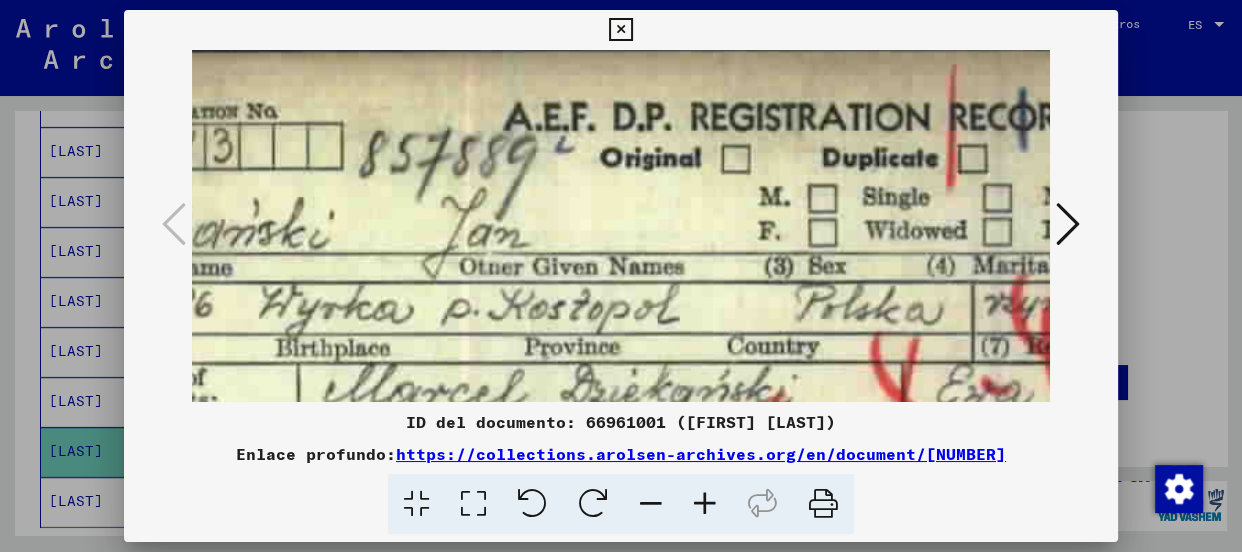 drag, startPoint x: 679, startPoint y: 196, endPoint x: 800, endPoint y: 194, distance: 121.016525 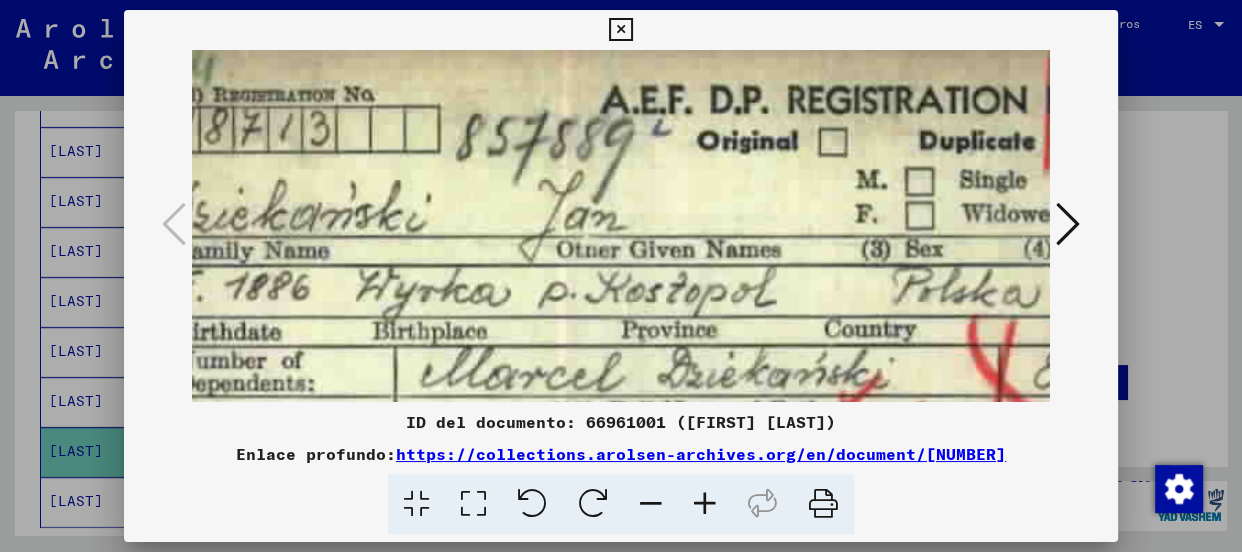 scroll, scrollTop: 34, scrollLeft: 58, axis: both 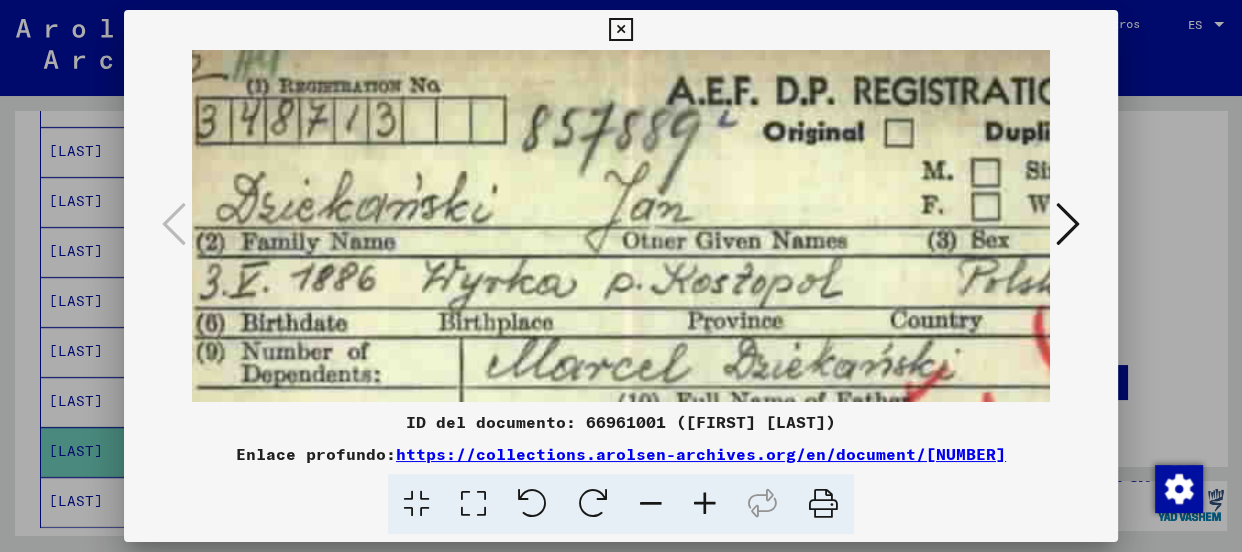 drag, startPoint x: 679, startPoint y: 222, endPoint x: 825, endPoint y: 200, distance: 147.64822 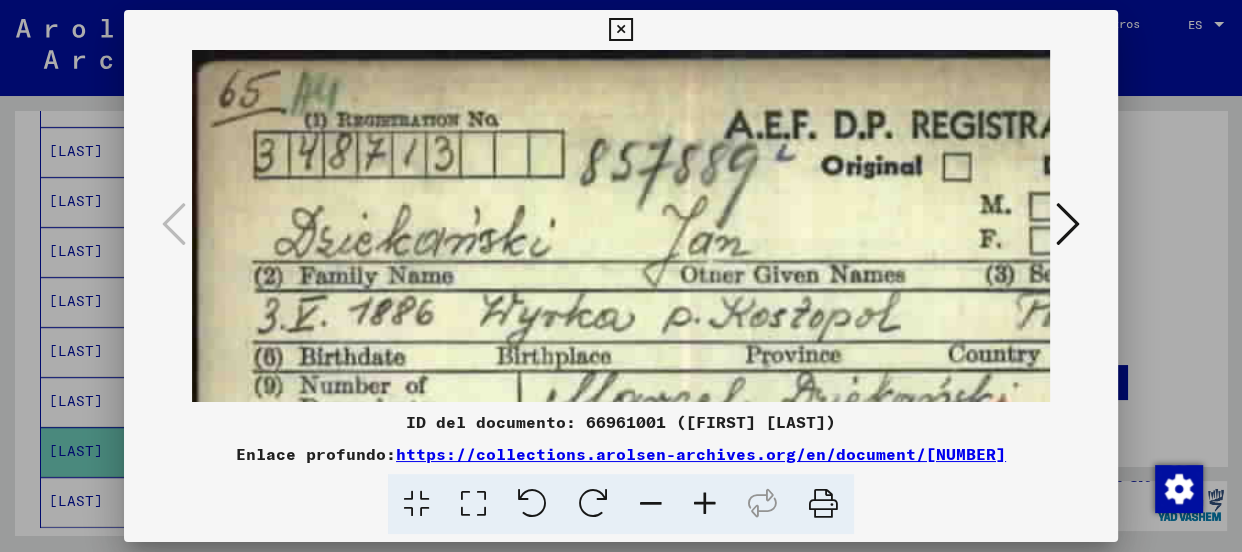 scroll, scrollTop: 0, scrollLeft: 0, axis: both 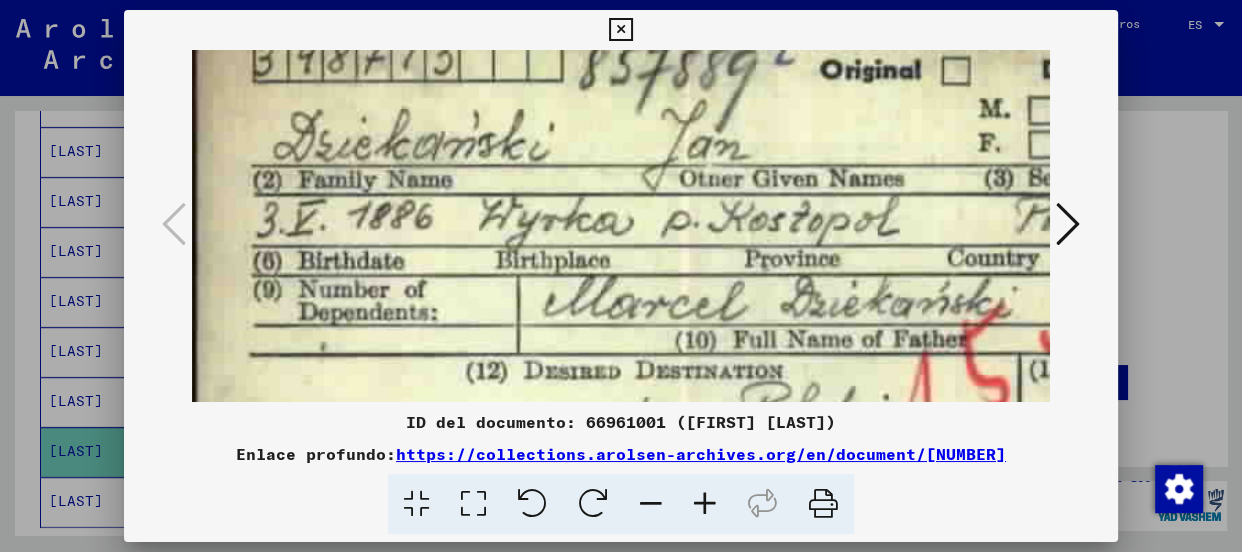 drag, startPoint x: 701, startPoint y: 285, endPoint x: 726, endPoint y: 259, distance: 36.069378 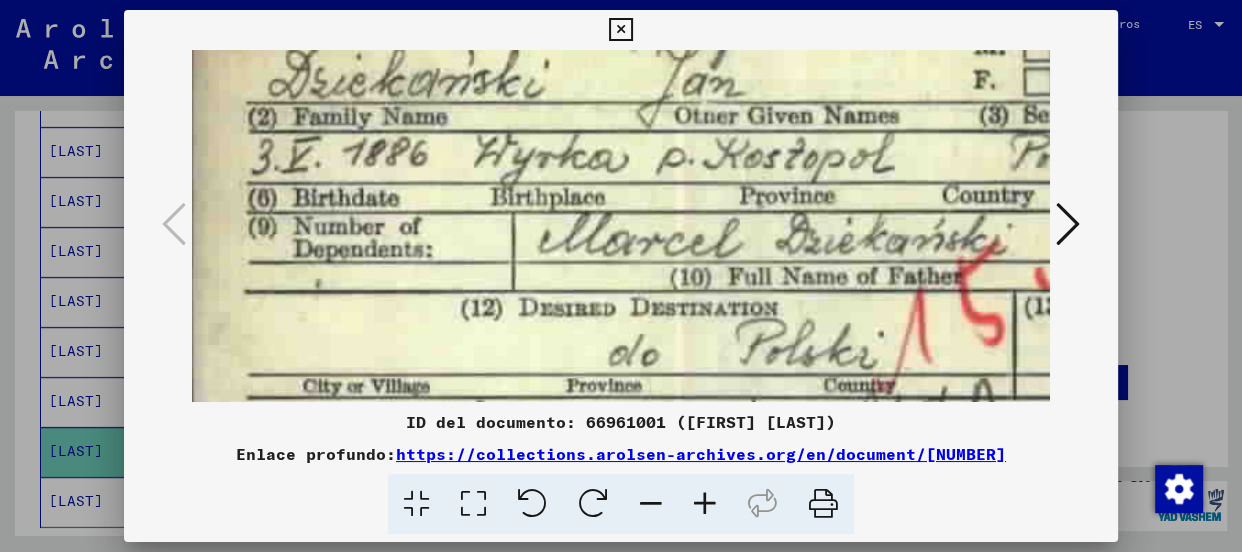 drag, startPoint x: 750, startPoint y: 276, endPoint x: 745, endPoint y: 209, distance: 67.18631 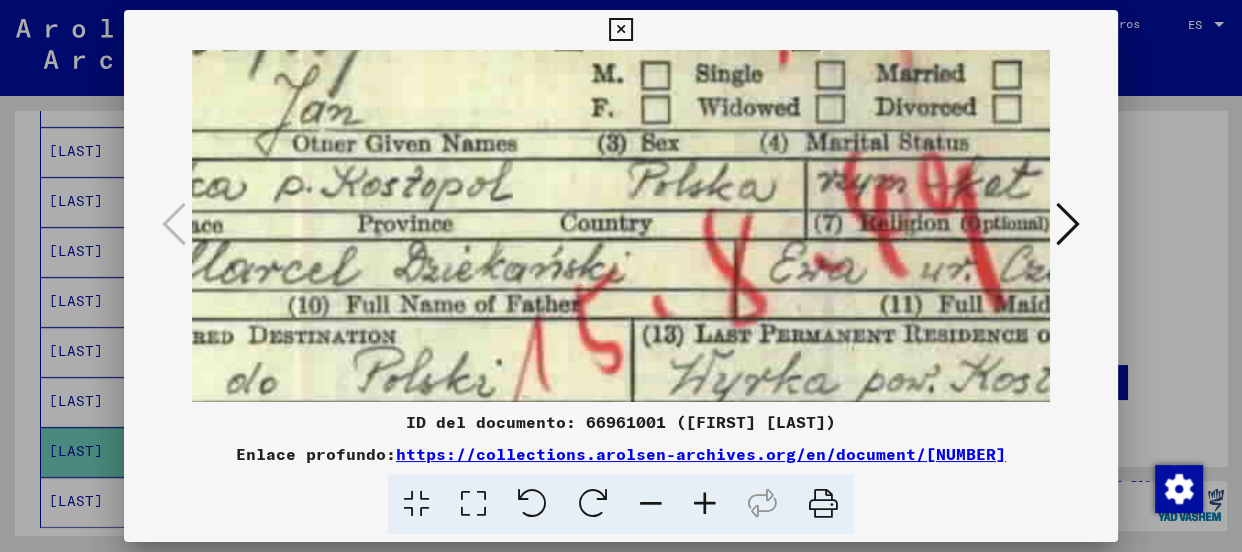 drag, startPoint x: 963, startPoint y: 231, endPoint x: 584, endPoint y: 261, distance: 380.1855 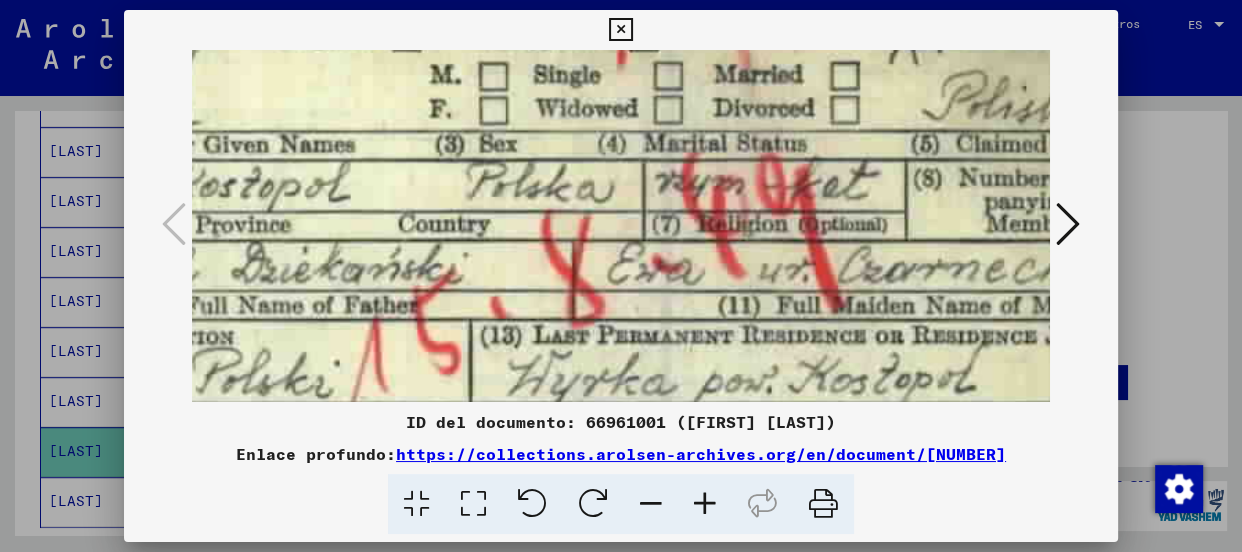 drag, startPoint x: 842, startPoint y: 221, endPoint x: 680, endPoint y: 223, distance: 162.01234 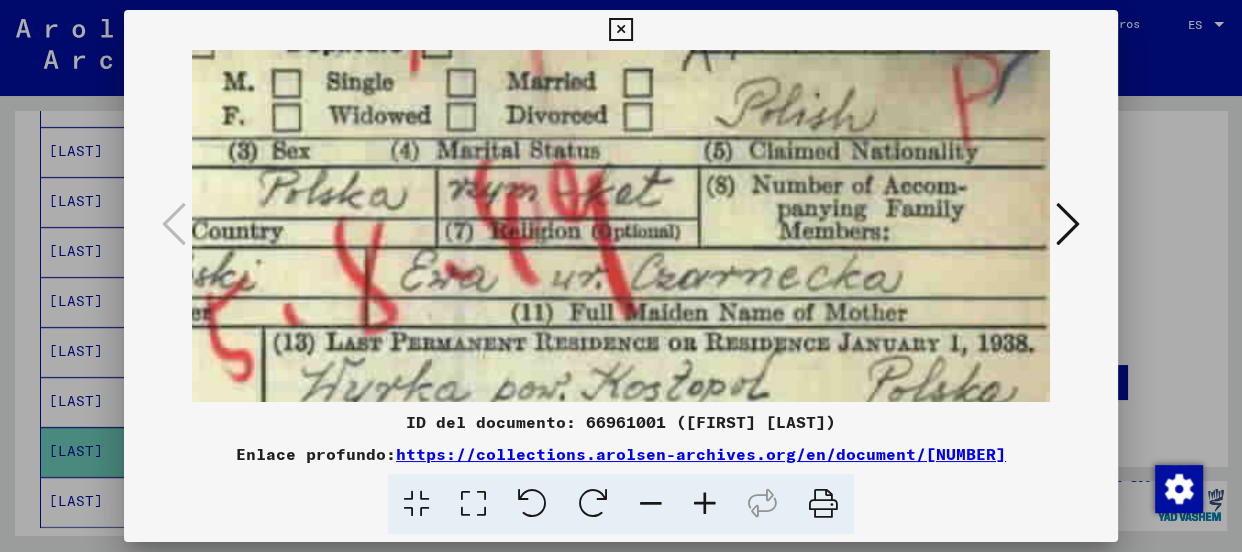 scroll, scrollTop: 117, scrollLeft: 803, axis: both 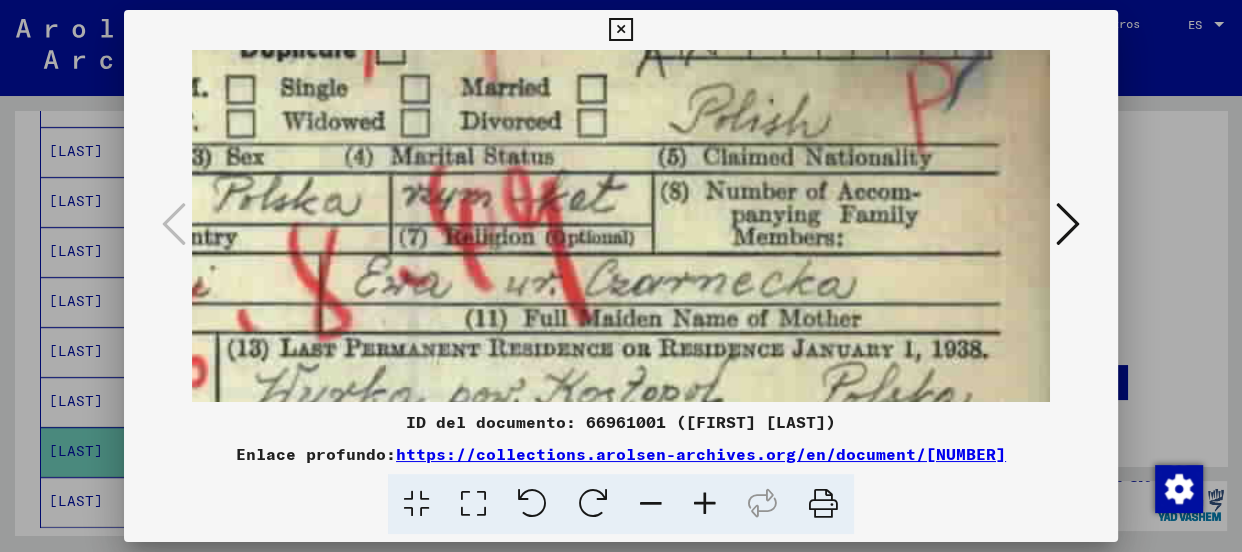 drag, startPoint x: 838, startPoint y: 237, endPoint x: 401, endPoint y: 251, distance: 437.2242 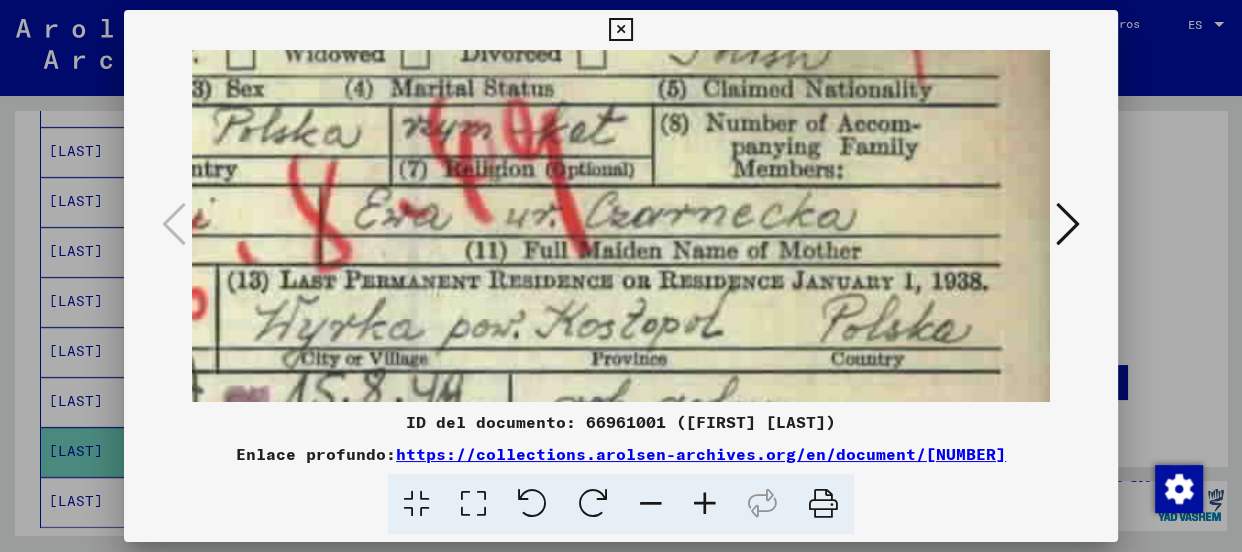 drag, startPoint x: 537, startPoint y: 295, endPoint x: 526, endPoint y: 226, distance: 69.87131 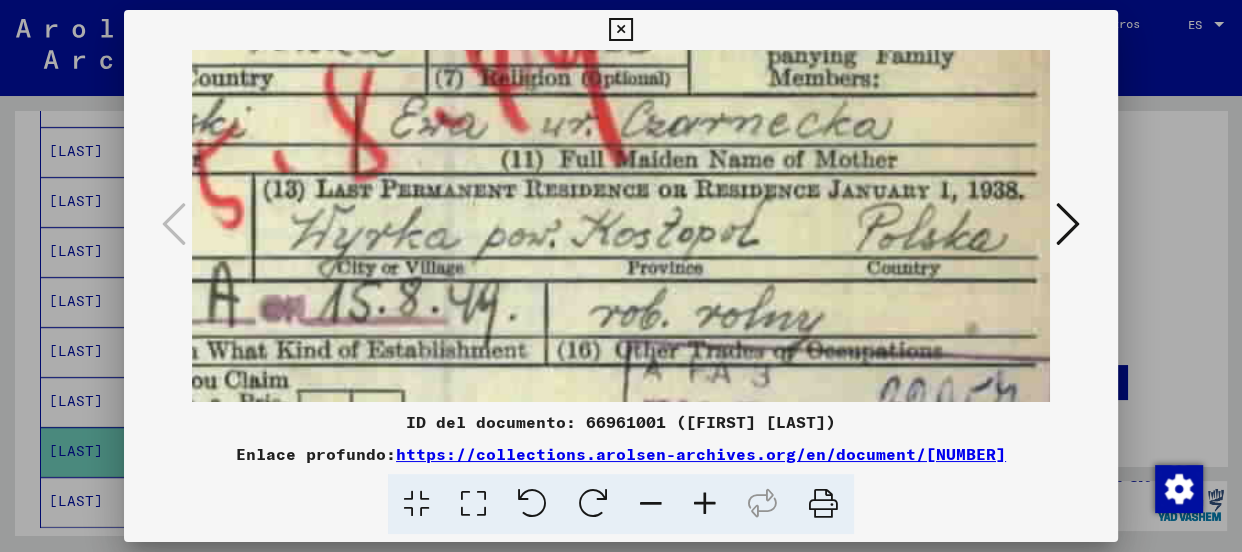 drag, startPoint x: 497, startPoint y: 245, endPoint x: 519, endPoint y: 184, distance: 64.84597 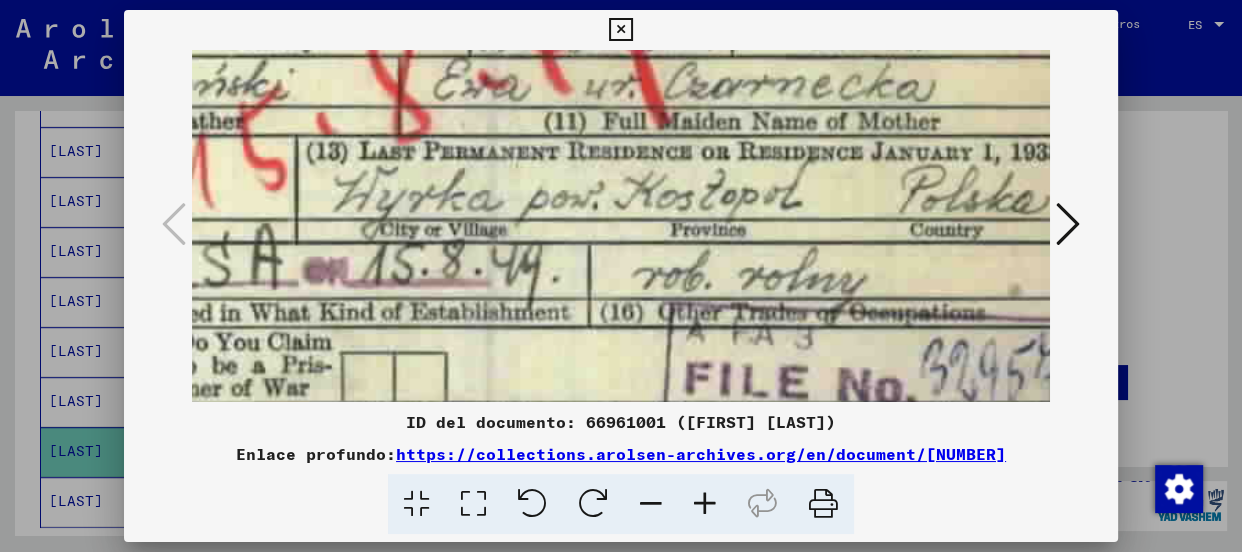 scroll, scrollTop: 331, scrollLeft: 650, axis: both 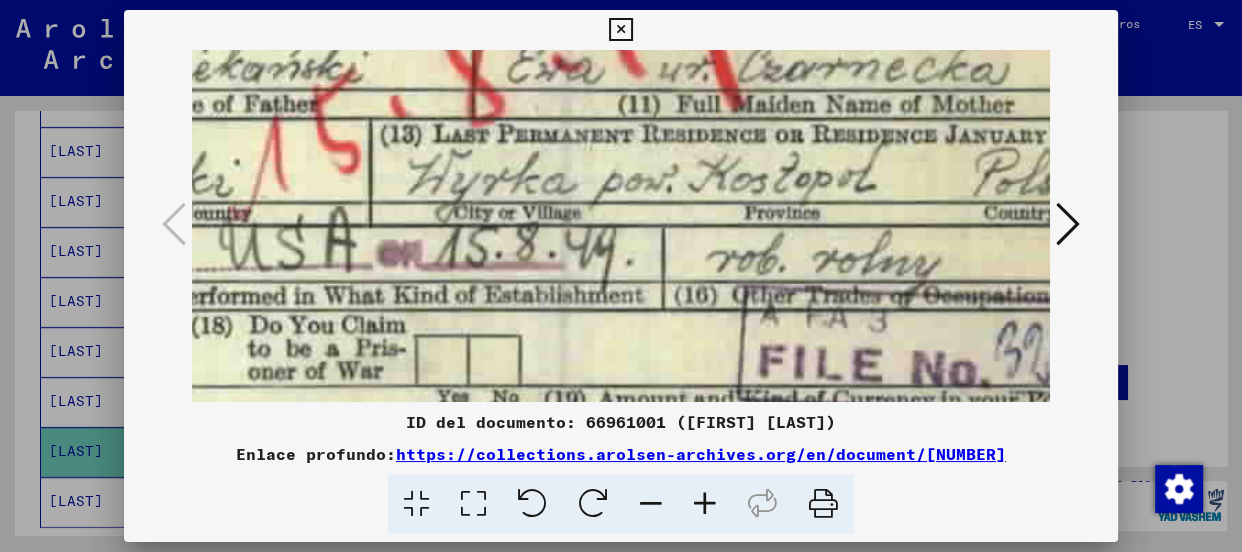 drag, startPoint x: 434, startPoint y: 249, endPoint x: 553, endPoint y: 194, distance: 131.09538 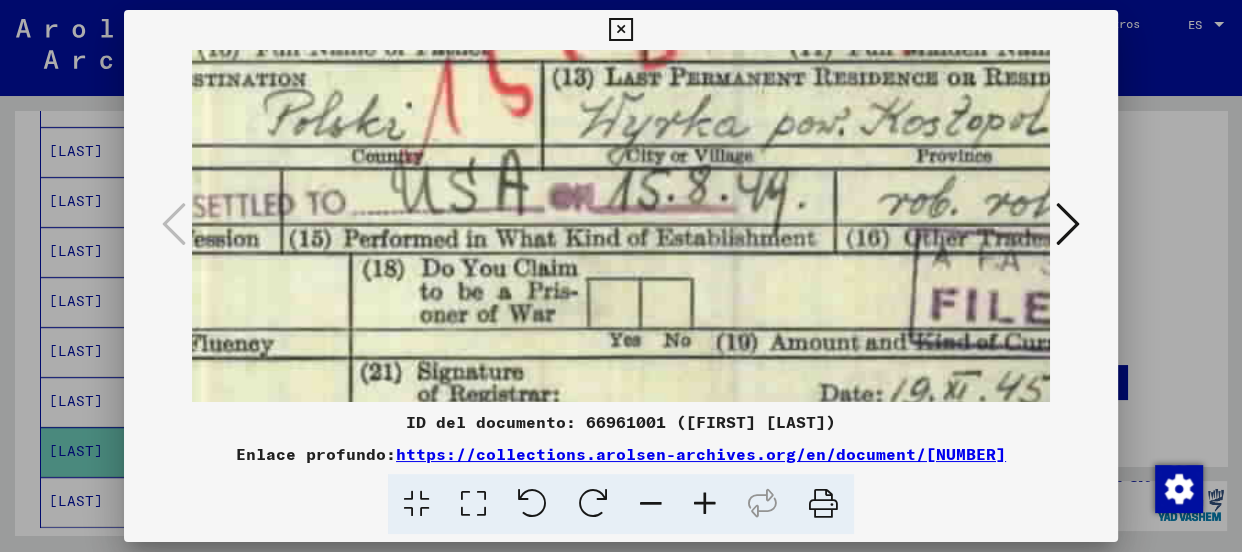 scroll, scrollTop: 390, scrollLeft: 473, axis: both 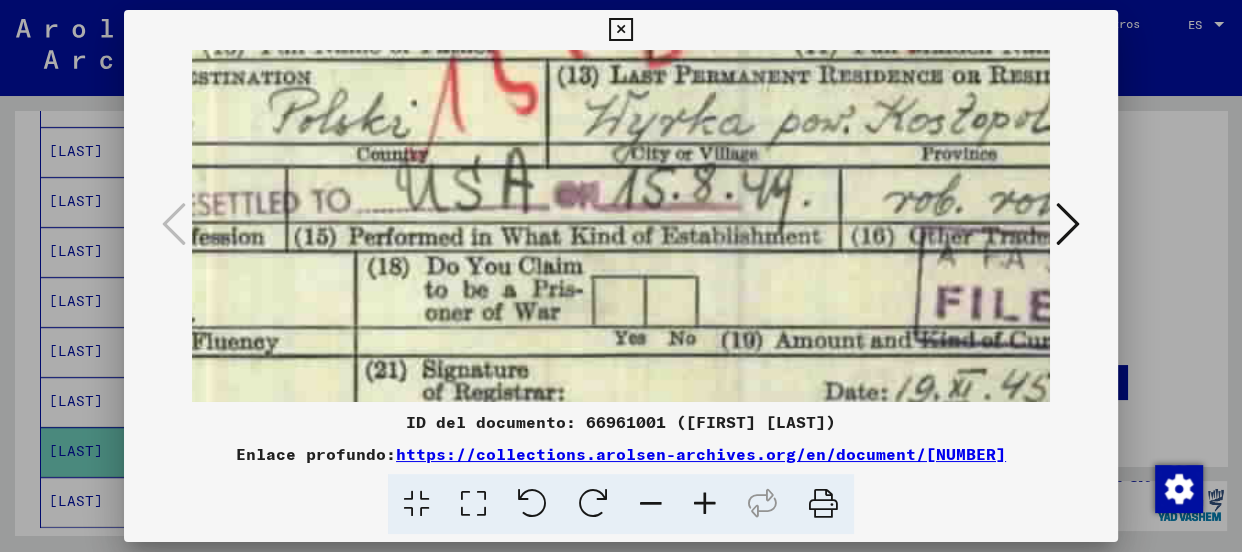 drag, startPoint x: 661, startPoint y: 280, endPoint x: 838, endPoint y: 222, distance: 186.26057 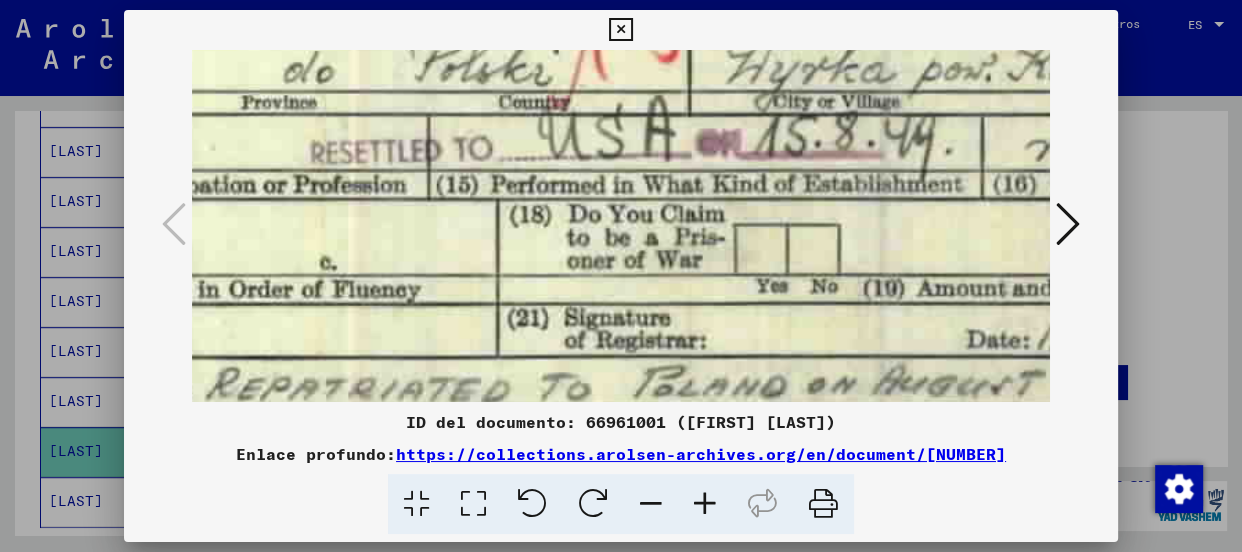 drag, startPoint x: 672, startPoint y: 229, endPoint x: 750, endPoint y: 195, distance: 85.08819 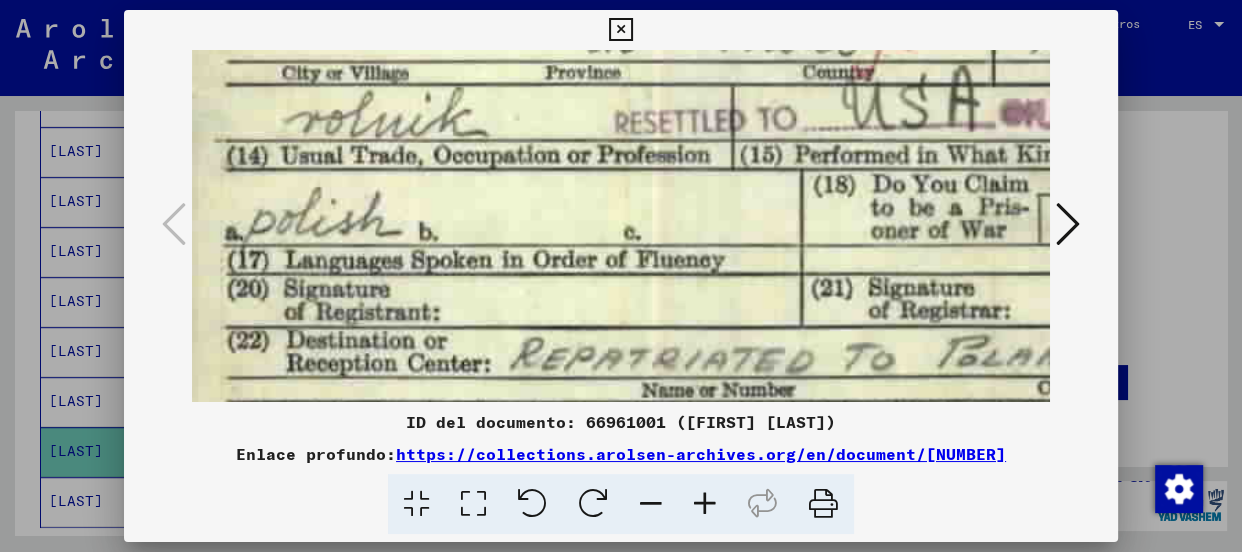 scroll, scrollTop: 474, scrollLeft: 19, axis: both 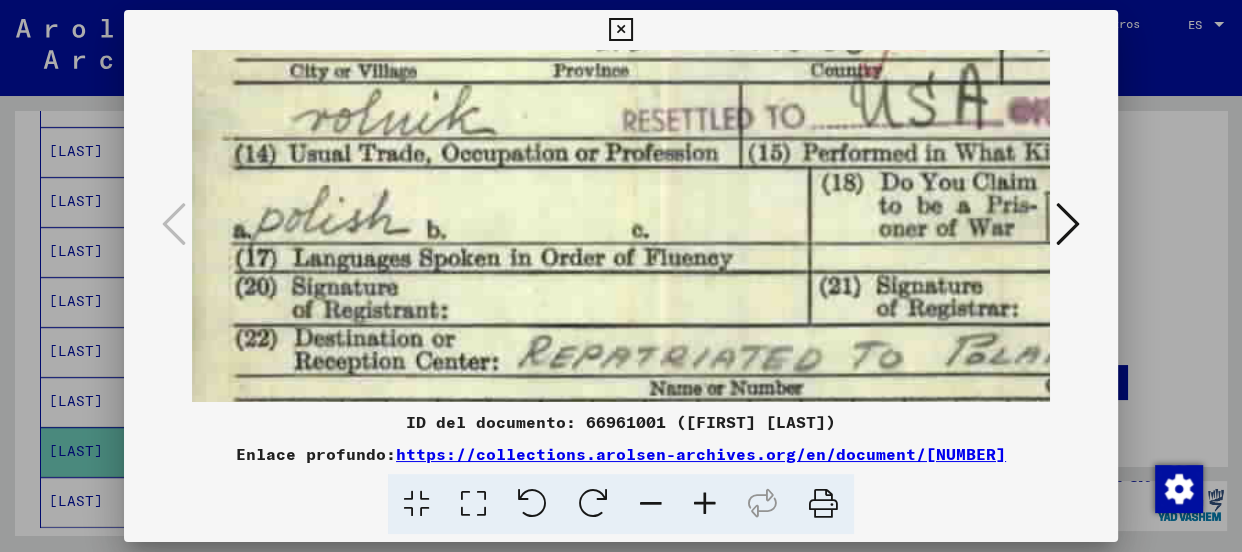 drag, startPoint x: 540, startPoint y: 205, endPoint x: 855, endPoint y: 170, distance: 316.93848 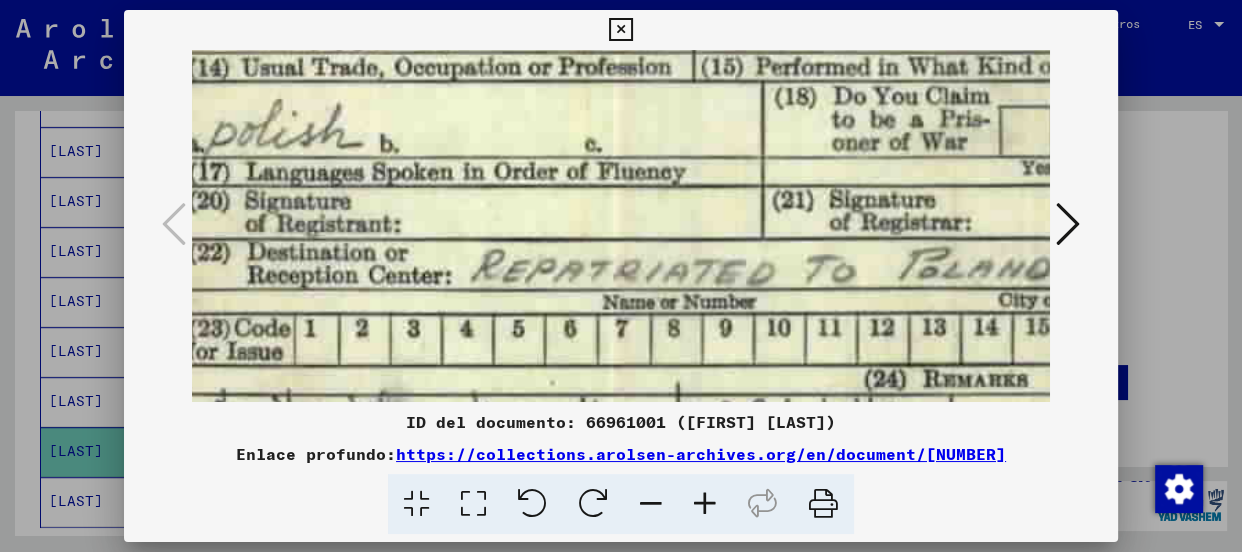 drag, startPoint x: 833, startPoint y: 220, endPoint x: 787, endPoint y: 135, distance: 96.64885 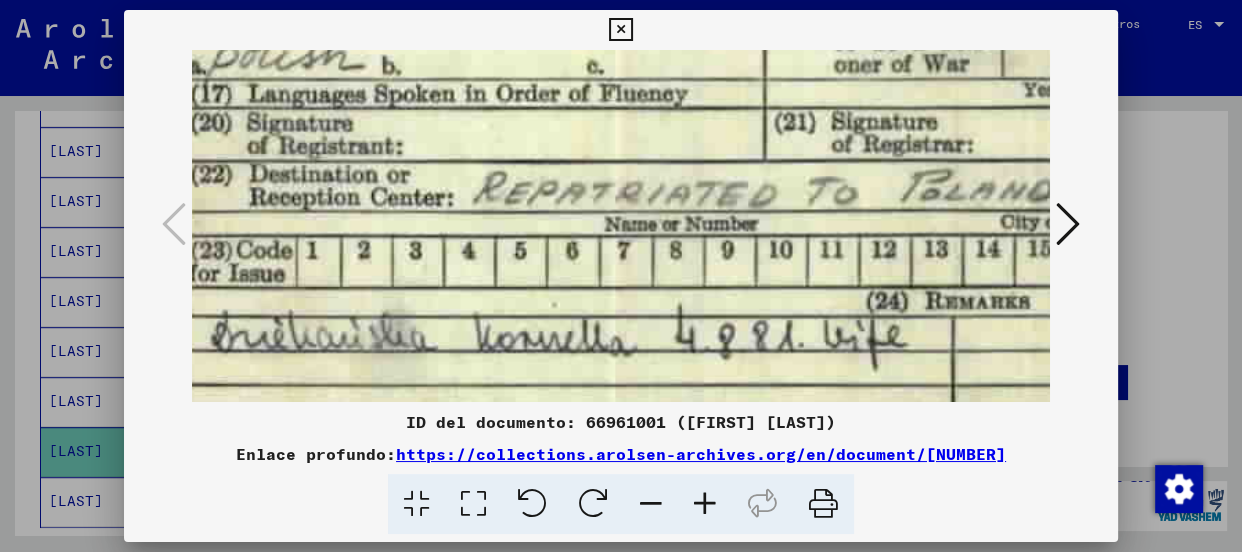drag, startPoint x: 756, startPoint y: 239, endPoint x: 758, endPoint y: 161, distance: 78.025635 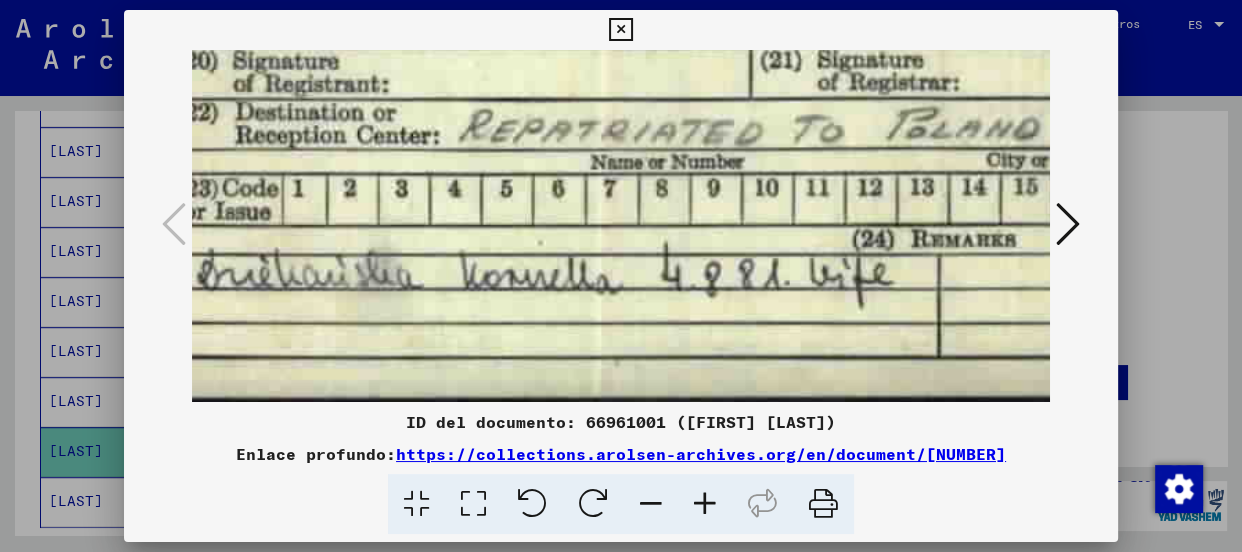 drag, startPoint x: 884, startPoint y: 248, endPoint x: 869, endPoint y: 165, distance: 84.34453 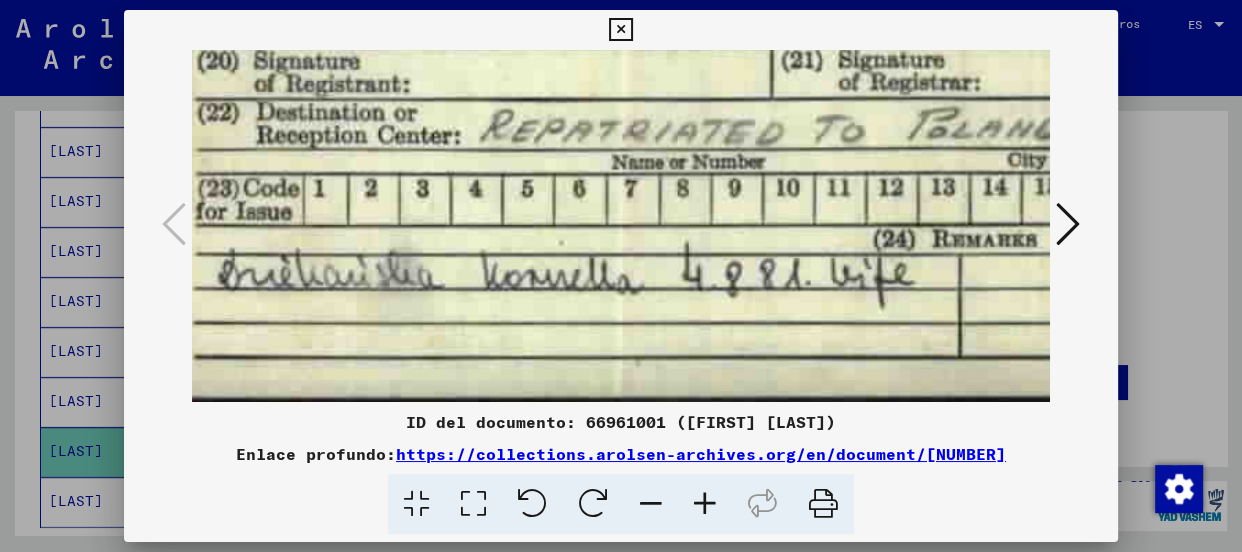 scroll, scrollTop: 700, scrollLeft: 55, axis: both 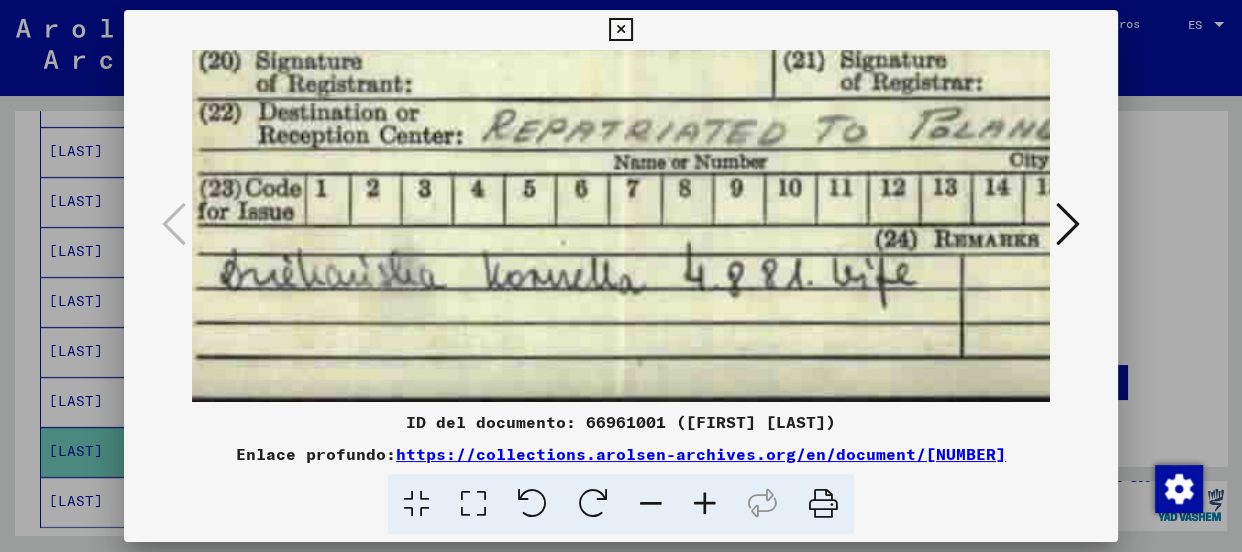 drag, startPoint x: 796, startPoint y: 289, endPoint x: 820, endPoint y: 203, distance: 89.28606 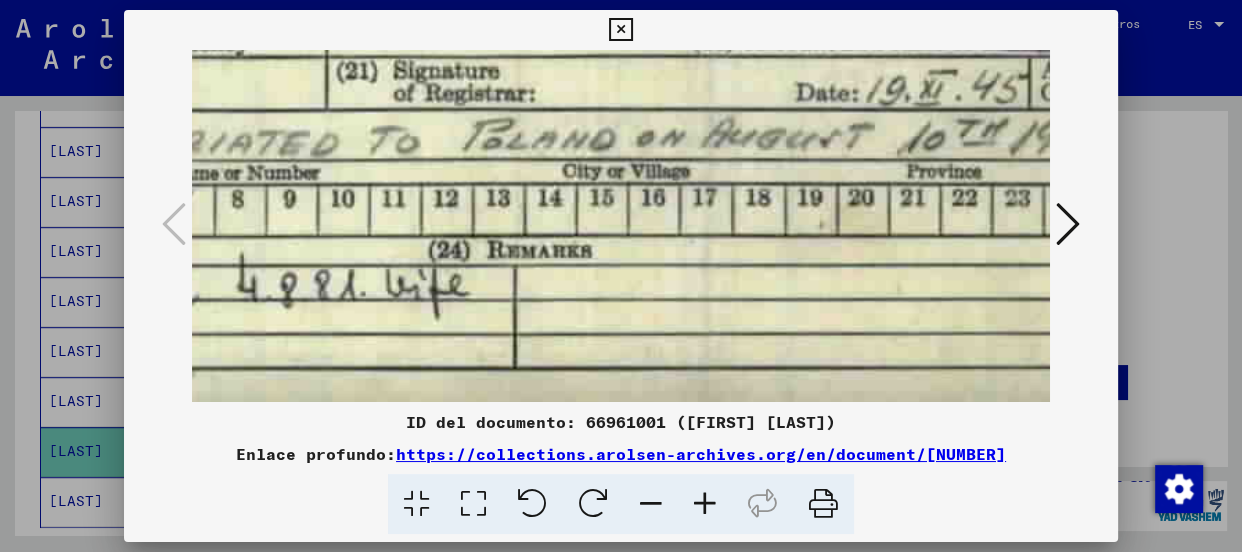 drag, startPoint x: 990, startPoint y: 280, endPoint x: 550, endPoint y: 293, distance: 440.19202 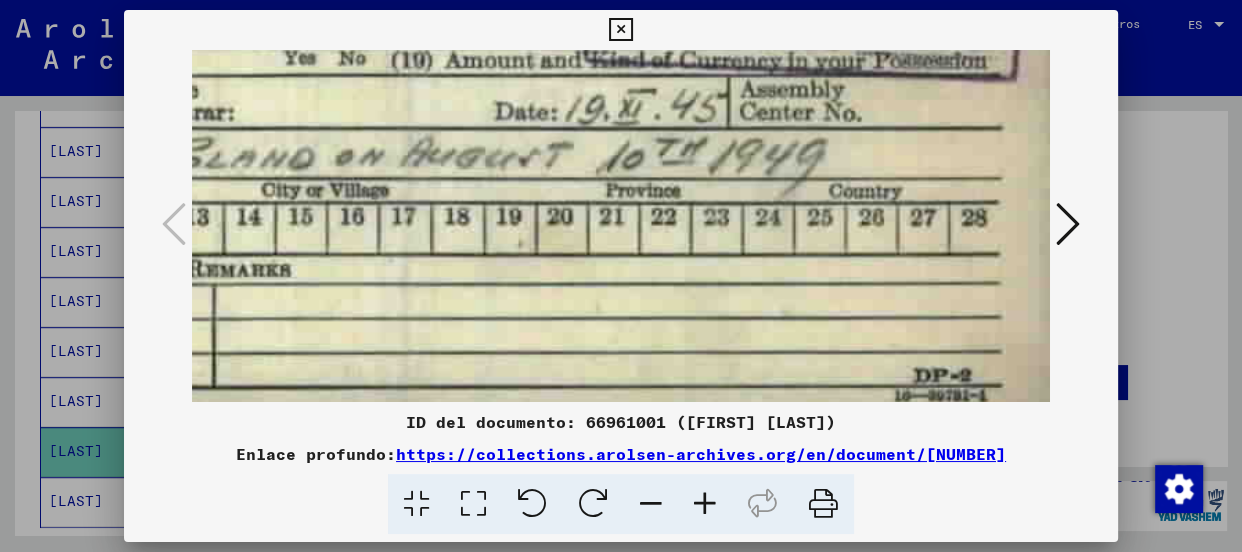 drag, startPoint x: 772, startPoint y: 283, endPoint x: 308, endPoint y: 289, distance: 464.0388 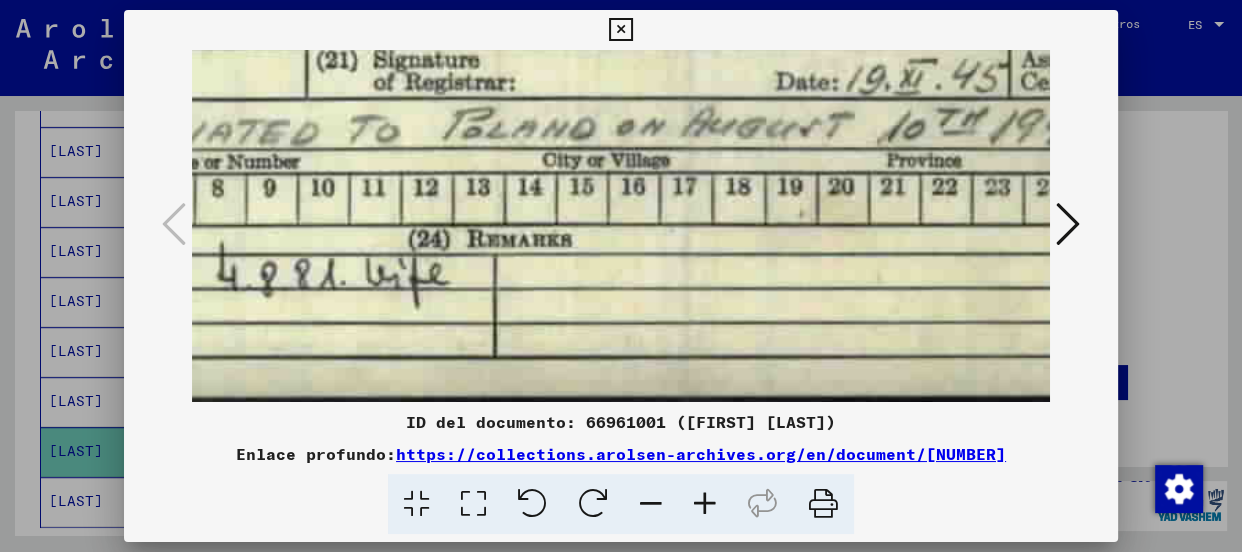 drag, startPoint x: 434, startPoint y: 277, endPoint x: 696, endPoint y: 112, distance: 309.6272 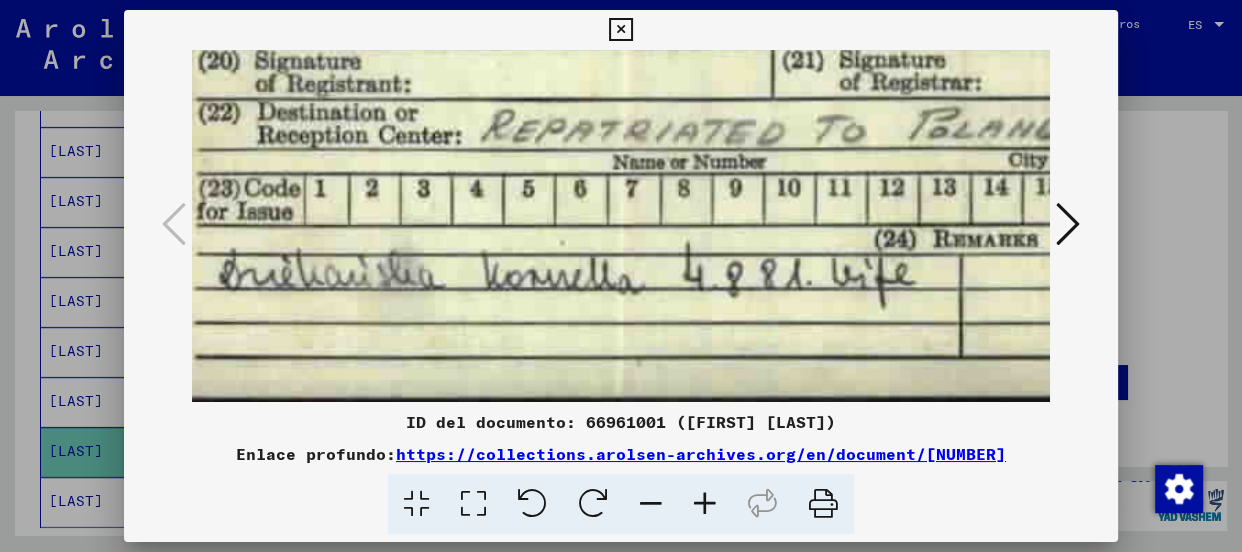 scroll, scrollTop: 700, scrollLeft: 47, axis: both 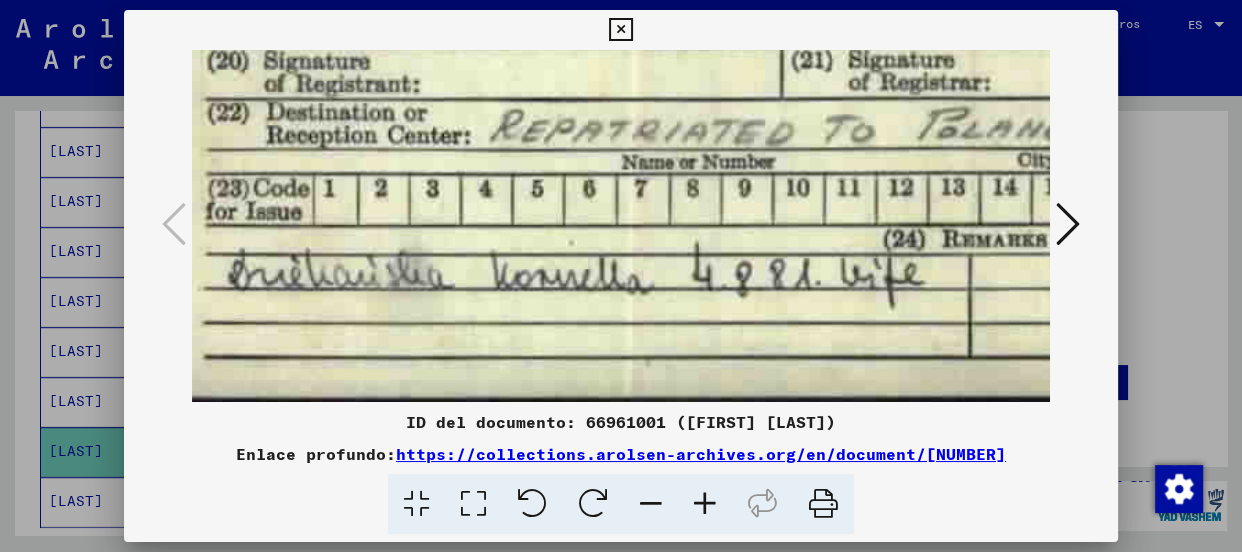drag, startPoint x: 578, startPoint y: 309, endPoint x: 1053, endPoint y: 168, distance: 495.48563 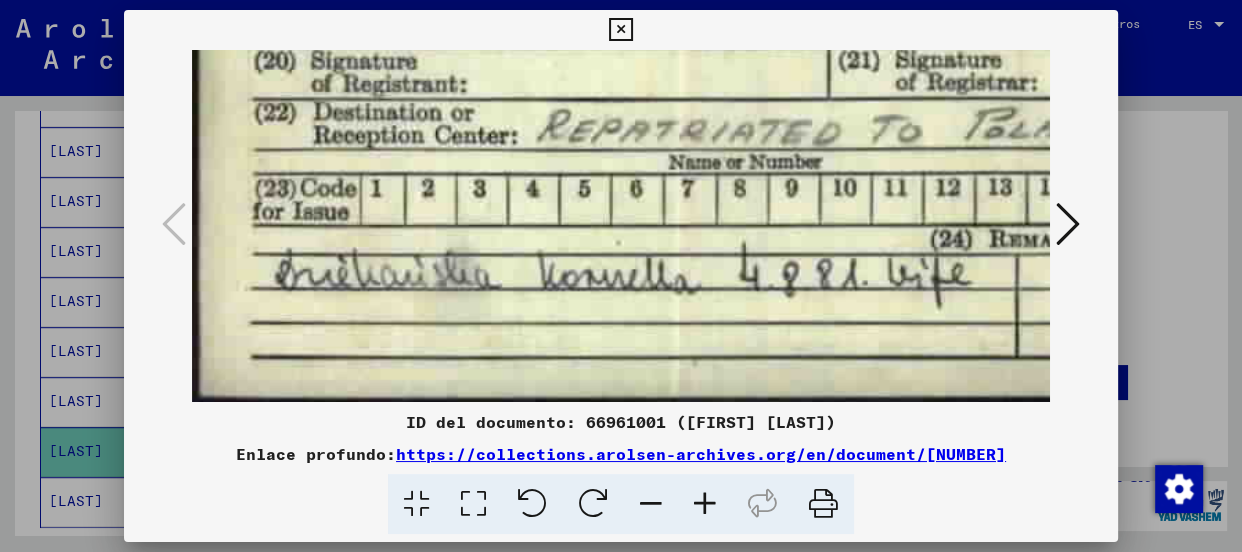 drag, startPoint x: 664, startPoint y: 289, endPoint x: 781, endPoint y: 190, distance: 153.26448 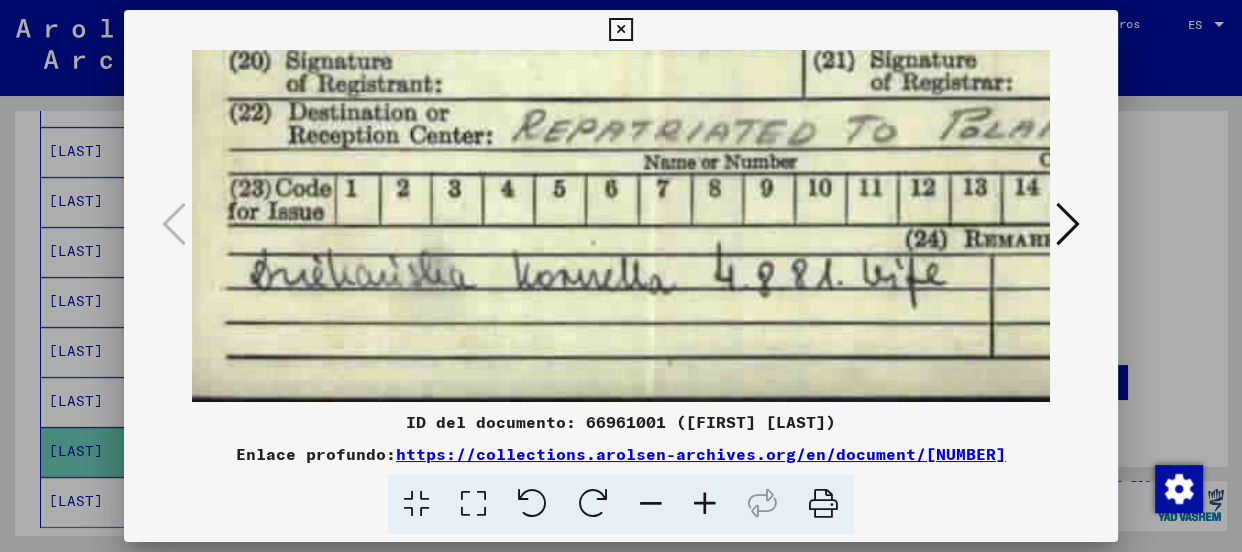 drag, startPoint x: 793, startPoint y: 273, endPoint x: 768, endPoint y: 190, distance: 86.683334 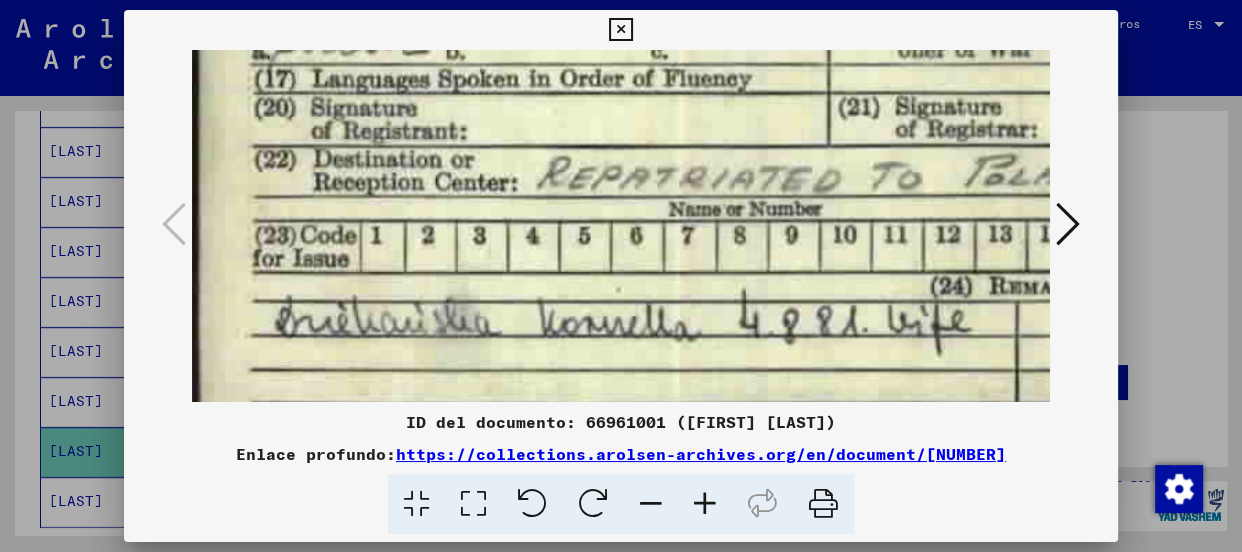 drag, startPoint x: 433, startPoint y: 242, endPoint x: 448, endPoint y: 205, distance: 39.92493 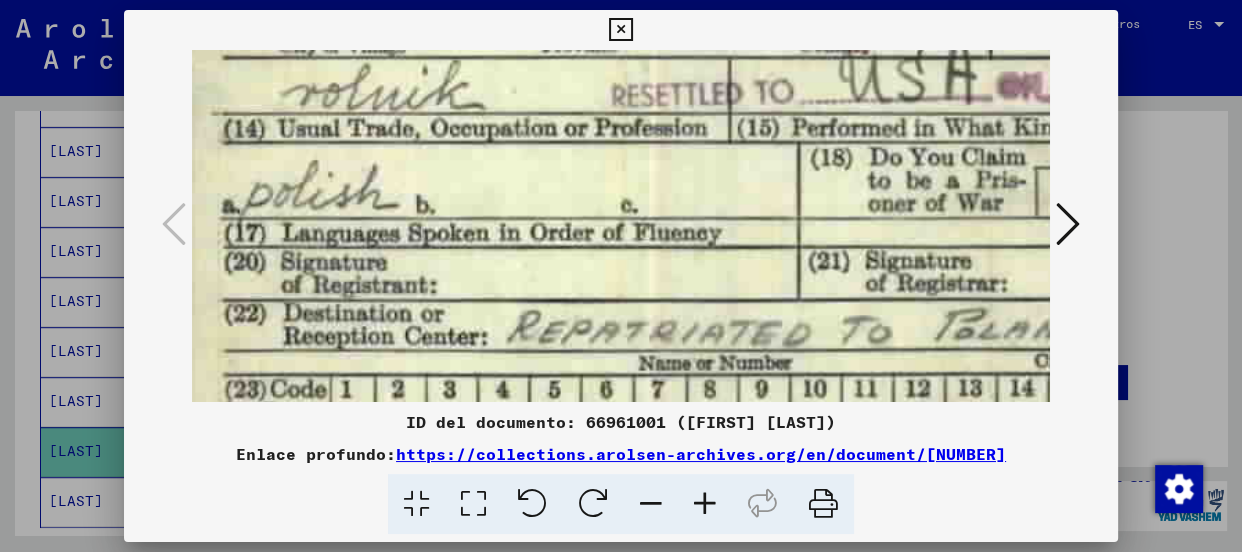 drag, startPoint x: 476, startPoint y: 118, endPoint x: 430, endPoint y: 266, distance: 154.98387 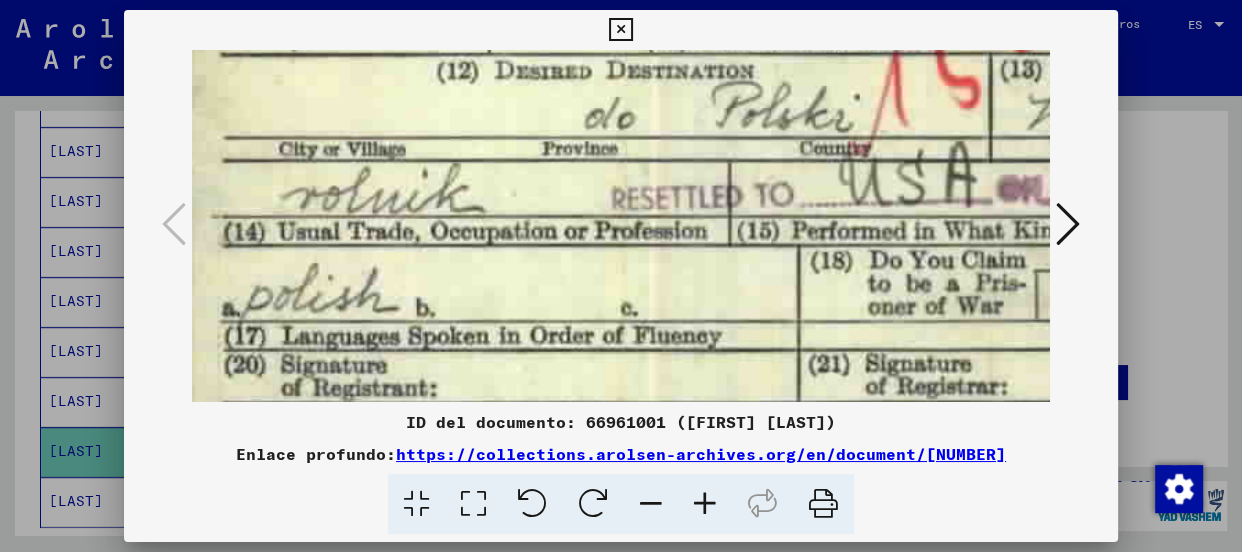drag, startPoint x: 451, startPoint y: 109, endPoint x: 462, endPoint y: 198, distance: 89.6772 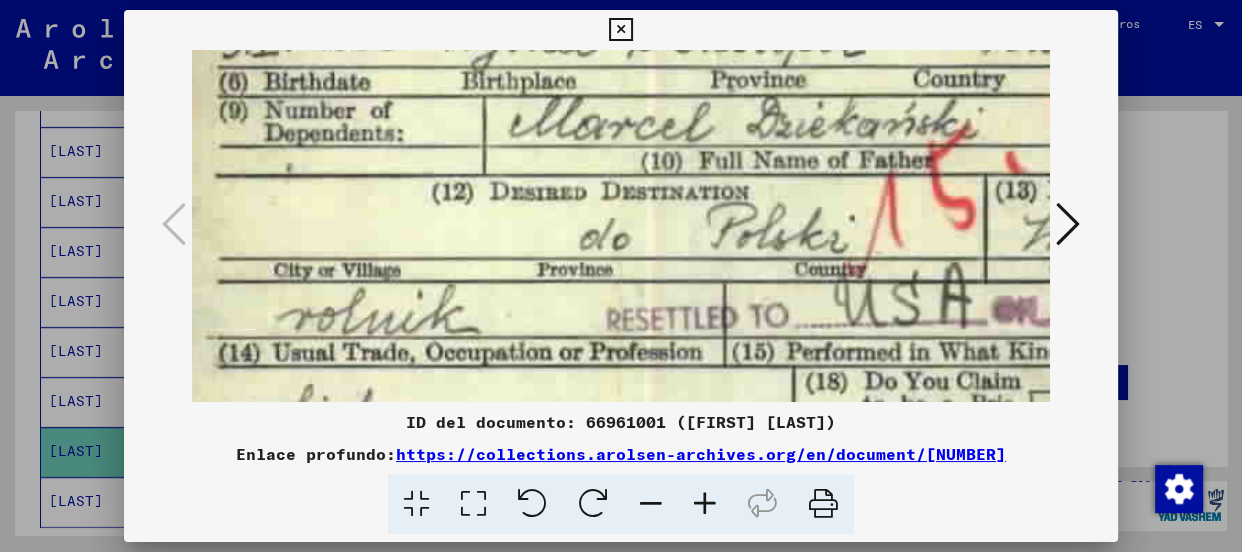 scroll, scrollTop: 259, scrollLeft: 35, axis: both 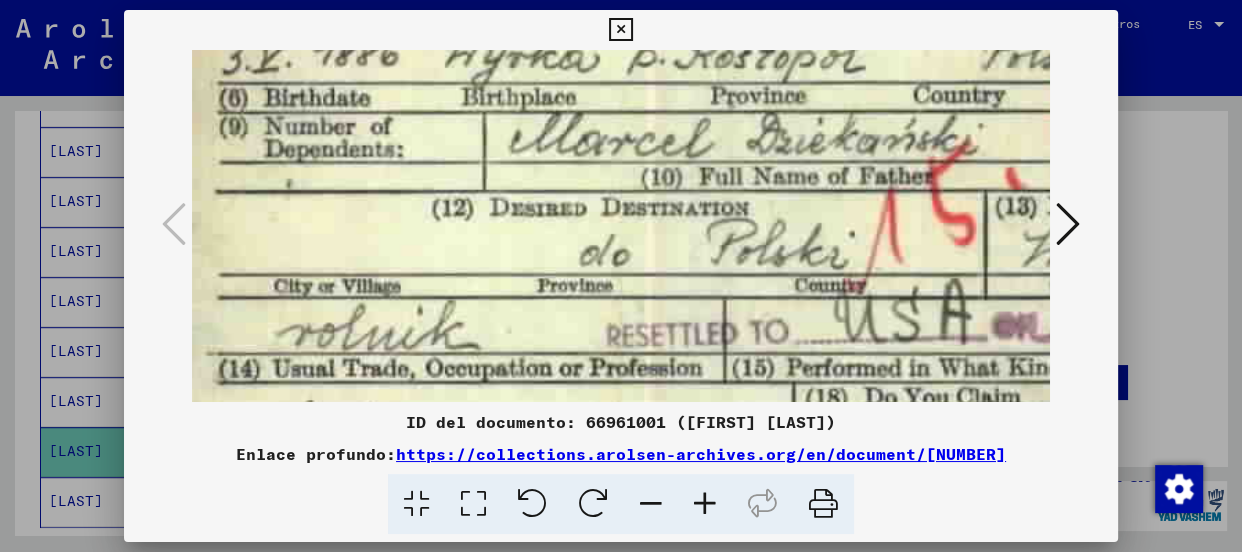 click at bounding box center [987, 317] 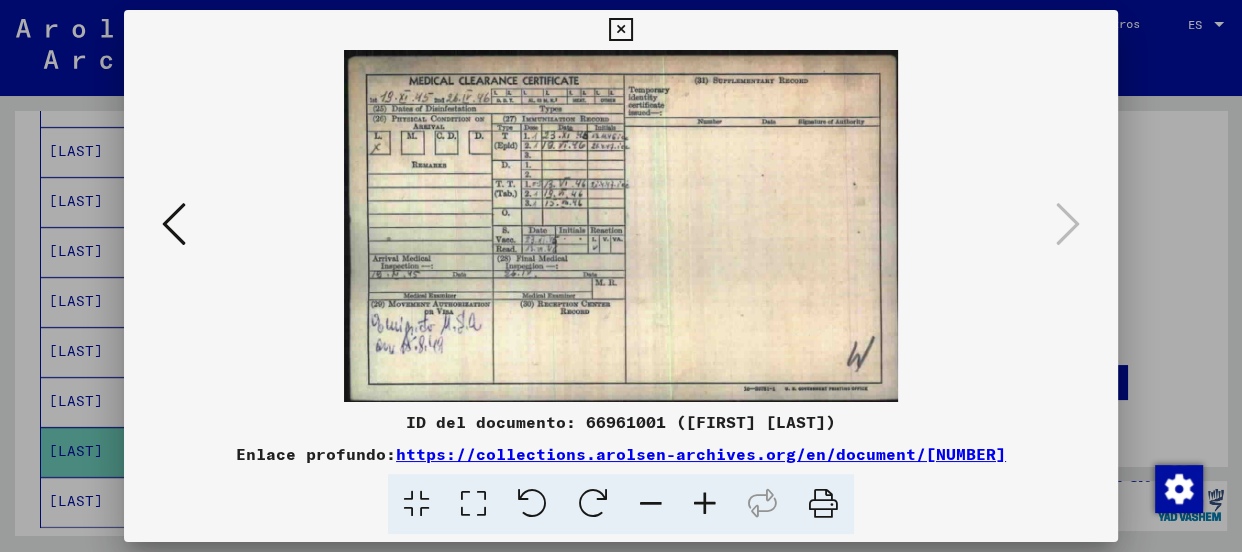 click at bounding box center (620, 30) 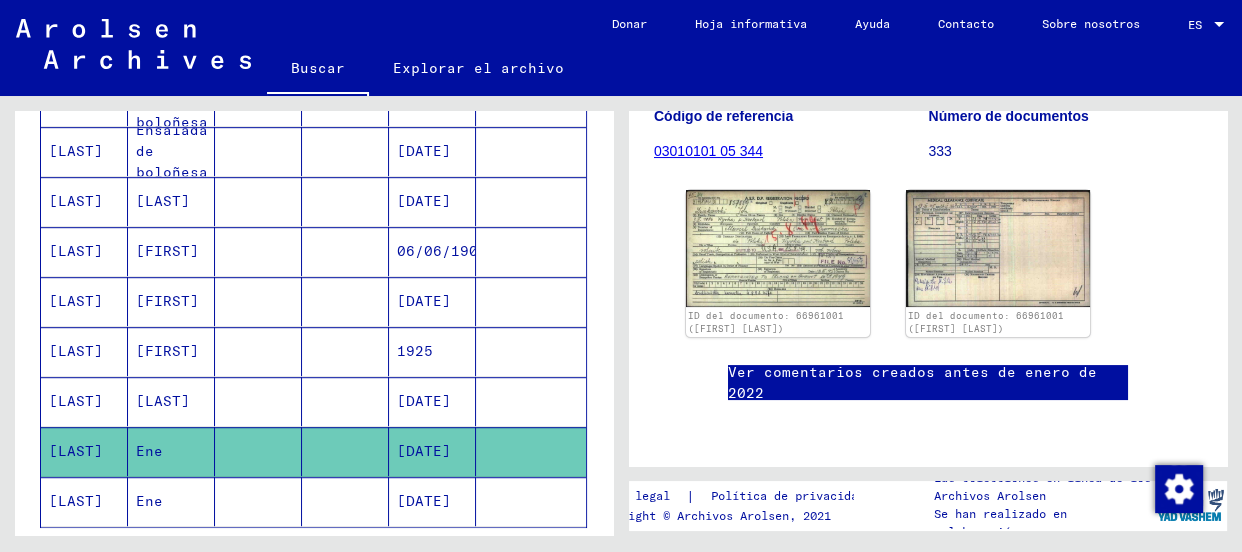 click 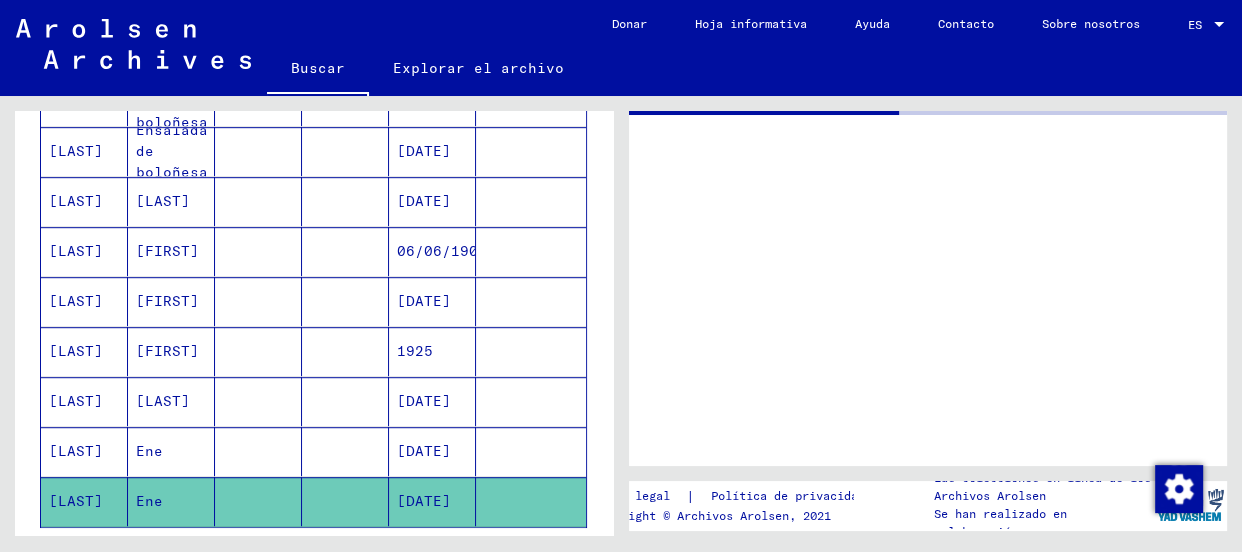 scroll, scrollTop: 0, scrollLeft: 0, axis: both 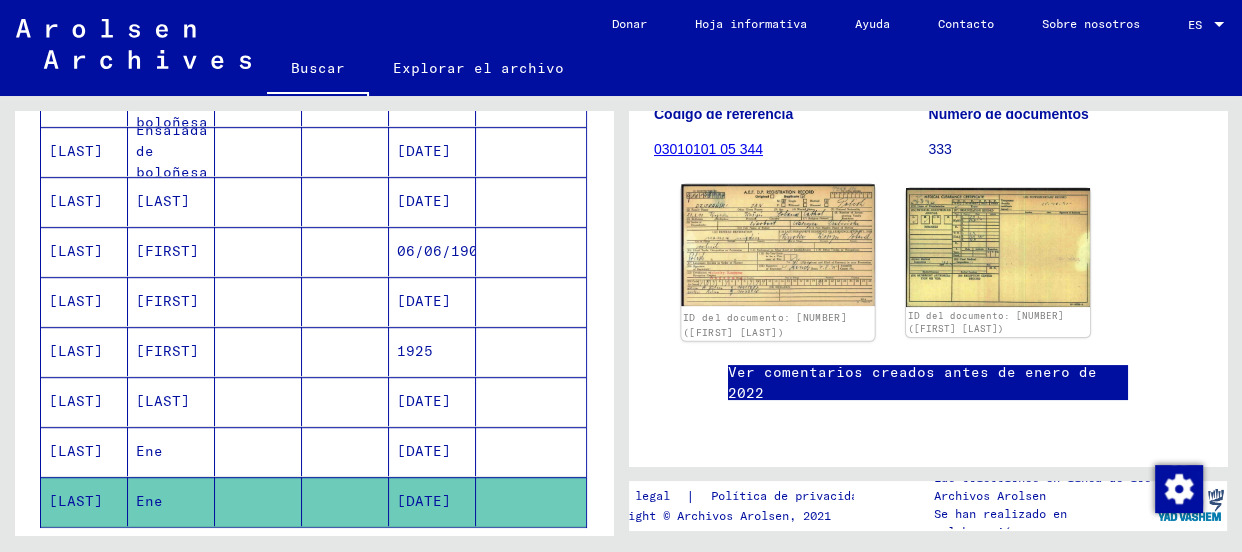 click 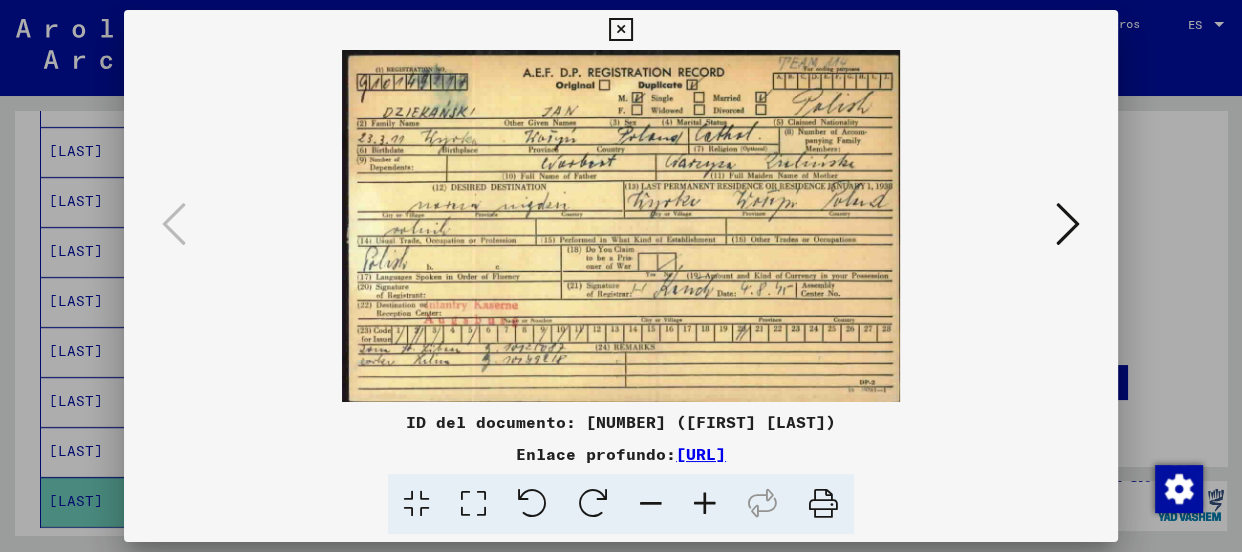 click at bounding box center [705, 504] 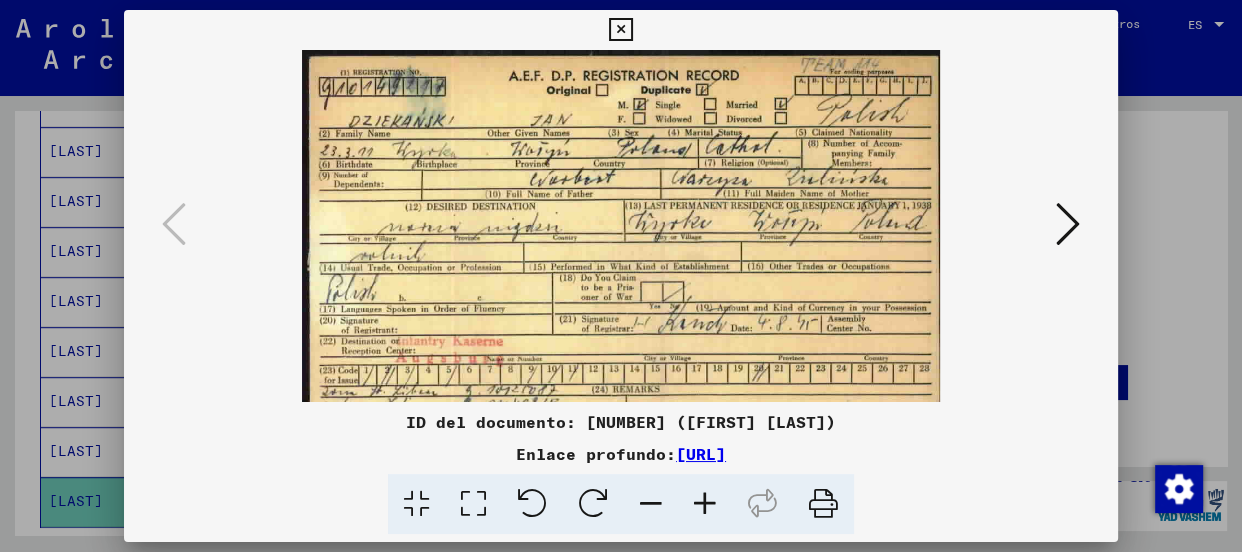 click at bounding box center (705, 504) 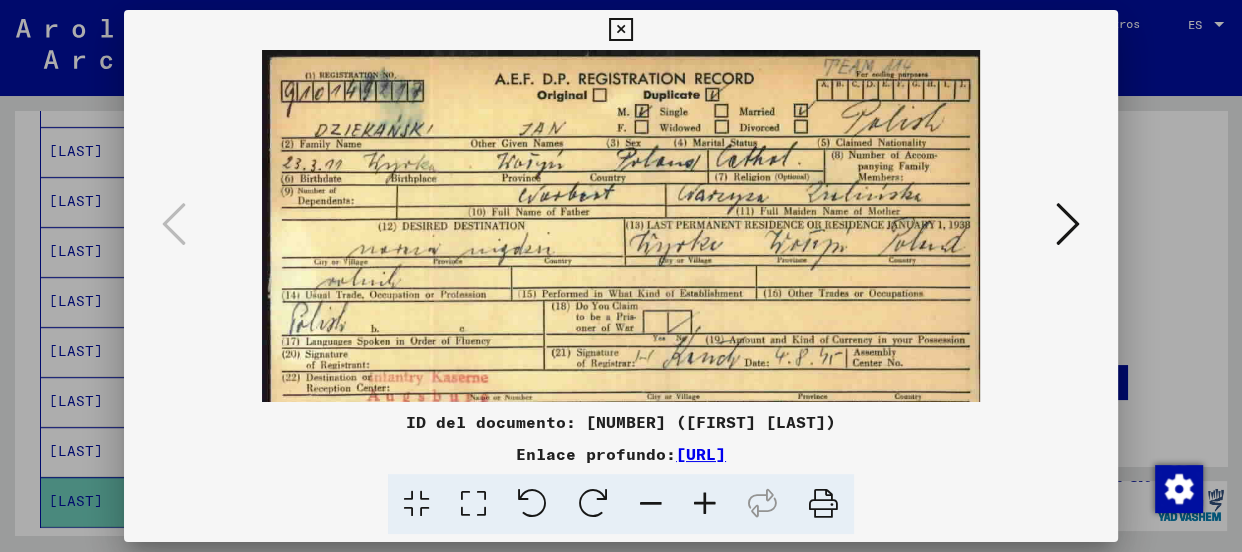click at bounding box center [705, 504] 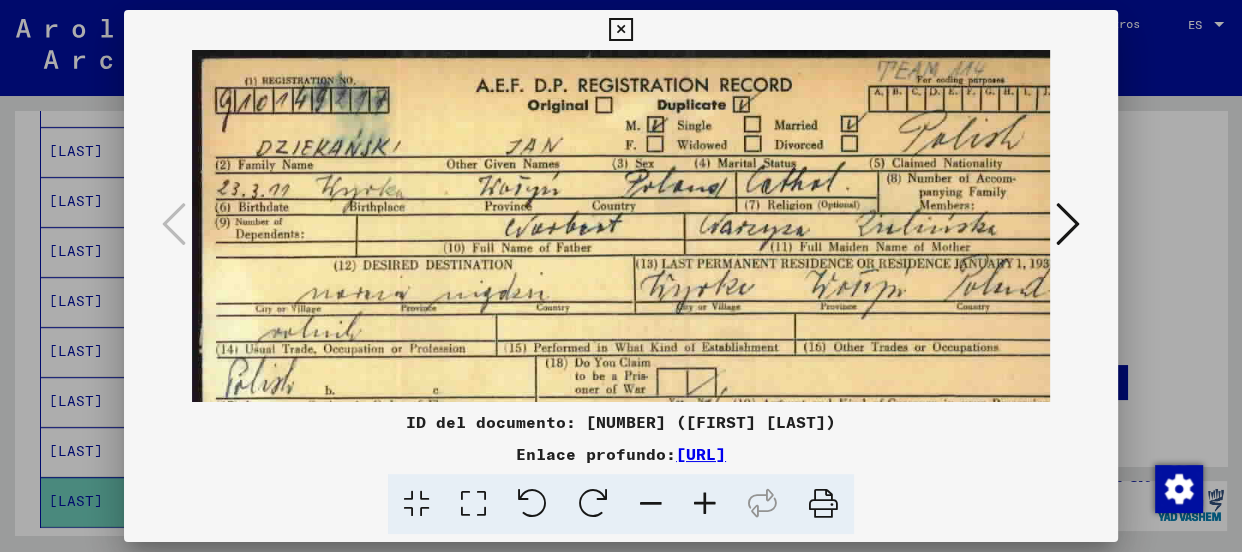 click at bounding box center (705, 504) 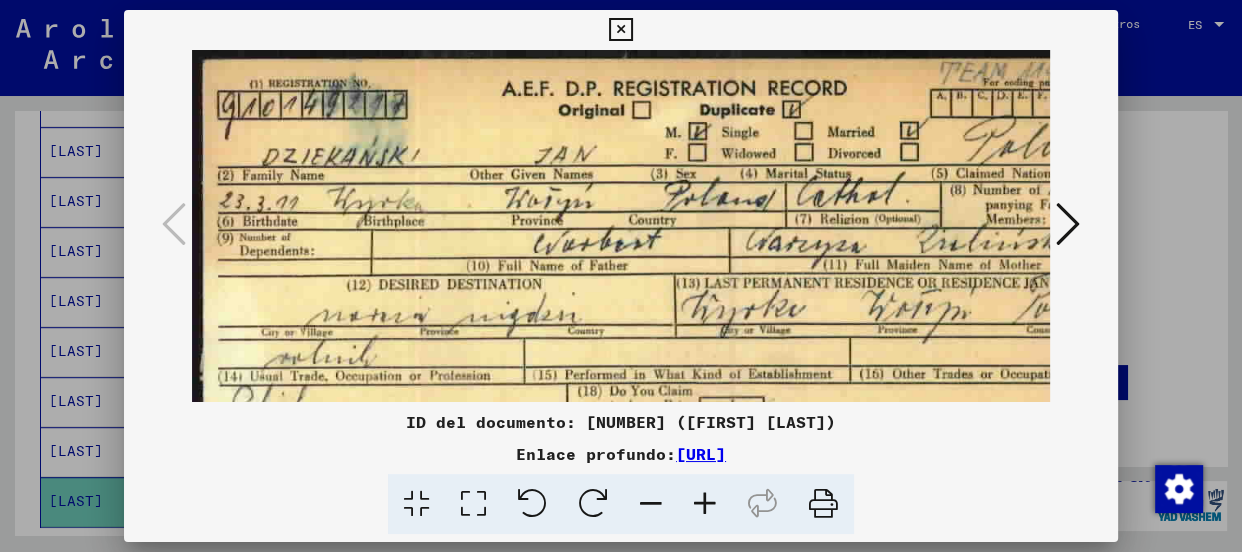 click at bounding box center (705, 504) 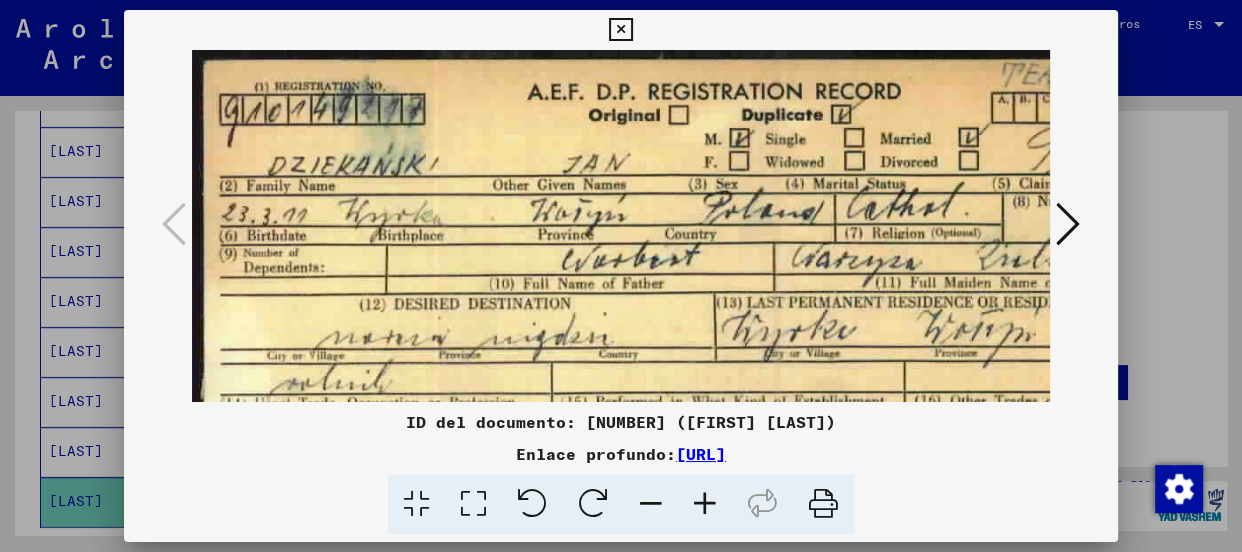 click at bounding box center [705, 504] 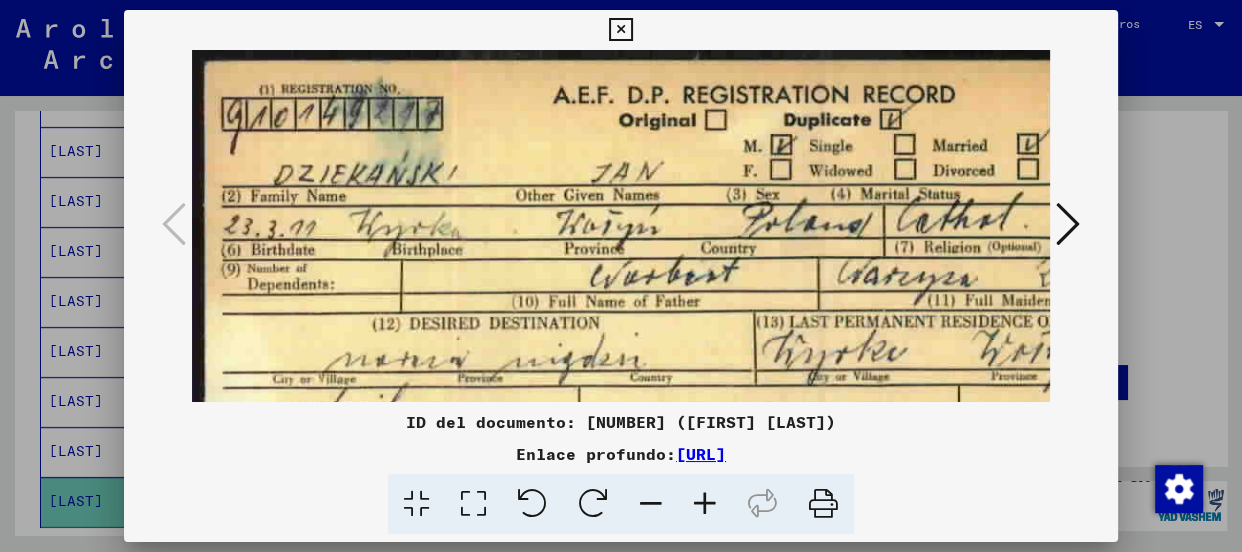 click at bounding box center (705, 504) 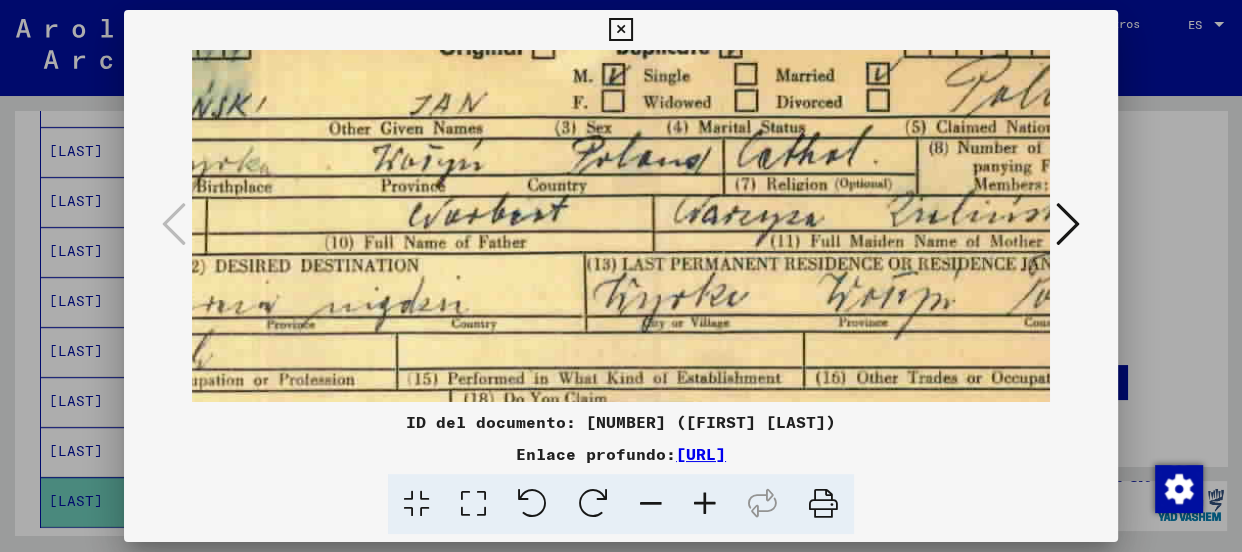 scroll, scrollTop: 87, scrollLeft: 223, axis: both 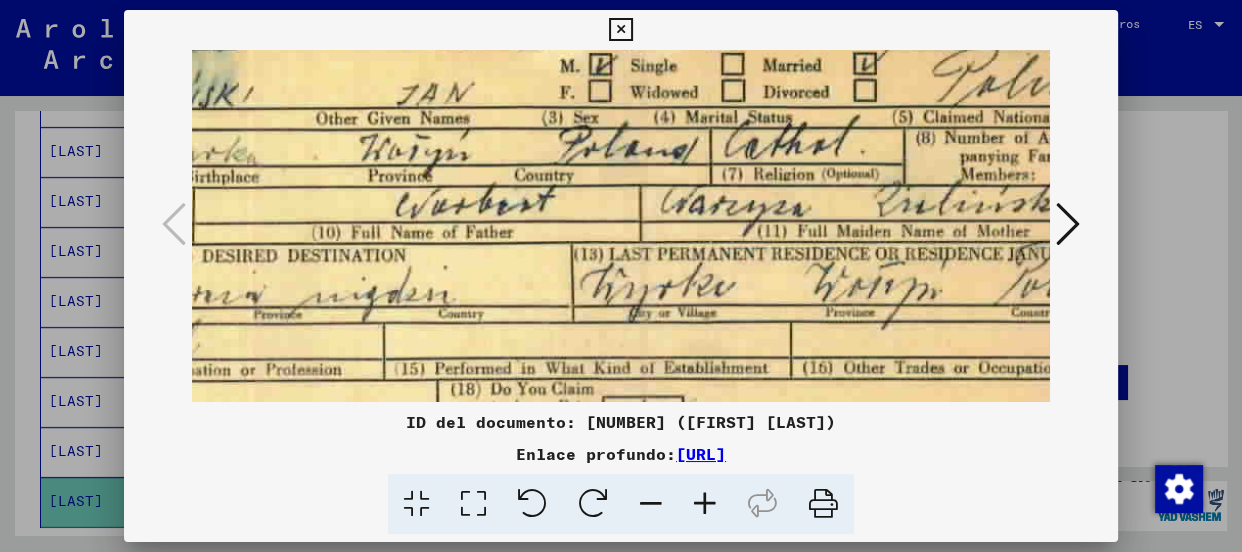 drag, startPoint x: 872, startPoint y: 293, endPoint x: 648, endPoint y: 206, distance: 240.3019 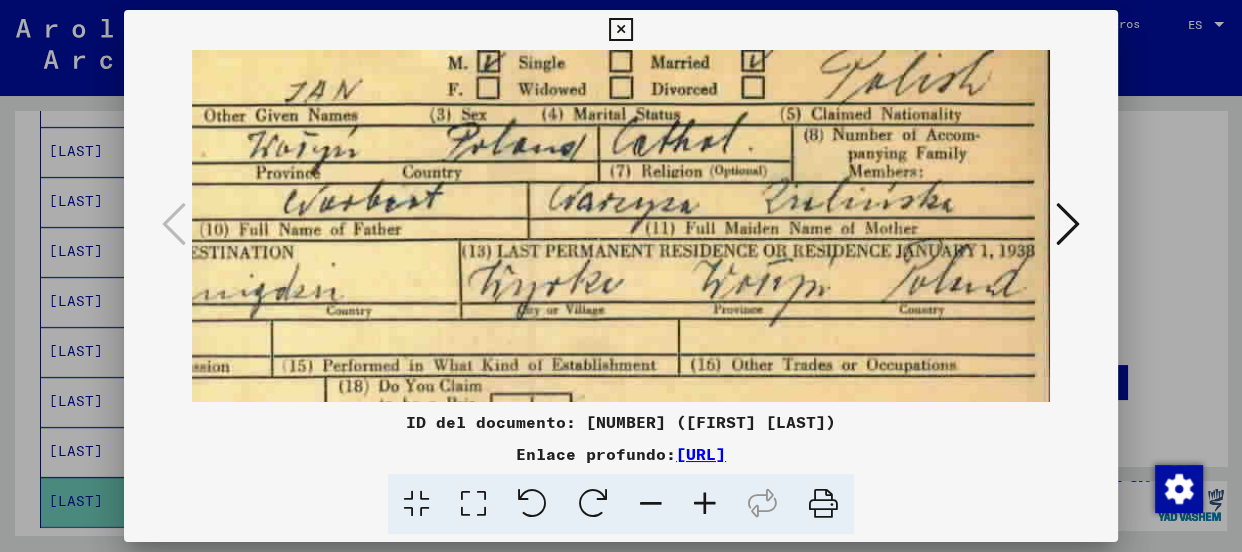 drag, startPoint x: 953, startPoint y: 283, endPoint x: 615, endPoint y: 279, distance: 338.02368 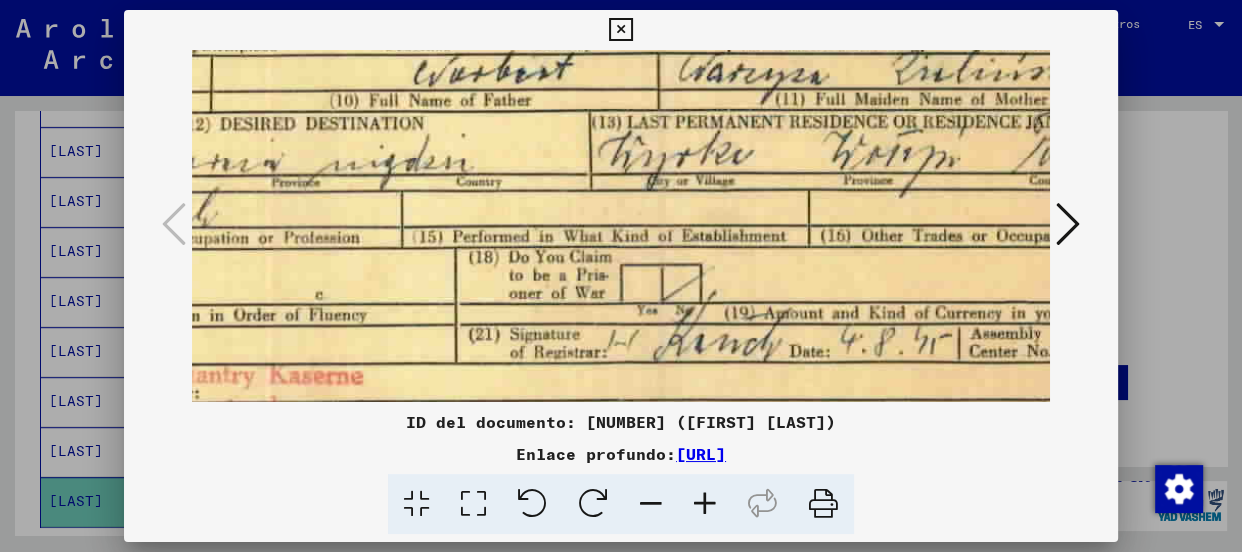 drag, startPoint x: 657, startPoint y: 280, endPoint x: 774, endPoint y: 172, distance: 159.22626 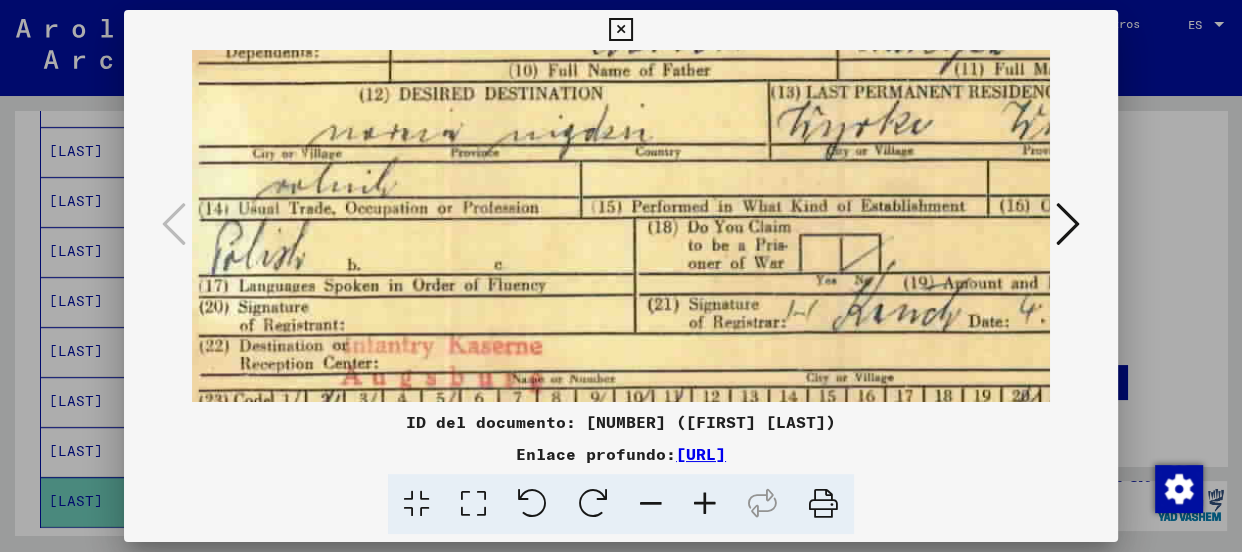 scroll, scrollTop: 250, scrollLeft: 21, axis: both 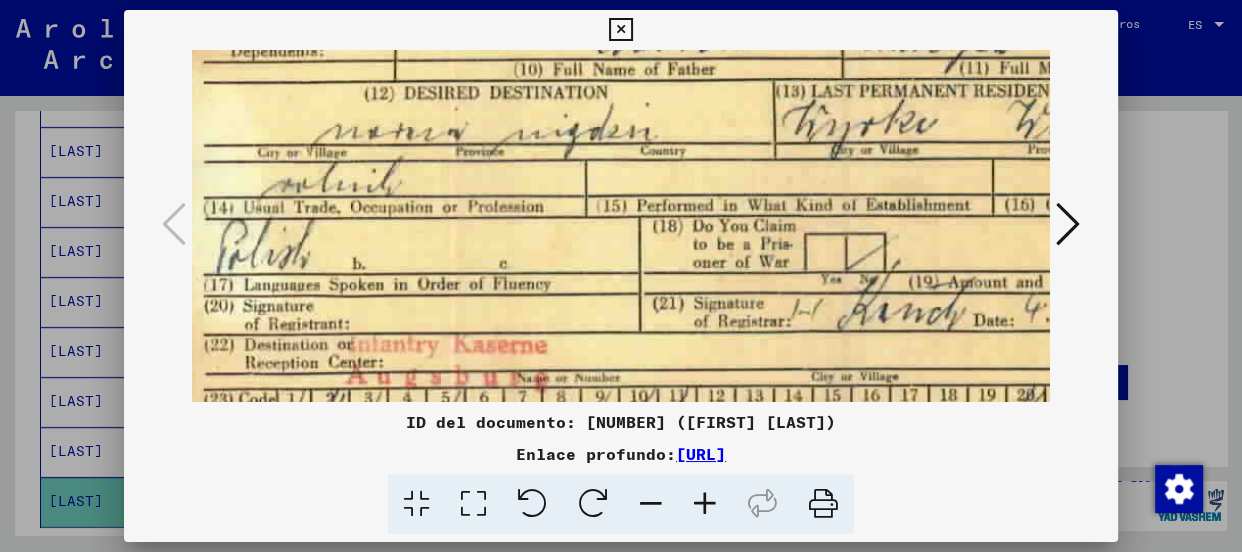 drag, startPoint x: 580, startPoint y: 212, endPoint x: 765, endPoint y: 180, distance: 187.74718 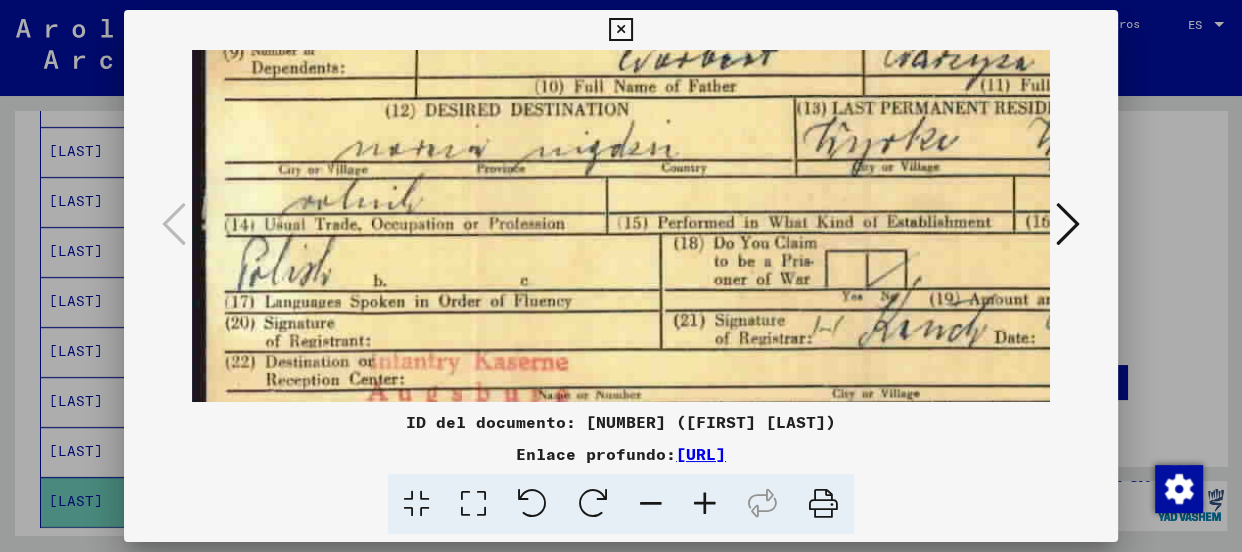 scroll, scrollTop: 232, scrollLeft: 0, axis: vertical 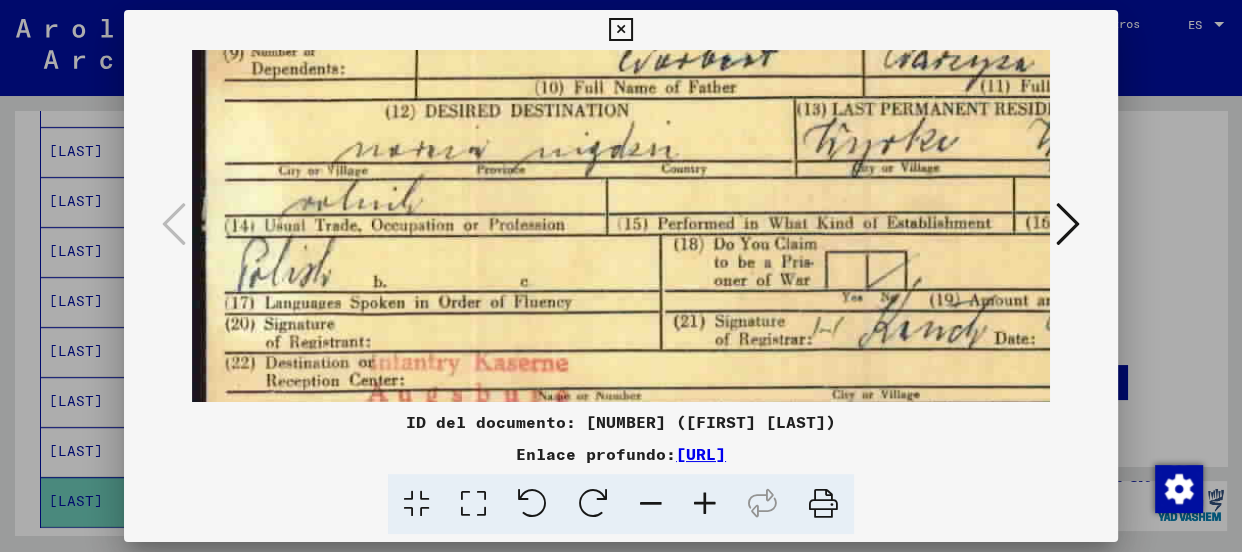 drag, startPoint x: 672, startPoint y: 232, endPoint x: 774, endPoint y: 237, distance: 102.122475 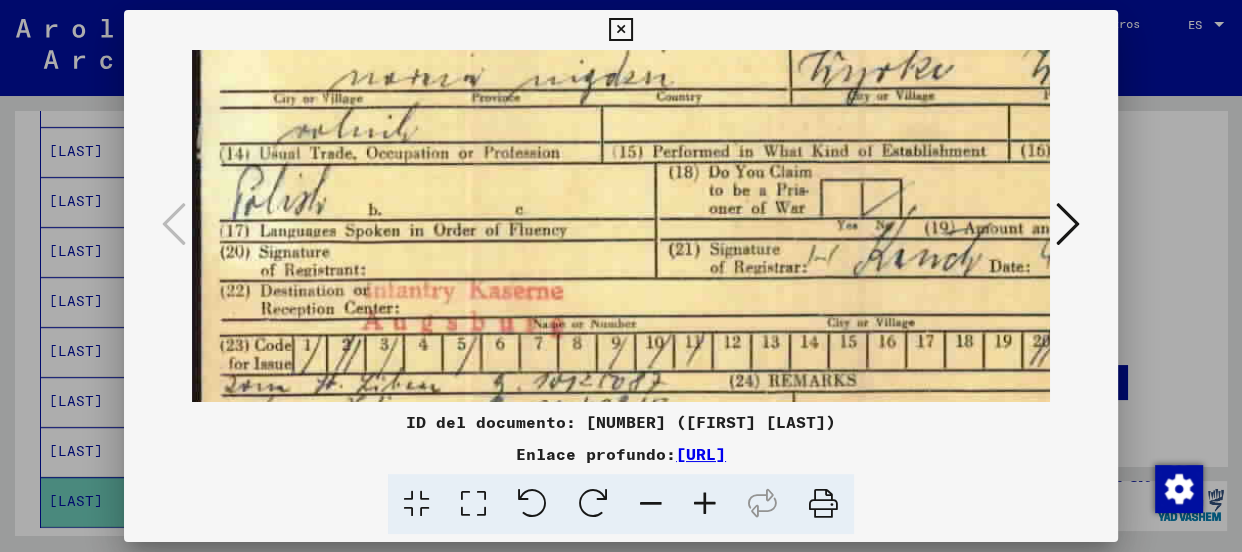 drag, startPoint x: 762, startPoint y: 278, endPoint x: 763, endPoint y: 206, distance: 72.00694 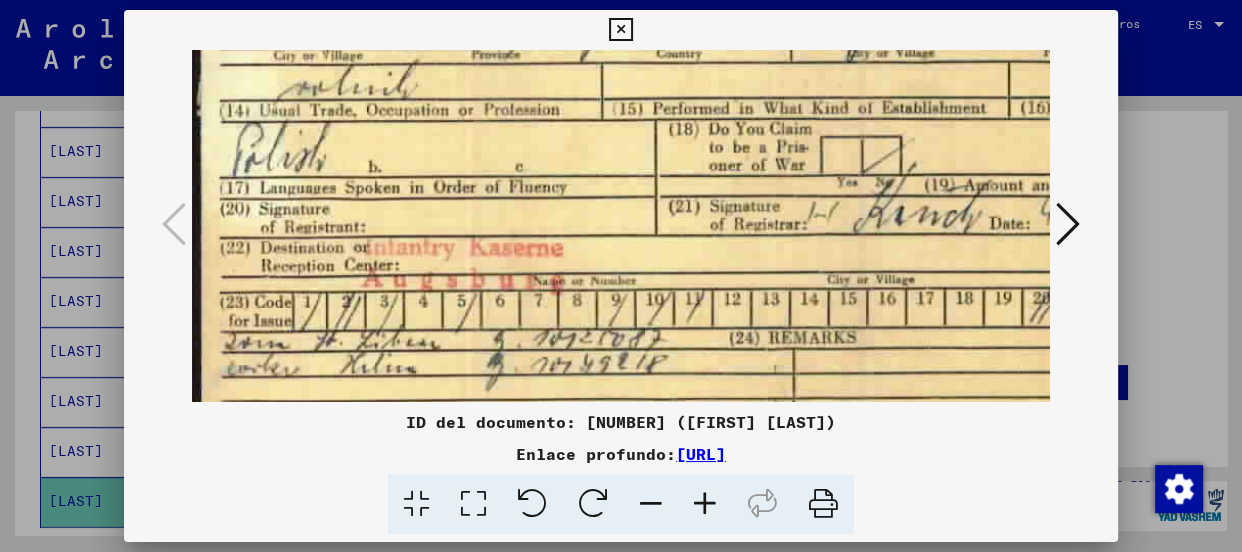 scroll, scrollTop: 385, scrollLeft: 5, axis: both 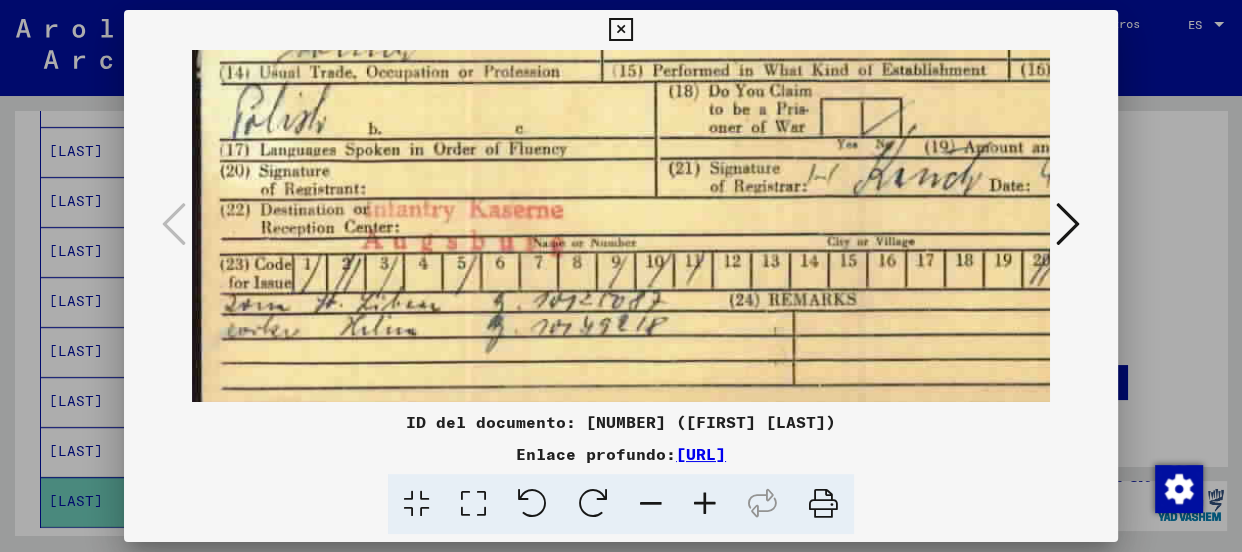 drag, startPoint x: 727, startPoint y: 283, endPoint x: 728, endPoint y: 220, distance: 63.007935 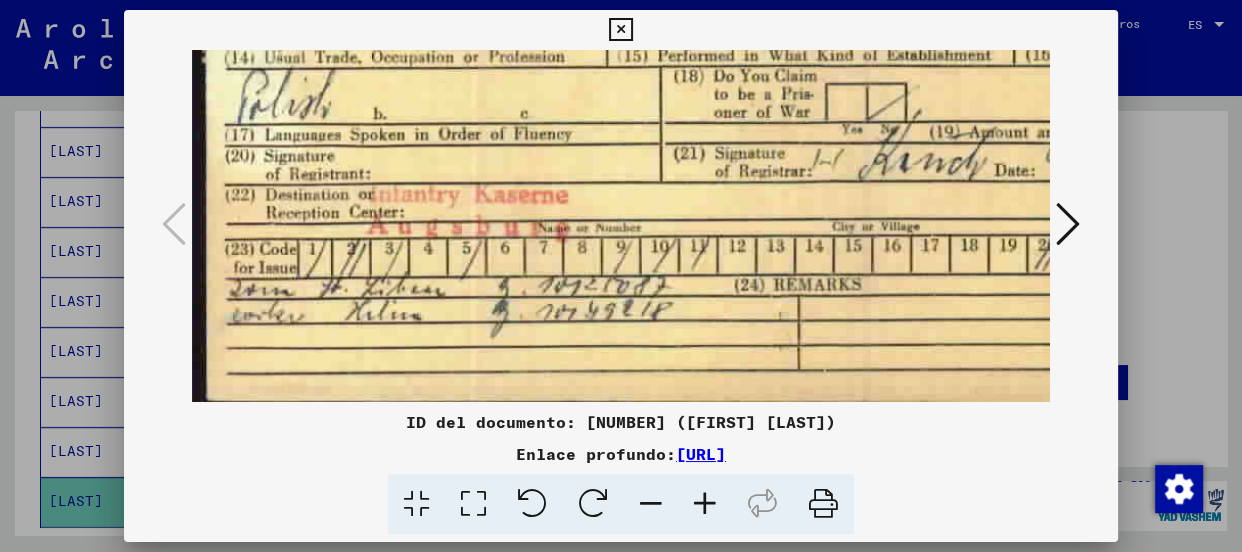 drag, startPoint x: 675, startPoint y: 264, endPoint x: 693, endPoint y: 210, distance: 56.920998 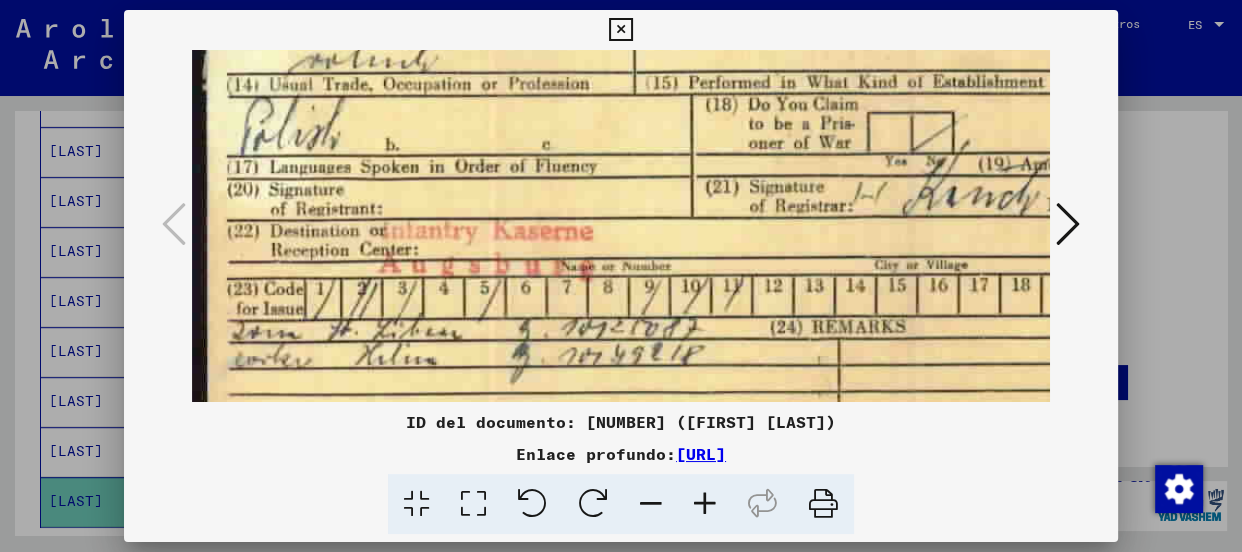 click at bounding box center (705, 504) 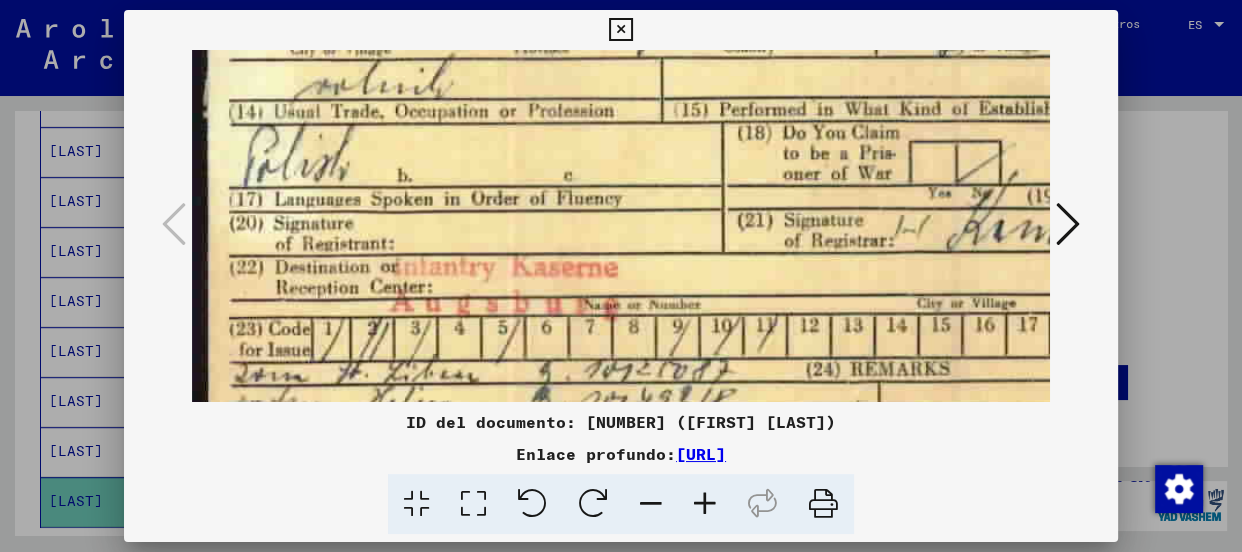 click at bounding box center [705, 504] 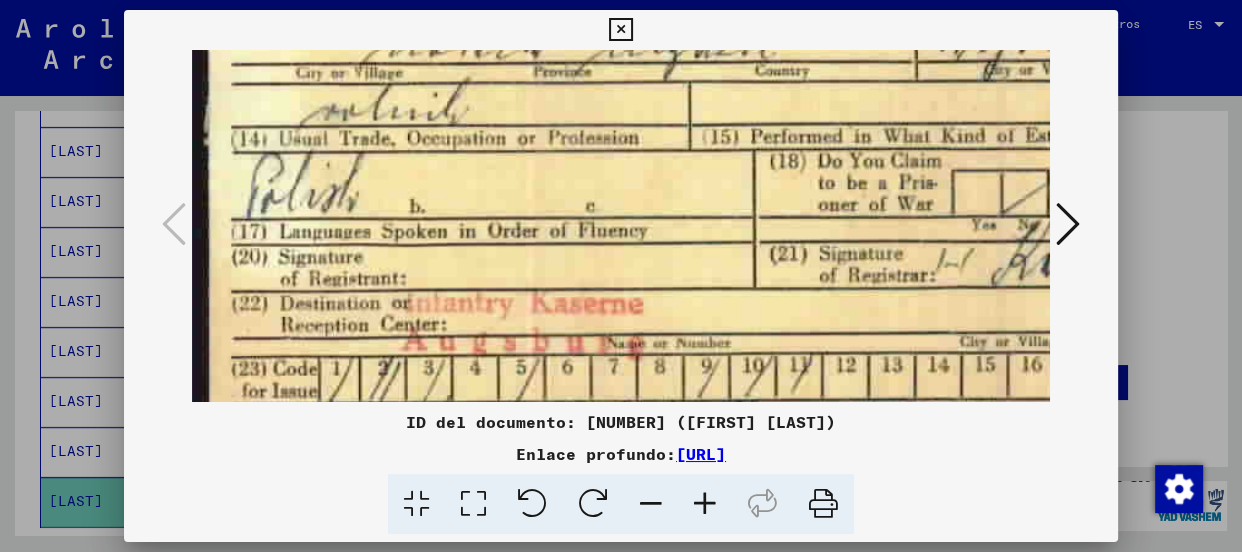 click at bounding box center [705, 504] 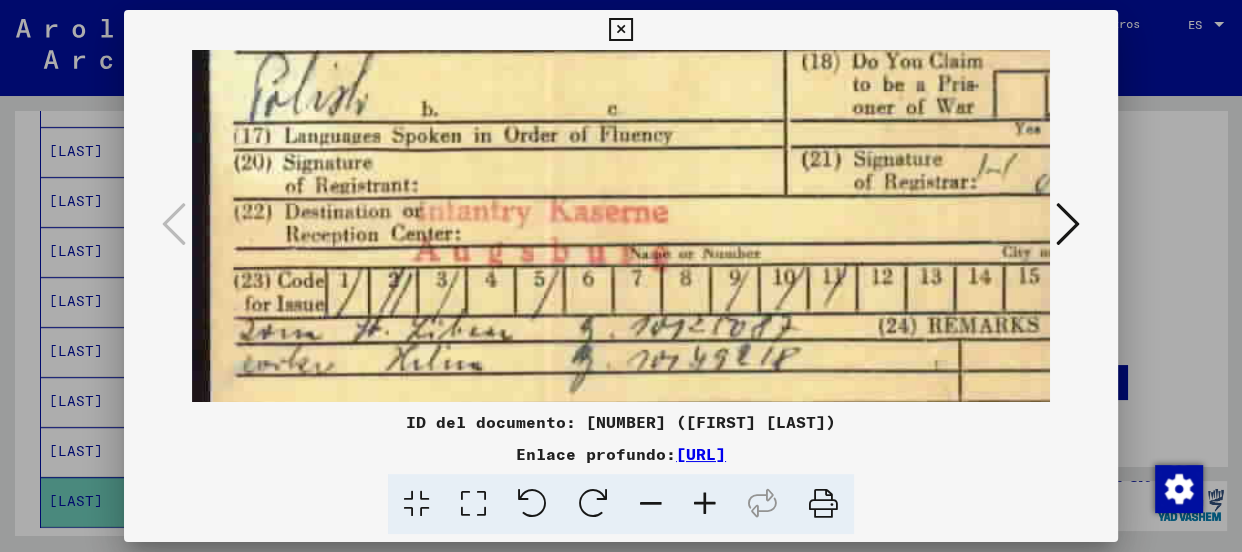 drag, startPoint x: 602, startPoint y: 293, endPoint x: 647, endPoint y: 166, distance: 134.73679 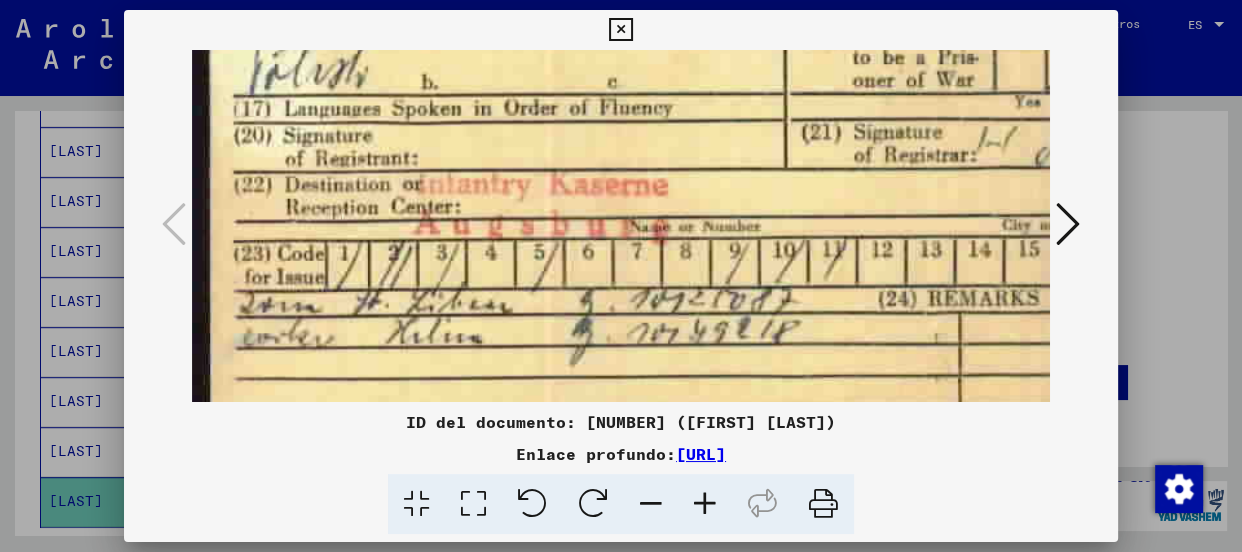 click at bounding box center [947, -29] 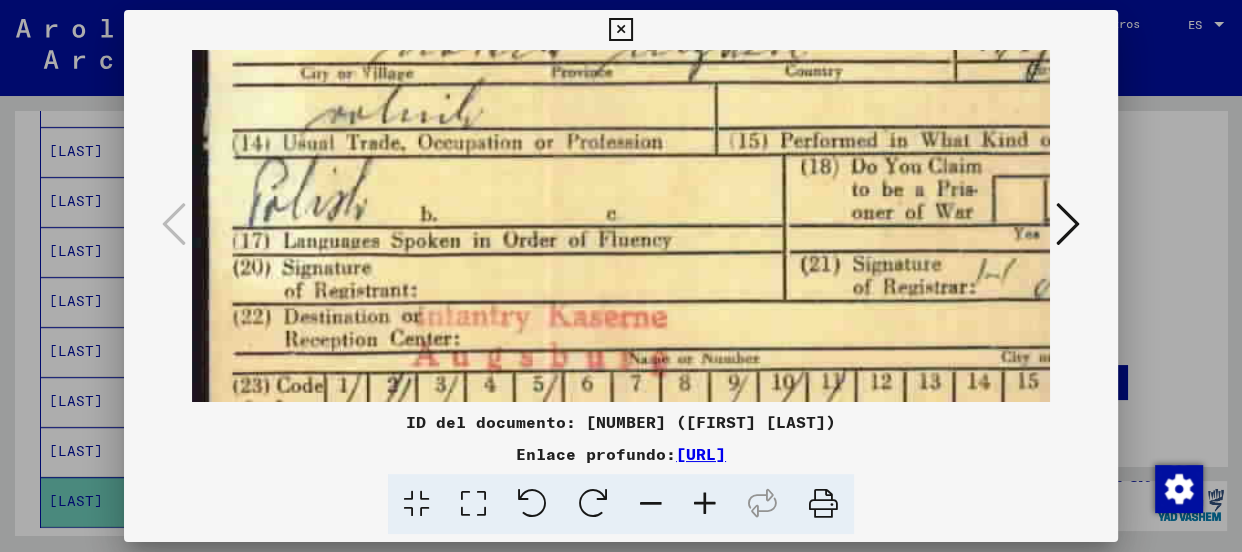 drag, startPoint x: 661, startPoint y: 147, endPoint x: 659, endPoint y: 280, distance: 133.01503 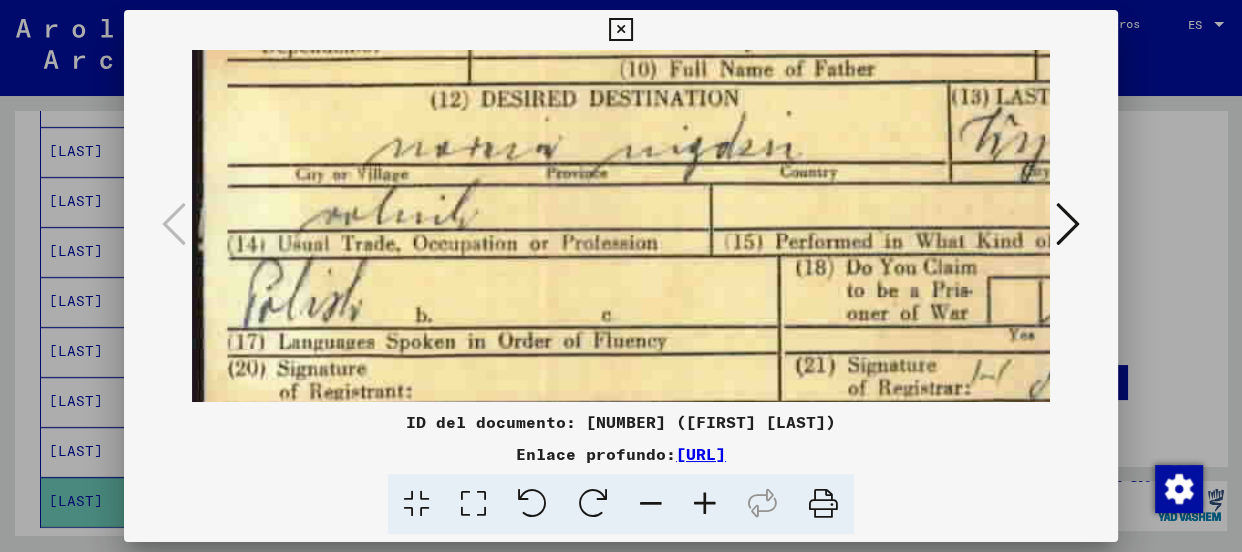 drag, startPoint x: 670, startPoint y: 182, endPoint x: 665, endPoint y: 281, distance: 99.12618 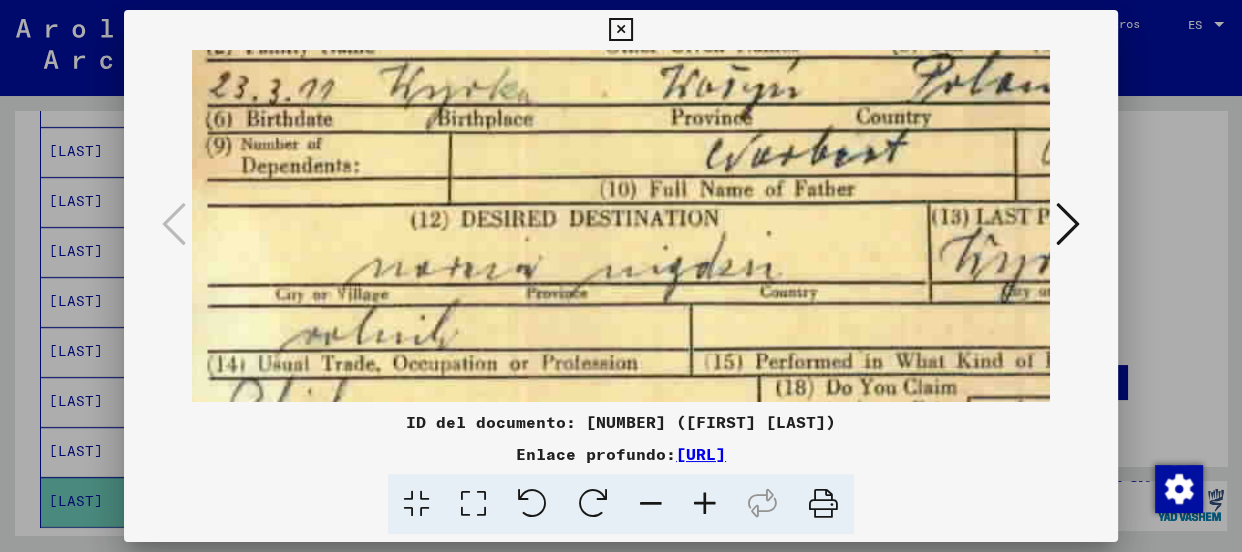 drag, startPoint x: 682, startPoint y: 170, endPoint x: 660, endPoint y: 292, distance: 123.967735 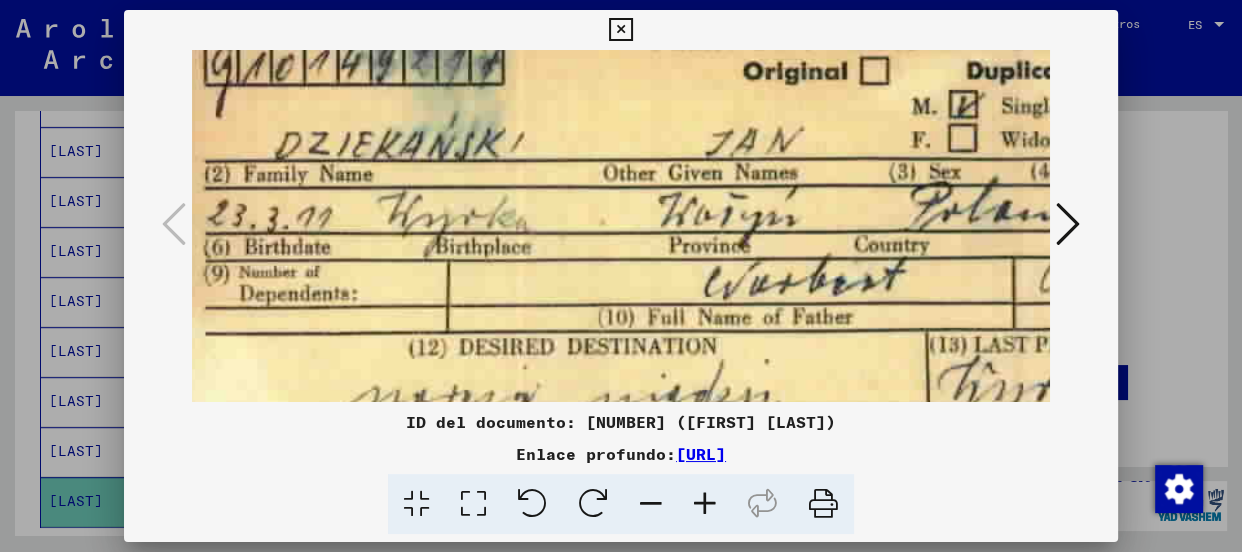 scroll, scrollTop: 70, scrollLeft: 28, axis: both 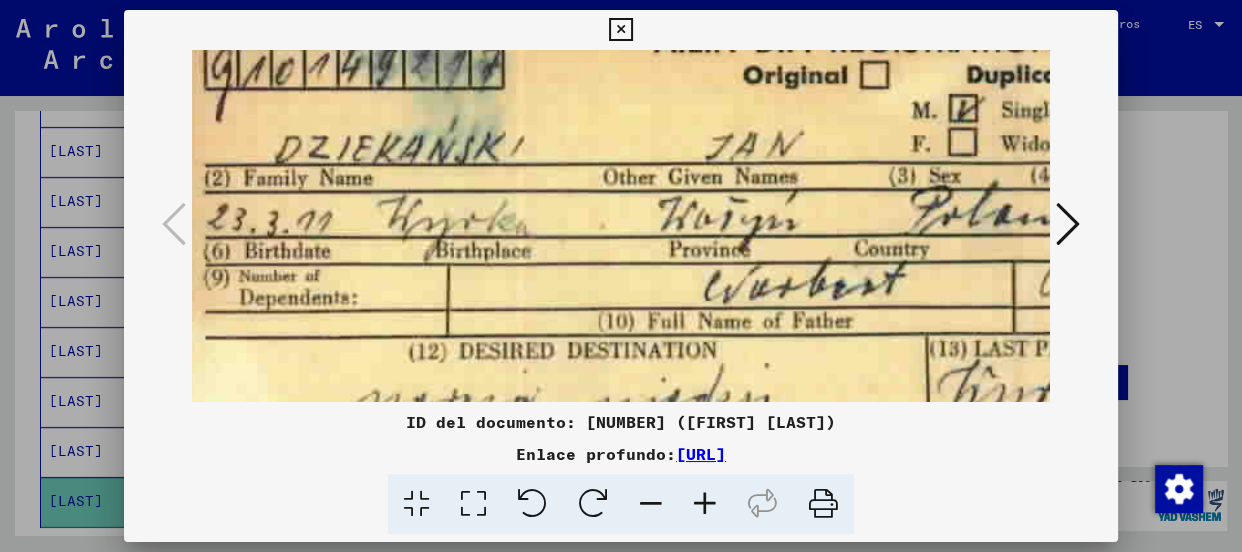 drag, startPoint x: 827, startPoint y: 167, endPoint x: 825, endPoint y: 300, distance: 133.01503 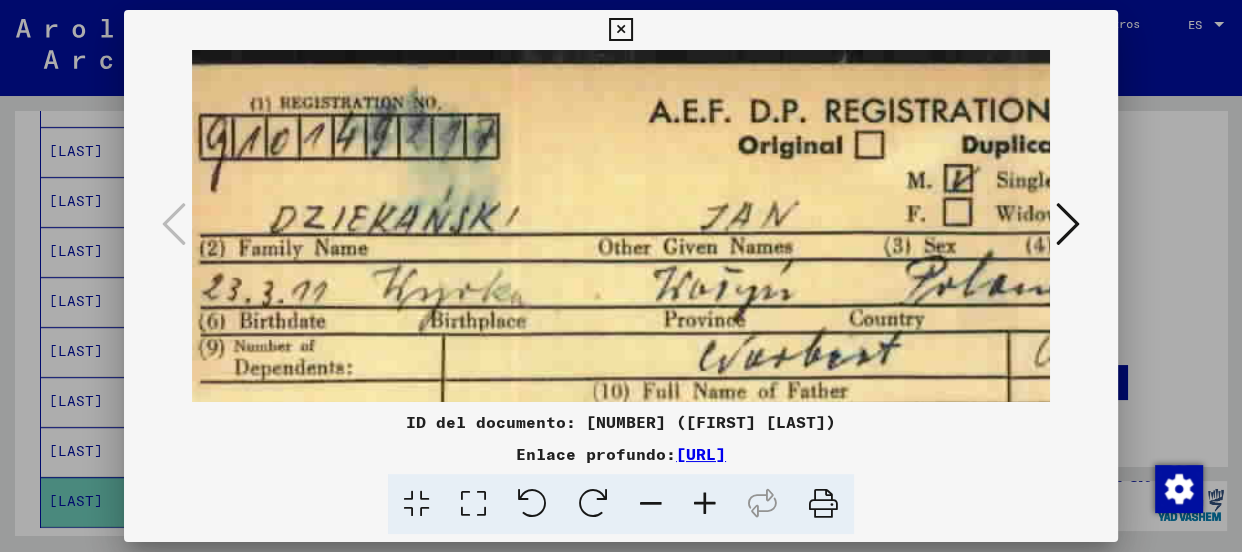 drag, startPoint x: 840, startPoint y: 202, endPoint x: 834, endPoint y: 286, distance: 84.21401 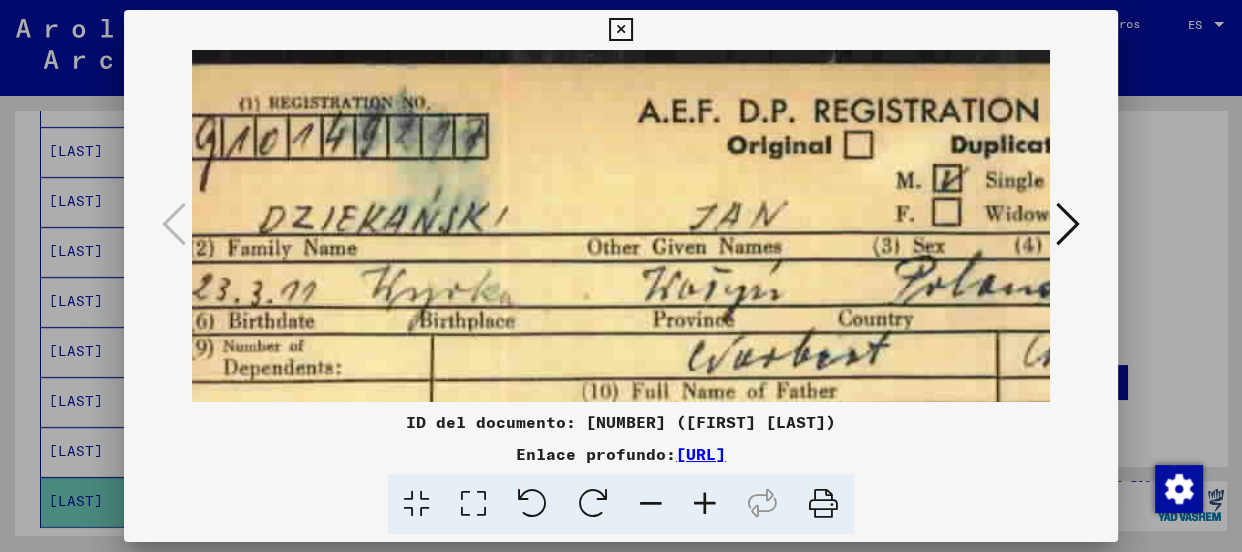 drag, startPoint x: 841, startPoint y: 219, endPoint x: 830, endPoint y: 276, distance: 58.0517 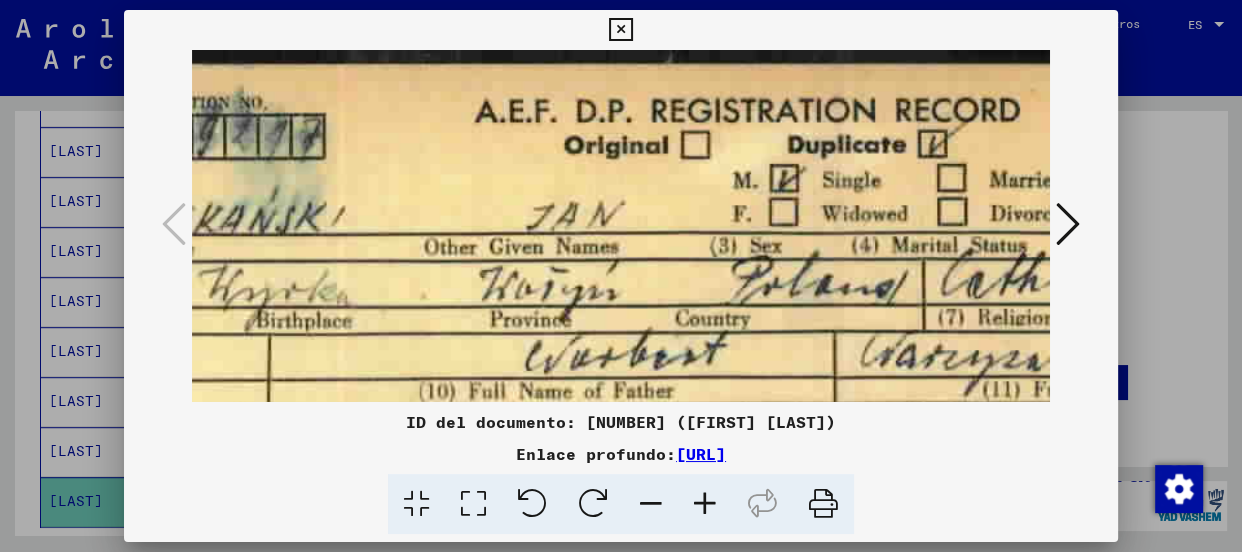 drag, startPoint x: 953, startPoint y: 292, endPoint x: 790, endPoint y: 304, distance: 163.44112 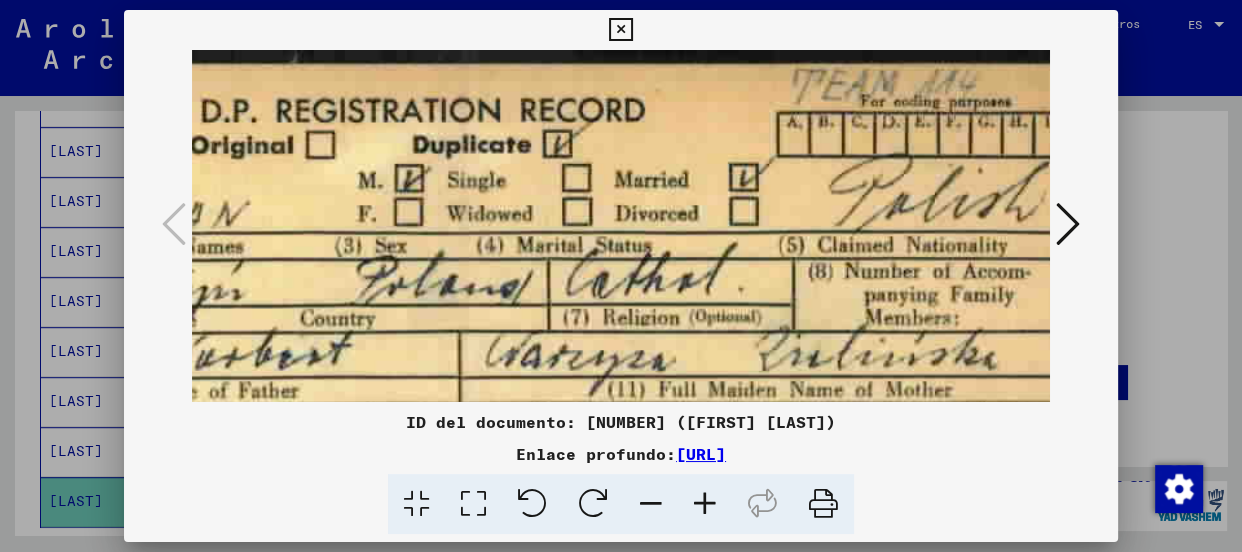 drag, startPoint x: 845, startPoint y: 289, endPoint x: 470, endPoint y: 312, distance: 375.70468 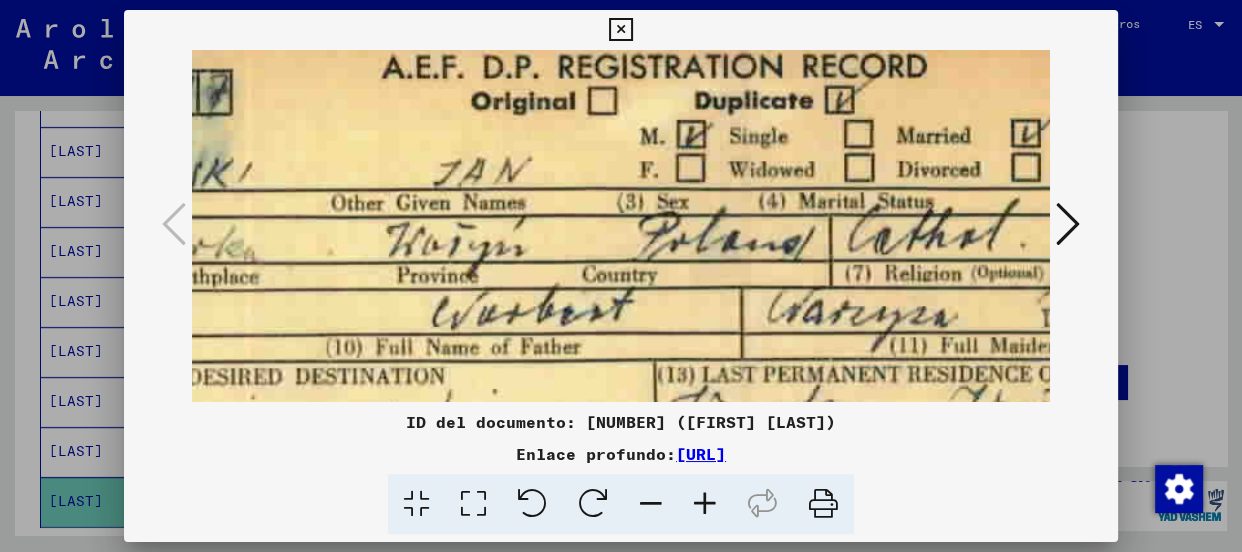drag, startPoint x: 825, startPoint y: 297, endPoint x: 951, endPoint y: 262, distance: 130.7708 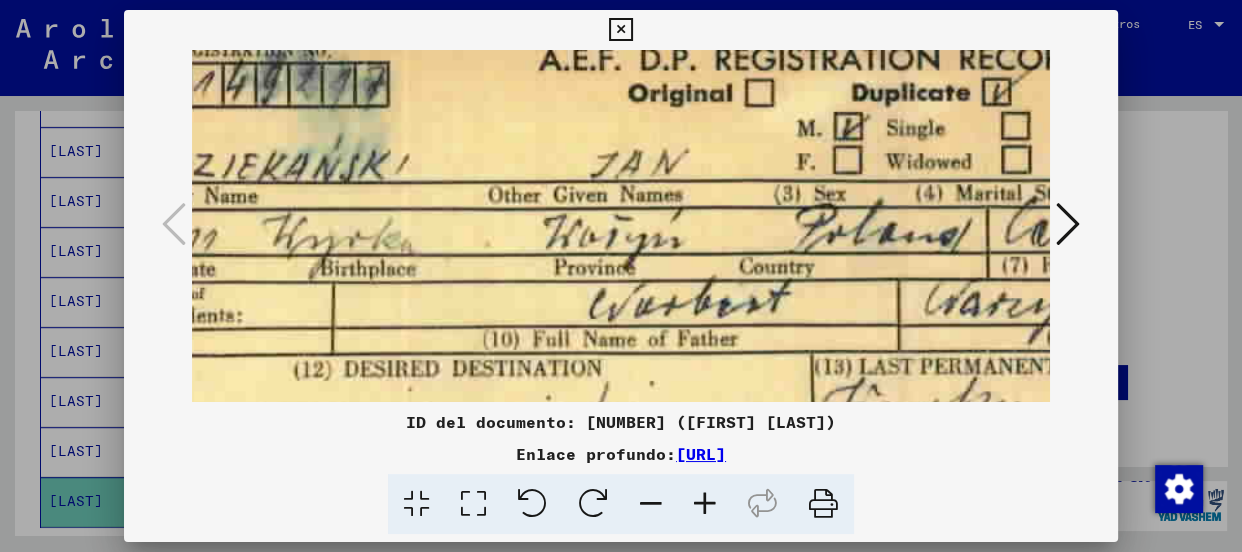 drag, startPoint x: 664, startPoint y: 299, endPoint x: 806, endPoint y: 289, distance: 142.35168 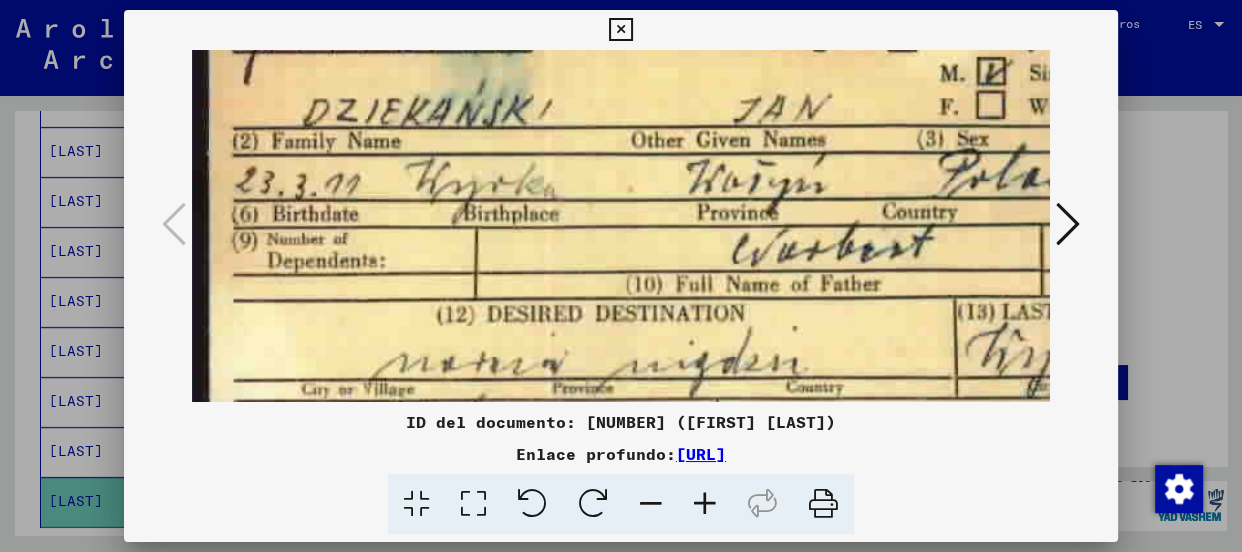 scroll, scrollTop: 131, scrollLeft: 0, axis: vertical 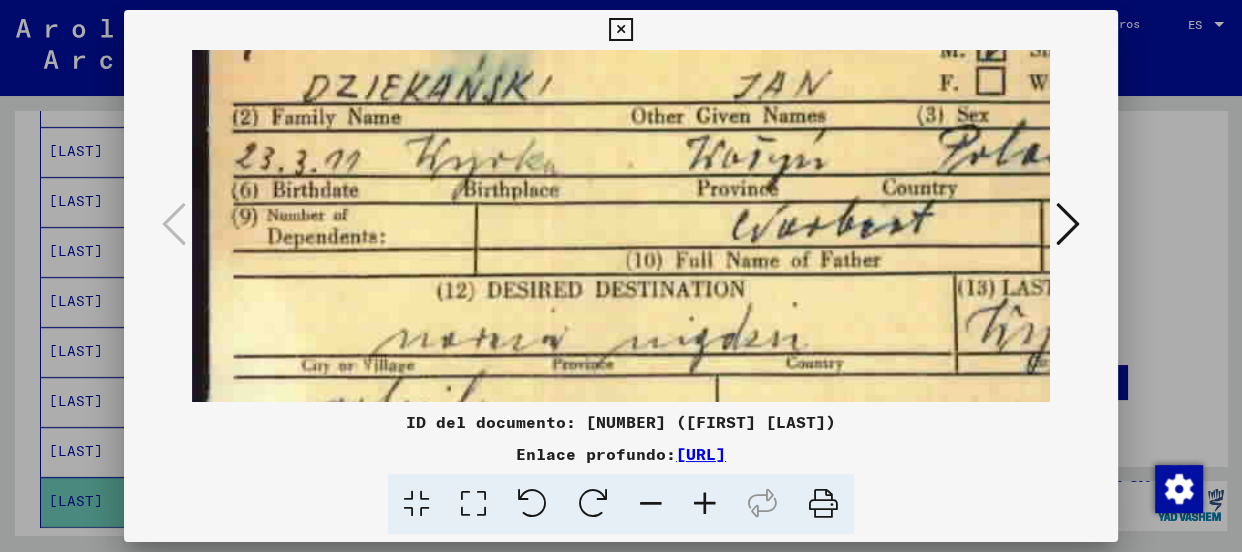 drag, startPoint x: 476, startPoint y: 300, endPoint x: 820, endPoint y: 222, distance: 352.7322 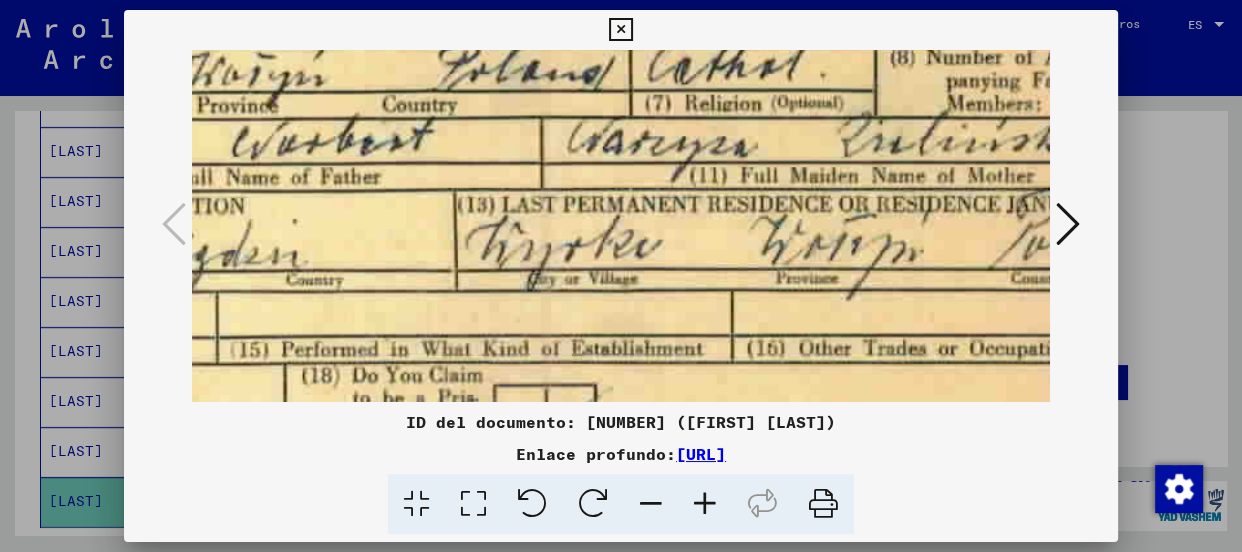 drag, startPoint x: 883, startPoint y: 320, endPoint x: 383, endPoint y: 238, distance: 506.67938 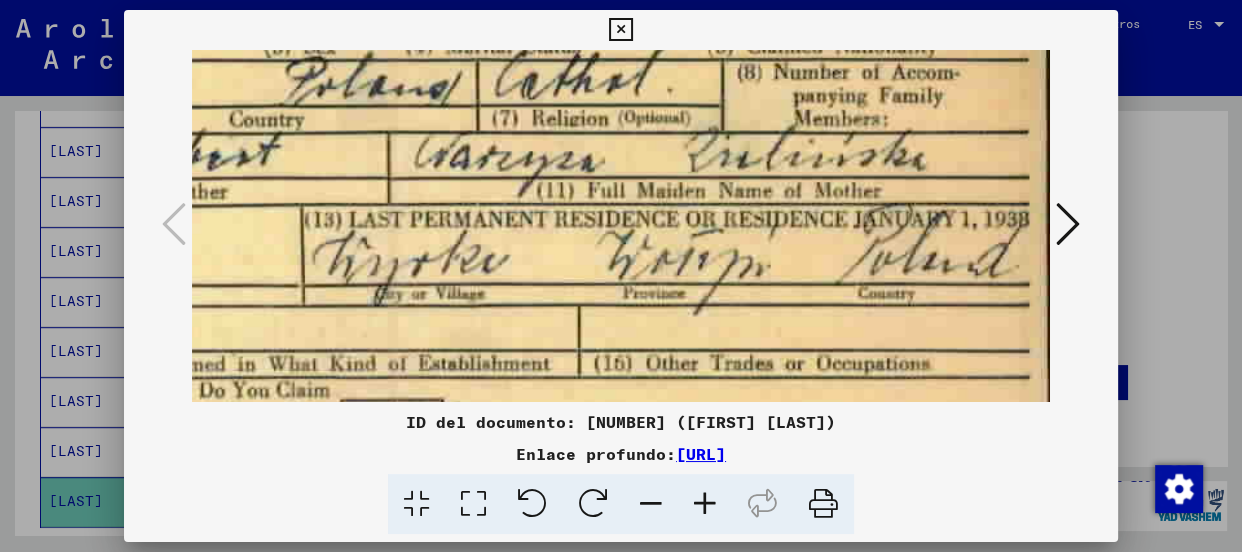 drag, startPoint x: 850, startPoint y: 253, endPoint x: 469, endPoint y: 270, distance: 381.3791 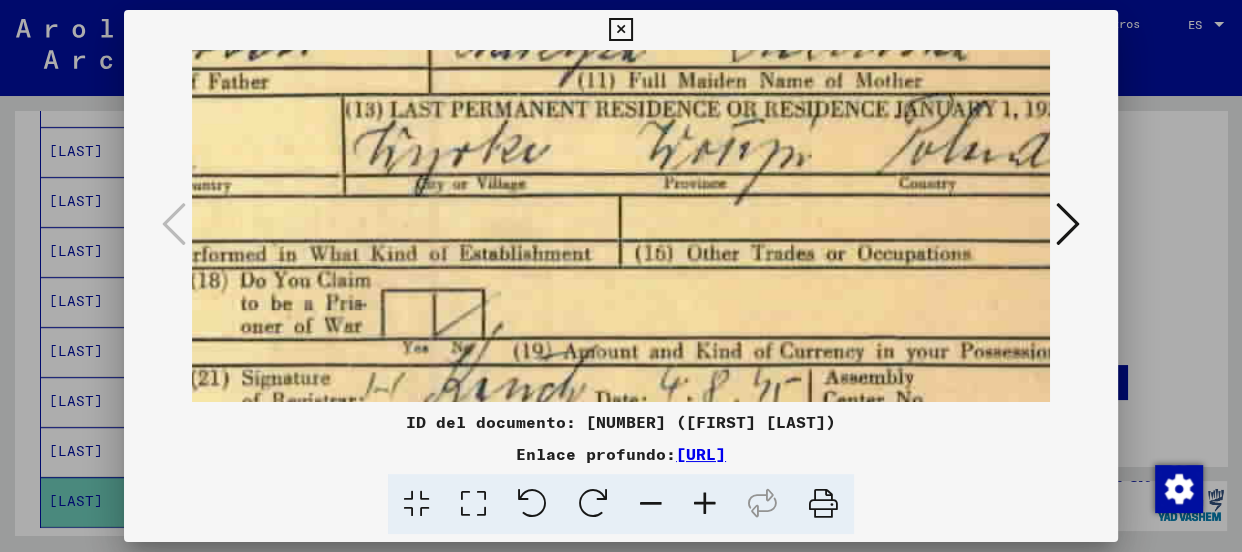 drag, startPoint x: 713, startPoint y: 302, endPoint x: 756, endPoint y: 192, distance: 118.10589 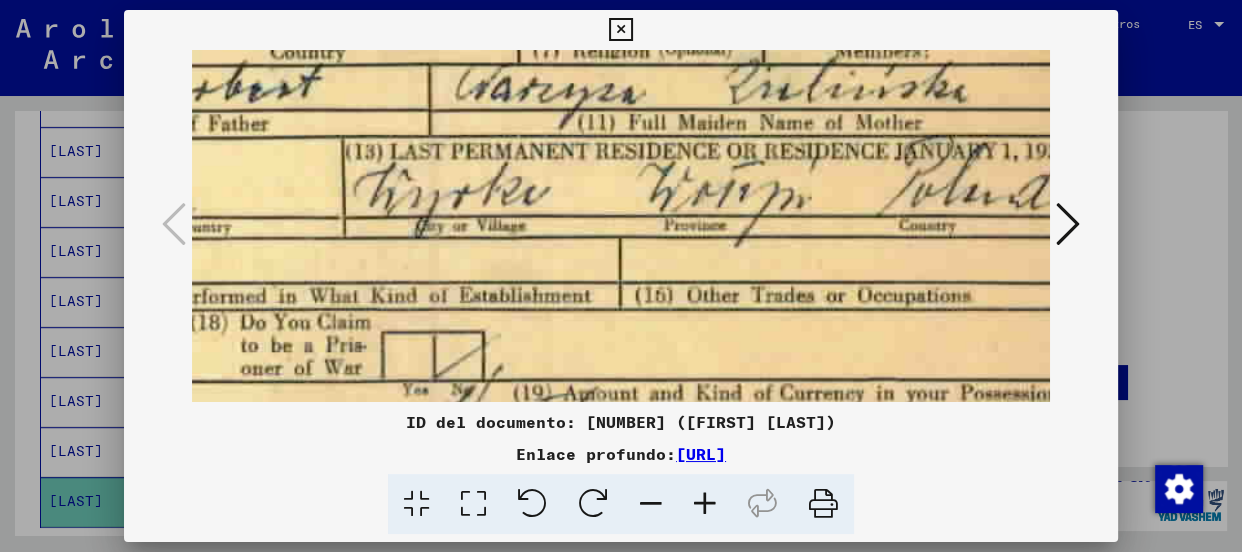 drag, startPoint x: 703, startPoint y: 316, endPoint x: 703, endPoint y: 360, distance: 44 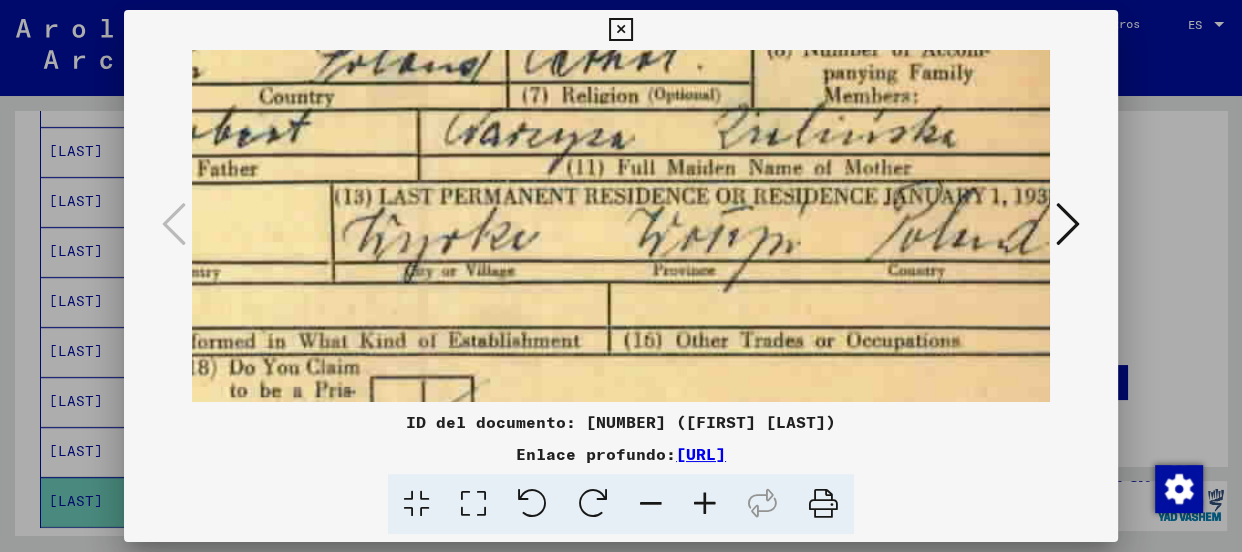 scroll, scrollTop: 220, scrollLeft: 623, axis: both 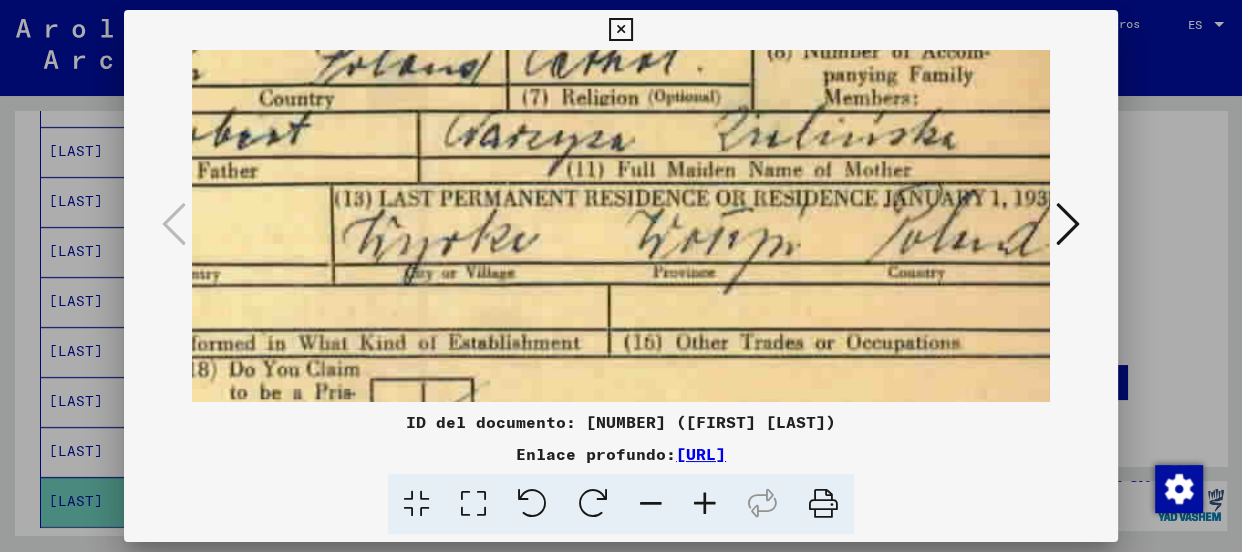 drag, startPoint x: 702, startPoint y: 270, endPoint x: 690, endPoint y: 317, distance: 48.507732 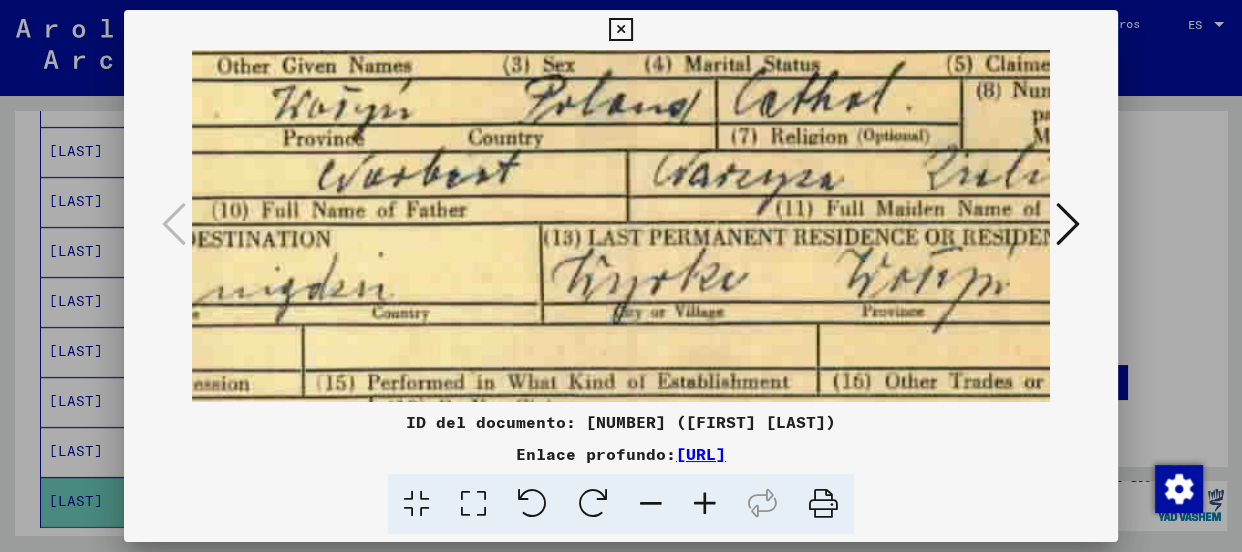 scroll, scrollTop: 177, scrollLeft: 401, axis: both 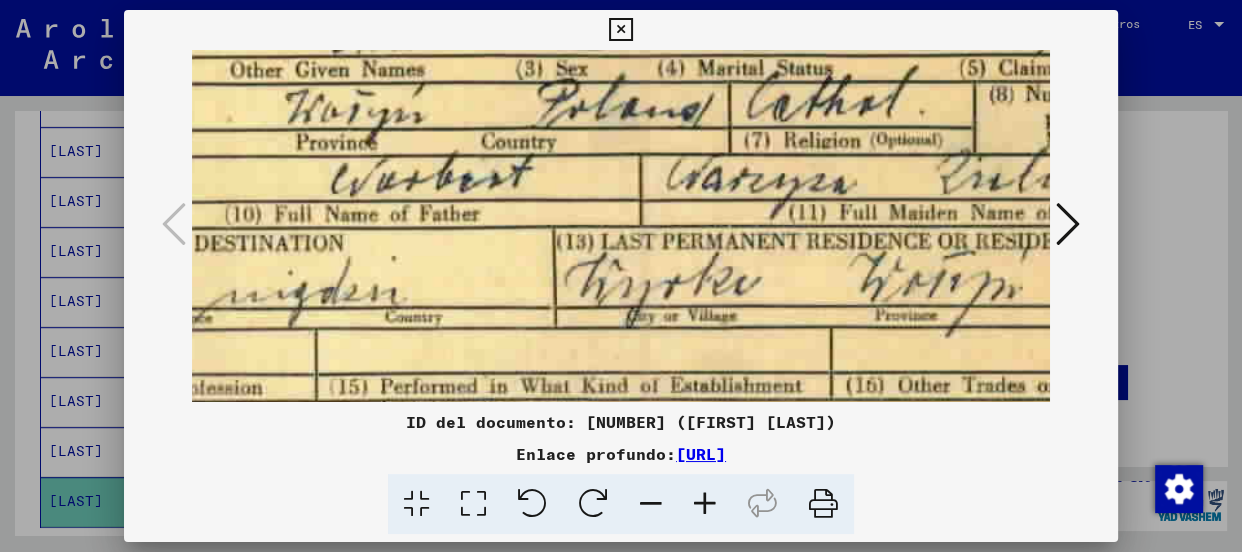 drag, startPoint x: 597, startPoint y: 154, endPoint x: 823, endPoint y: 200, distance: 230.63391 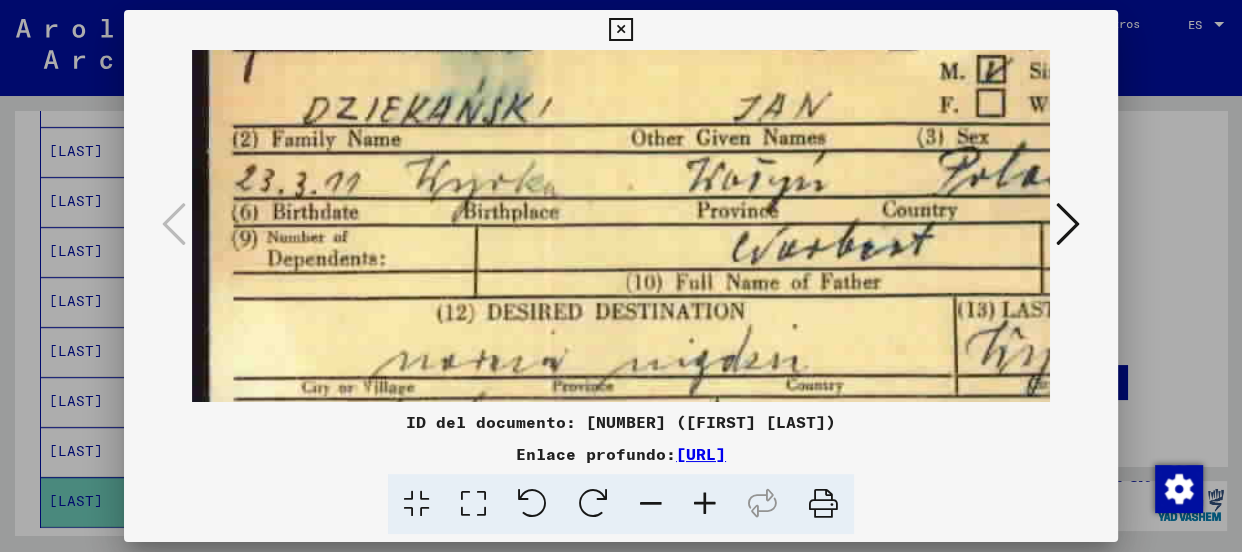 scroll, scrollTop: 106, scrollLeft: 0, axis: vertical 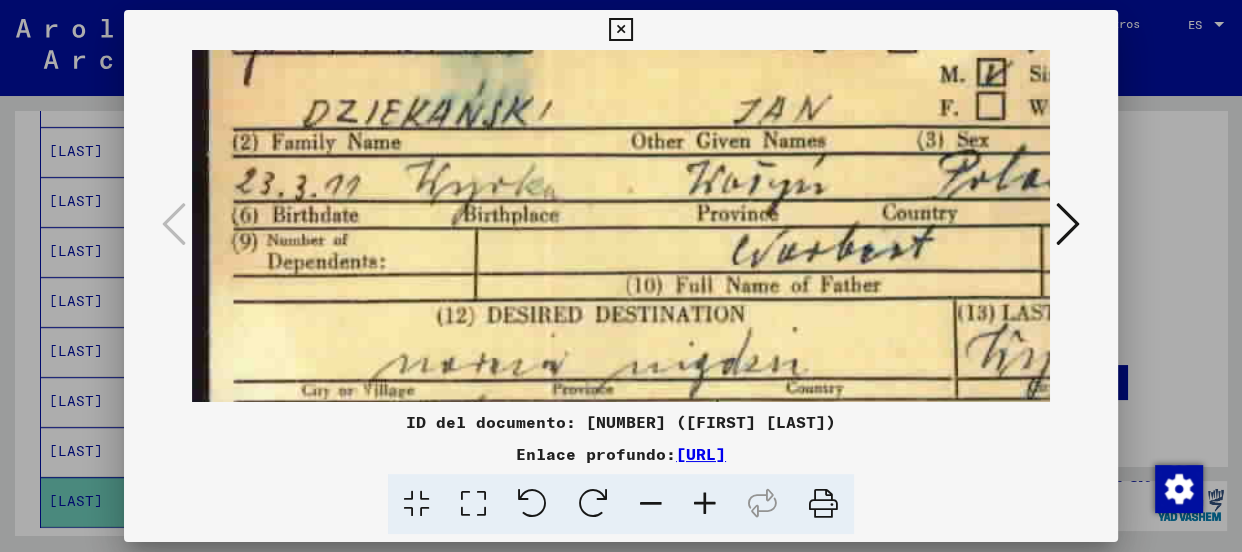 drag, startPoint x: 462, startPoint y: 110, endPoint x: 938, endPoint y: 183, distance: 481.56516 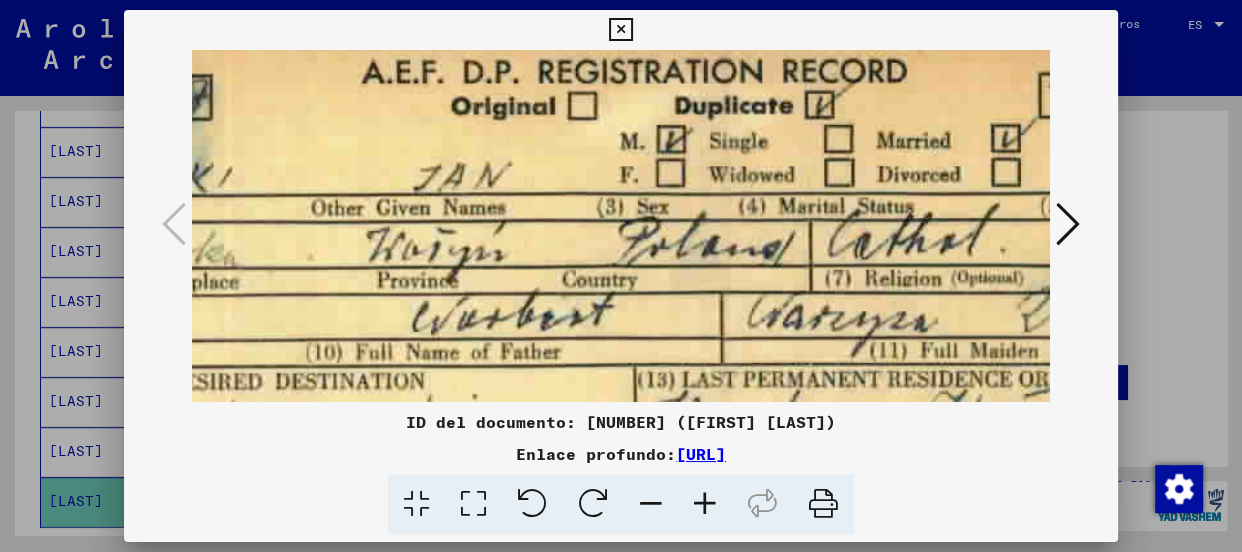 scroll, scrollTop: 35, scrollLeft: 404, axis: both 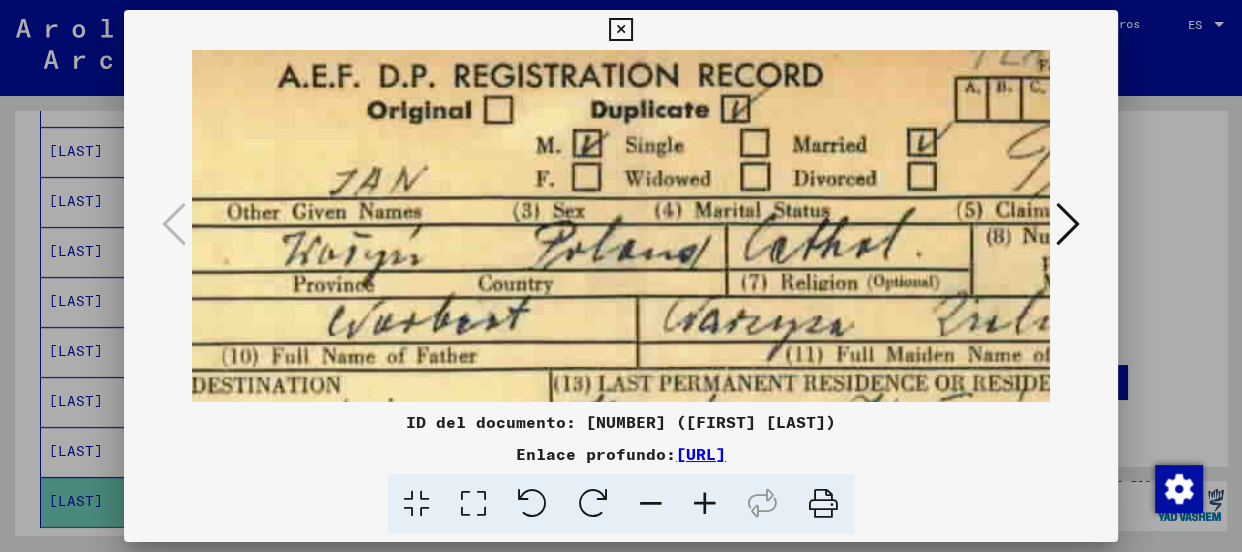drag, startPoint x: 867, startPoint y: 213, endPoint x: 463, endPoint y: 285, distance: 410.3657 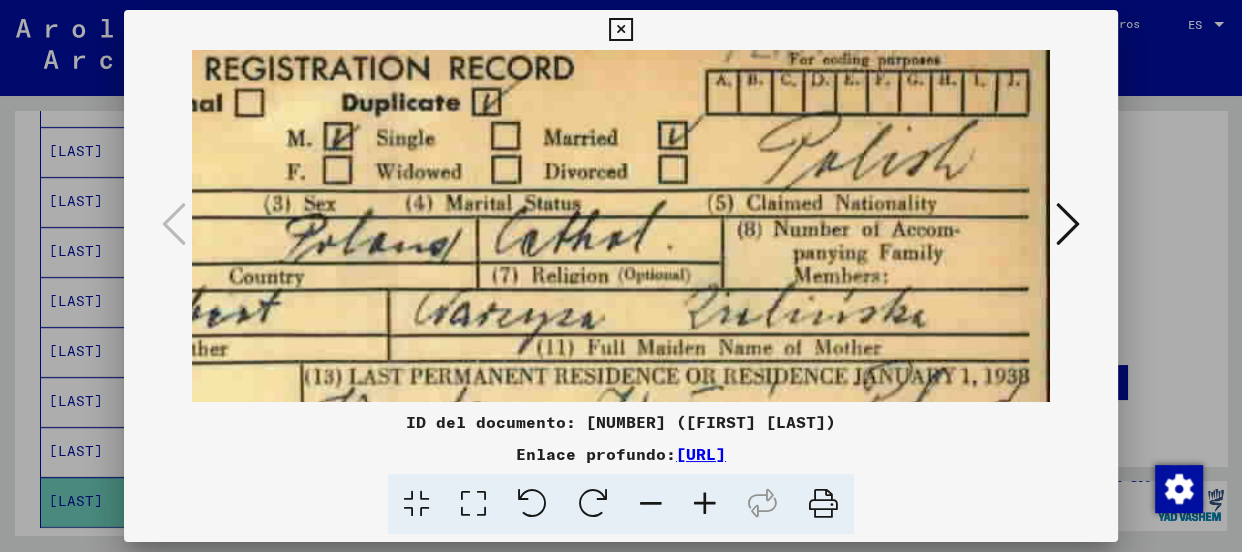 scroll, scrollTop: 123, scrollLeft: 653, axis: both 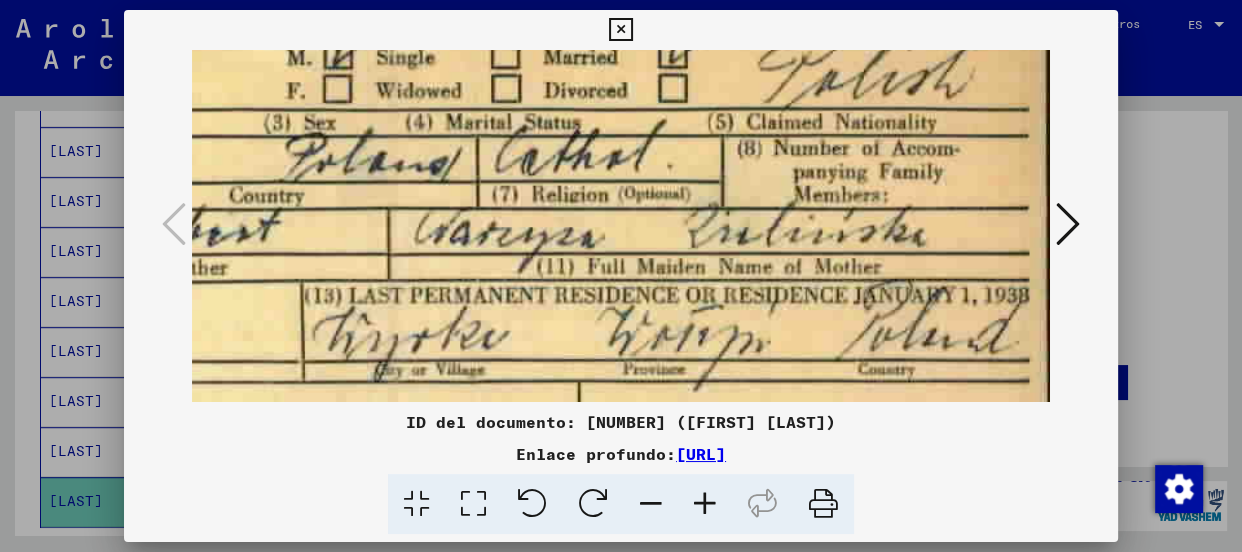 drag, startPoint x: 989, startPoint y: 203, endPoint x: 593, endPoint y: 168, distance: 397.5437 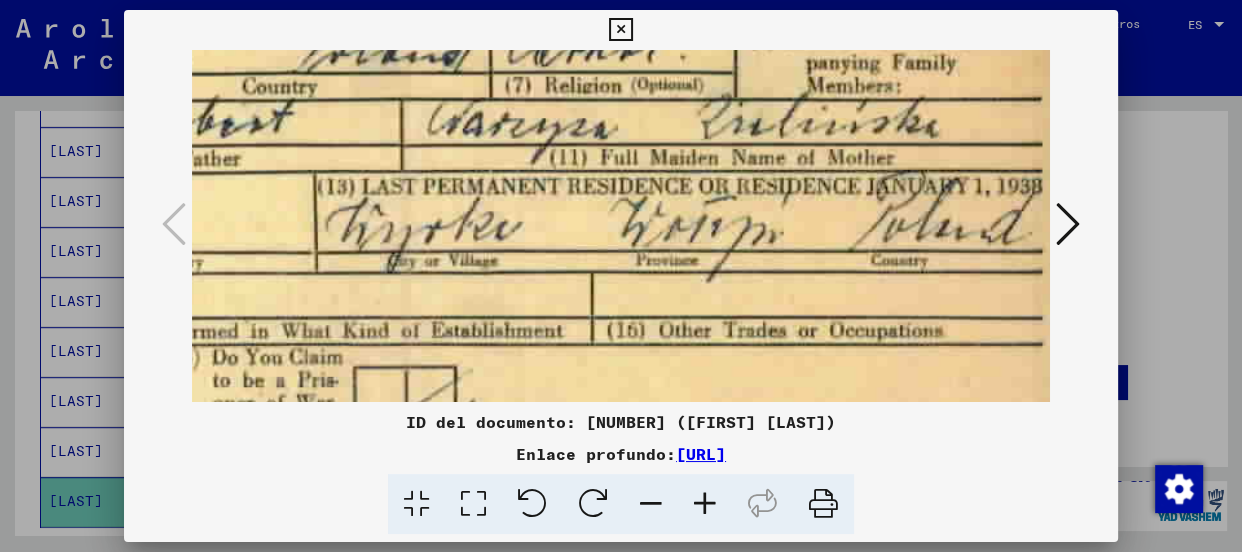 drag, startPoint x: 912, startPoint y: 328, endPoint x: 926, endPoint y: 220, distance: 108.903625 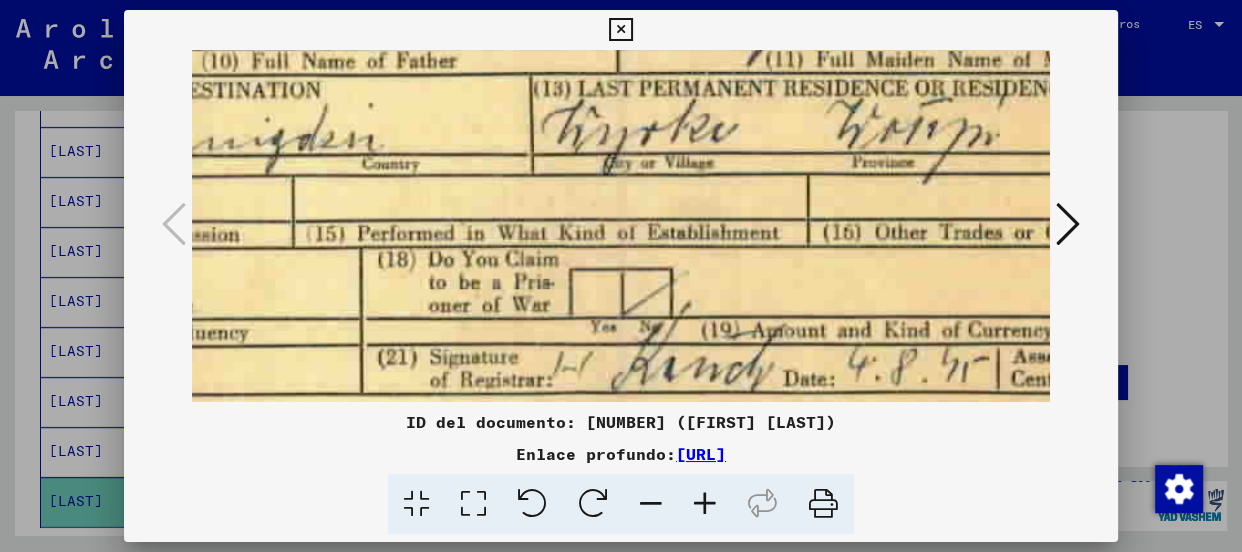 drag, startPoint x: 577, startPoint y: 296, endPoint x: 792, endPoint y: 200, distance: 235.45912 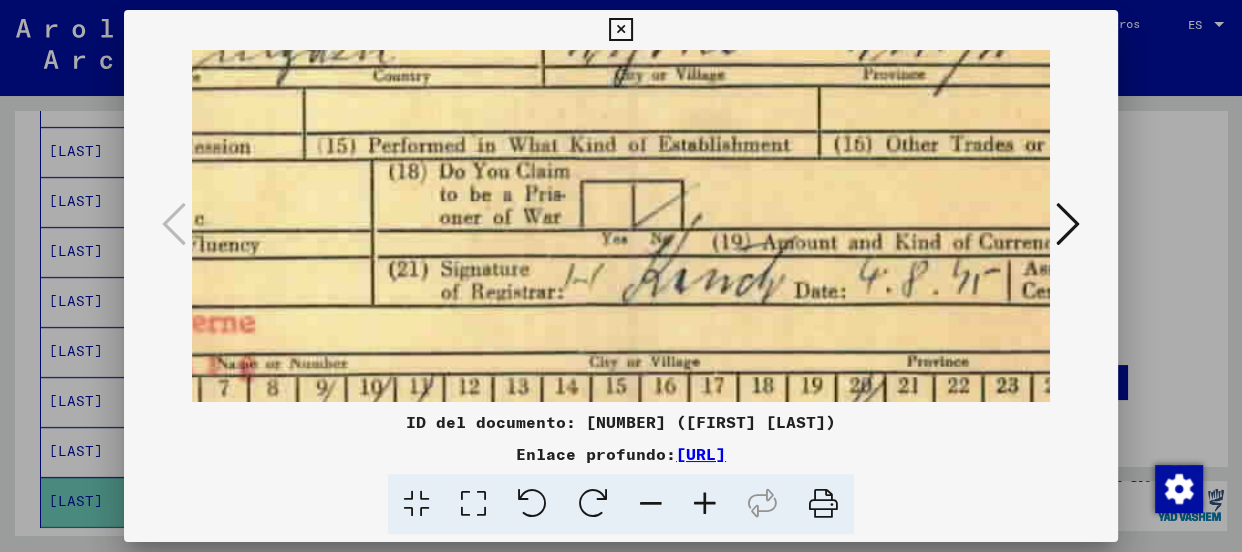 drag, startPoint x: 508, startPoint y: 285, endPoint x: 514, endPoint y: 246, distance: 39.45884 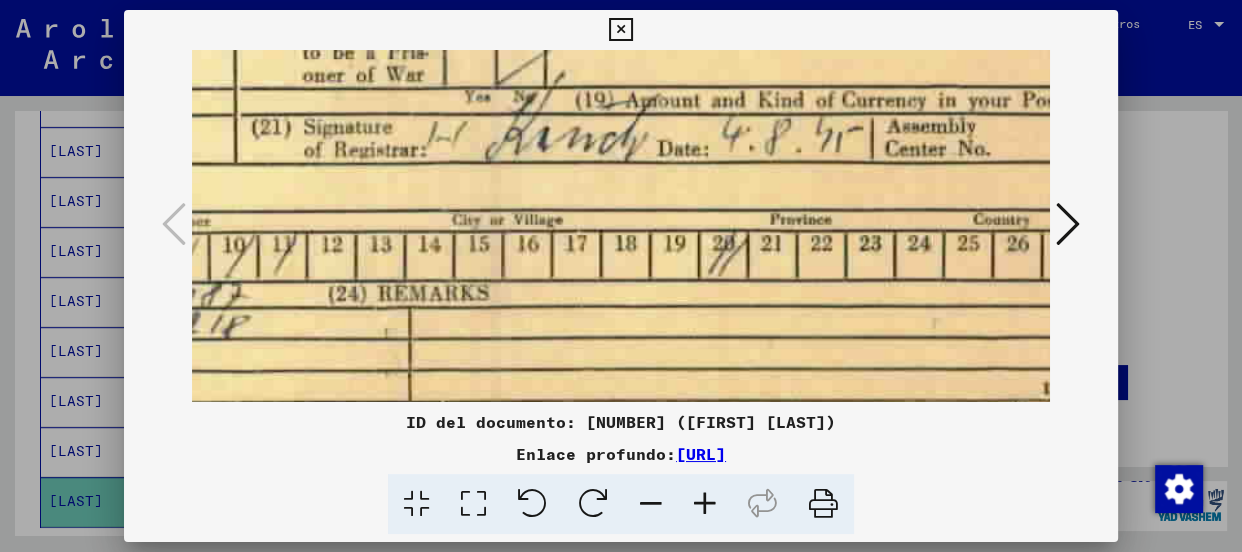drag, startPoint x: 796, startPoint y: 284, endPoint x: 660, endPoint y: 141, distance: 197.34488 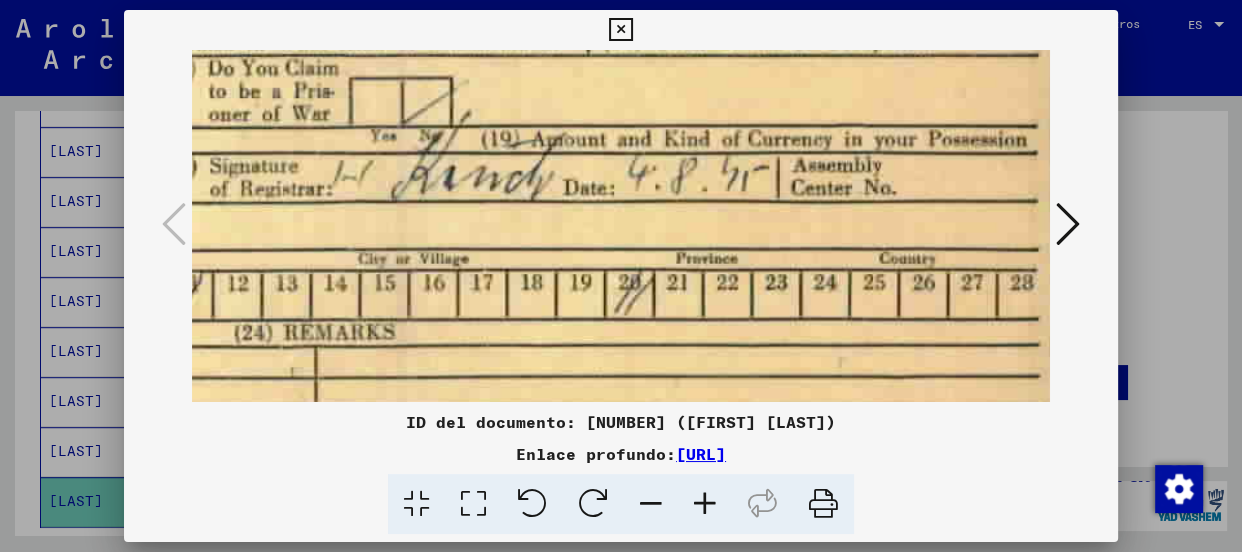 scroll, scrollTop: 552, scrollLeft: 35, axis: both 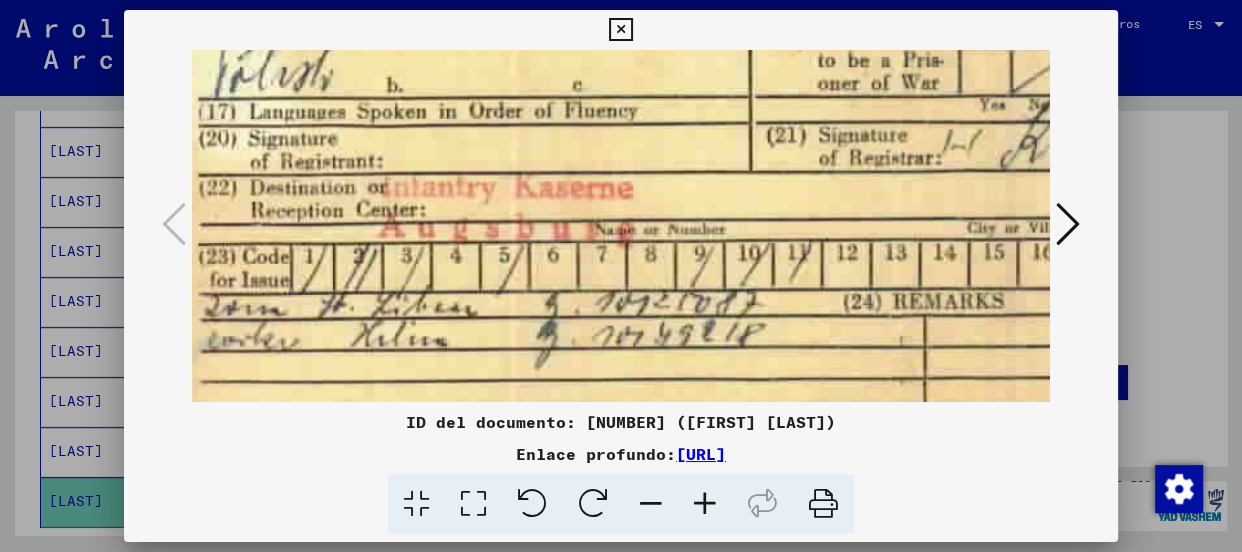 drag, startPoint x: 688, startPoint y: 144, endPoint x: 1079, endPoint y: 156, distance: 391.1841 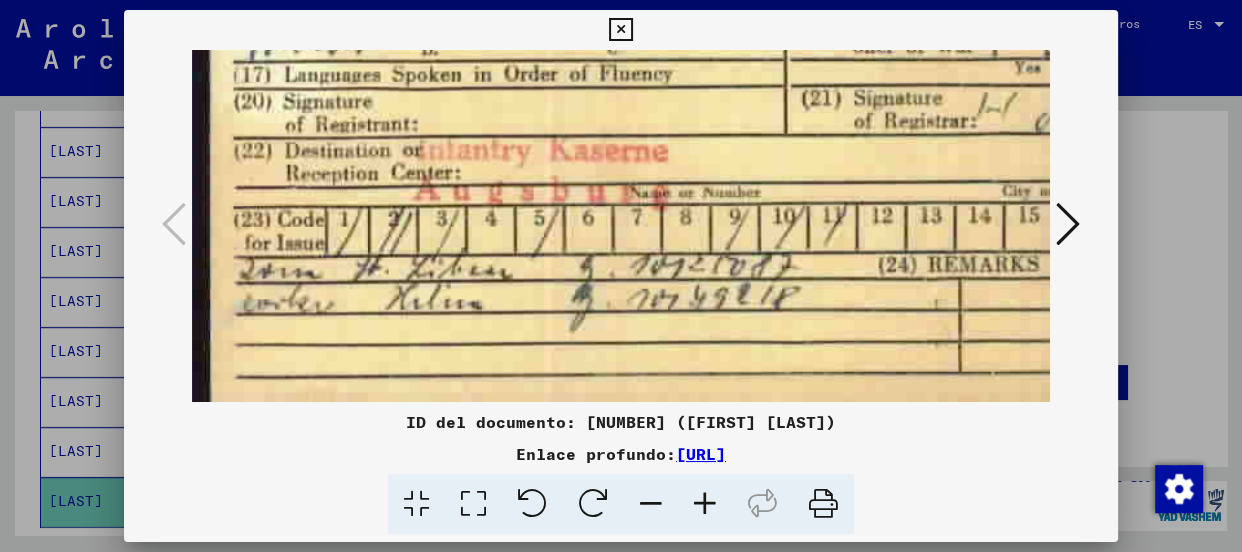 scroll, scrollTop: 600, scrollLeft: 0, axis: vertical 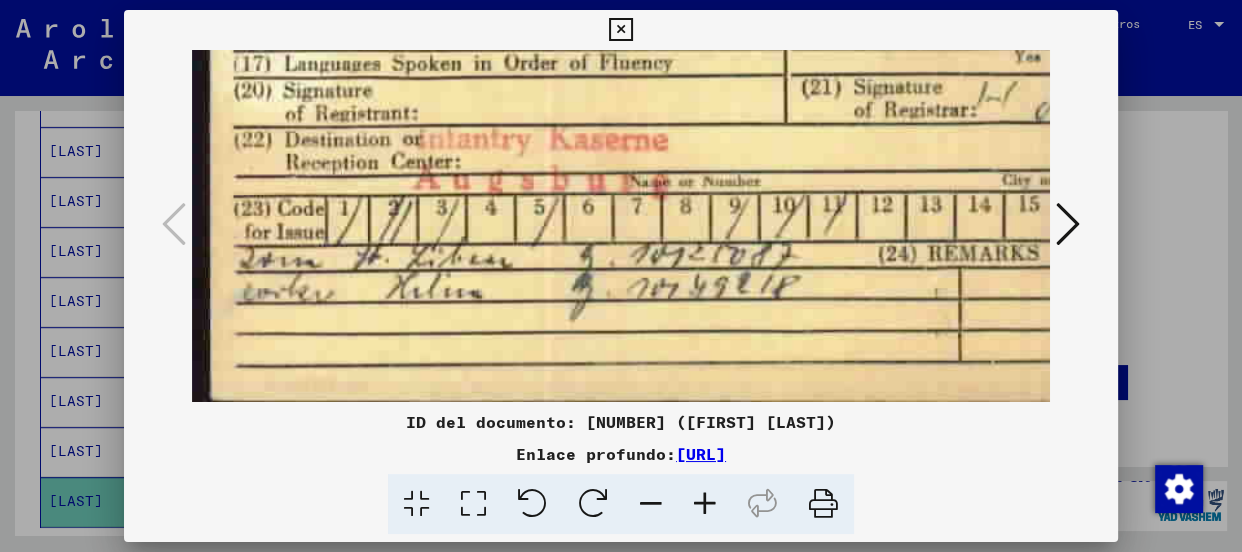 drag, startPoint x: 523, startPoint y: 282, endPoint x: 641, endPoint y: 213, distance: 136.69308 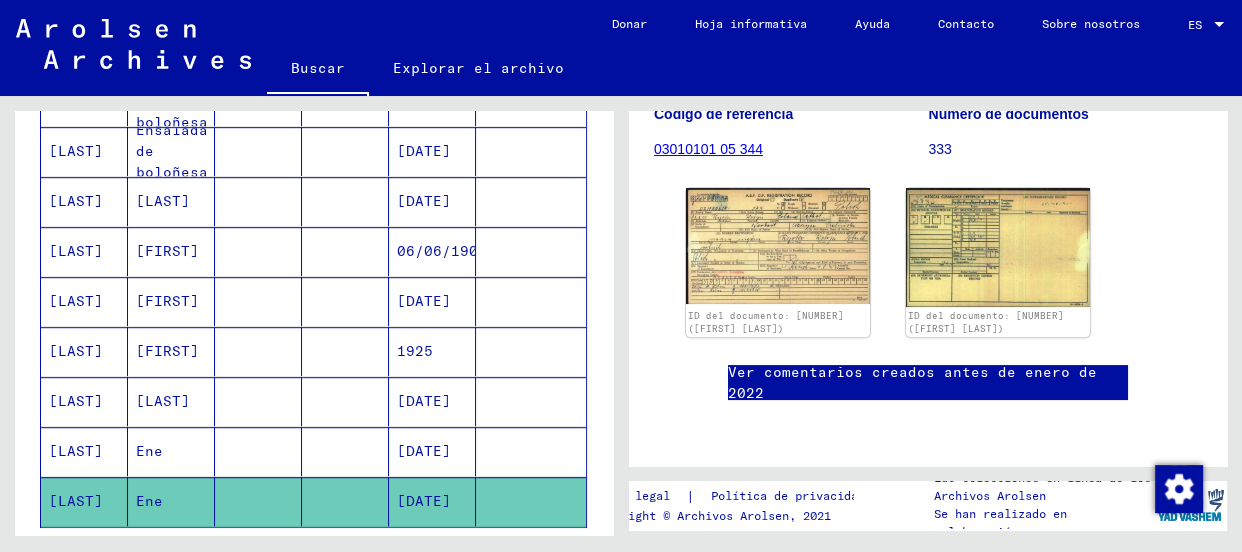 click on "Apellido Nombre de pila Apellido de soltera Lugar de nacimiento Fecha de nacimiento Prisionero # CZESLAW Dziekanski PRUSSKÓW [DATE] DZIEKANSKI ENE [DATE] [NUMBER] DZIEKANSKI ESTANISLAO [DATE] [NUMBER] DZIEKANSKI ESTANISLÁ [DATE] [NUMBER] DZIEKANSKI Piotr 71561 DZIEKANSKI Wladyslaw 71562 DZIEKANSKI Stefan 92947 DZIEKANSKI PIOTR [DATE] 71561 DZIEKANSKI STEFAN [DATE] 92947 DZIEKANSKI LADYSLAW [DATE] 71562 DZIEKANSKI ENSALADA DE BOLES [DATE] 24441 DZIEKANSKI Anastasia [DATE] DZIEKANSKI Anastacia [DATE] DZIEKANSKI Anastasia [DATE] DZIEKANSKI Anastasia [DATE] DZIEKANSKI Anastasia [DATE] DZIEKANSKI Ensalada de boloñesa [DATE] DZIEKANSKI Ensalada de boloñesa [DATE] DZIEKANSKI Cipio [DATE] DZIEKANSKI Damián [DATE] DZIEKANSKI Eugeniusz [DATE] DZIEKANSKI Eugeniusz [DATE] DZIEKANSKI" at bounding box center [314, -61] 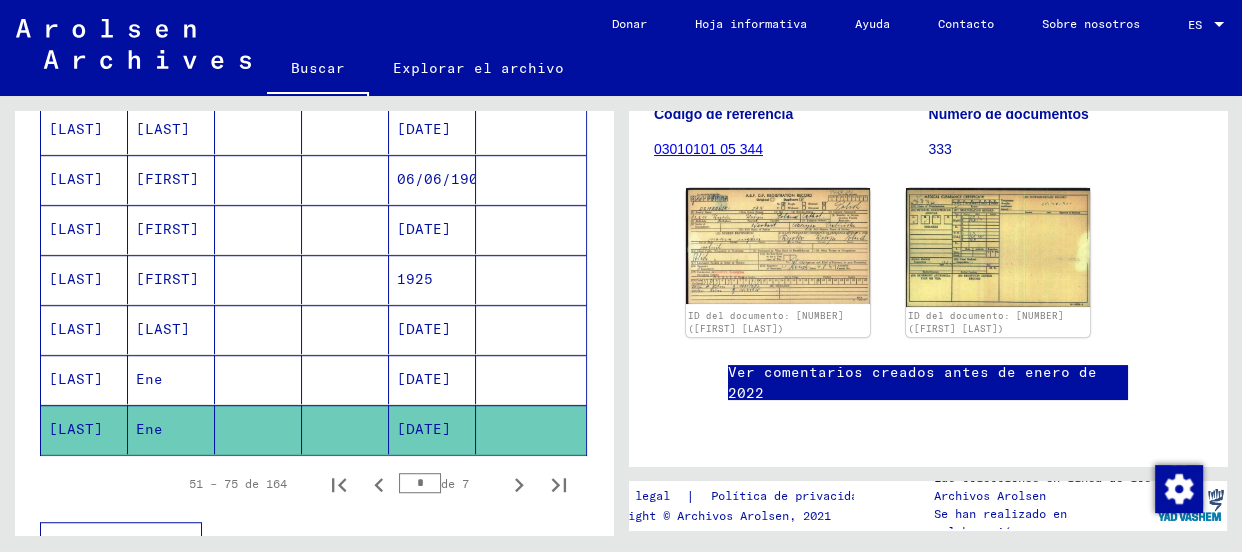 scroll, scrollTop: 1237, scrollLeft: 0, axis: vertical 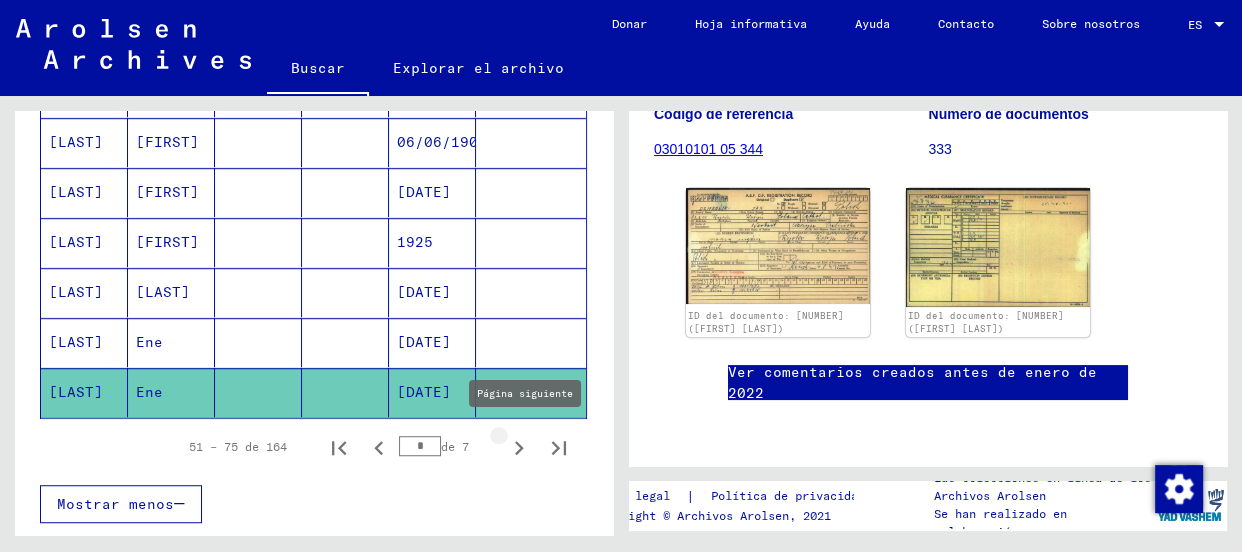 click 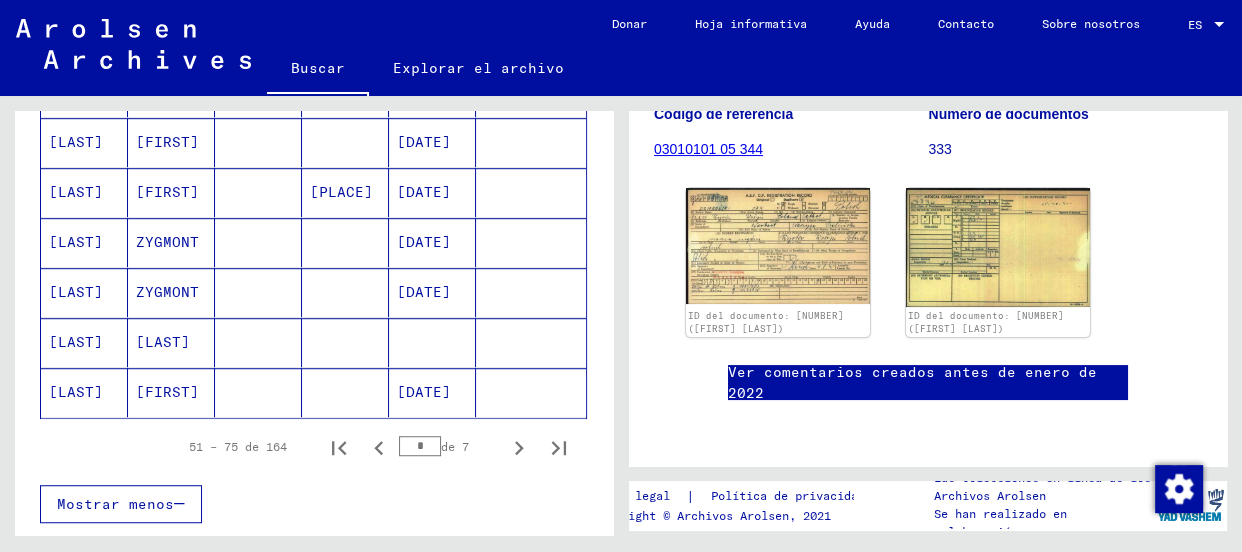 click on "Apellido Nombre de pila Apellido de soltera Lugar de nacimiento Fecha de nacimiento Prisionero # [LAST] [FIRST]       [DATE]    [LAST] [FIRST]       [DATE]    [LAST] [FIRST]       [DATE]    [LAST] [LAST]    [CITY] [DATE]    [LAST] [FIRST]       [DATE]    [LAST] [FIRST]       [DATE]    [LAST] [FIRST]       [DATE]    [LAST] [FIRST]       [DATE]    [LAST] [FIRST]             [LAST] [FIRST]       [DATE]    [LAST] [FIRST]       [DATE]    [LAST] [FIRST]       [DATE]    [LAST] [FIRST]       [DATE]    [LAST] [FIRST]       [DATE]    [LAST] [FIRST]       [DATE]    [LAST] [FIRST]             [LAST] [FIRST]       [DATE]    [LAST] [FIRST]       [DATE]    [LAST] [FIRST]       [DATE]    [LAST] [FIRST]    [CITY] [DATE]    [LAST] [FIRST]       [DATE]    [LAST] [FIRST]       [DATE]    [LAST] [FIRST]" at bounding box center (314, -170) 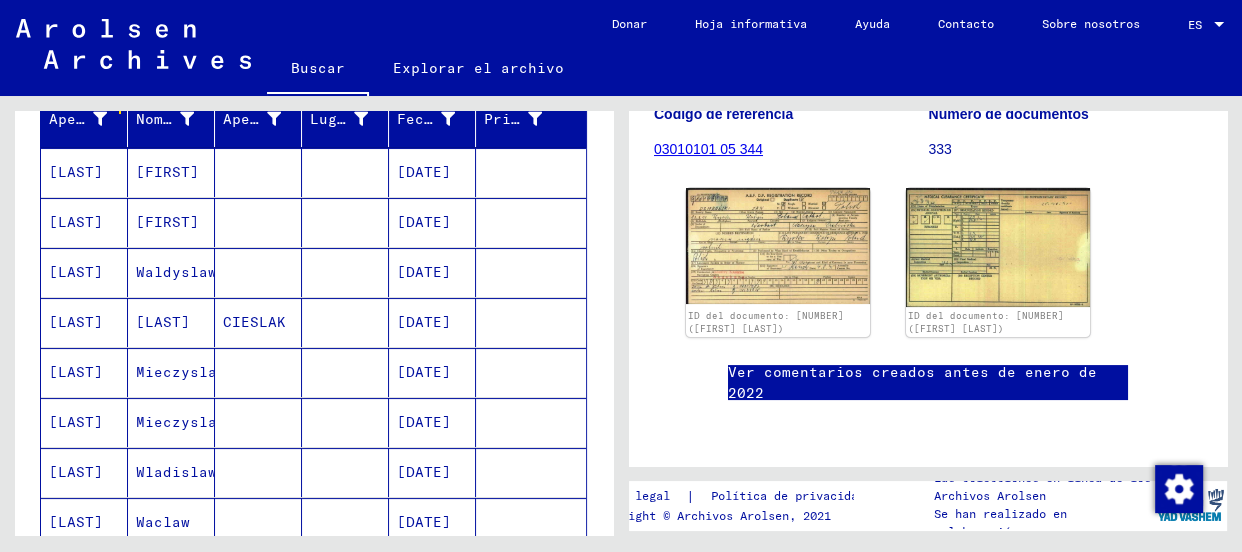 scroll, scrollTop: 255, scrollLeft: 0, axis: vertical 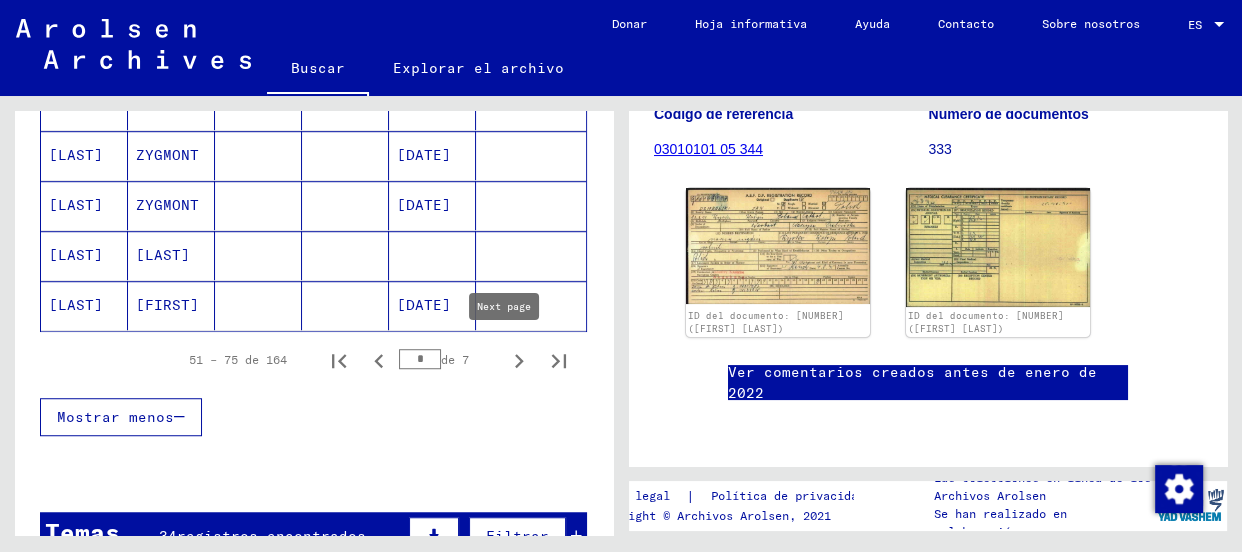 click 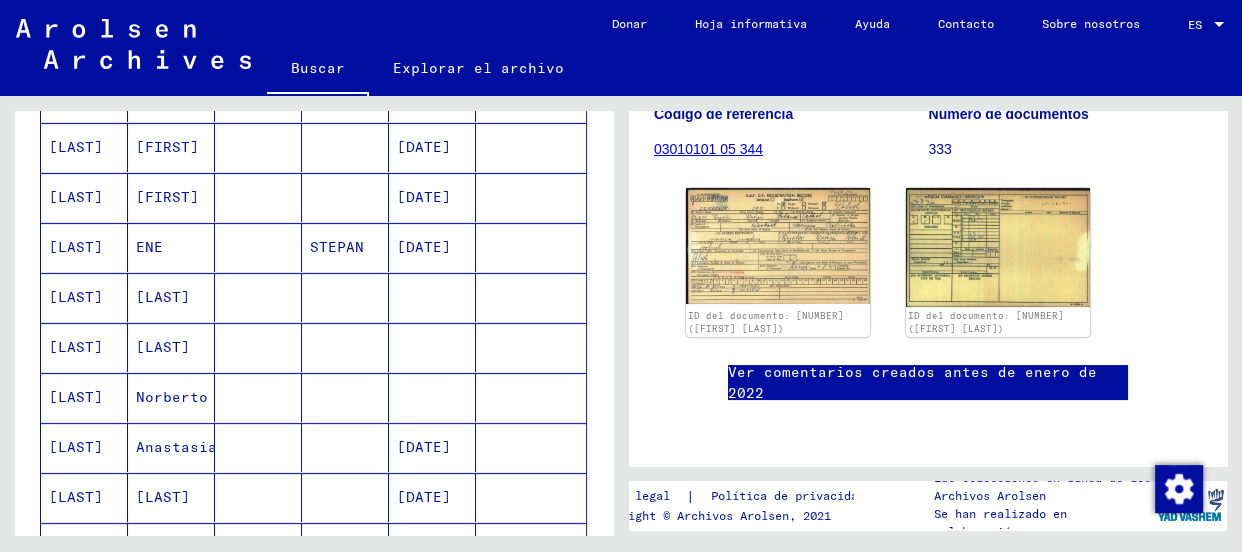 scroll, scrollTop: 540, scrollLeft: 0, axis: vertical 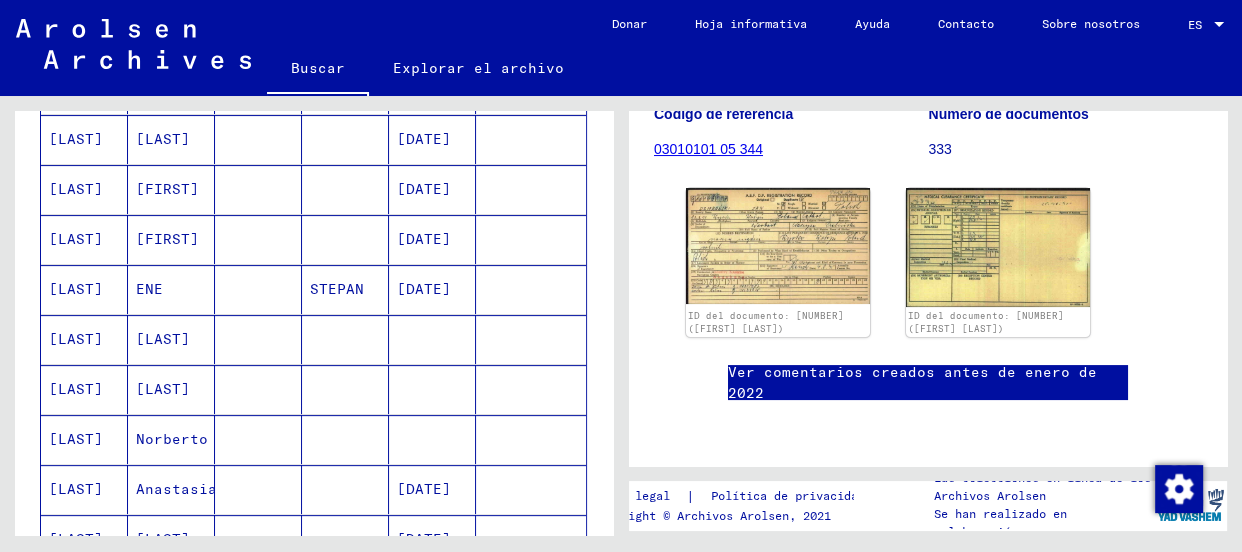 click on "[LAST]" at bounding box center [76, 339] 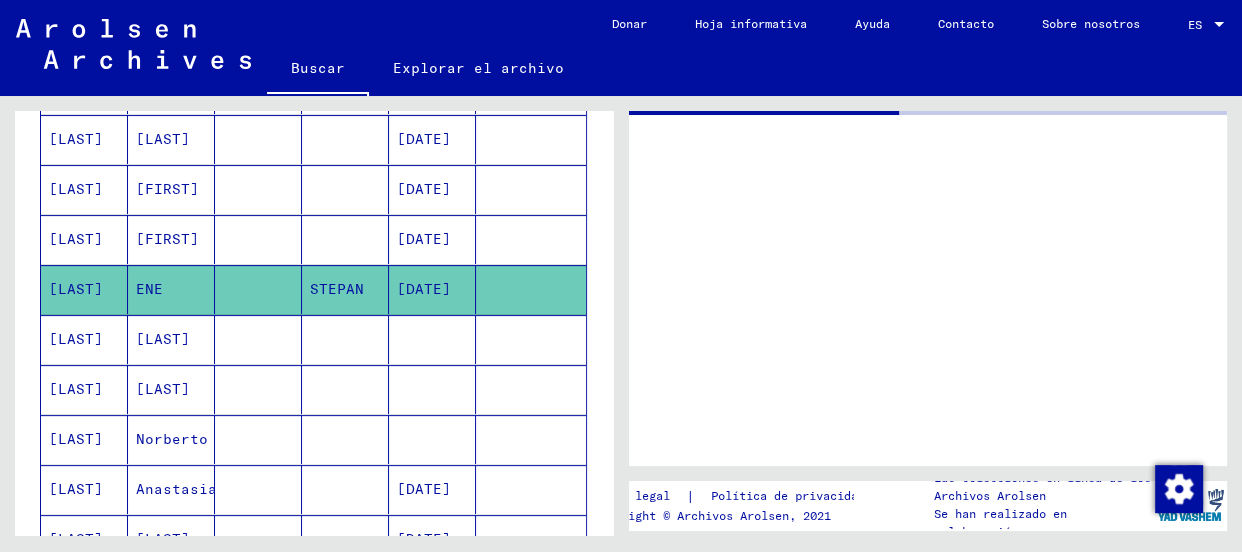 scroll, scrollTop: 0, scrollLeft: 0, axis: both 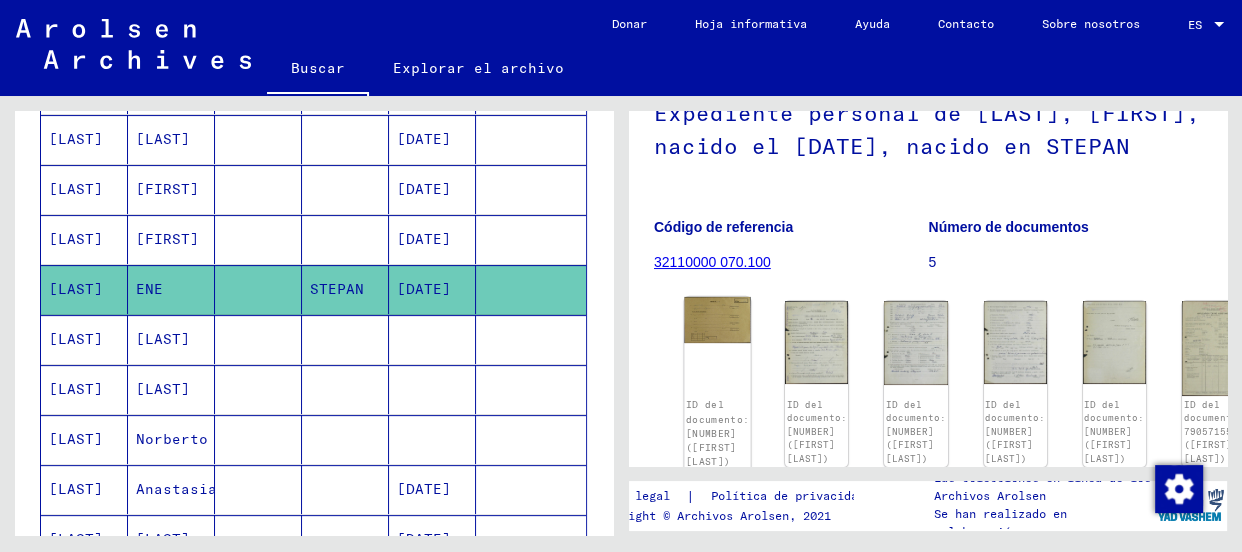 click 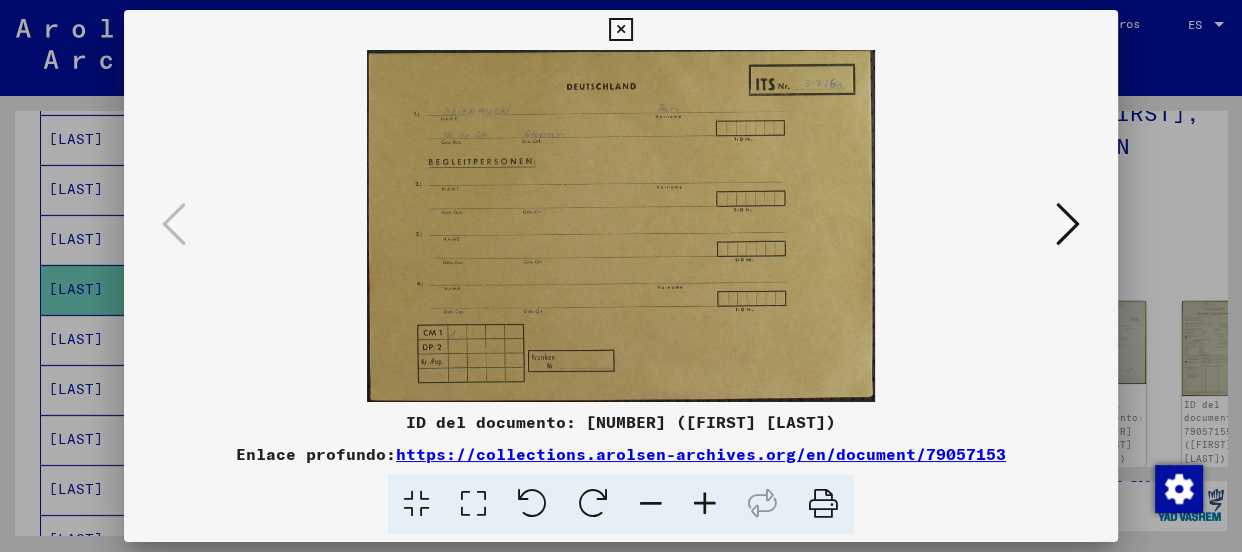 click at bounding box center [705, 504] 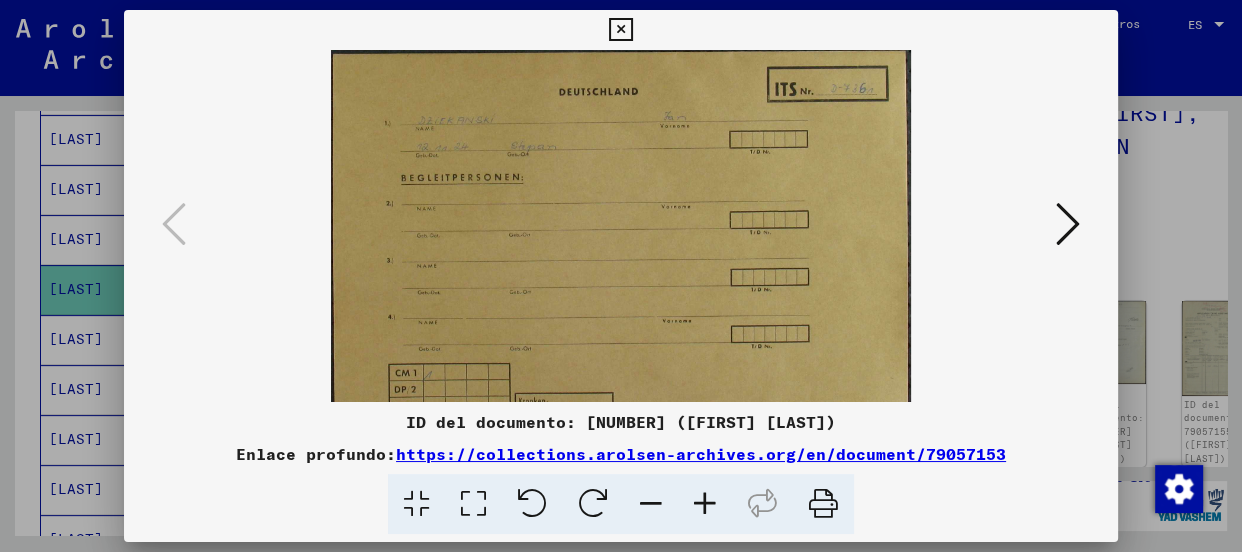 click at bounding box center [705, 504] 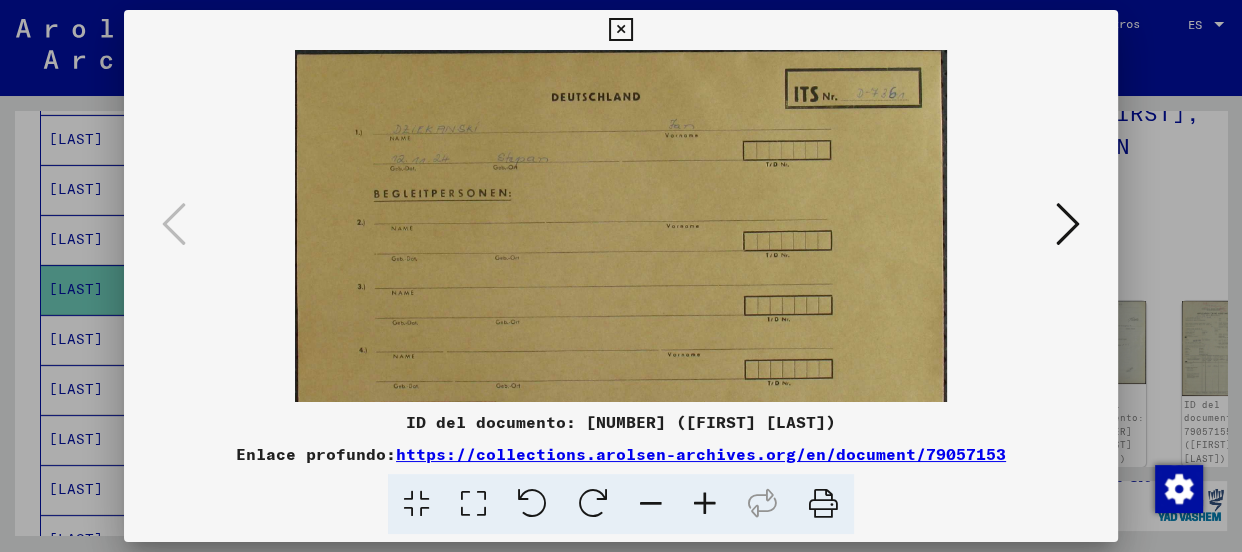 click at bounding box center (705, 504) 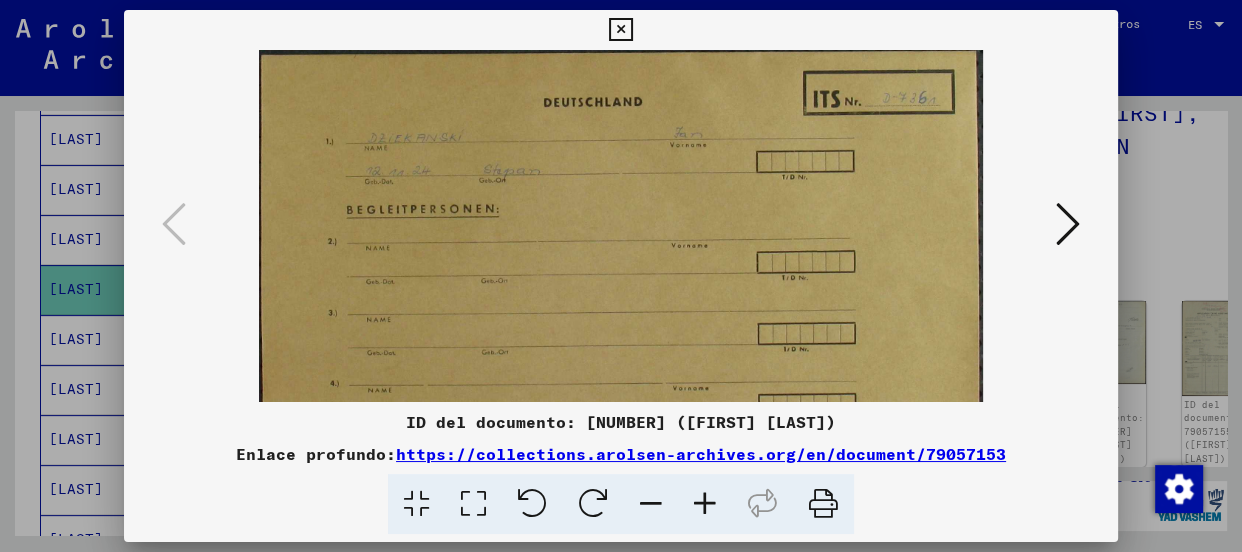 click at bounding box center (705, 504) 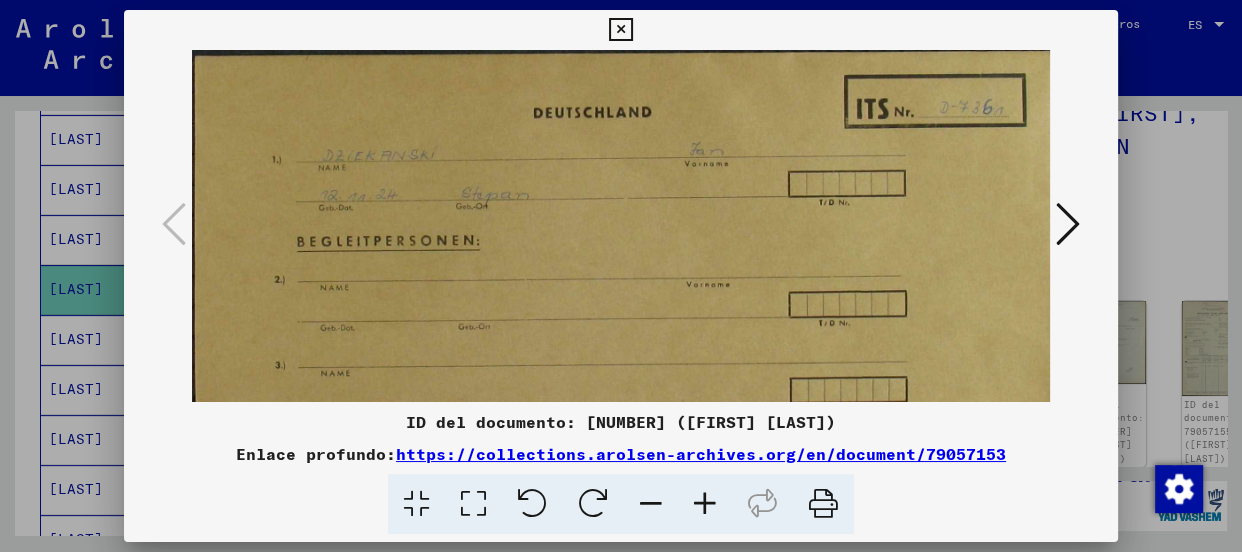 click at bounding box center (705, 504) 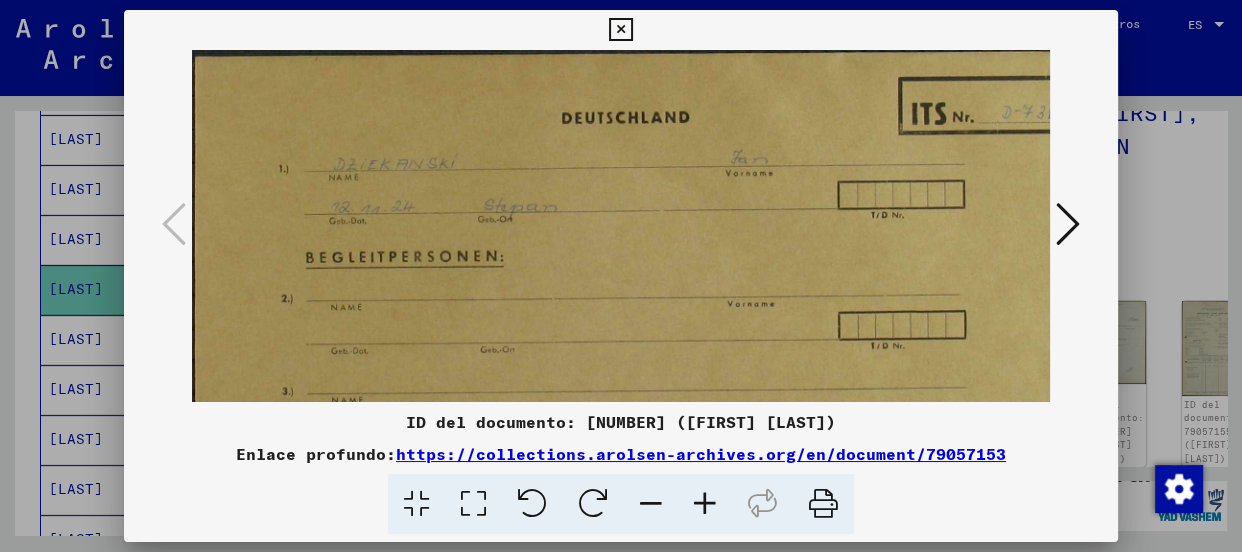 click at bounding box center [705, 504] 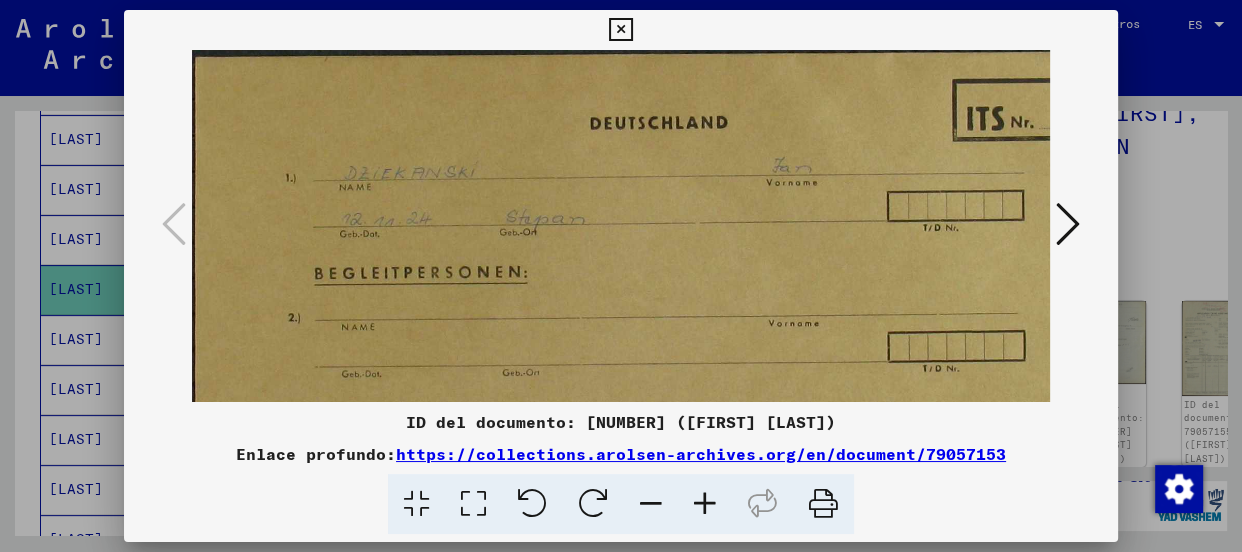 click at bounding box center (705, 504) 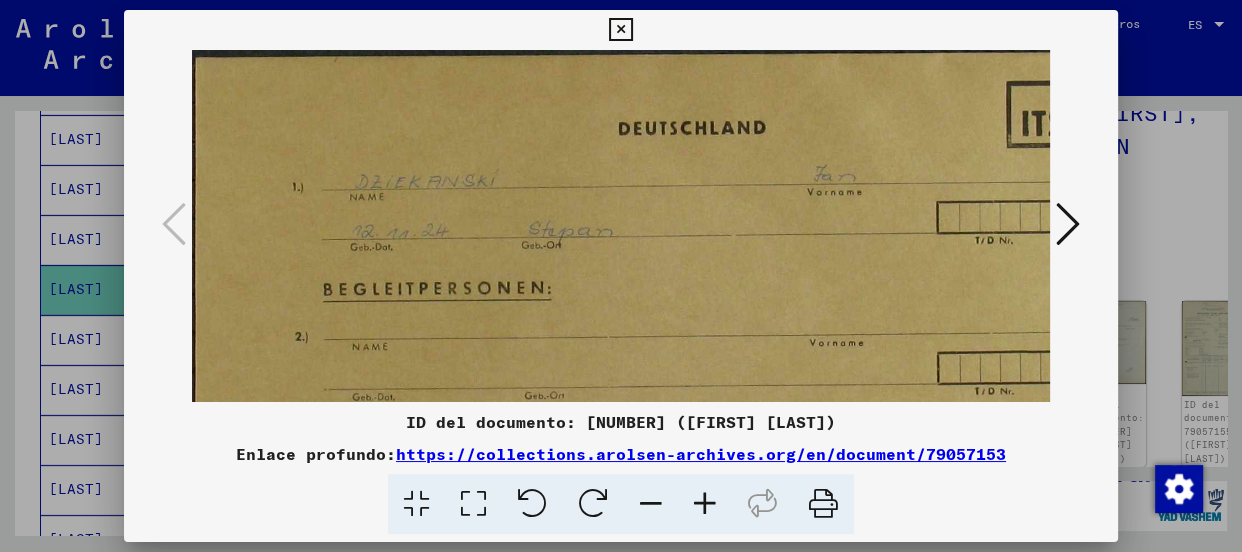 click at bounding box center (705, 504) 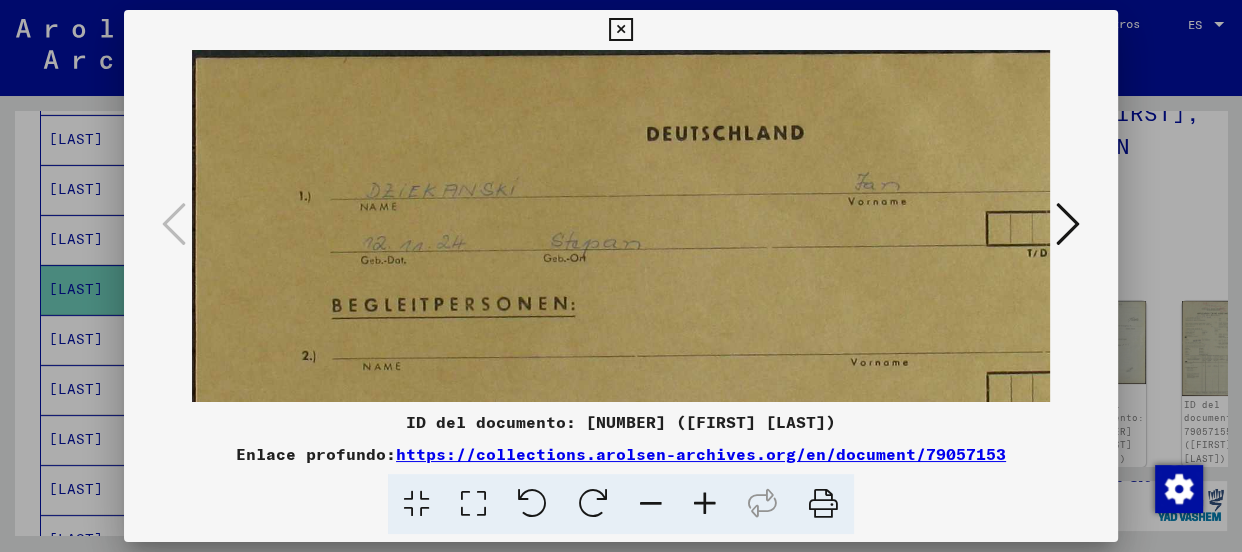 click at bounding box center [705, 504] 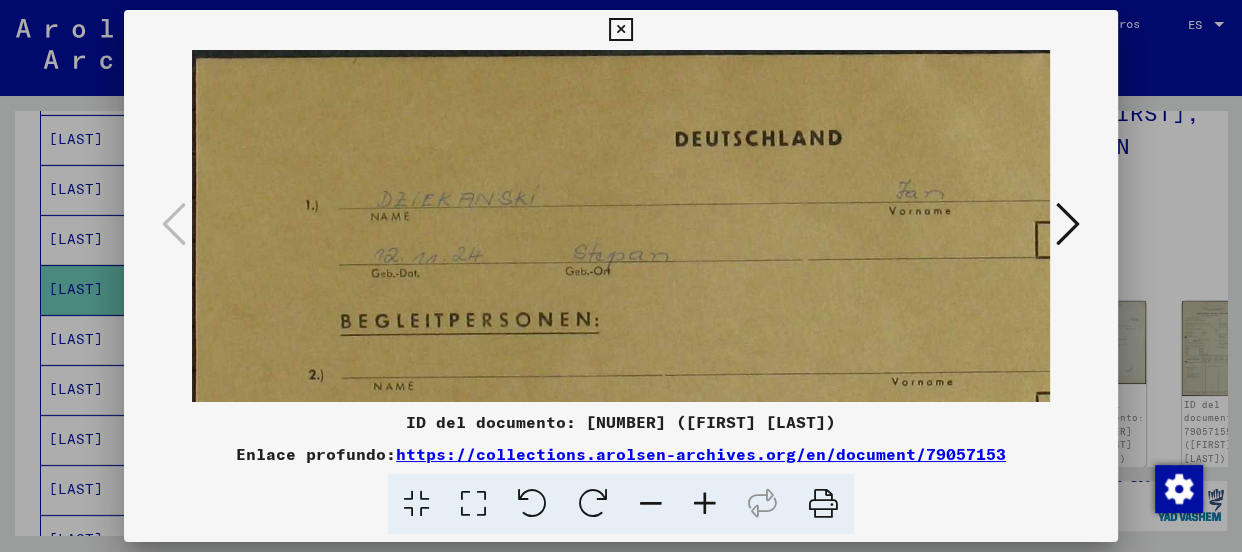 click at bounding box center [705, 504] 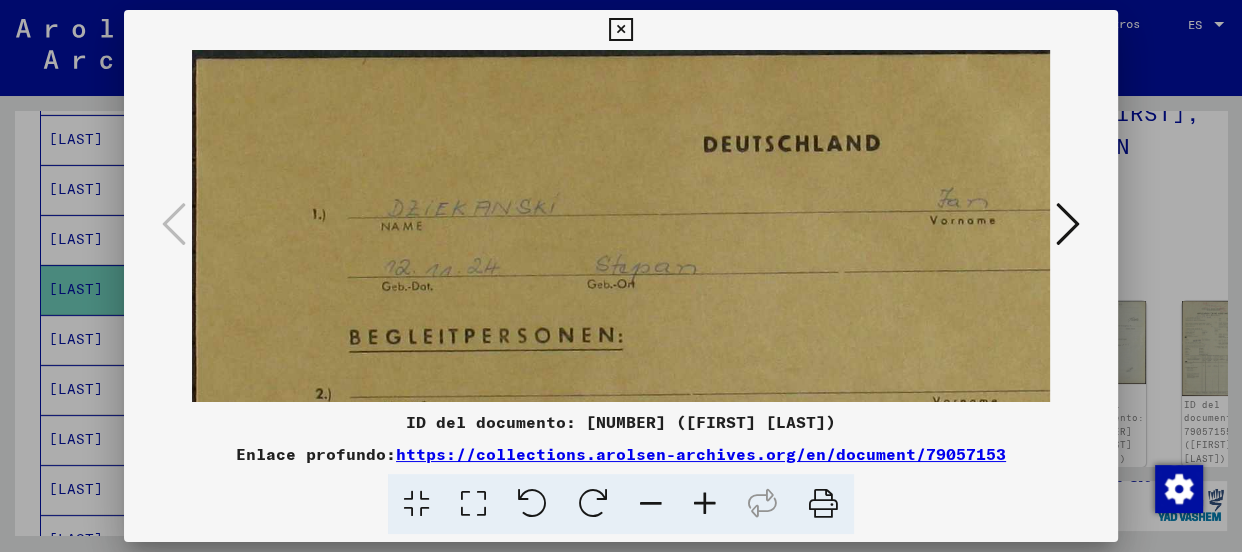 click at bounding box center [705, 504] 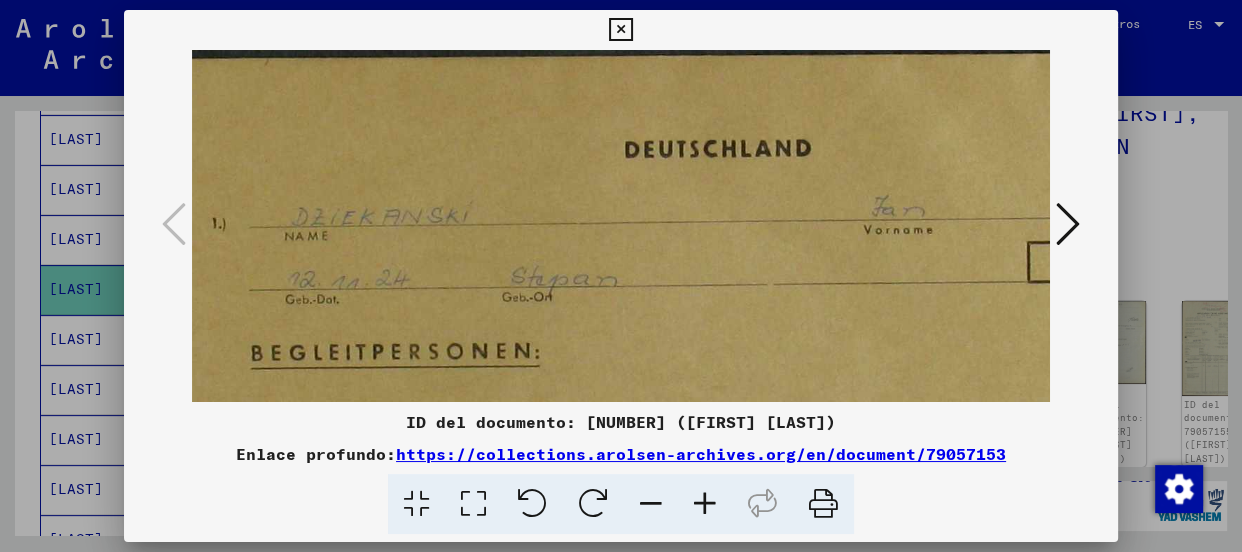 scroll, scrollTop: 0, scrollLeft: 109, axis: horizontal 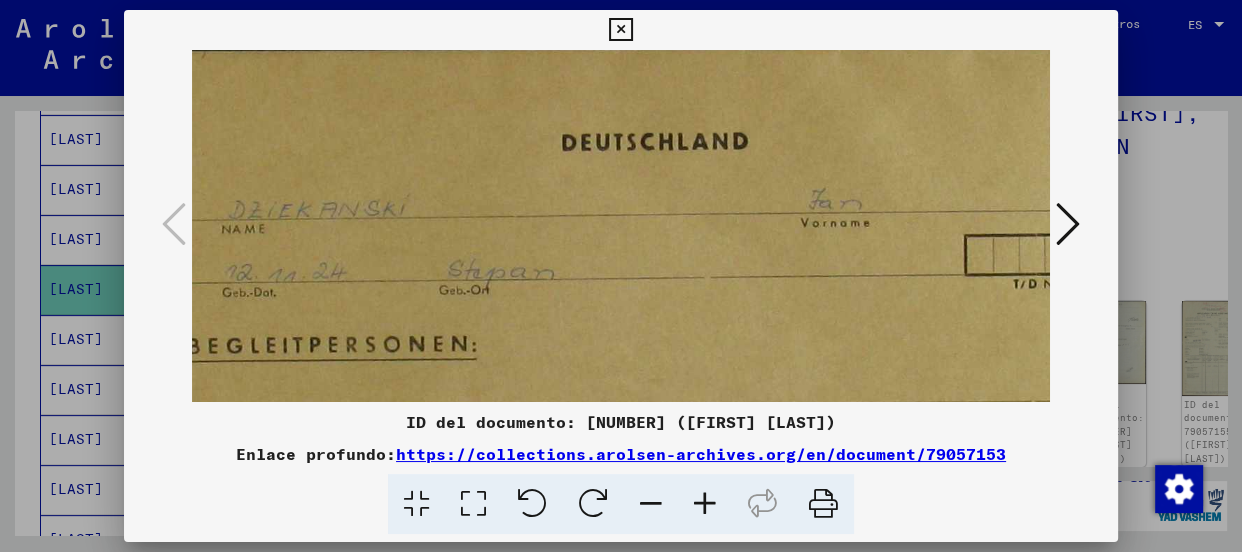 drag, startPoint x: 834, startPoint y: 353, endPoint x: 809, endPoint y: 321, distance: 40.60788 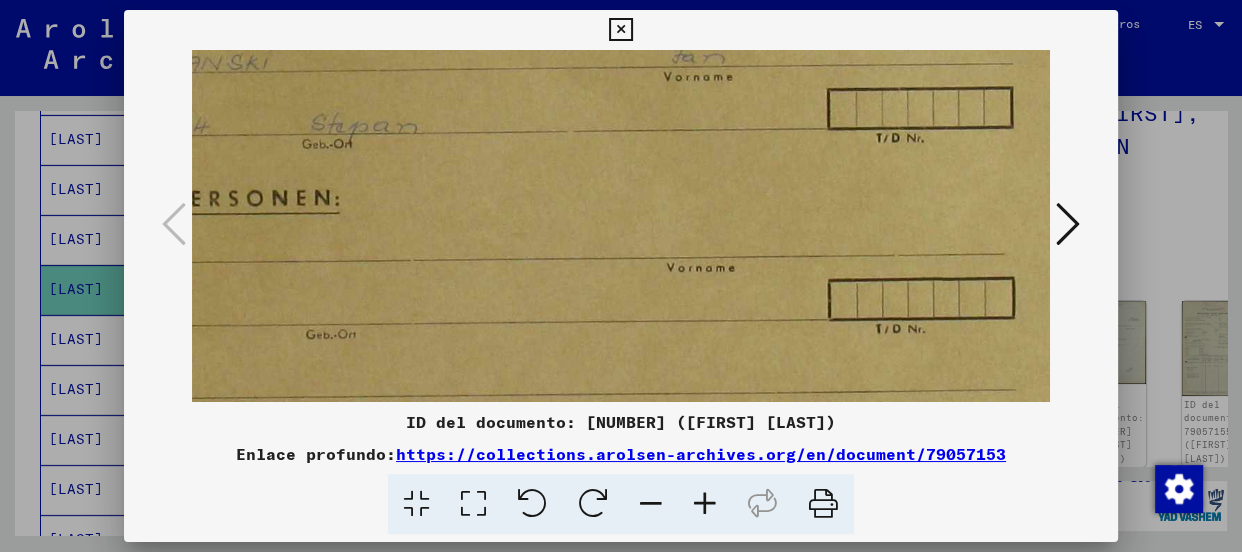 scroll, scrollTop: 231, scrollLeft: 70, axis: both 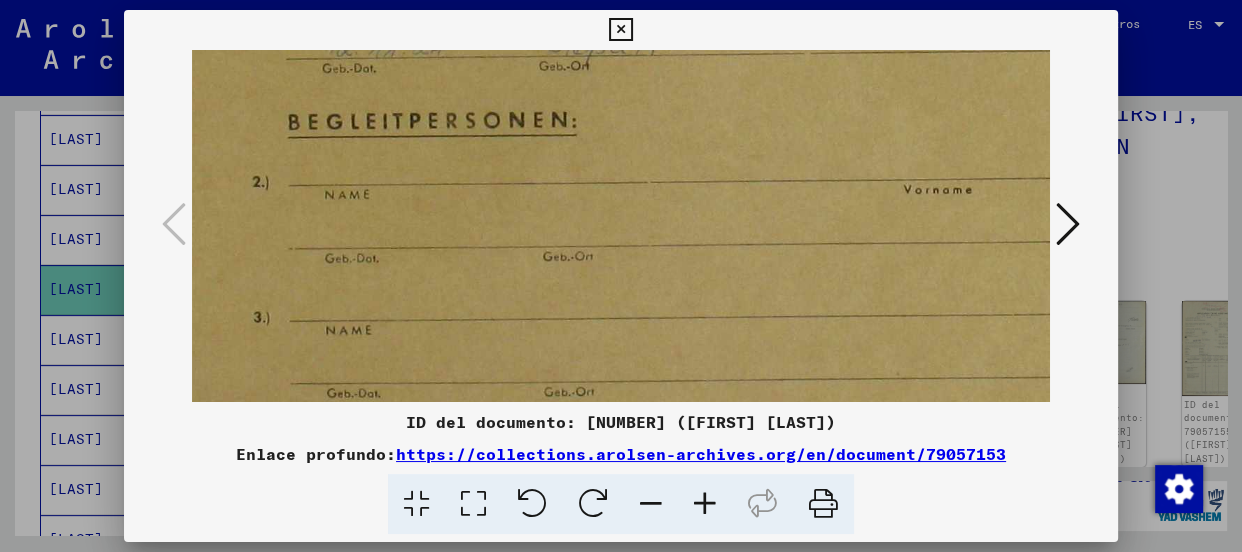 drag, startPoint x: 861, startPoint y: 321, endPoint x: 909, endPoint y: 102, distance: 224.19858 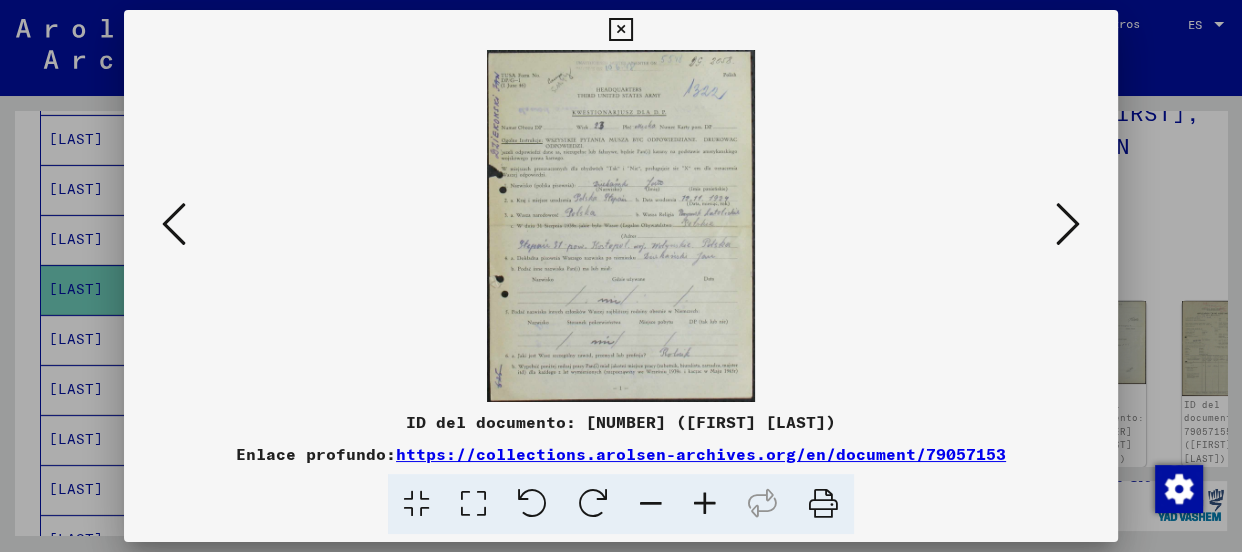 click at bounding box center [705, 504] 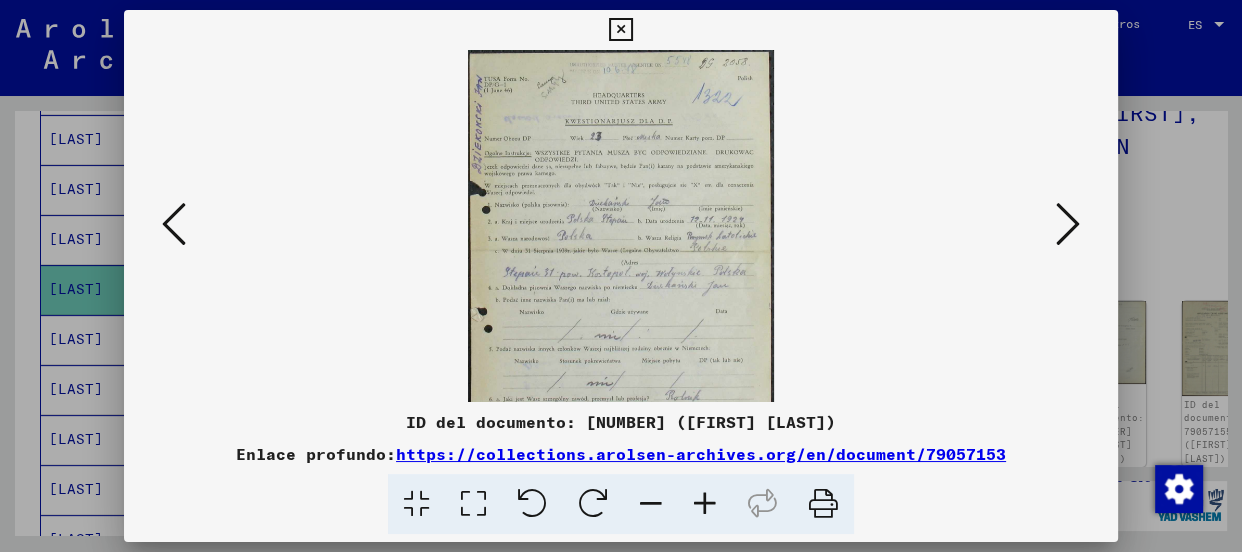 click at bounding box center [705, 504] 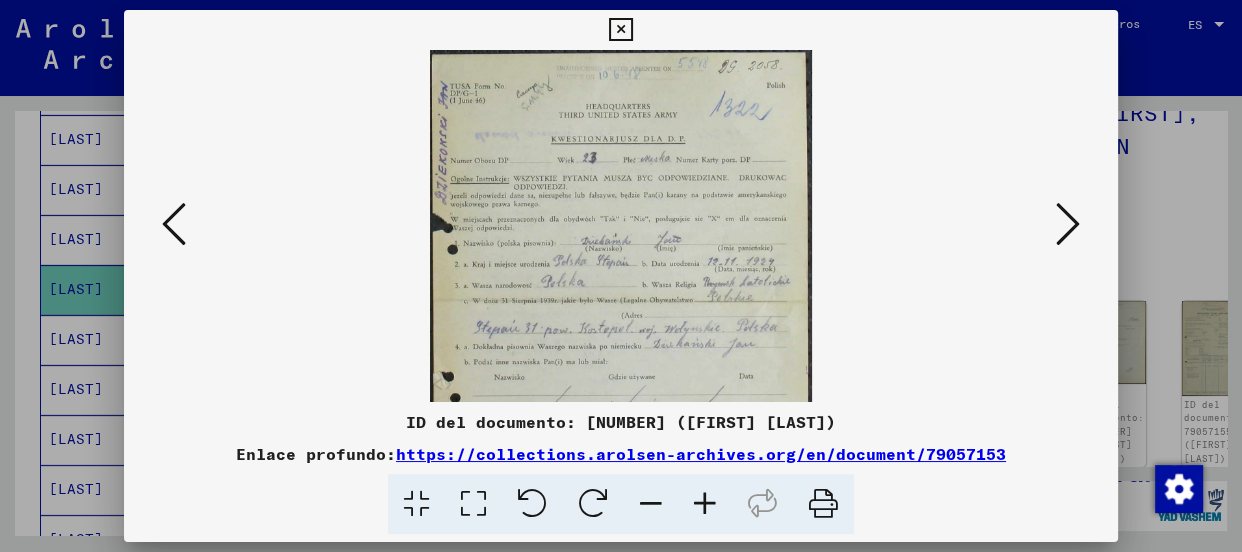 click at bounding box center (705, 504) 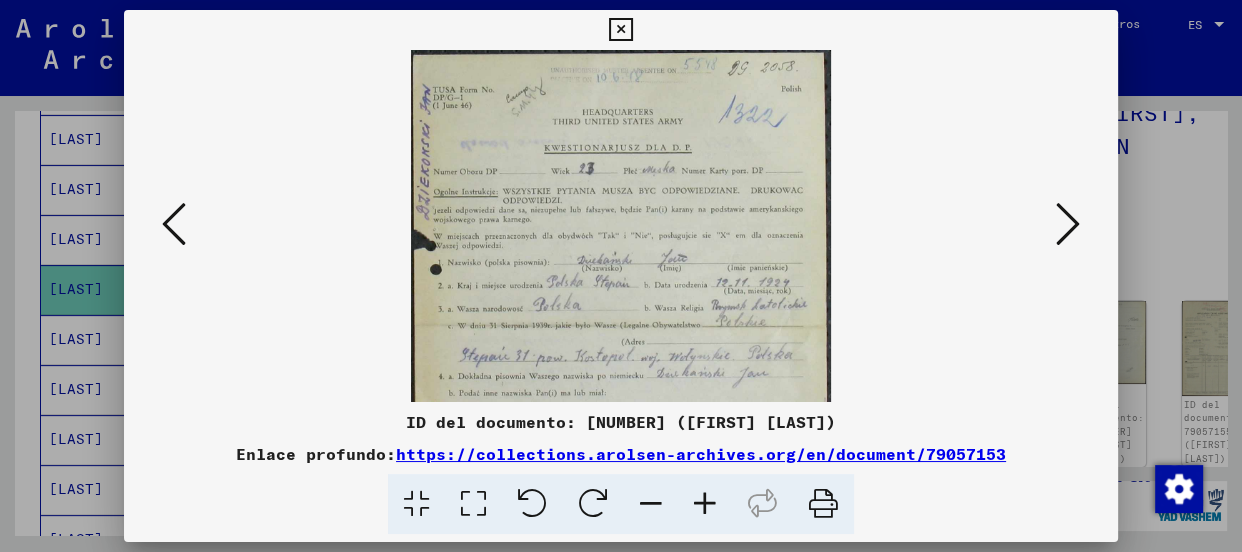 click at bounding box center [705, 504] 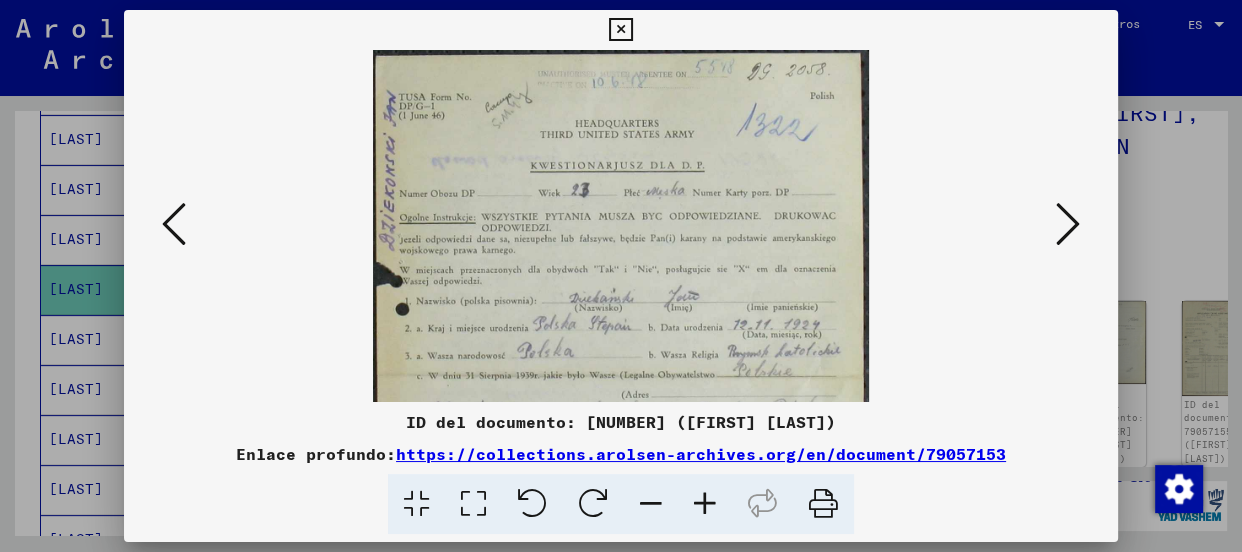click at bounding box center [705, 504] 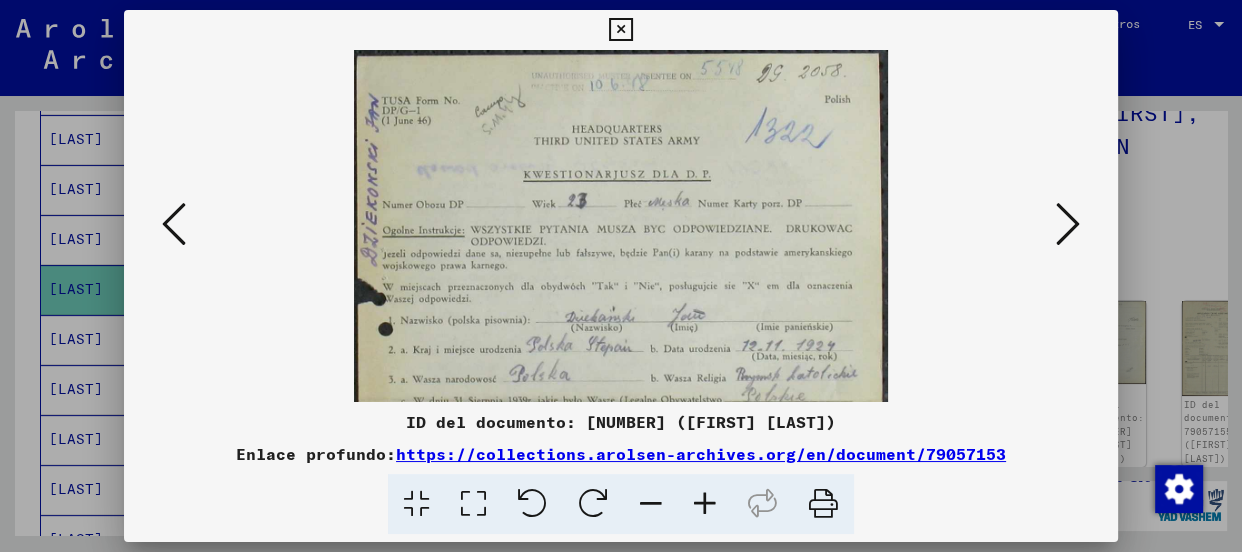 click at bounding box center [705, 504] 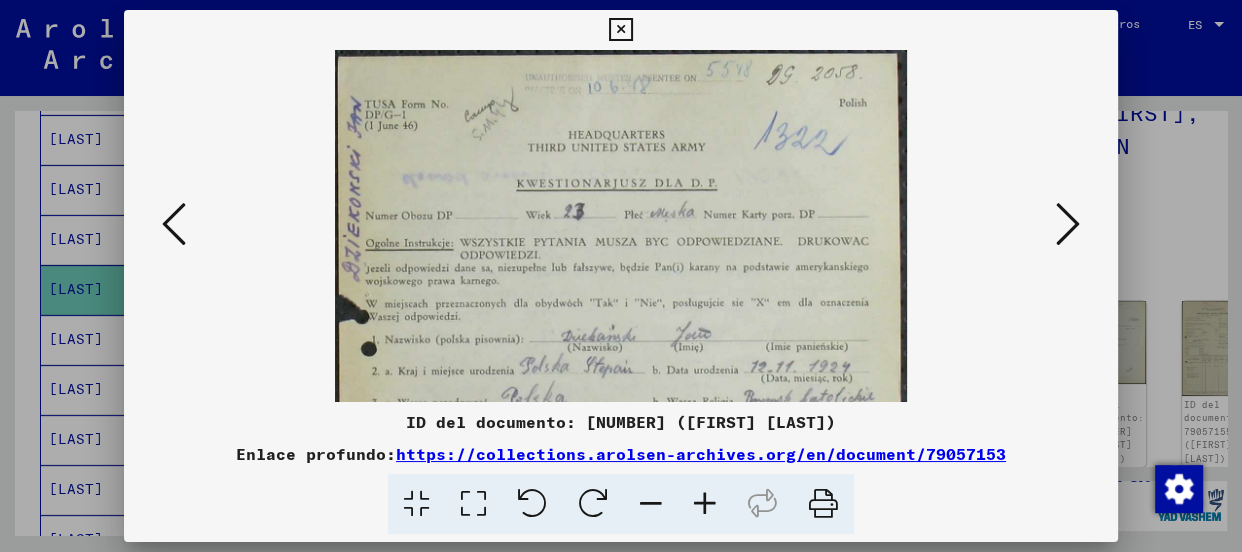 click at bounding box center (705, 504) 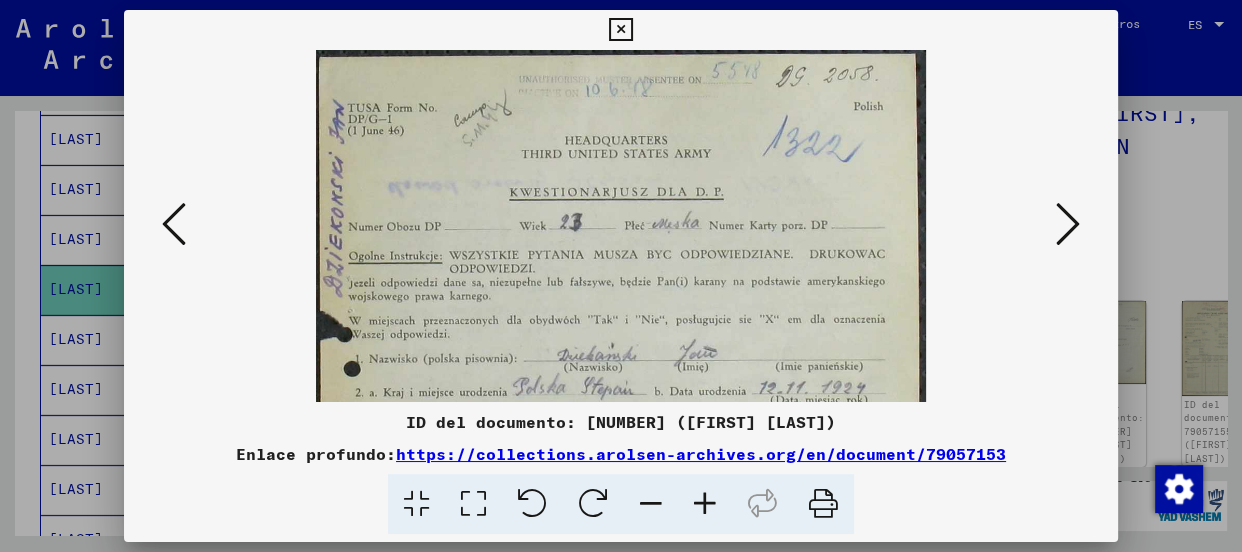 click at bounding box center [705, 504] 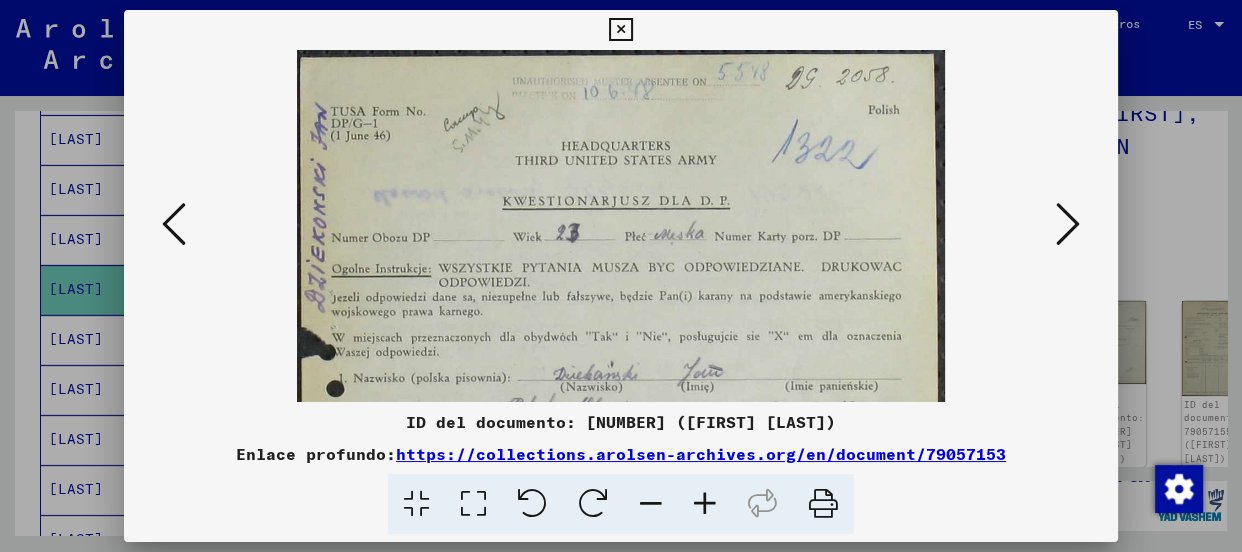 click at bounding box center (705, 504) 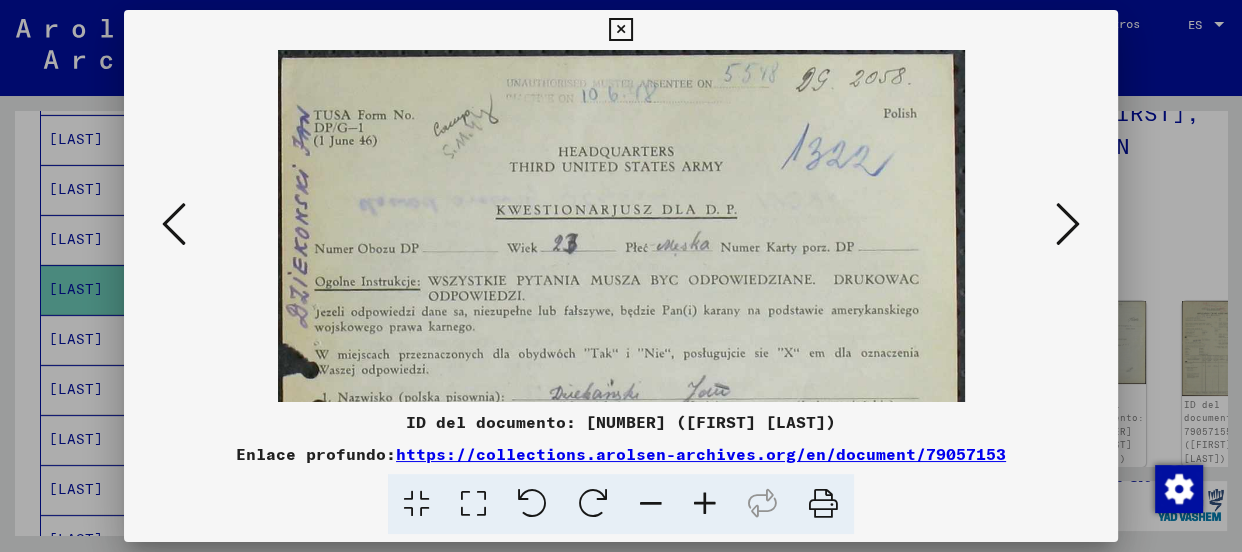 click at bounding box center (705, 504) 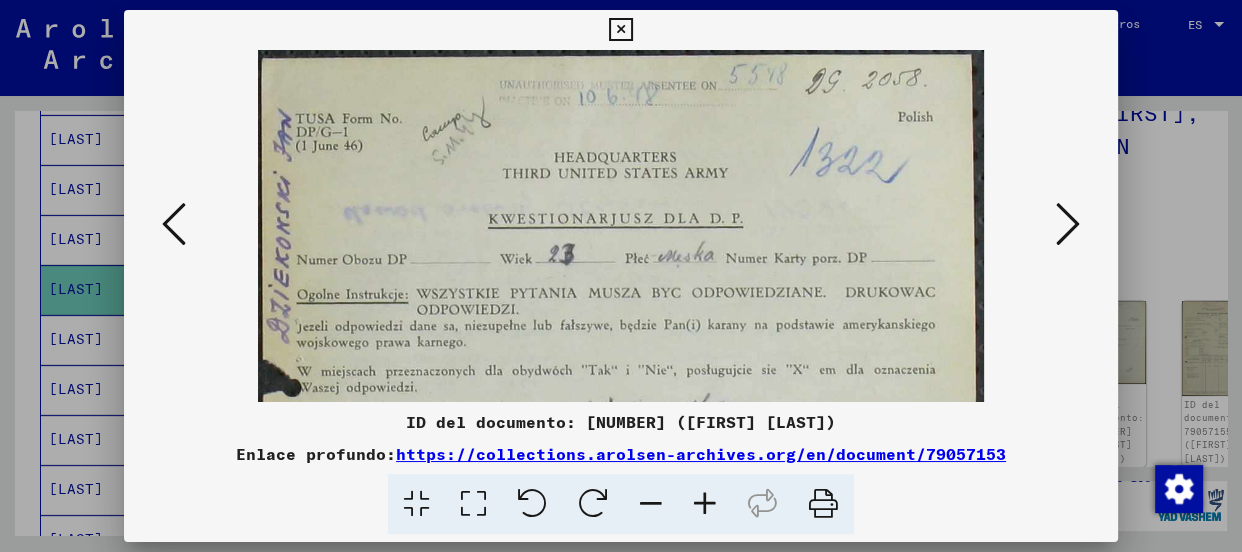 click at bounding box center (705, 504) 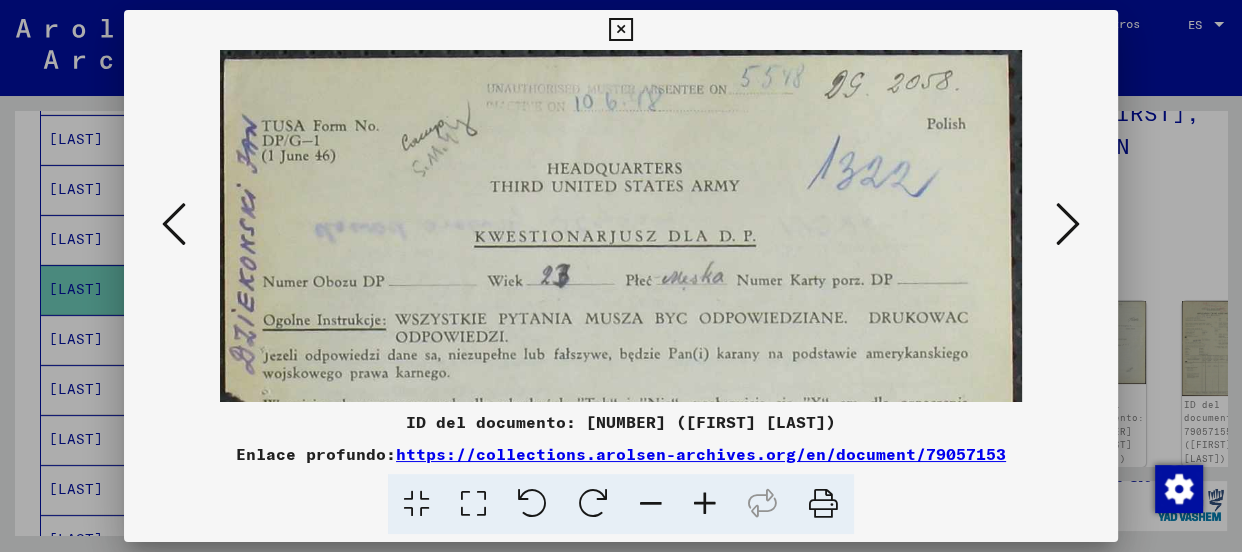 click at bounding box center (705, 504) 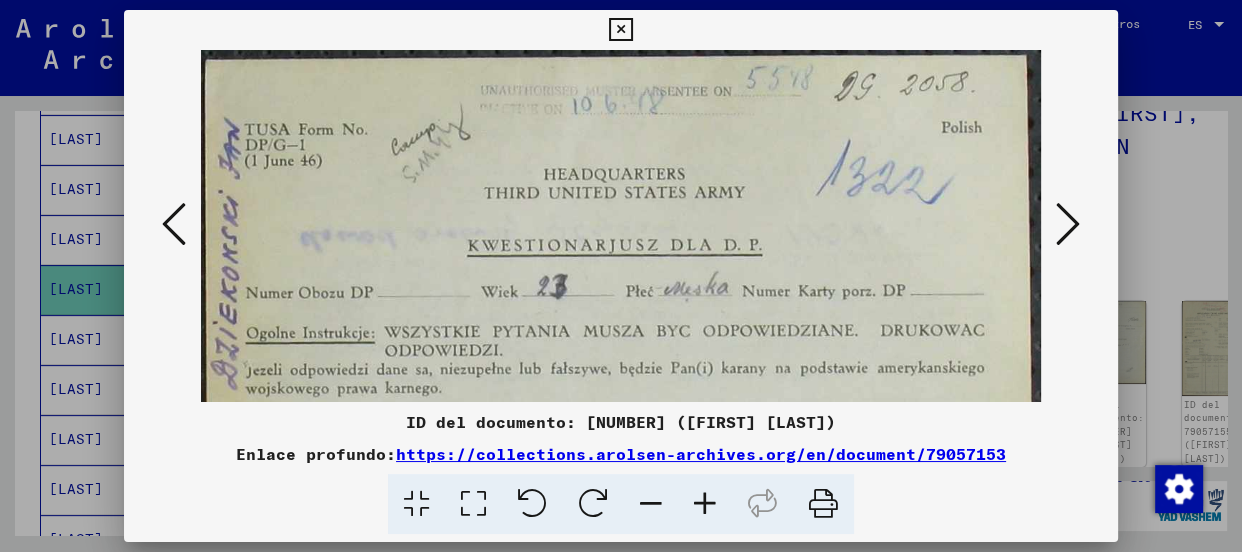 click at bounding box center [705, 504] 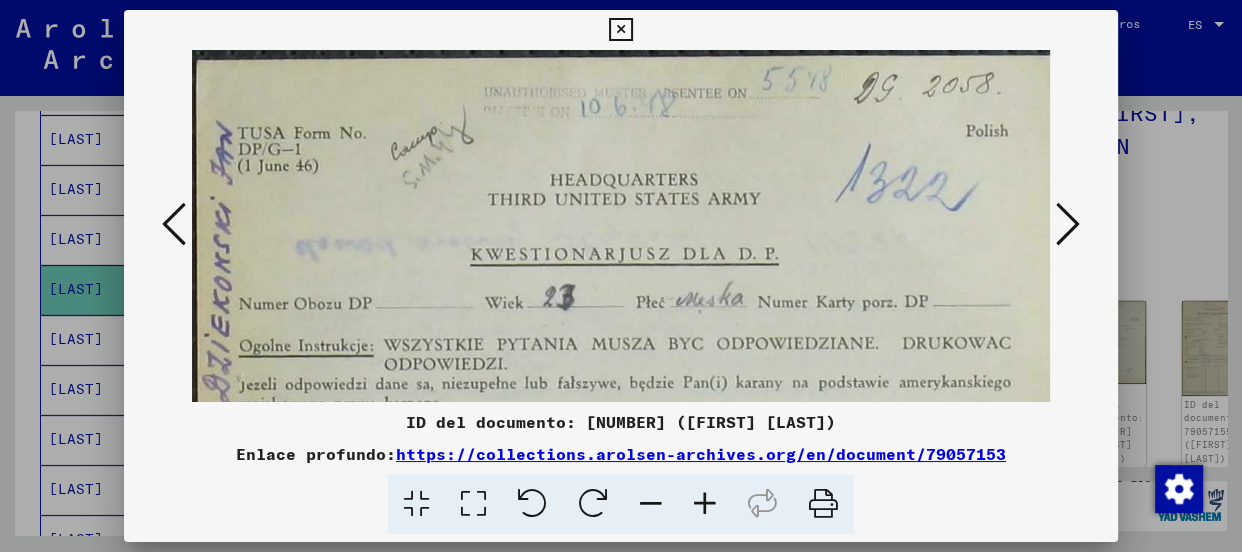click at bounding box center [705, 504] 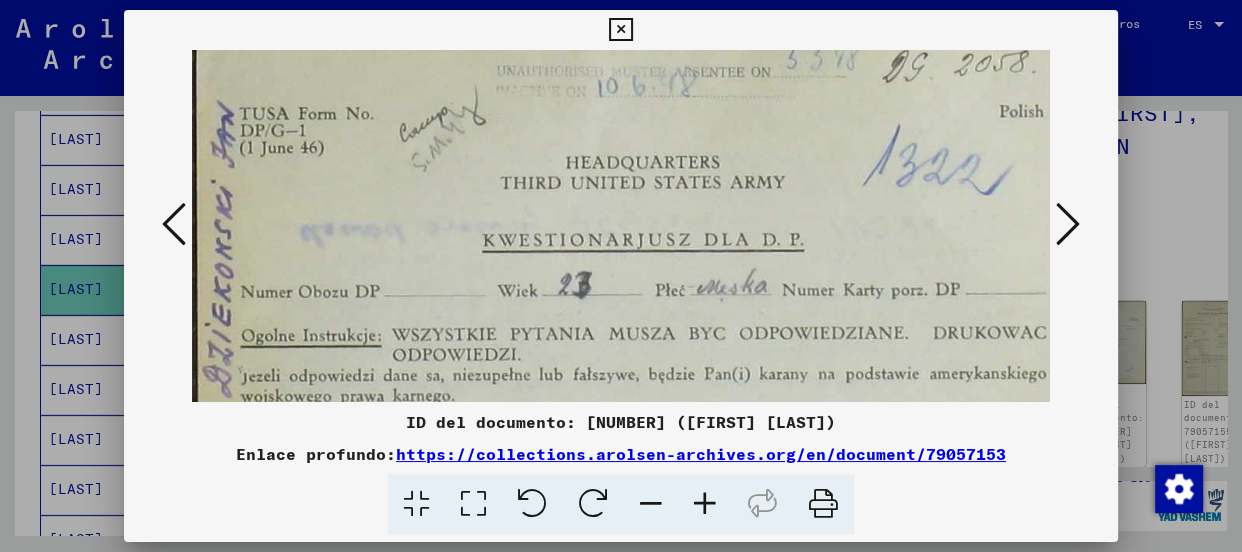 scroll, scrollTop: 28, scrollLeft: 0, axis: vertical 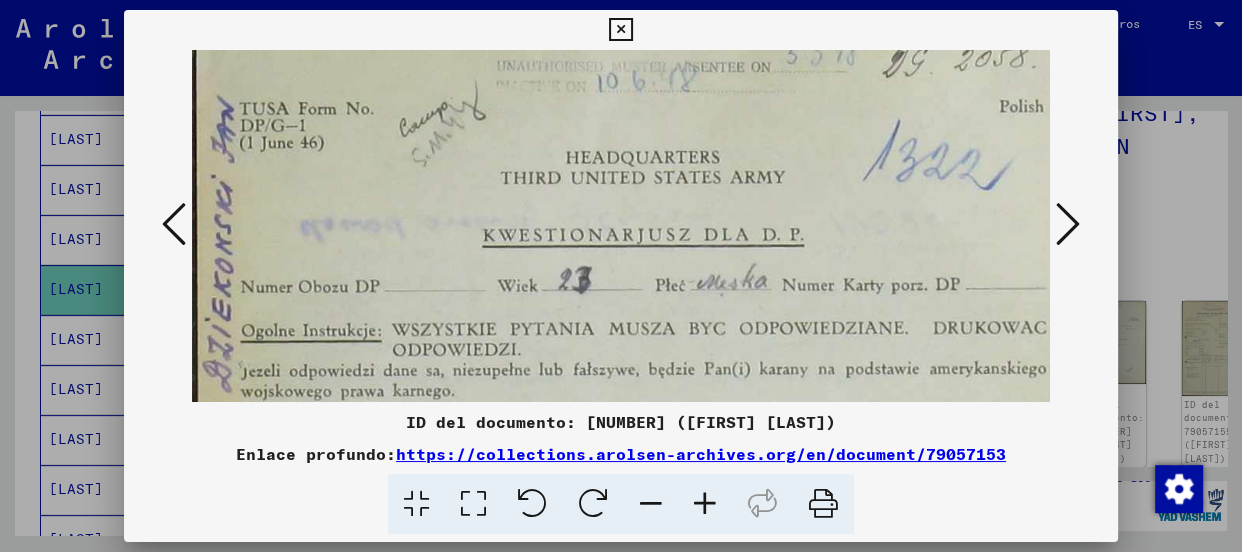 drag, startPoint x: 823, startPoint y: 344, endPoint x: 822, endPoint y: 313, distance: 31.016125 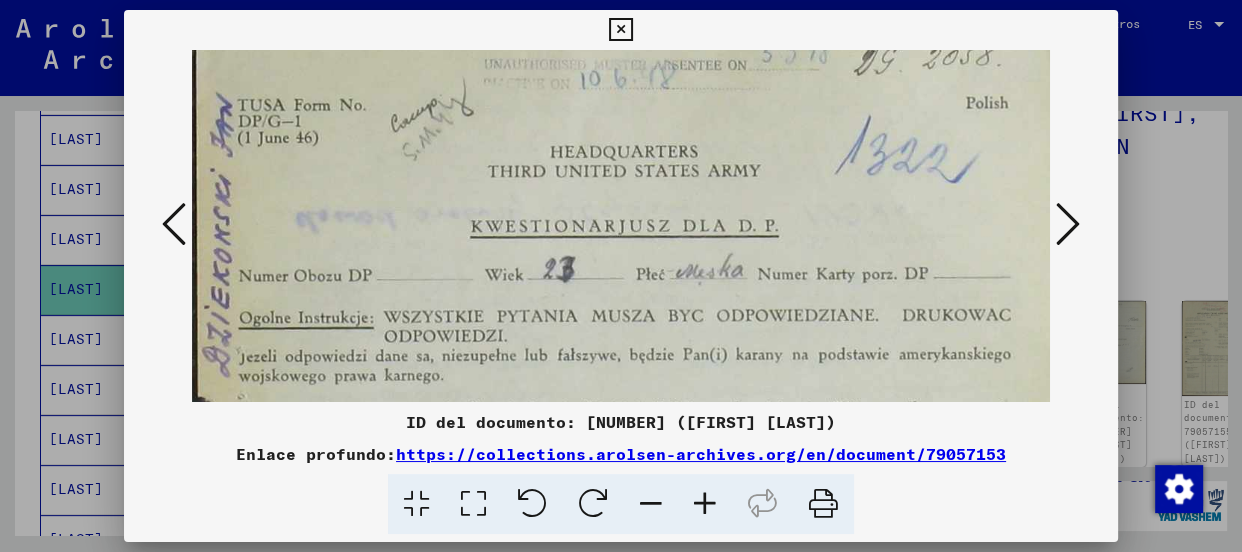 click at bounding box center [651, 504] 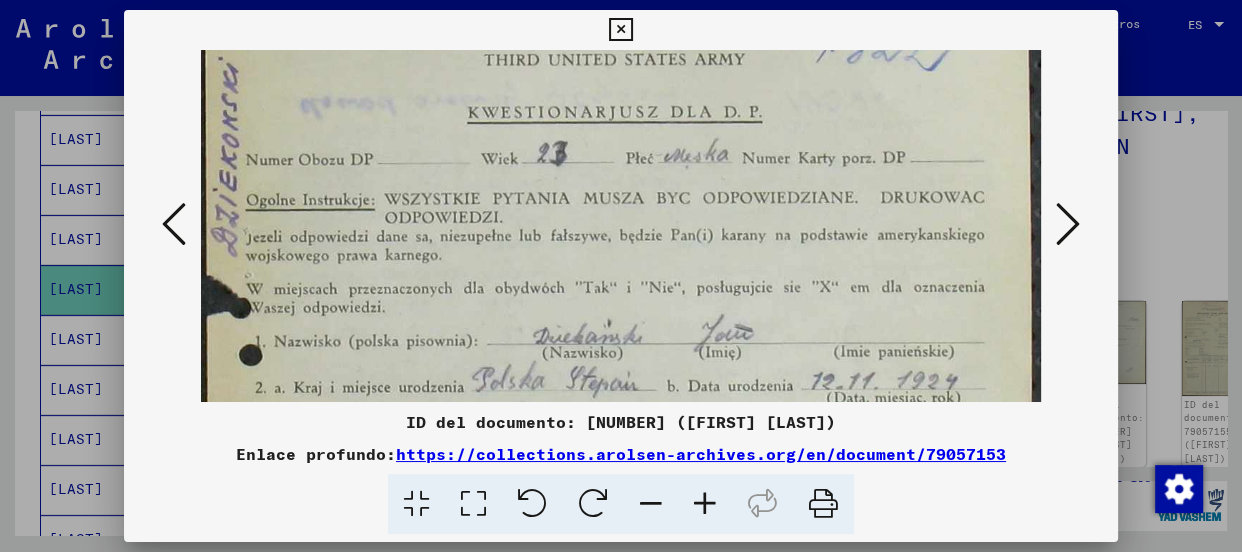 drag, startPoint x: 634, startPoint y: 349, endPoint x: 647, endPoint y: 245, distance: 104.80935 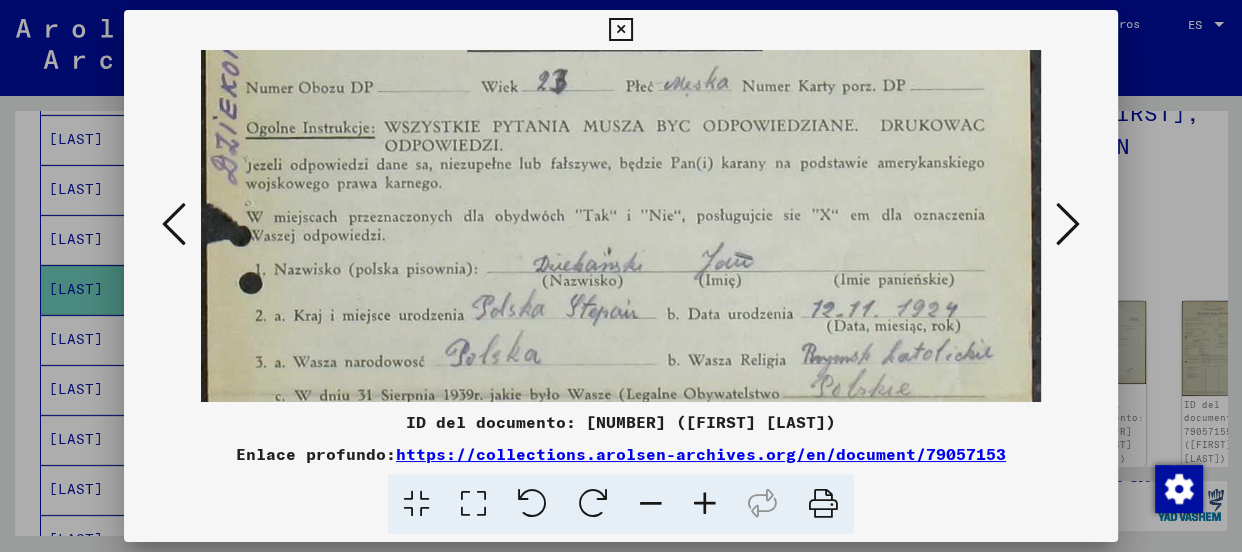 drag, startPoint x: 660, startPoint y: 340, endPoint x: 659, endPoint y: 267, distance: 73.00685 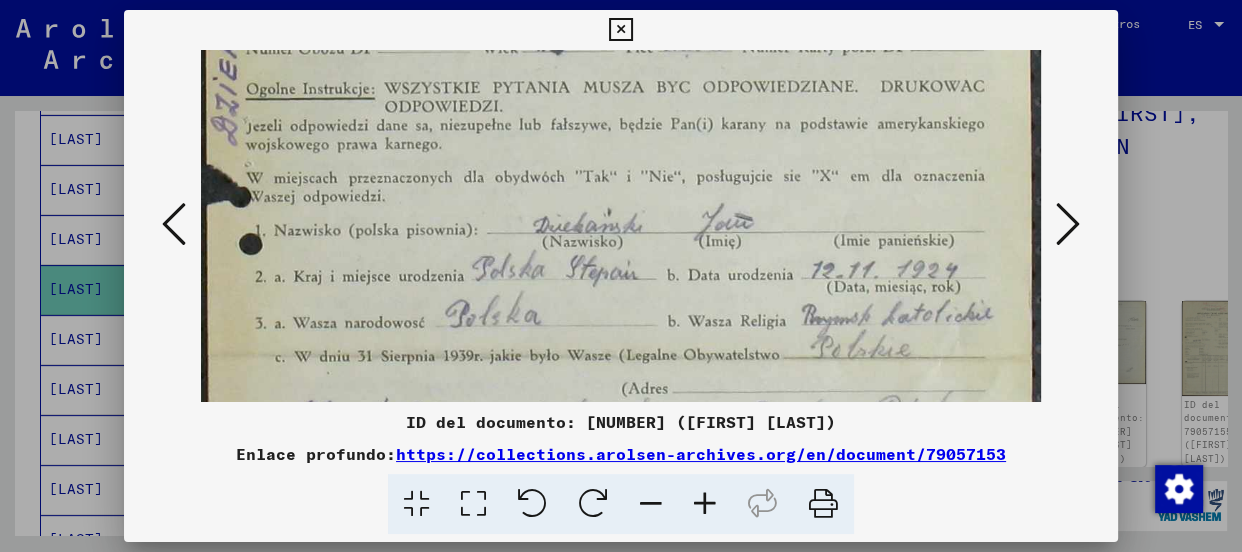 drag, startPoint x: 653, startPoint y: 318, endPoint x: 652, endPoint y: 283, distance: 35.014282 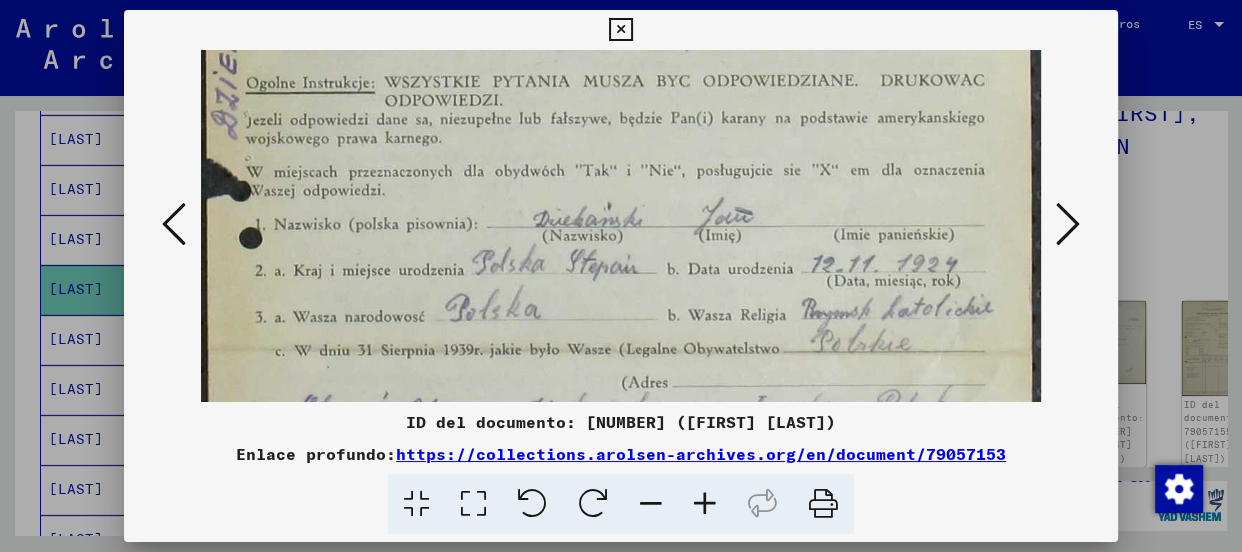scroll, scrollTop: 259, scrollLeft: 0, axis: vertical 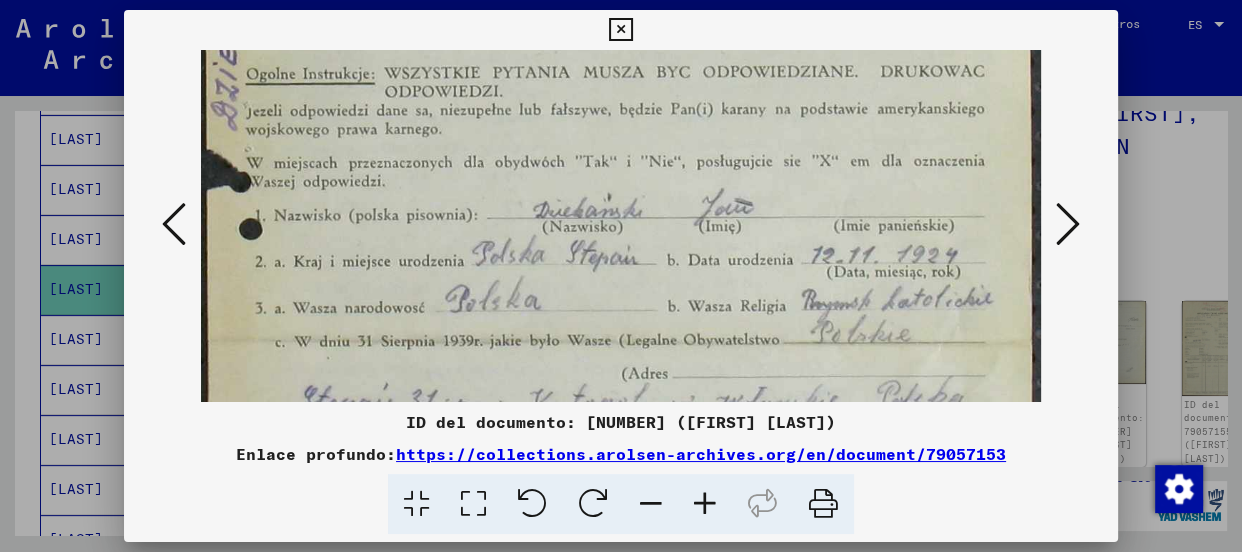 drag, startPoint x: 649, startPoint y: 306, endPoint x: 645, endPoint y: 290, distance: 16.492422 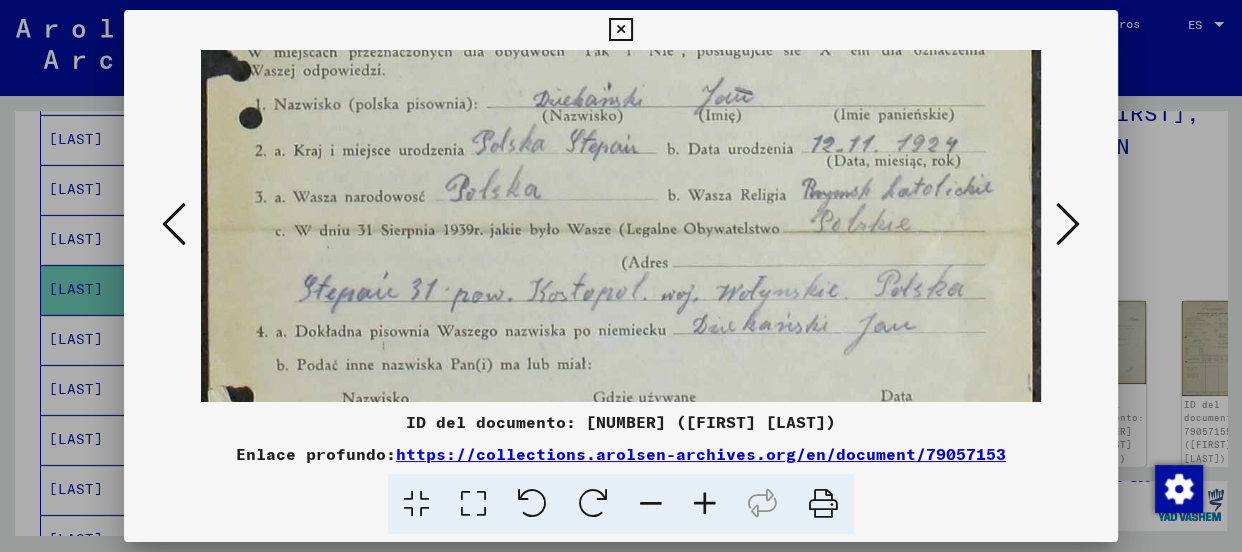 scroll, scrollTop: 383, scrollLeft: 0, axis: vertical 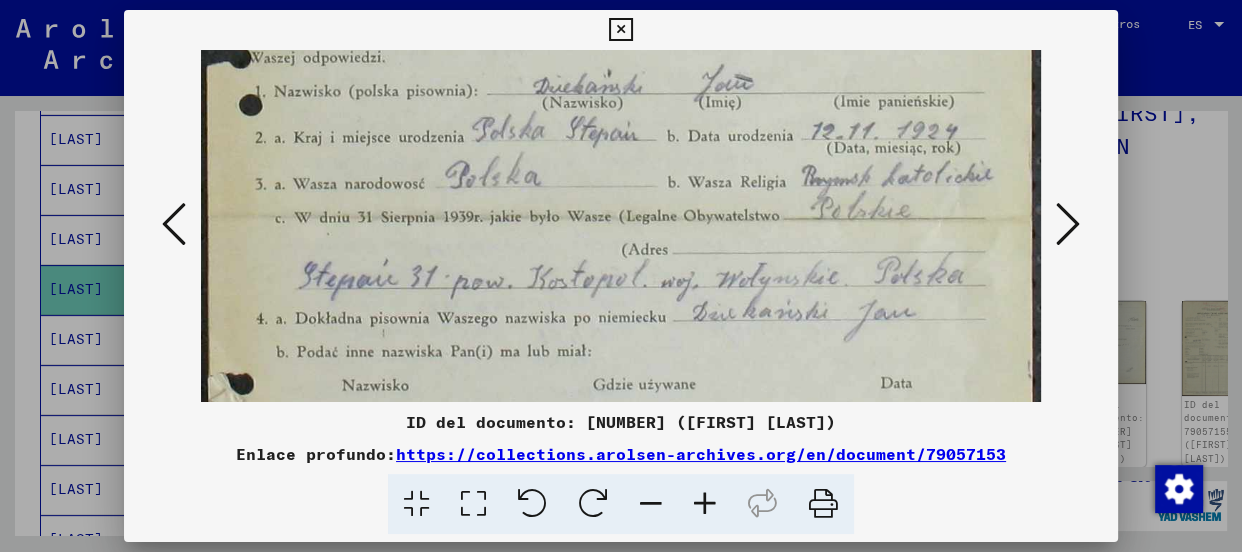 drag, startPoint x: 693, startPoint y: 254, endPoint x: 710, endPoint y: 159, distance: 96.50906 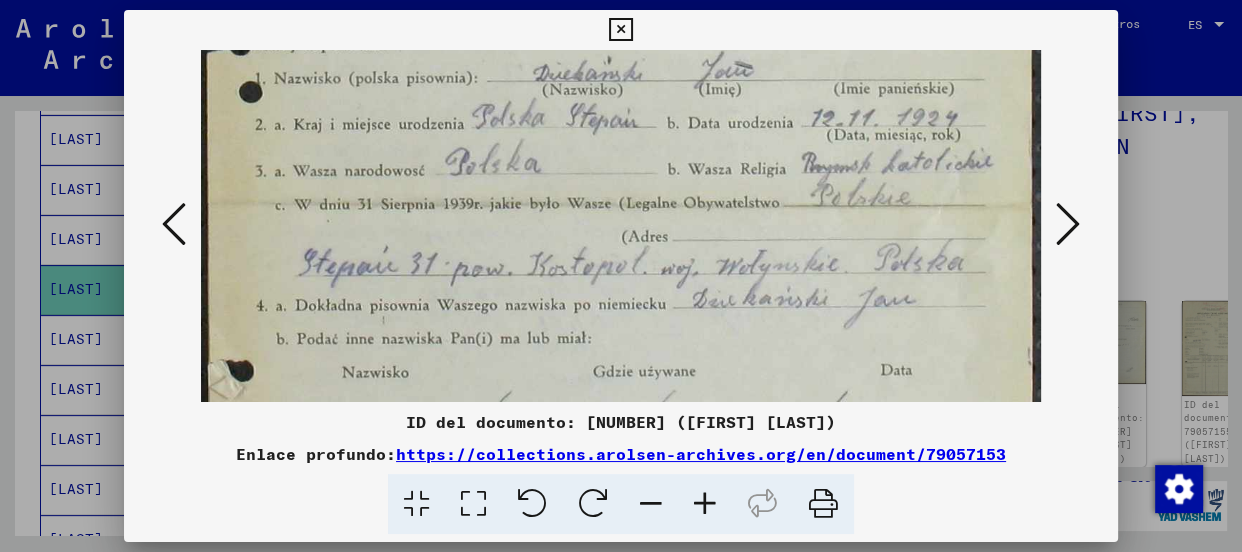 scroll, scrollTop: 424, scrollLeft: 0, axis: vertical 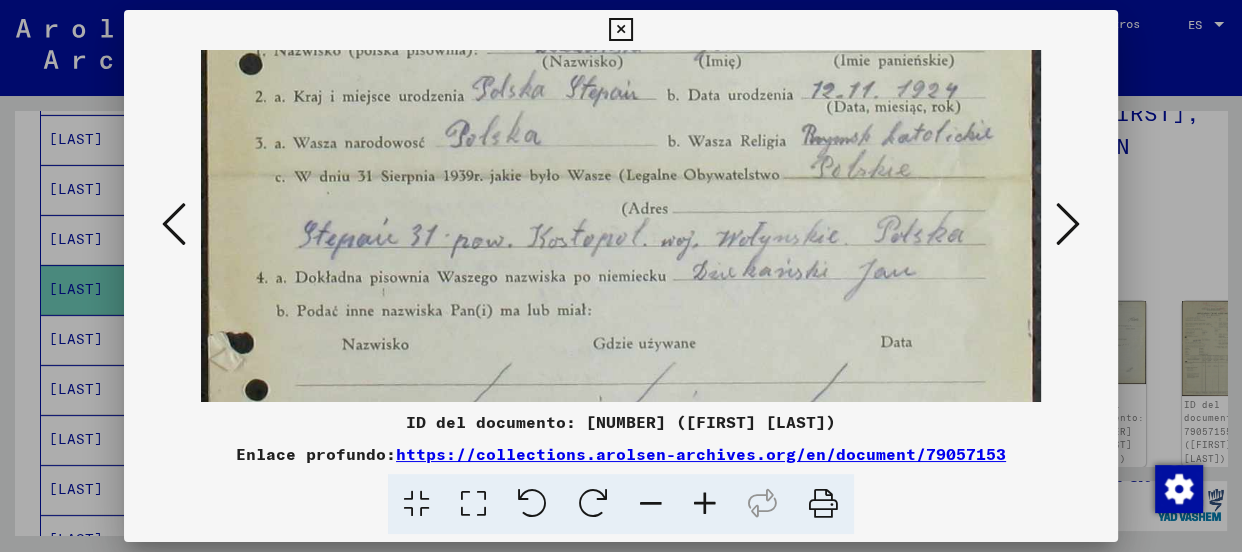 drag, startPoint x: 738, startPoint y: 334, endPoint x: 736, endPoint y: 293, distance: 41.04875 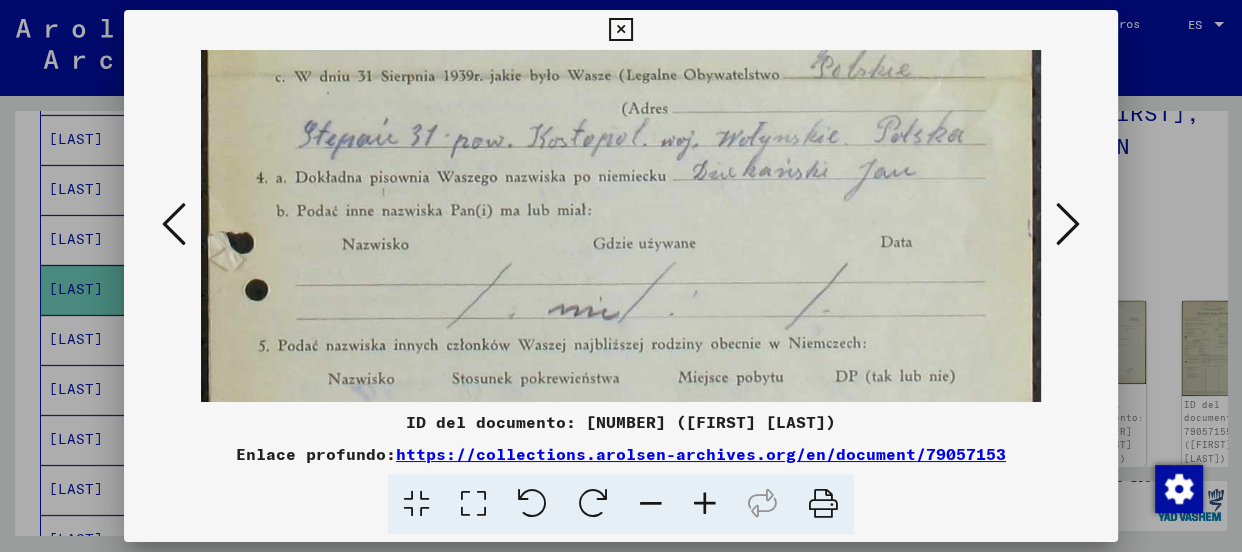 drag, startPoint x: 730, startPoint y: 310, endPoint x: 732, endPoint y: 212, distance: 98.02041 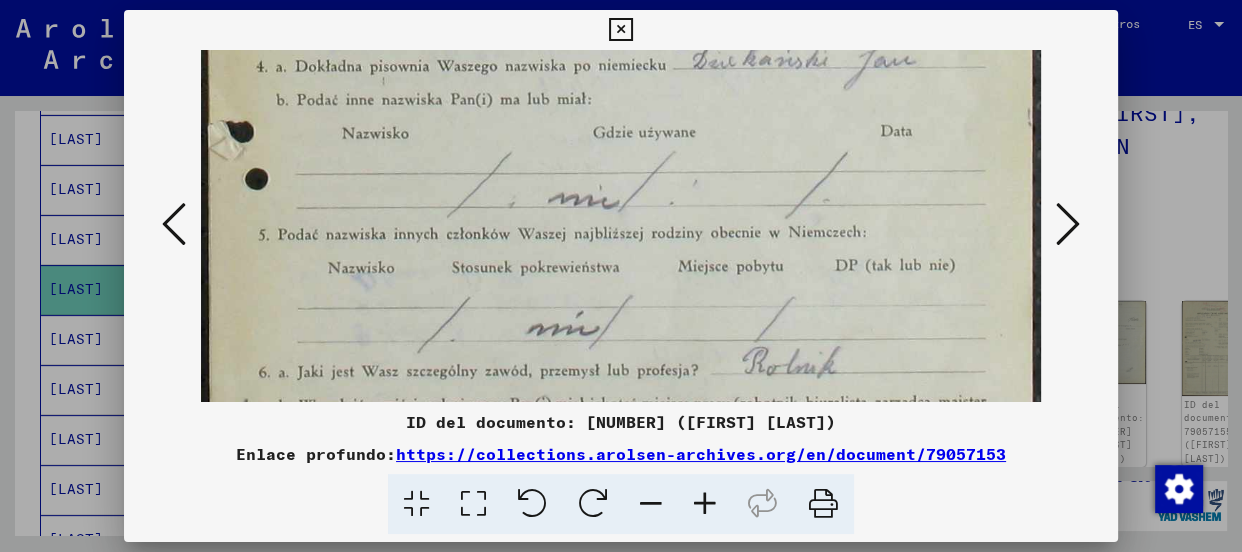 drag, startPoint x: 747, startPoint y: 308, endPoint x: 760, endPoint y: 219, distance: 89.94443 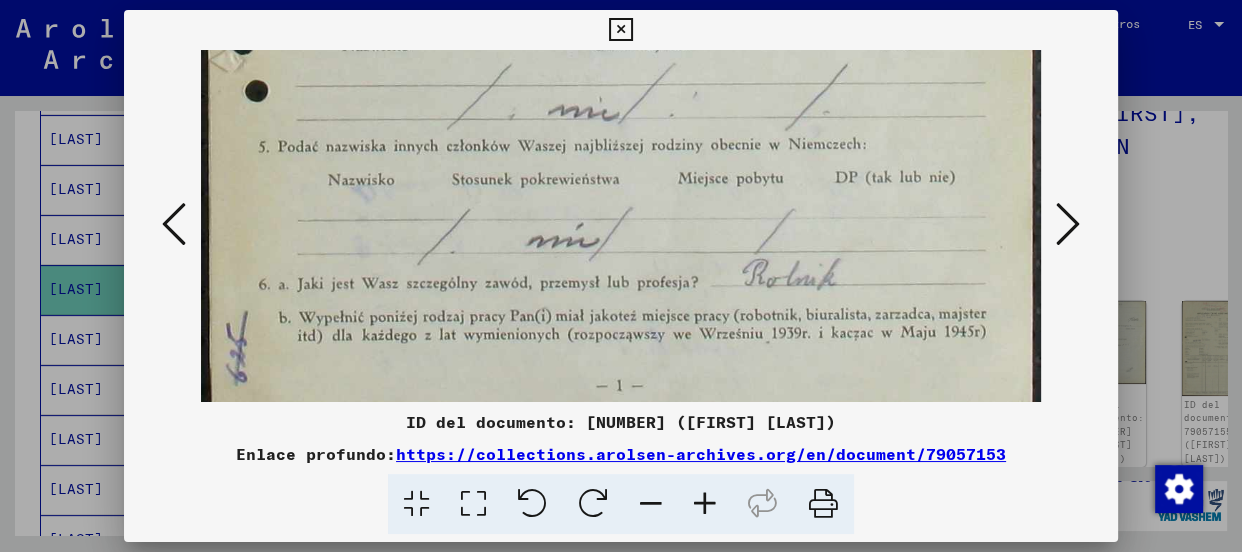drag, startPoint x: 757, startPoint y: 305, endPoint x: 766, endPoint y: 217, distance: 88.45903 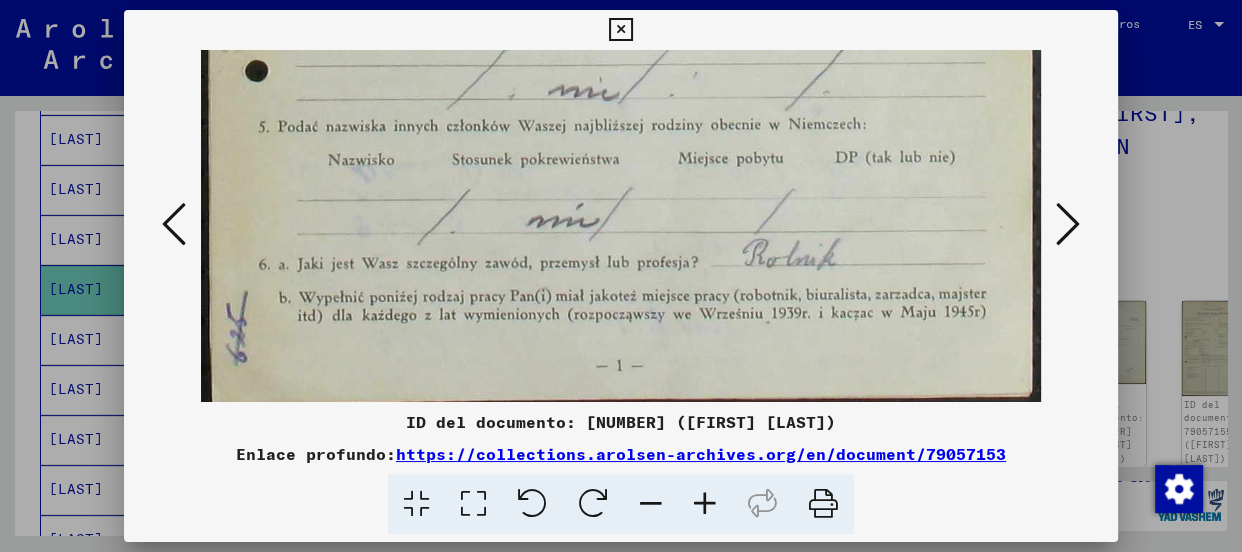 scroll, scrollTop: 750, scrollLeft: 0, axis: vertical 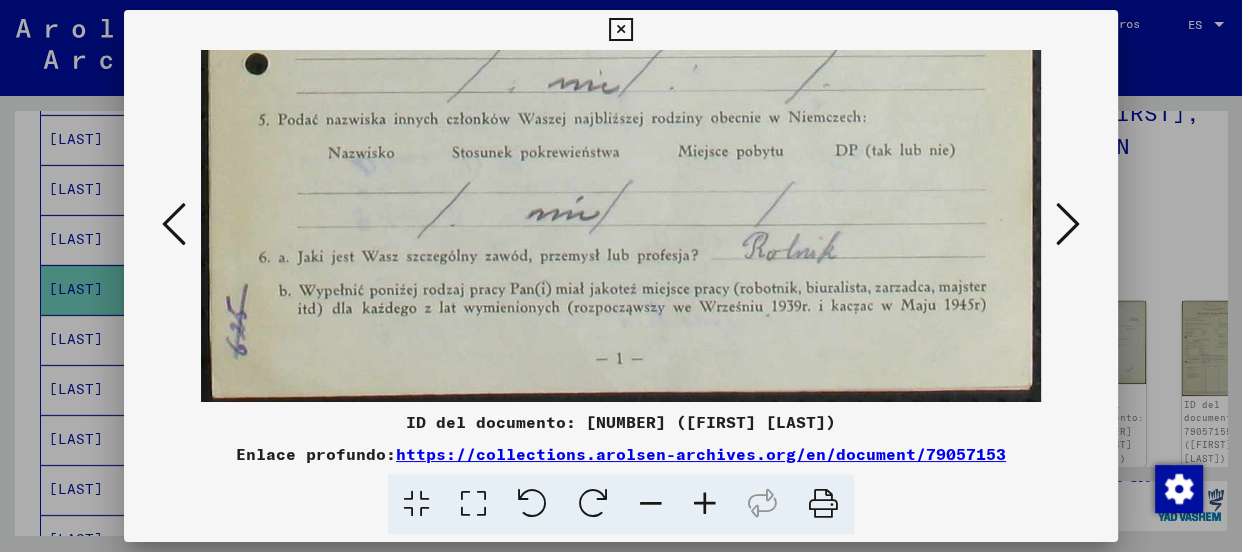 drag, startPoint x: 745, startPoint y: 315, endPoint x: 746, endPoint y: 284, distance: 31.016125 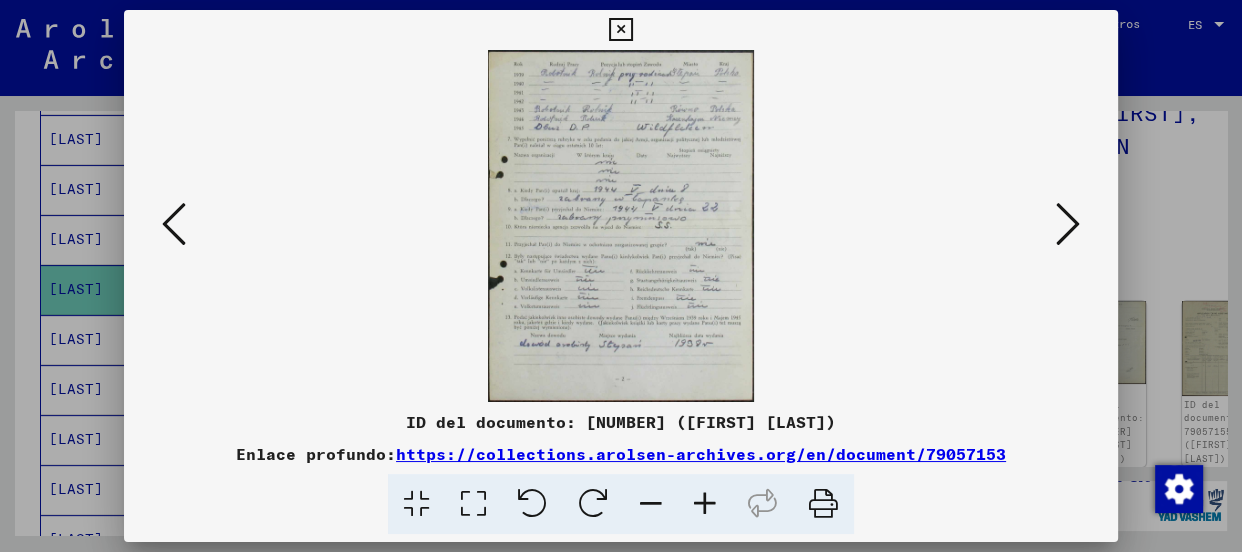 click at bounding box center [705, 504] 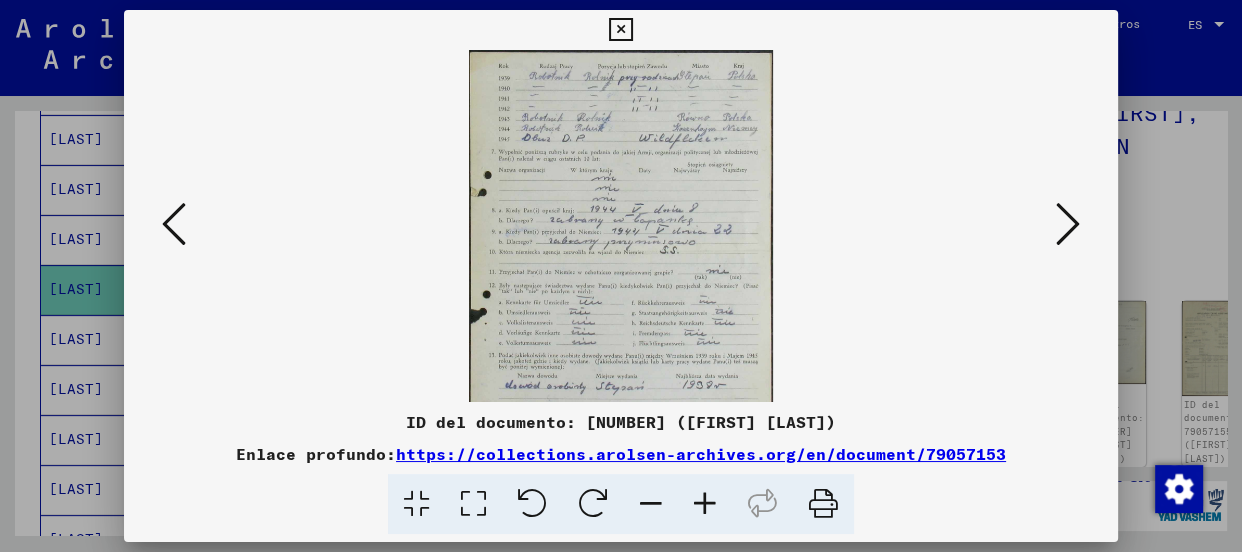 click at bounding box center [705, 504] 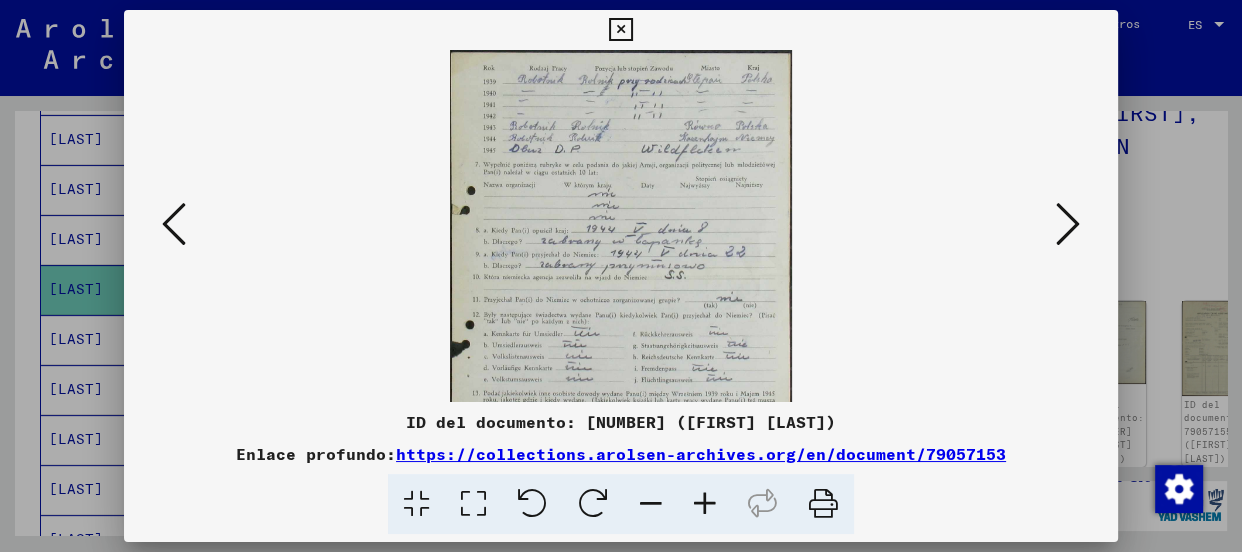 click at bounding box center (705, 504) 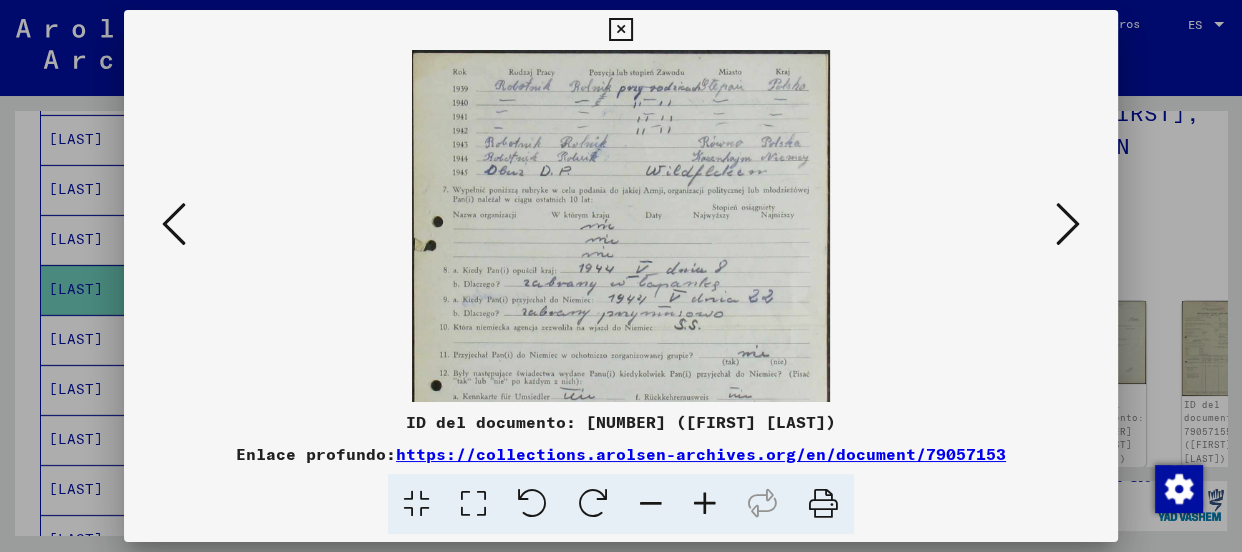 click at bounding box center [705, 504] 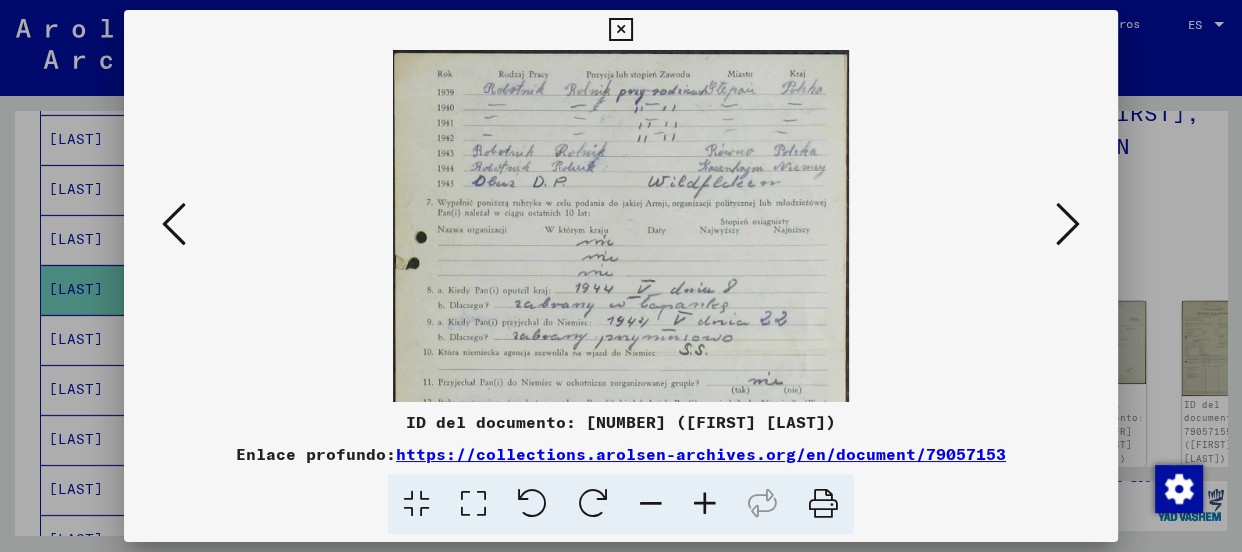 click at bounding box center [705, 504] 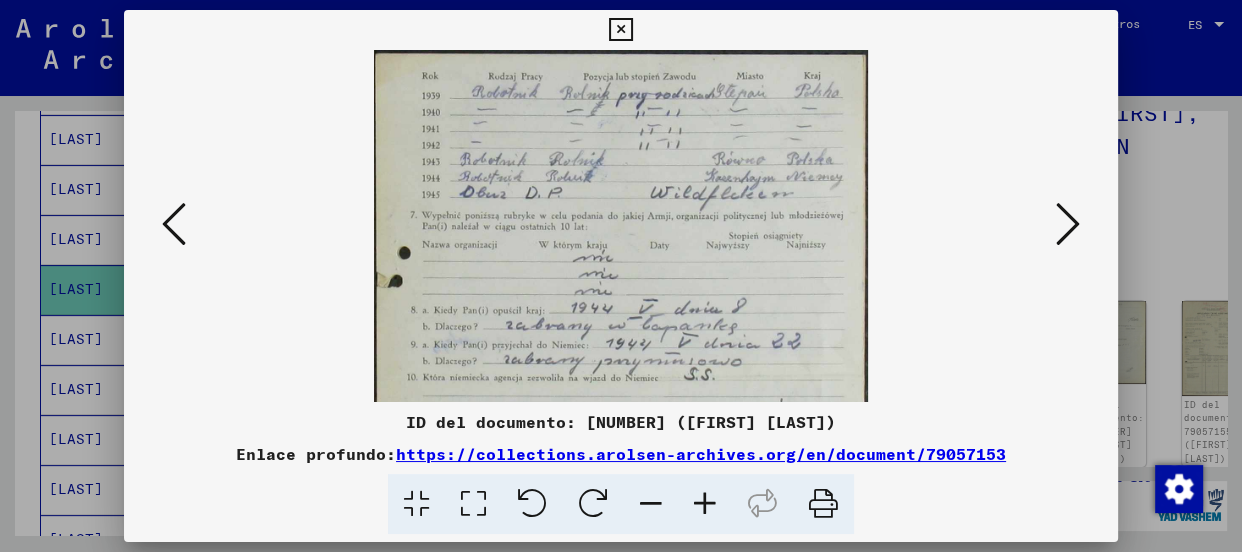 click at bounding box center [705, 504] 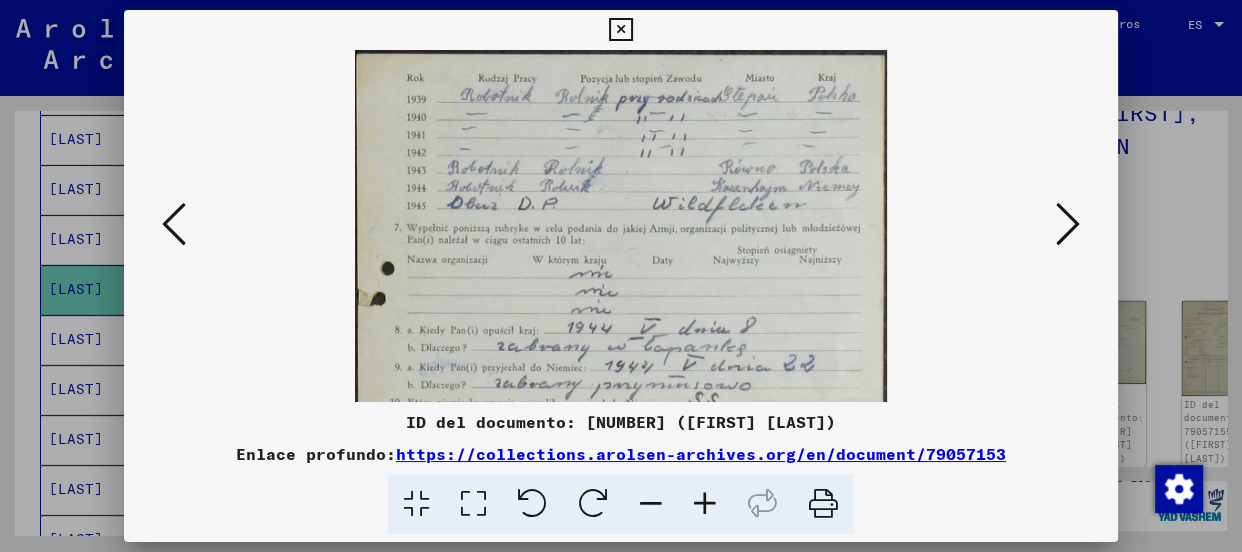 click at bounding box center [705, 504] 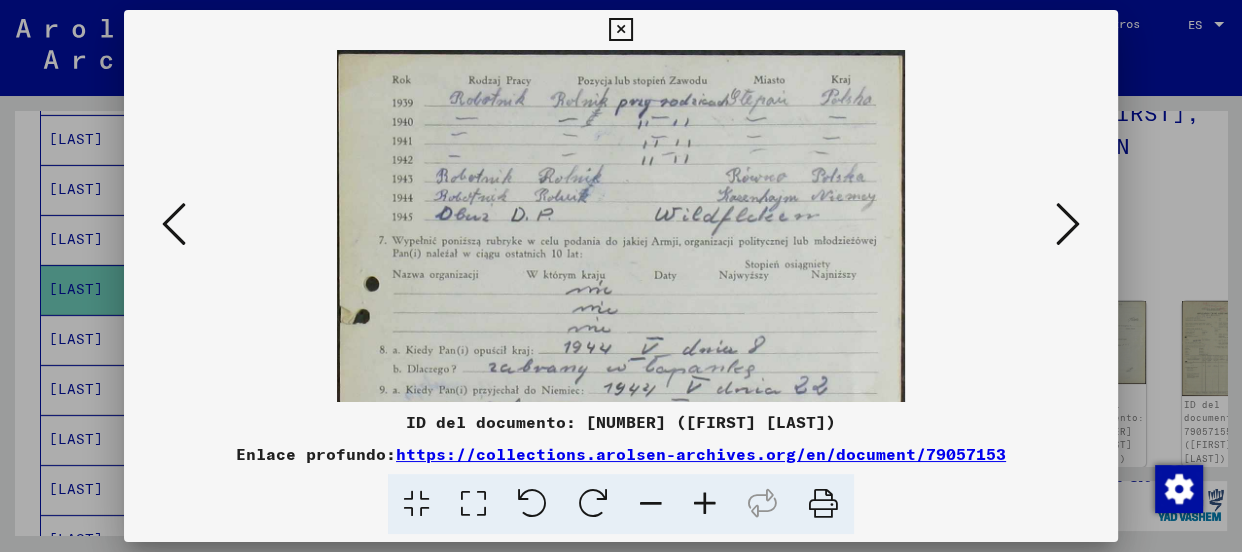 click at bounding box center (705, 504) 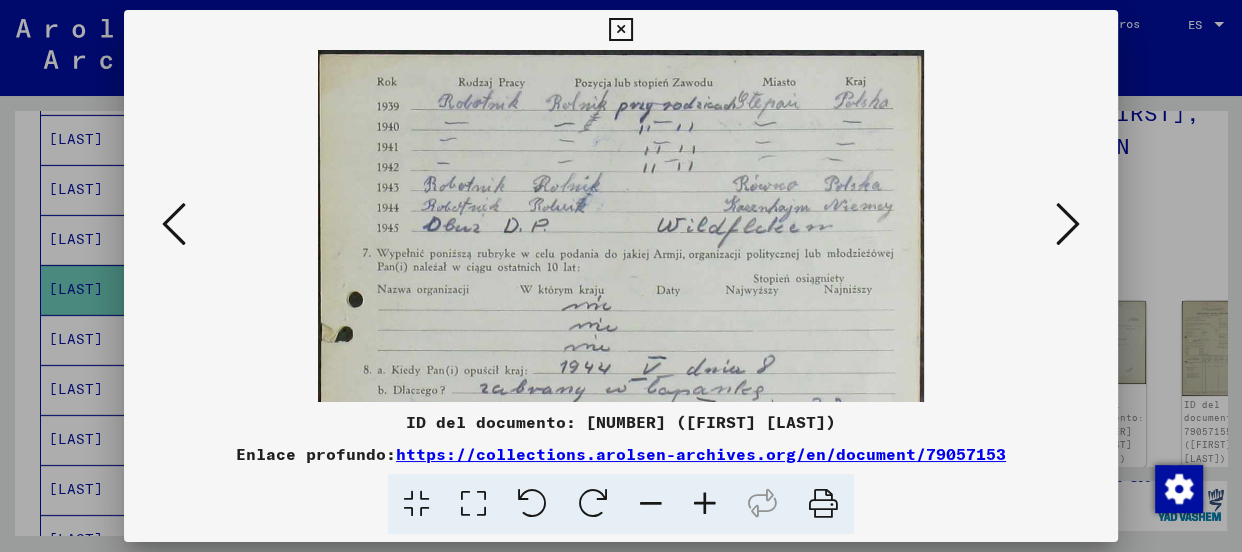 click at bounding box center [705, 504] 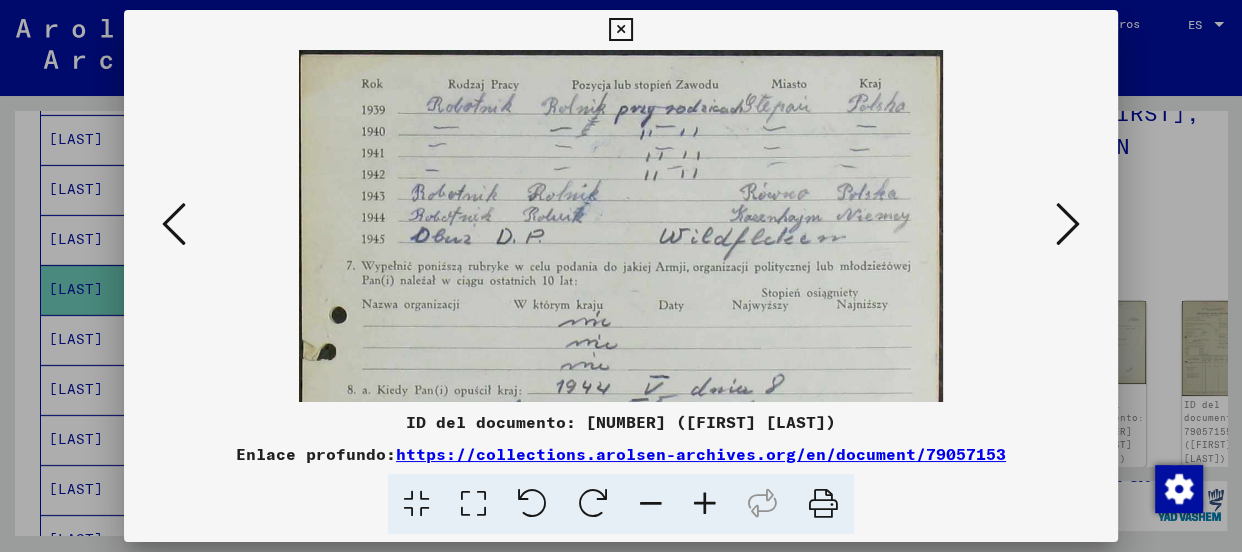 click at bounding box center (705, 504) 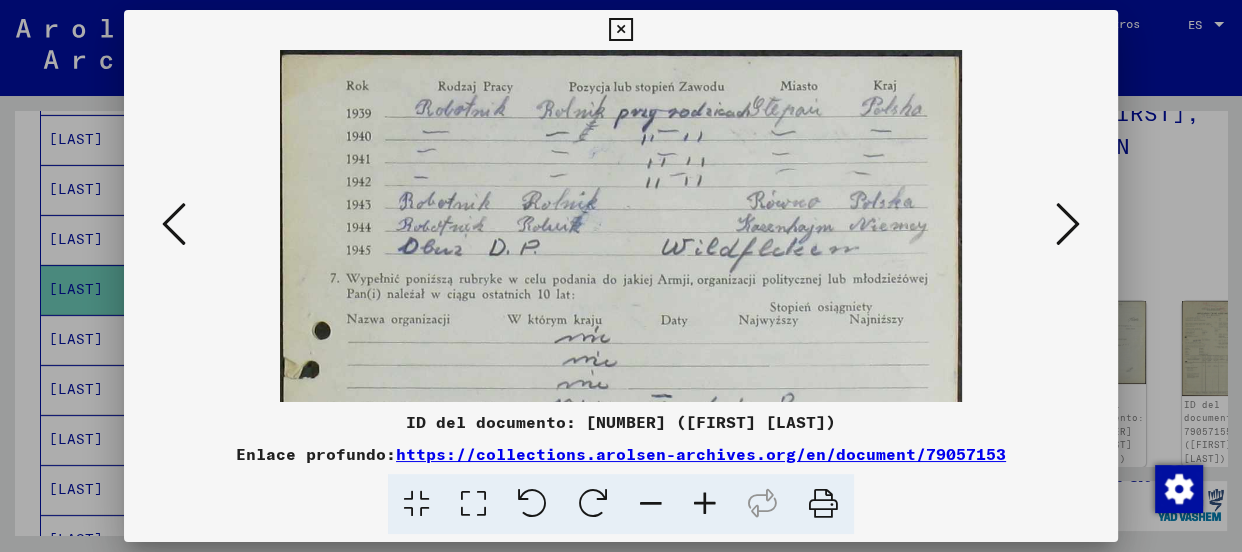 click at bounding box center [705, 504] 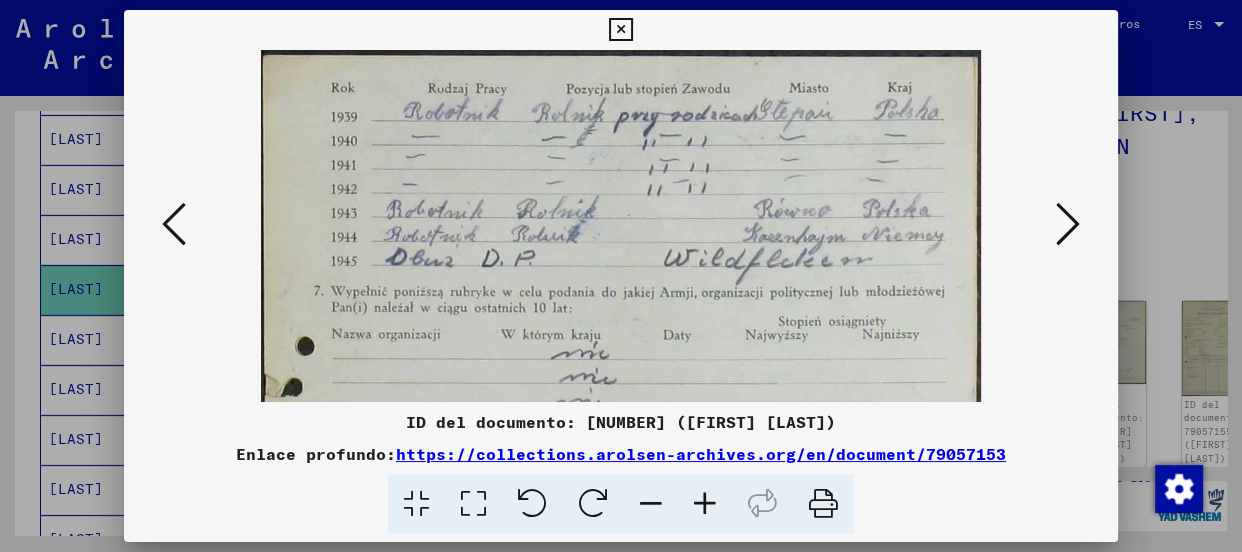 click at bounding box center [705, 504] 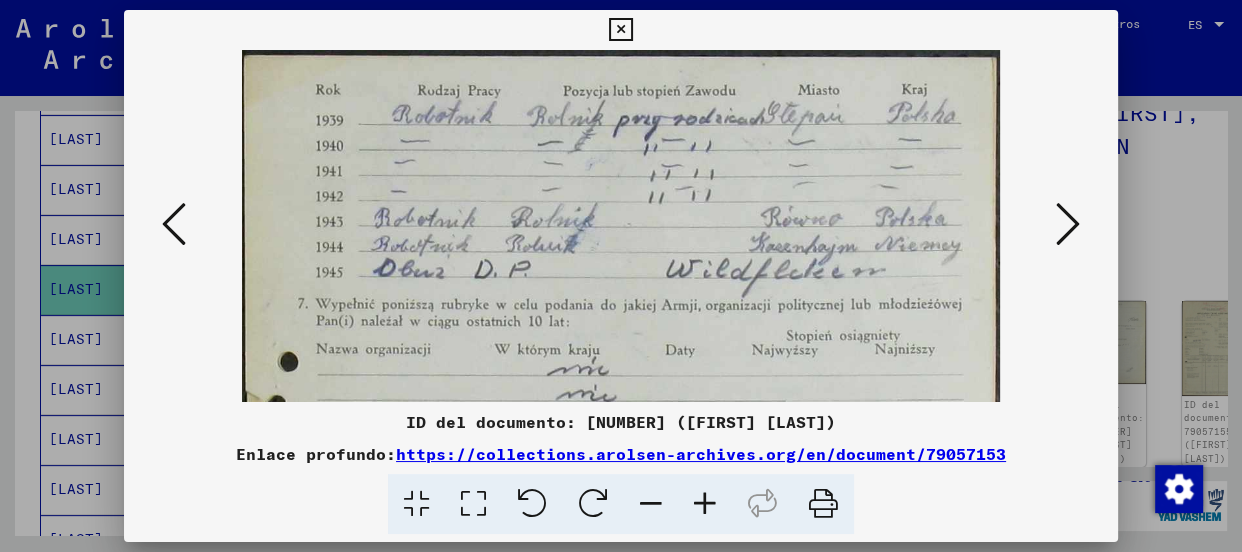 click at bounding box center (705, 504) 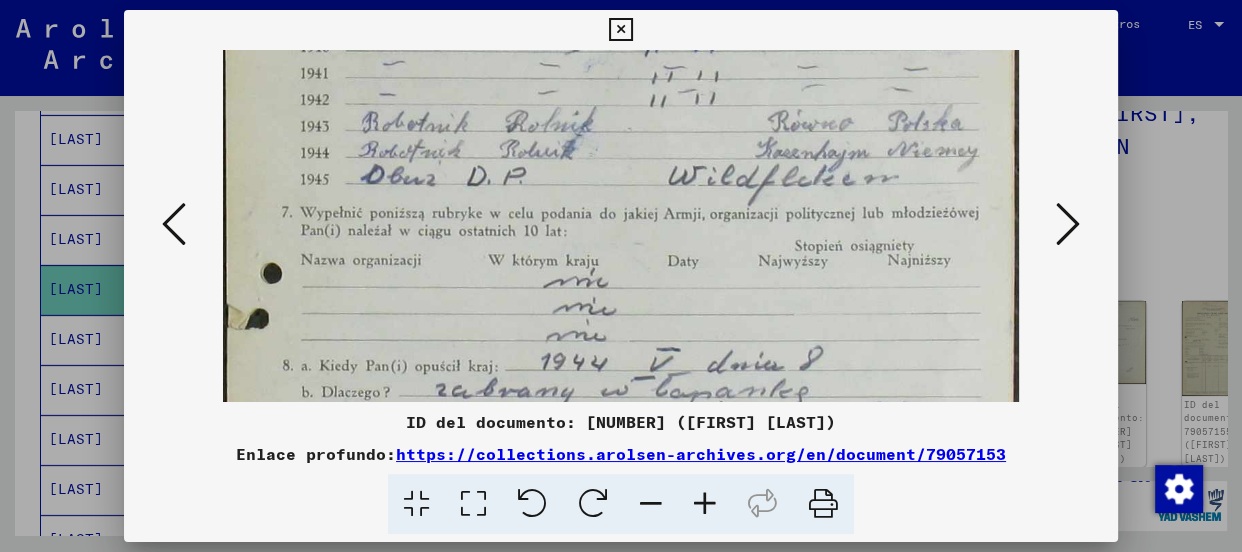scroll, scrollTop: 106, scrollLeft: 0, axis: vertical 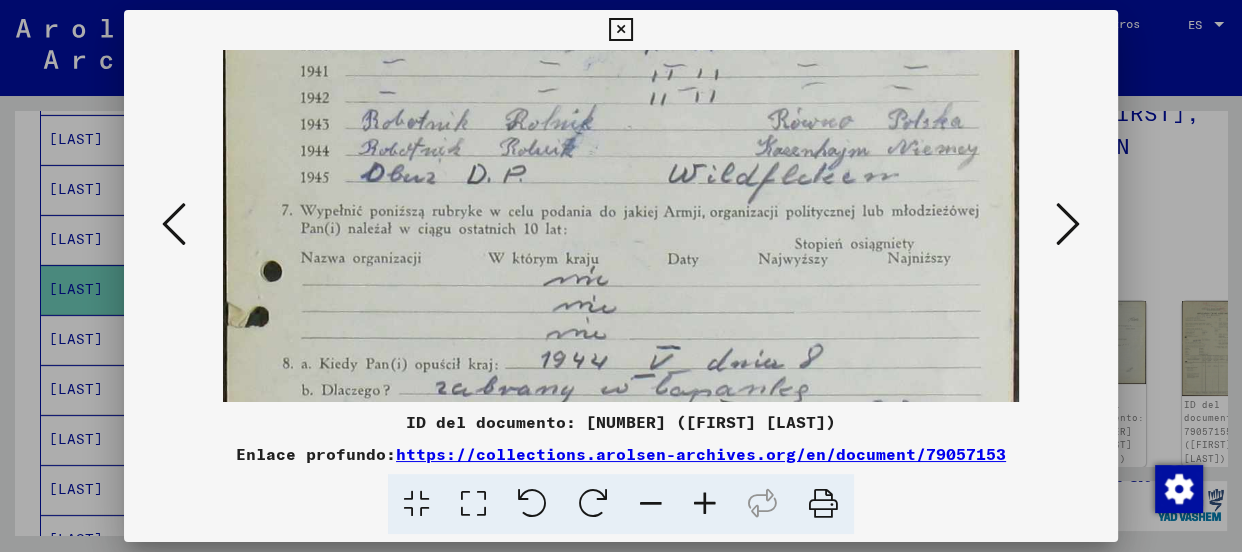 drag, startPoint x: 620, startPoint y: 330, endPoint x: 650, endPoint y: 267, distance: 69.77822 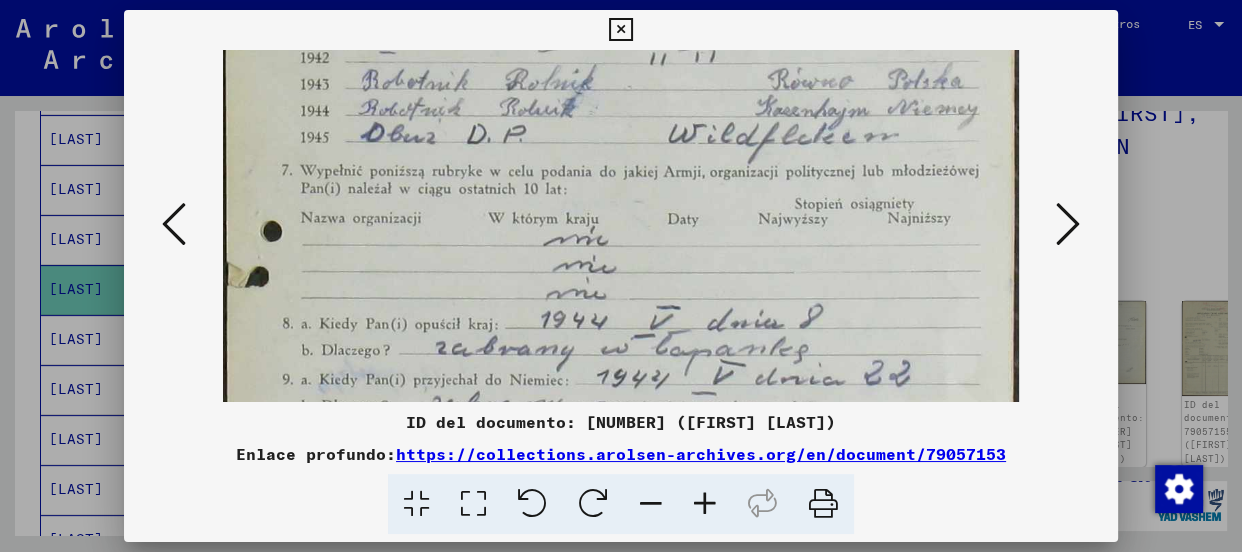 scroll, scrollTop: 166, scrollLeft: 0, axis: vertical 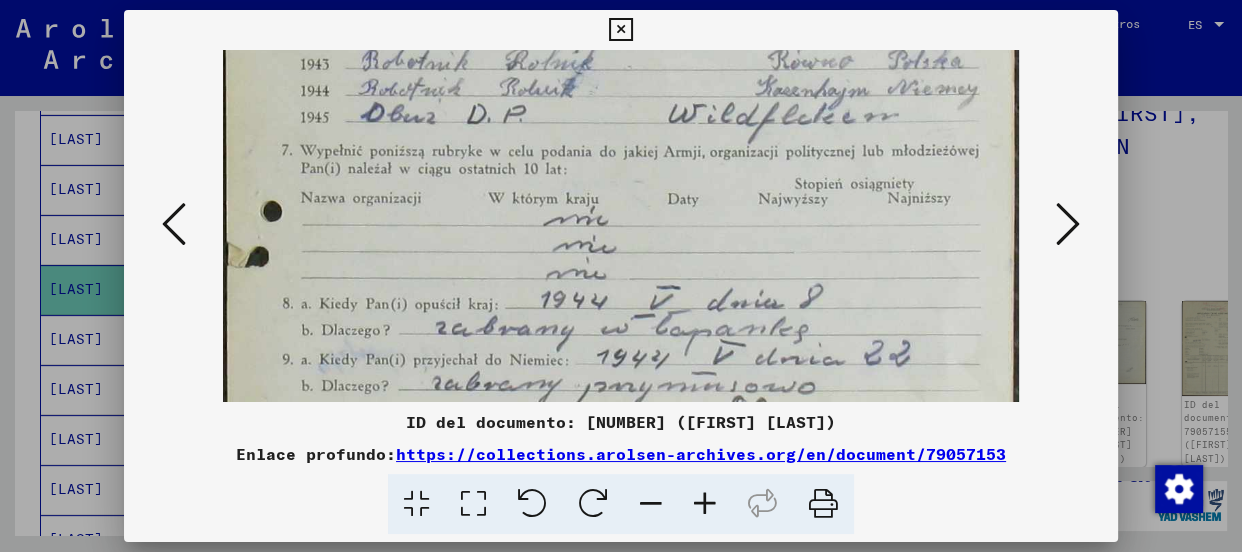 drag, startPoint x: 636, startPoint y: 299, endPoint x: 638, endPoint y: 241, distance: 58.034473 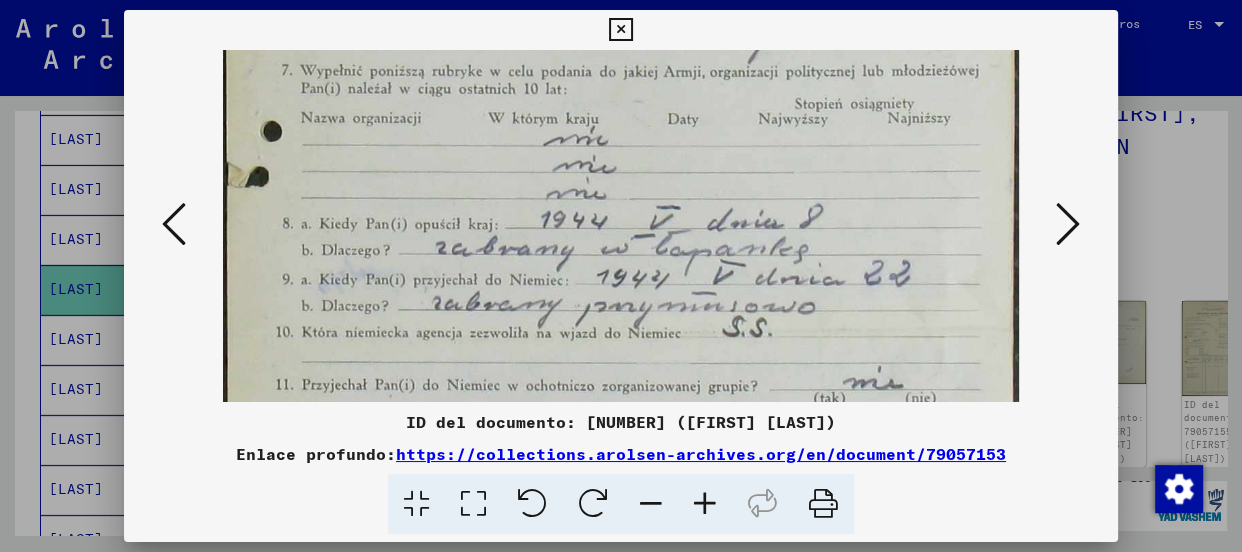 scroll, scrollTop: 259, scrollLeft: 0, axis: vertical 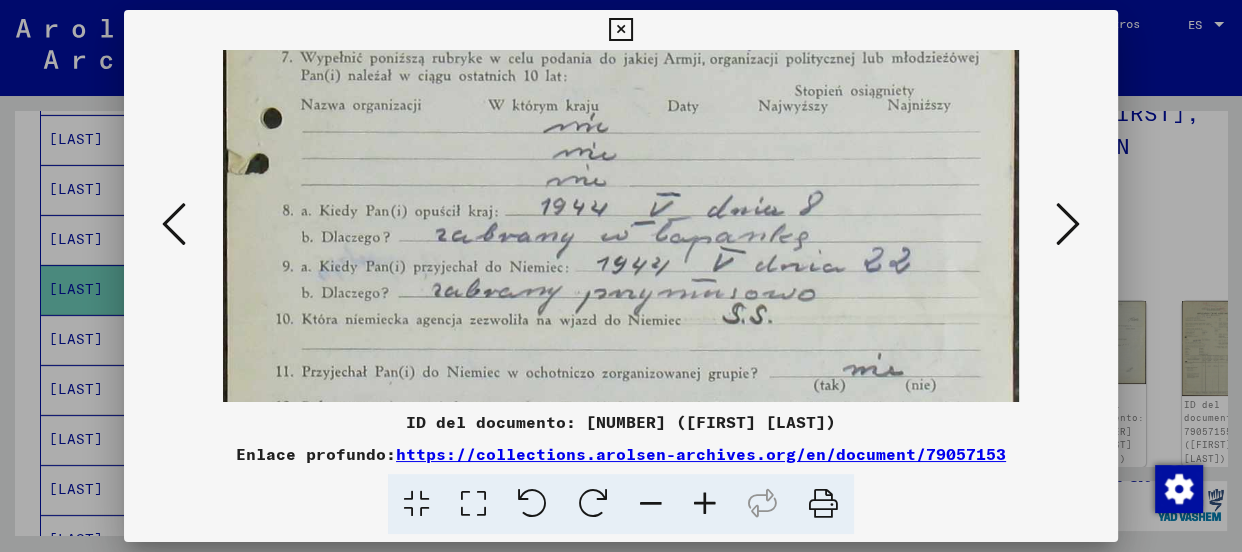 drag, startPoint x: 436, startPoint y: 260, endPoint x: 436, endPoint y: 240, distance: 20 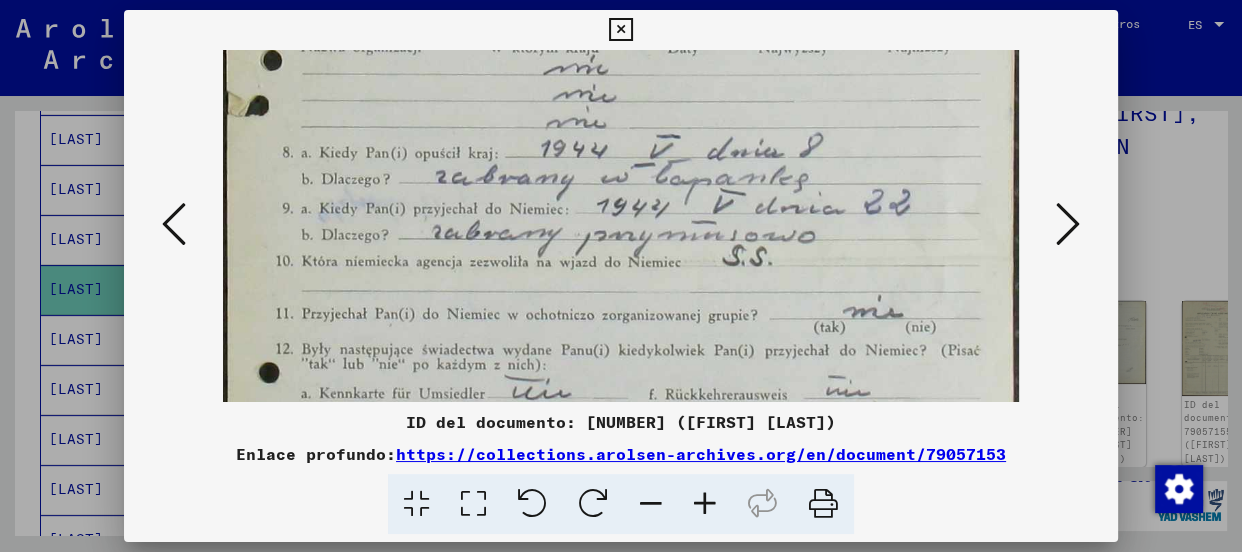 scroll, scrollTop: 334, scrollLeft: 0, axis: vertical 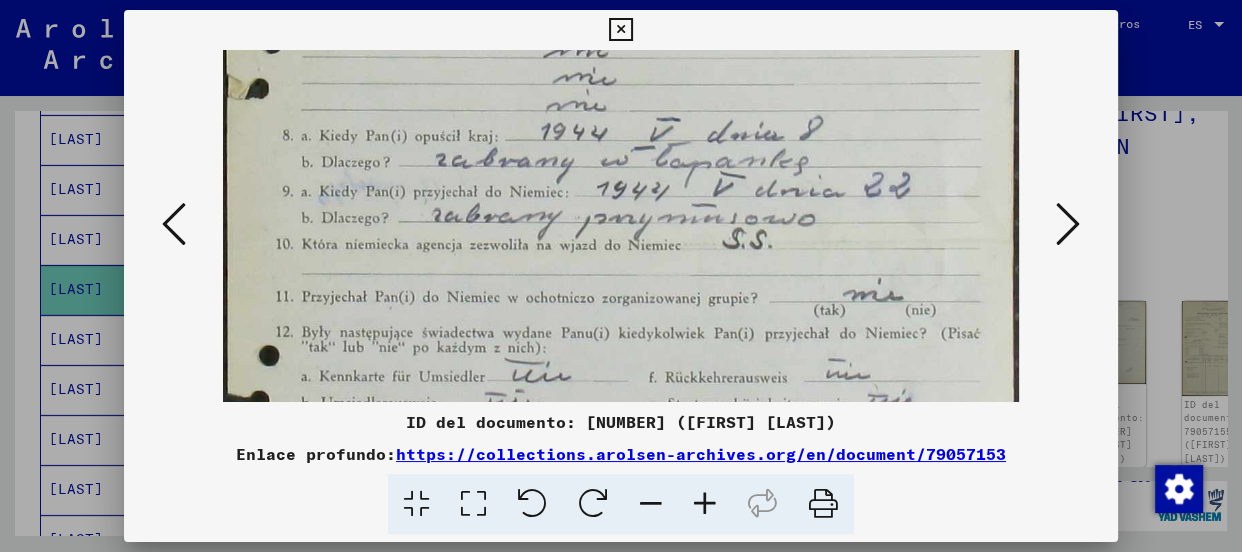 drag, startPoint x: 424, startPoint y: 331, endPoint x: 432, endPoint y: 253, distance: 78.40918 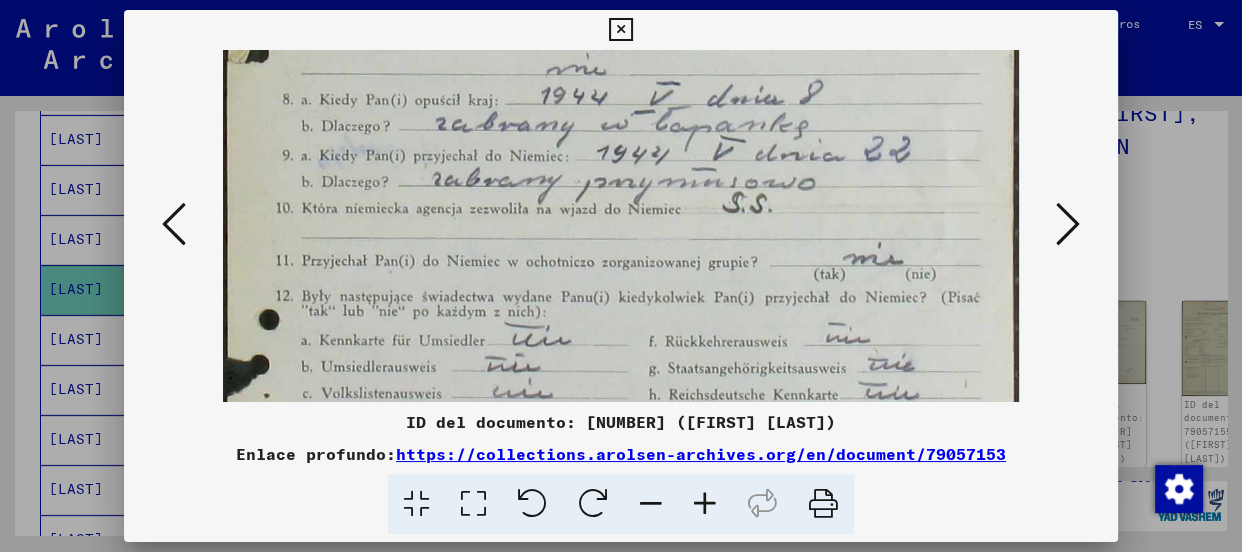 scroll, scrollTop: 414, scrollLeft: 0, axis: vertical 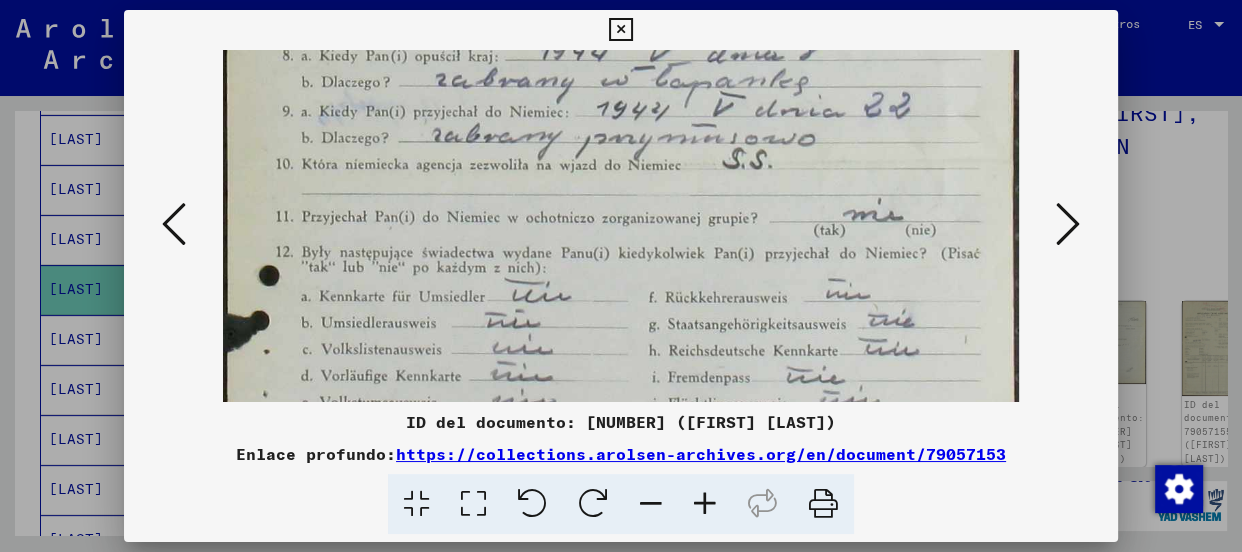 drag, startPoint x: 495, startPoint y: 331, endPoint x: 500, endPoint y: 251, distance: 80.1561 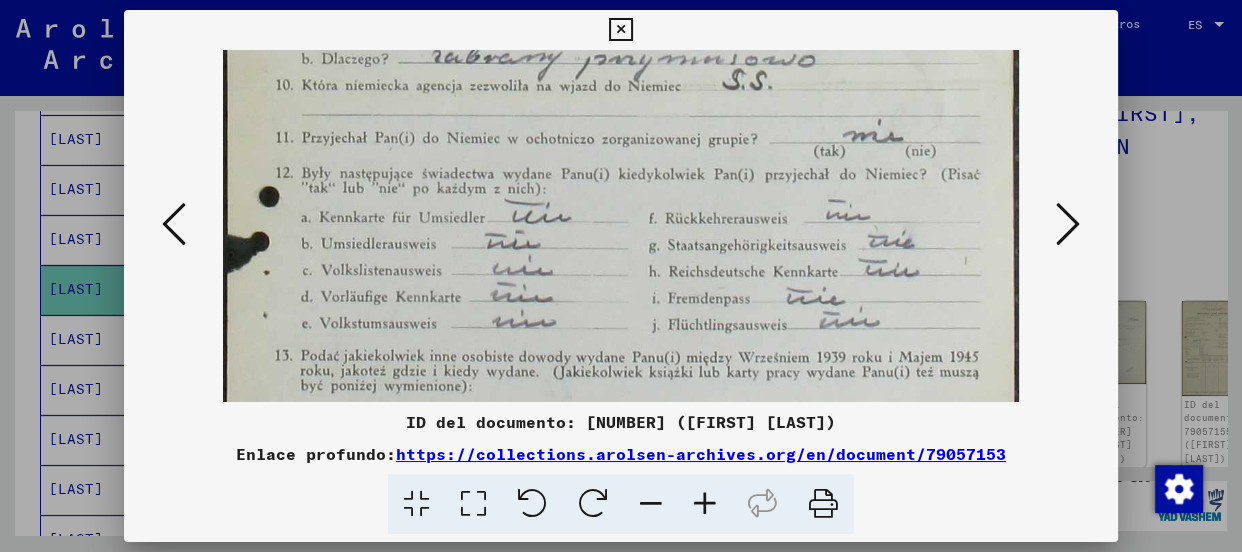 drag, startPoint x: 486, startPoint y: 341, endPoint x: 489, endPoint y: 261, distance: 80.05623 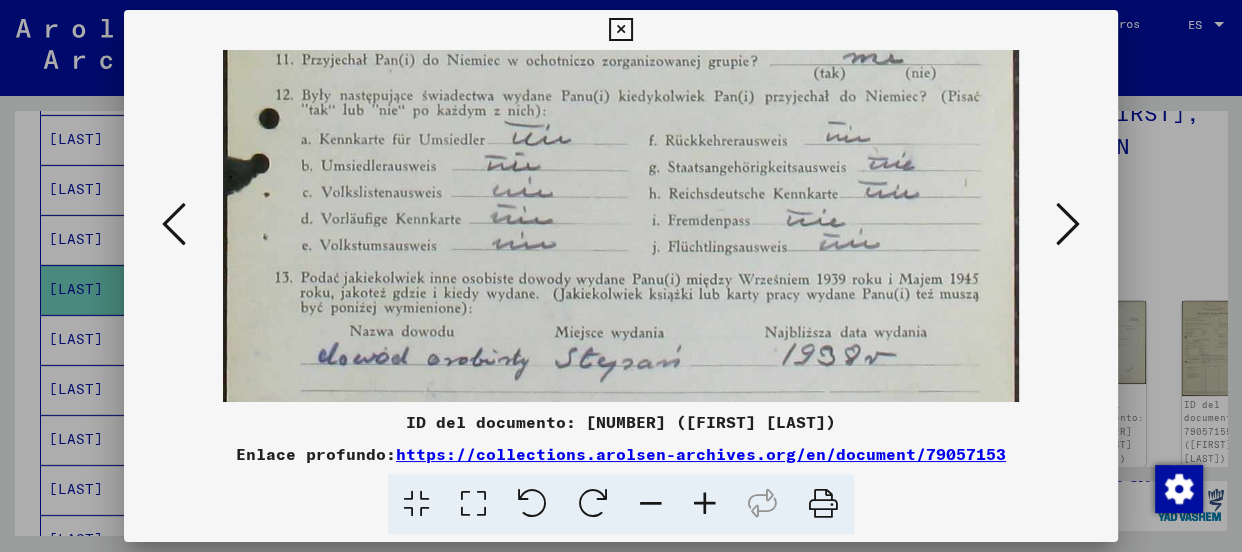 drag, startPoint x: 497, startPoint y: 340, endPoint x: 511, endPoint y: 260, distance: 81.21576 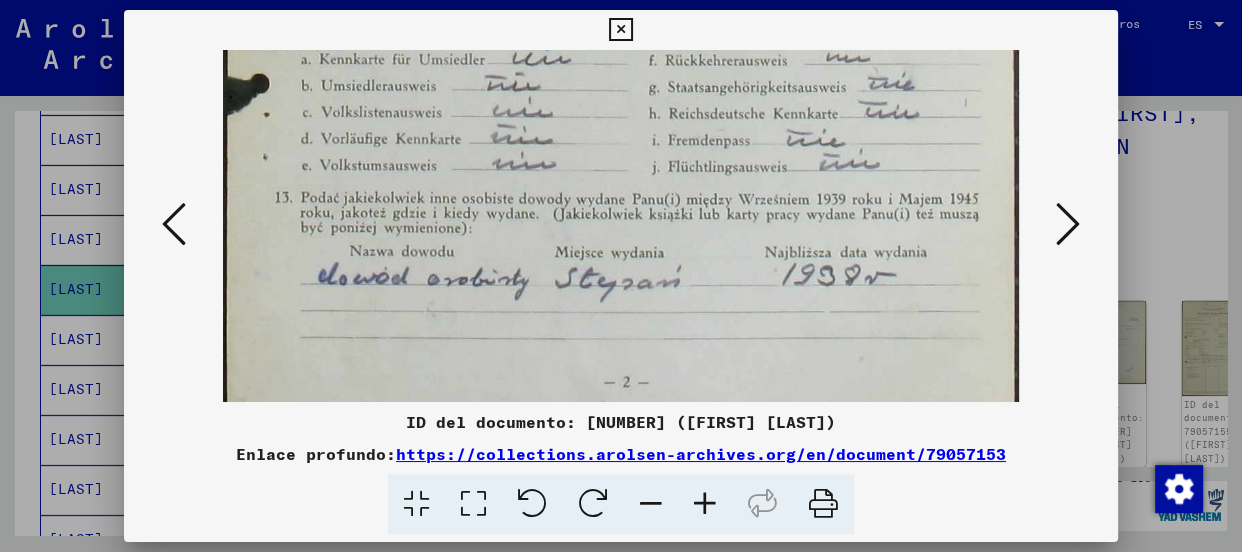 scroll, scrollTop: 662, scrollLeft: 0, axis: vertical 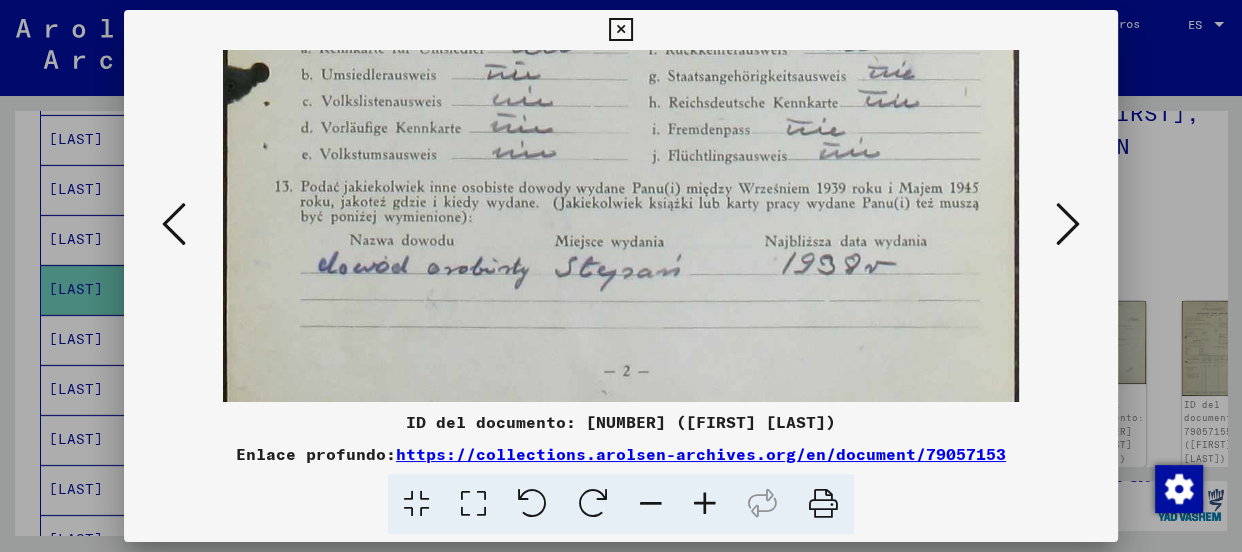 drag, startPoint x: 536, startPoint y: 280, endPoint x: 549, endPoint y: 230, distance: 51.662365 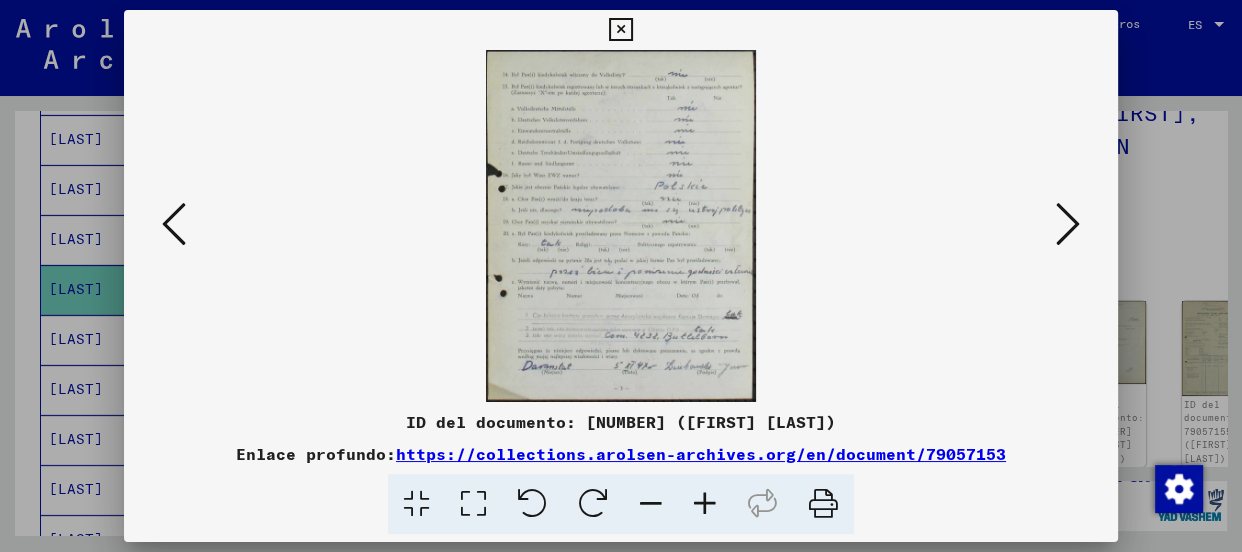 click at bounding box center [705, 504] 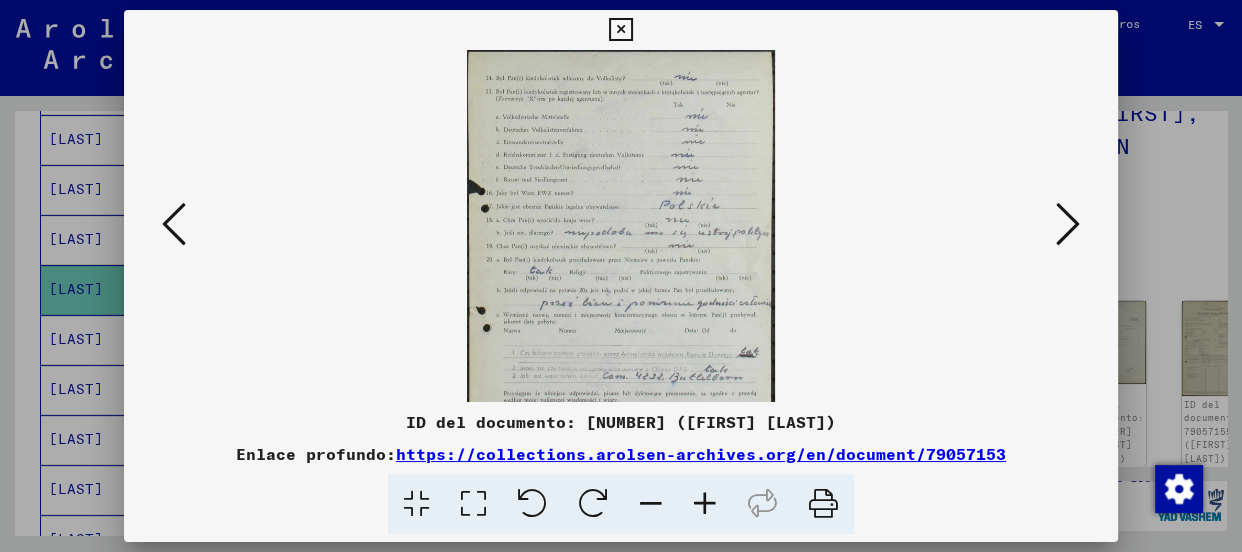 click at bounding box center (705, 504) 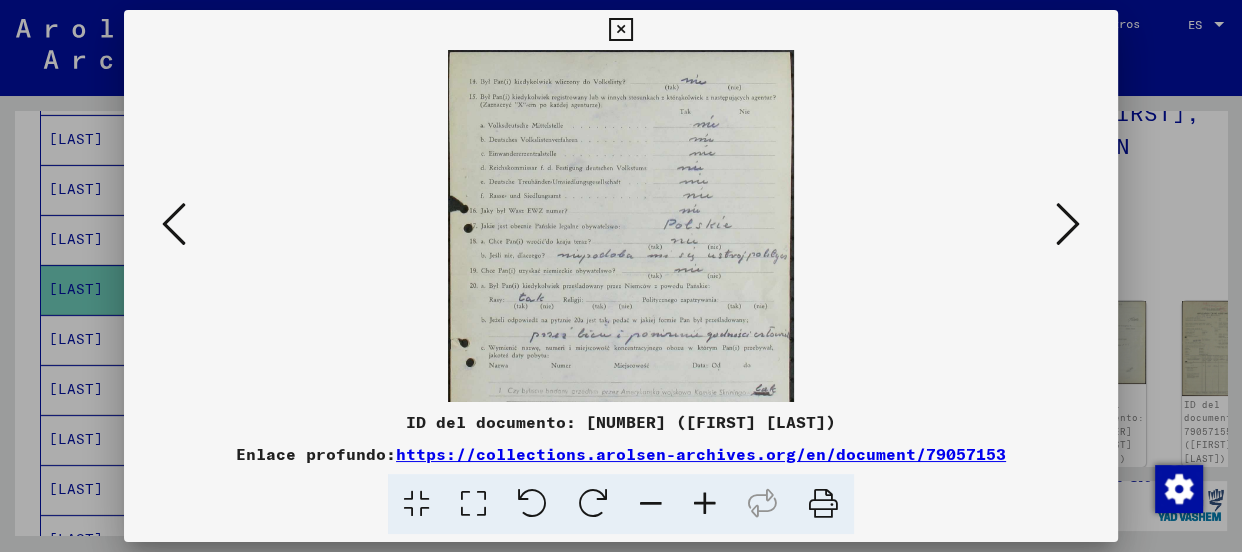 click at bounding box center (705, 504) 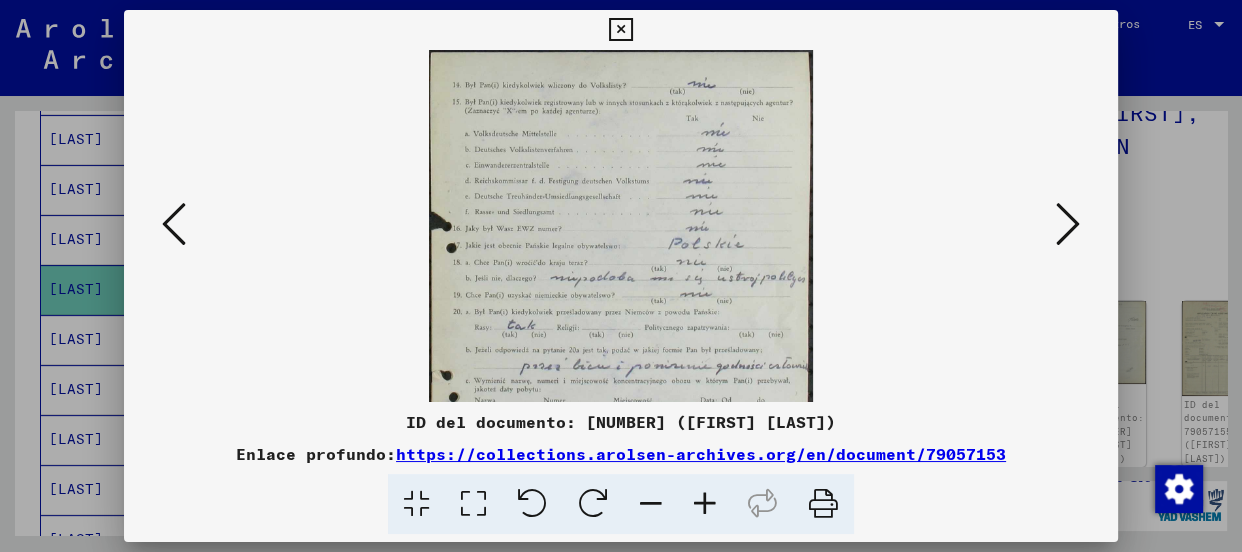 click at bounding box center [705, 504] 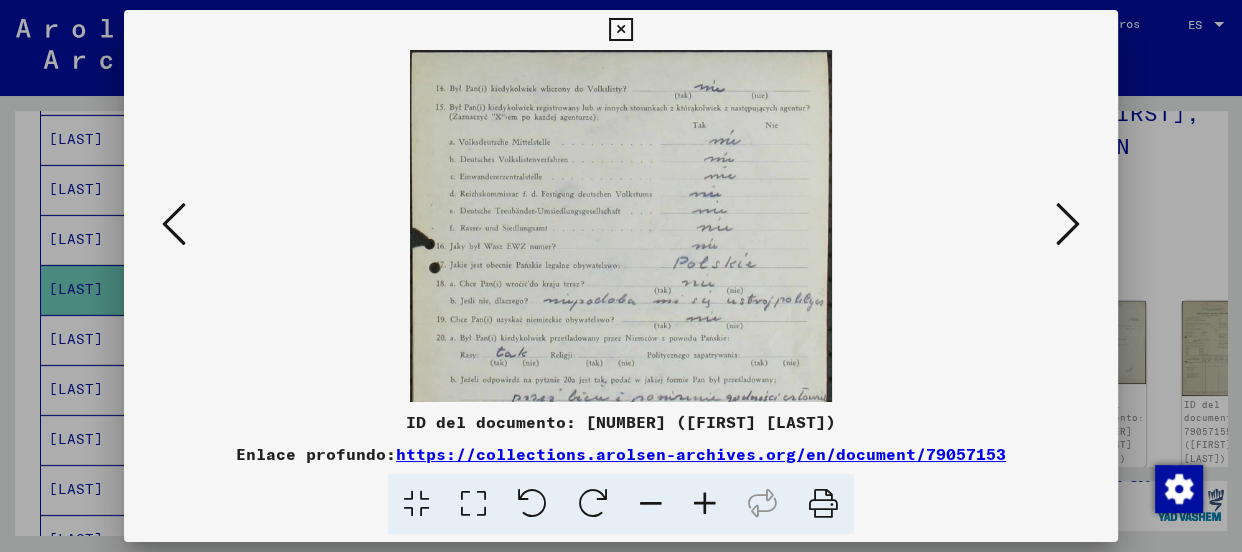 click at bounding box center (705, 504) 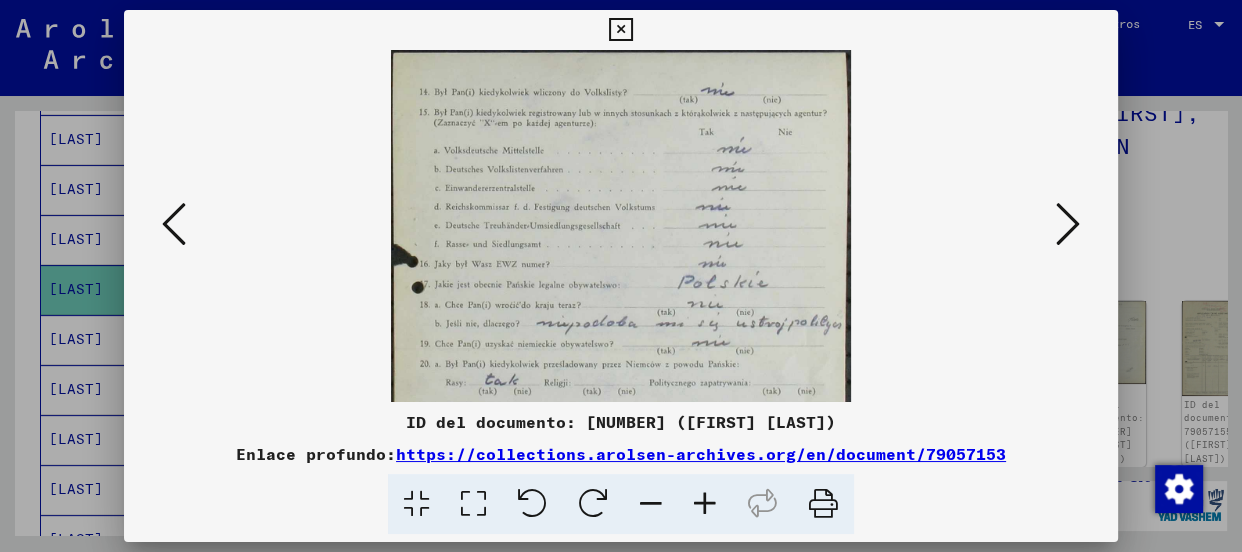 click at bounding box center (705, 504) 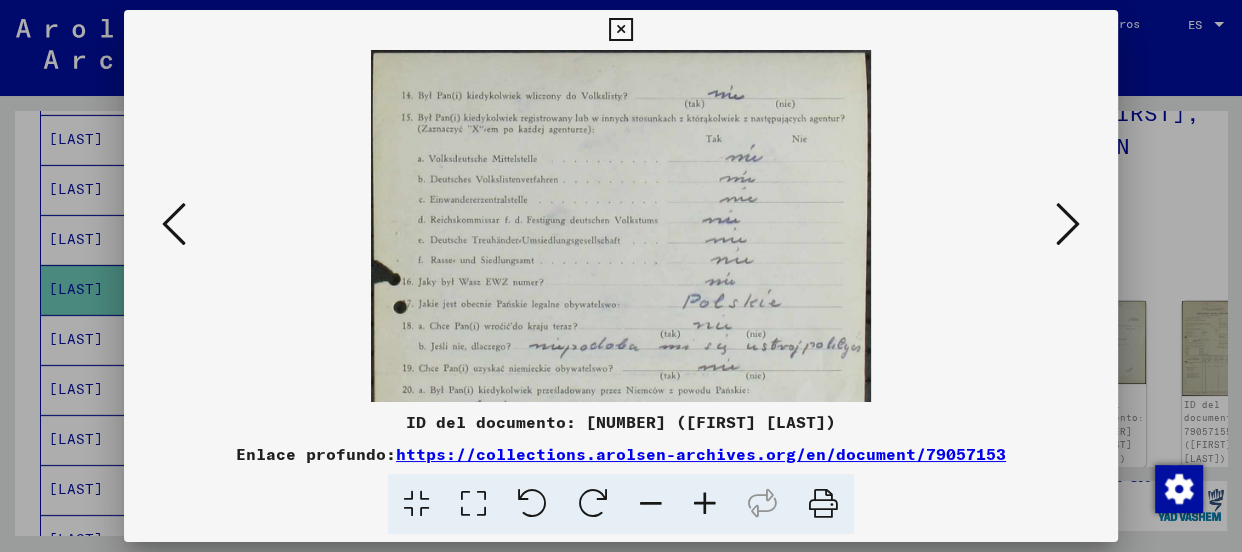 click at bounding box center (705, 504) 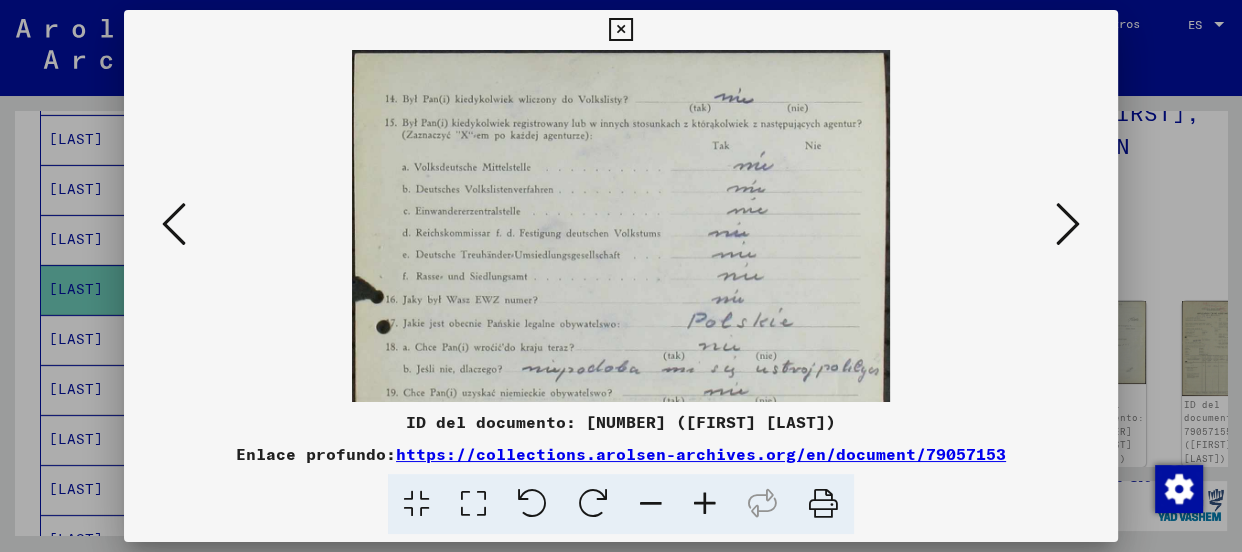 click at bounding box center (705, 504) 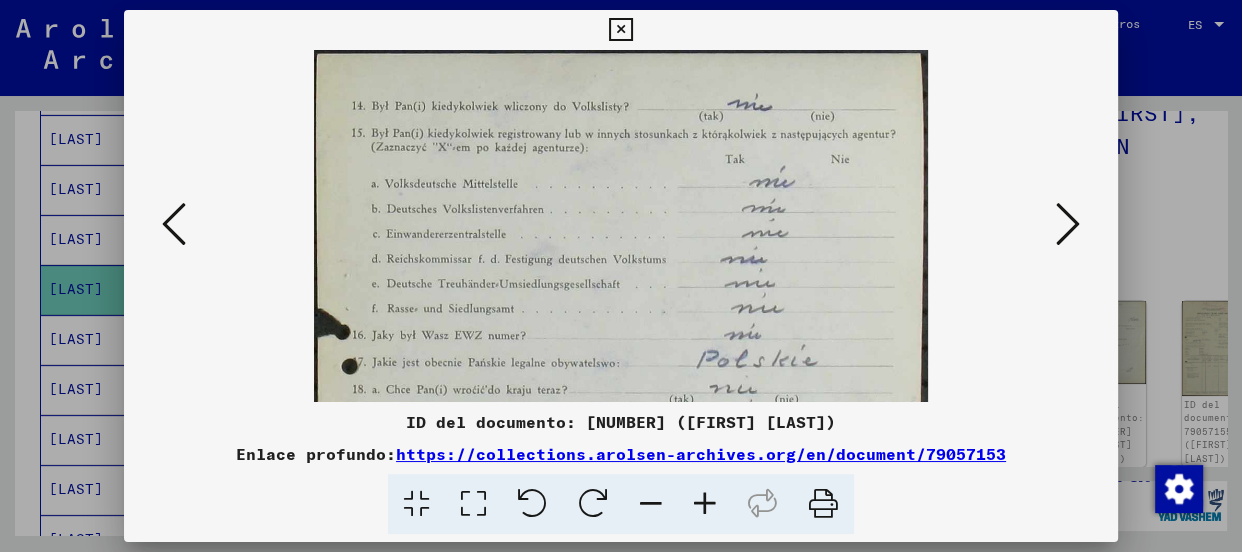 click at bounding box center [705, 504] 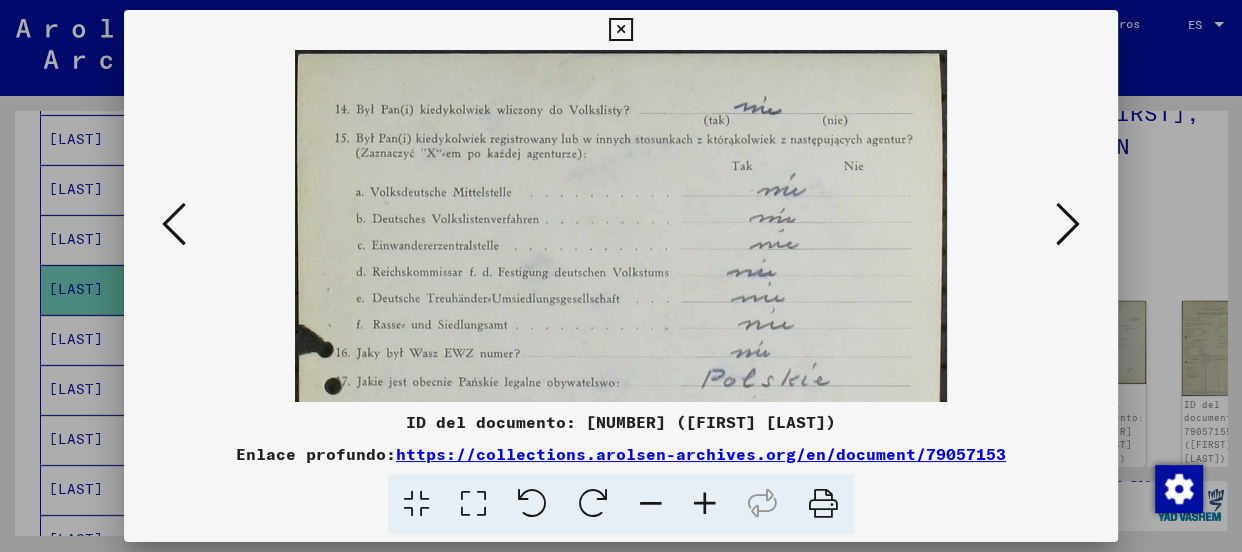 click at bounding box center [705, 504] 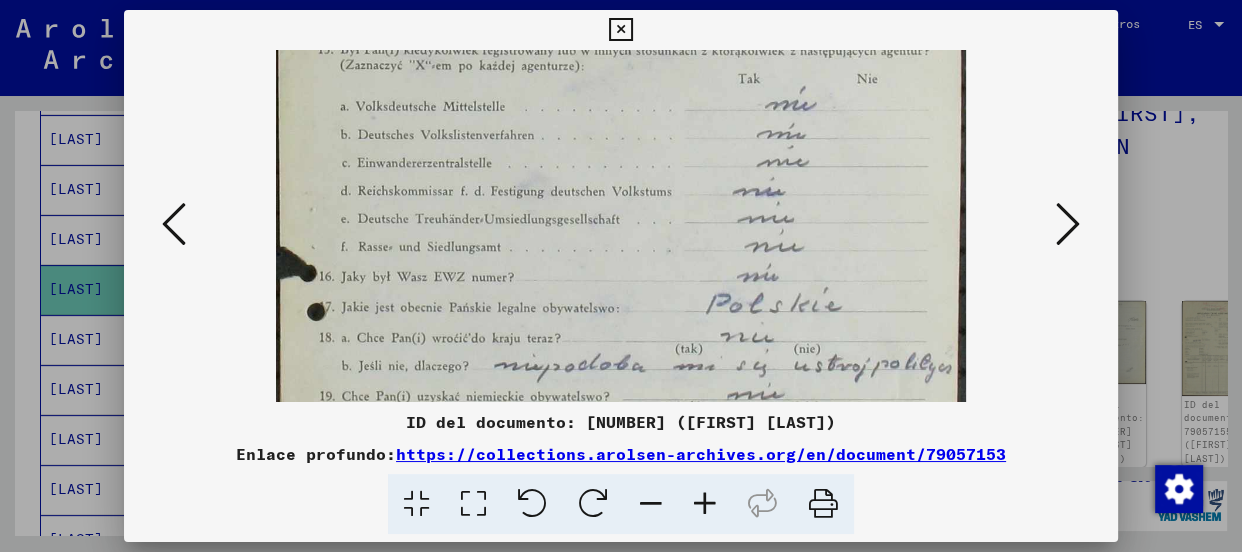 scroll, scrollTop: 120, scrollLeft: 0, axis: vertical 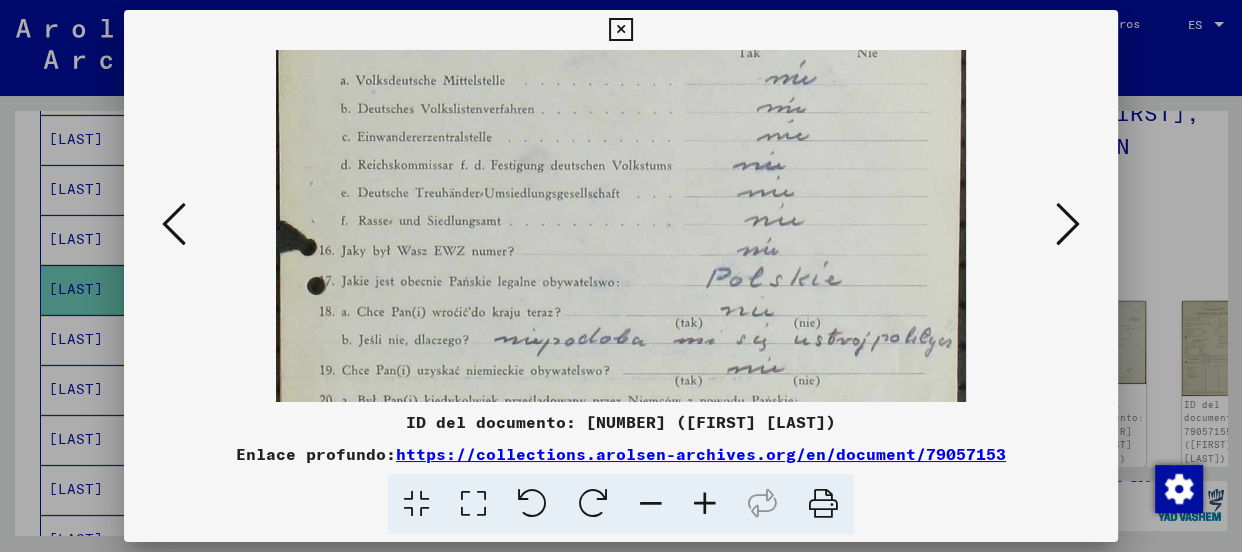 drag, startPoint x: 684, startPoint y: 294, endPoint x: 719, endPoint y: 173, distance: 125.96031 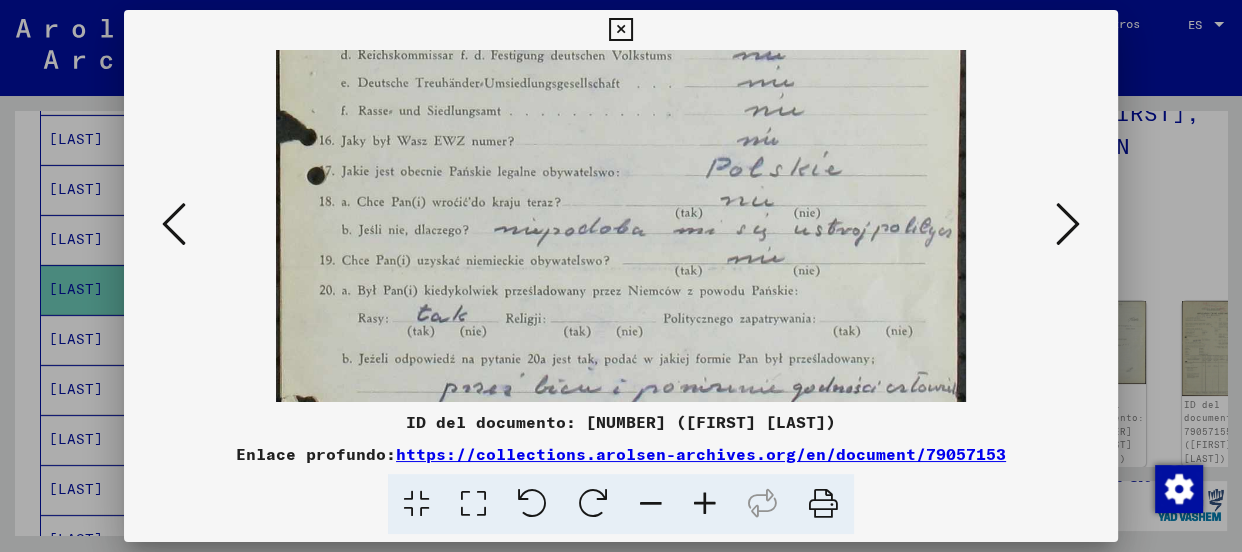 drag, startPoint x: 673, startPoint y: 319, endPoint x: 682, endPoint y: 208, distance: 111.364265 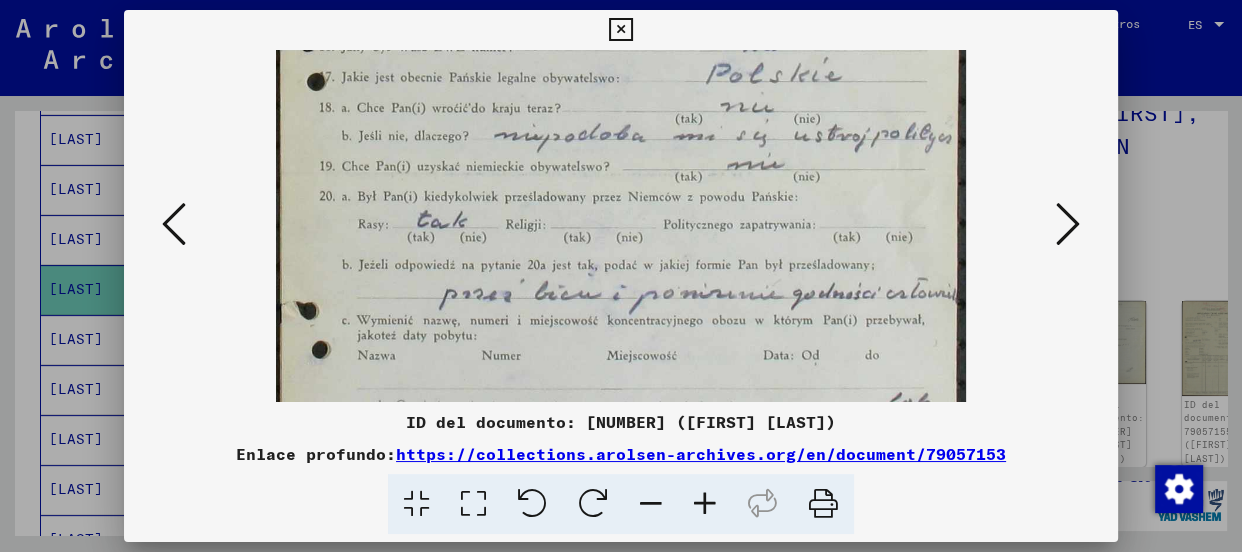 scroll, scrollTop: 325, scrollLeft: 0, axis: vertical 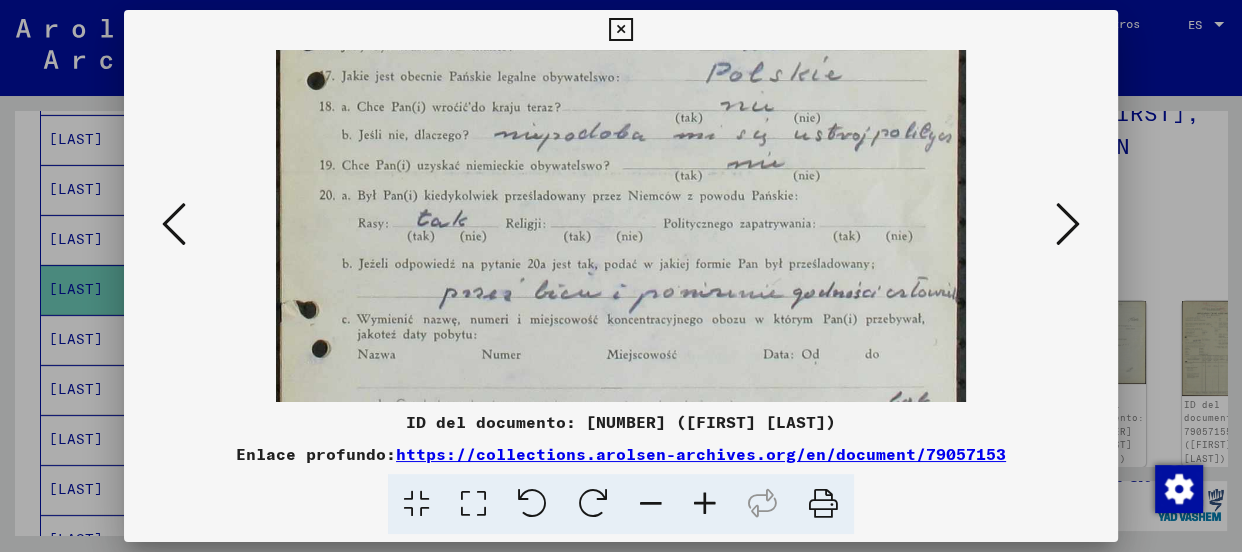 drag, startPoint x: 650, startPoint y: 282, endPoint x: 639, endPoint y: 187, distance: 95.63472 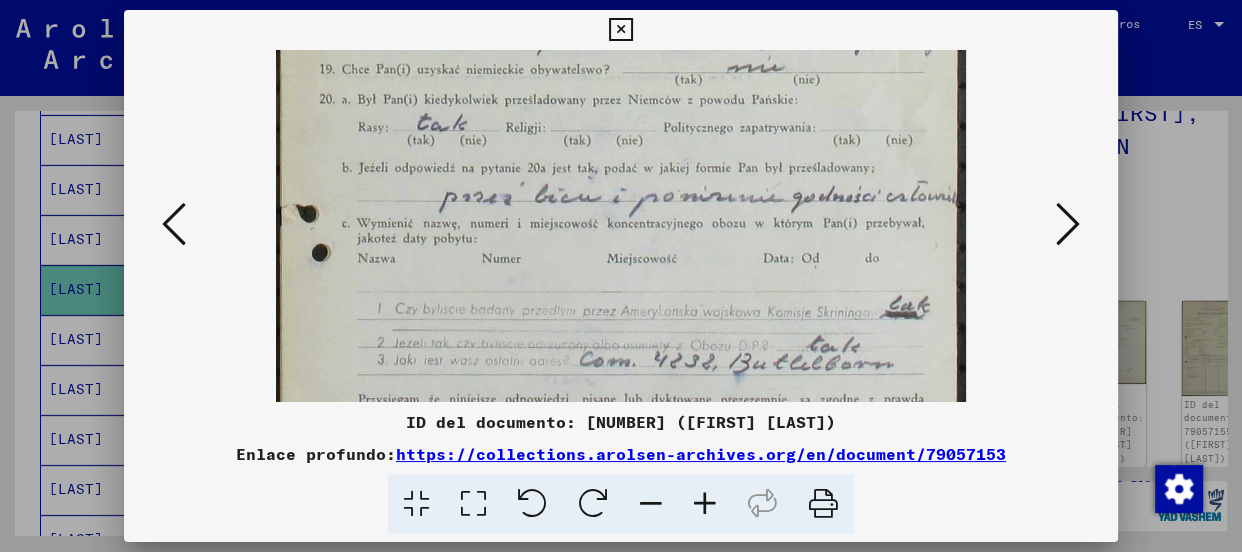 drag, startPoint x: 686, startPoint y: 286, endPoint x: 633, endPoint y: 193, distance: 107.042046 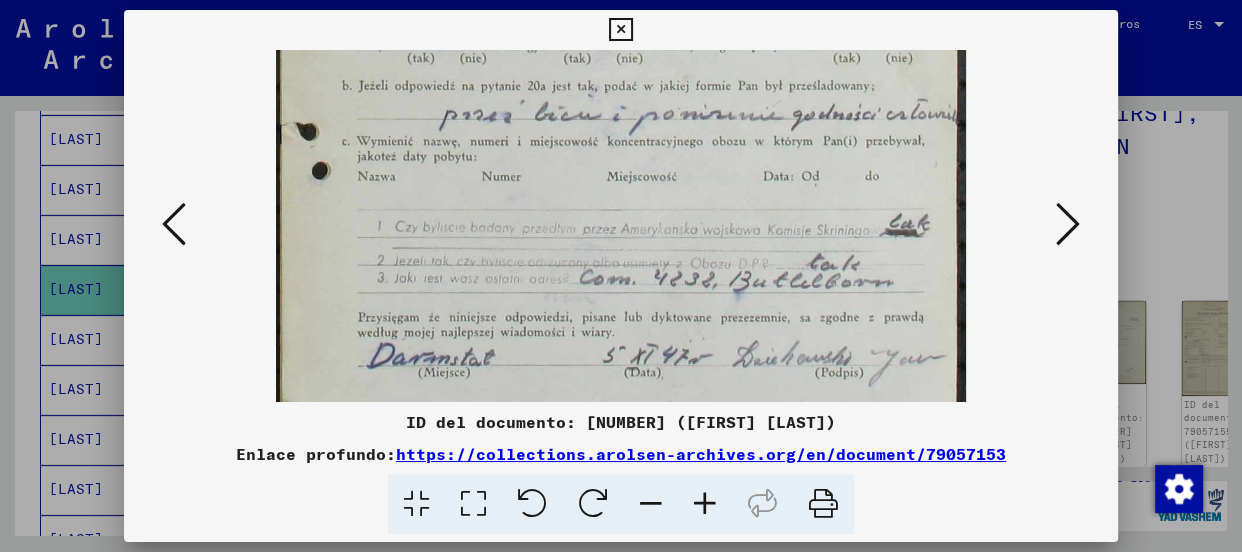 drag, startPoint x: 650, startPoint y: 208, endPoint x: 651, endPoint y: 191, distance: 17.029387 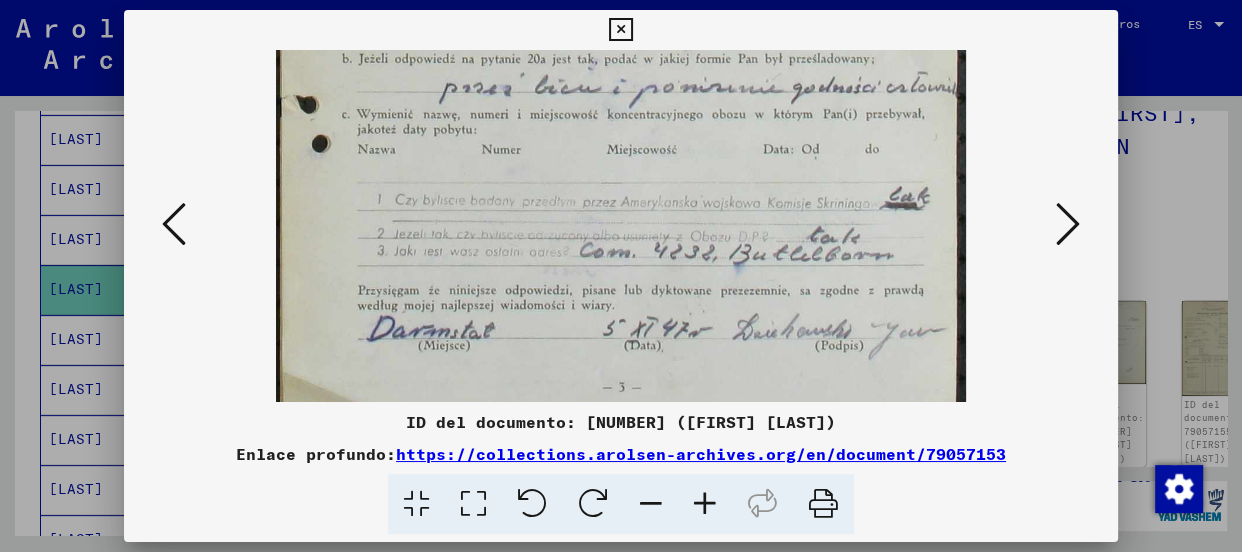 scroll, scrollTop: 546, scrollLeft: 0, axis: vertical 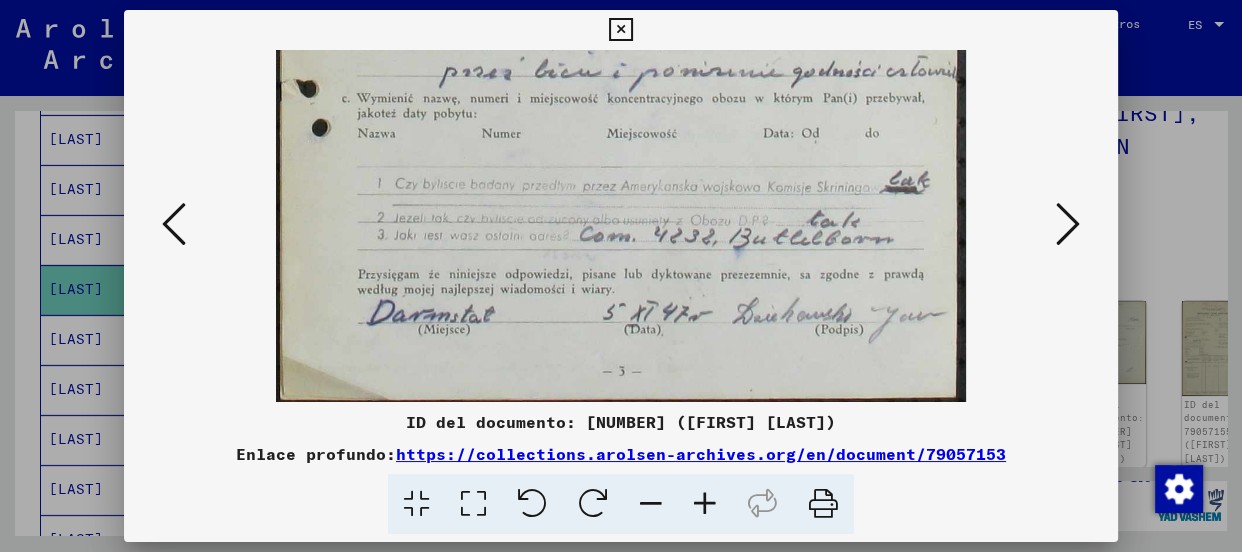 drag, startPoint x: 600, startPoint y: 227, endPoint x: 606, endPoint y: 185, distance: 42.426407 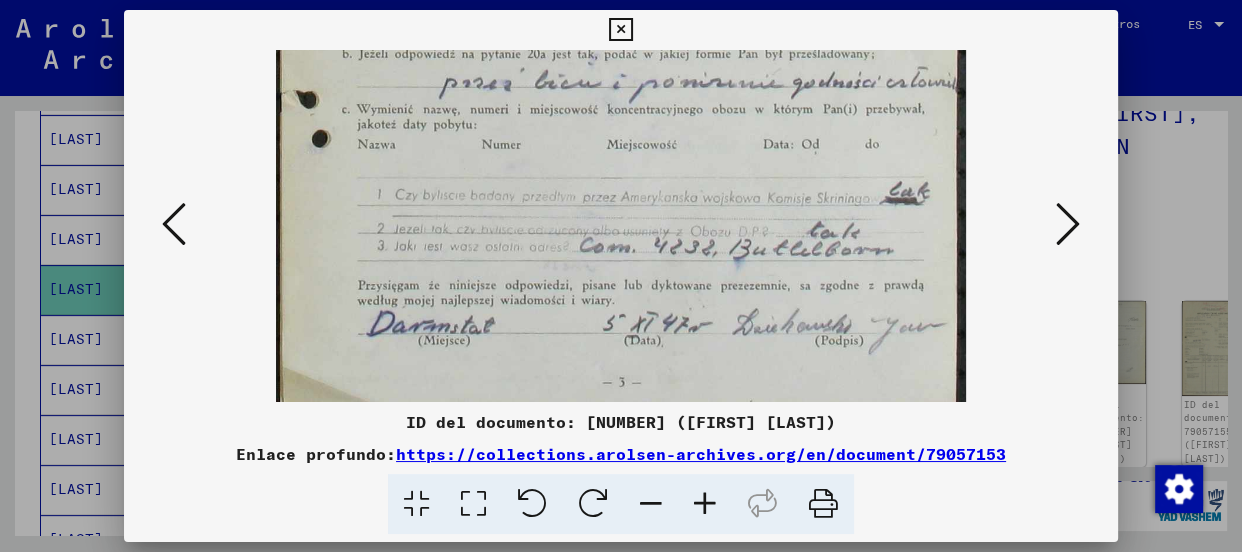 scroll, scrollTop: 529, scrollLeft: 0, axis: vertical 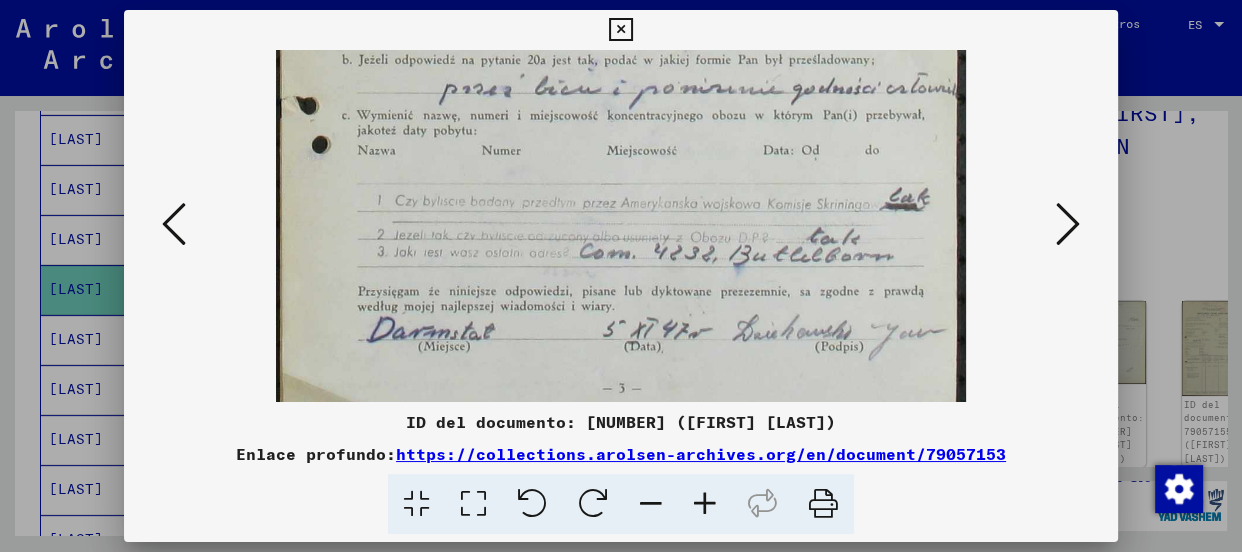 drag, startPoint x: 541, startPoint y: 348, endPoint x: 551, endPoint y: 367, distance: 21.470911 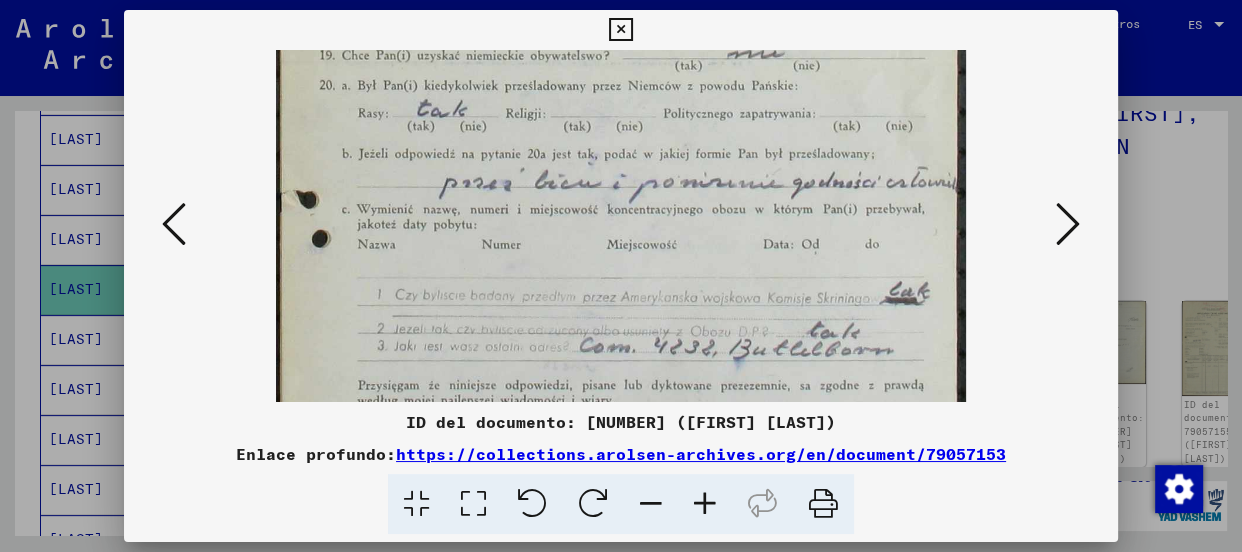 scroll, scrollTop: 550, scrollLeft: 0, axis: vertical 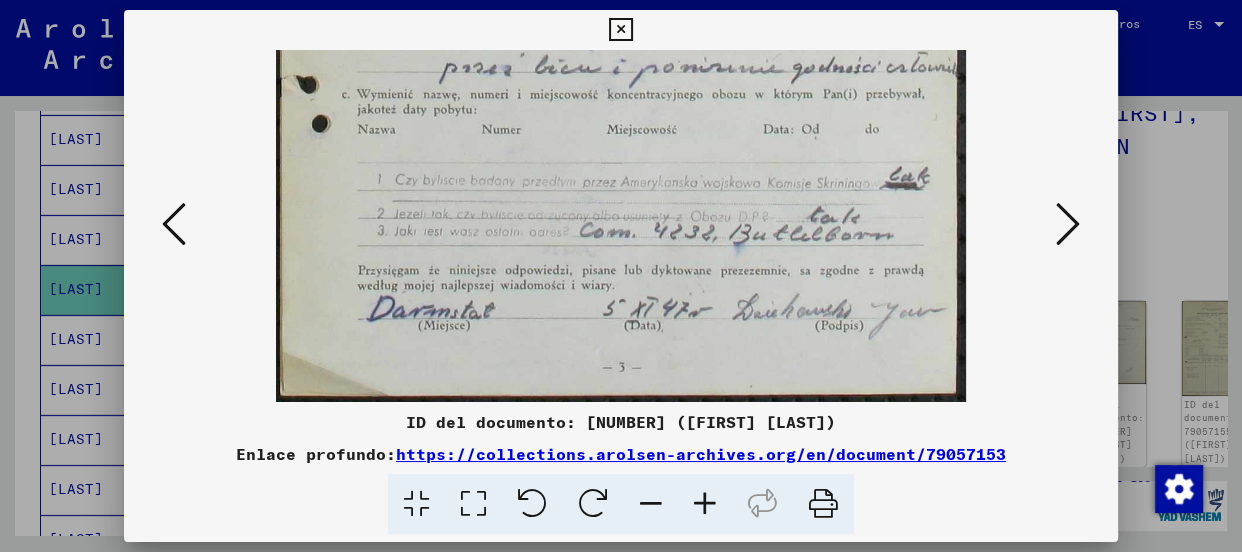 drag, startPoint x: 544, startPoint y: 200, endPoint x: 638, endPoint y: 195, distance: 94.13288 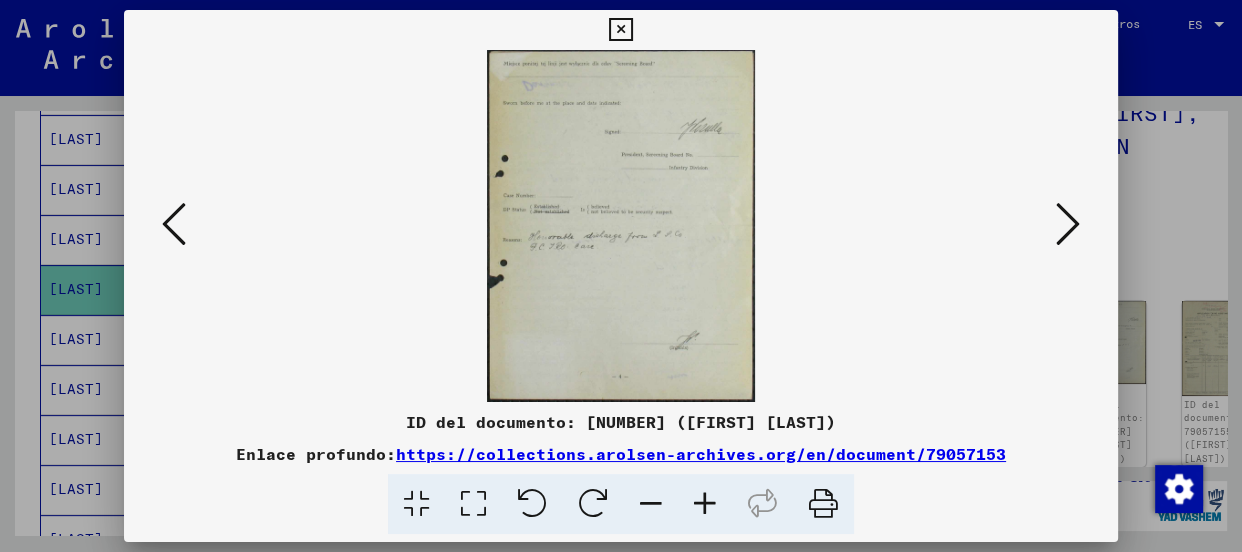 click at bounding box center (705, 504) 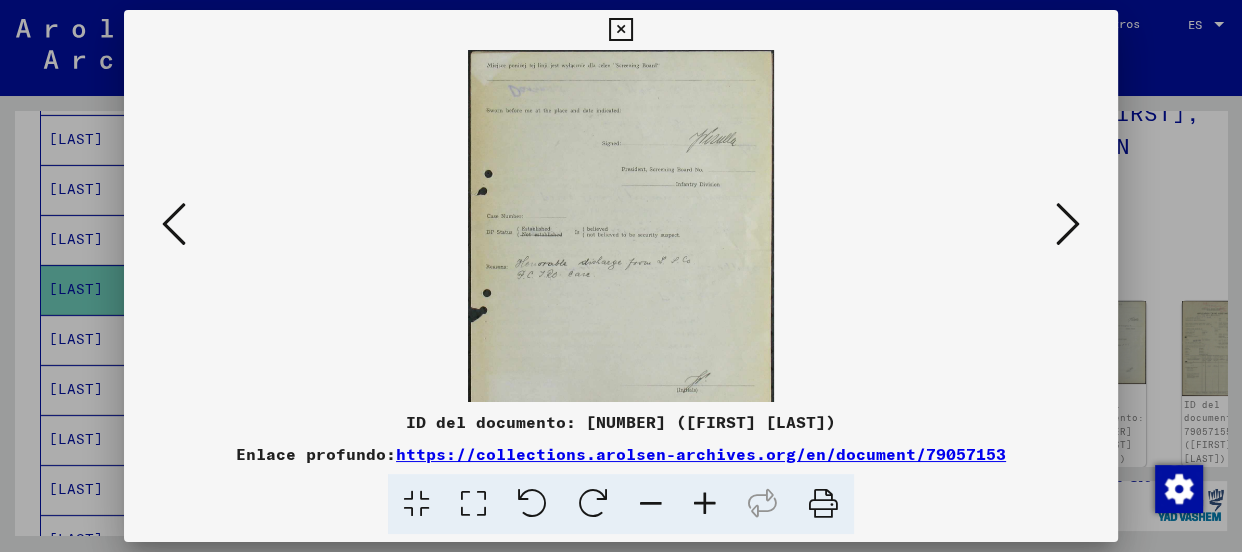 click at bounding box center [705, 504] 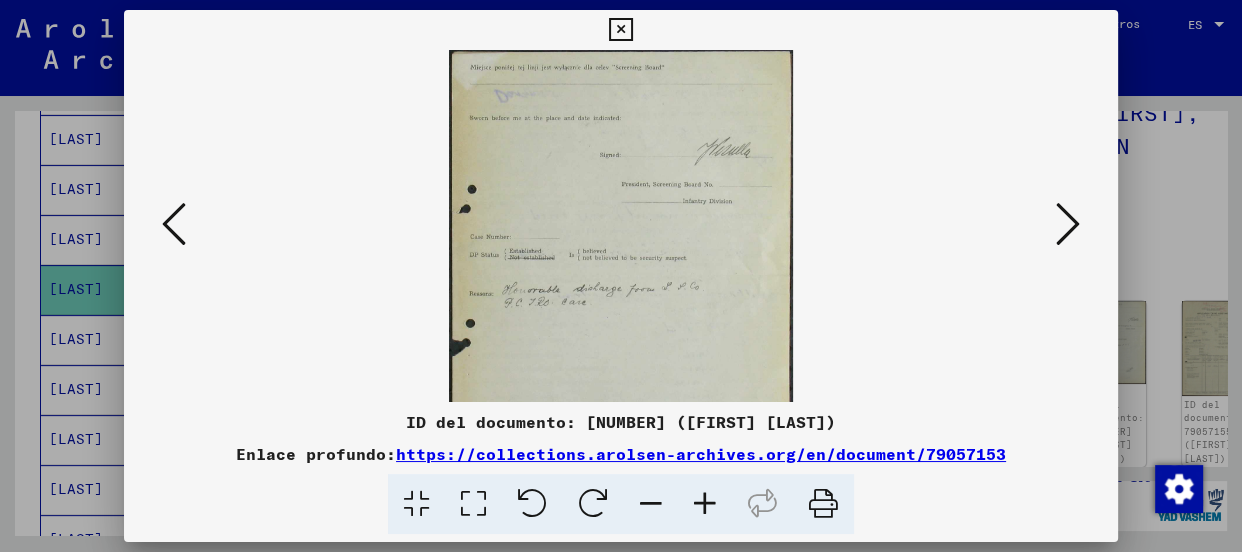 click at bounding box center (705, 504) 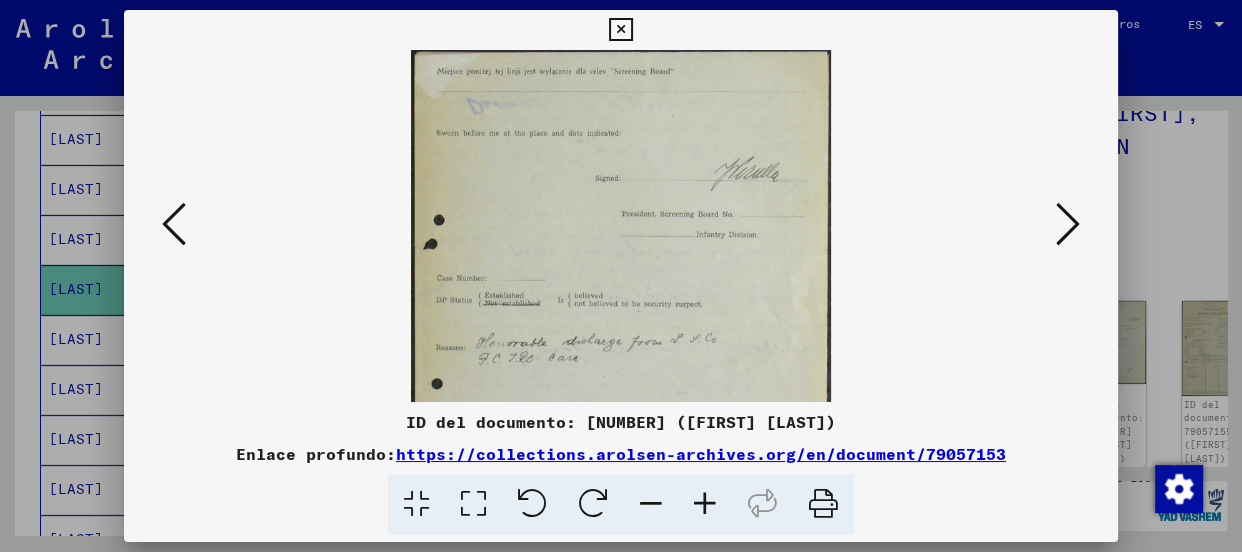 click at bounding box center (705, 504) 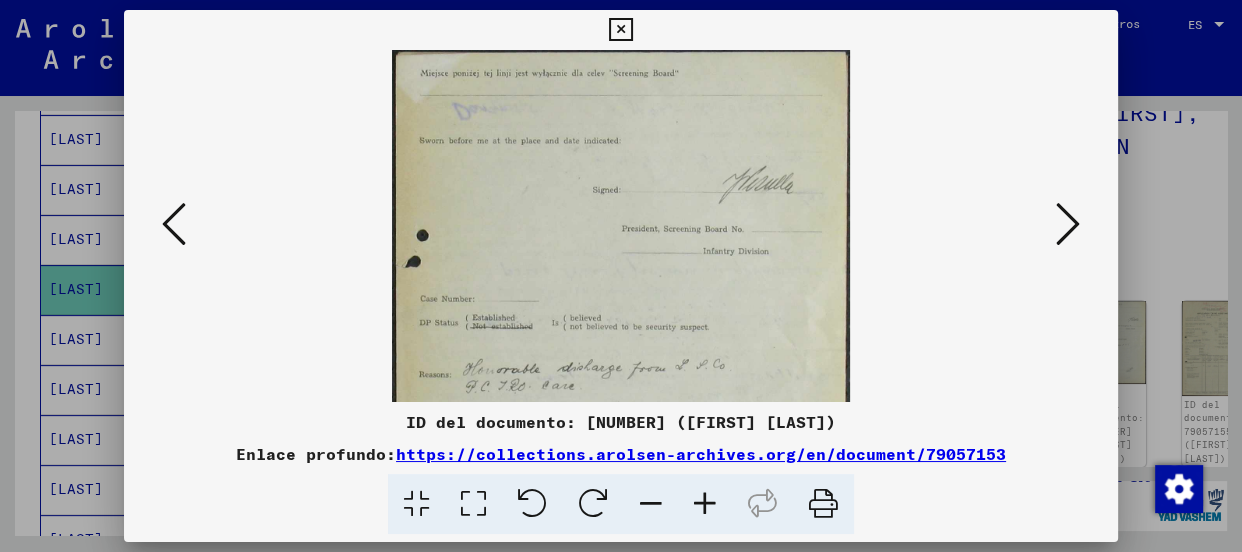 click at bounding box center (705, 504) 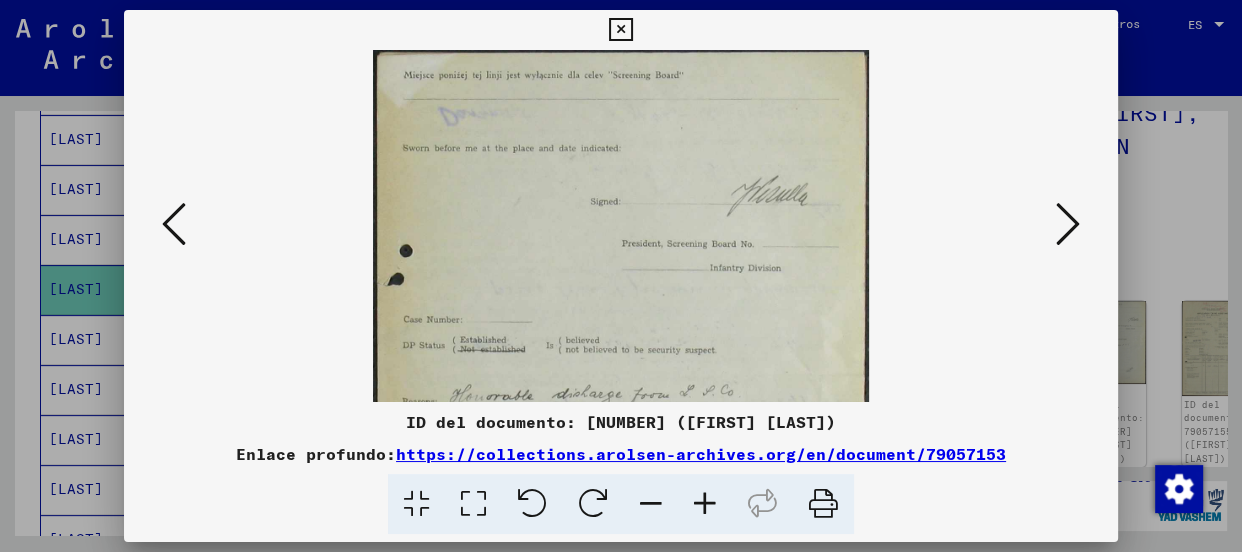 click at bounding box center (705, 504) 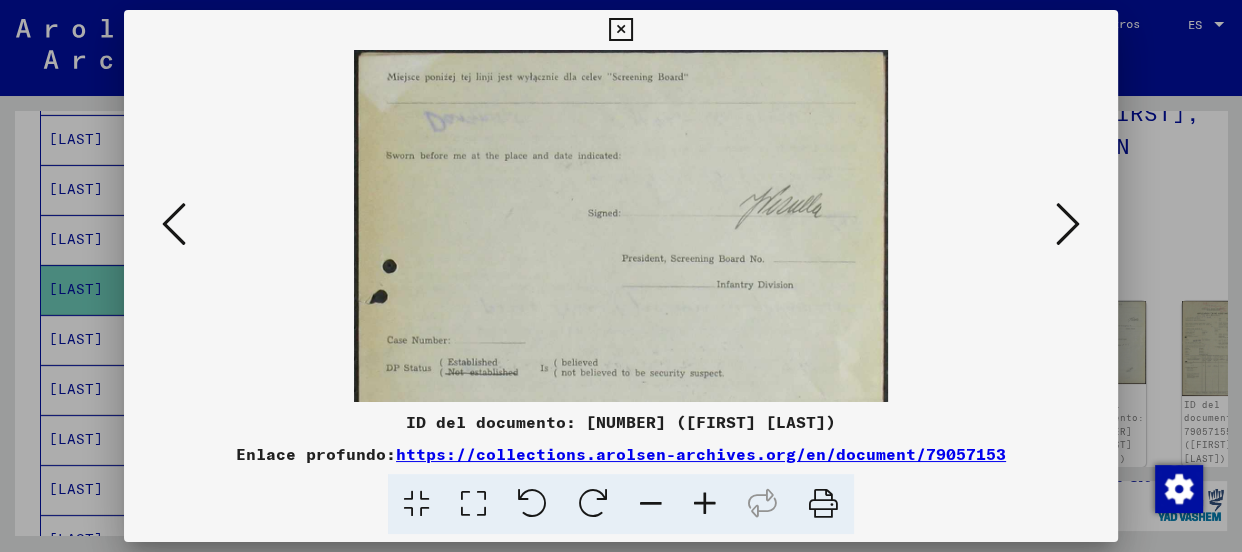 click at bounding box center [705, 504] 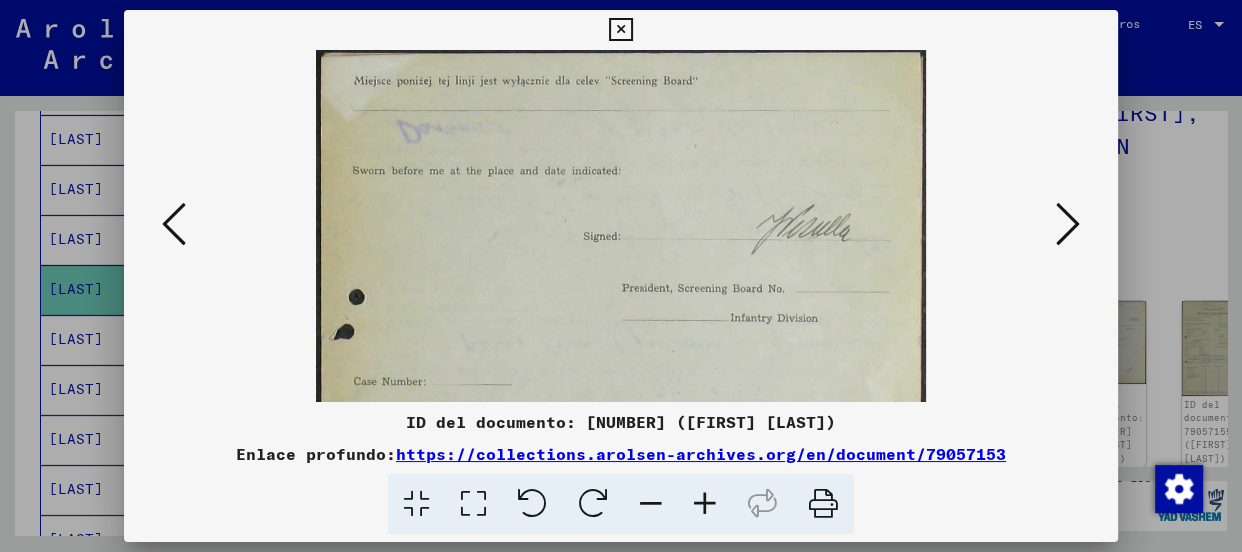 click at bounding box center (705, 504) 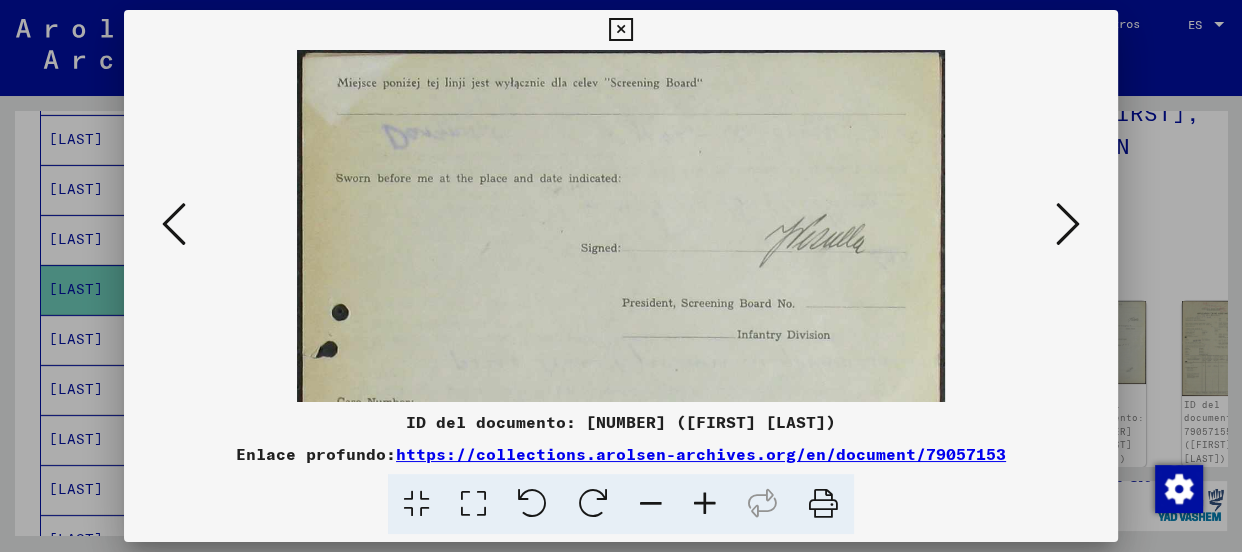 click at bounding box center [705, 504] 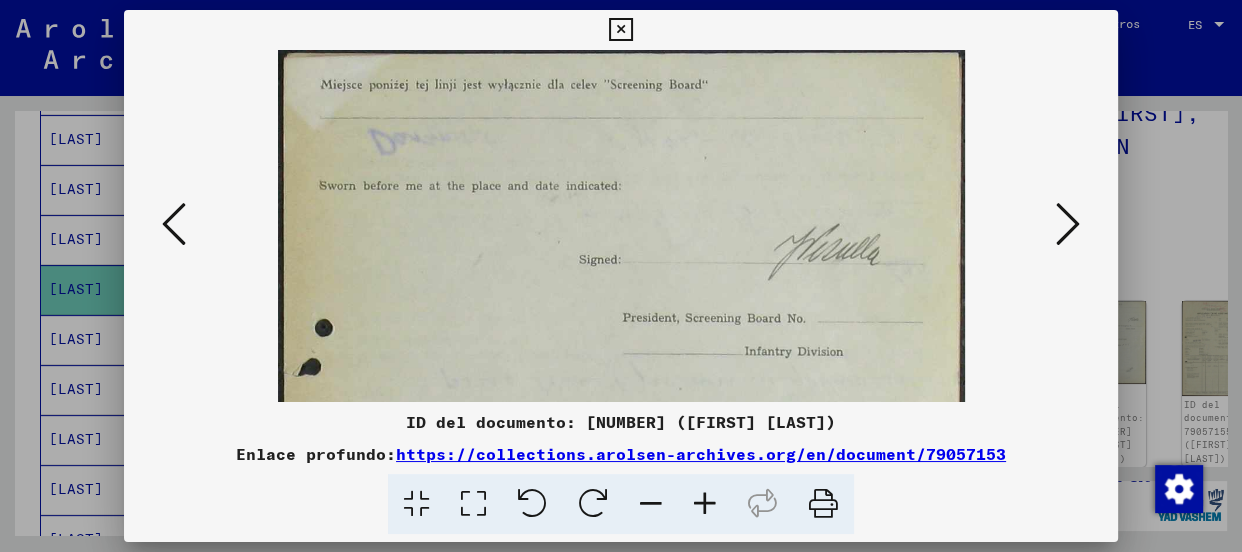 click at bounding box center (705, 504) 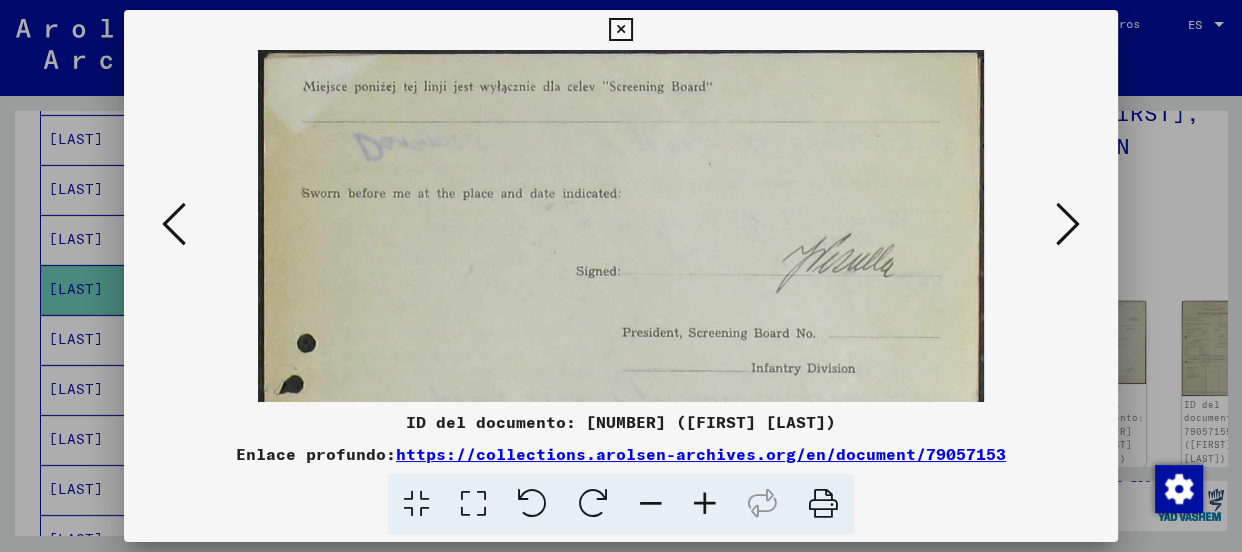 click at bounding box center [705, 504] 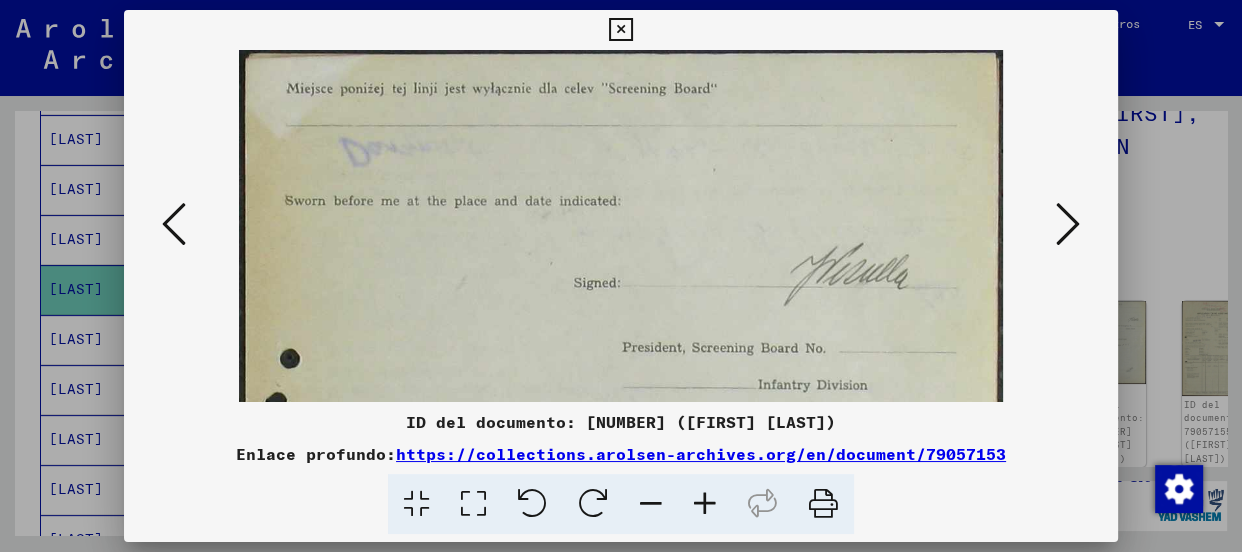 click at bounding box center (705, 504) 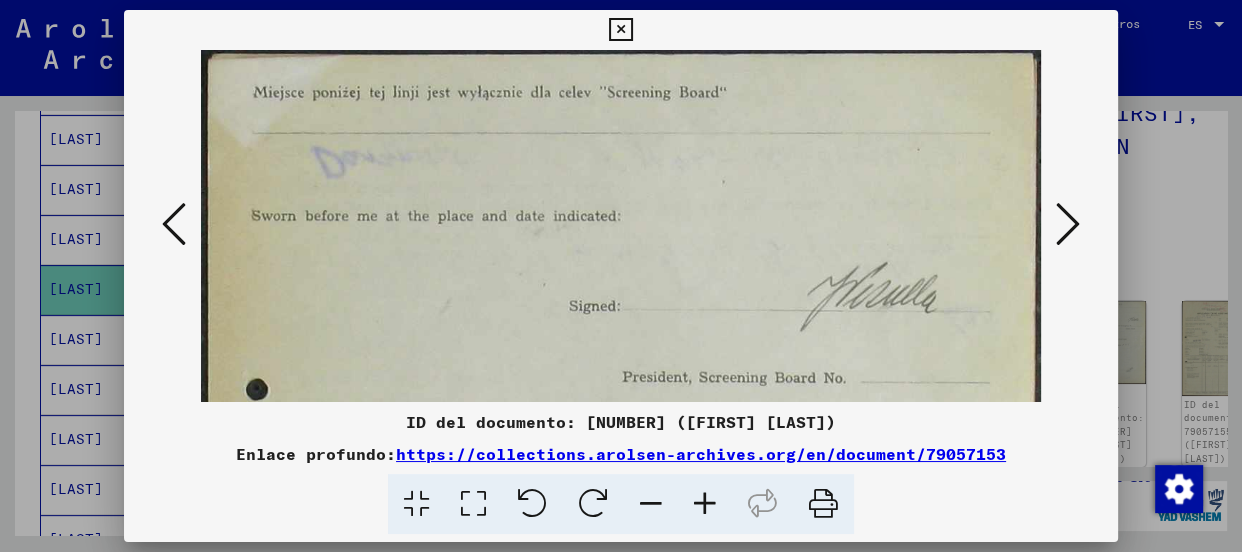 click at bounding box center (705, 504) 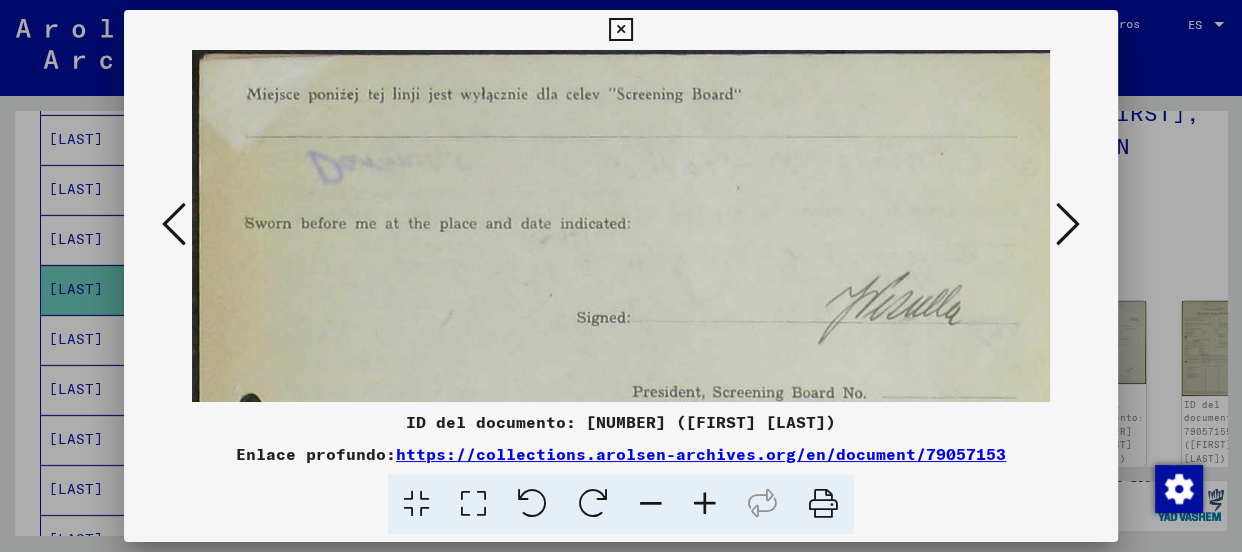 click at bounding box center (705, 504) 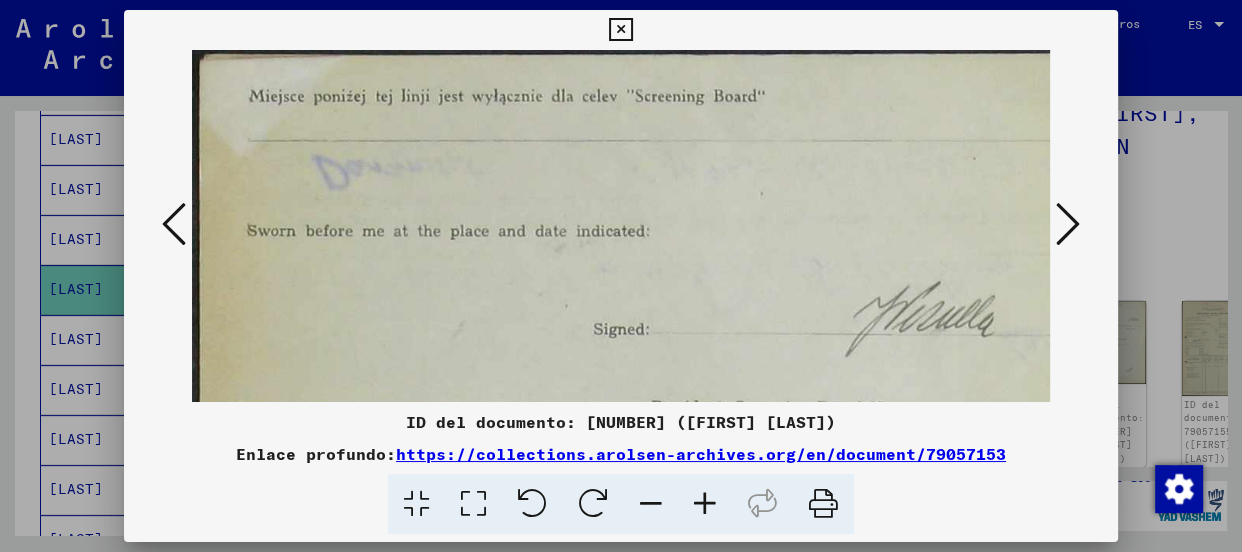 click at bounding box center [705, 504] 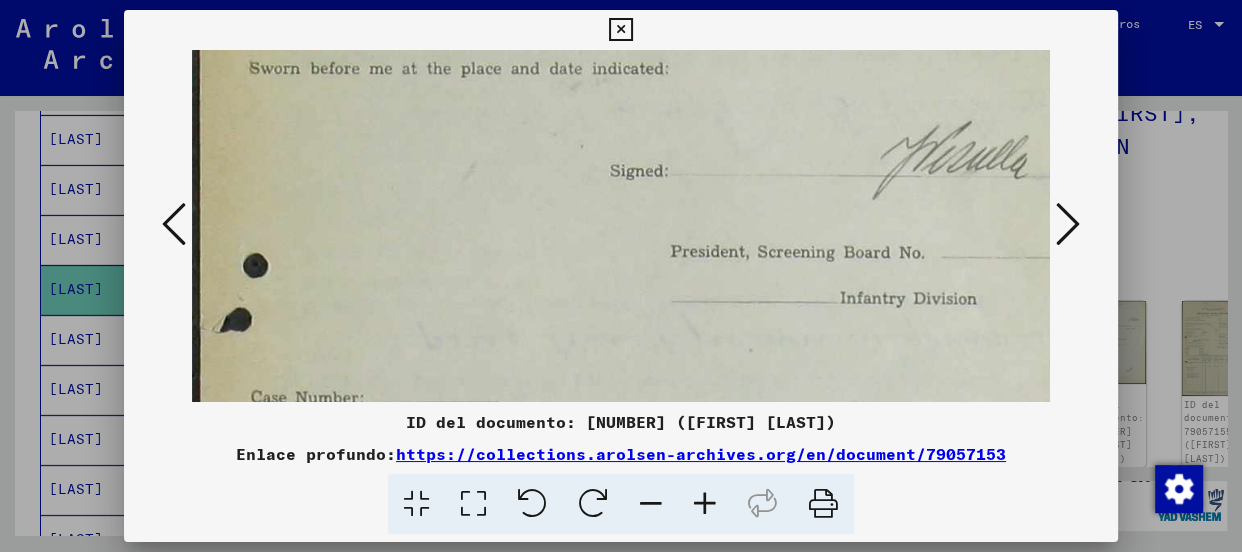 drag, startPoint x: 730, startPoint y: 360, endPoint x: 770, endPoint y: 191, distance: 173.66922 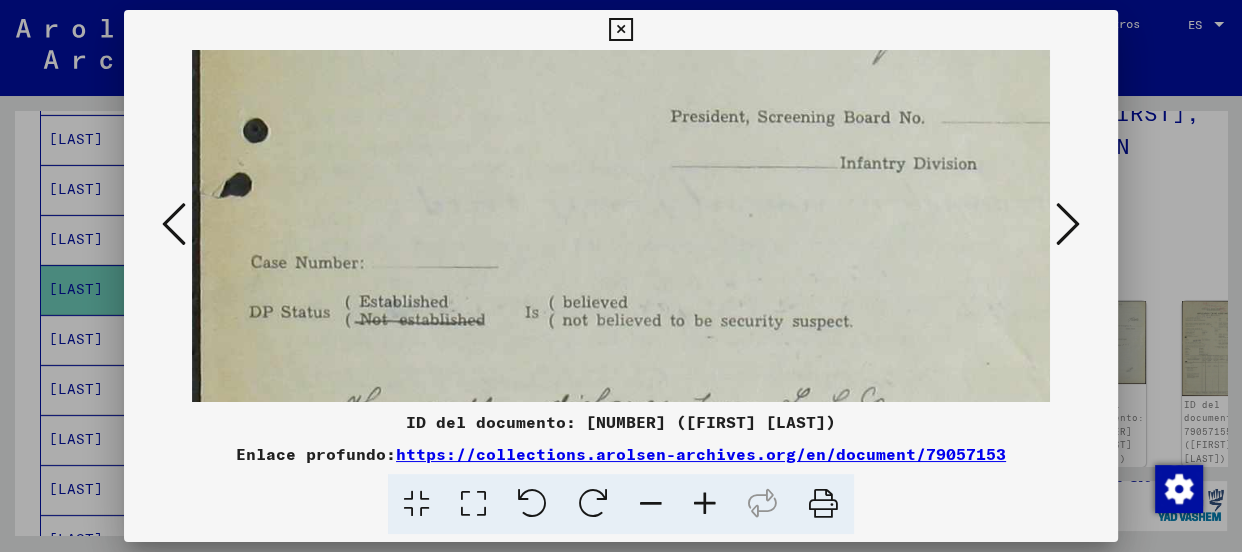 drag, startPoint x: 753, startPoint y: 307, endPoint x: 777, endPoint y: 172, distance: 137.11674 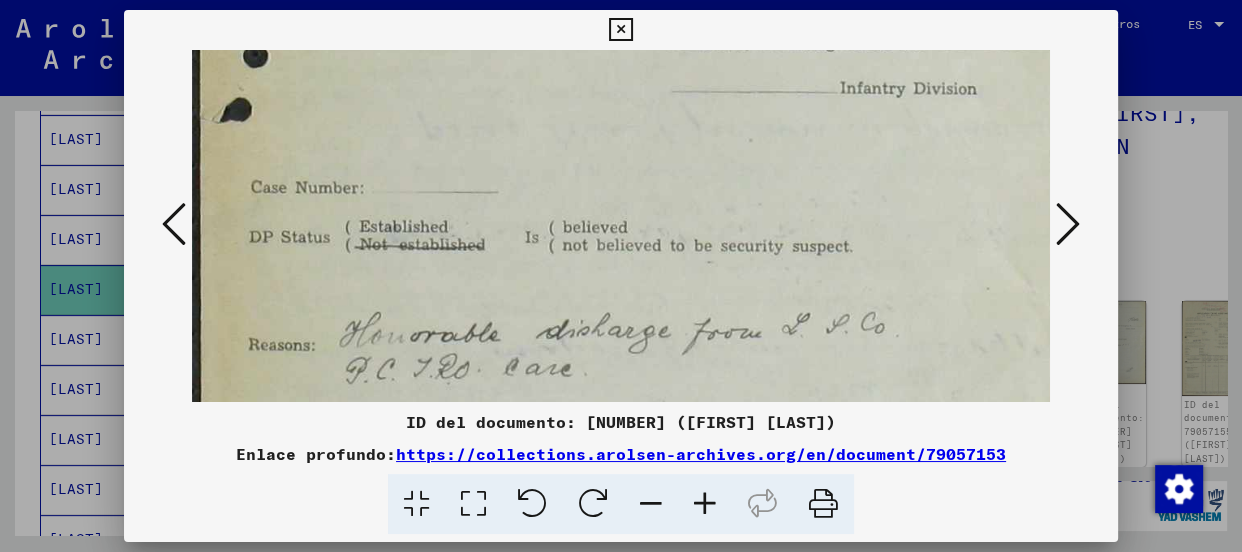 drag, startPoint x: 774, startPoint y: 282, endPoint x: 780, endPoint y: 206, distance: 76.23647 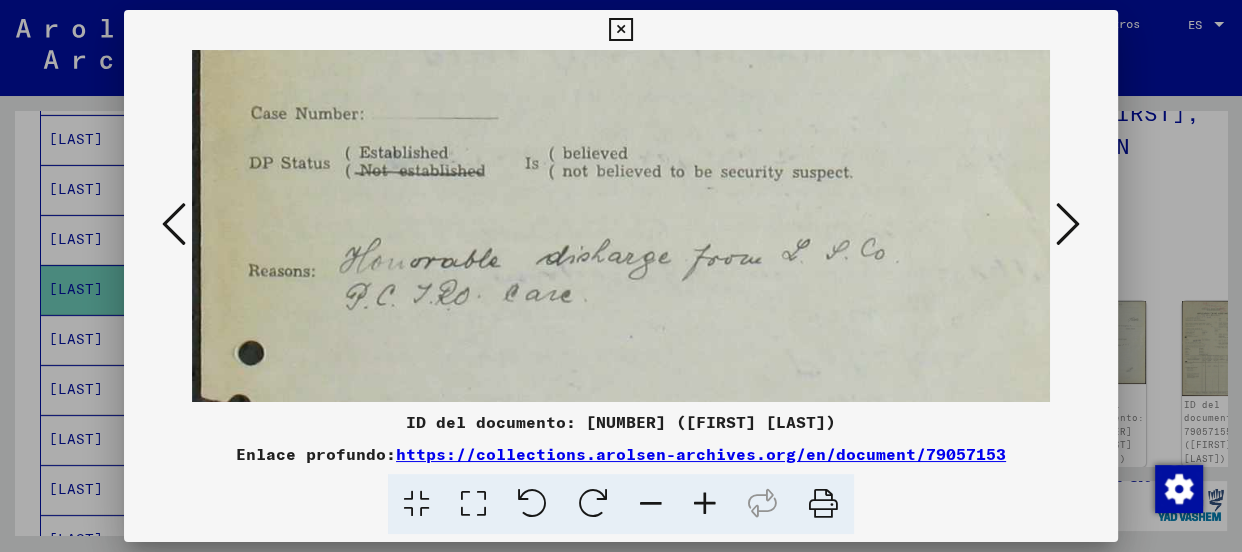 drag, startPoint x: 788, startPoint y: 231, endPoint x: 797, endPoint y: 201, distance: 31.320919 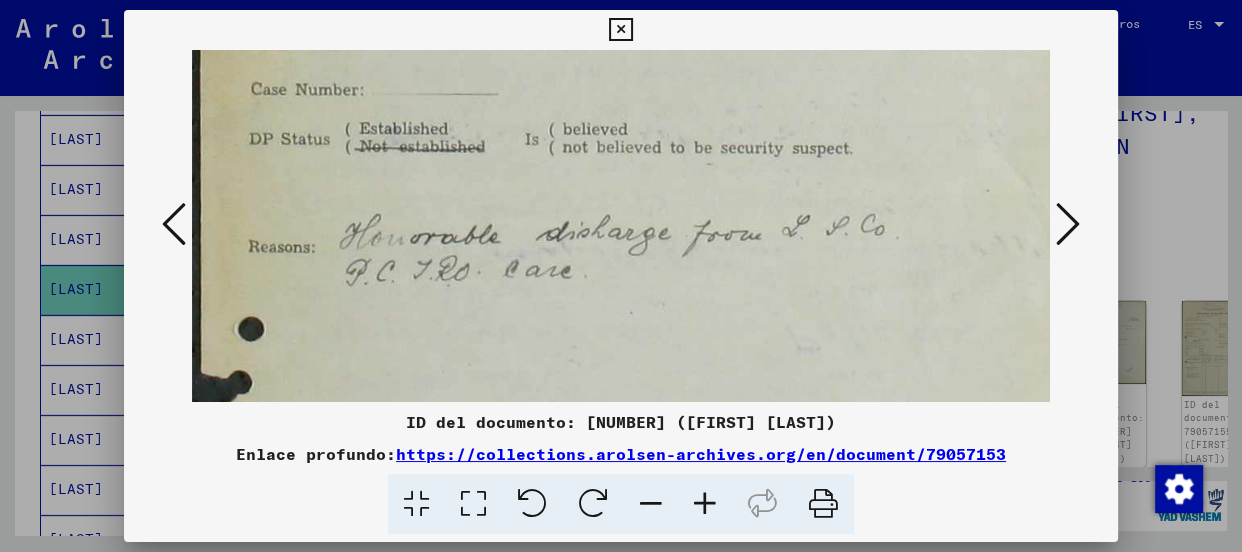 drag, startPoint x: 796, startPoint y: 340, endPoint x: 801, endPoint y: 316, distance: 24.5153 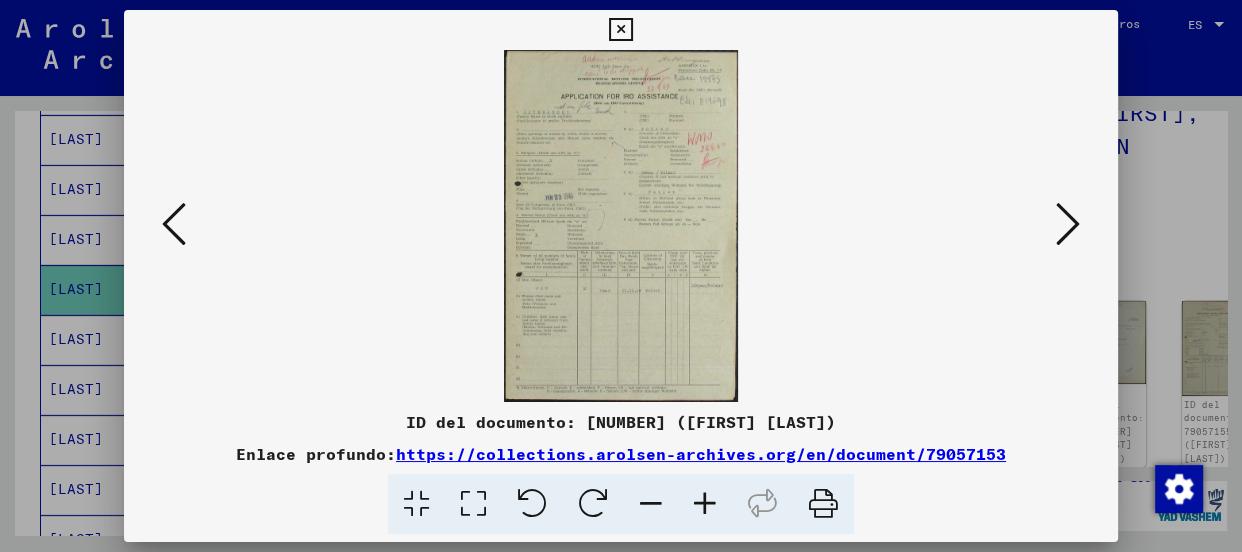 click at bounding box center [705, 504] 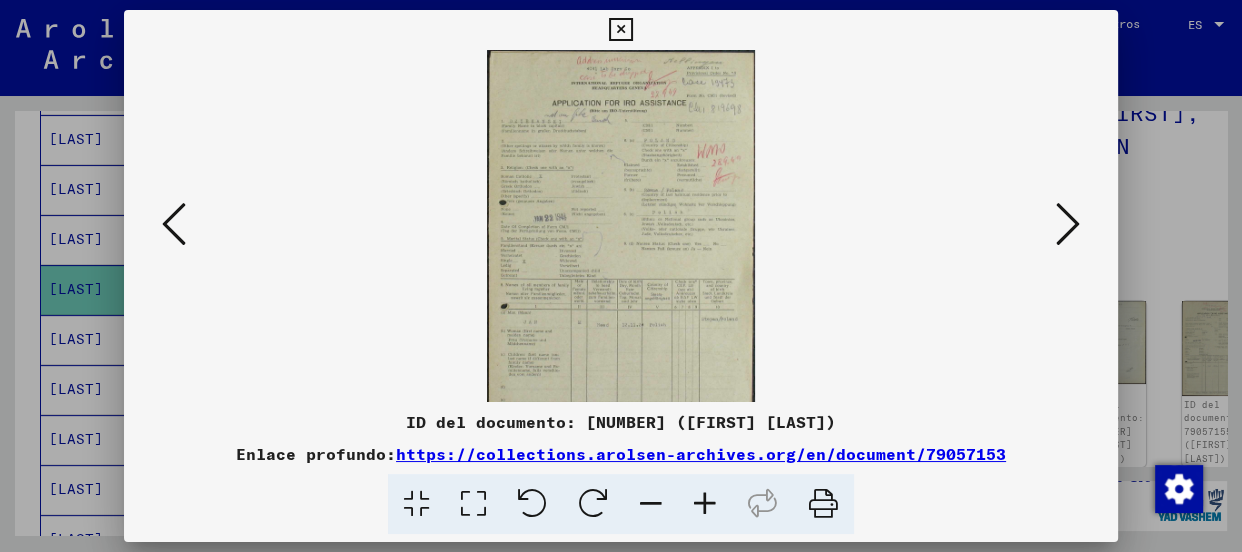 click at bounding box center [705, 504] 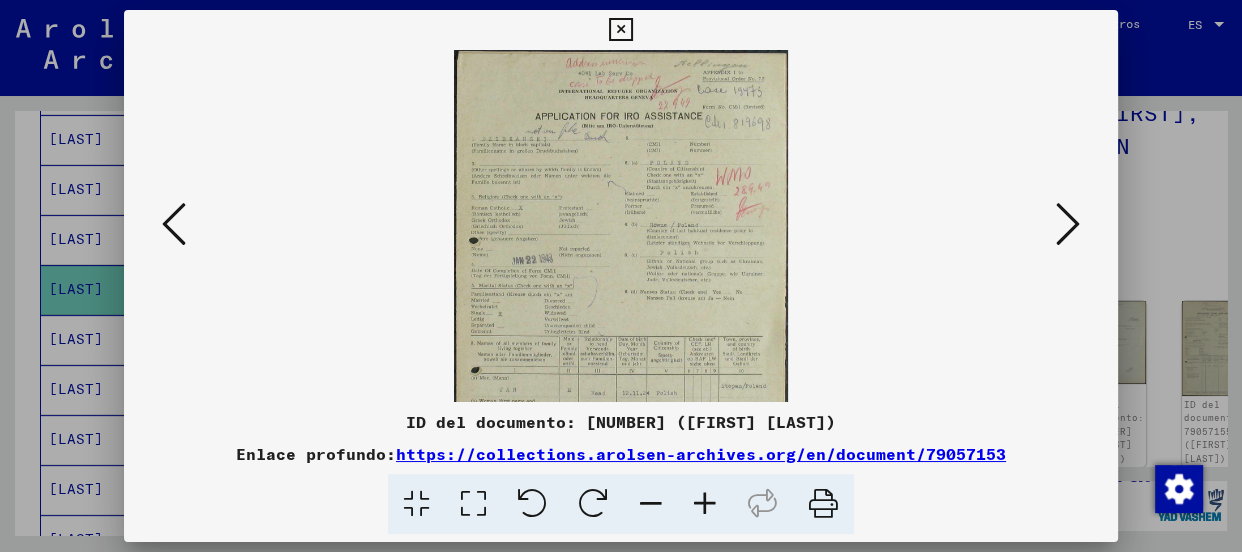 click at bounding box center (705, 504) 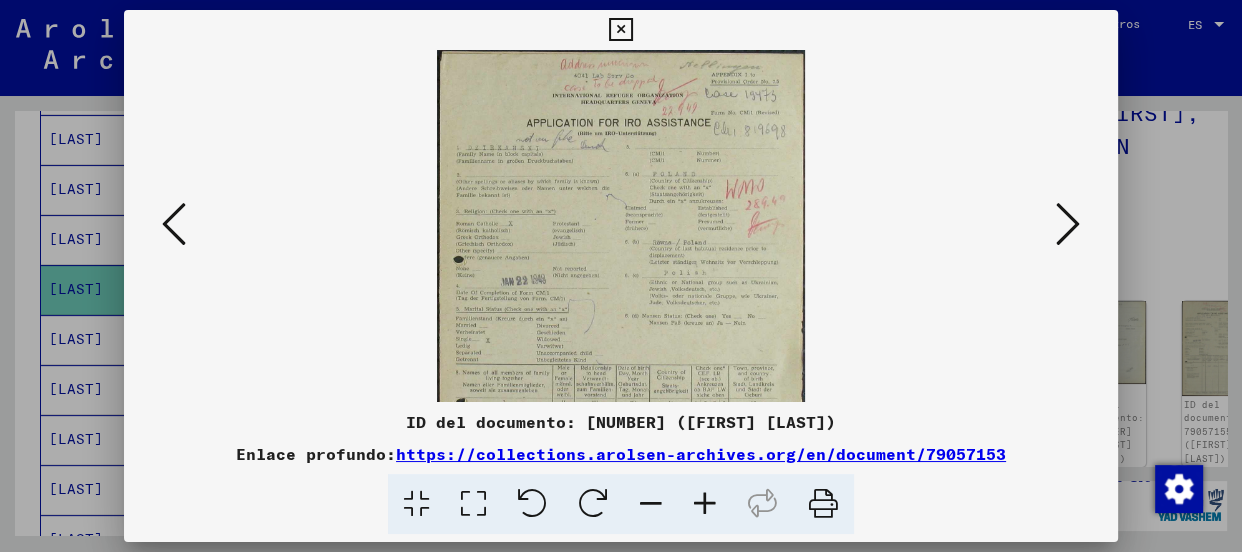 click at bounding box center (705, 504) 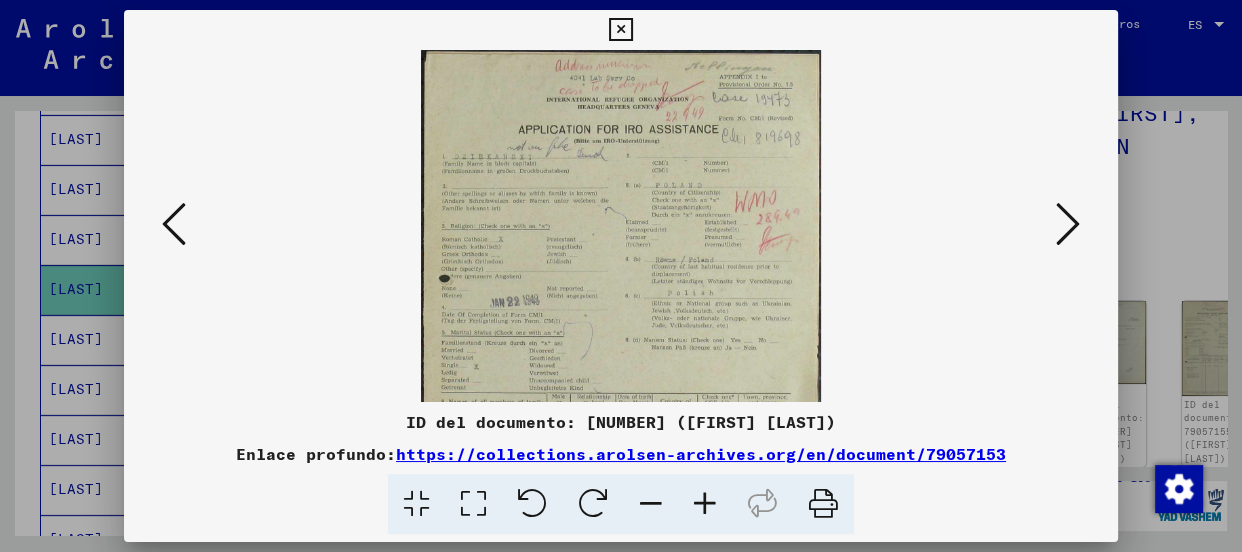 click at bounding box center (705, 504) 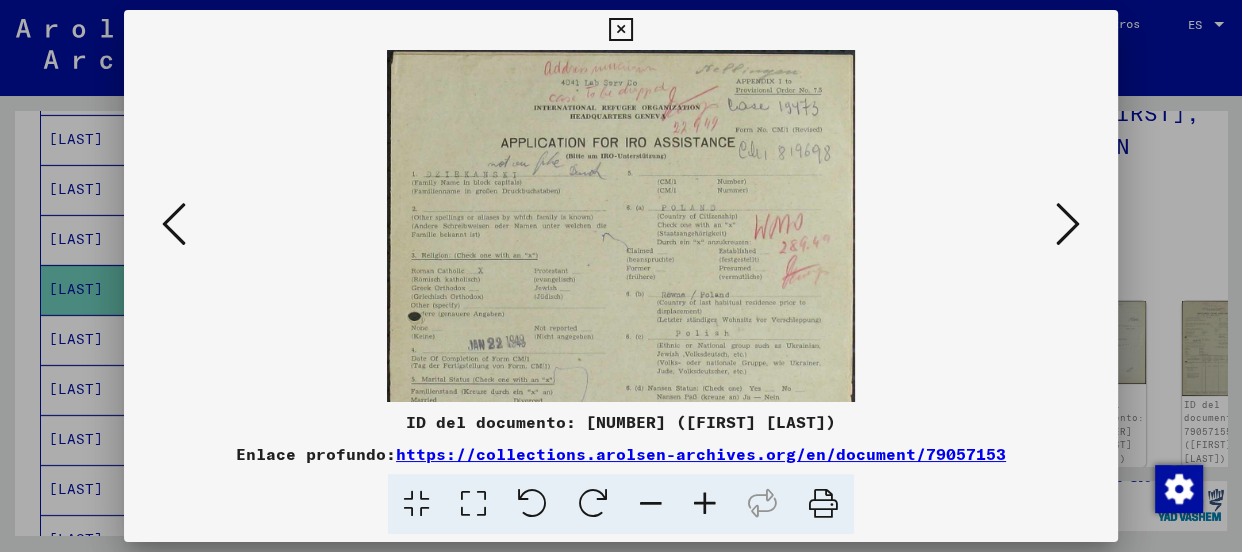 click at bounding box center (705, 504) 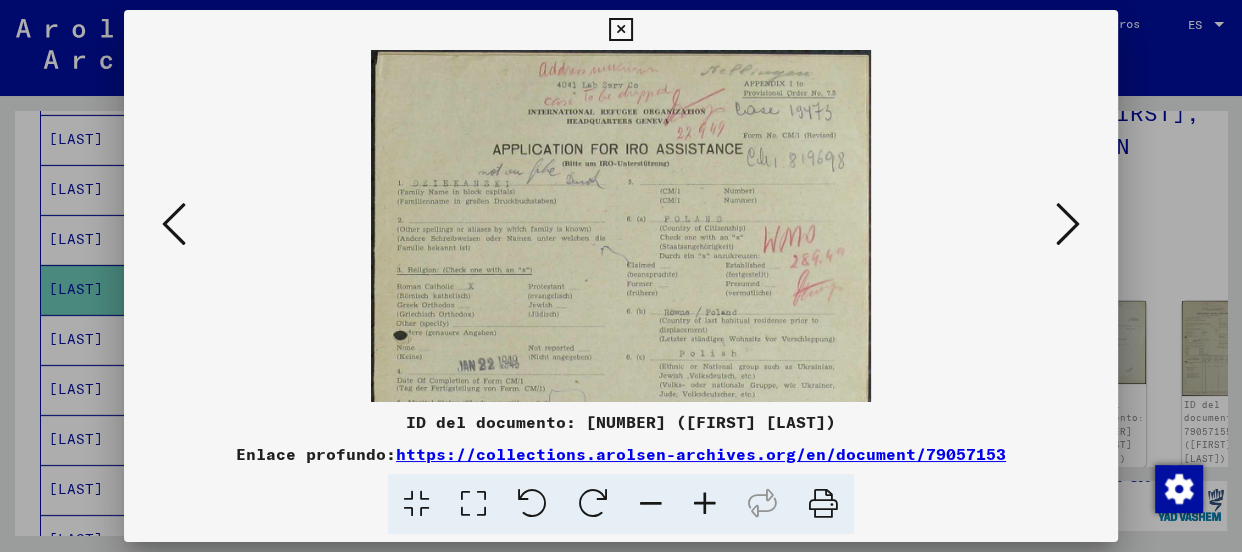 click at bounding box center [705, 504] 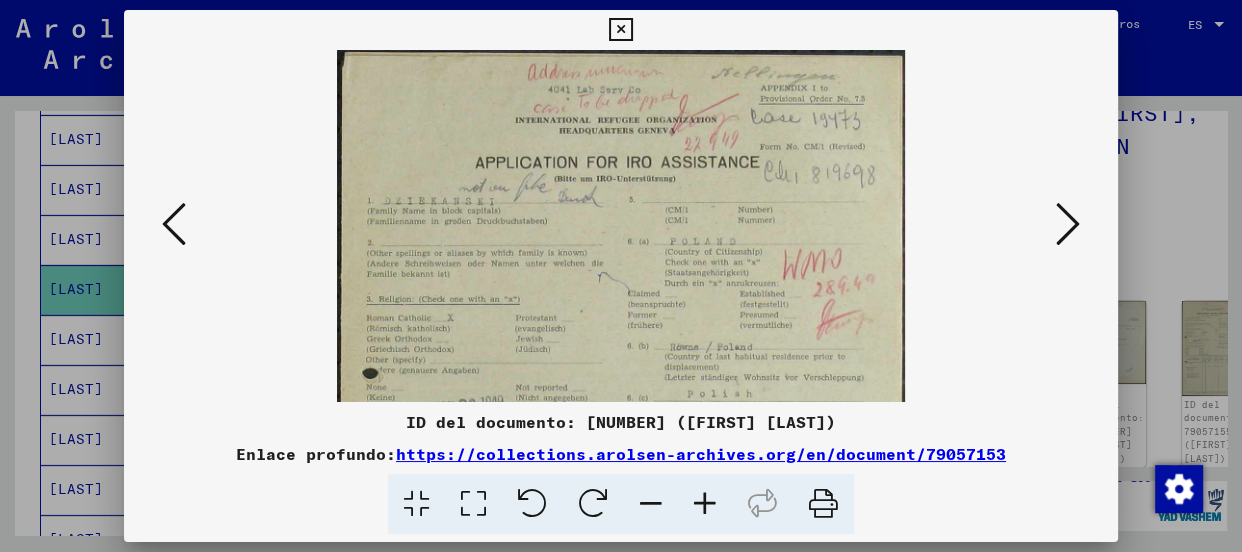 click at bounding box center [705, 504] 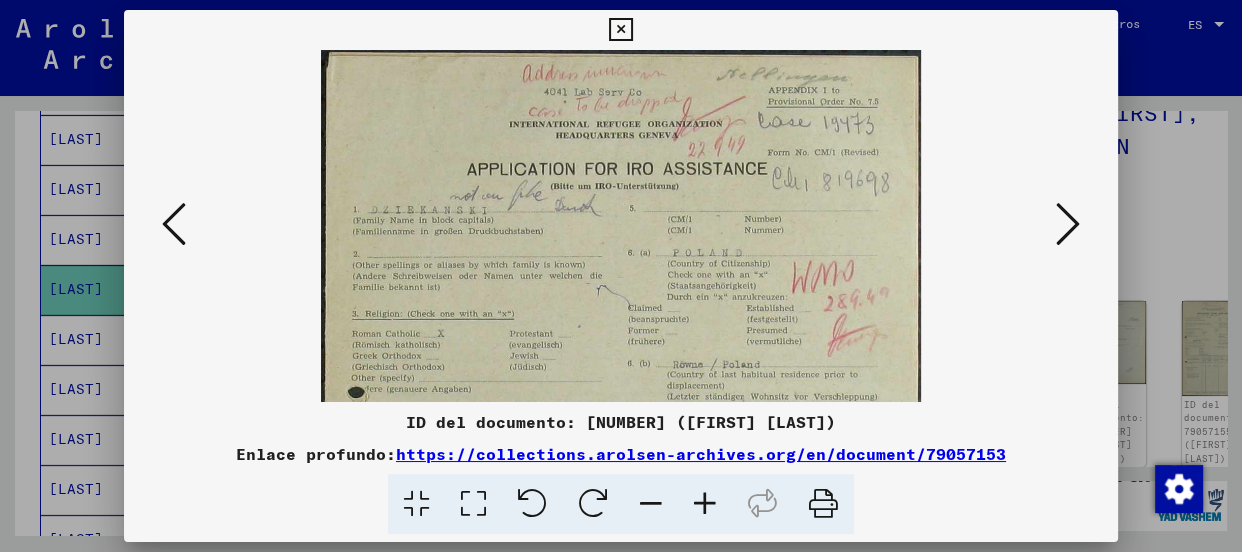 click at bounding box center (705, 504) 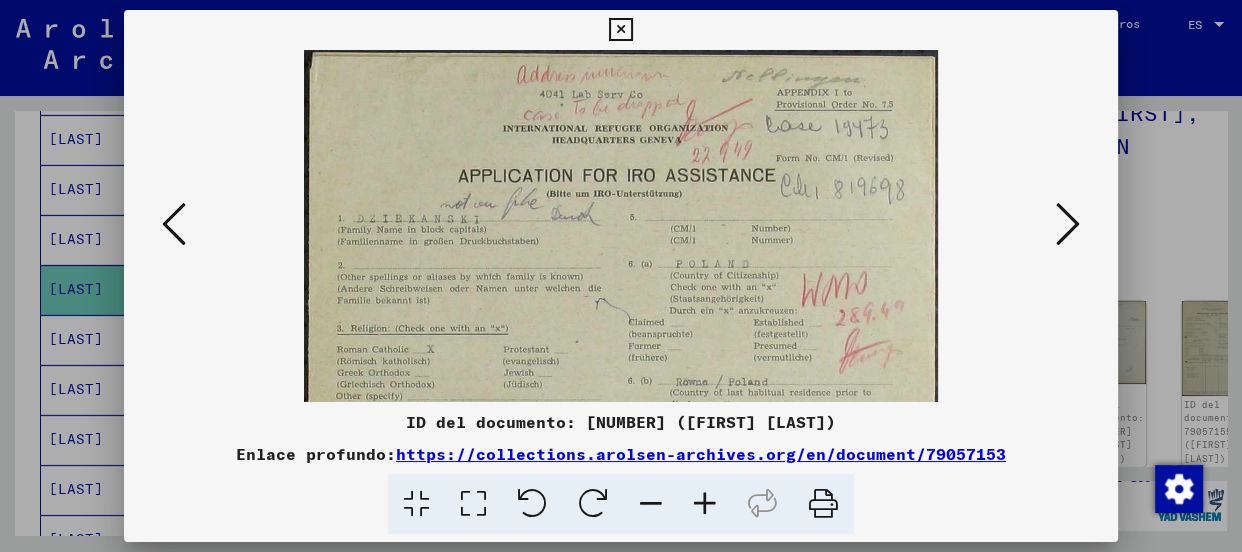 click at bounding box center [705, 504] 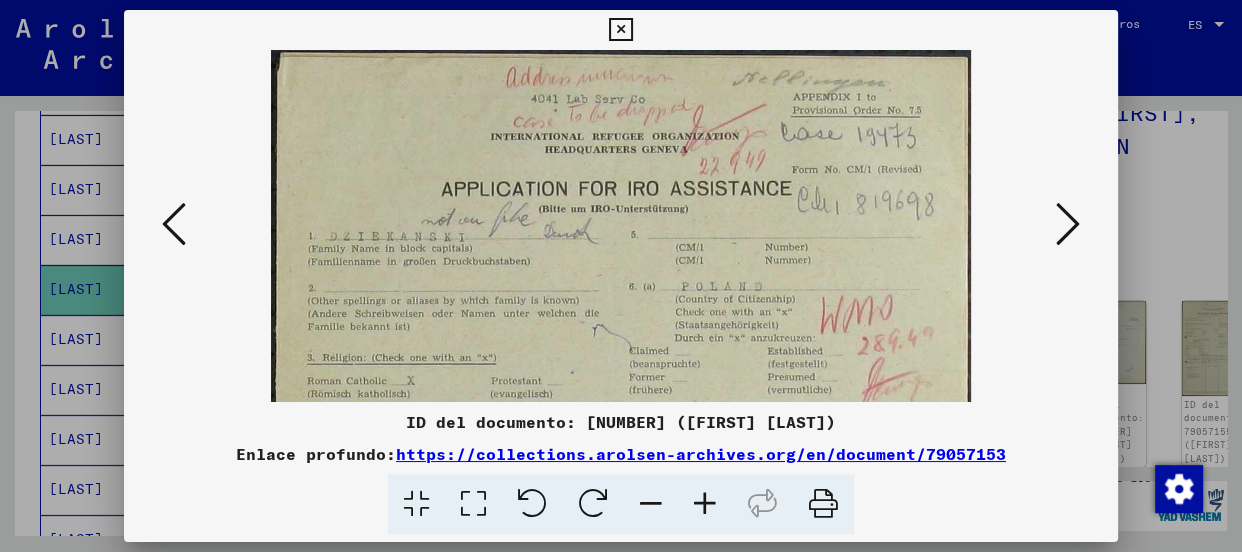 click at bounding box center (705, 504) 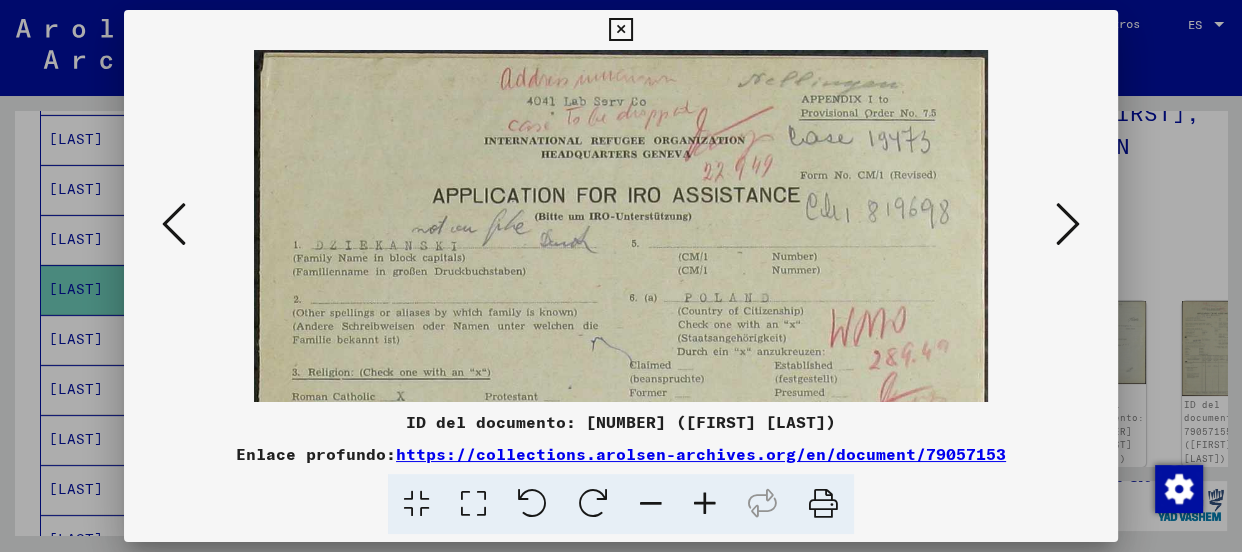 click at bounding box center (705, 504) 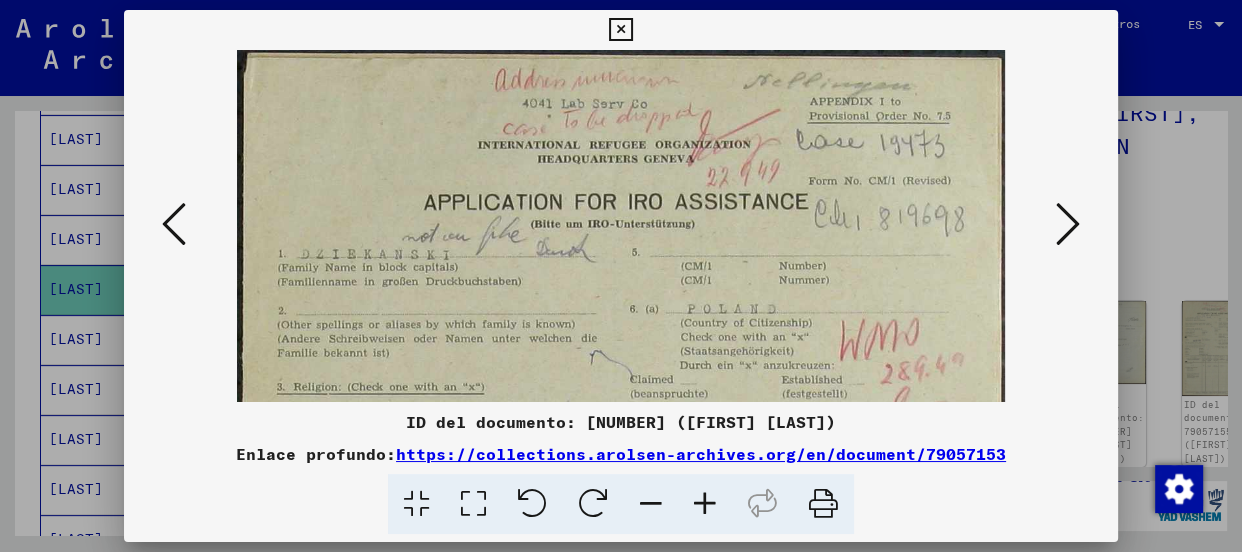 click at bounding box center (705, 504) 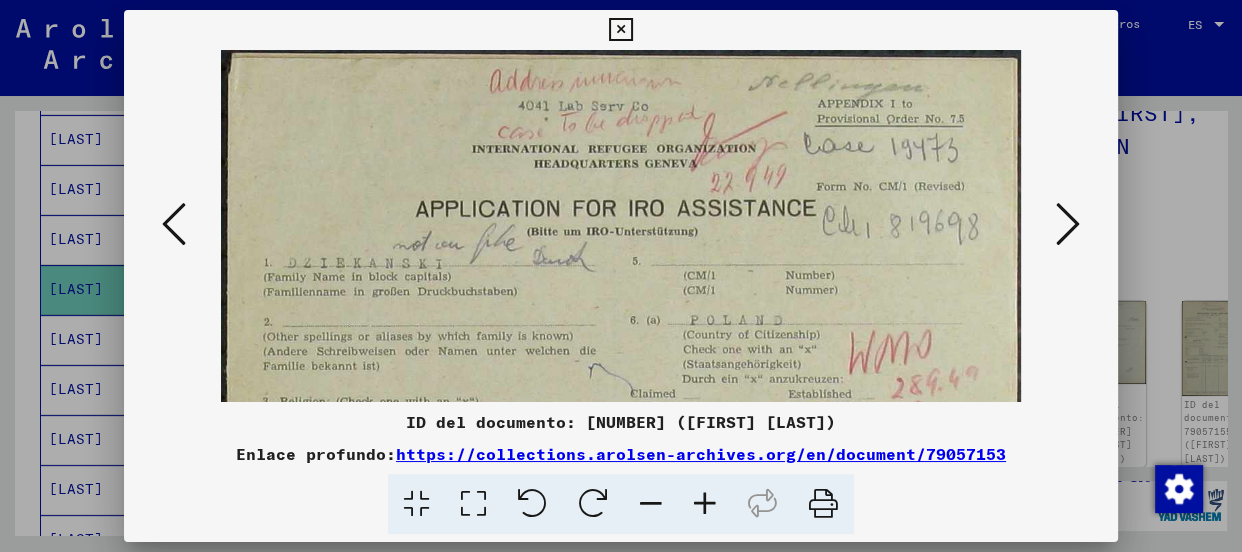 click at bounding box center (705, 504) 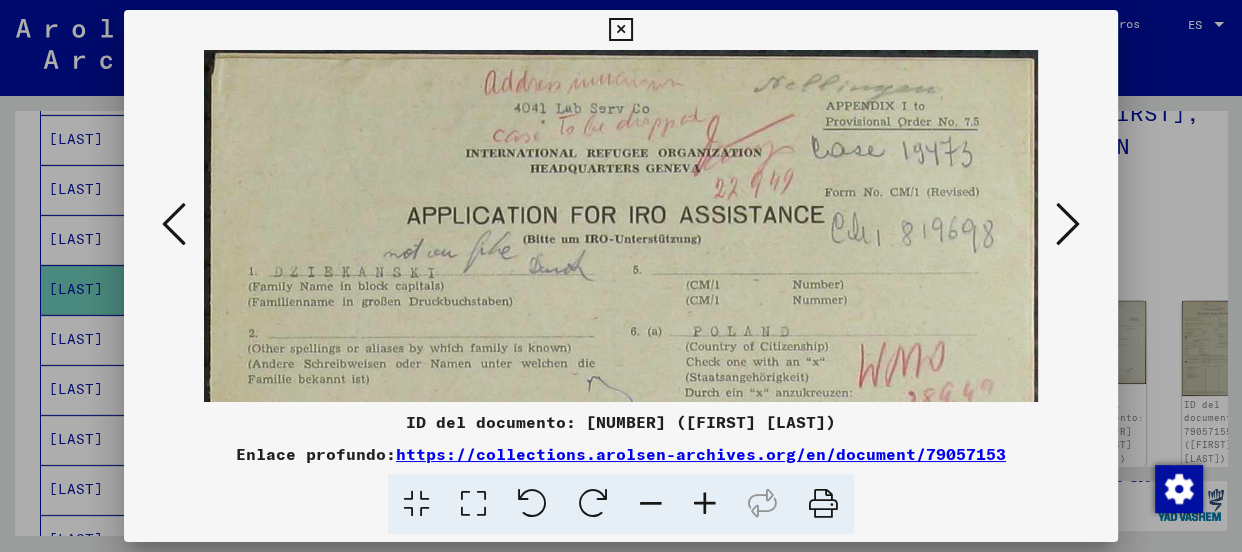 click at bounding box center [705, 504] 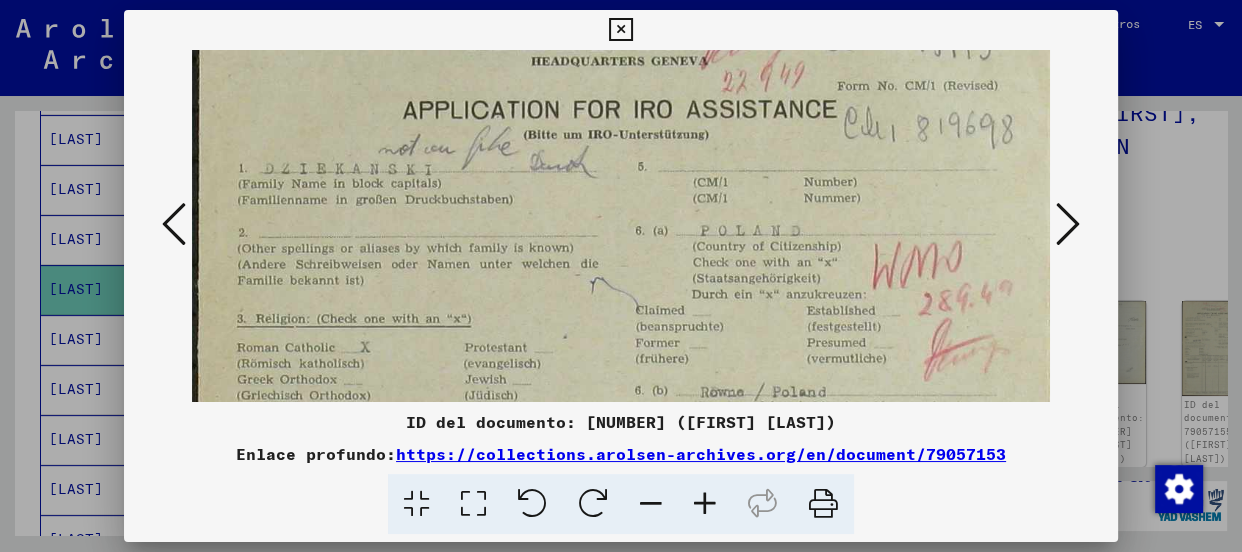 drag, startPoint x: 662, startPoint y: 270, endPoint x: 672, endPoint y: 194, distance: 76.655075 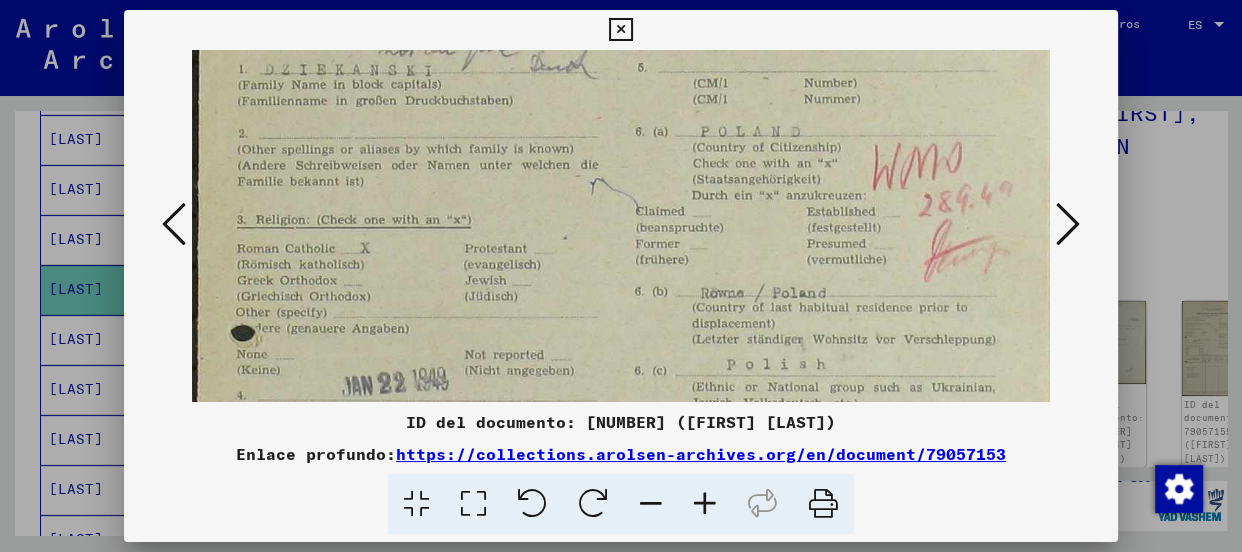 drag, startPoint x: 575, startPoint y: 347, endPoint x: 594, endPoint y: 247, distance: 101.788994 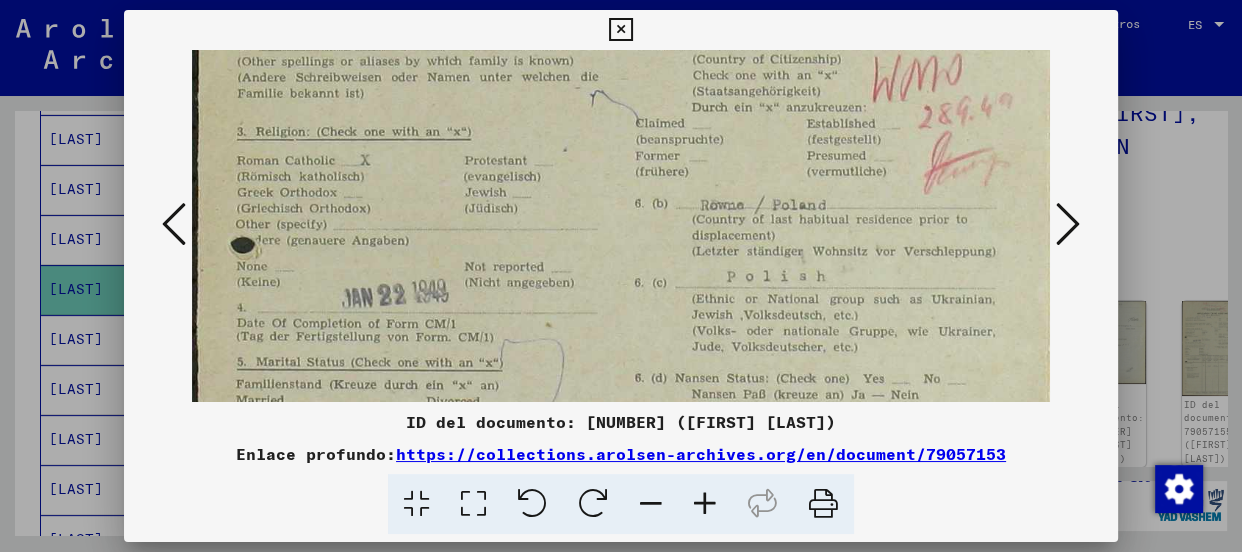 scroll, scrollTop: 305, scrollLeft: 0, axis: vertical 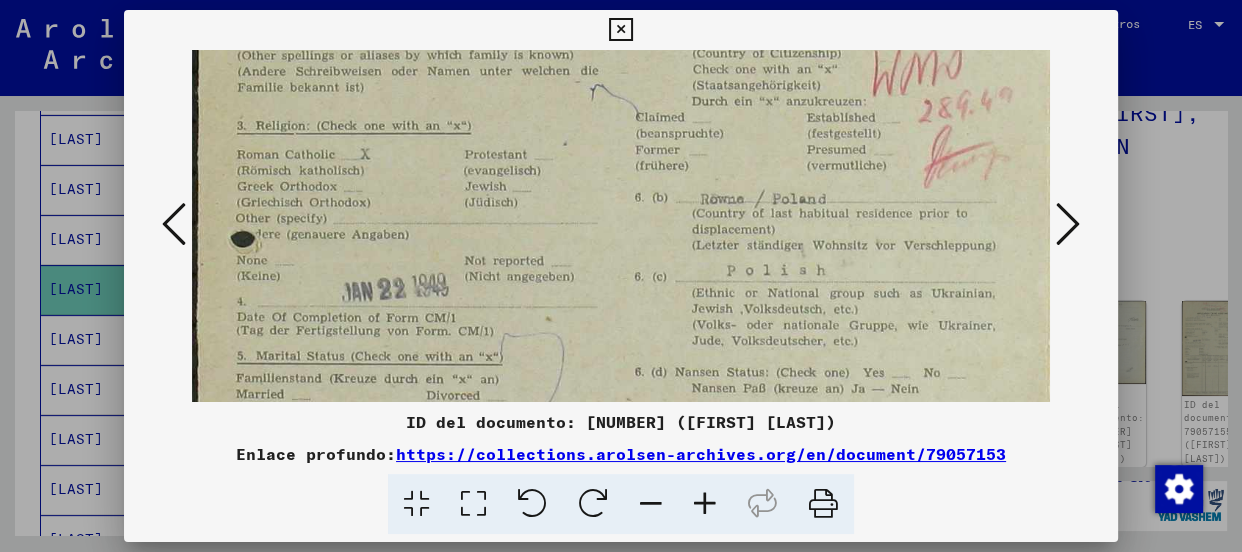 drag, startPoint x: 590, startPoint y: 308, endPoint x: 603, endPoint y: 214, distance: 94.89468 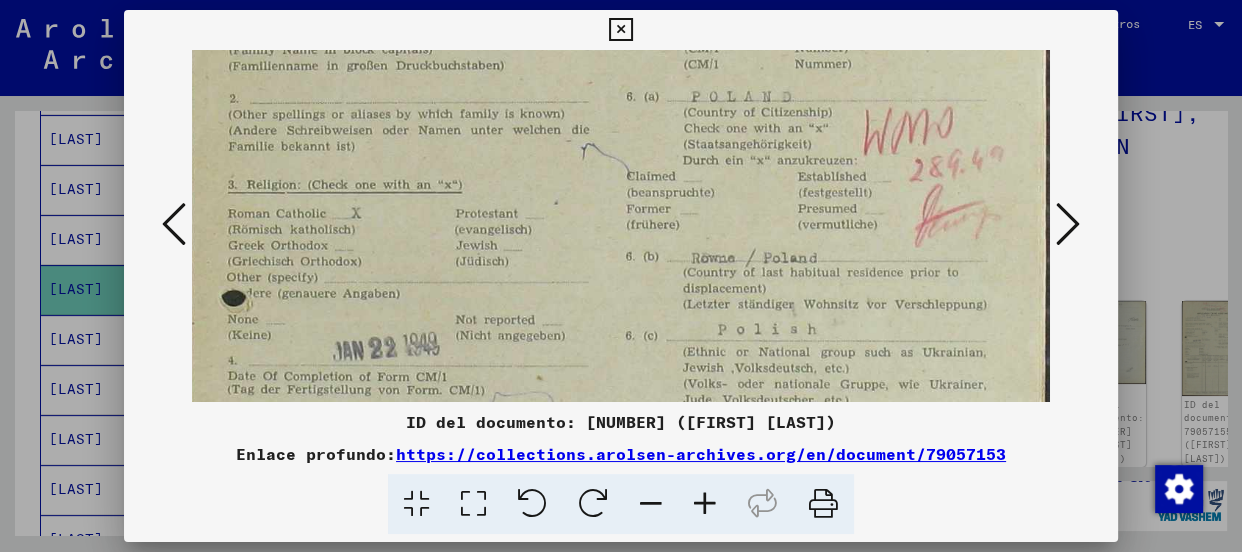 drag, startPoint x: 664, startPoint y: 315, endPoint x: 654, endPoint y: 376, distance: 61.81424 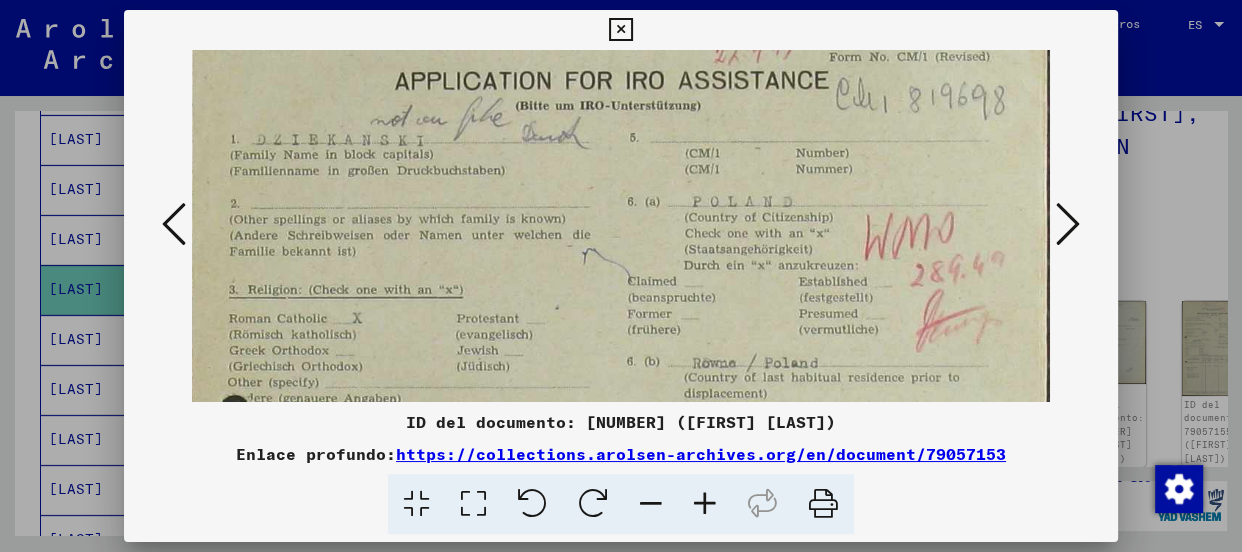 scroll, scrollTop: 140, scrollLeft: 8, axis: both 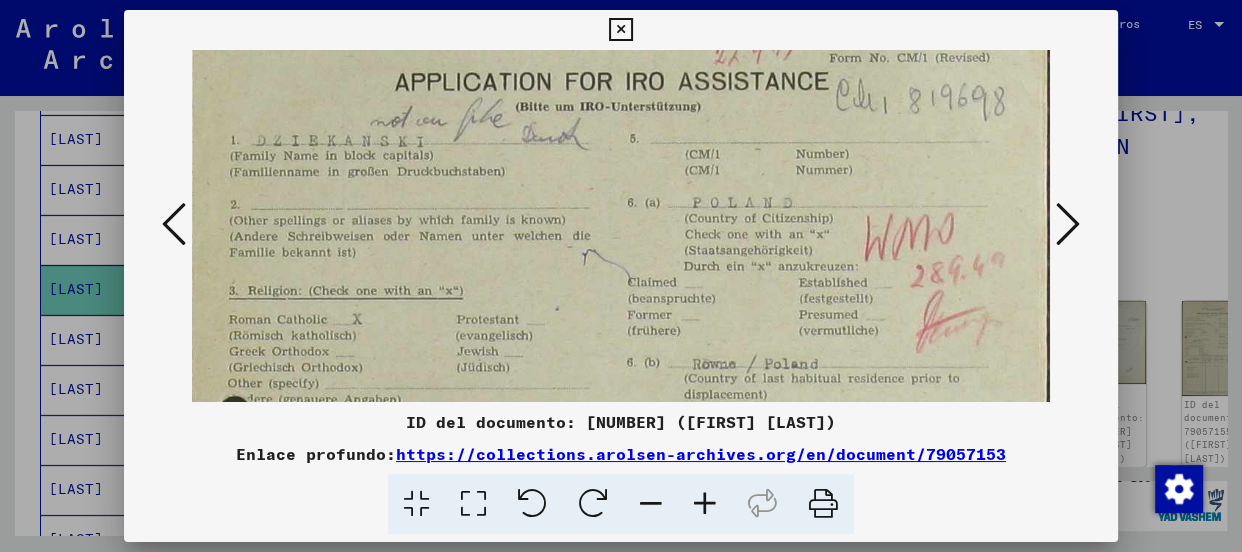 drag, startPoint x: 627, startPoint y: 248, endPoint x: 625, endPoint y: 355, distance: 107.01869 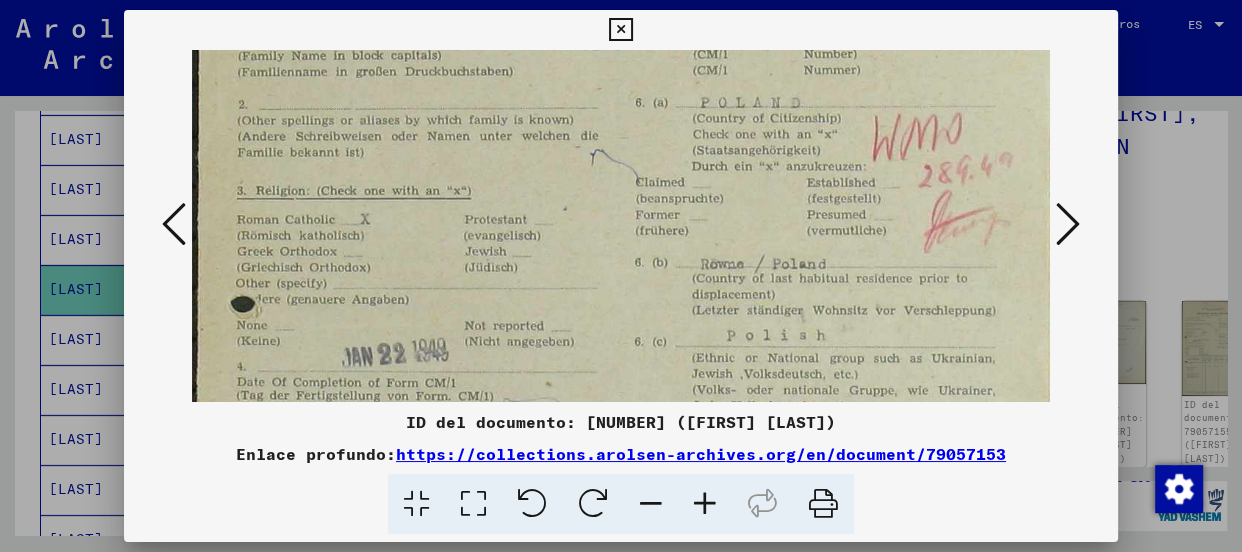 drag, startPoint x: 570, startPoint y: 243, endPoint x: 586, endPoint y: 144, distance: 100.28459 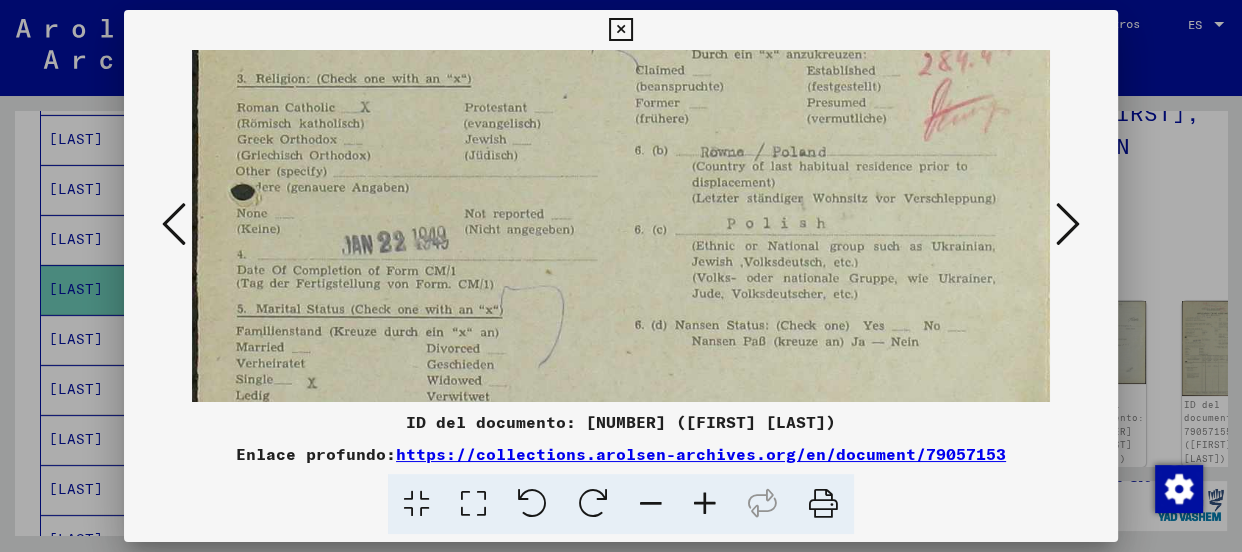 drag, startPoint x: 604, startPoint y: 270, endPoint x: 603, endPoint y: 158, distance: 112.00446 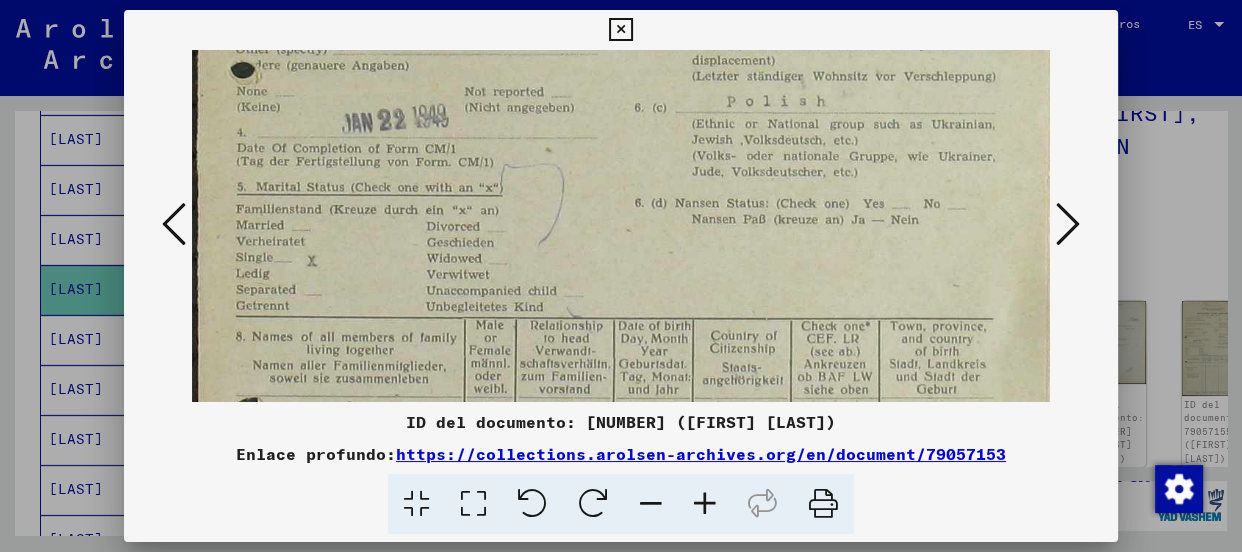drag, startPoint x: 580, startPoint y: 290, endPoint x: 583, endPoint y: 169, distance: 121.037186 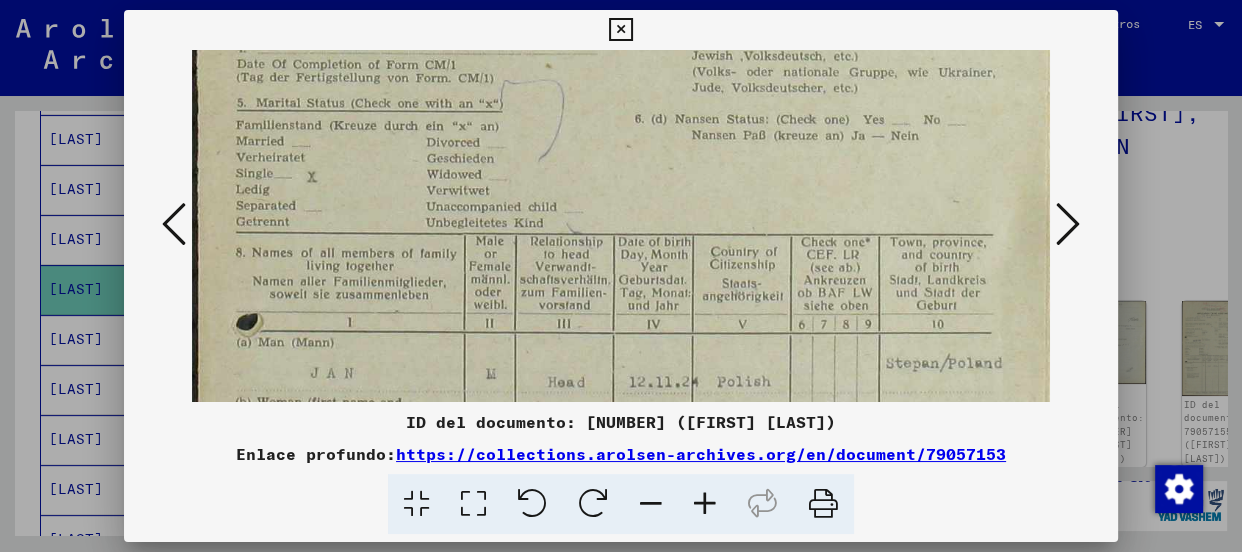 scroll, scrollTop: 580, scrollLeft: 0, axis: vertical 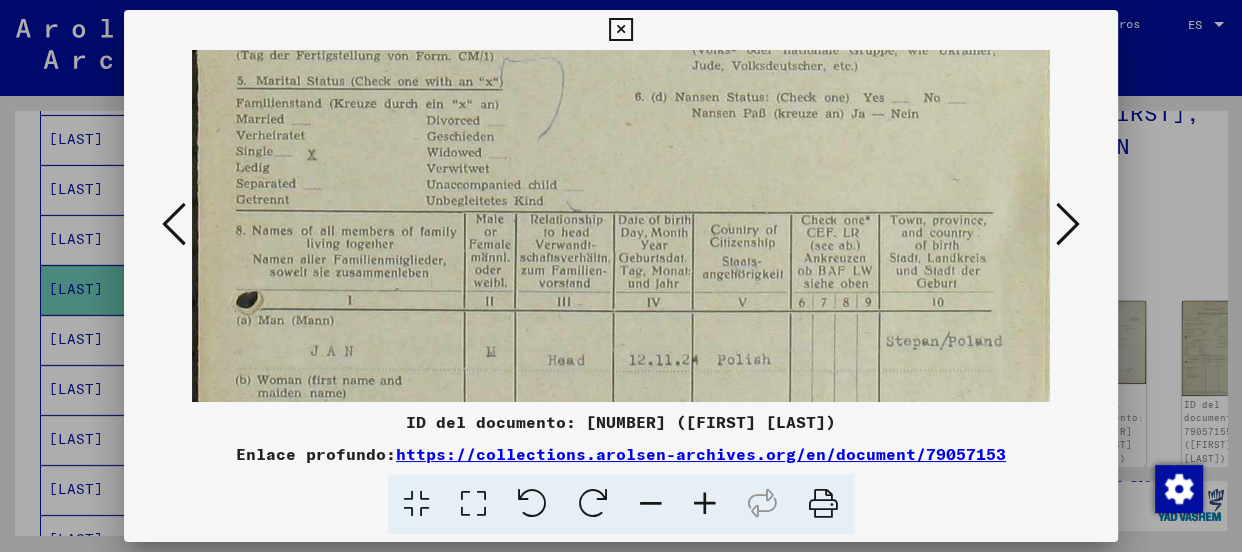 drag, startPoint x: 582, startPoint y: 255, endPoint x: 592, endPoint y: 149, distance: 106.47065 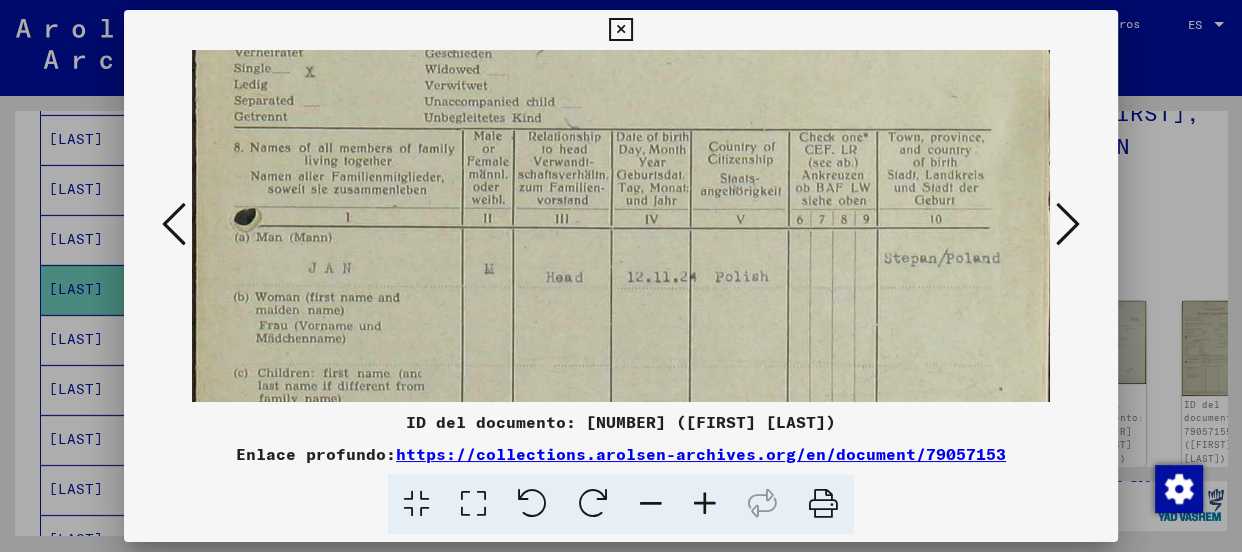 drag, startPoint x: 588, startPoint y: 227, endPoint x: 585, endPoint y: 141, distance: 86.05231 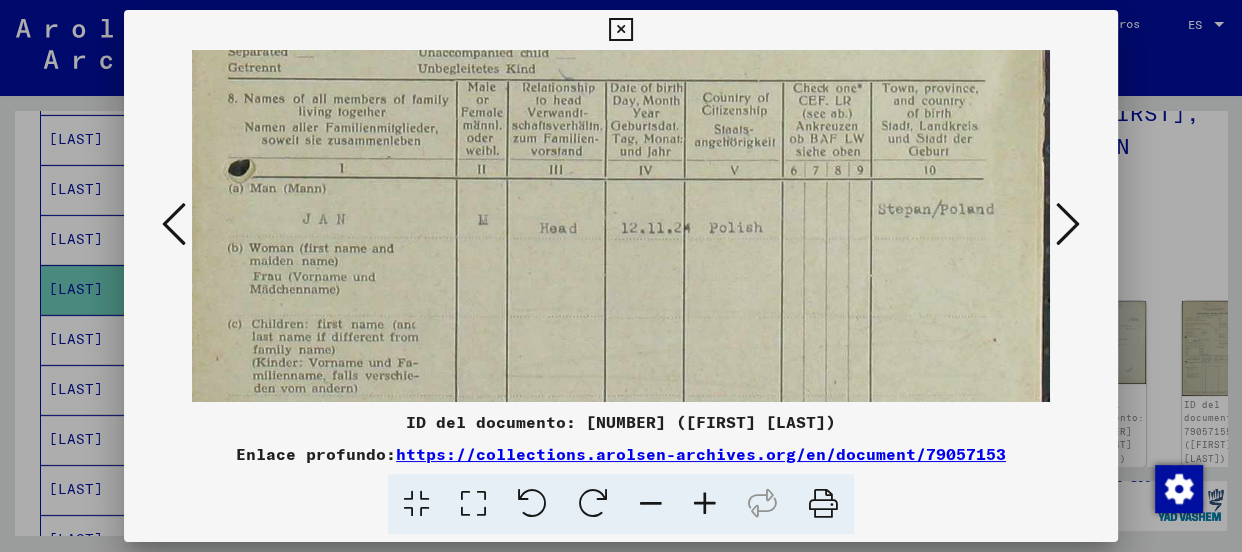 scroll, scrollTop: 715, scrollLeft: 10, axis: both 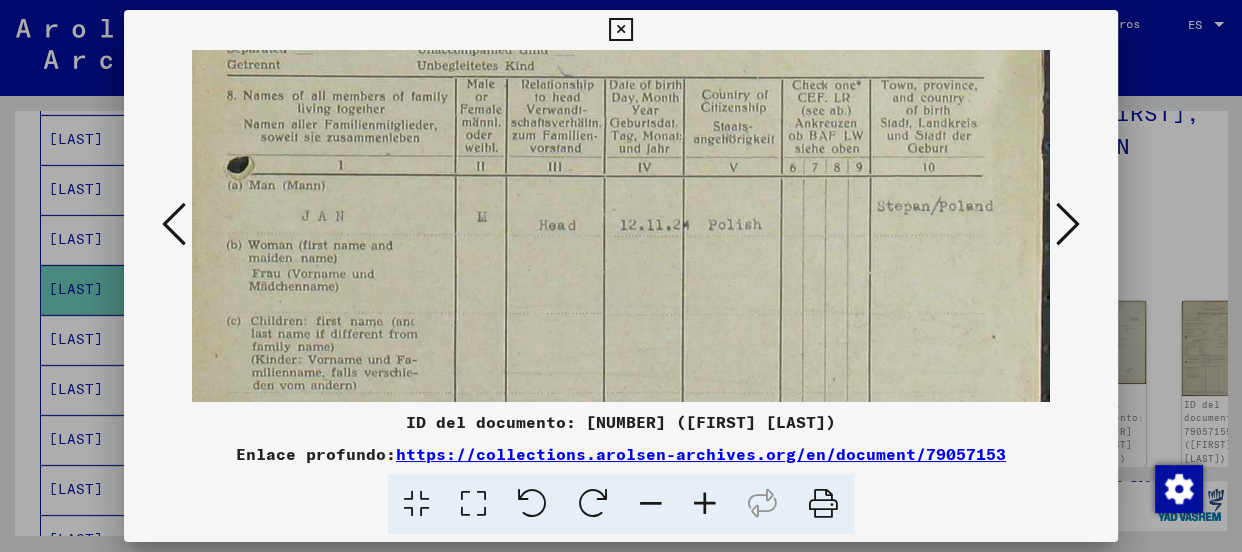 drag, startPoint x: 524, startPoint y: 170, endPoint x: 514, endPoint y: 119, distance: 51.971146 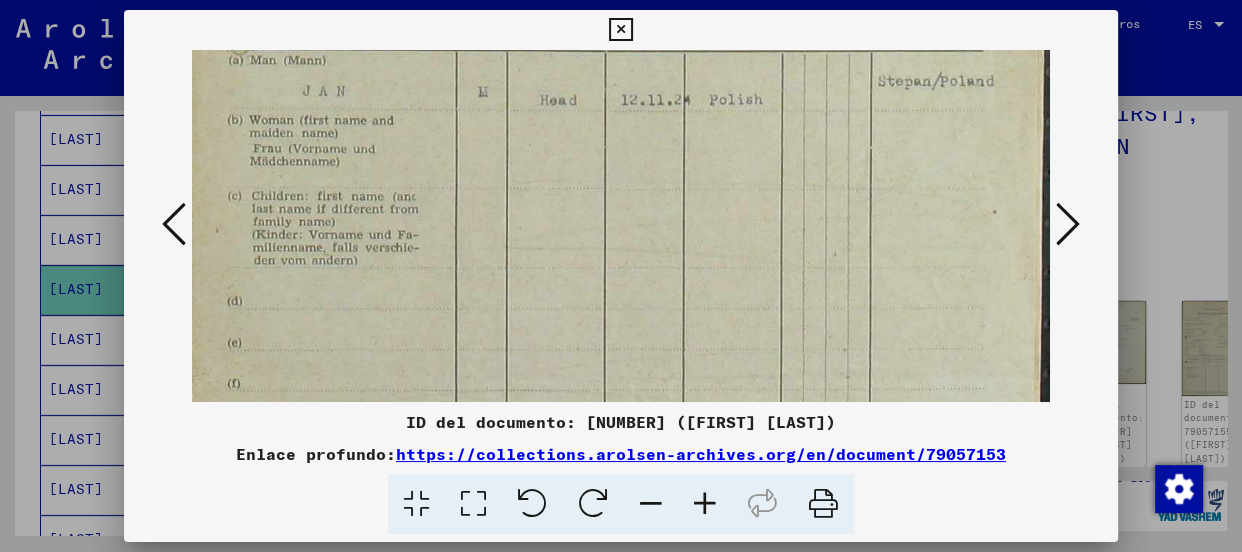 drag, startPoint x: 613, startPoint y: 296, endPoint x: 609, endPoint y: 167, distance: 129.062 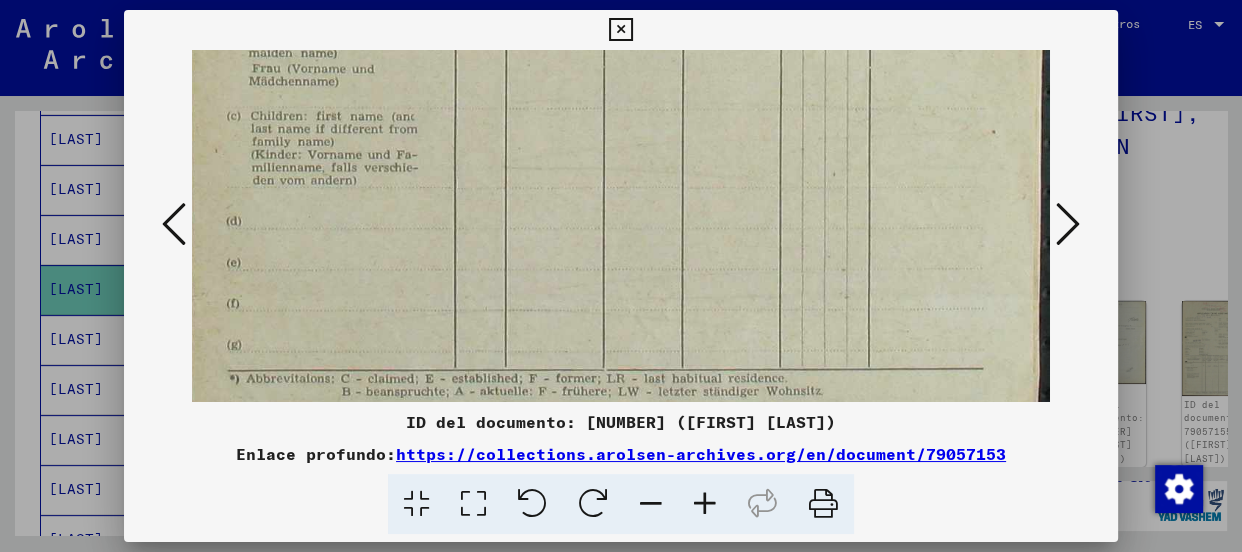 scroll, scrollTop: 950, scrollLeft: 10, axis: both 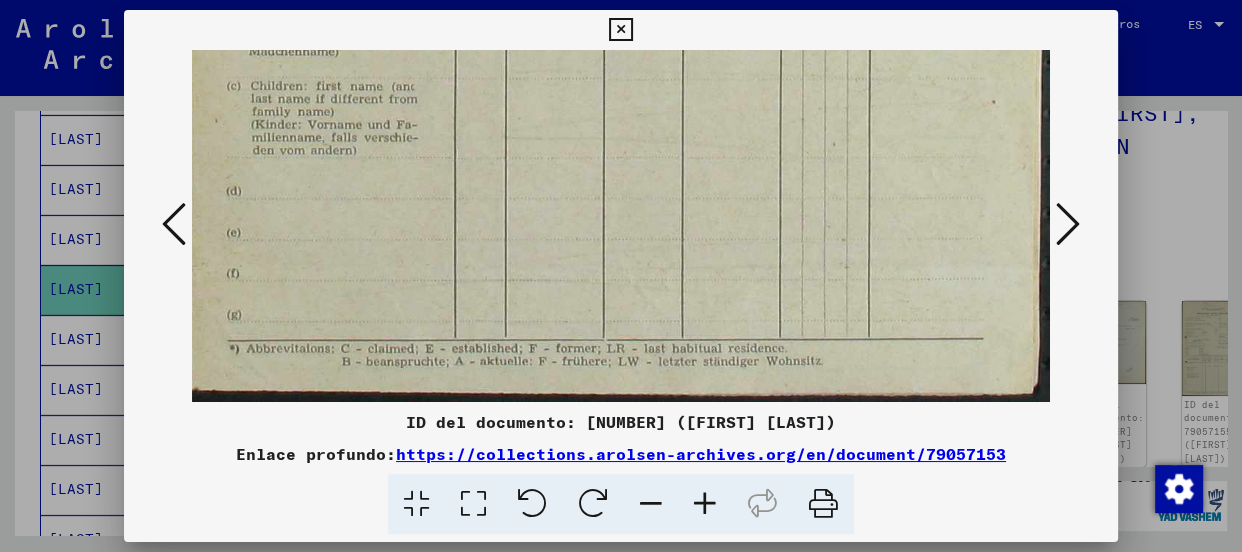 drag, startPoint x: 570, startPoint y: 296, endPoint x: 552, endPoint y: 90, distance: 206.78491 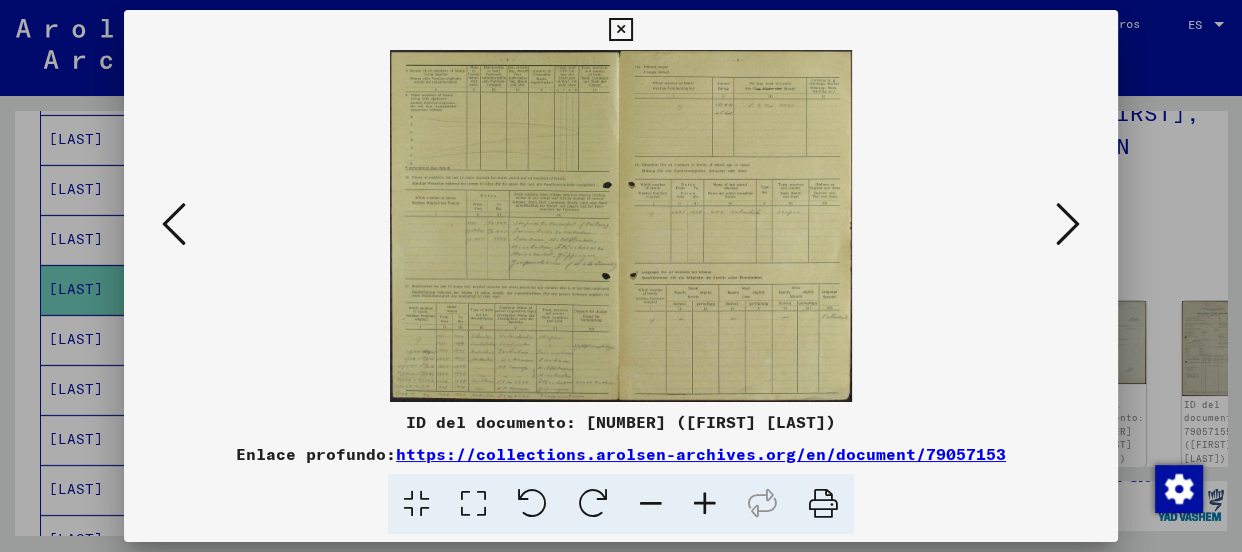 click at bounding box center (705, 504) 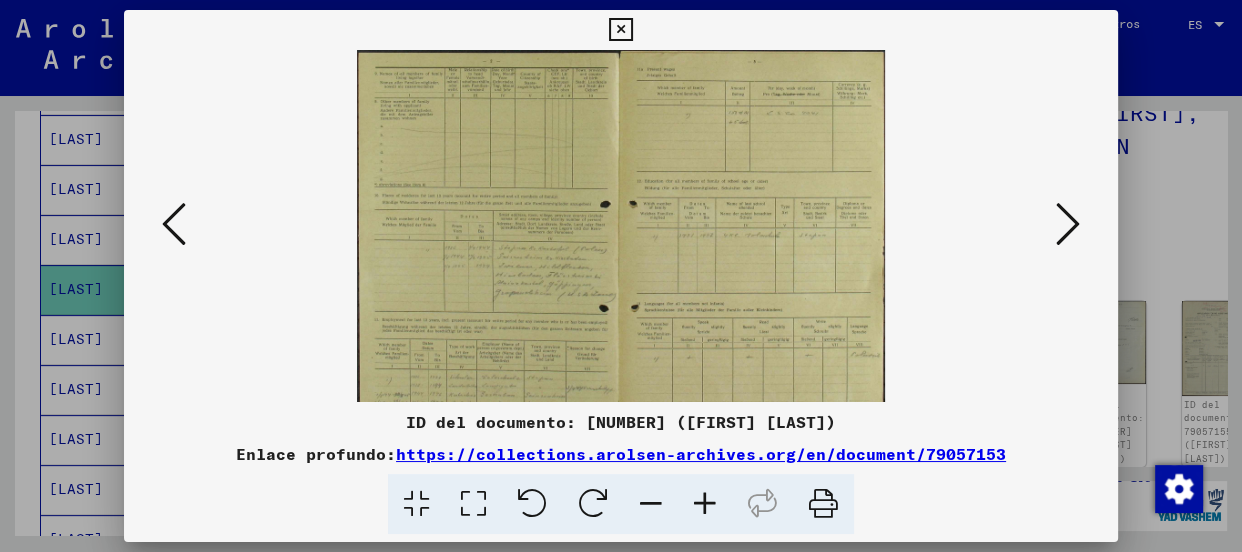 click at bounding box center (705, 504) 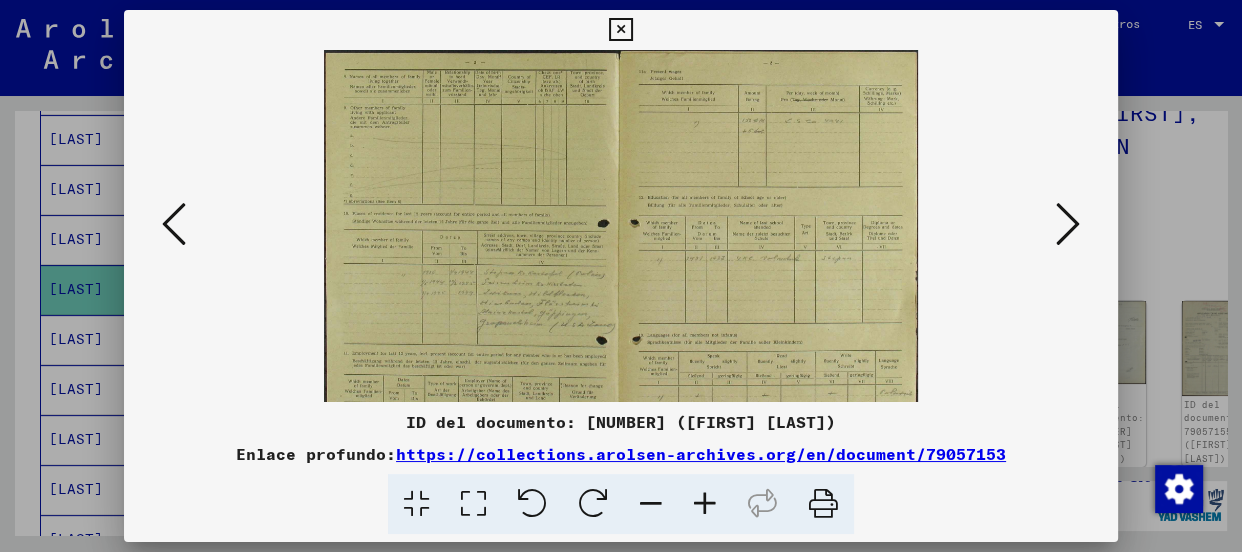 click at bounding box center (705, 504) 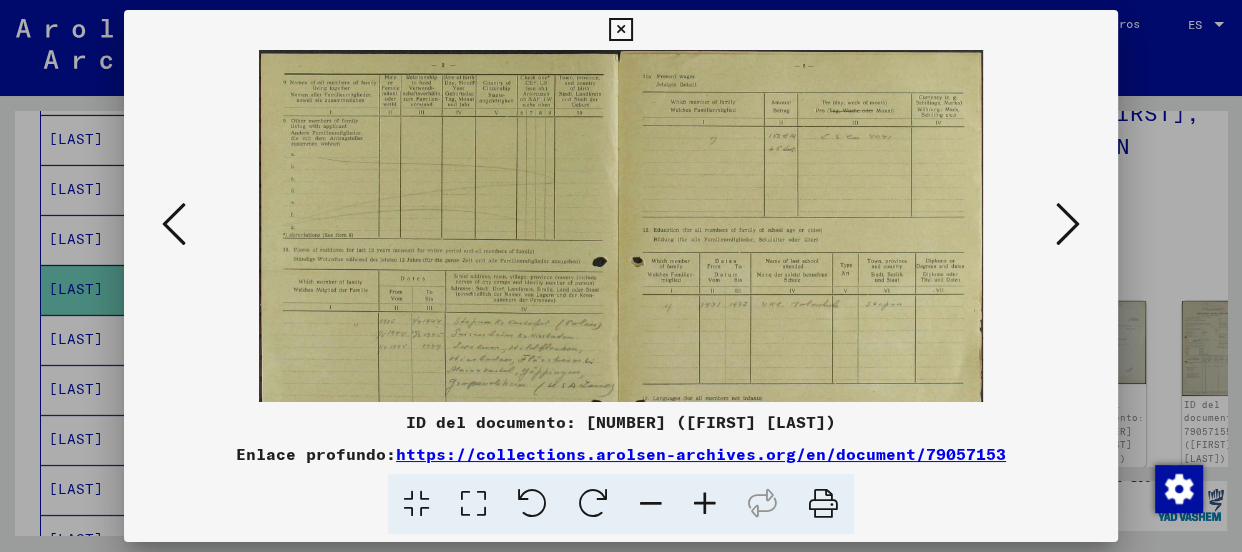 click at bounding box center [705, 504] 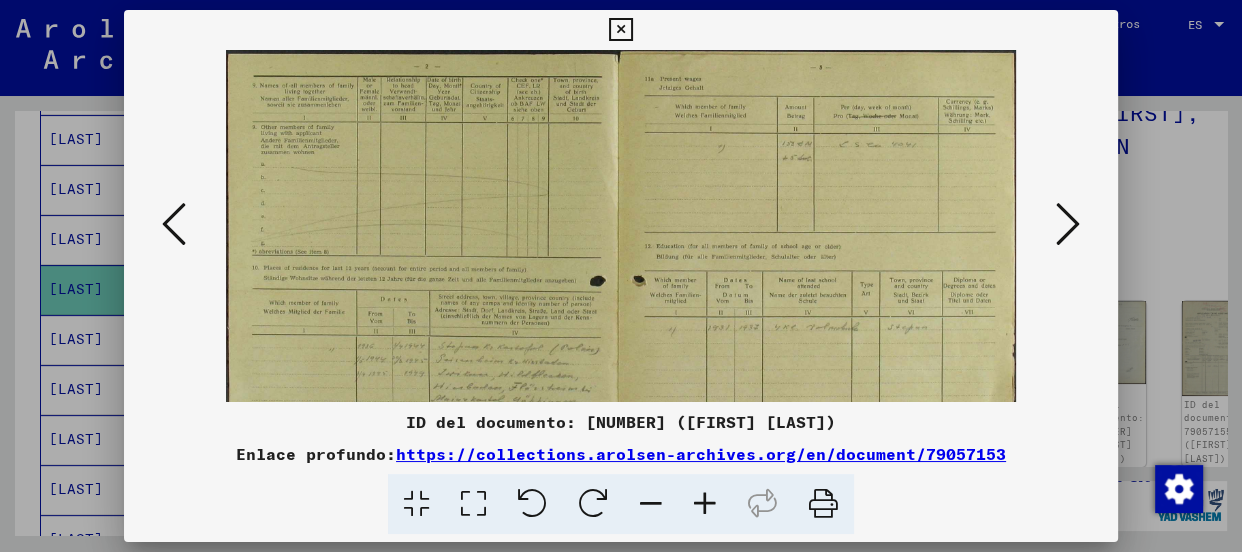 click at bounding box center (705, 504) 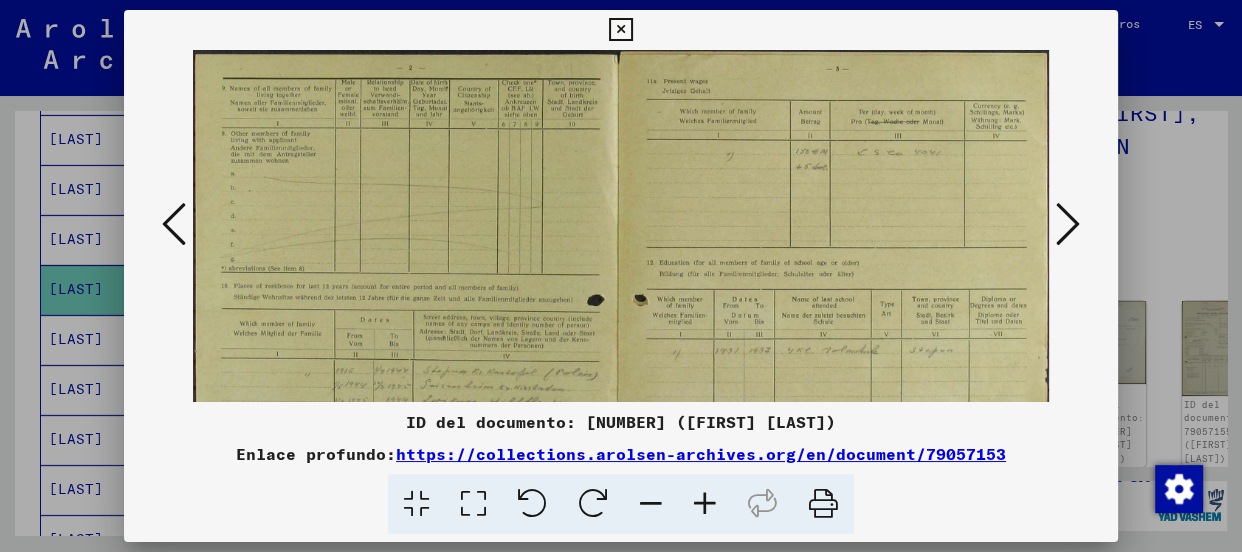 click at bounding box center (705, 504) 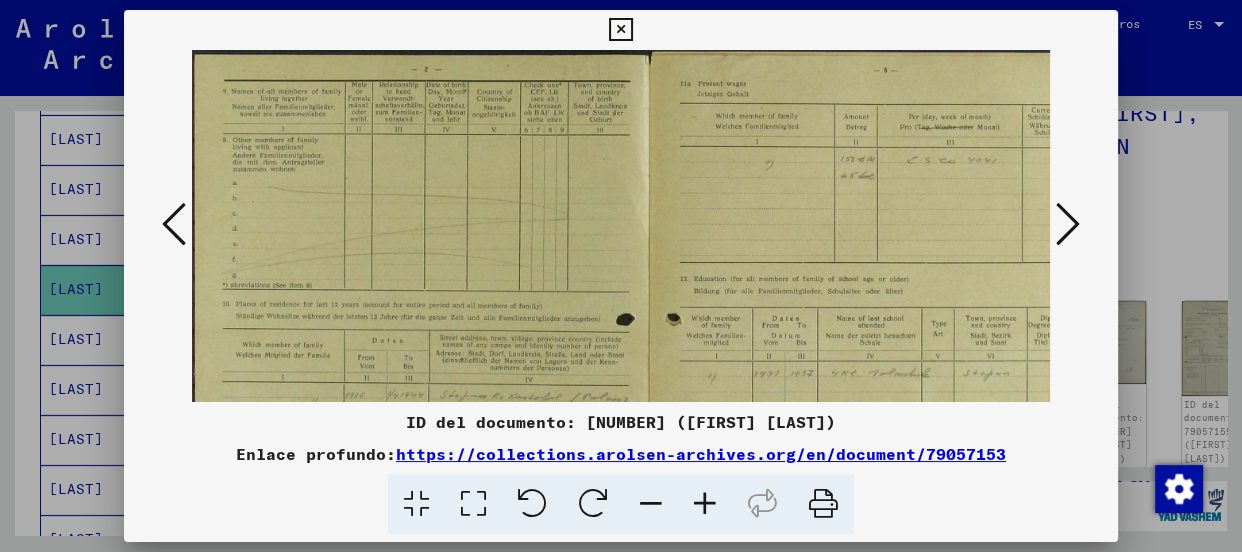 click at bounding box center [705, 504] 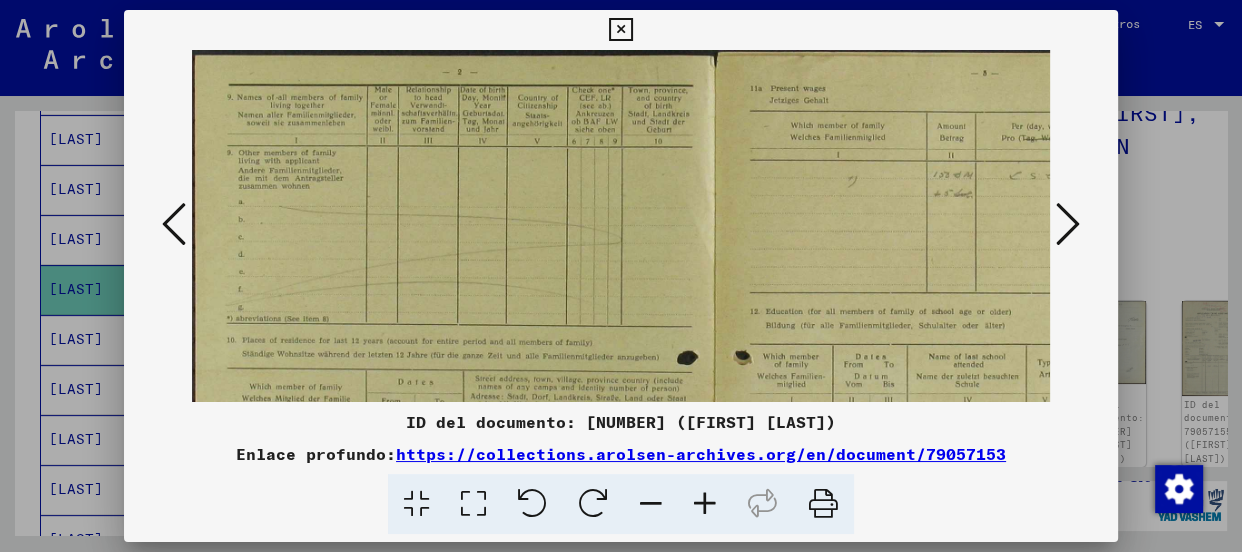 click at bounding box center [705, 504] 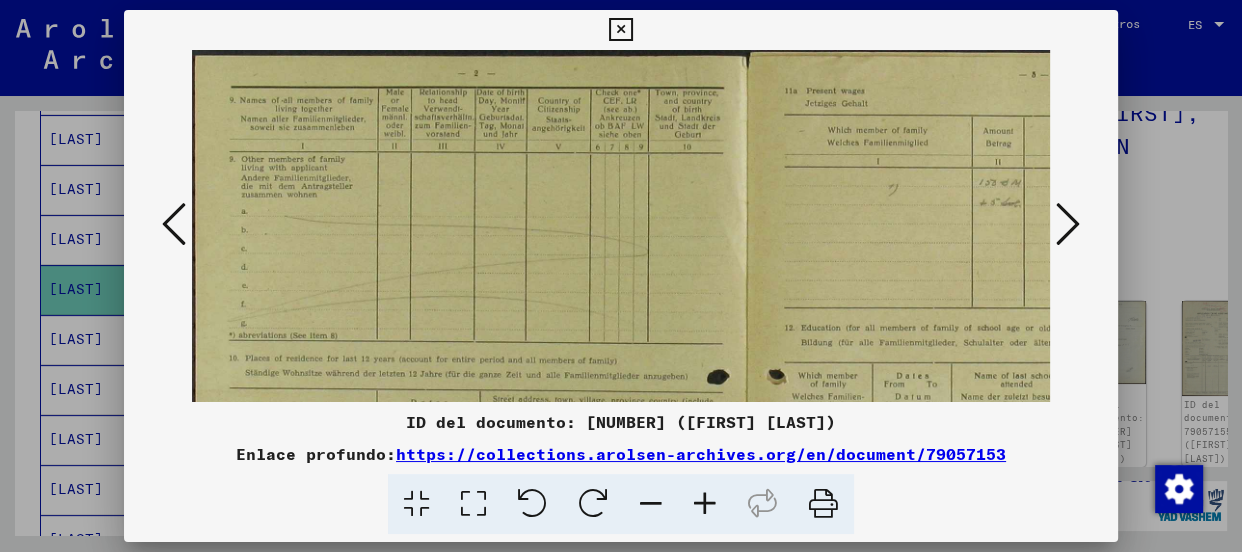 click at bounding box center [705, 504] 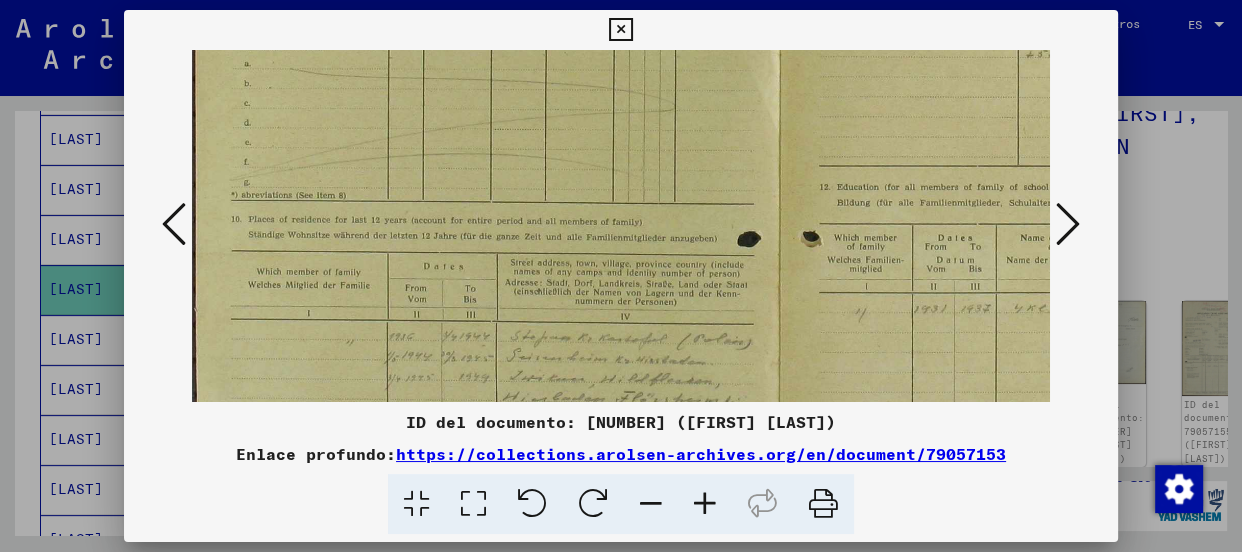 drag, startPoint x: 651, startPoint y: 332, endPoint x: 661, endPoint y: 173, distance: 159.31415 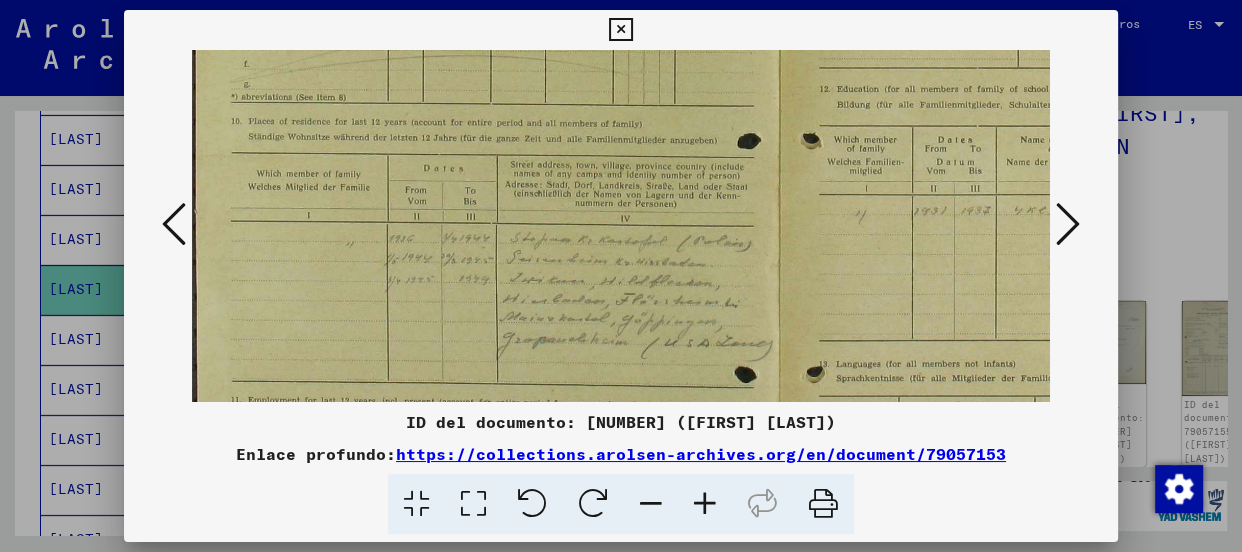 scroll, scrollTop: 300, scrollLeft: 0, axis: vertical 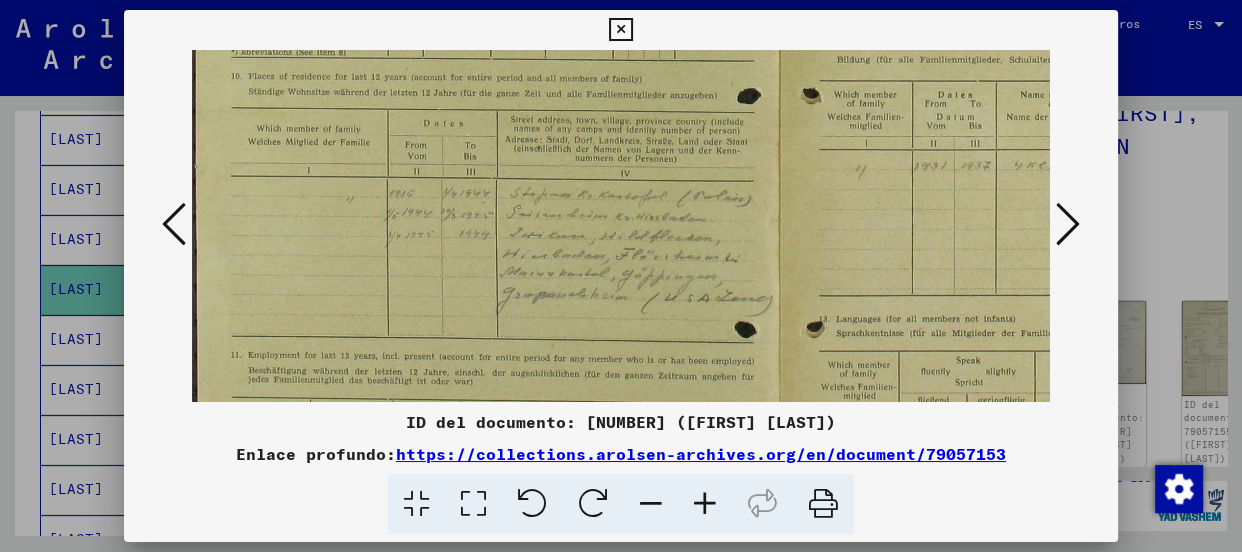 drag, startPoint x: 660, startPoint y: 281, endPoint x: 678, endPoint y: 140, distance: 142.14429 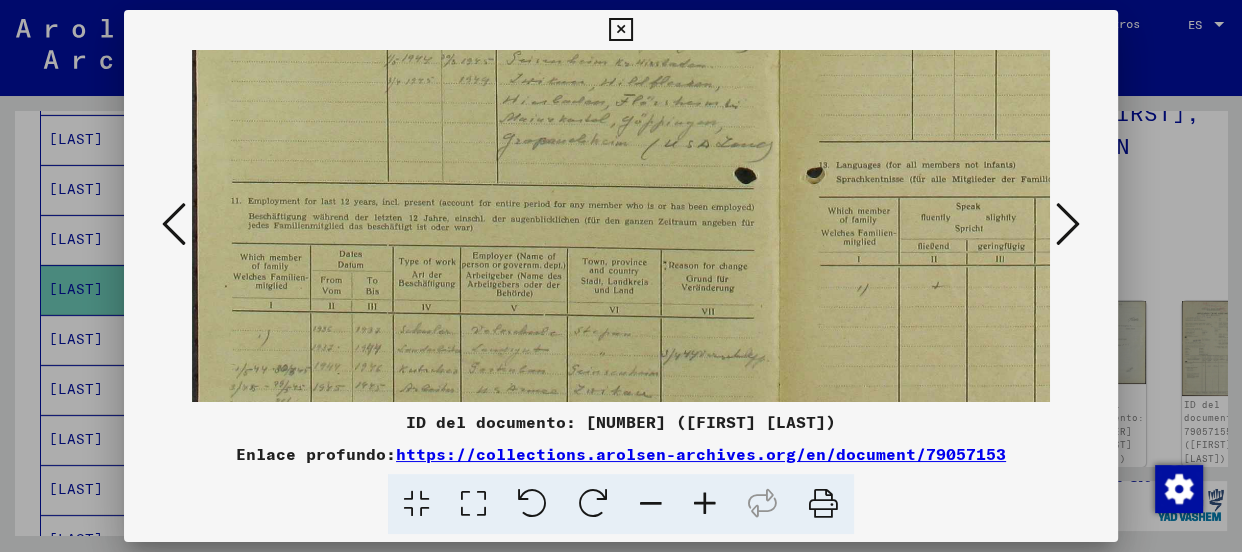 drag, startPoint x: 590, startPoint y: 372, endPoint x: 618, endPoint y: 219, distance: 155.54099 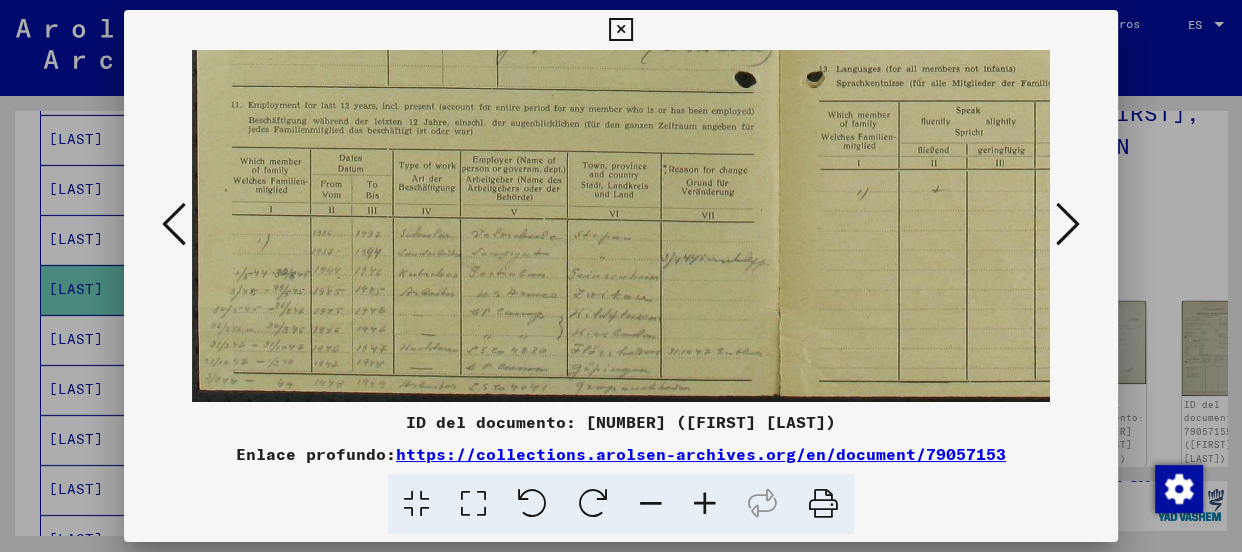 drag, startPoint x: 615, startPoint y: 264, endPoint x: 651, endPoint y: 105, distance: 163.02454 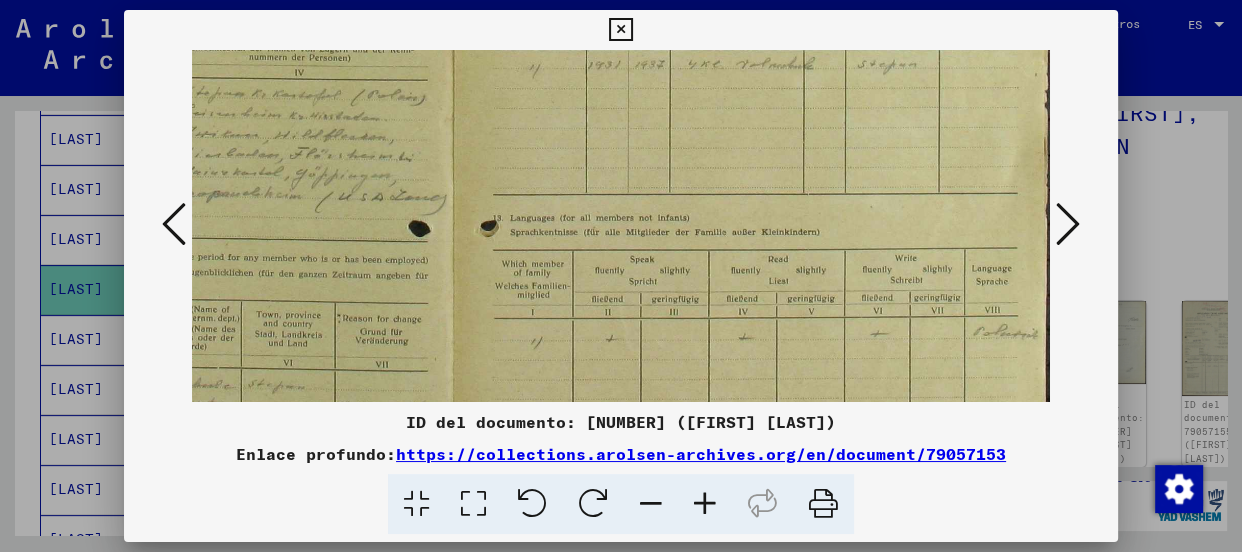 drag, startPoint x: 936, startPoint y: 186, endPoint x: 502, endPoint y: 314, distance: 452.48206 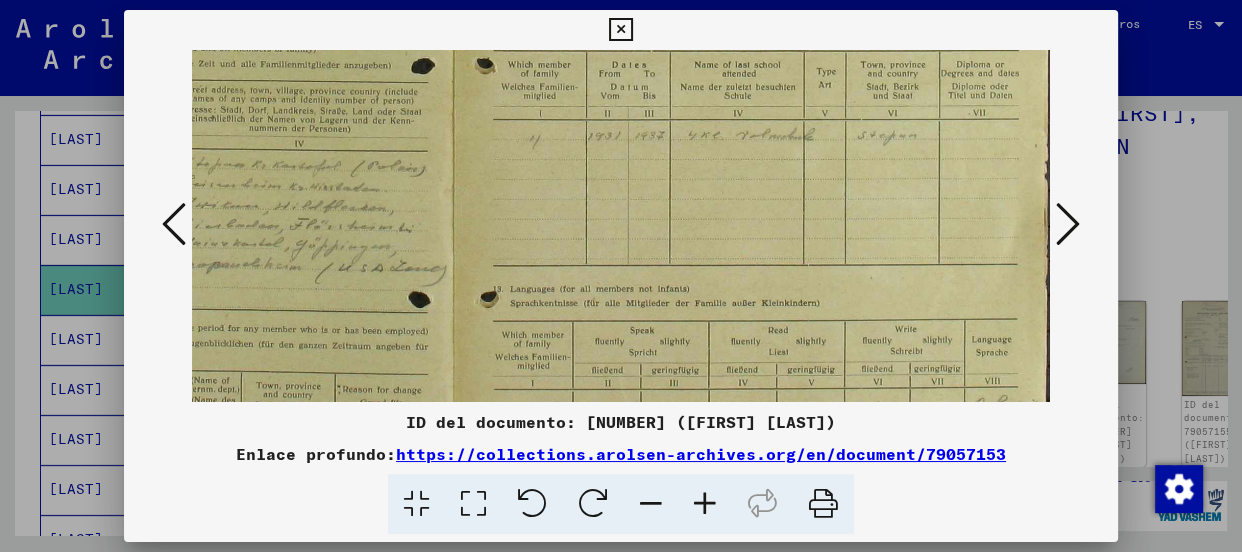 scroll, scrollTop: 290, scrollLeft: 326, axis: both 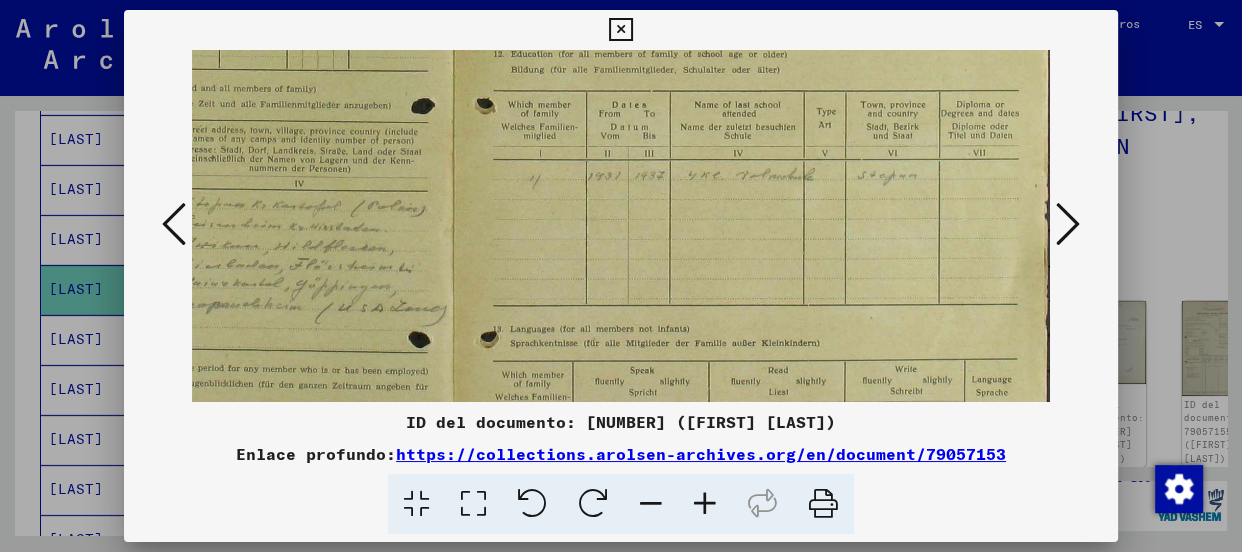 drag, startPoint x: 666, startPoint y: 276, endPoint x: 609, endPoint y: 400, distance: 136.47343 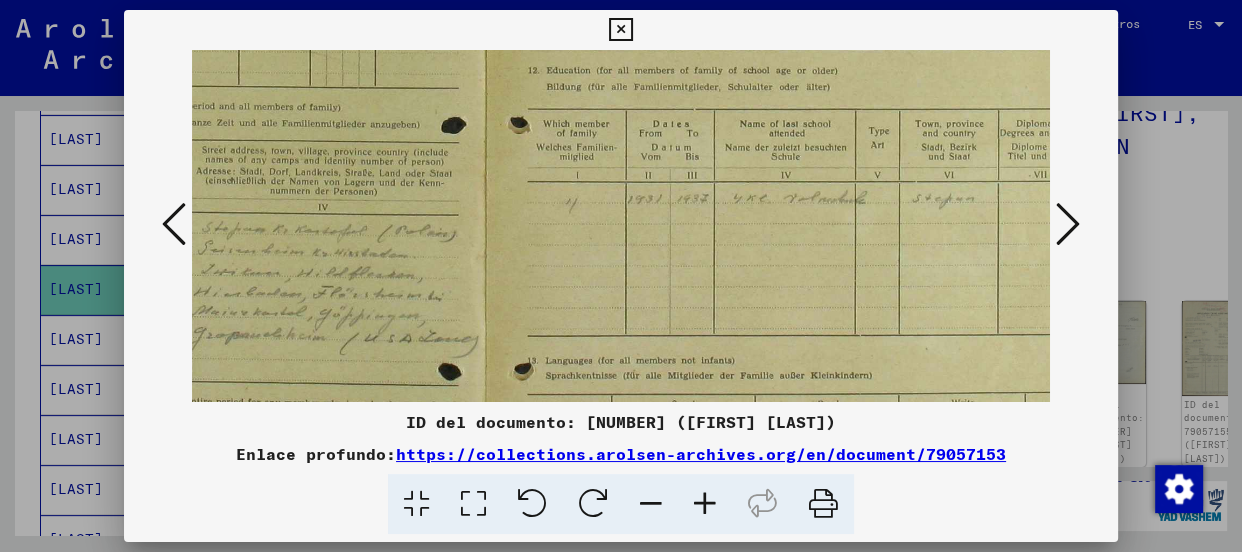 click at bounding box center [705, 504] 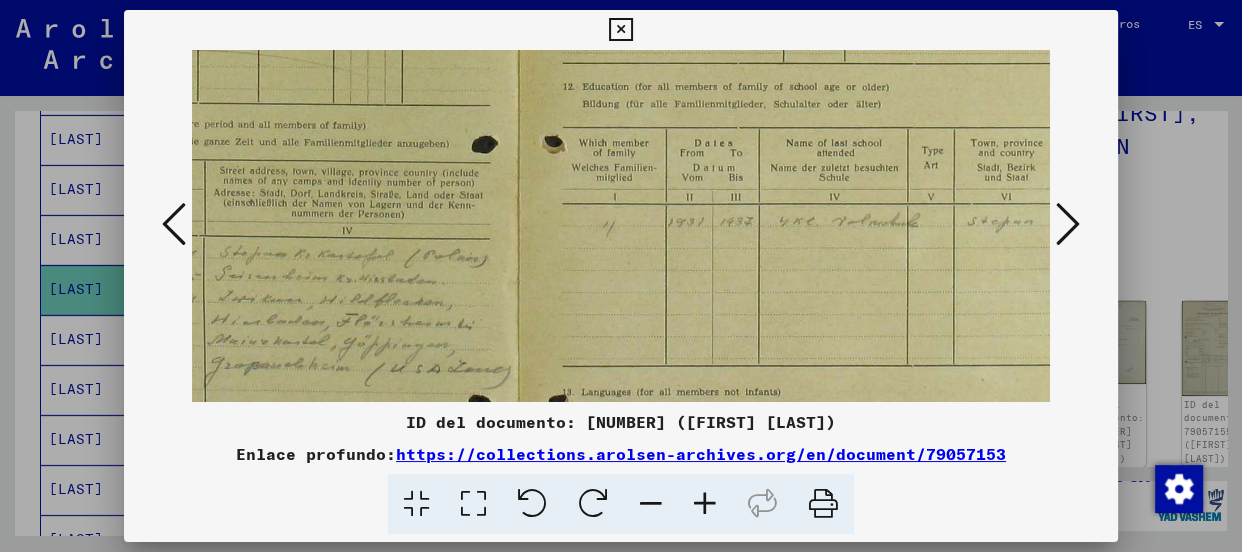 click at bounding box center (705, 504) 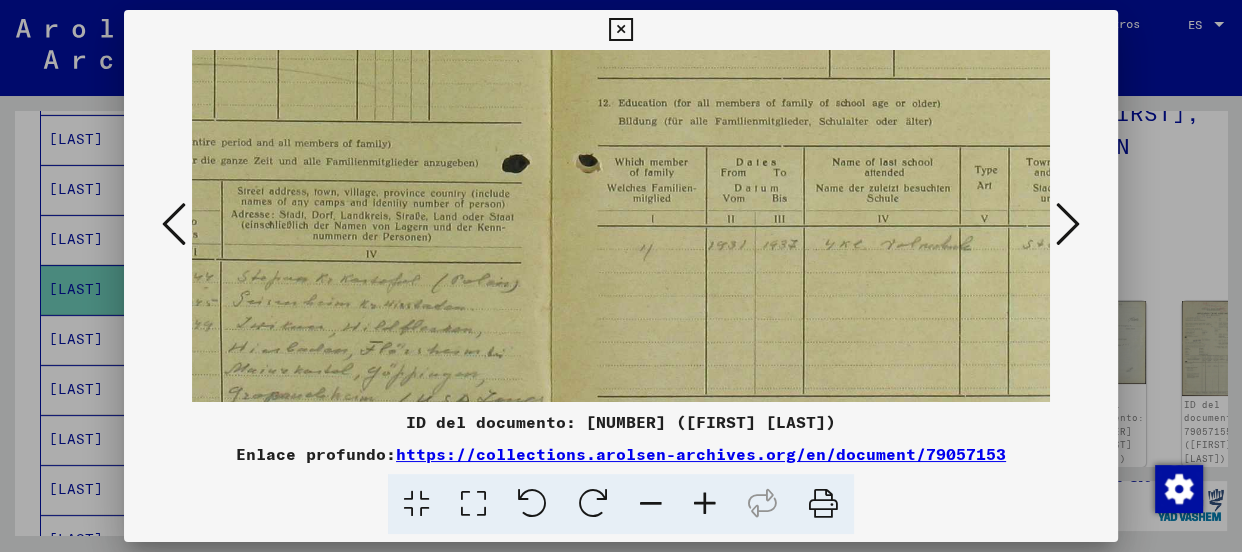 click at bounding box center [705, 504] 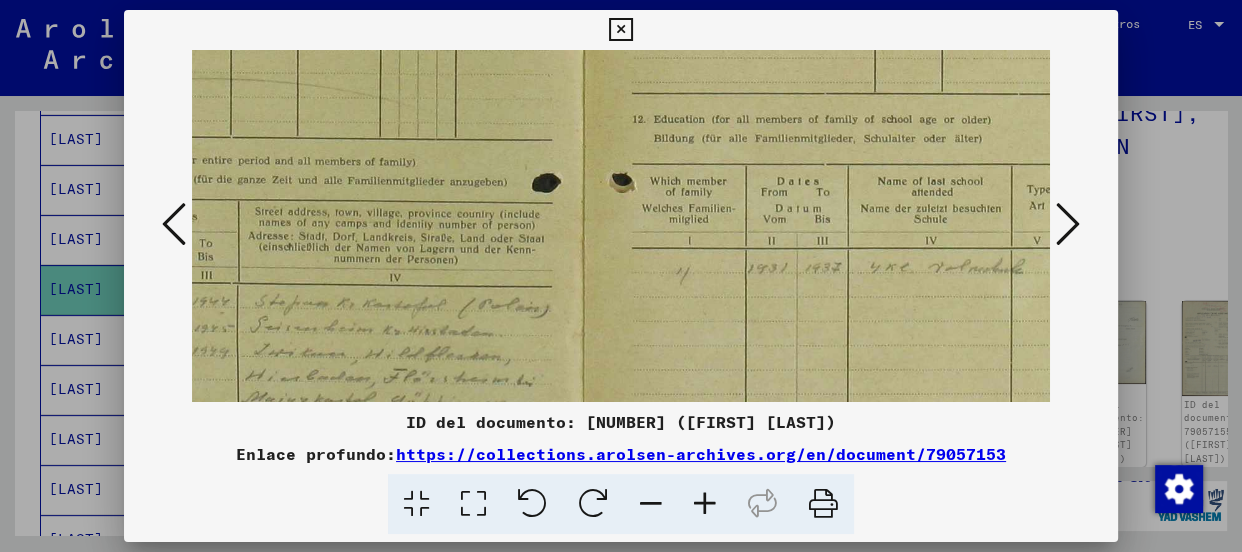 click at bounding box center [705, 504] 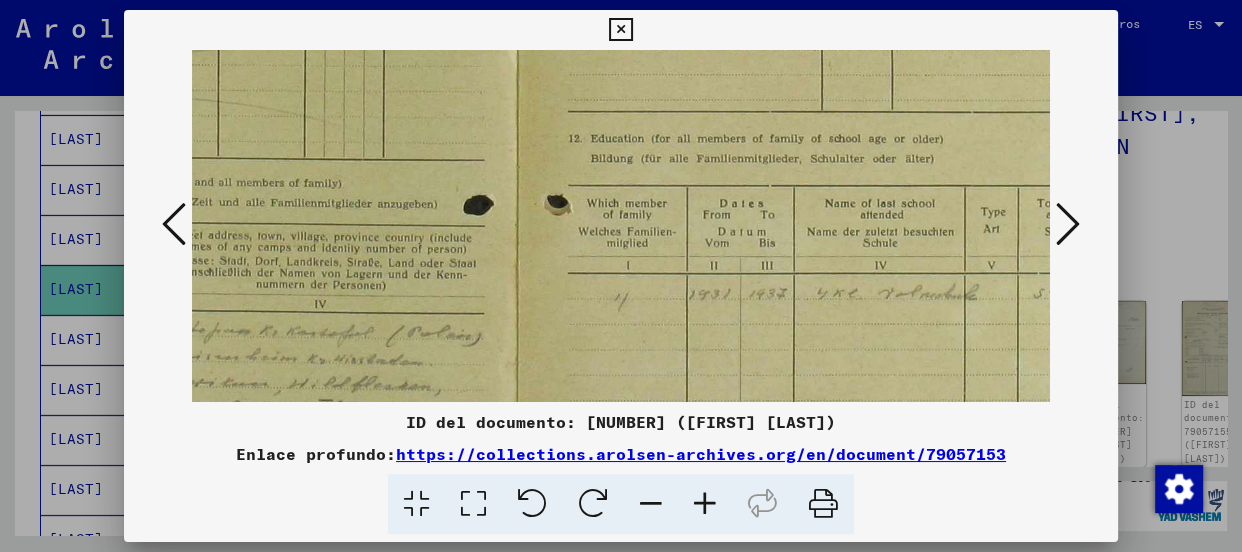 scroll, scrollTop: 288, scrollLeft: 439, axis: both 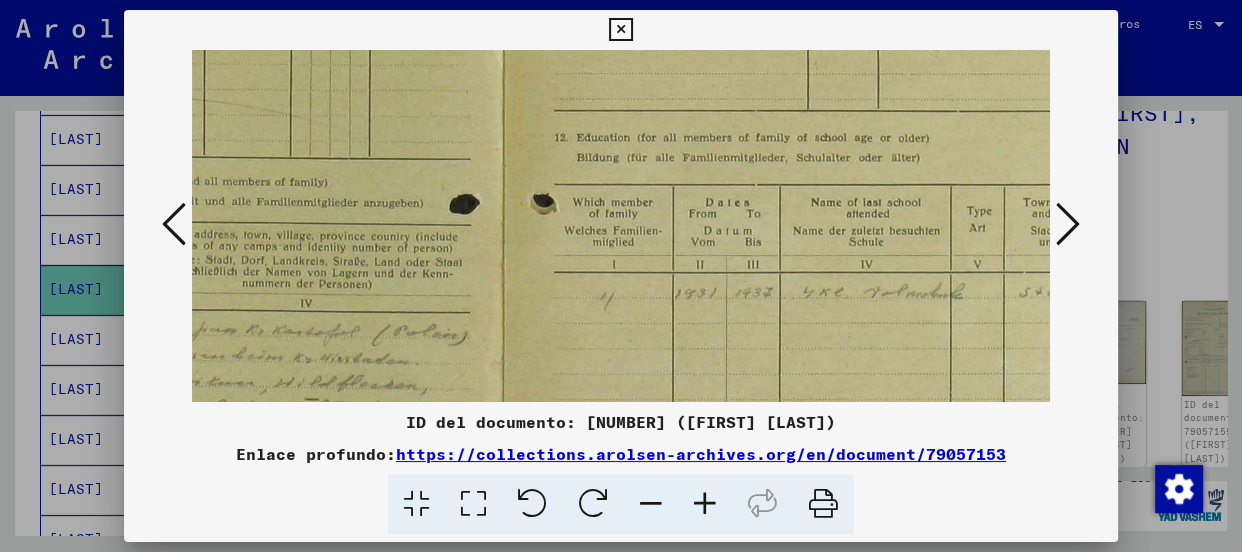 drag, startPoint x: 1027, startPoint y: 328, endPoint x: 913, endPoint y: 330, distance: 114.01754 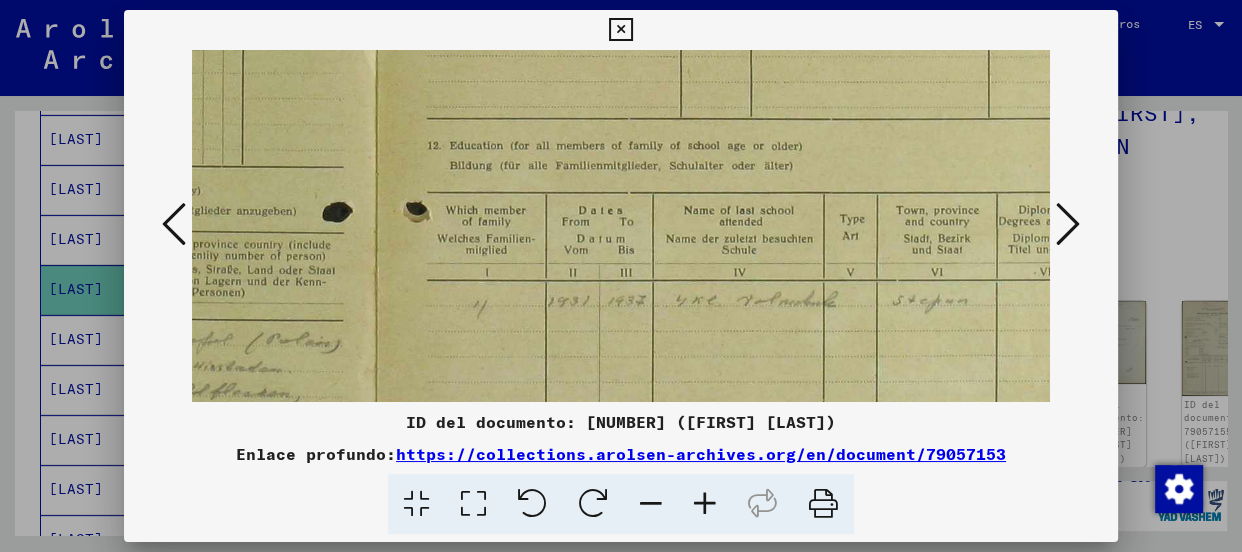 scroll, scrollTop: 285, scrollLeft: 654, axis: both 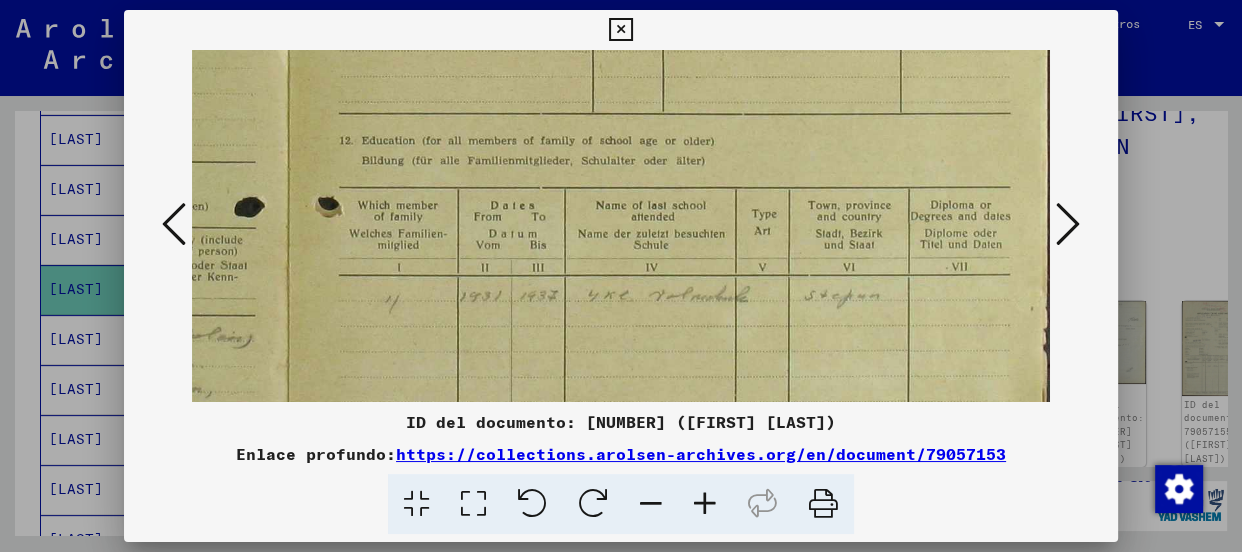 drag, startPoint x: 998, startPoint y: 330, endPoint x: 781, endPoint y: 333, distance: 217.02074 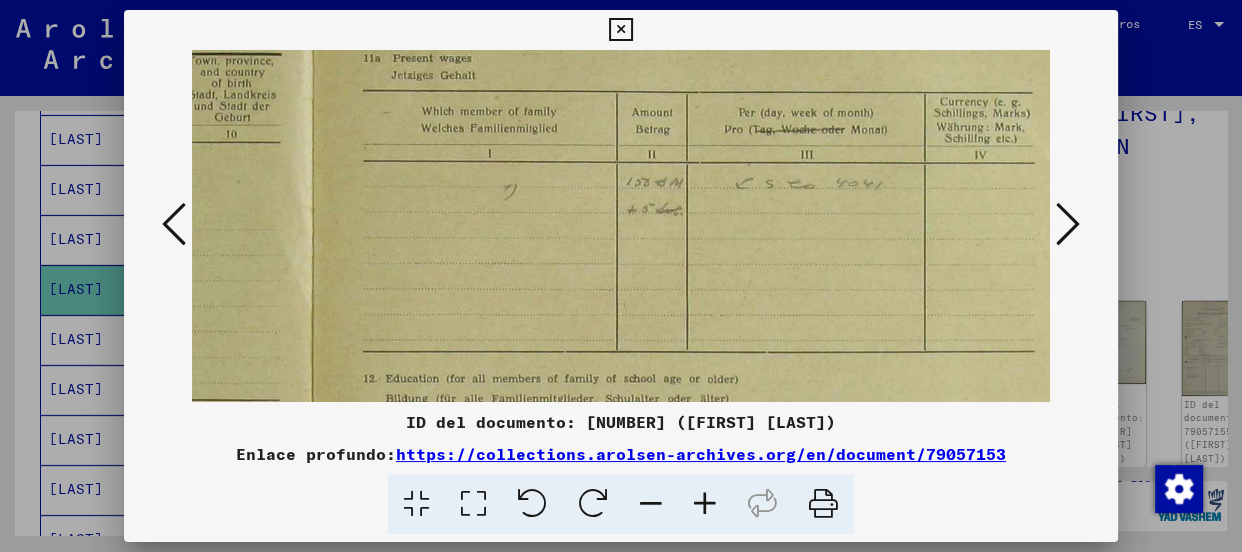 scroll, scrollTop: 36, scrollLeft: 630, axis: both 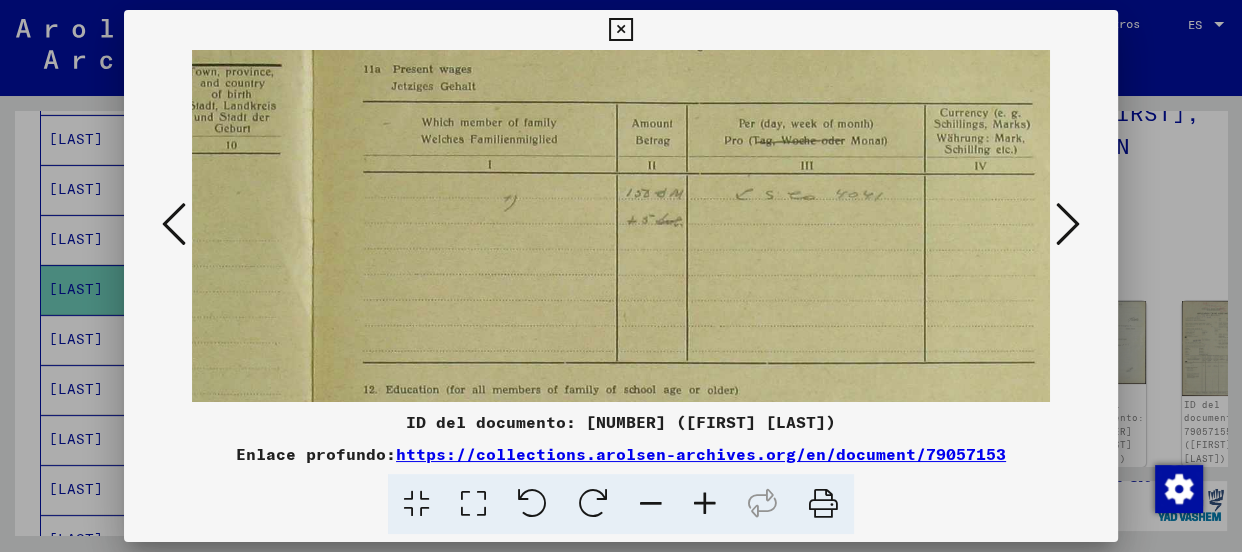 drag, startPoint x: 723, startPoint y: 114, endPoint x: 747, endPoint y: 365, distance: 252.1448 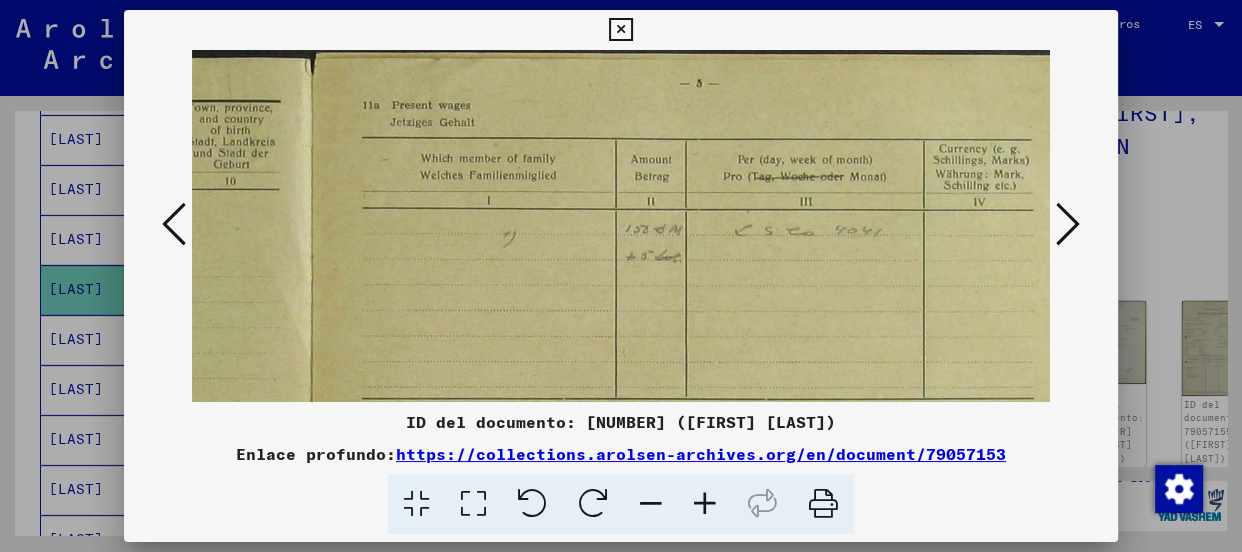 drag, startPoint x: 801, startPoint y: 283, endPoint x: 800, endPoint y: 363, distance: 80.00625 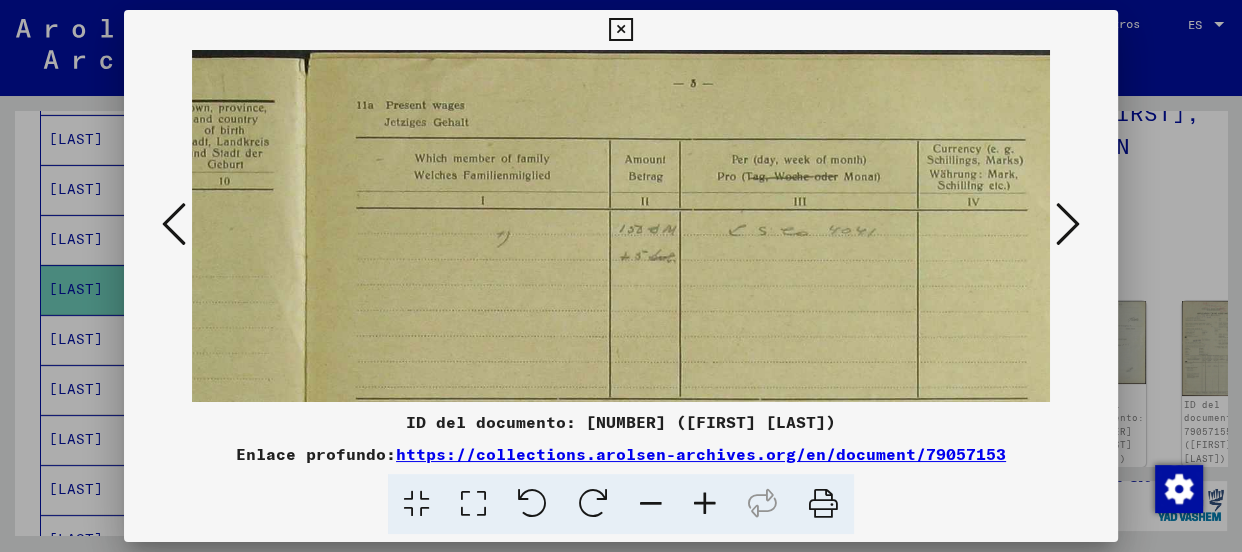scroll, scrollTop: 0, scrollLeft: 642, axis: horizontal 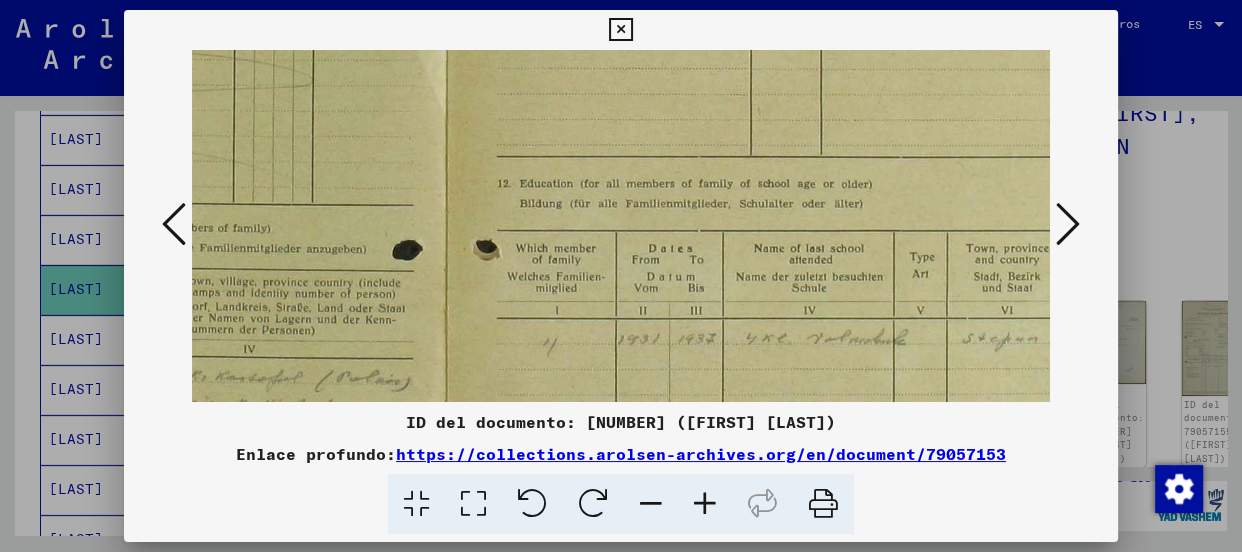 drag, startPoint x: 890, startPoint y: 280, endPoint x: 453, endPoint y: 110, distance: 468.90192 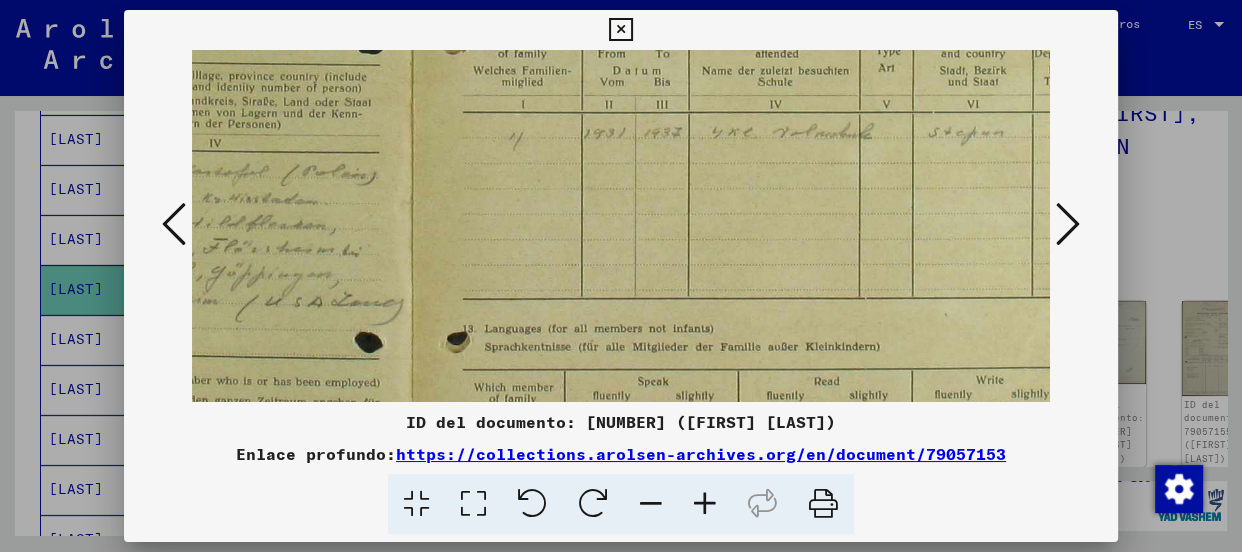 drag, startPoint x: 579, startPoint y: 353, endPoint x: 579, endPoint y: 197, distance: 156 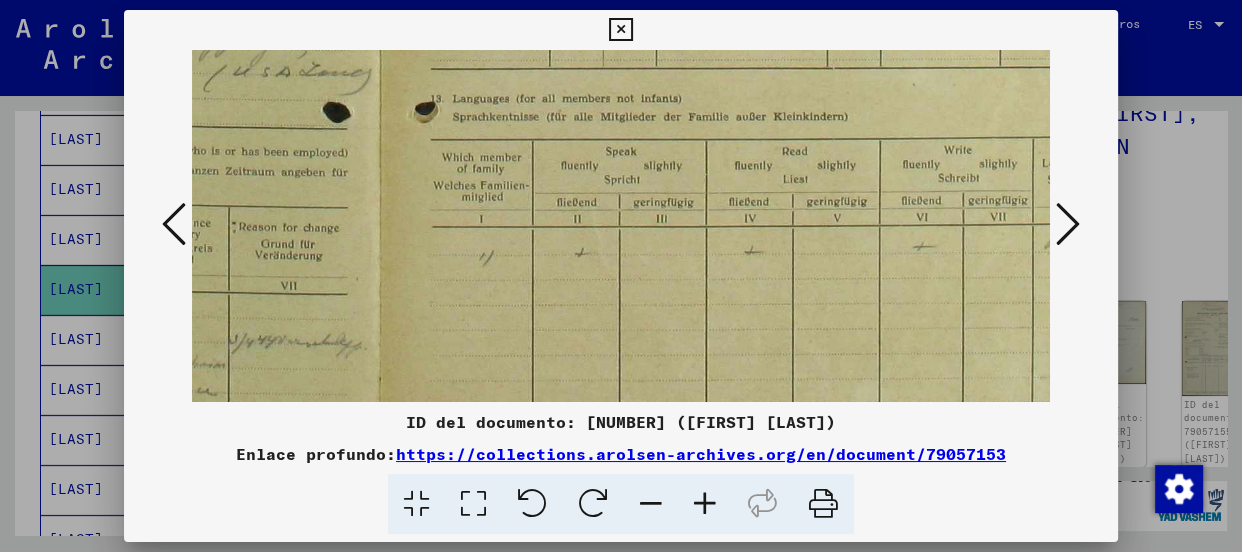 drag, startPoint x: 660, startPoint y: 381, endPoint x: 630, endPoint y: 156, distance: 226.9912 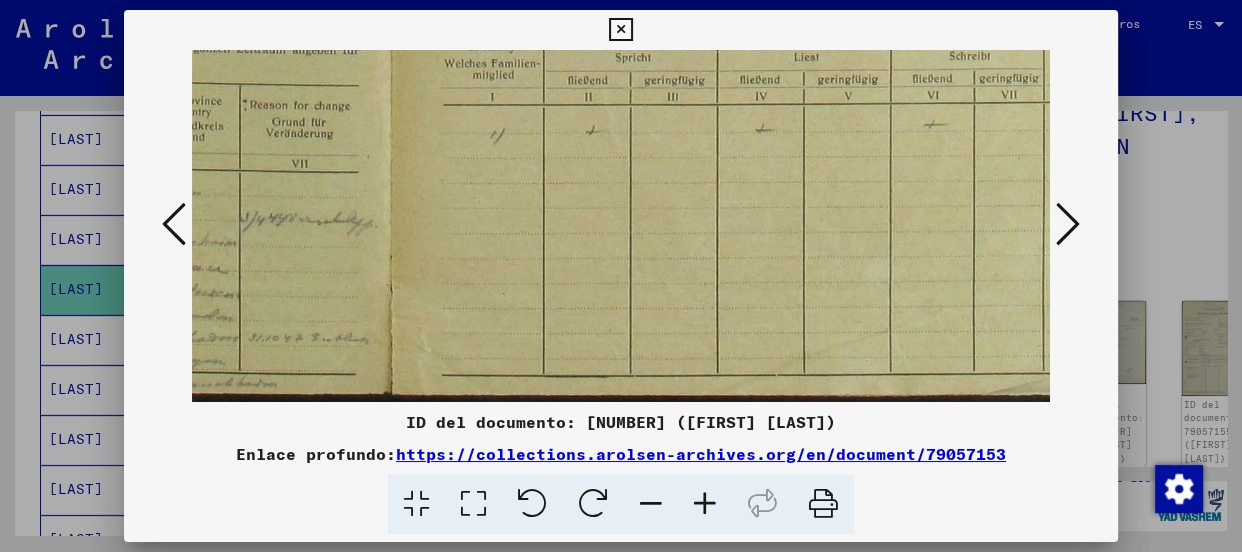 drag, startPoint x: 720, startPoint y: 202, endPoint x: 734, endPoint y: 138, distance: 65.51336 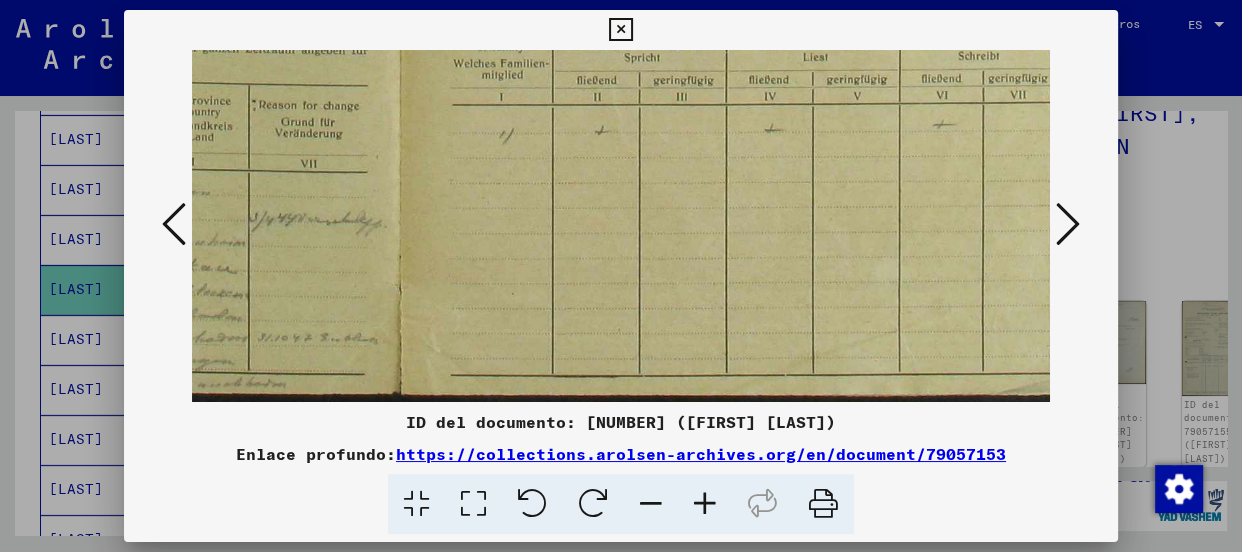 drag, startPoint x: 773, startPoint y: 311, endPoint x: 781, endPoint y: 238, distance: 73.43705 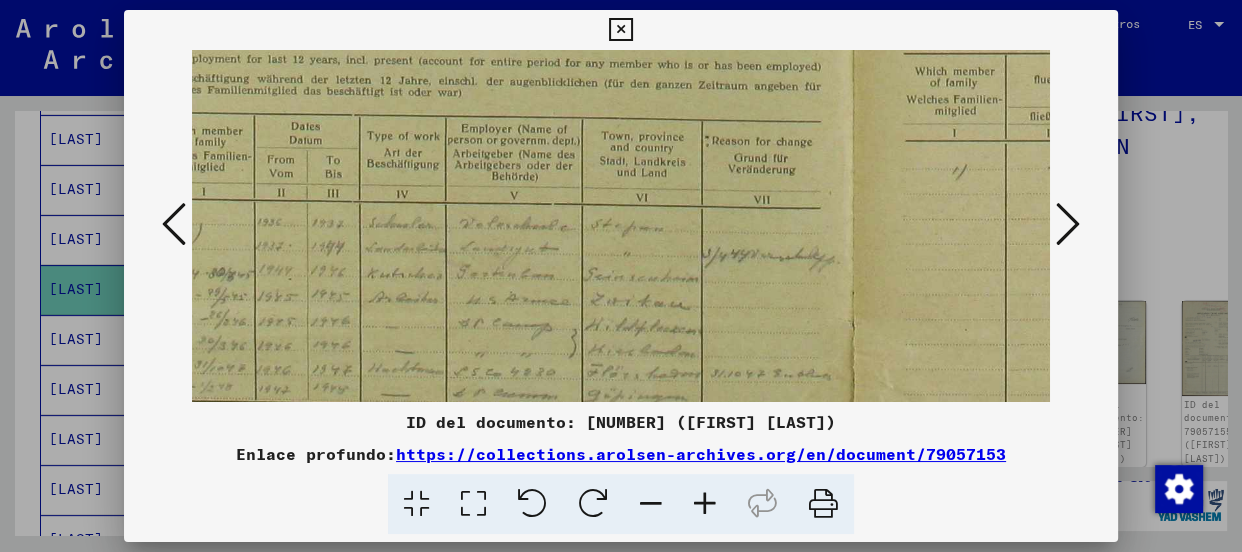 drag, startPoint x: 1090, startPoint y: 316, endPoint x: 1110, endPoint y: 315, distance: 20.024984 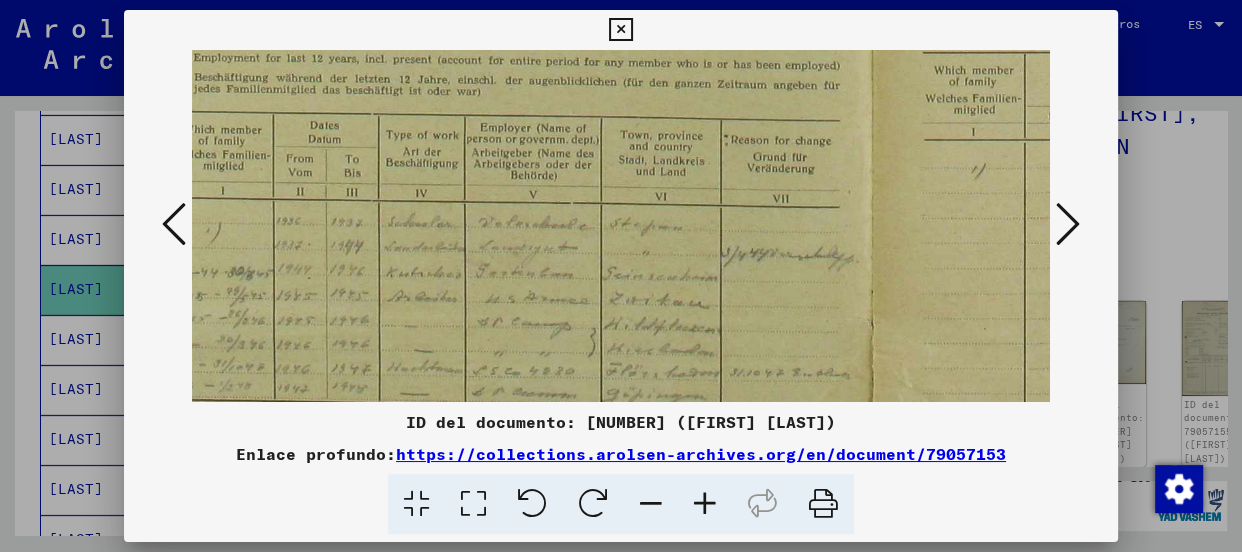 scroll, scrollTop: 765, scrollLeft: 69, axis: both 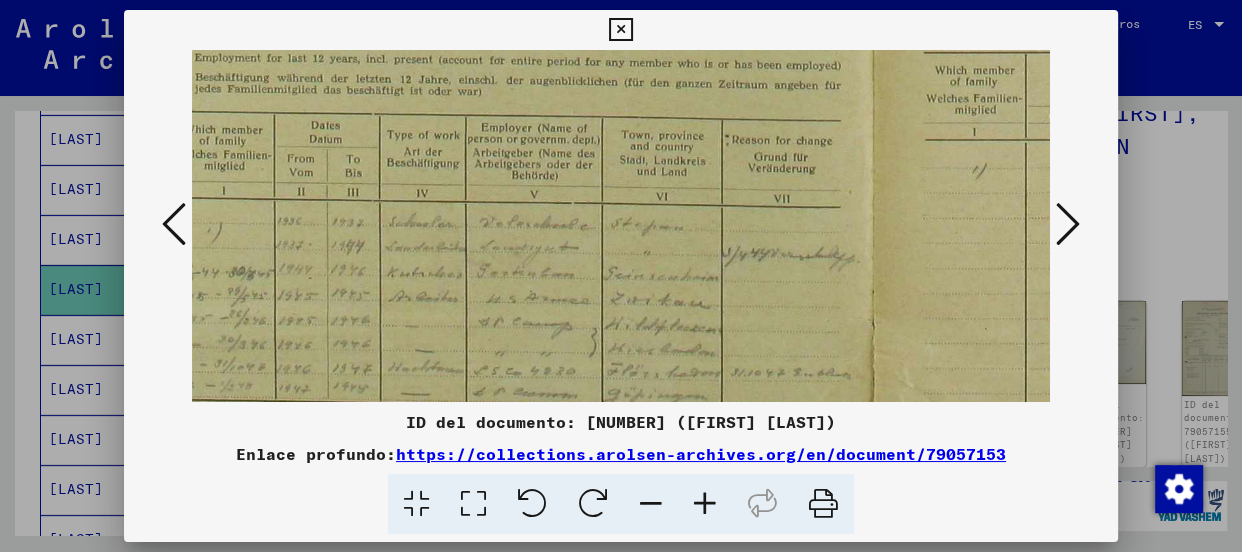 drag, startPoint x: 867, startPoint y: 311, endPoint x: 889, endPoint y: 338, distance: 34.828148 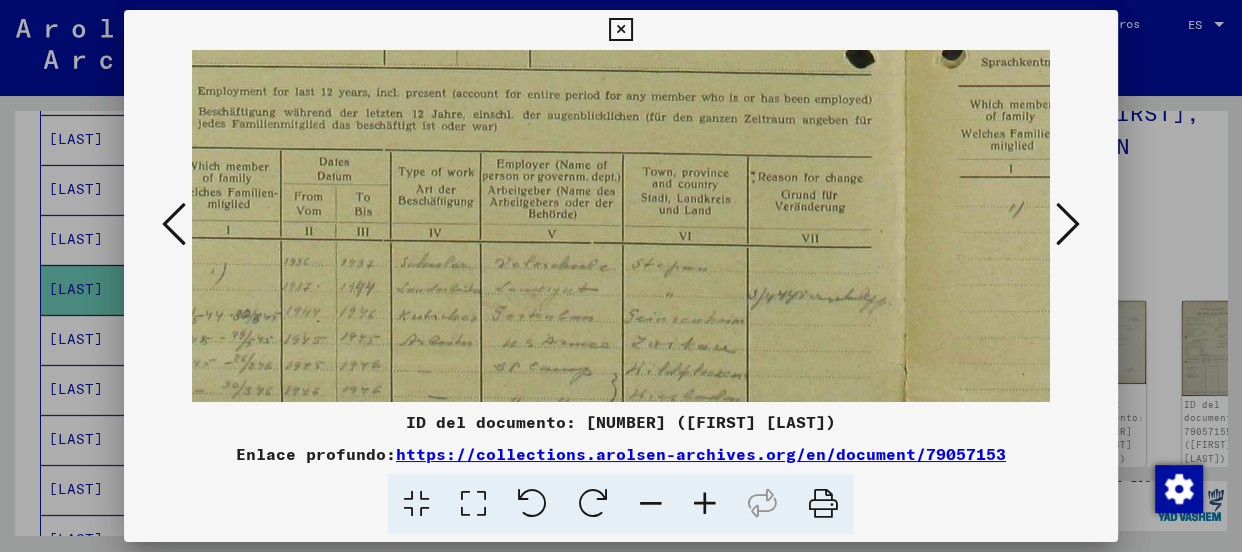 click at bounding box center [705, 504] 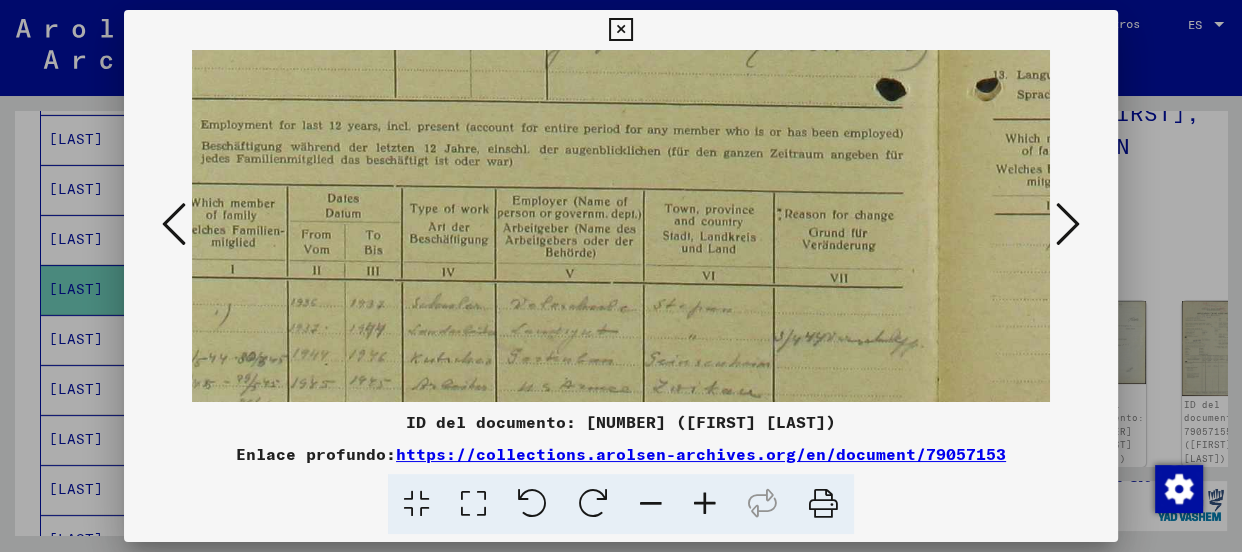 click at bounding box center [705, 504] 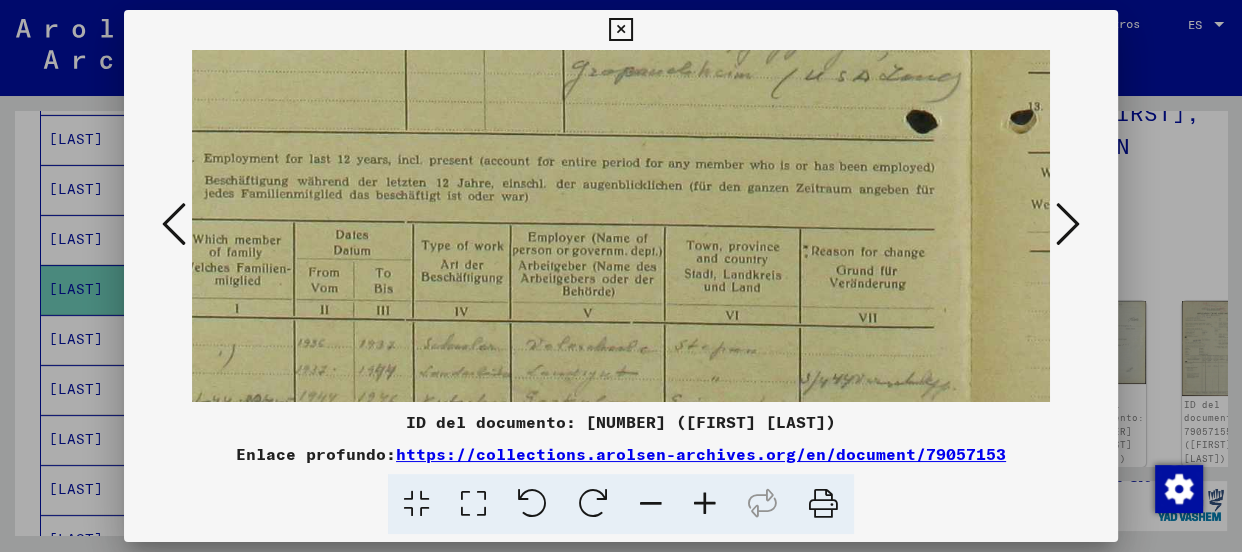 click at bounding box center [705, 504] 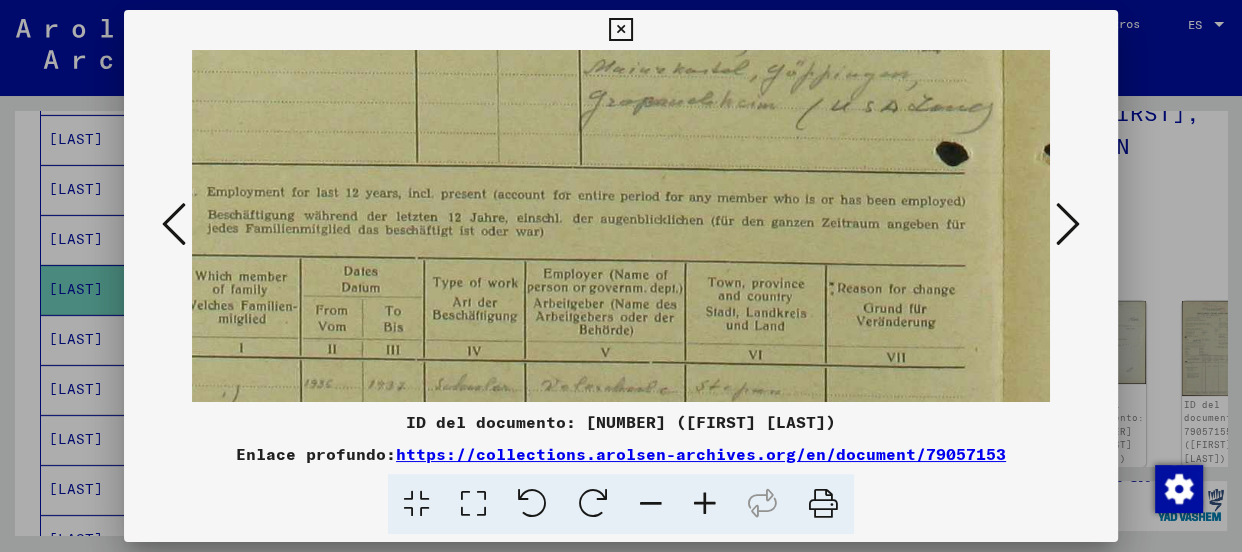 click at bounding box center [705, 504] 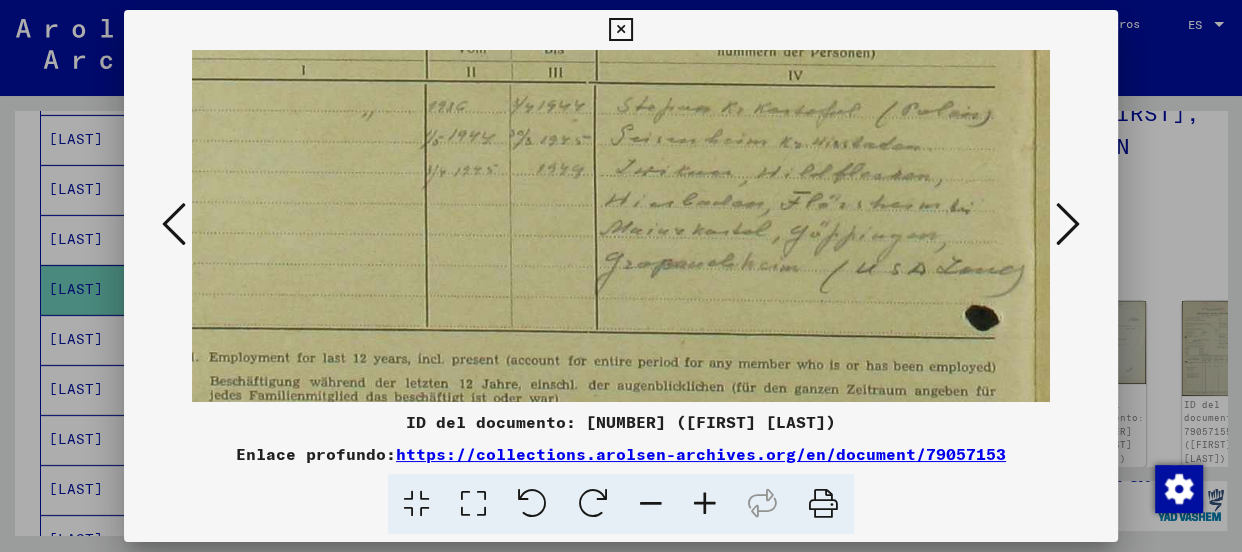 scroll, scrollTop: 608, scrollLeft: 73, axis: both 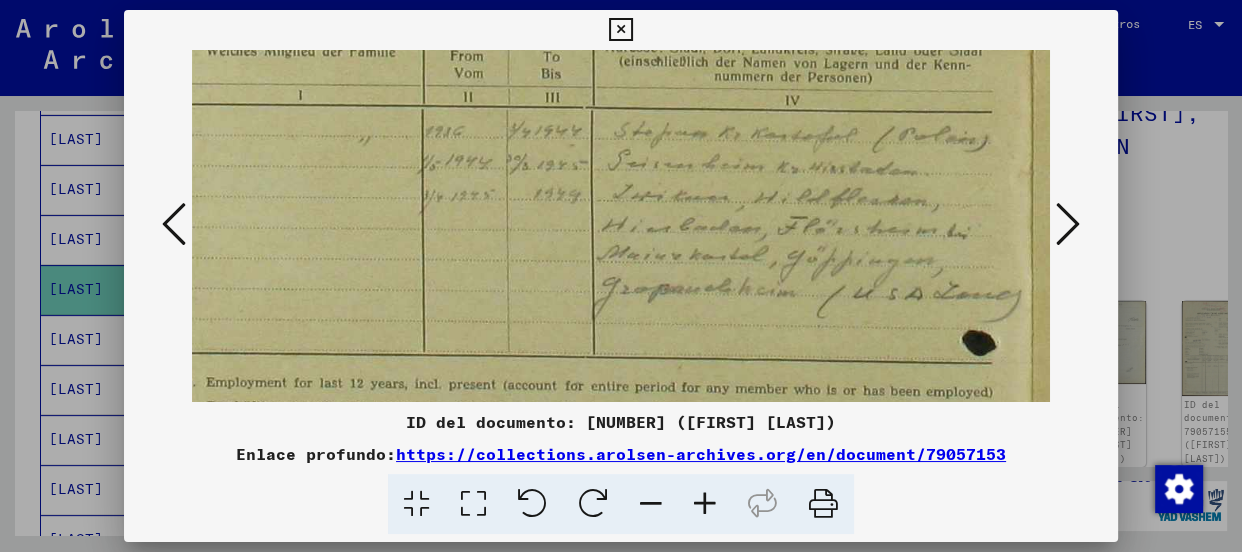 drag, startPoint x: 782, startPoint y: 229, endPoint x: 777, endPoint y: 386, distance: 157.0796 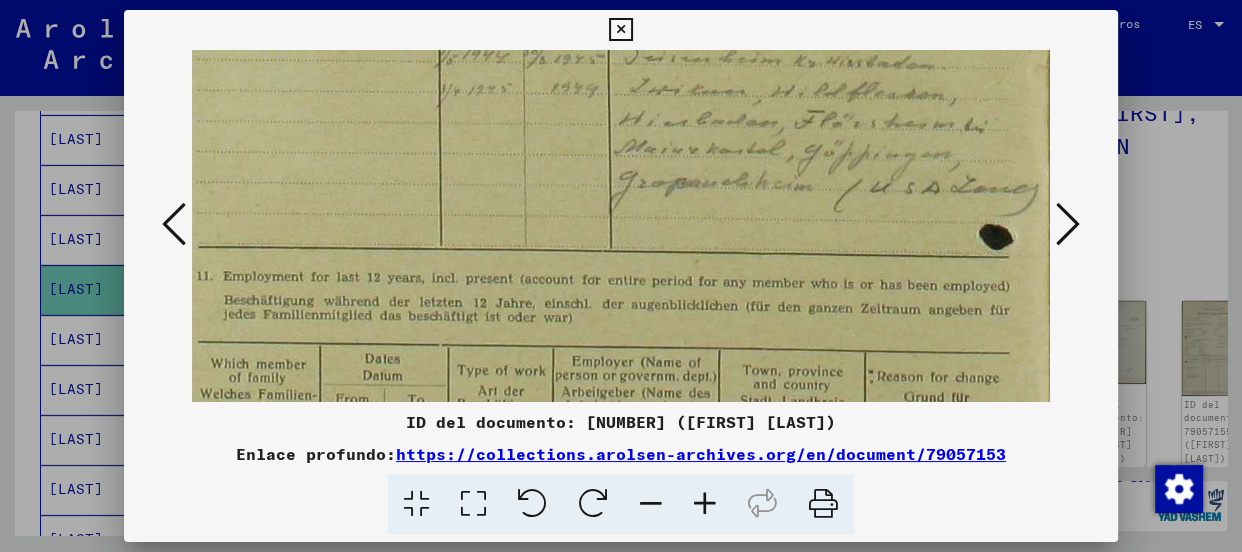 scroll, scrollTop: 766, scrollLeft: 46, axis: both 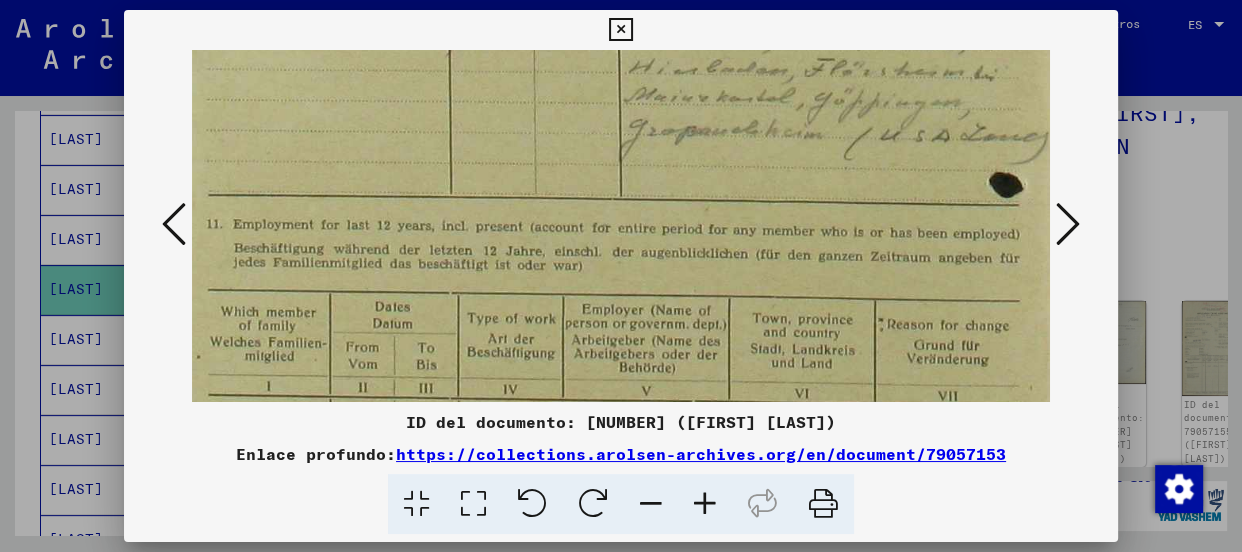 drag, startPoint x: 851, startPoint y: 317, endPoint x: 880, endPoint y: 160, distance: 159.65588 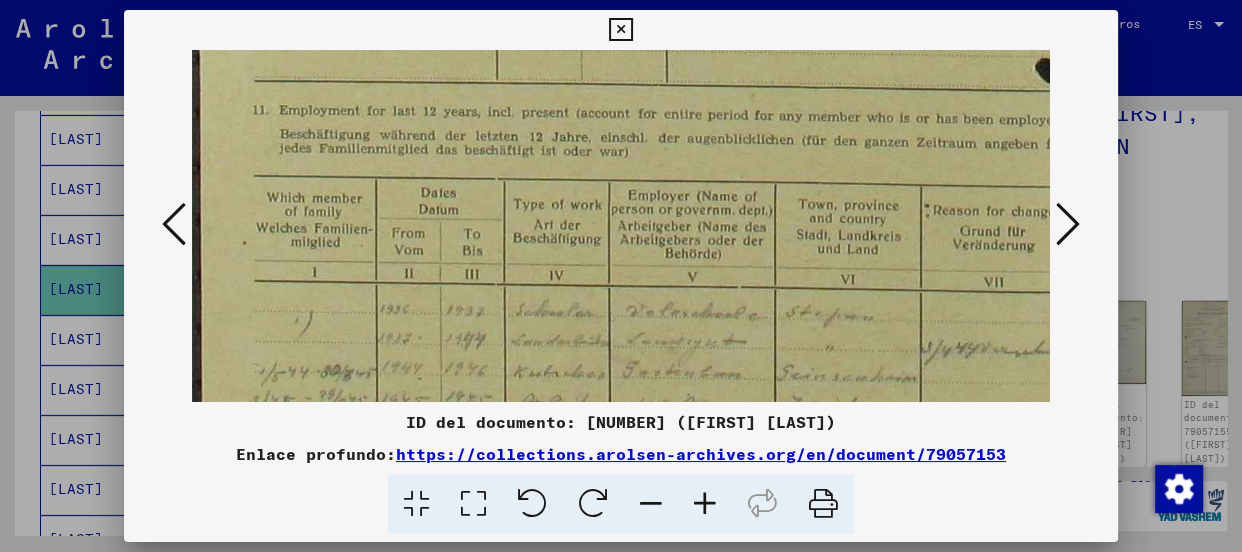 drag, startPoint x: 789, startPoint y: 265, endPoint x: 871, endPoint y: 150, distance: 141.24094 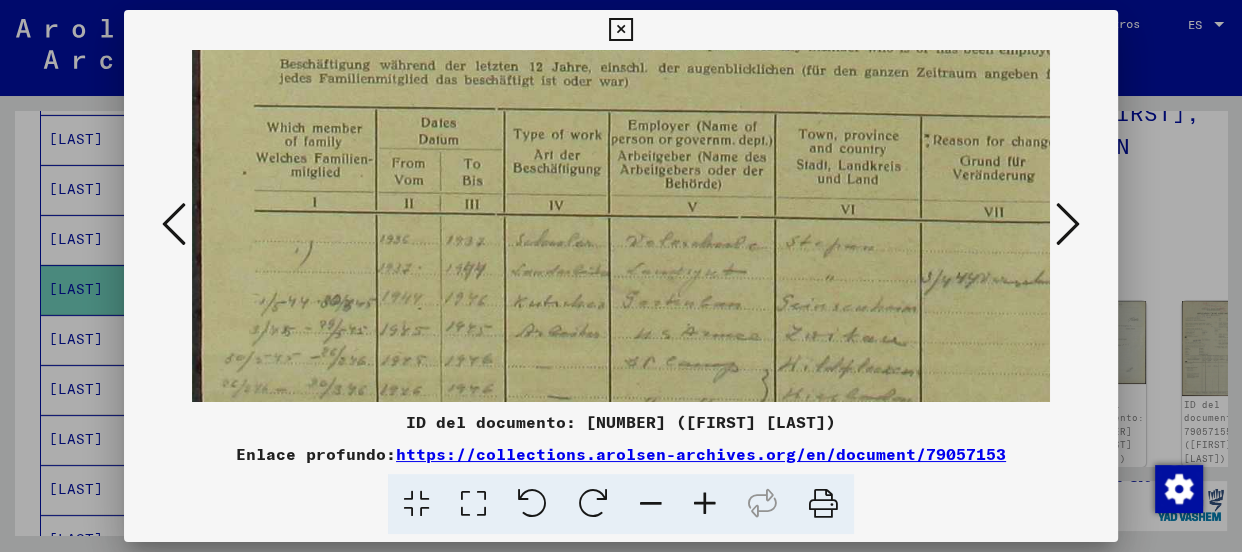 scroll, scrollTop: 990, scrollLeft: 0, axis: vertical 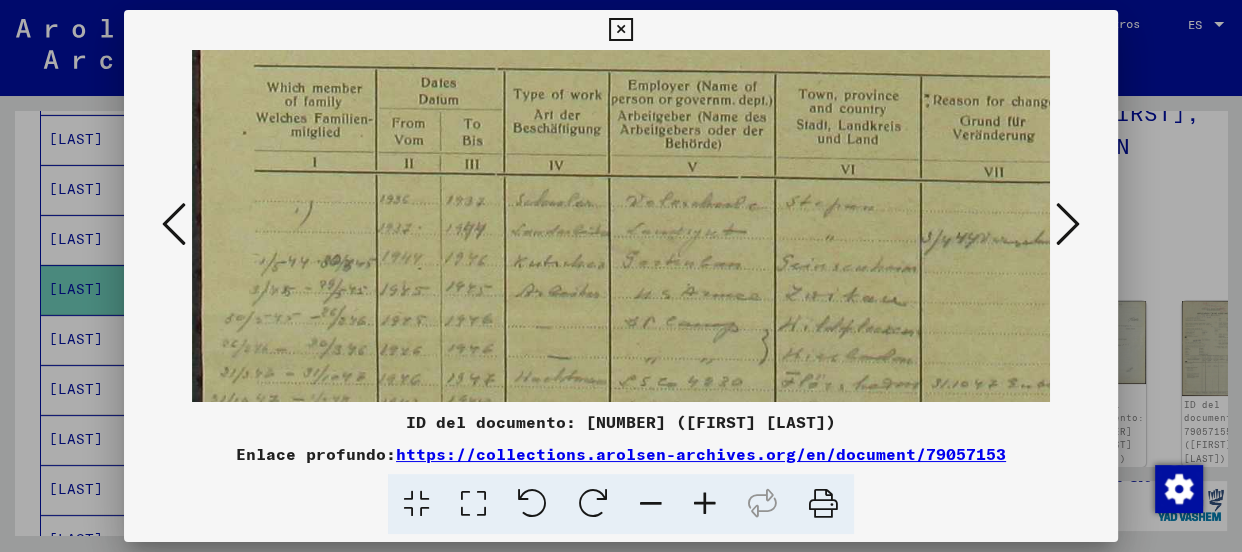 drag, startPoint x: 750, startPoint y: 275, endPoint x: 780, endPoint y: 165, distance: 114.01754 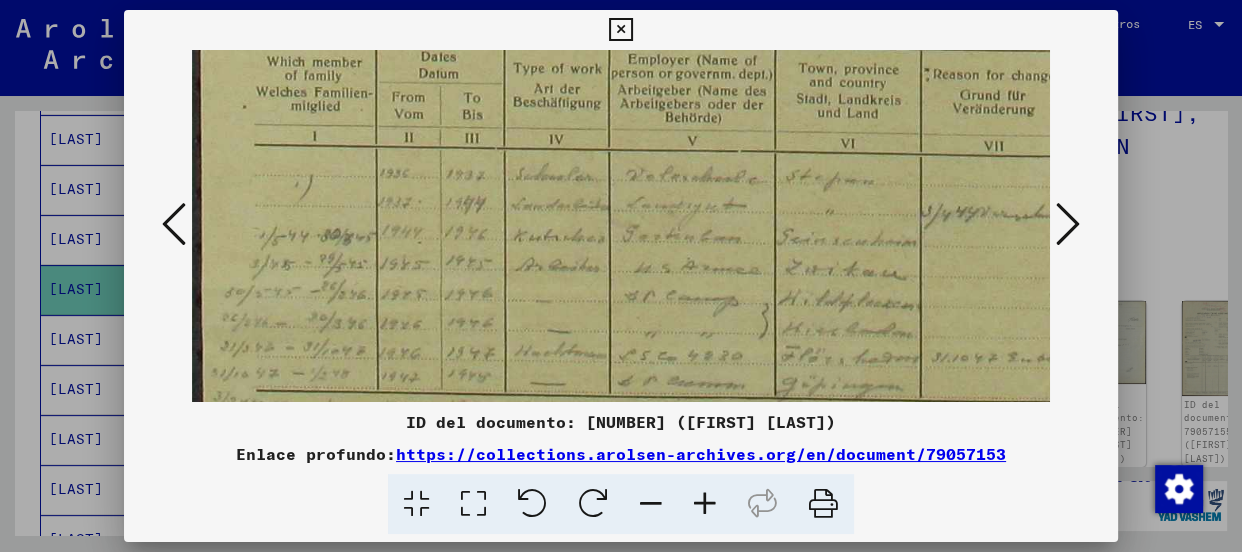 scroll, scrollTop: 1050, scrollLeft: 0, axis: vertical 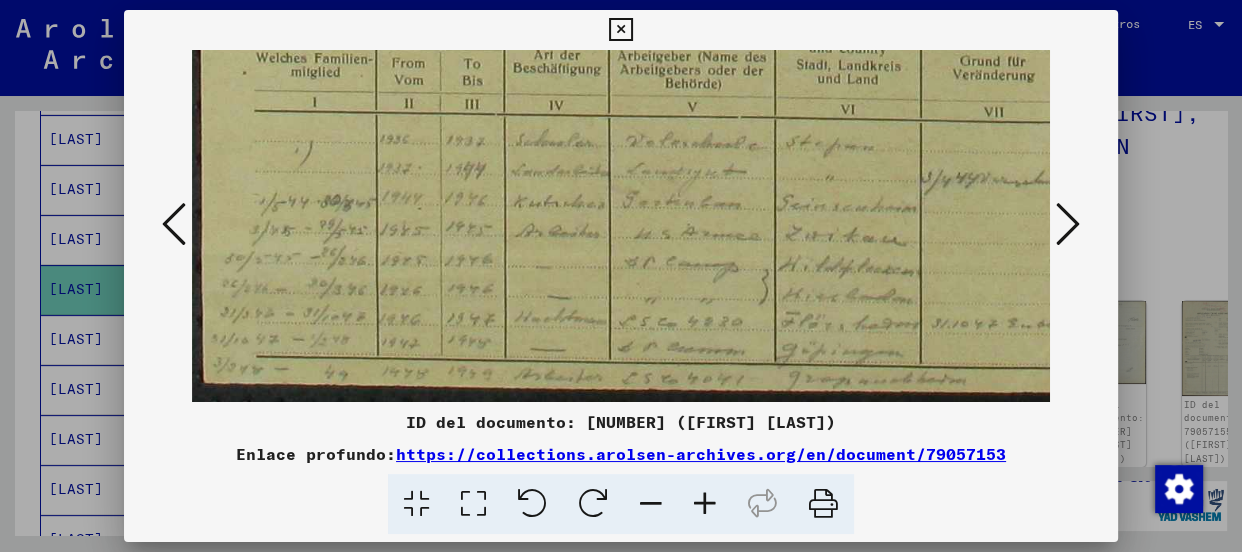drag, startPoint x: 775, startPoint y: 244, endPoint x: 793, endPoint y: 188, distance: 58.821766 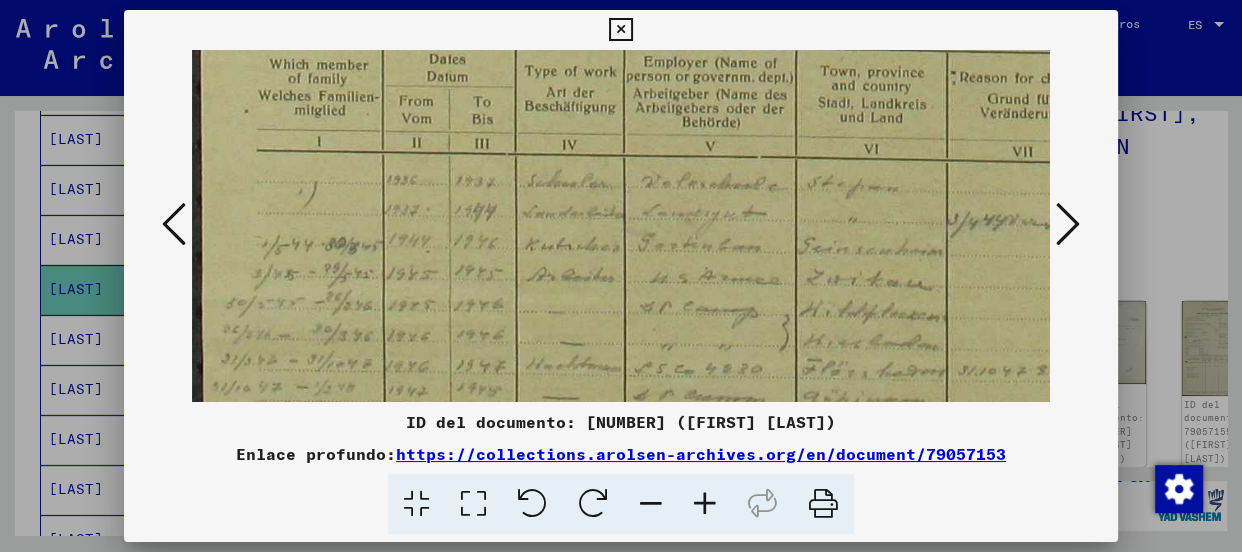 click at bounding box center [705, 504] 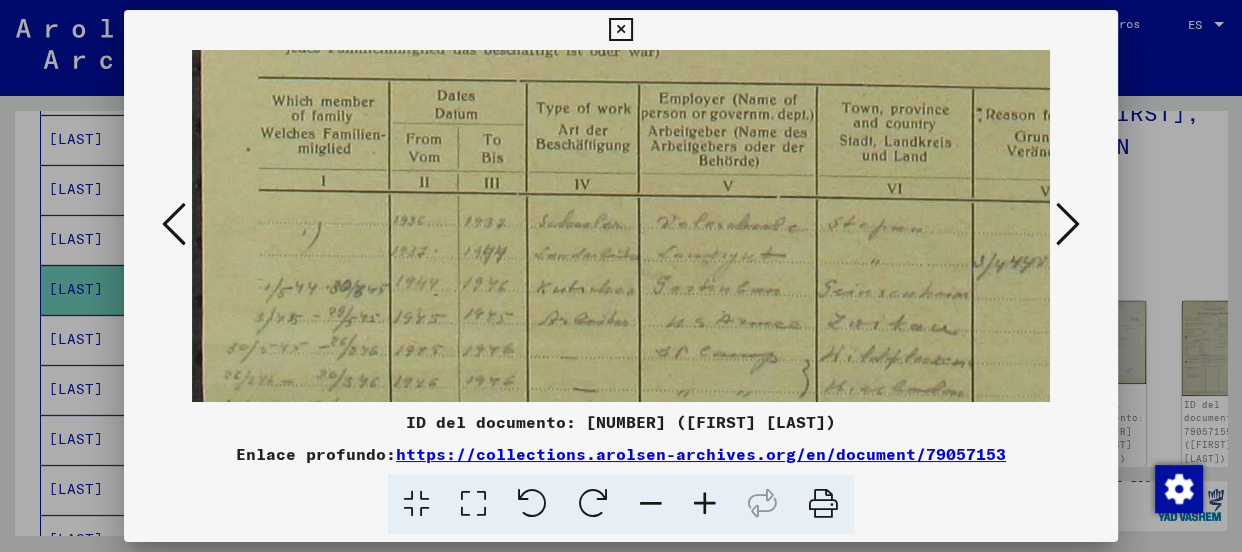 click at bounding box center (705, 504) 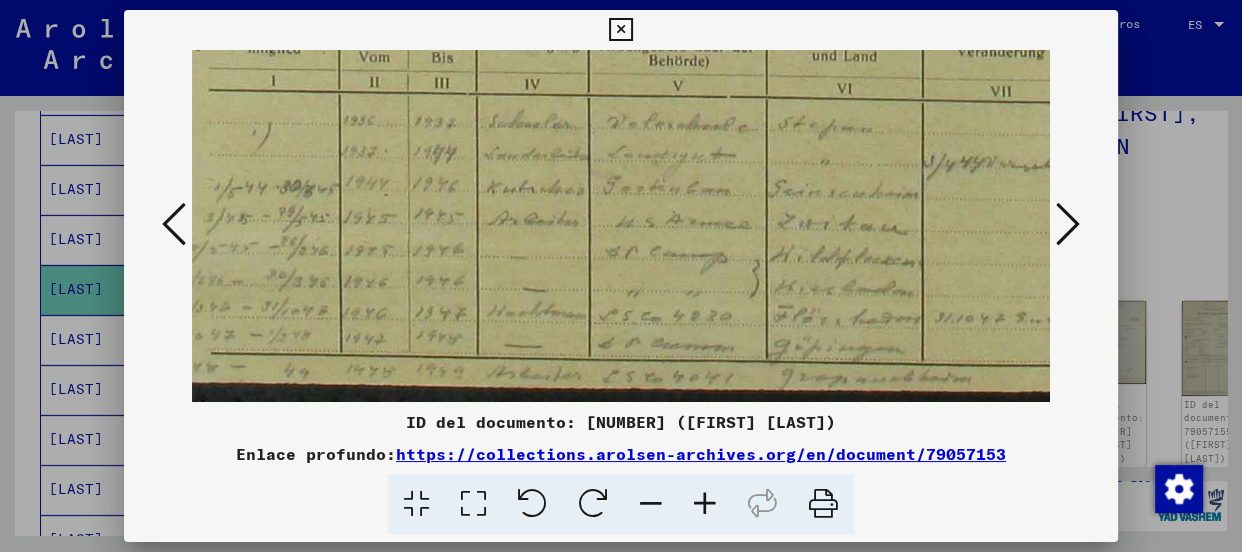 scroll, scrollTop: 1150, scrollLeft: 51, axis: both 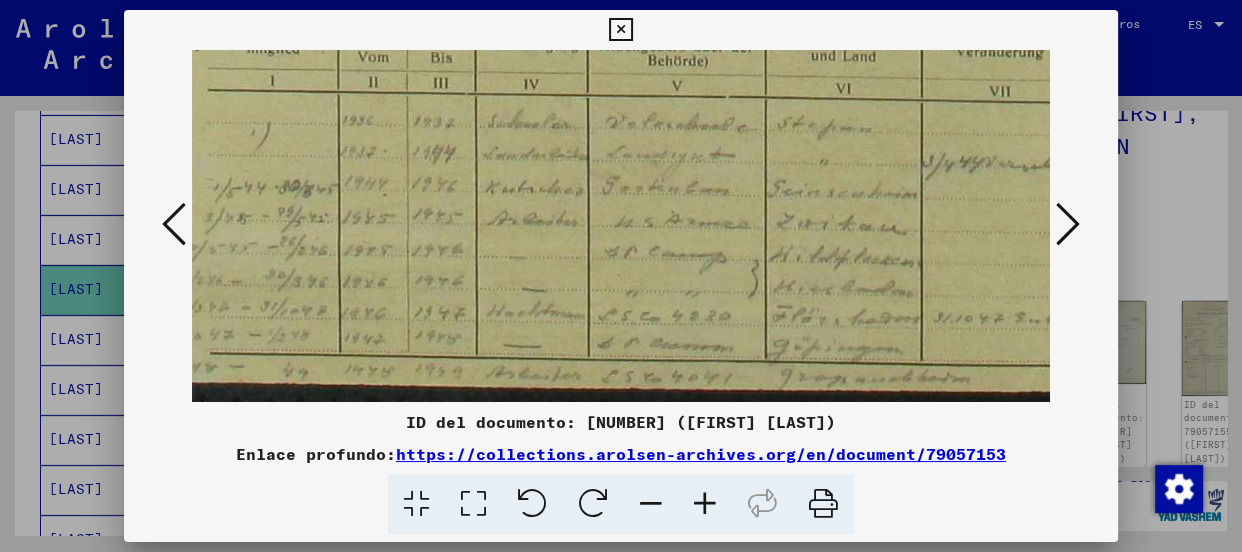 drag, startPoint x: 770, startPoint y: 279, endPoint x: 717, endPoint y: 43, distance: 241.87807 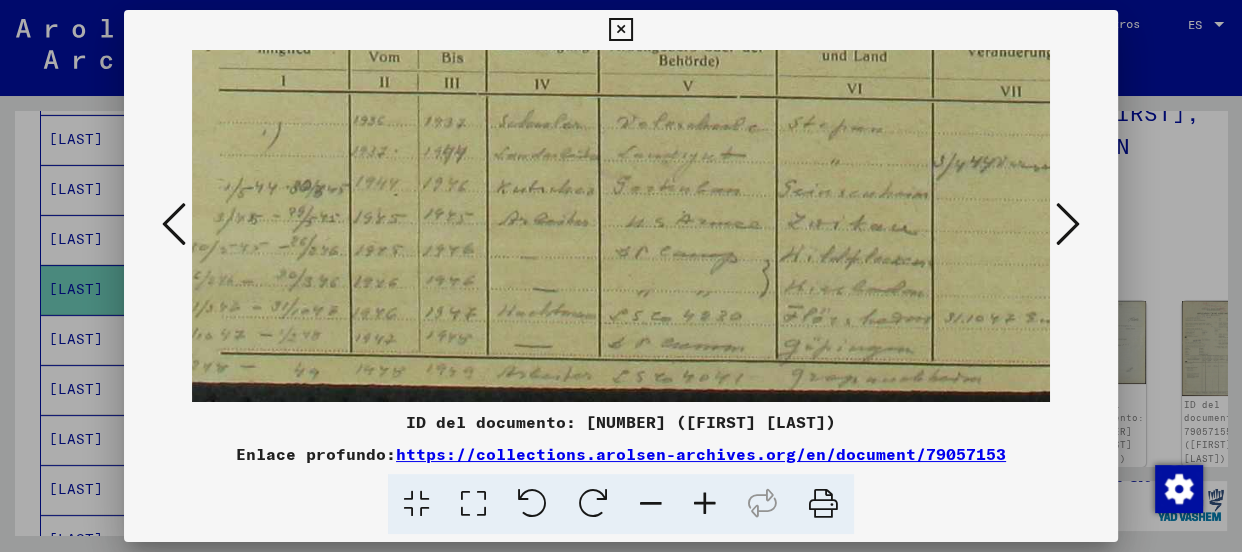 scroll, scrollTop: 1150, scrollLeft: 39, axis: both 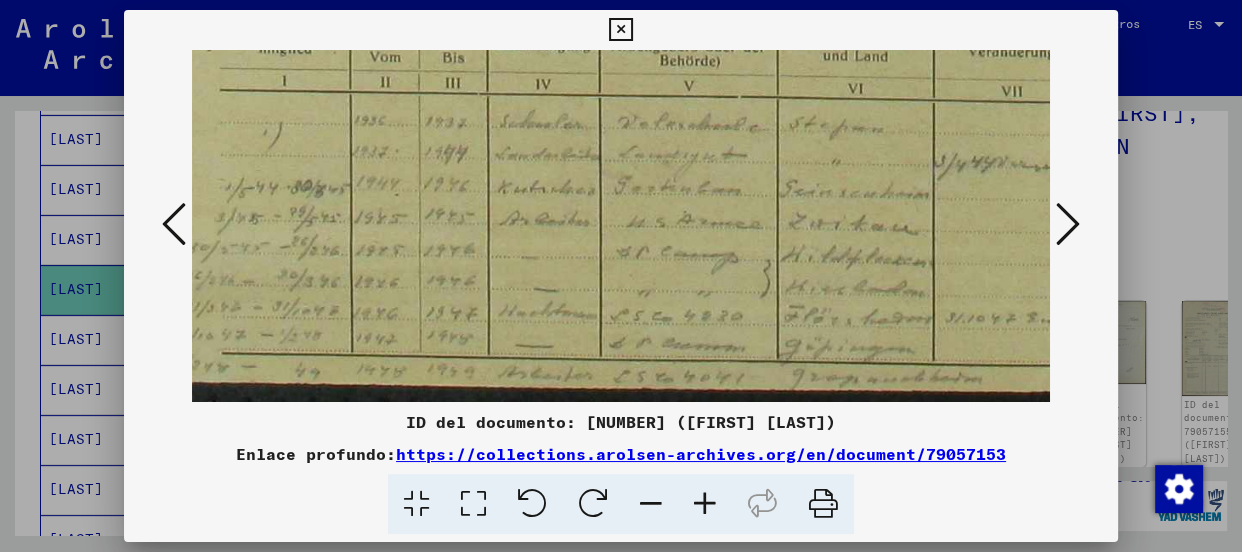 drag, startPoint x: 834, startPoint y: 321, endPoint x: 848, endPoint y: 248, distance: 74.330345 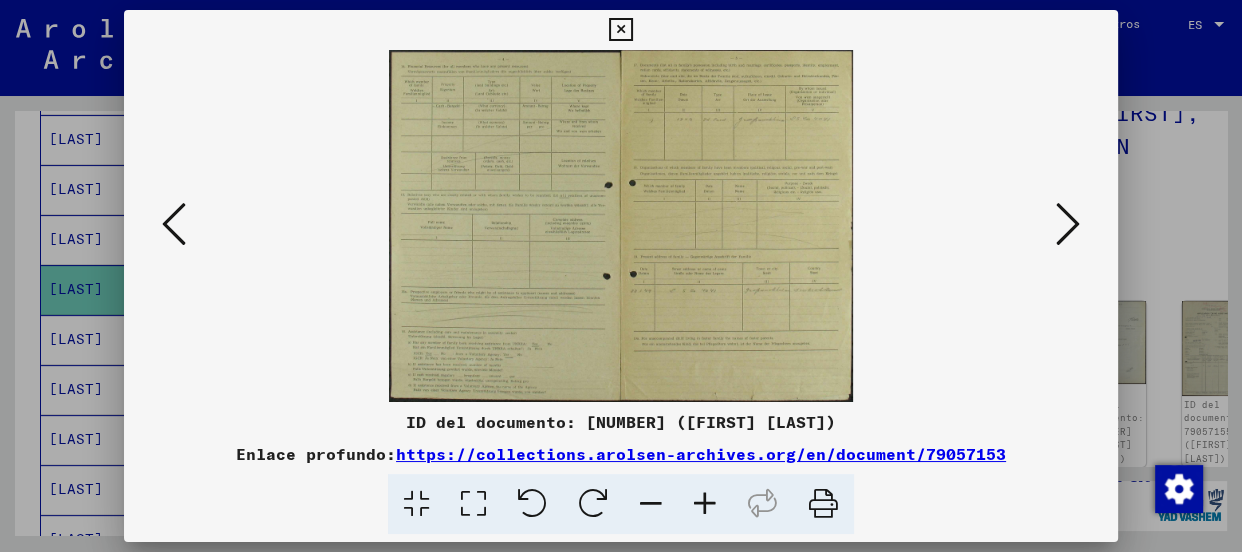 scroll, scrollTop: 0, scrollLeft: 0, axis: both 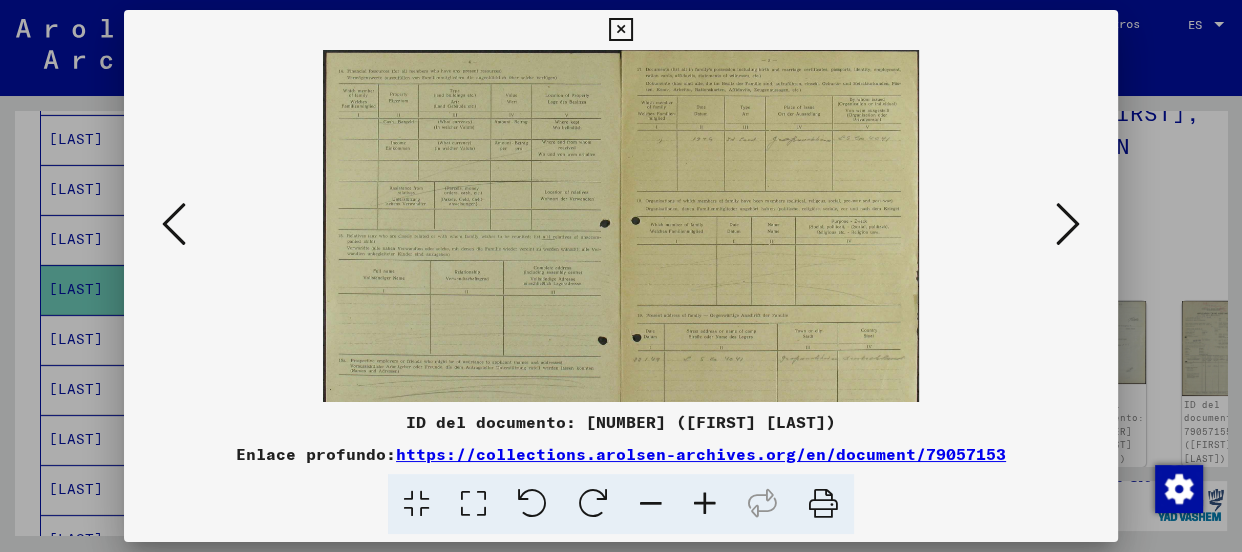 click at bounding box center (705, 504) 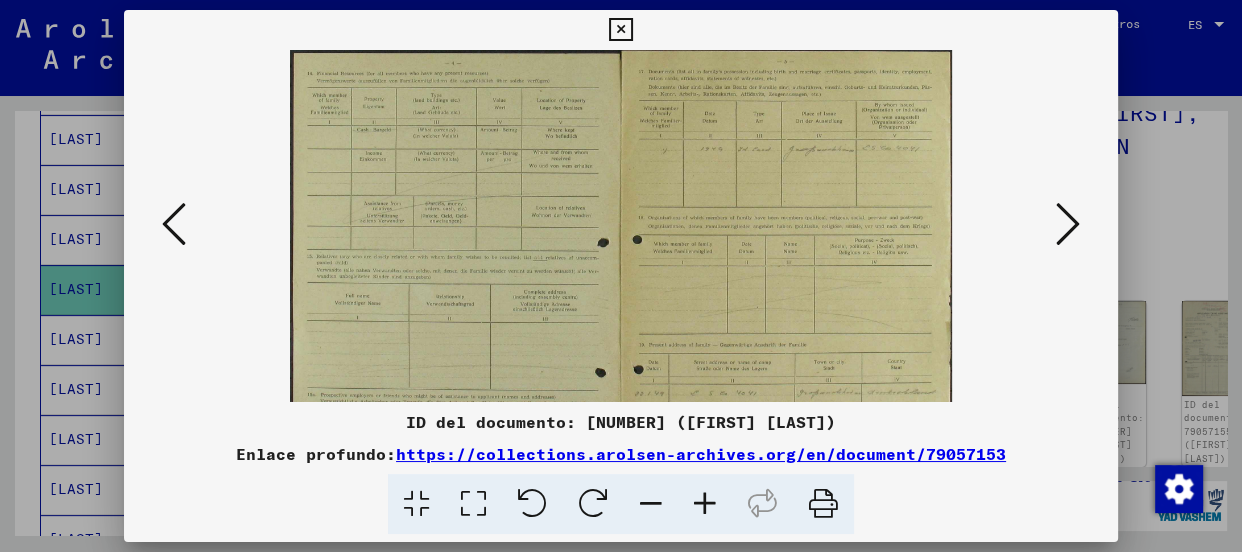 click at bounding box center [705, 504] 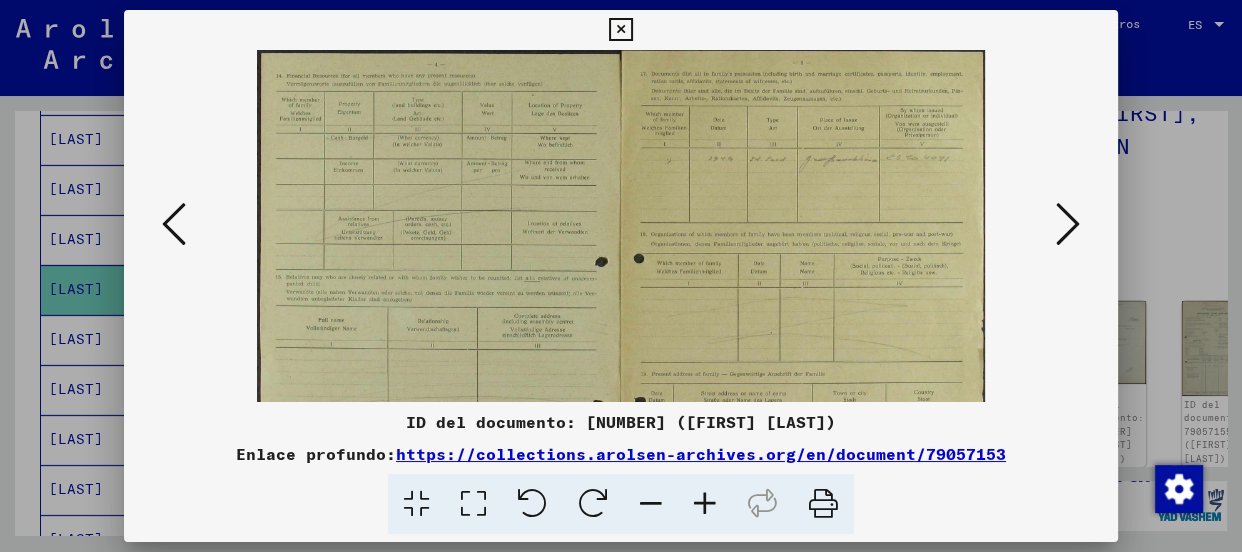 click at bounding box center (705, 504) 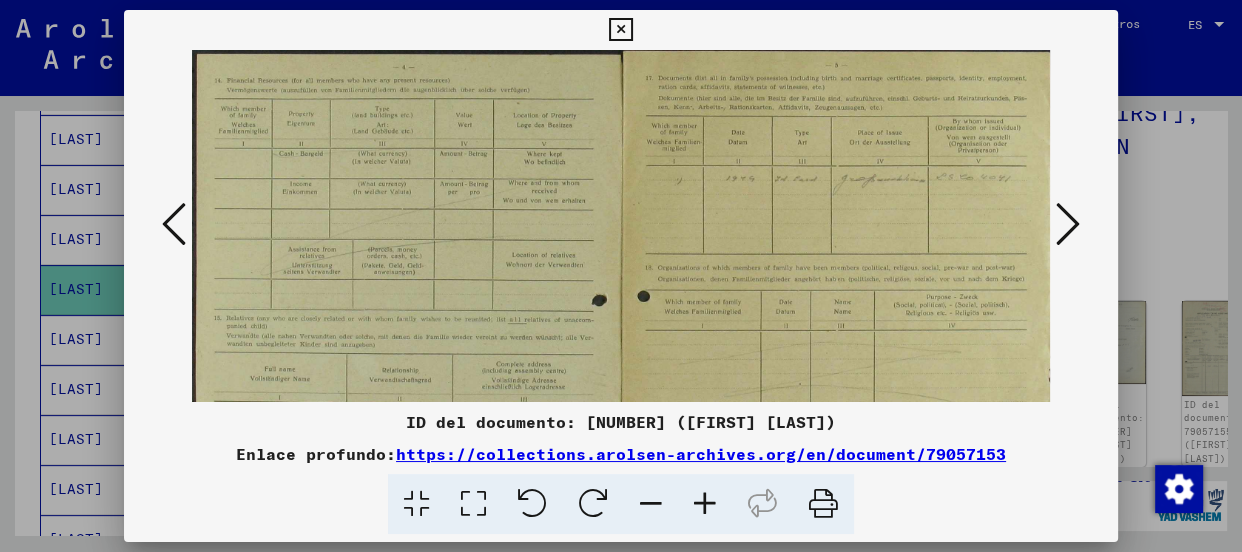 click at bounding box center (705, 504) 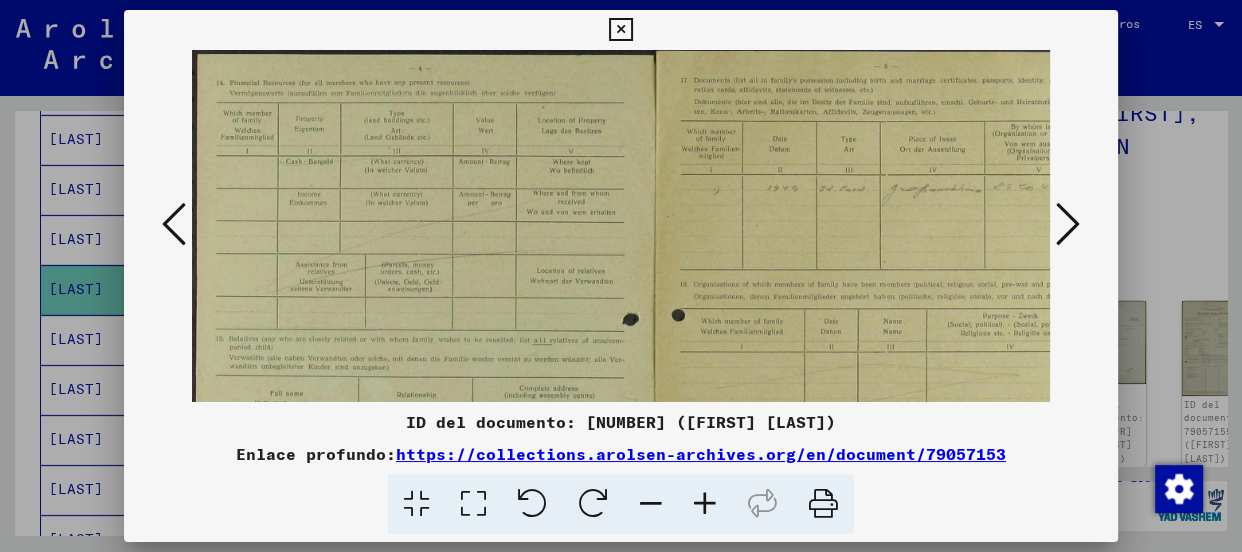 click at bounding box center [705, 504] 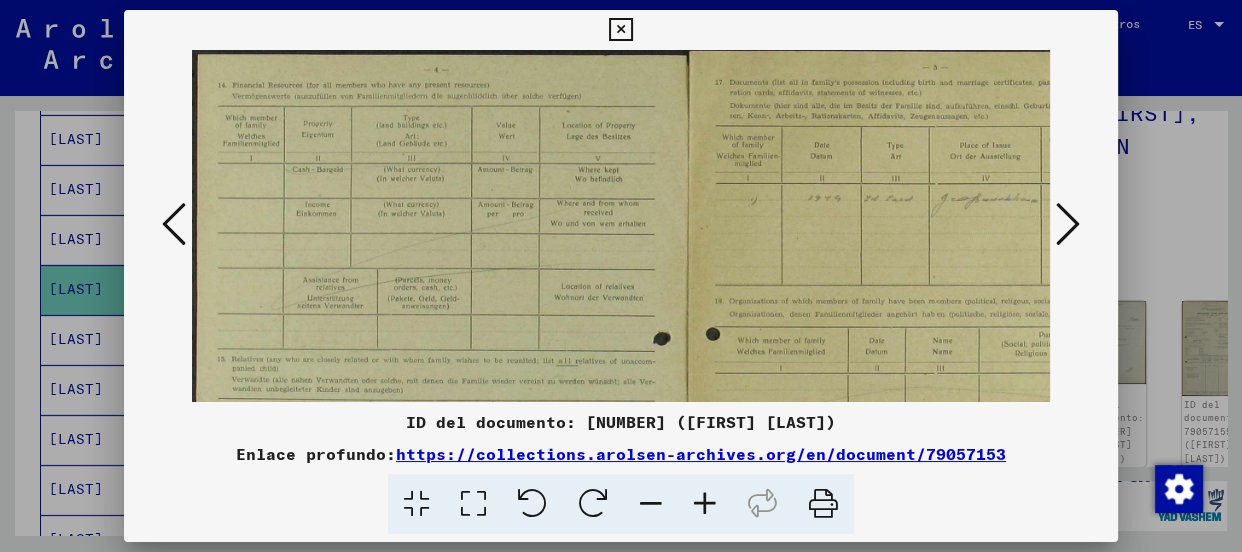 click at bounding box center [705, 504] 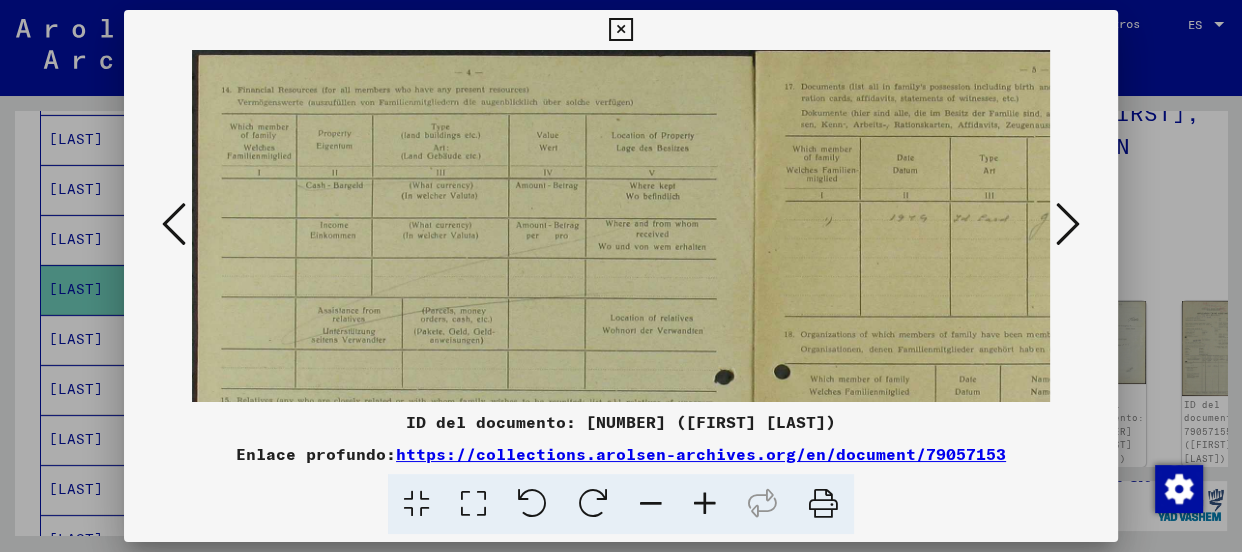 click at bounding box center [705, 504] 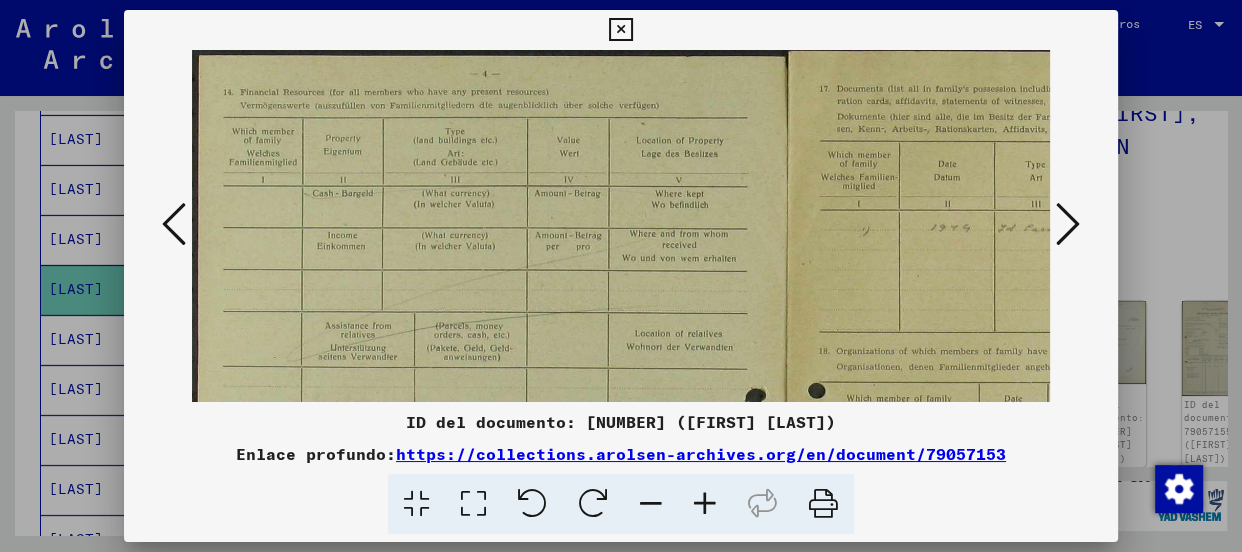 click at bounding box center [705, 504] 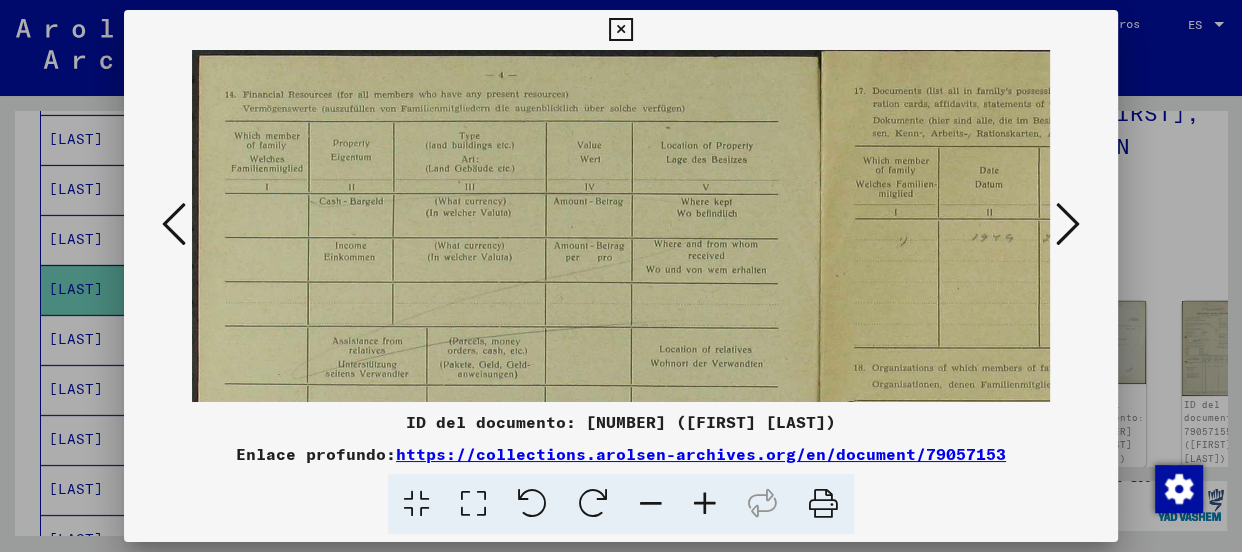 click at bounding box center [705, 504] 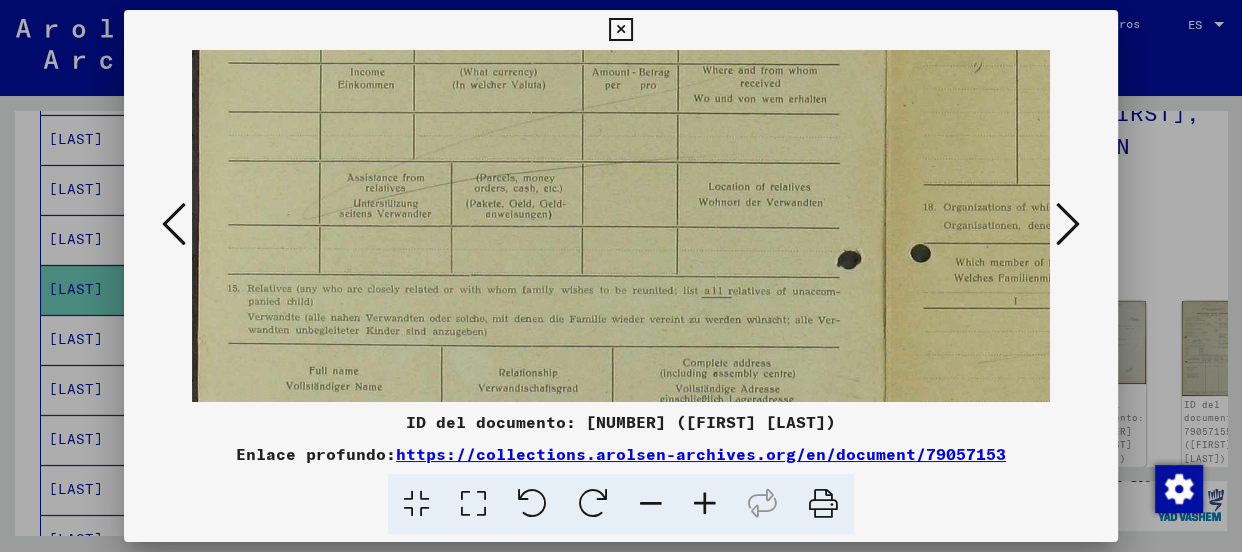 drag, startPoint x: 785, startPoint y: 196, endPoint x: 793, endPoint y: 123, distance: 73.43705 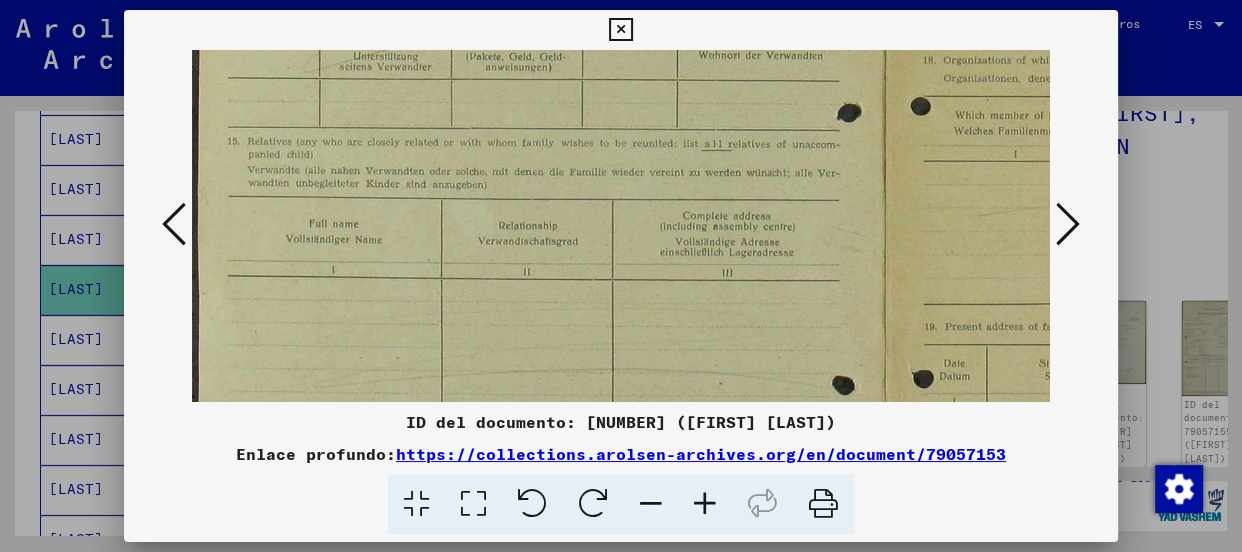 drag, startPoint x: 800, startPoint y: 254, endPoint x: 821, endPoint y: 97, distance: 158.39824 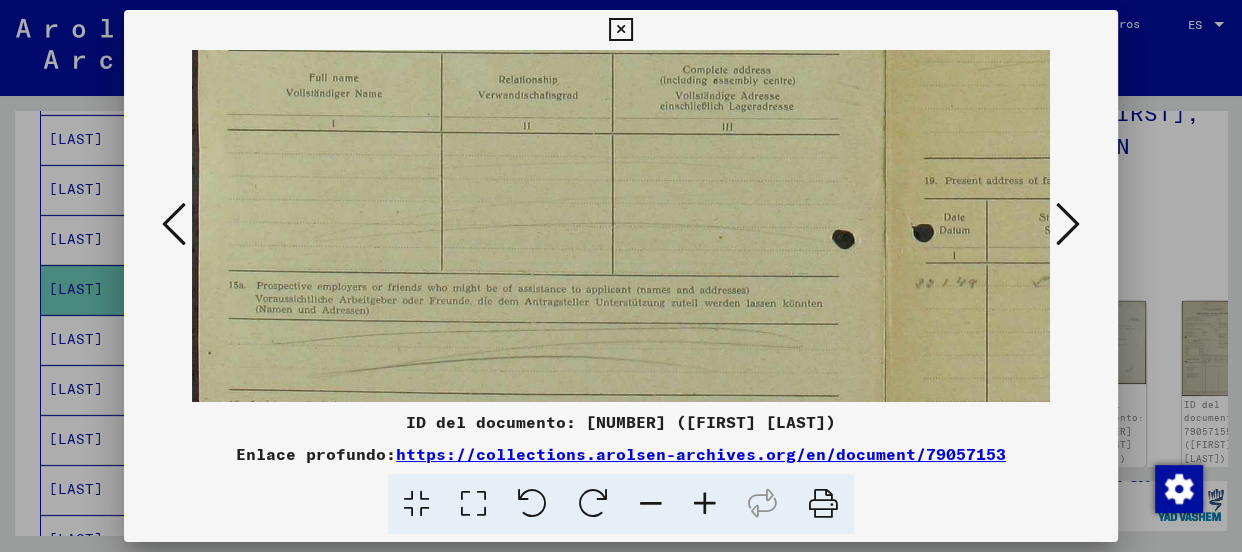 drag, startPoint x: 795, startPoint y: 259, endPoint x: 817, endPoint y: 124, distance: 136.78085 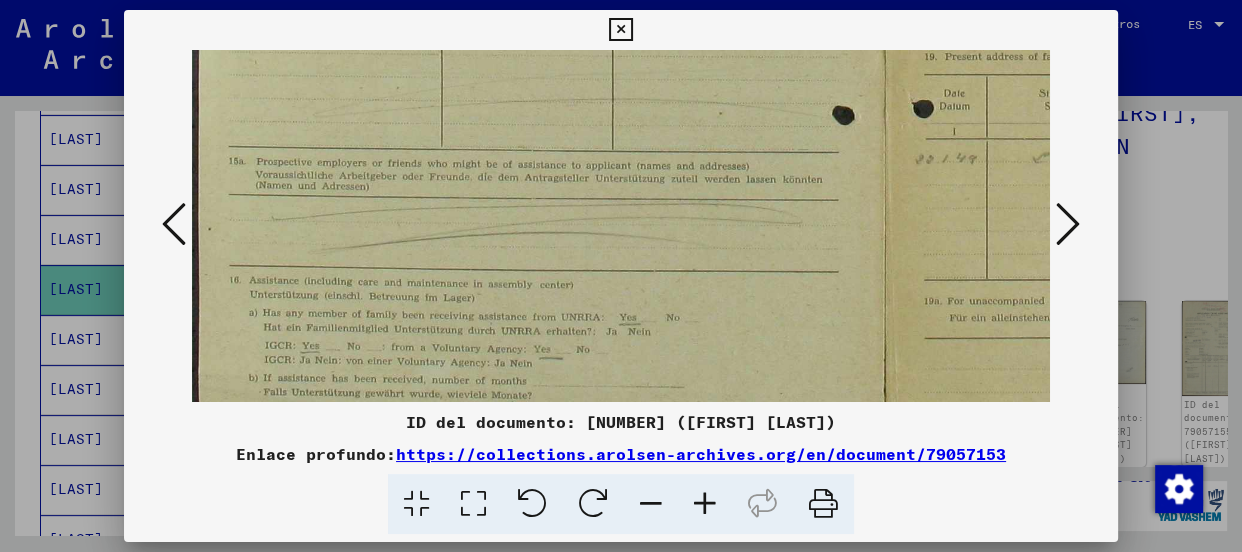 drag, startPoint x: 786, startPoint y: 125, endPoint x: 797, endPoint y: 103, distance: 24.596748 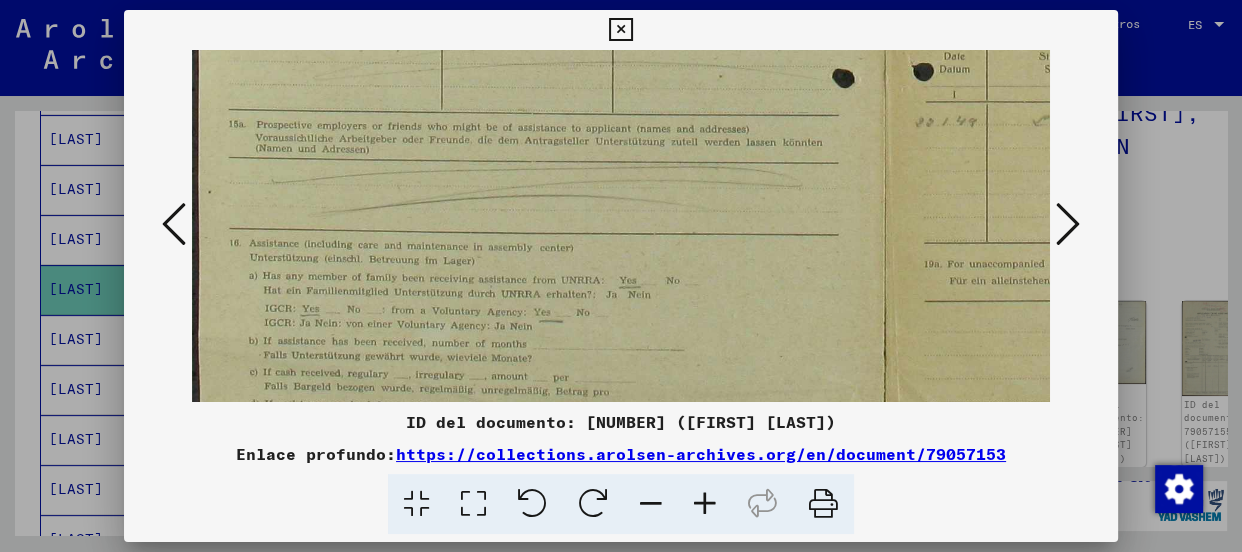 scroll, scrollTop: 700, scrollLeft: 0, axis: vertical 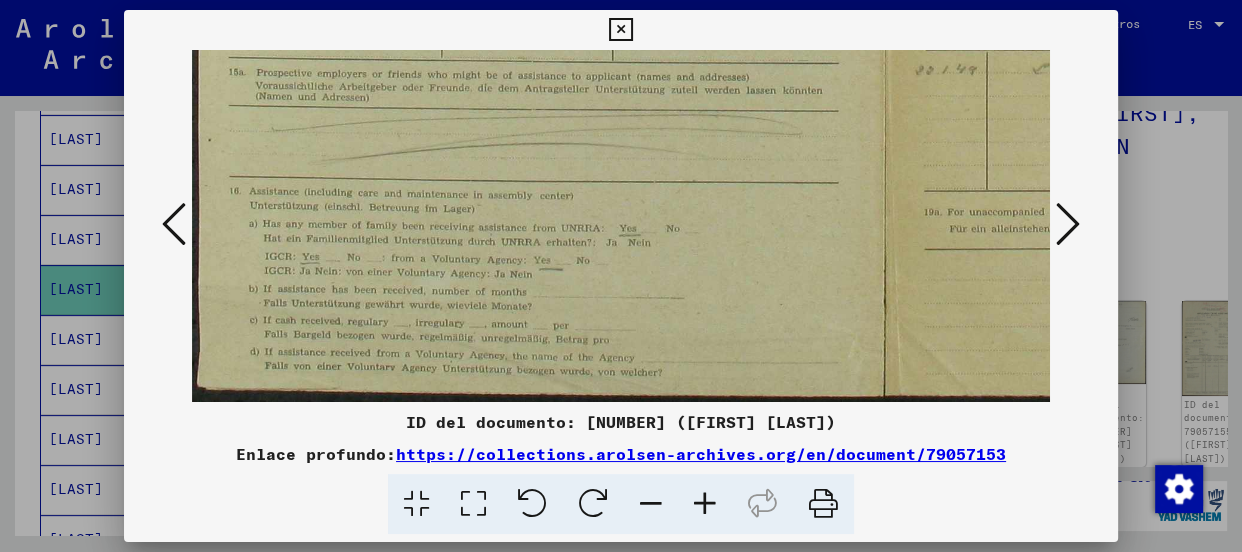 drag, startPoint x: 773, startPoint y: 210, endPoint x: 791, endPoint y: 134, distance: 78.10249 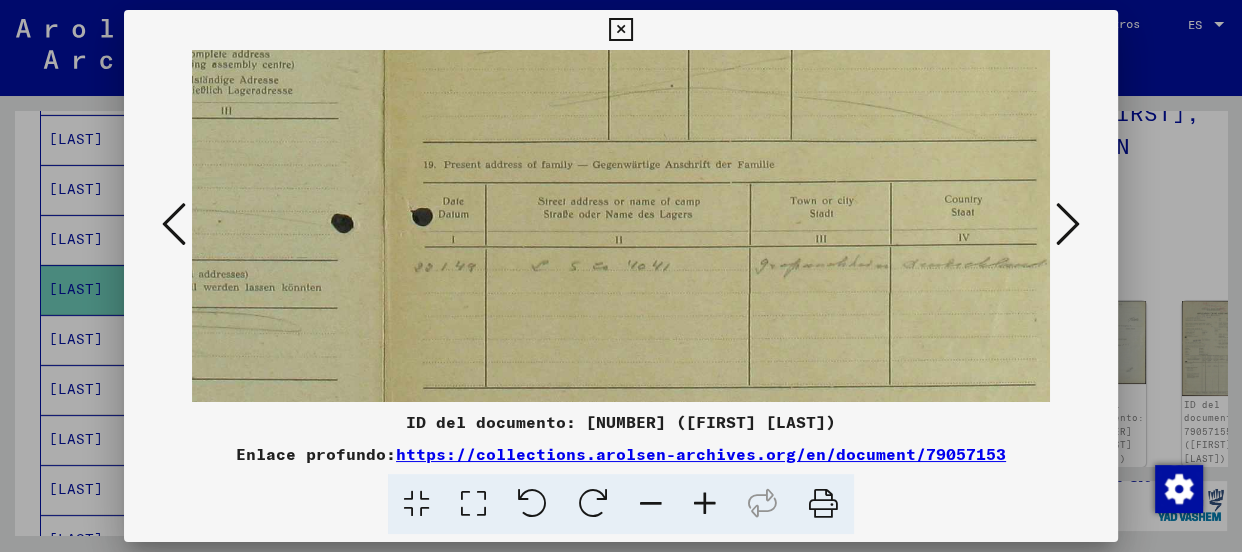 drag, startPoint x: 919, startPoint y: 200, endPoint x: 425, endPoint y: 369, distance: 522.1082 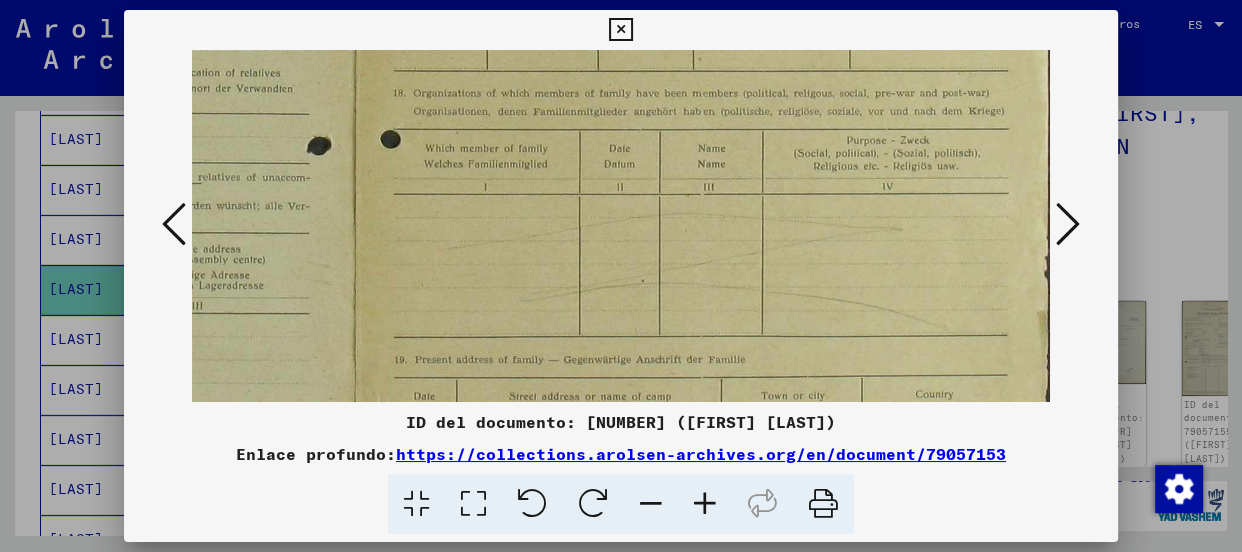 drag, startPoint x: 810, startPoint y: 235, endPoint x: 813, endPoint y: 272, distance: 37.12142 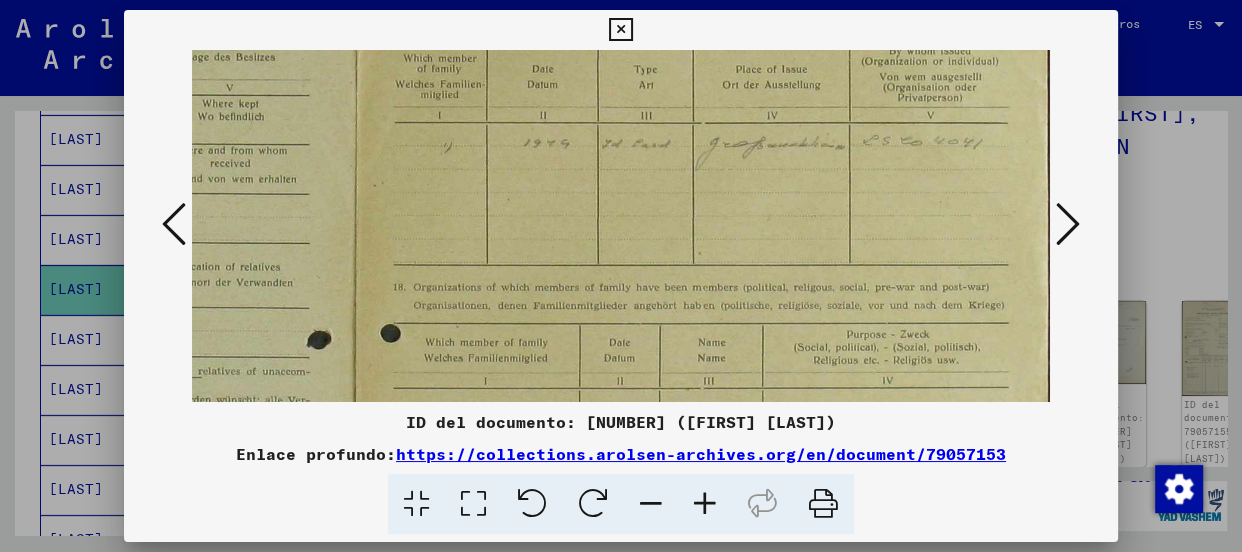 drag, startPoint x: 887, startPoint y: 300, endPoint x: 843, endPoint y: 390, distance: 100.17984 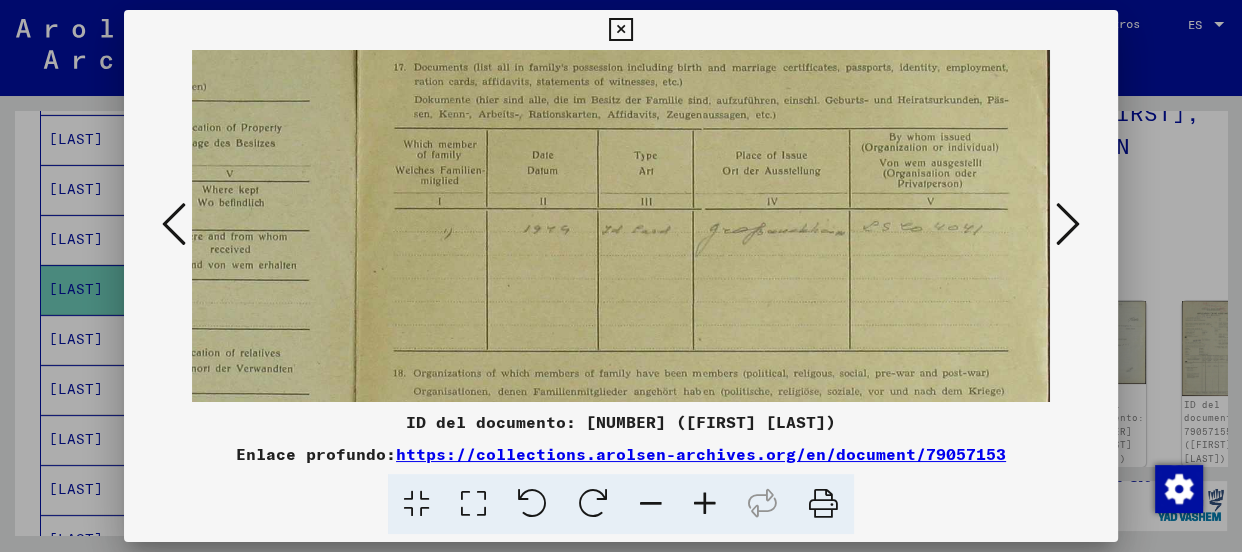 drag, startPoint x: 856, startPoint y: 217, endPoint x: 847, endPoint y: 304, distance: 87.46428 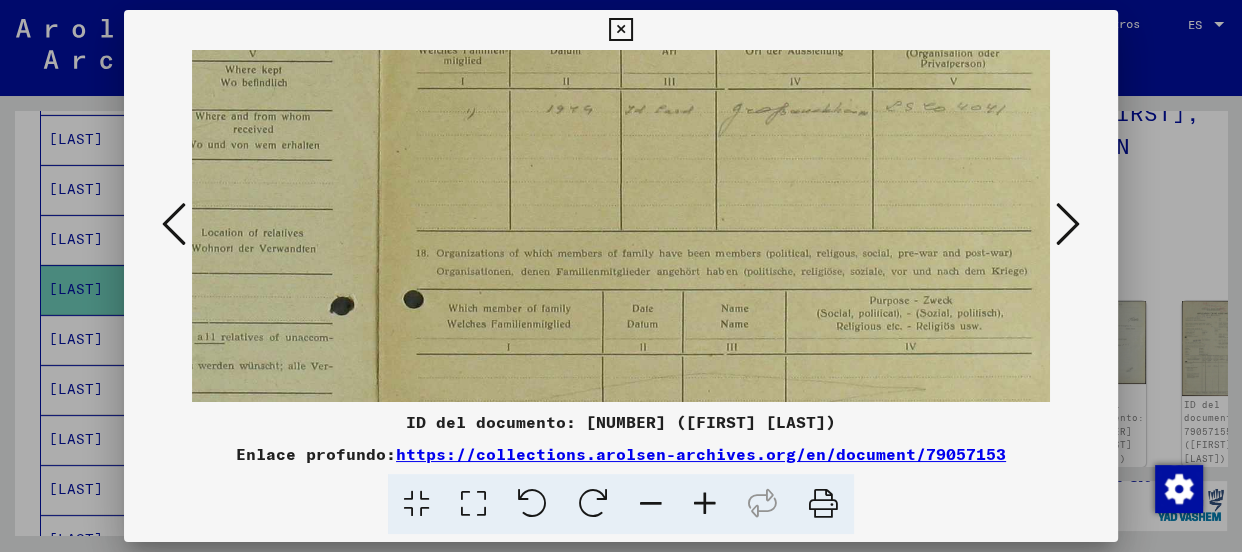 drag, startPoint x: 865, startPoint y: 336, endPoint x: 890, endPoint y: 216, distance: 122.57651 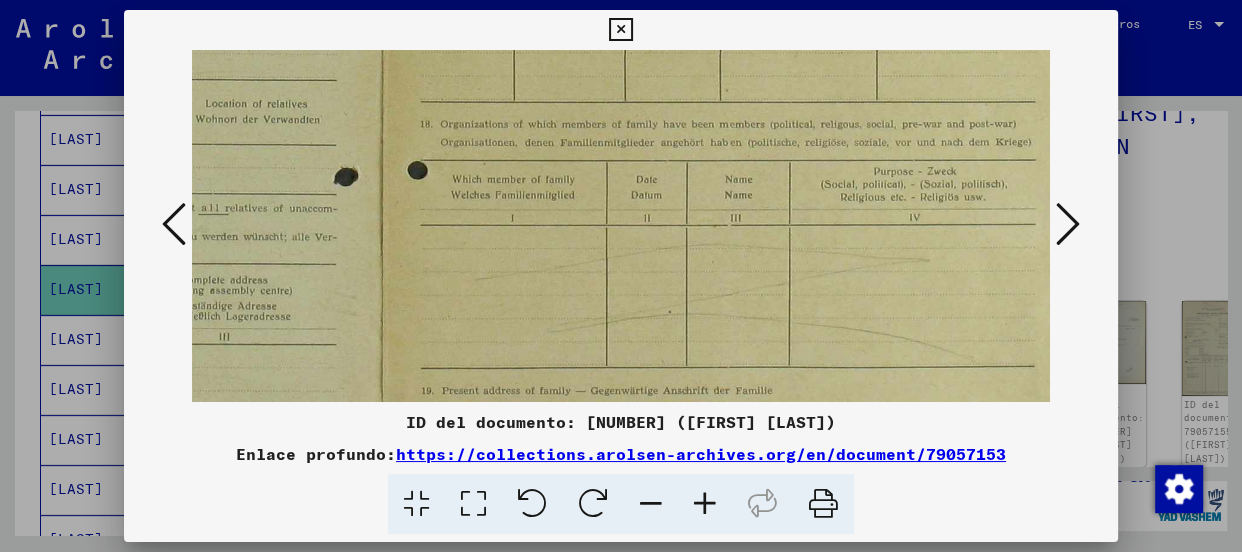 drag, startPoint x: 881, startPoint y: 327, endPoint x: 893, endPoint y: 153, distance: 174.4133 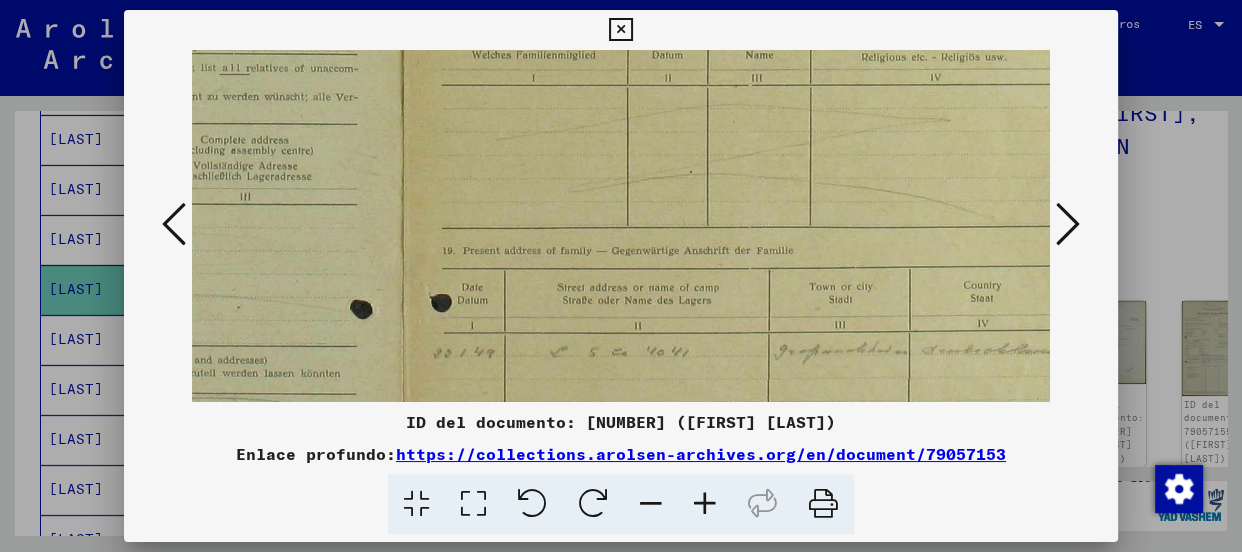 drag, startPoint x: 880, startPoint y: 272, endPoint x: 895, endPoint y: 179, distance: 94.20191 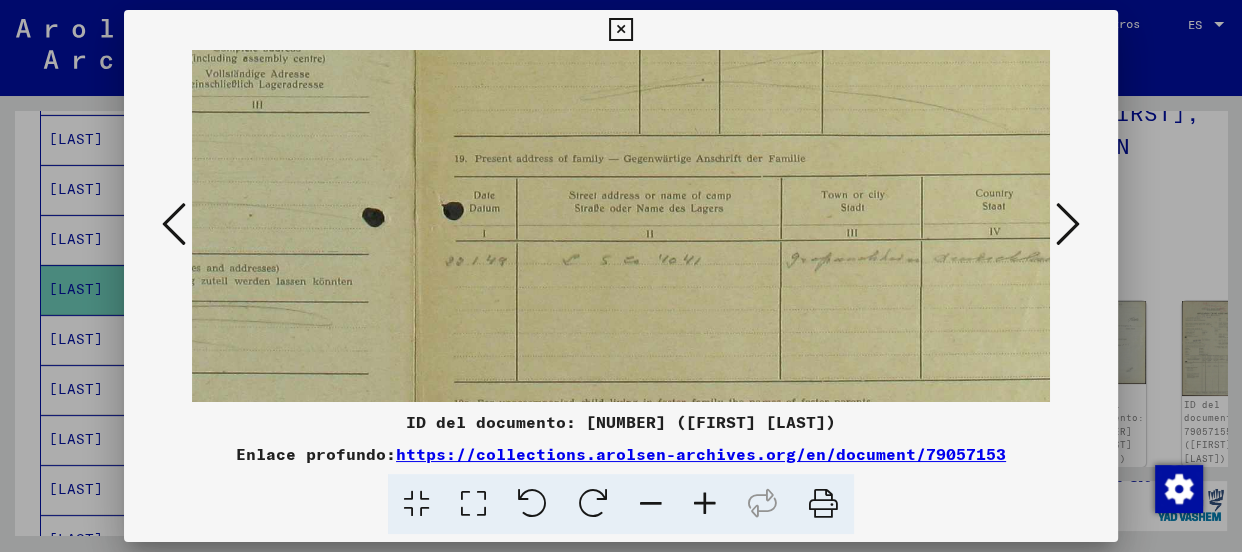 drag, startPoint x: 885, startPoint y: 223, endPoint x: 898, endPoint y: 130, distance: 93.904205 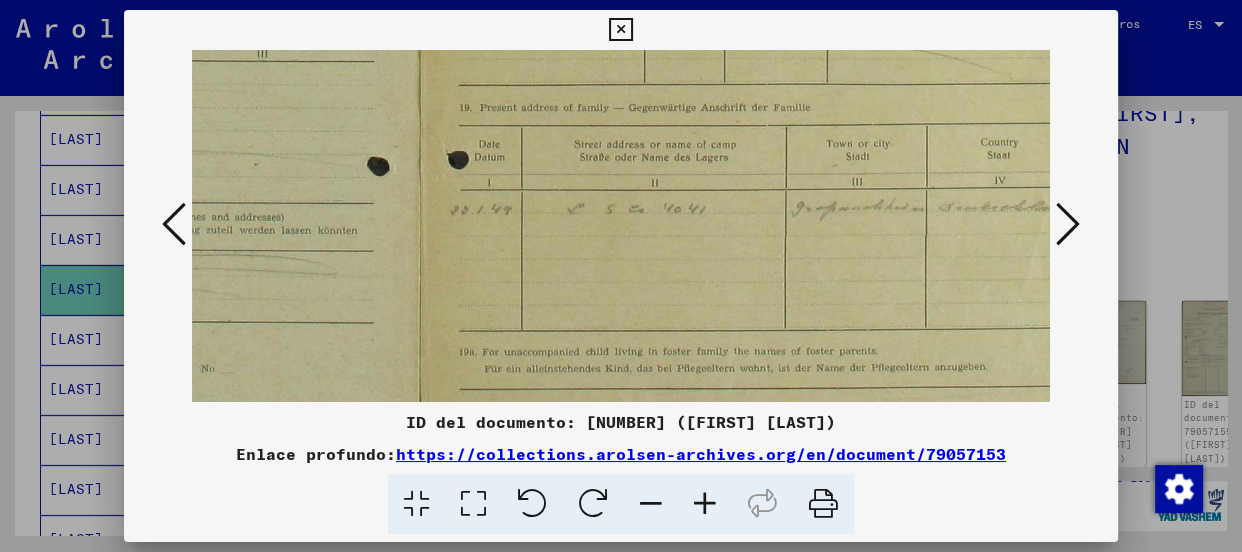 scroll, scrollTop: 562, scrollLeft: 465, axis: both 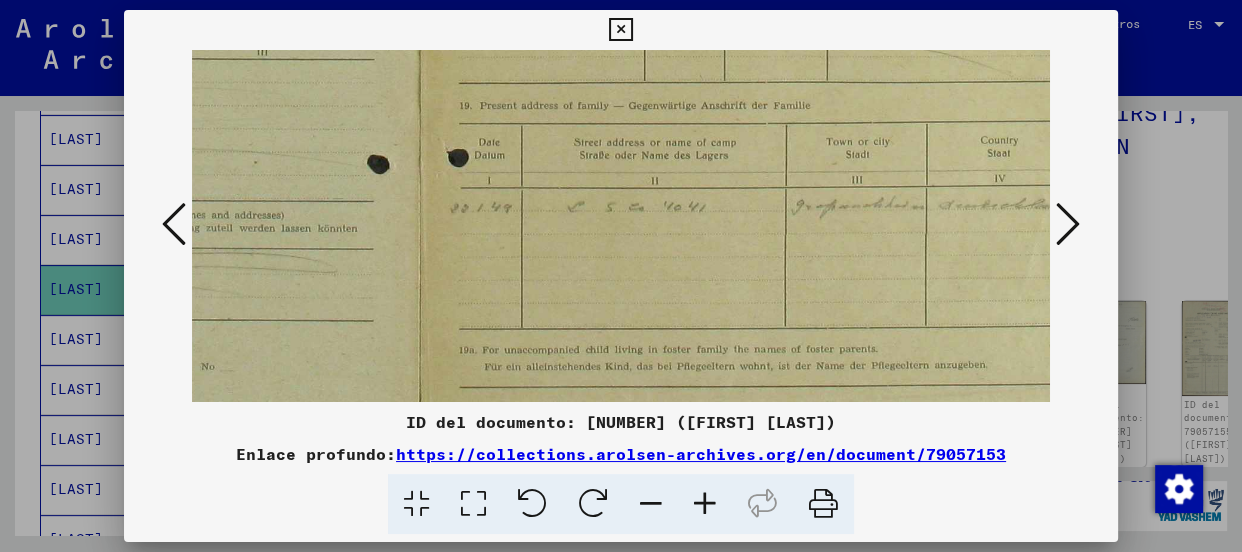 drag, startPoint x: 872, startPoint y: 342, endPoint x: 878, endPoint y: 288, distance: 54.33231 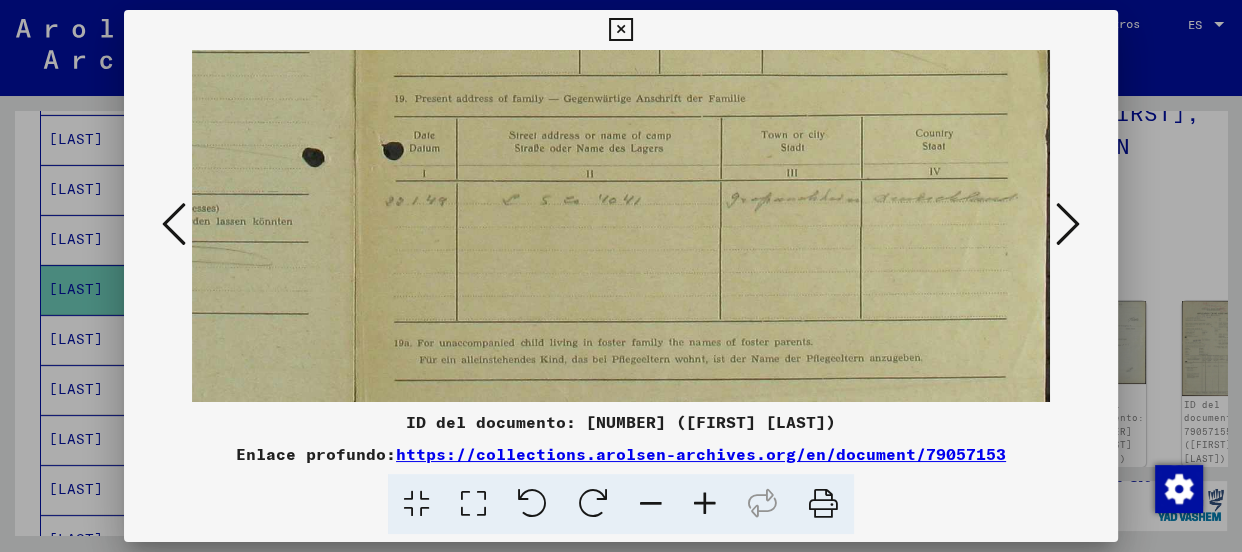 drag, startPoint x: 913, startPoint y: 278, endPoint x: 651, endPoint y: 271, distance: 262.0935 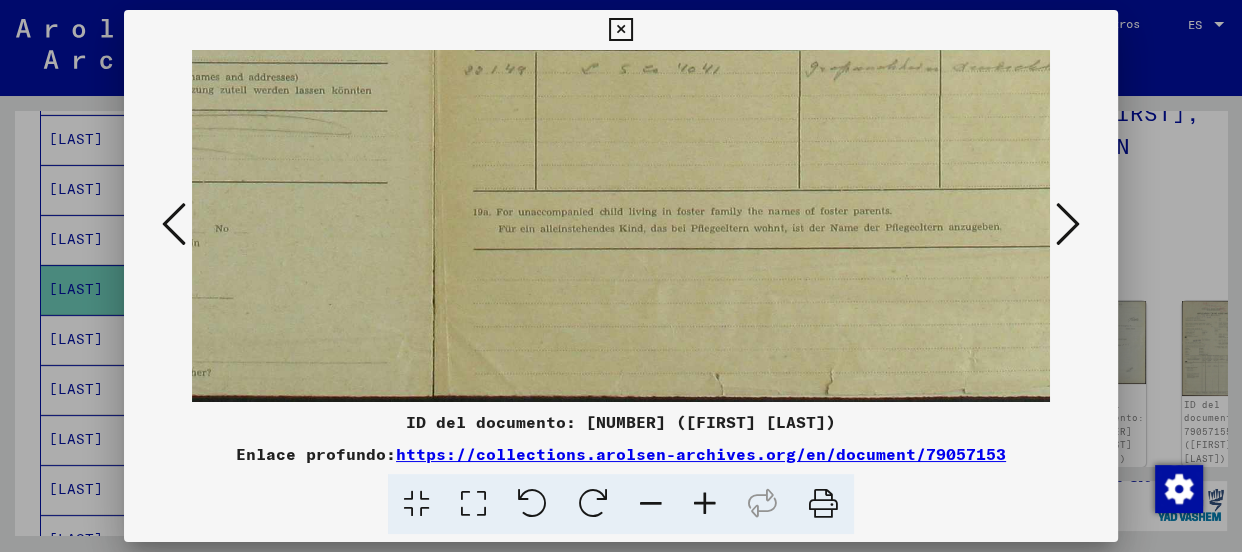 drag, startPoint x: 691, startPoint y: 265, endPoint x: 774, endPoint y: 200, distance: 105.42296 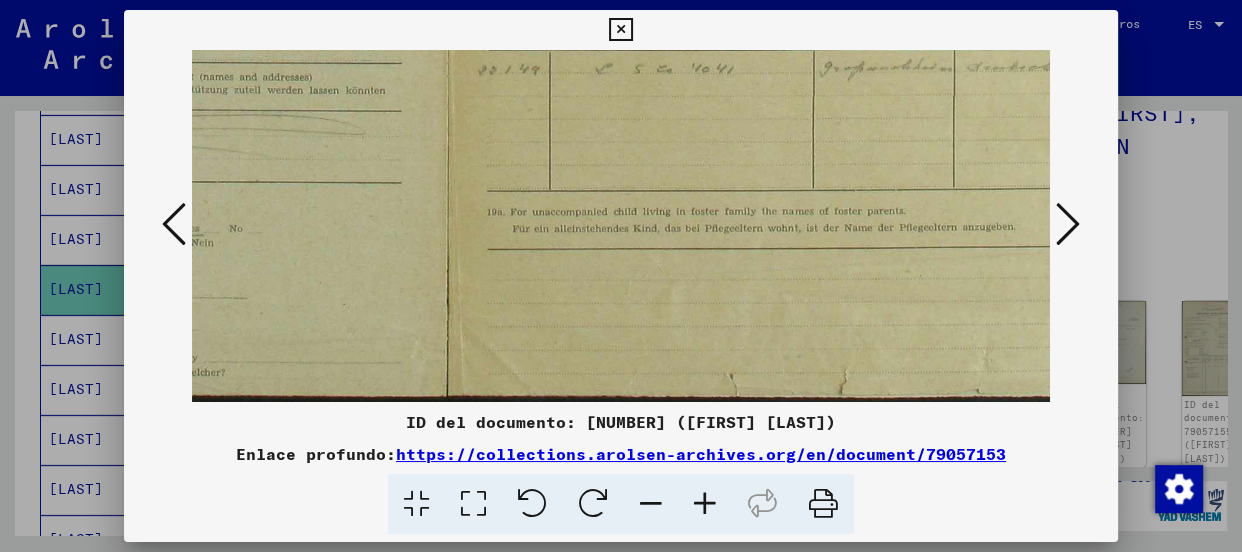 scroll, scrollTop: 700, scrollLeft: 413, axis: both 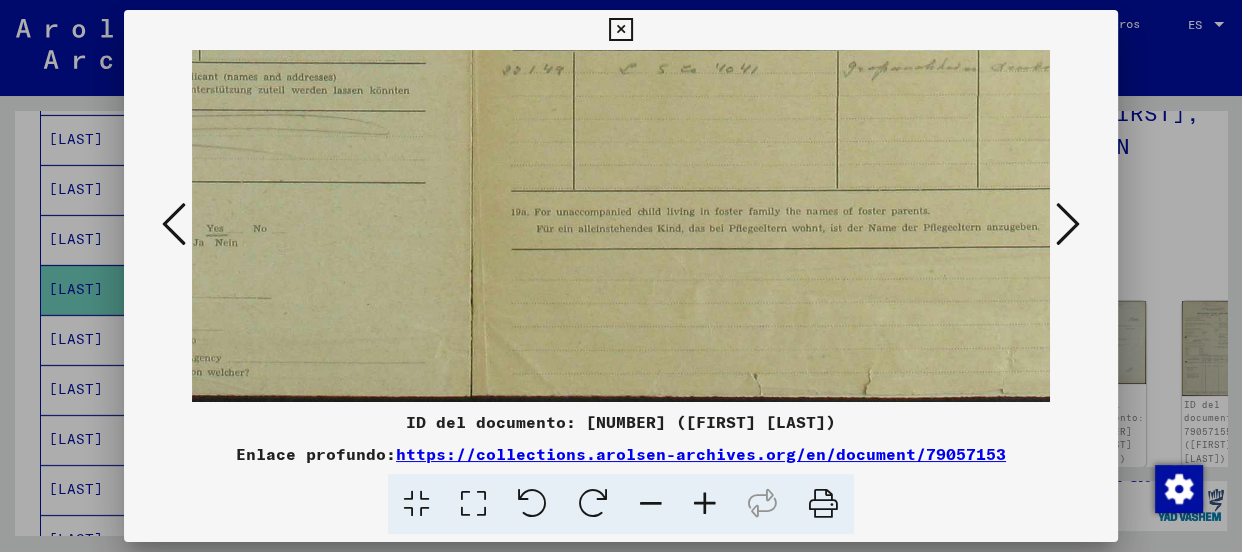 drag, startPoint x: 778, startPoint y: 197, endPoint x: 792, endPoint y: 181, distance: 21.260292 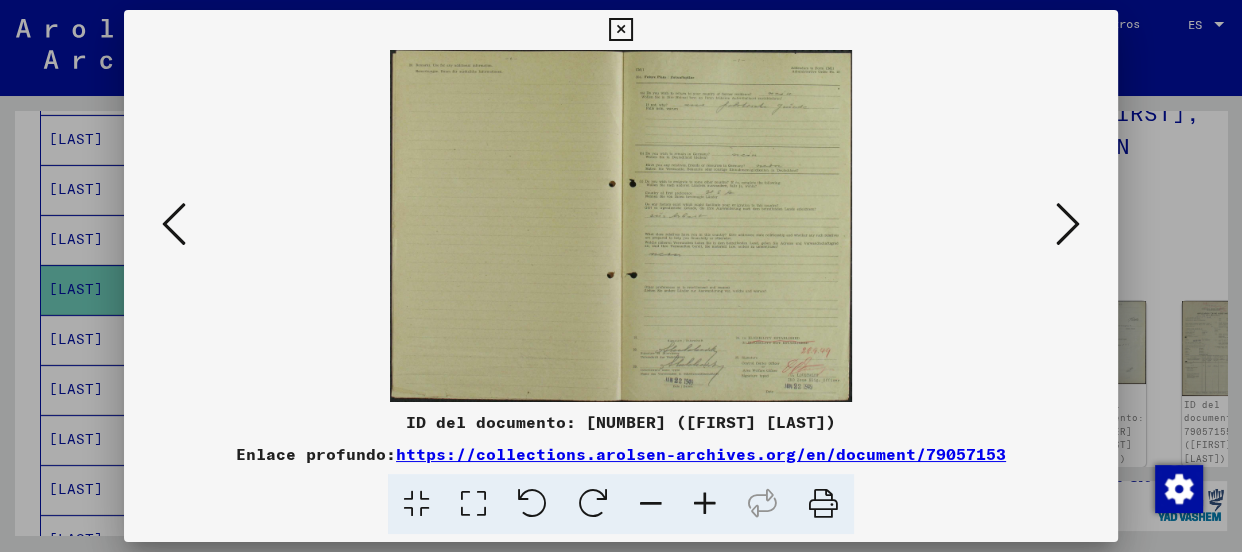 scroll, scrollTop: 0, scrollLeft: 0, axis: both 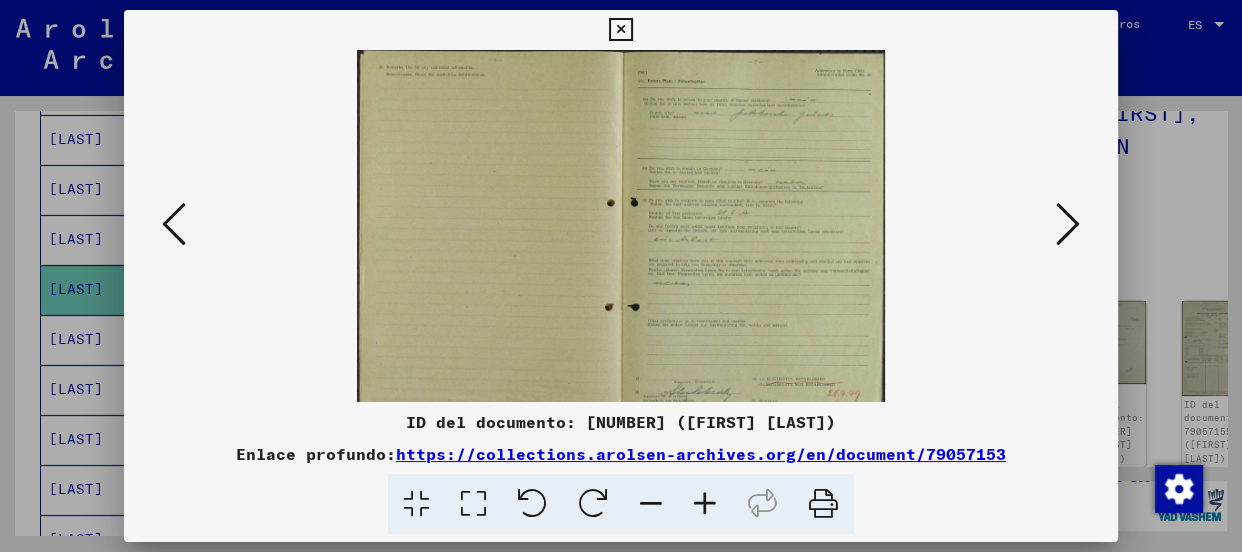 click at bounding box center [705, 504] 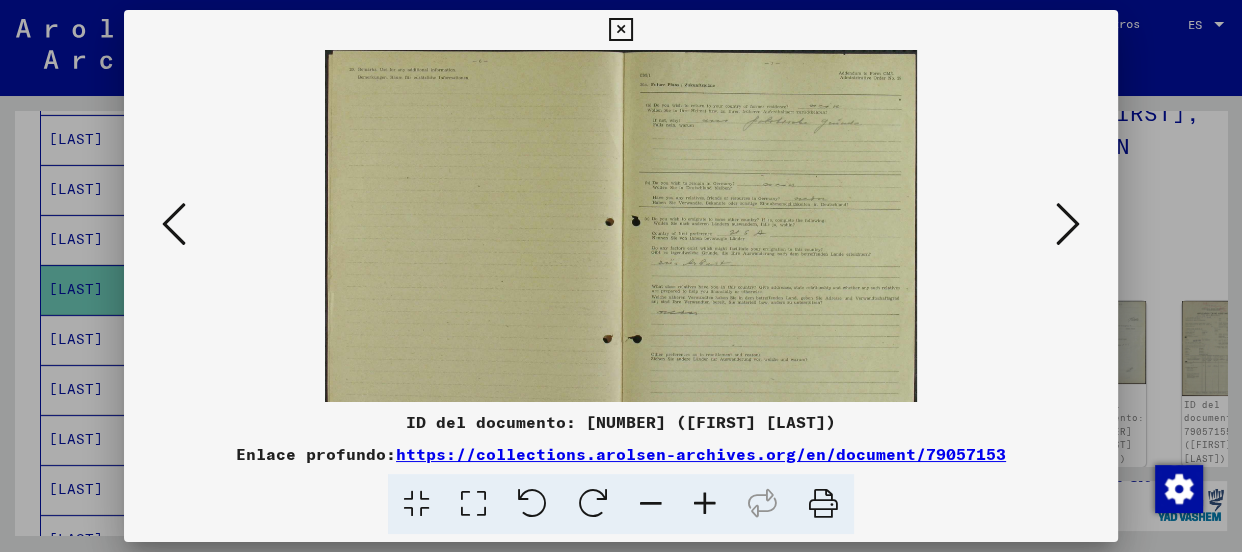 click at bounding box center (705, 504) 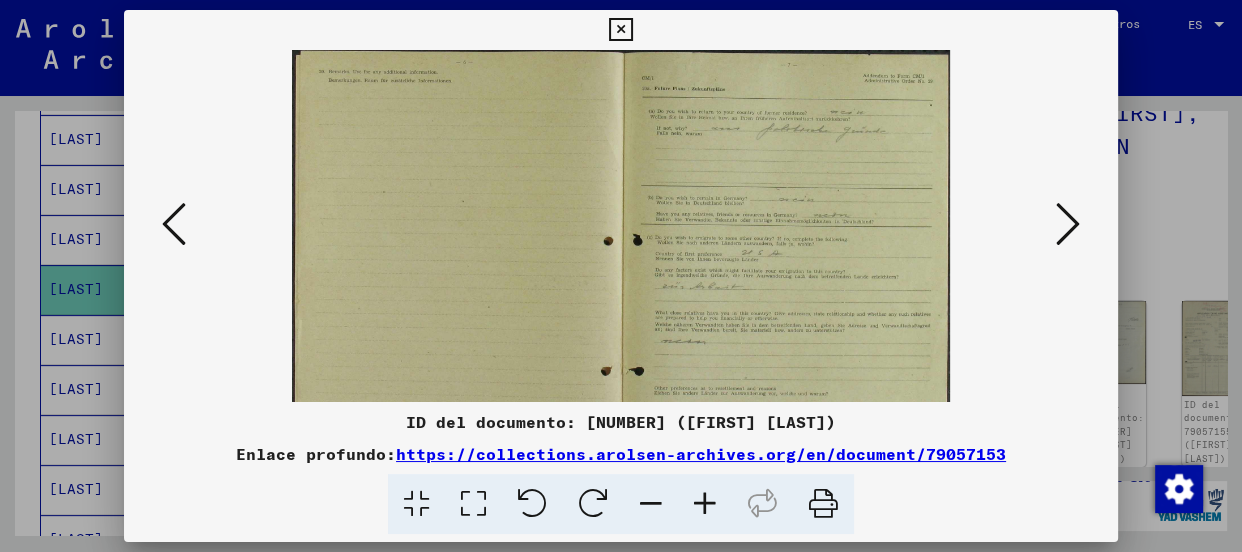 click at bounding box center [705, 504] 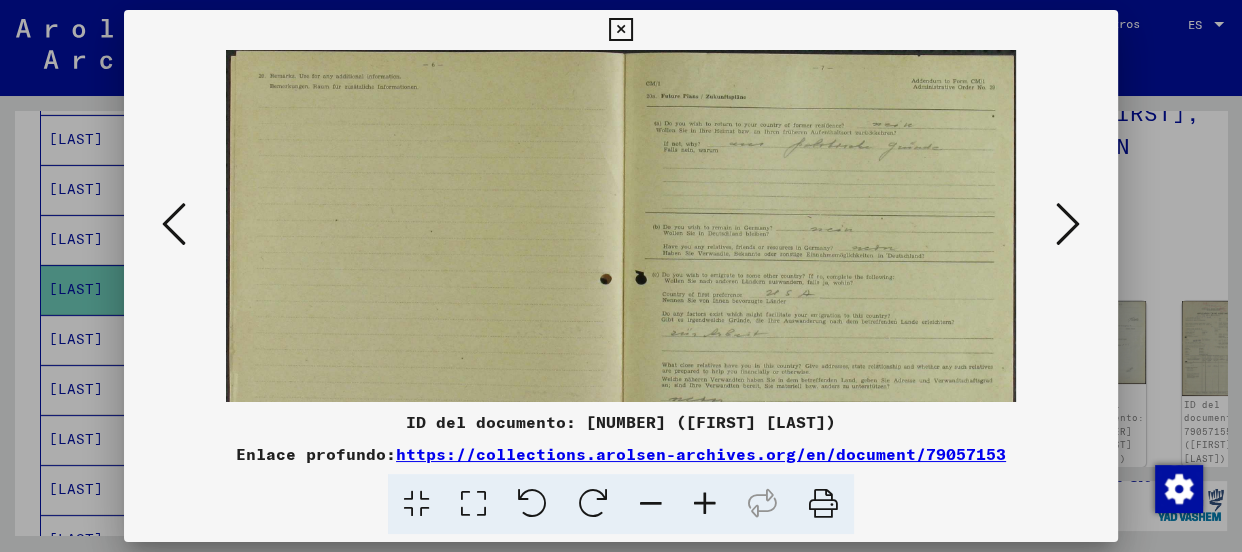 click at bounding box center [705, 504] 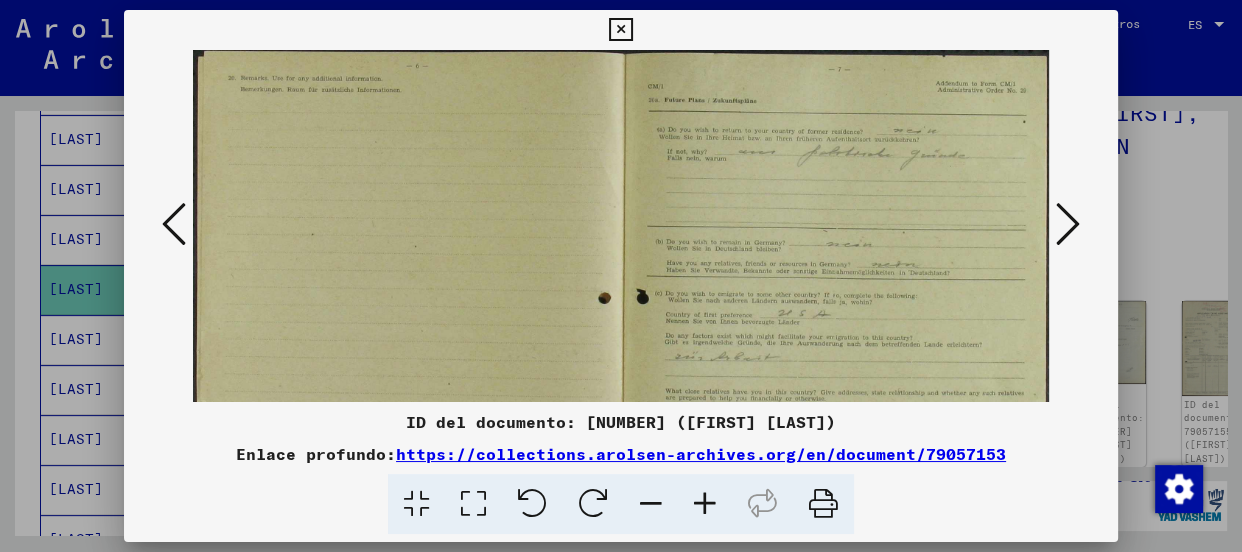 click at bounding box center [705, 504] 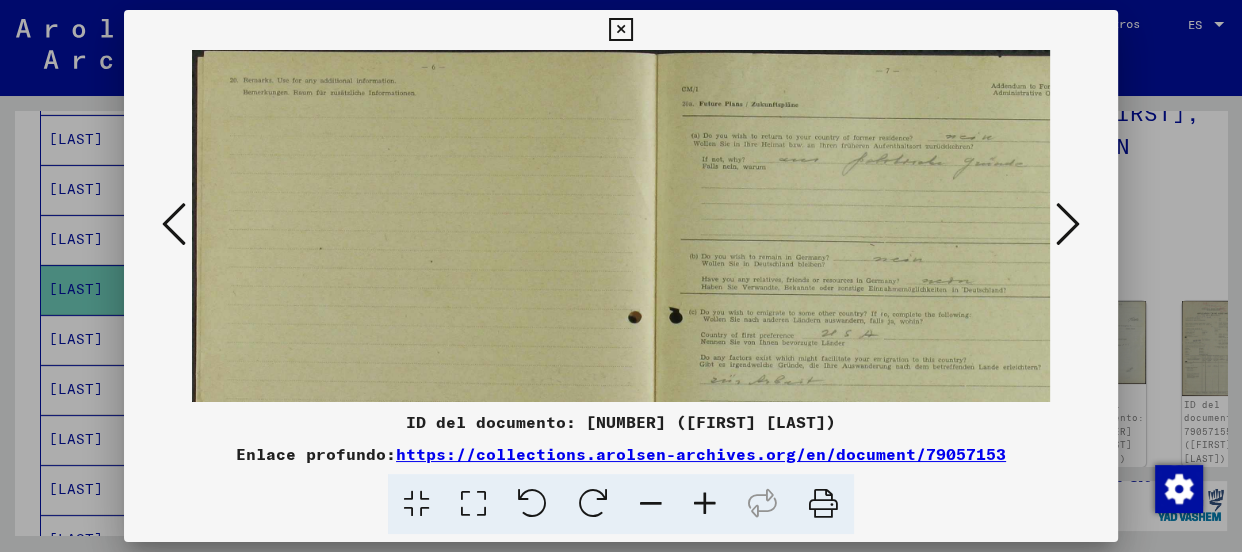 scroll, scrollTop: 0, scrollLeft: 63, axis: horizontal 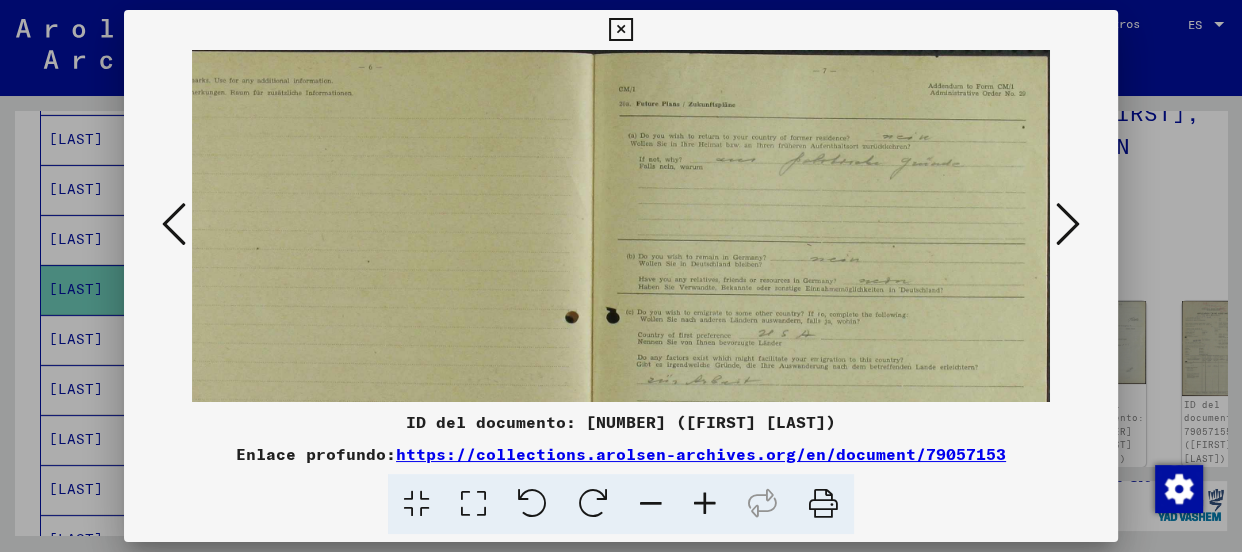 drag, startPoint x: 790, startPoint y: 128, endPoint x: 276, endPoint y: 208, distance: 520.1884 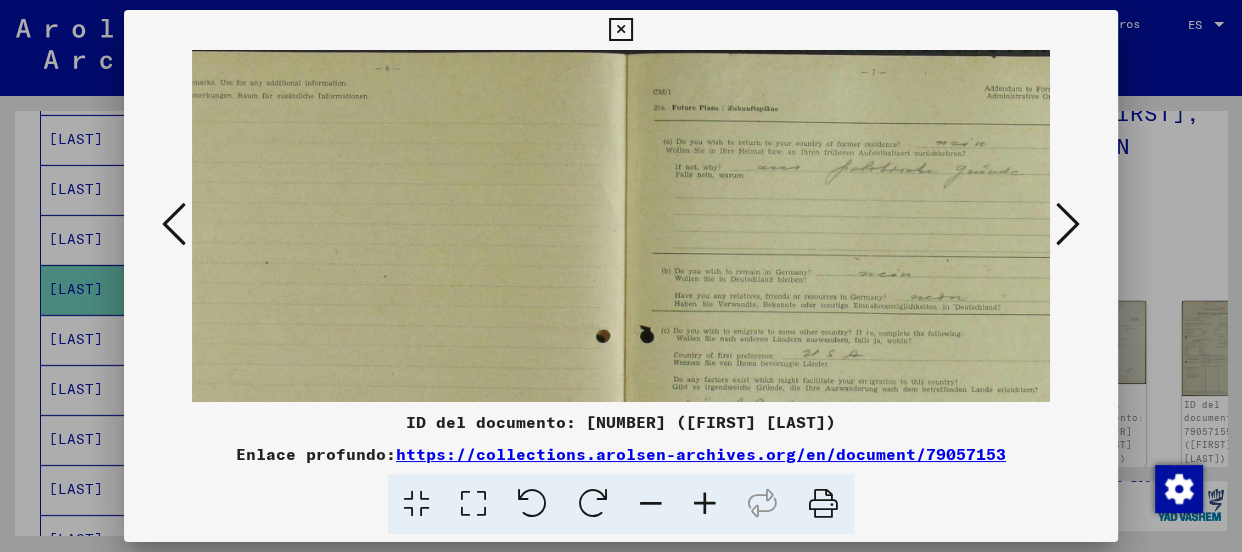 click at bounding box center [705, 504] 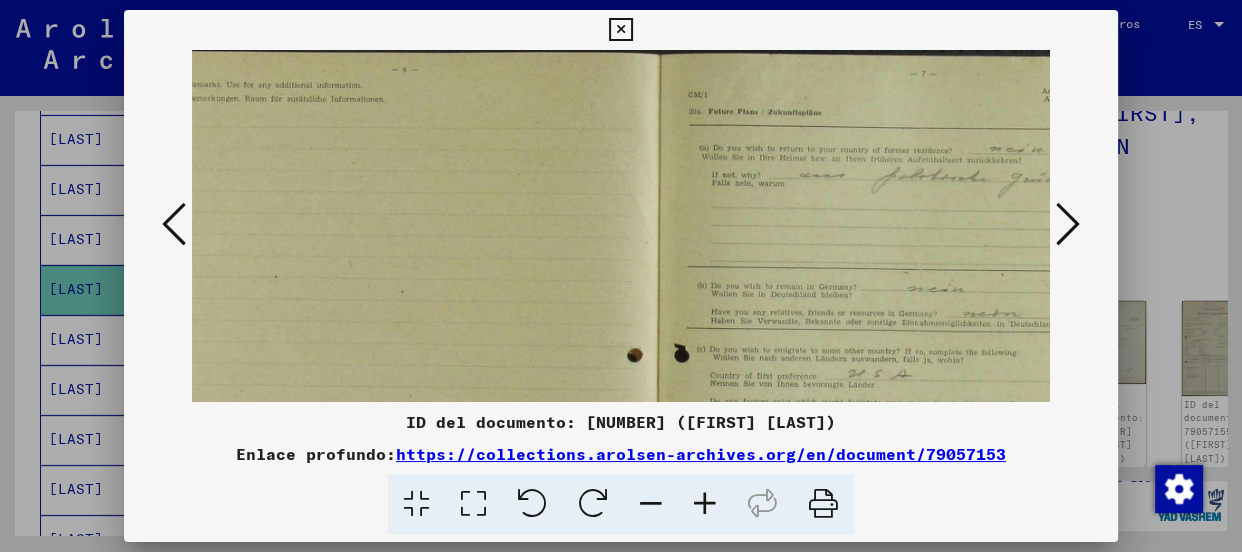 click at bounding box center (705, 504) 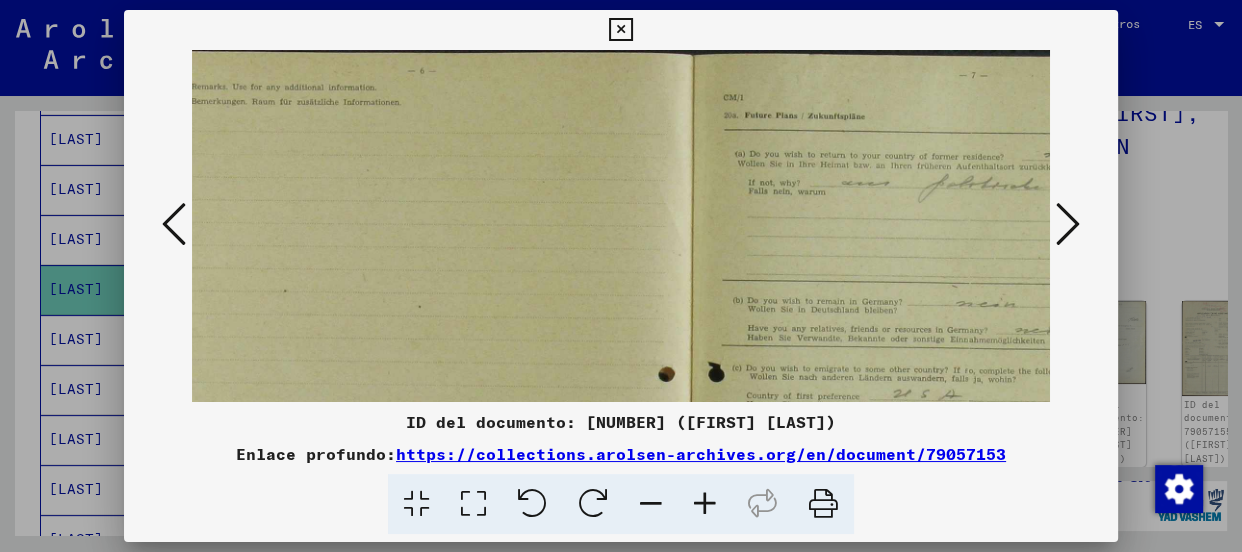 click at bounding box center [705, 504] 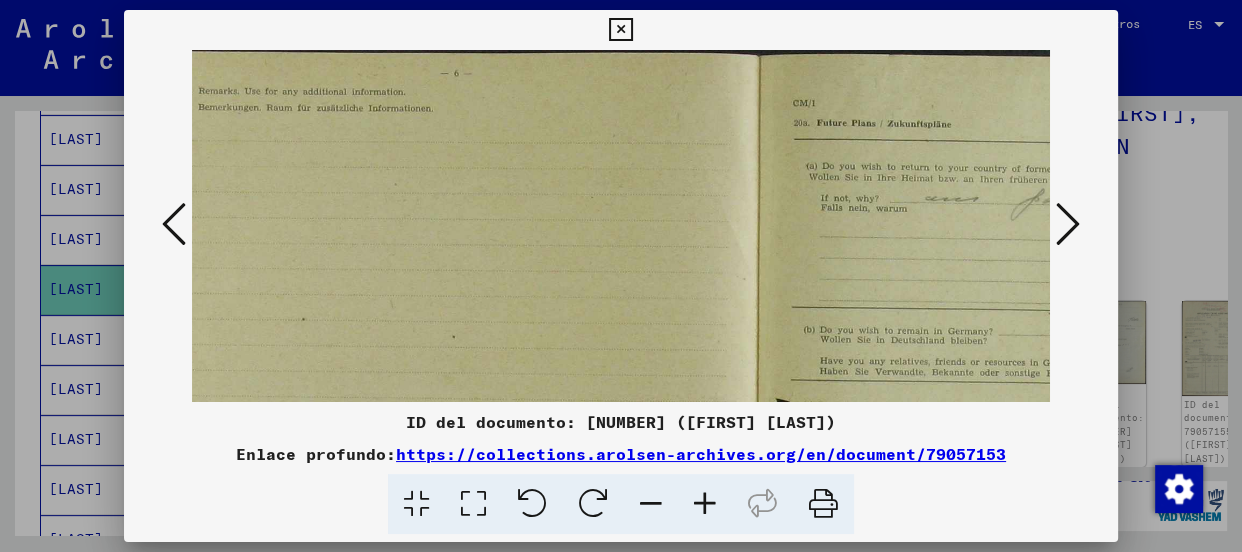 click at bounding box center [705, 504] 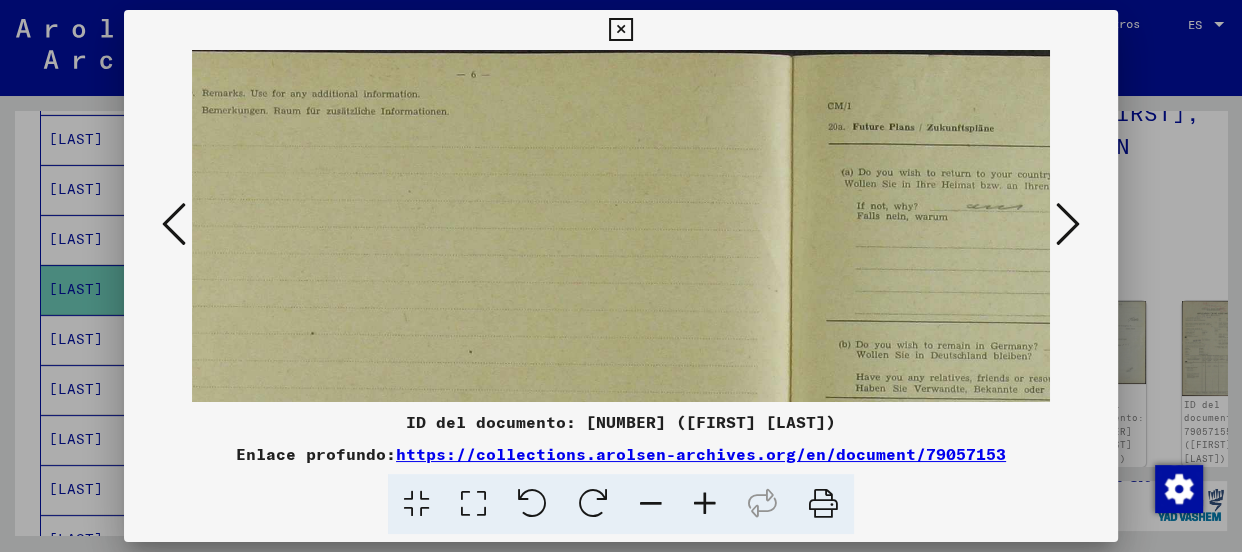 click at bounding box center (705, 504) 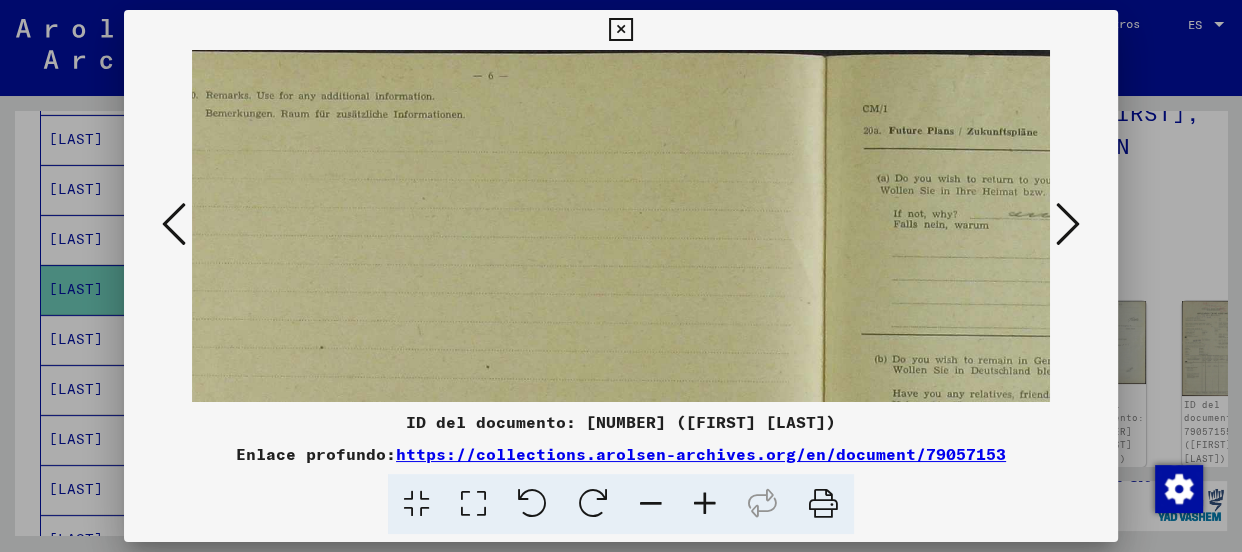 click at bounding box center (705, 504) 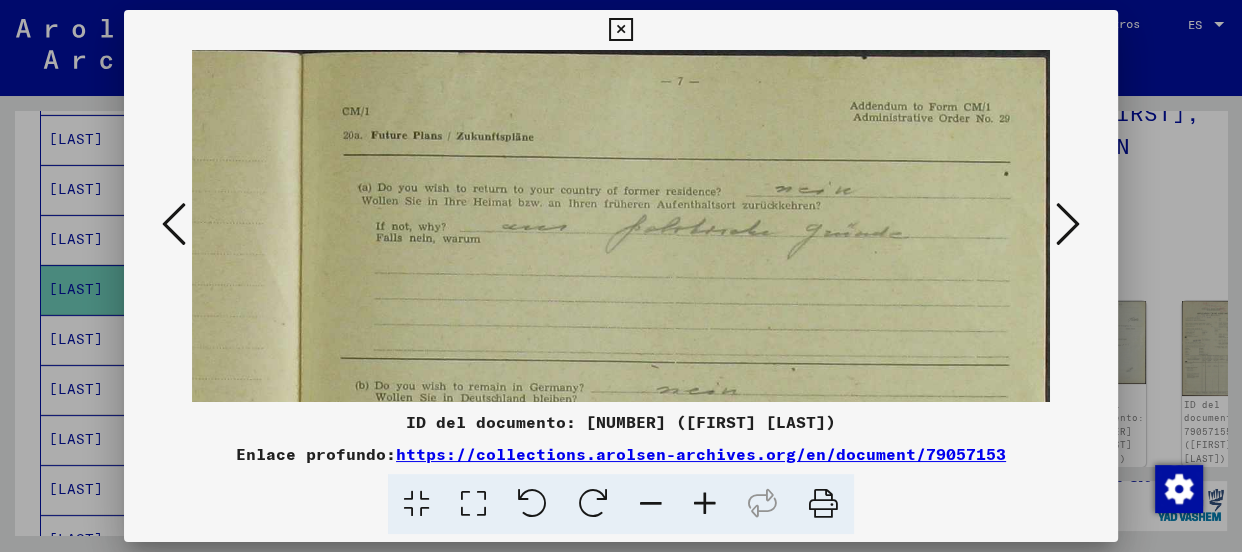 scroll, scrollTop: 8, scrollLeft: 653, axis: both 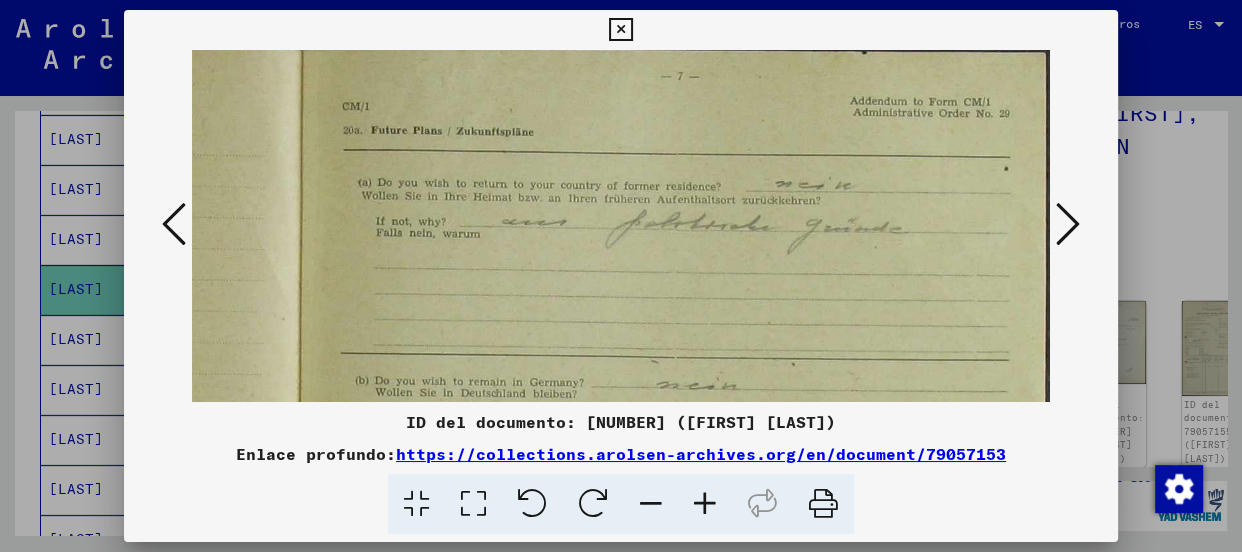 drag, startPoint x: 944, startPoint y: 244, endPoint x: 228, endPoint y: 237, distance: 716.03424 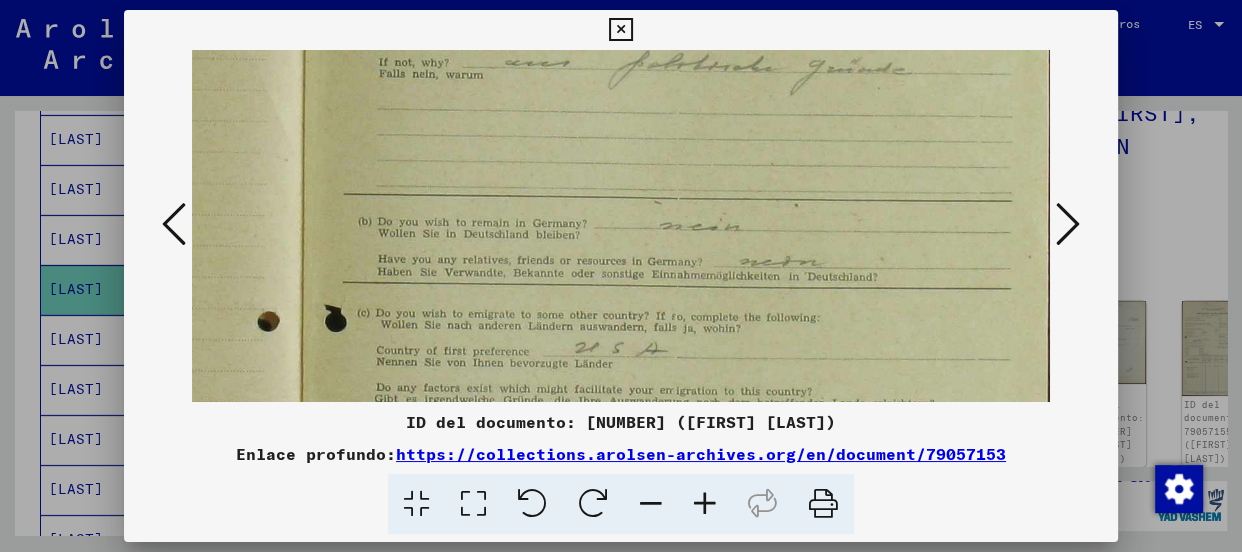 drag, startPoint x: 700, startPoint y: 350, endPoint x: 704, endPoint y: 193, distance: 157.05095 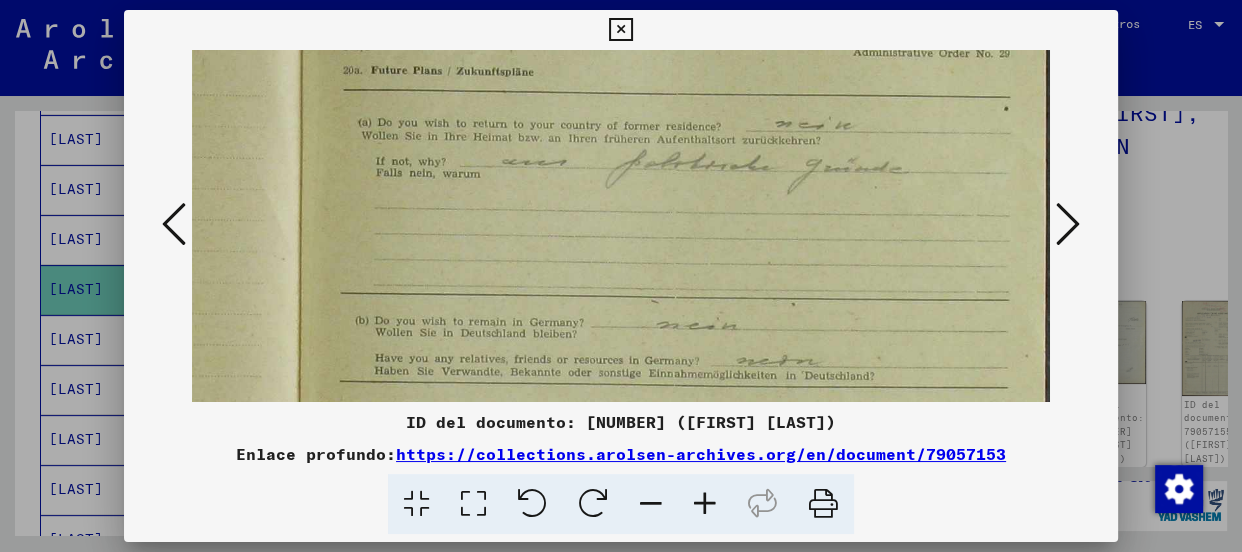 drag, startPoint x: 725, startPoint y: 109, endPoint x: 700, endPoint y: 211, distance: 105.01904 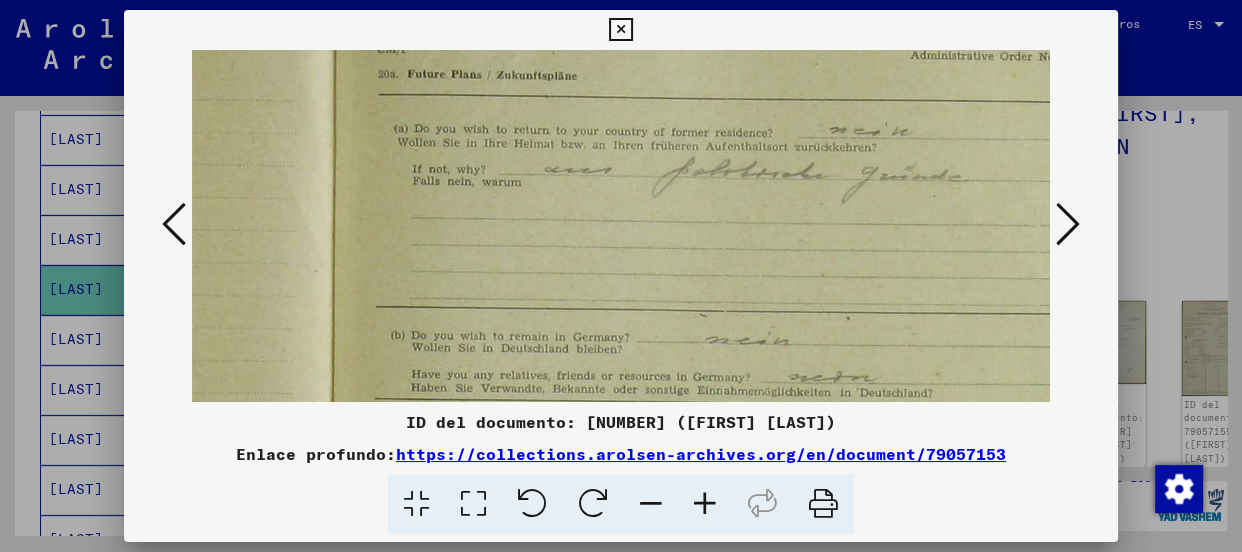 click at bounding box center (705, 504) 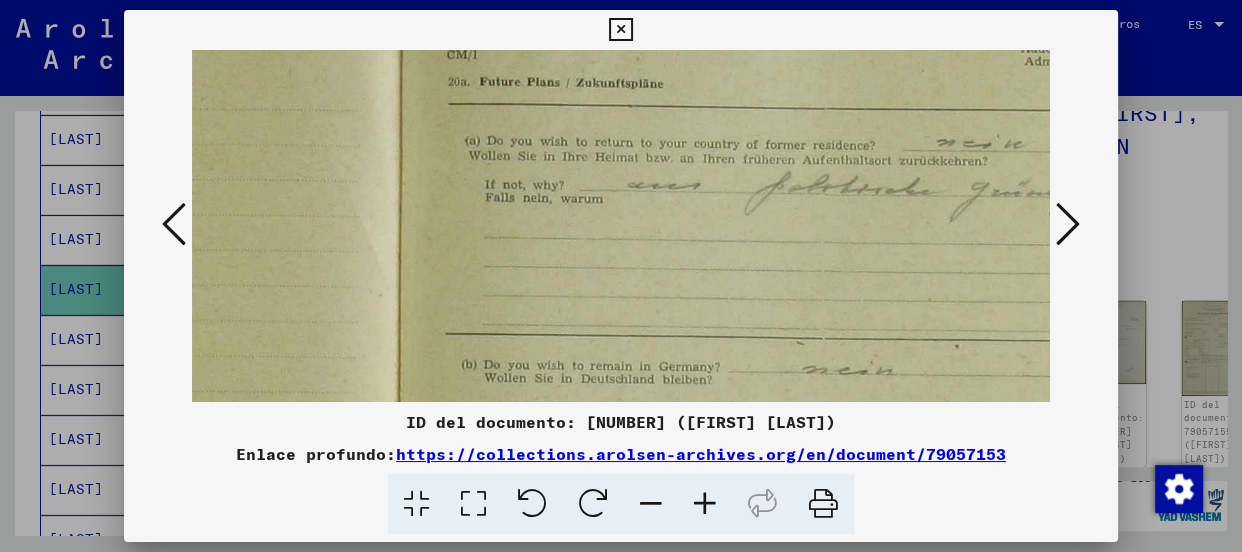 click at bounding box center (705, 504) 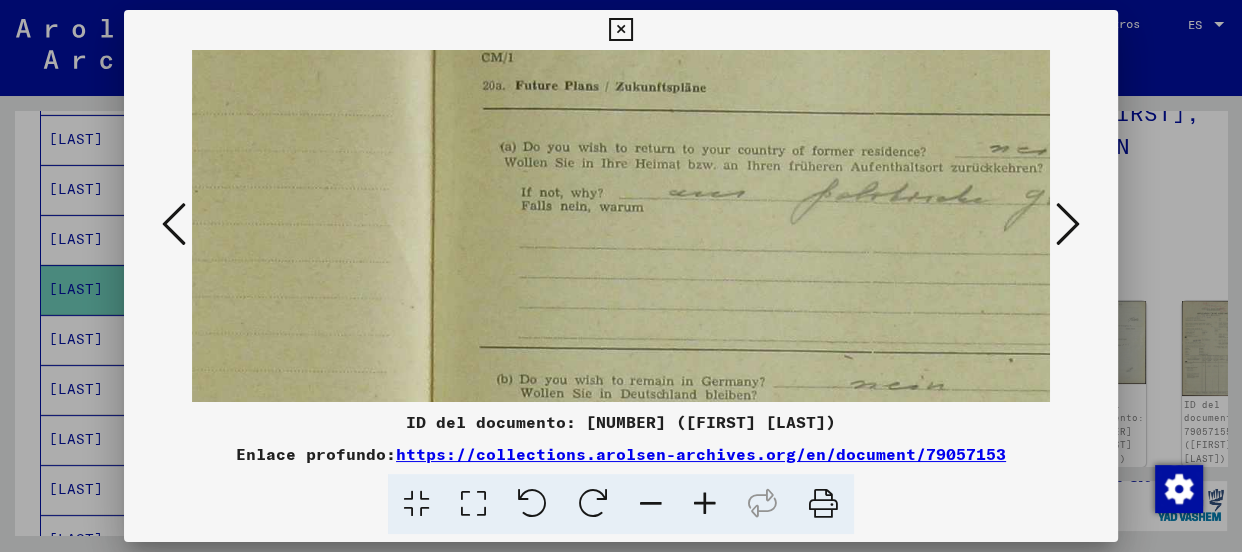 click at bounding box center (705, 504) 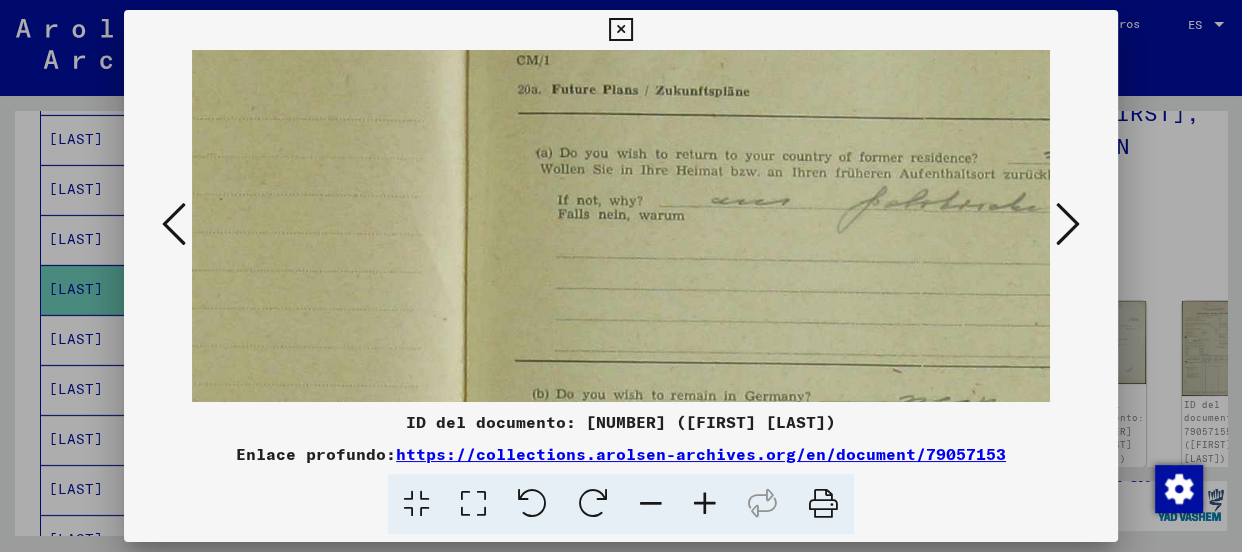 click at bounding box center (705, 504) 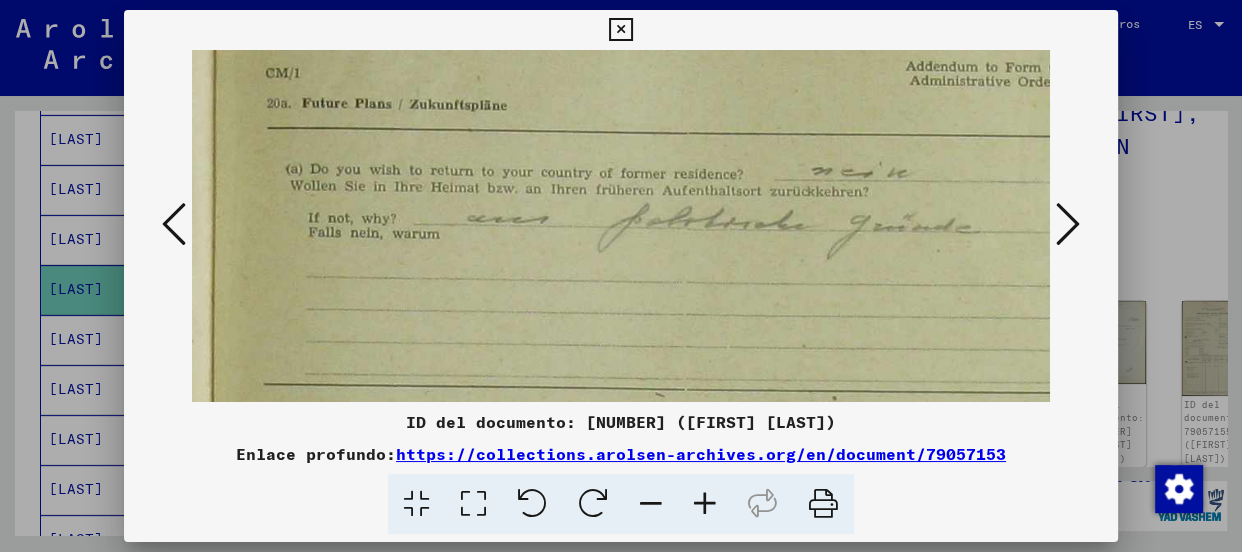 scroll, scrollTop: 58, scrollLeft: 945, axis: both 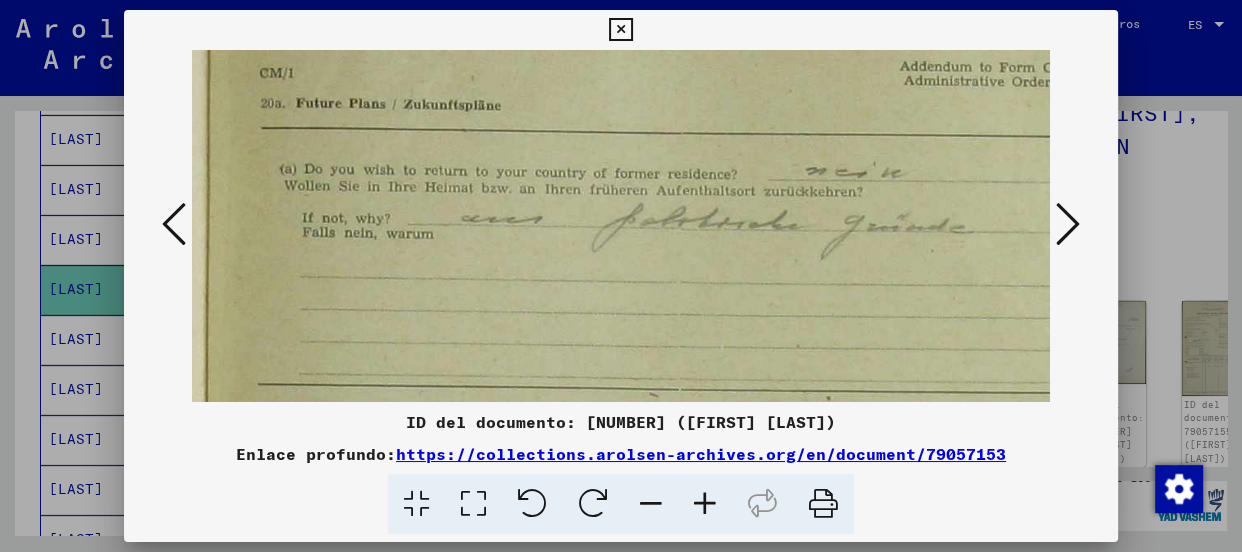 drag, startPoint x: 786, startPoint y: 260, endPoint x: 494, endPoint y: 270, distance: 292.17117 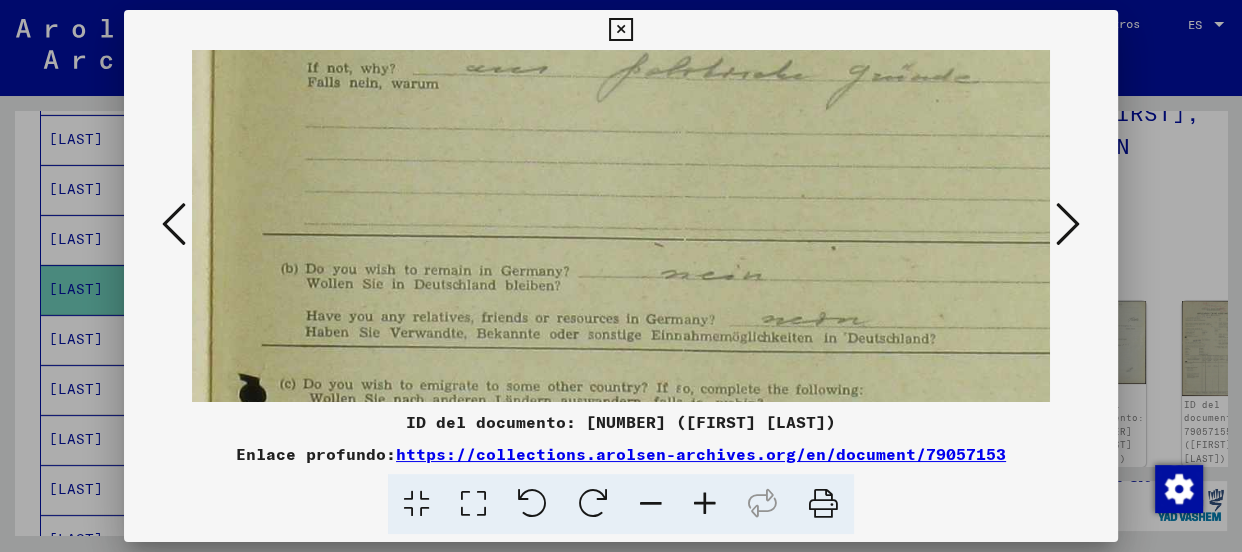 drag, startPoint x: 892, startPoint y: 229, endPoint x: 897, endPoint y: 80, distance: 149.08386 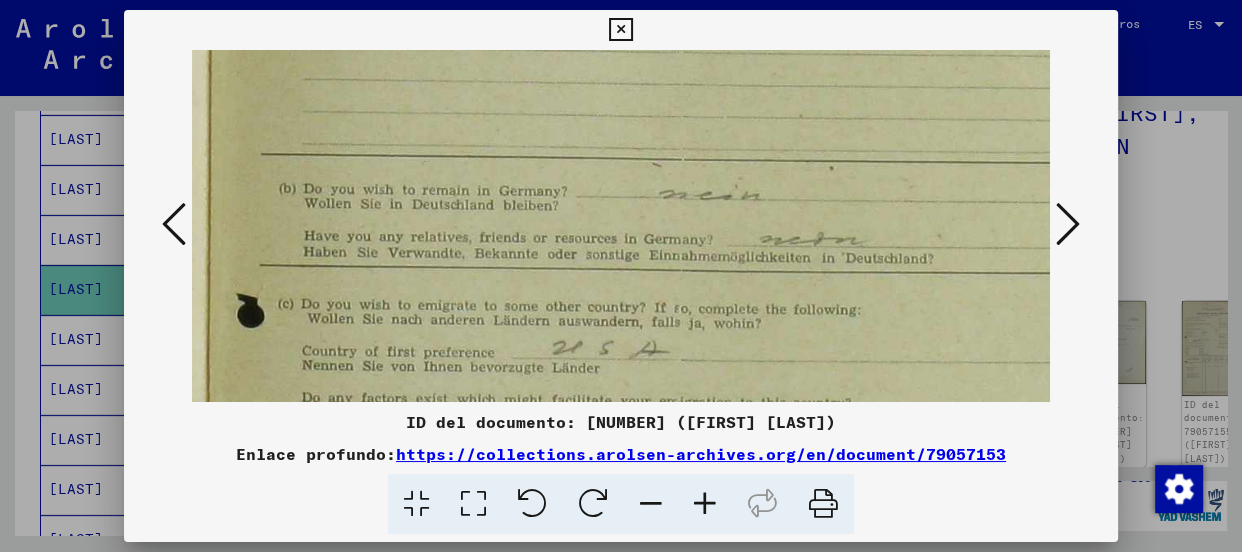 drag, startPoint x: 847, startPoint y: 259, endPoint x: 845, endPoint y: 180, distance: 79.025314 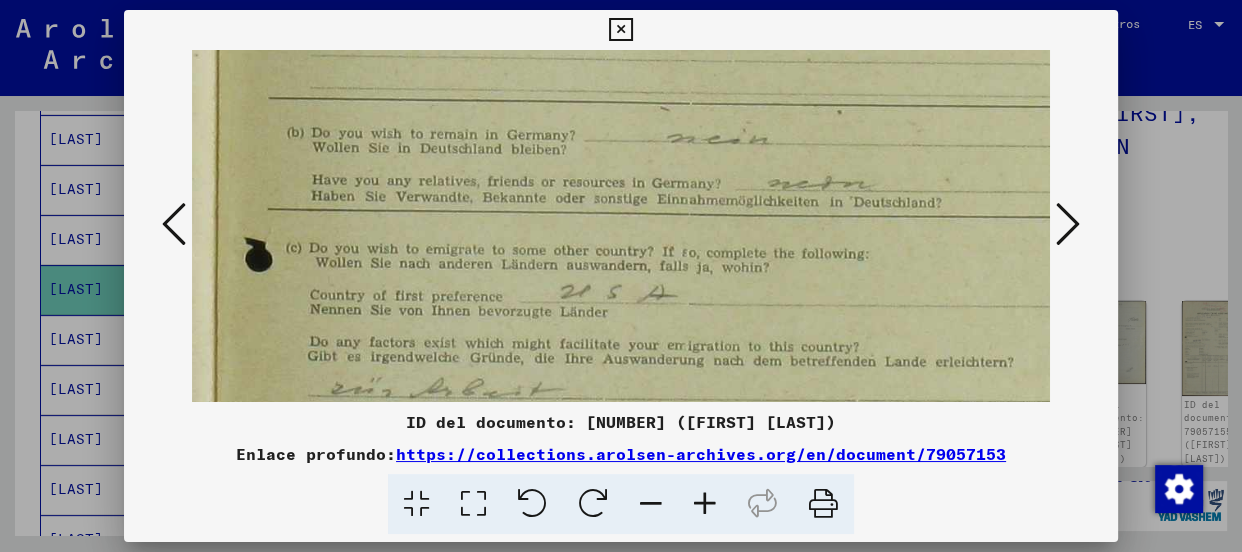 scroll, scrollTop: 345, scrollLeft: 934, axis: both 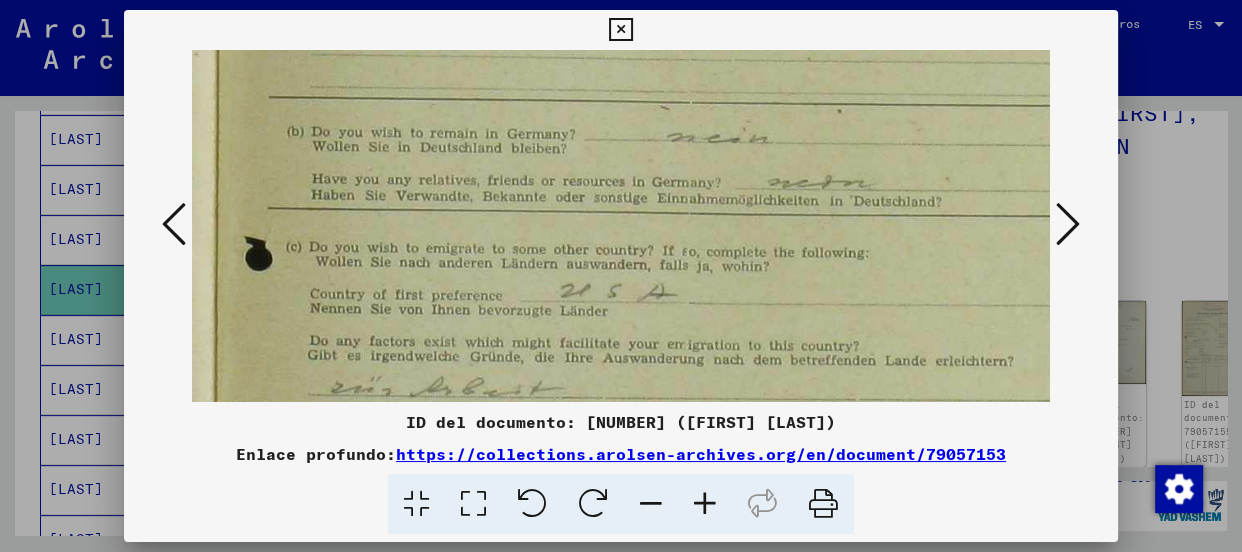 drag, startPoint x: 780, startPoint y: 317, endPoint x: 789, endPoint y: 260, distance: 57.706154 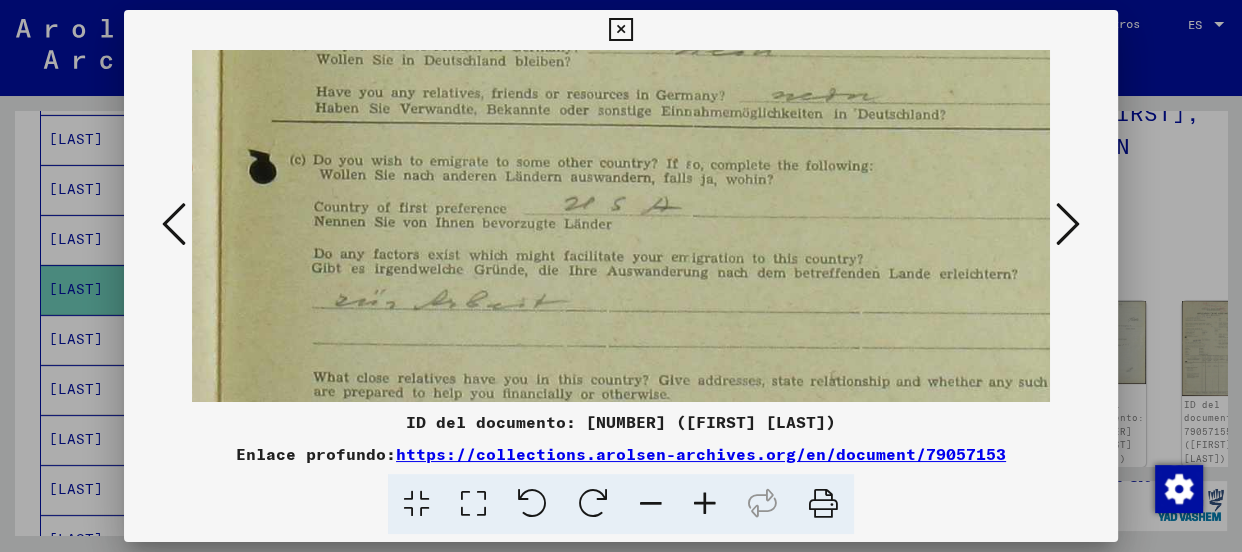 scroll, scrollTop: 436, scrollLeft: 930, axis: both 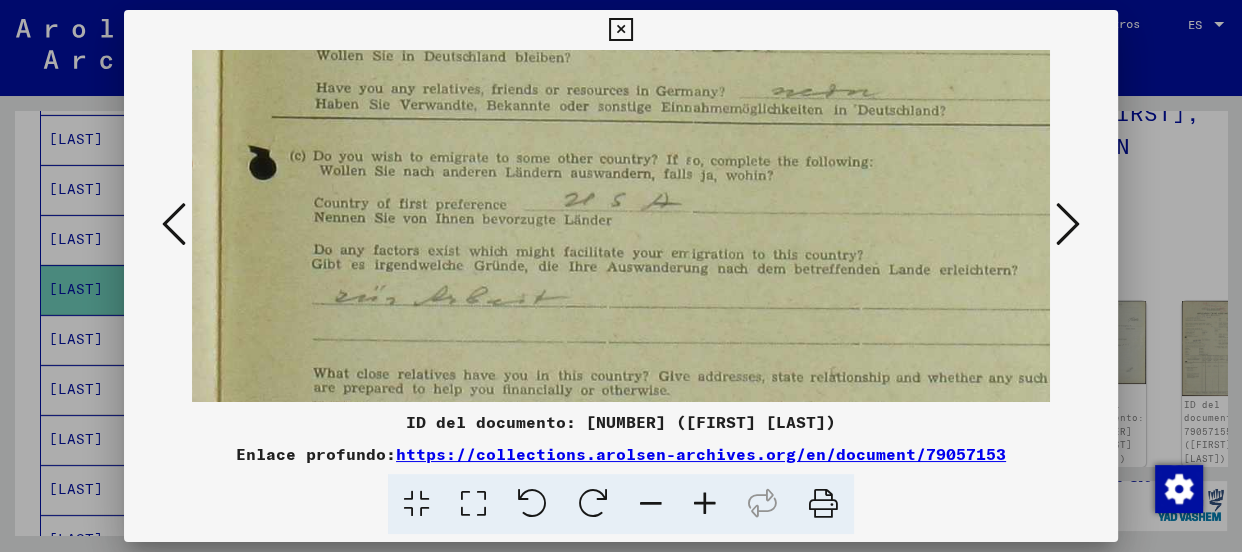 drag, startPoint x: 767, startPoint y: 298, endPoint x: 772, endPoint y: 208, distance: 90.13878 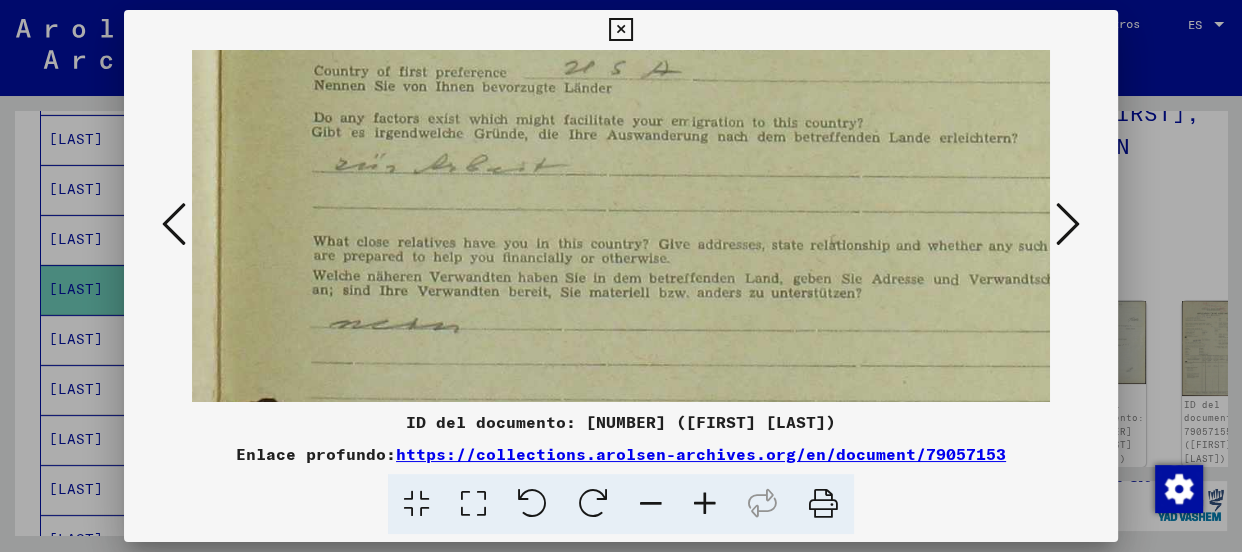 drag, startPoint x: 737, startPoint y: 310, endPoint x: 736, endPoint y: 179, distance: 131.00381 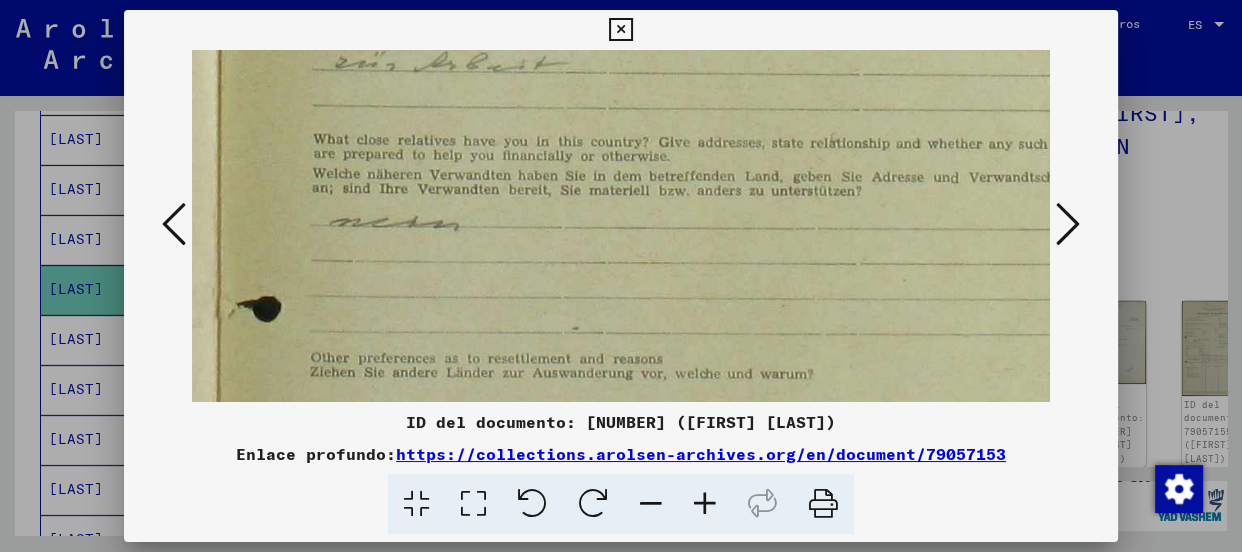 drag, startPoint x: 702, startPoint y: 263, endPoint x: 702, endPoint y: 160, distance: 103 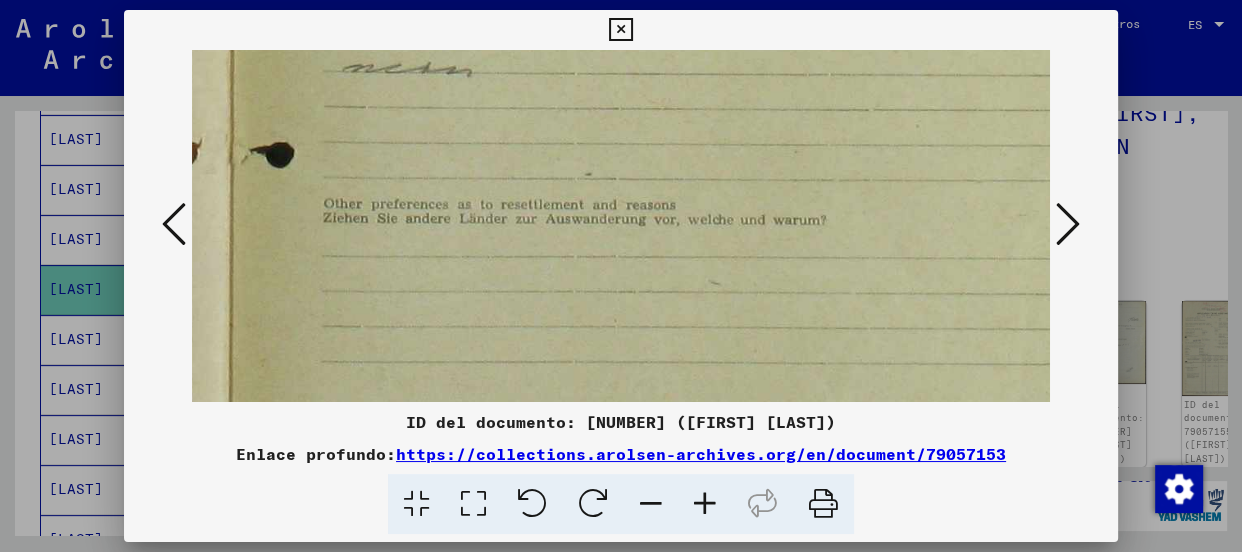 drag, startPoint x: 650, startPoint y: 277, endPoint x: 656, endPoint y: 185, distance: 92.19544 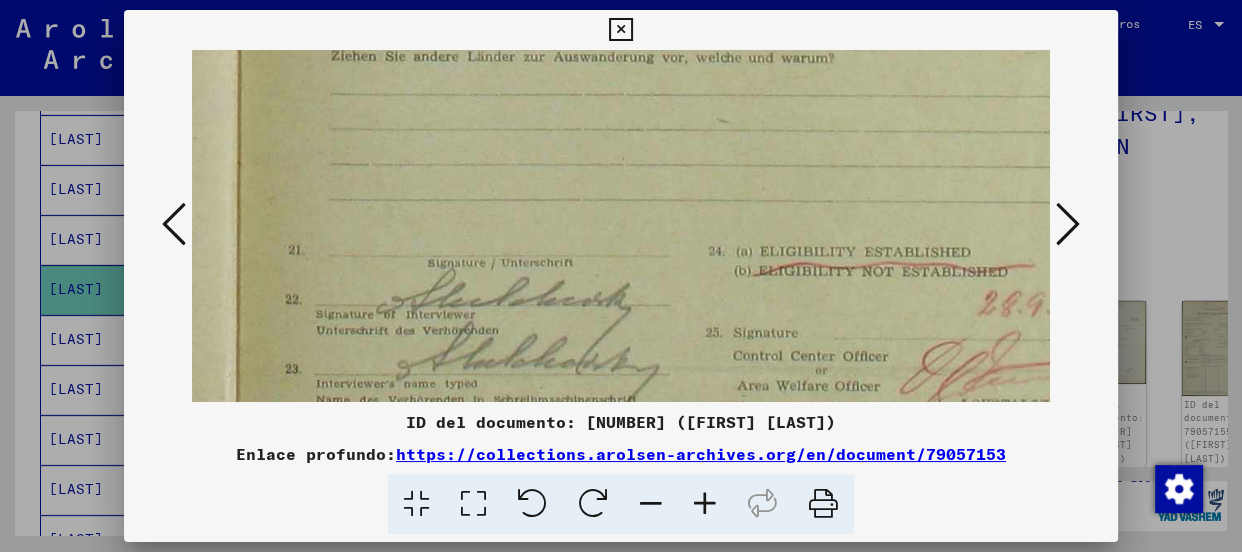 drag, startPoint x: 643, startPoint y: 301, endPoint x: 648, endPoint y: 147, distance: 154.08115 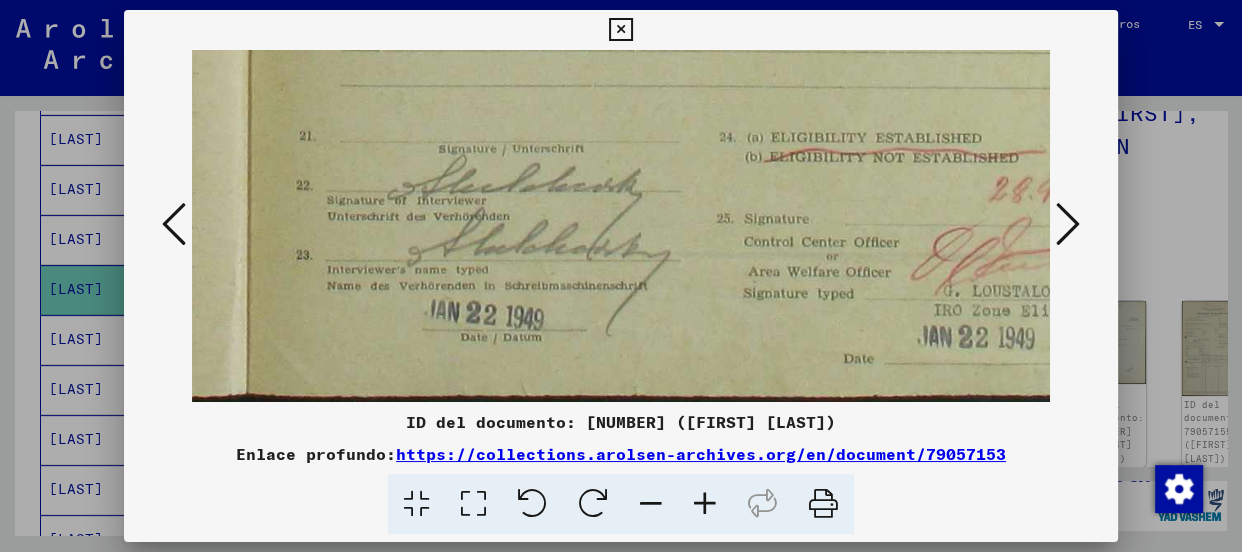 click at bounding box center [246, -324] 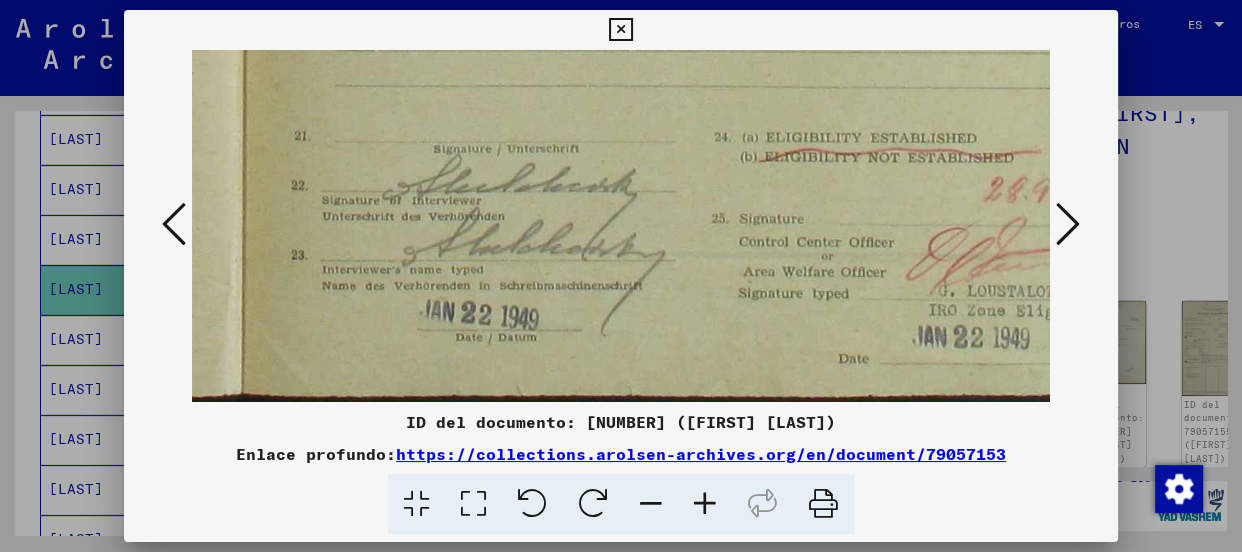 drag, startPoint x: 740, startPoint y: 350, endPoint x: 731, endPoint y: 245, distance: 105.38501 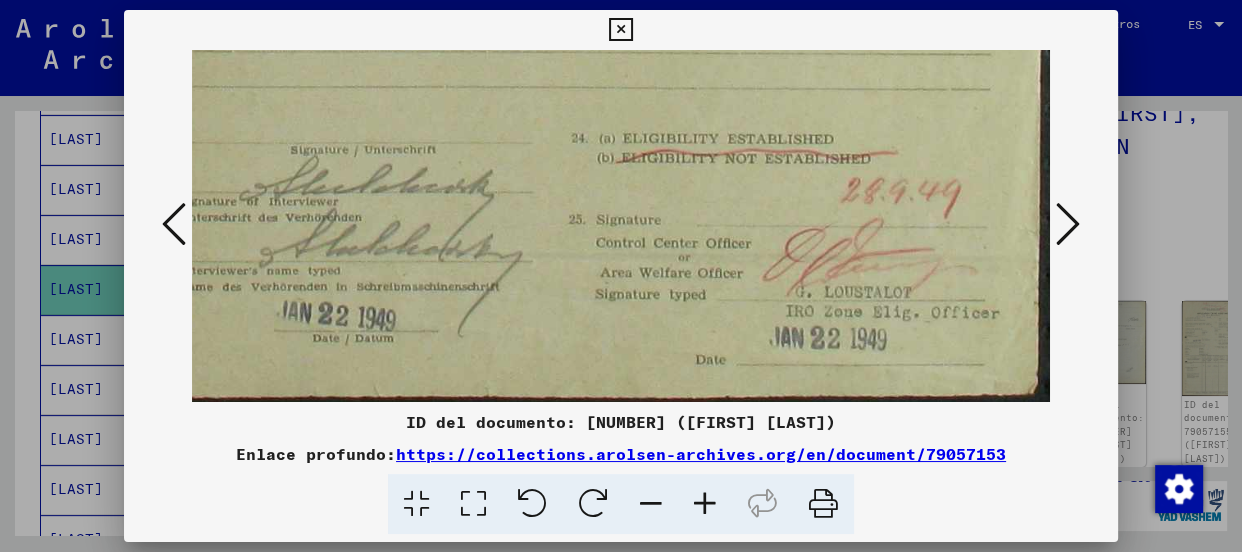 scroll, scrollTop: 1100, scrollLeft: 1047, axis: both 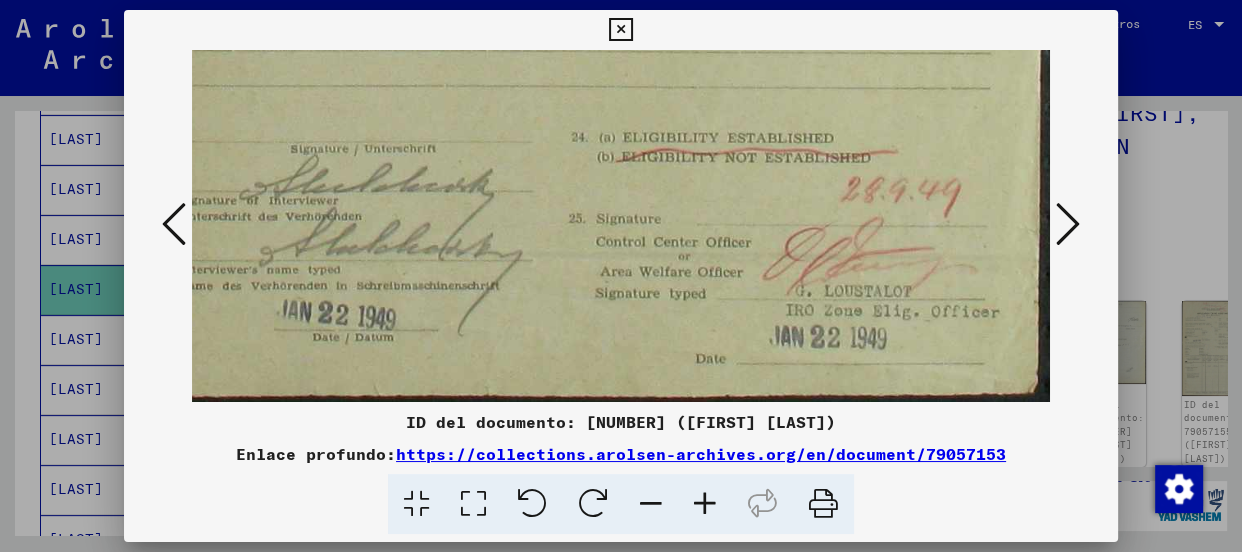 drag, startPoint x: 879, startPoint y: 323, endPoint x: 616, endPoint y: 315, distance: 263.12164 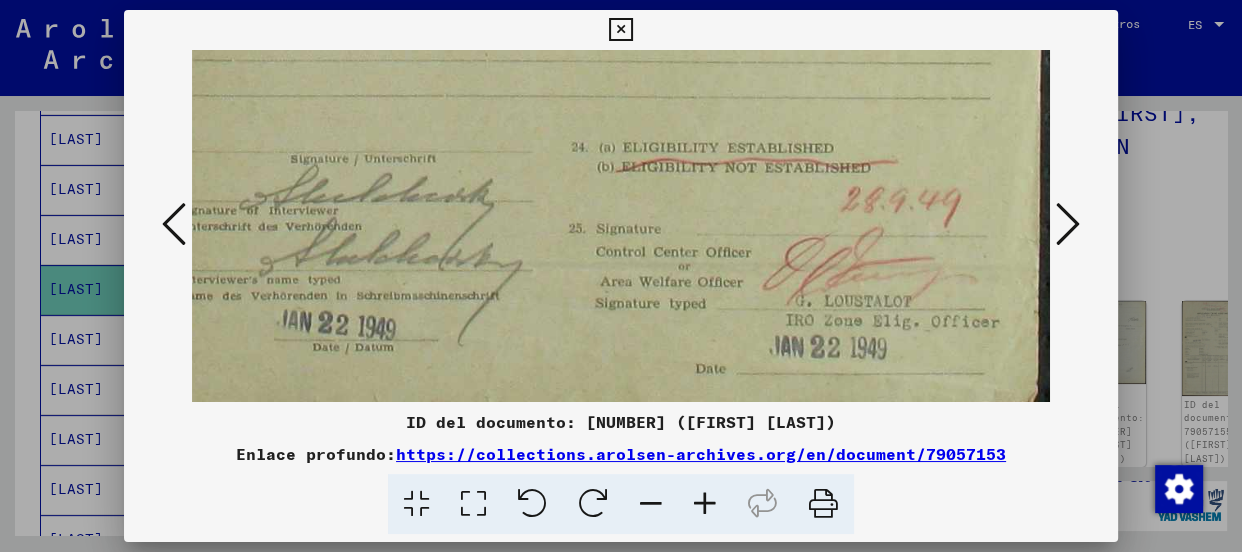 drag, startPoint x: 655, startPoint y: 303, endPoint x: 534, endPoint y: 313, distance: 121.41252 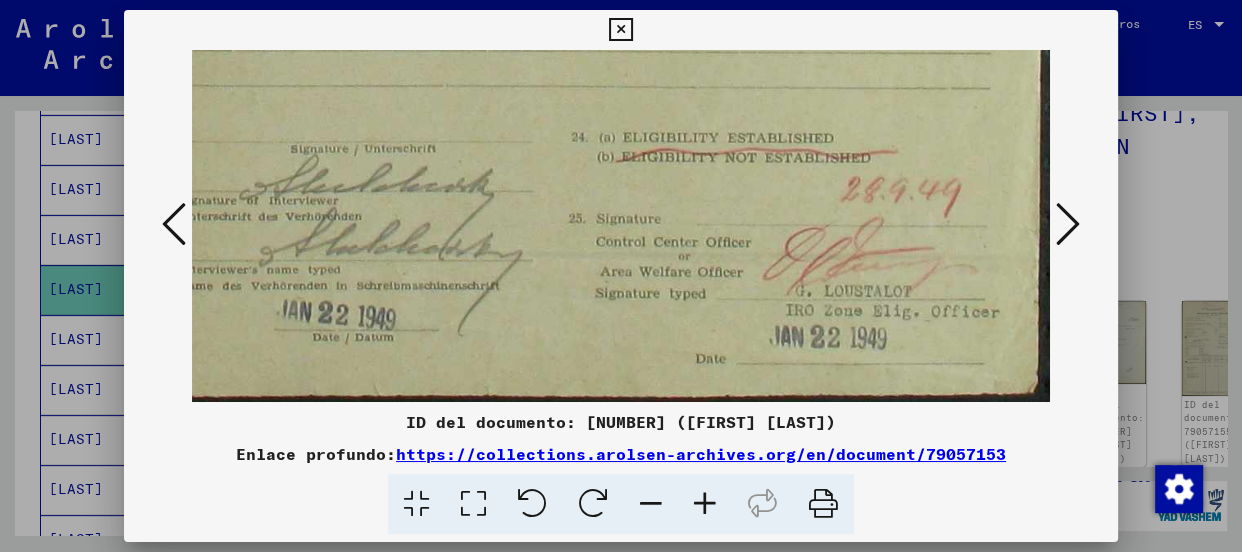 drag, startPoint x: 954, startPoint y: 294, endPoint x: 955, endPoint y: 212, distance: 82.006096 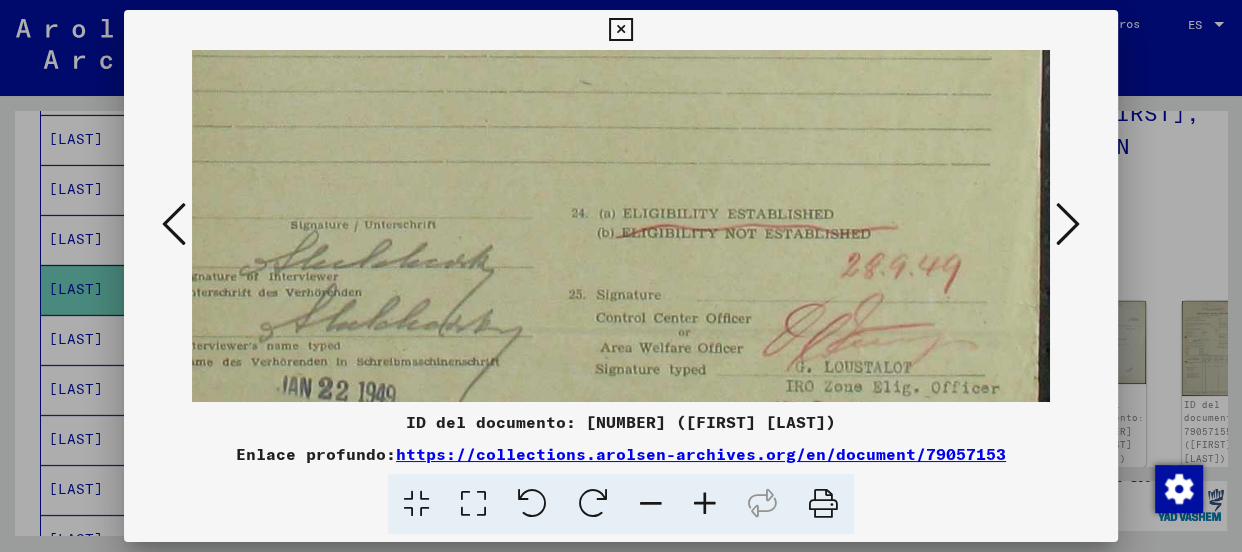 scroll, scrollTop: 1022, scrollLeft: 1047, axis: both 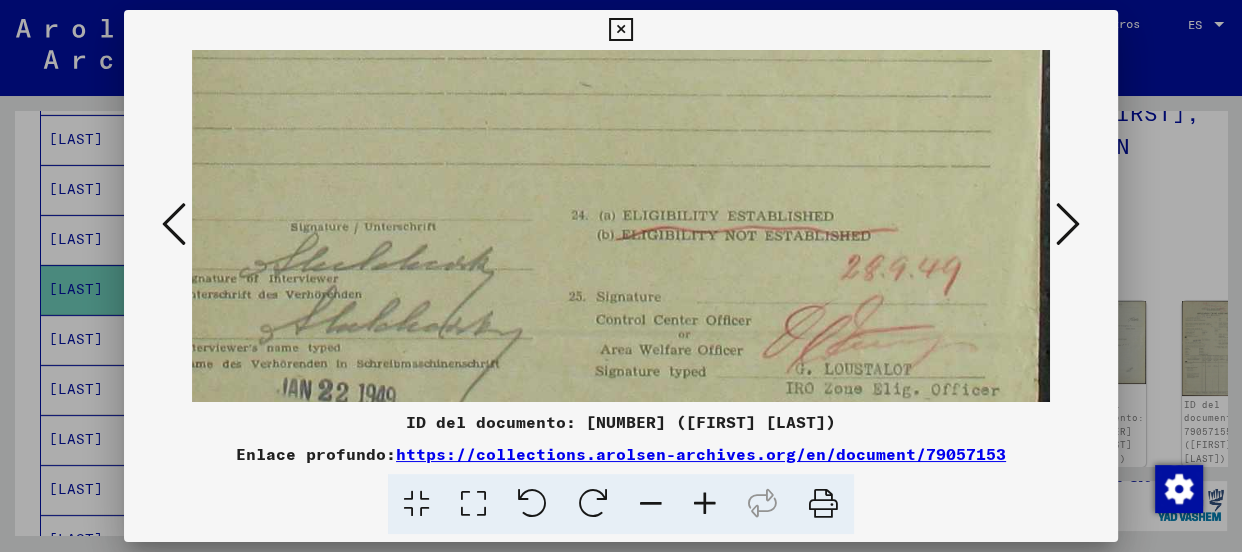drag, startPoint x: 914, startPoint y: 207, endPoint x: 905, endPoint y: 285, distance: 78.51752 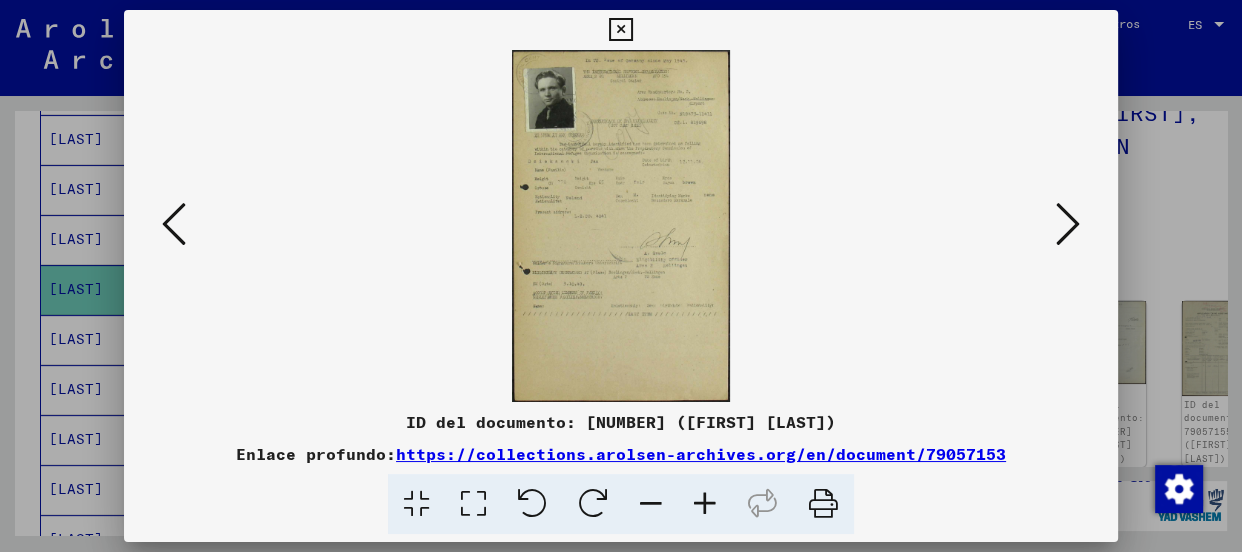 click at bounding box center (705, 504) 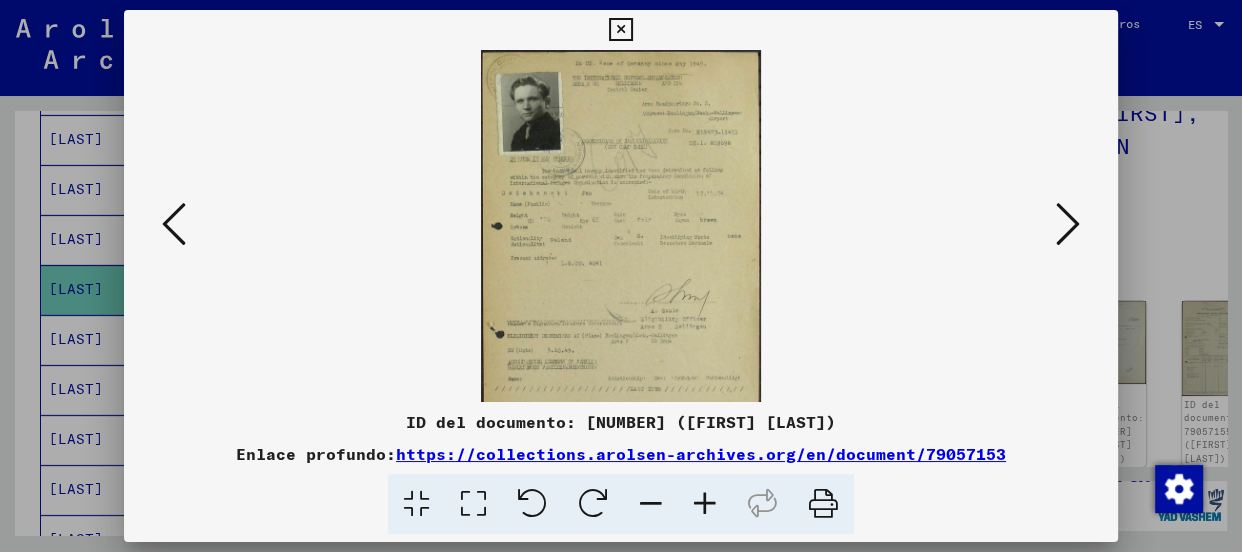 click at bounding box center (705, 504) 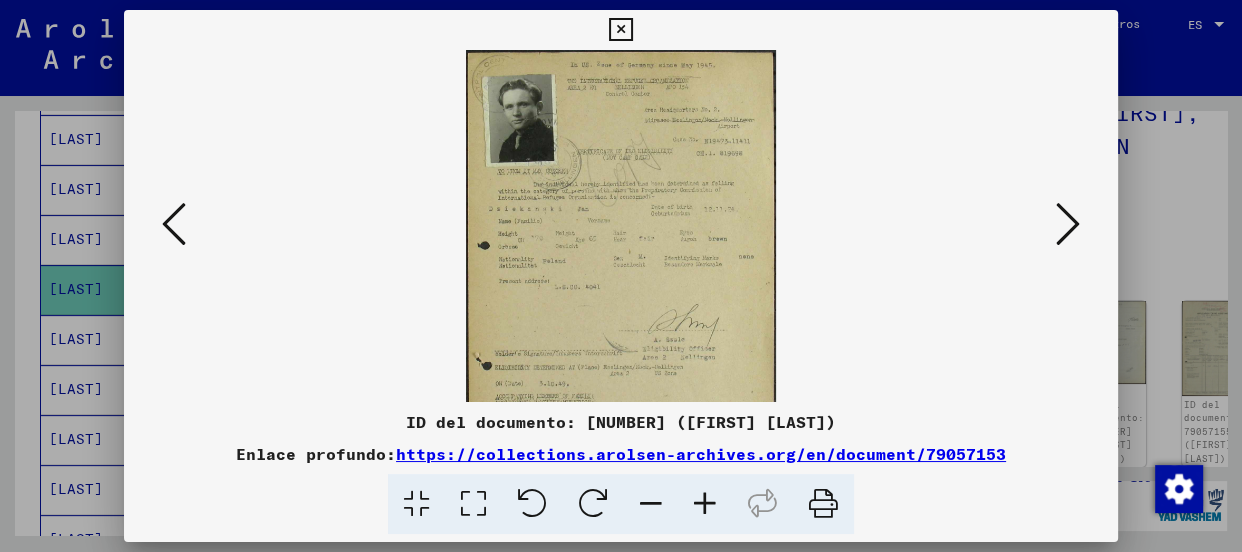 click at bounding box center (705, 504) 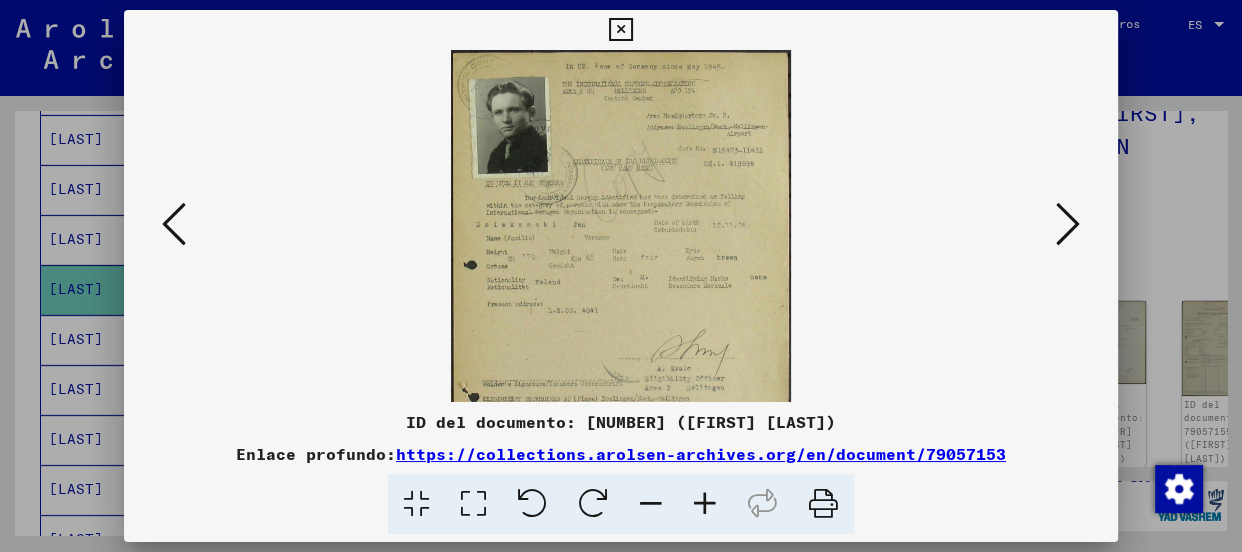 click at bounding box center [705, 504] 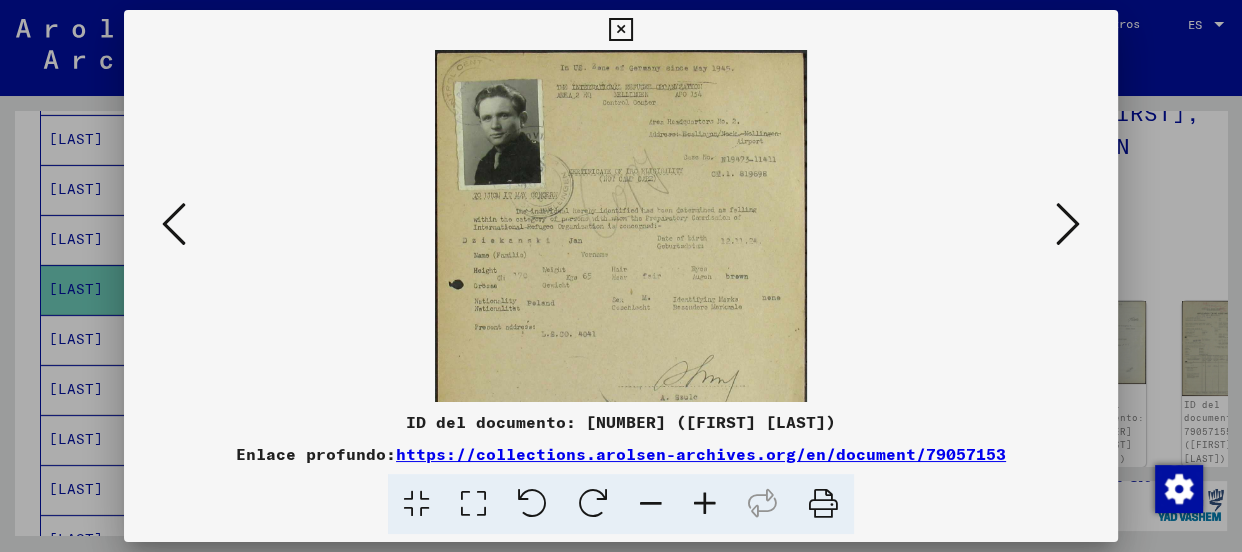 click at bounding box center [705, 504] 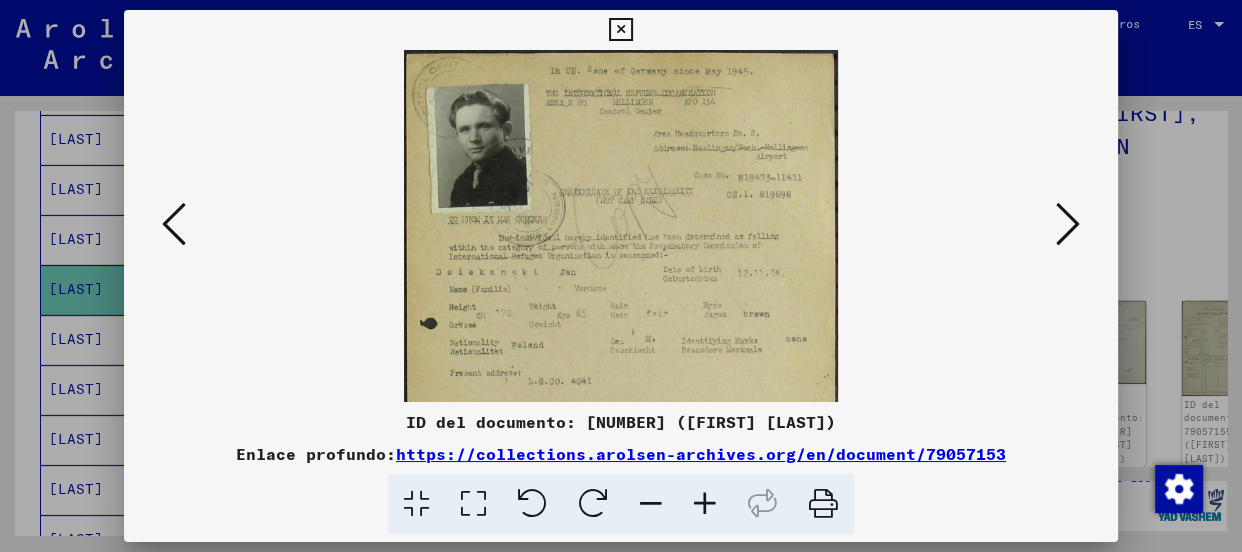 click at bounding box center [705, 504] 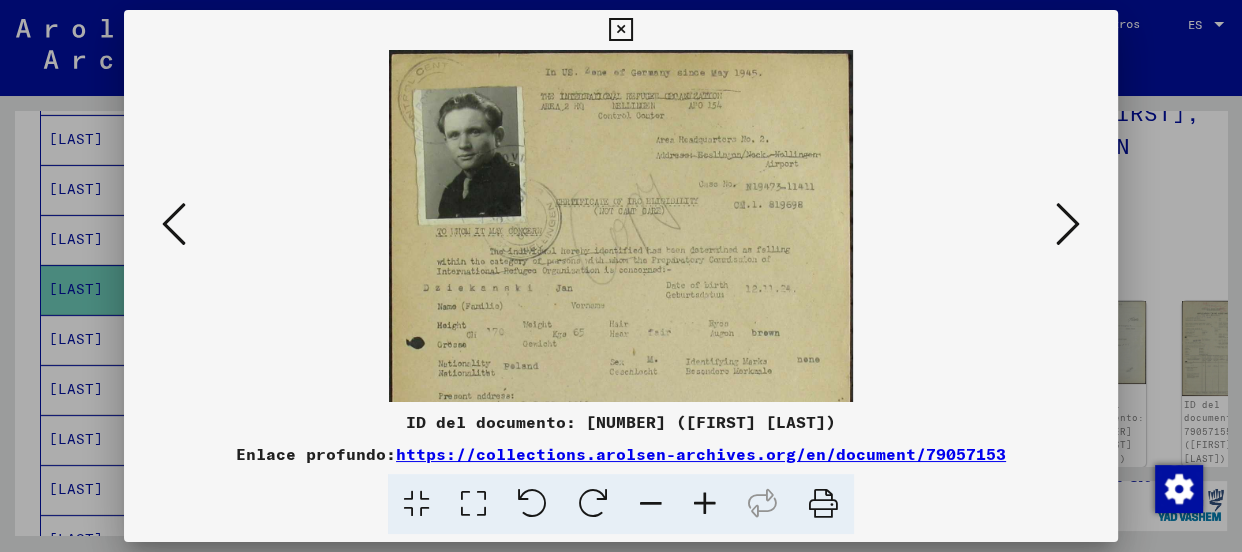 click at bounding box center (705, 504) 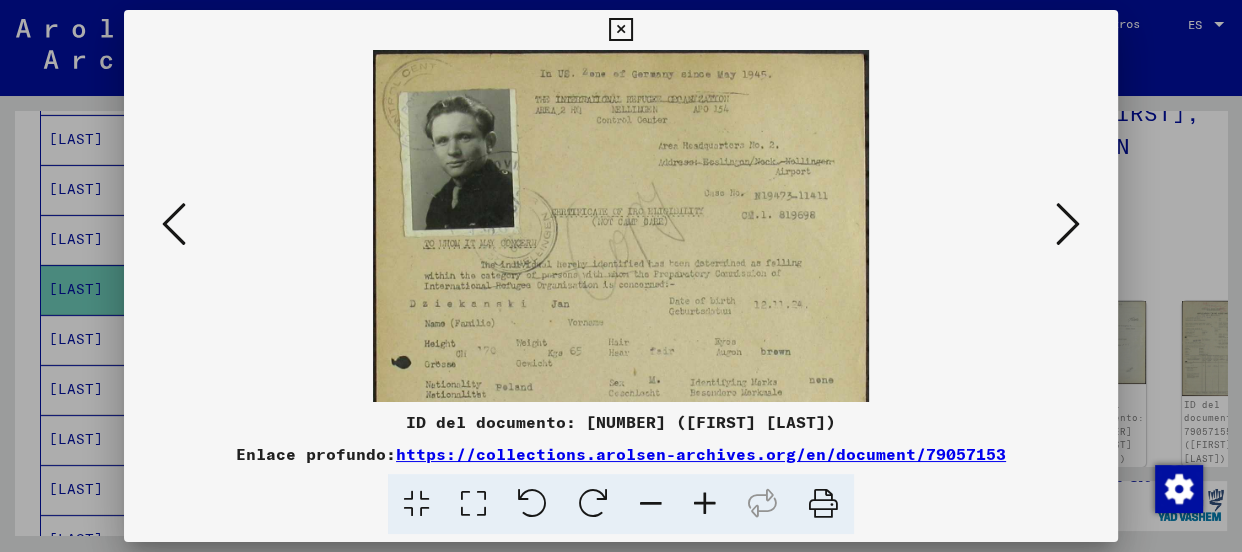 click at bounding box center [705, 504] 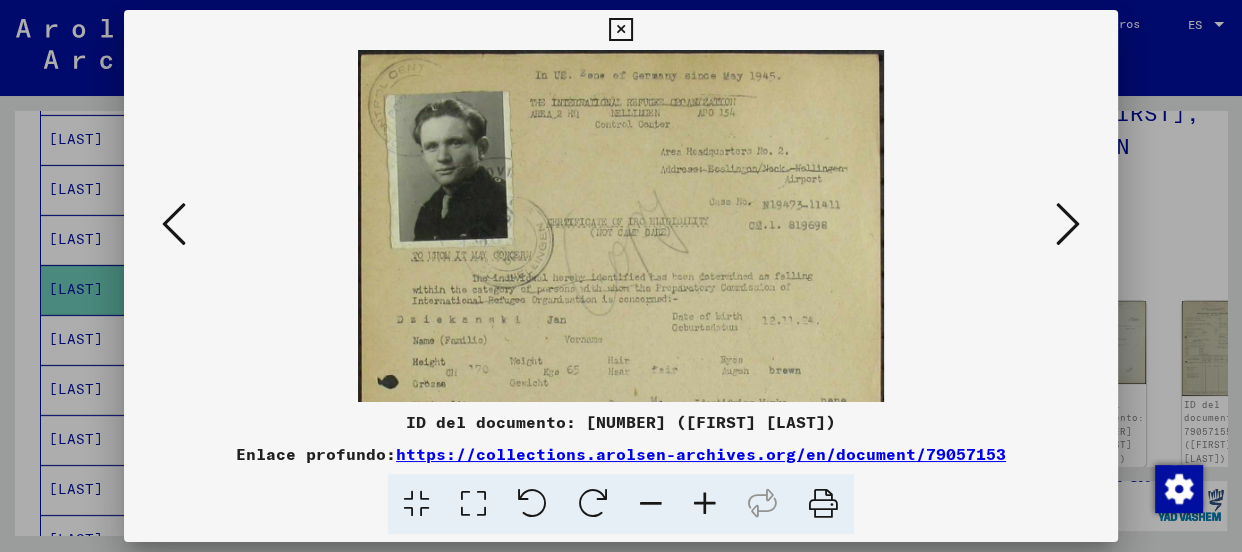 click at bounding box center [705, 504] 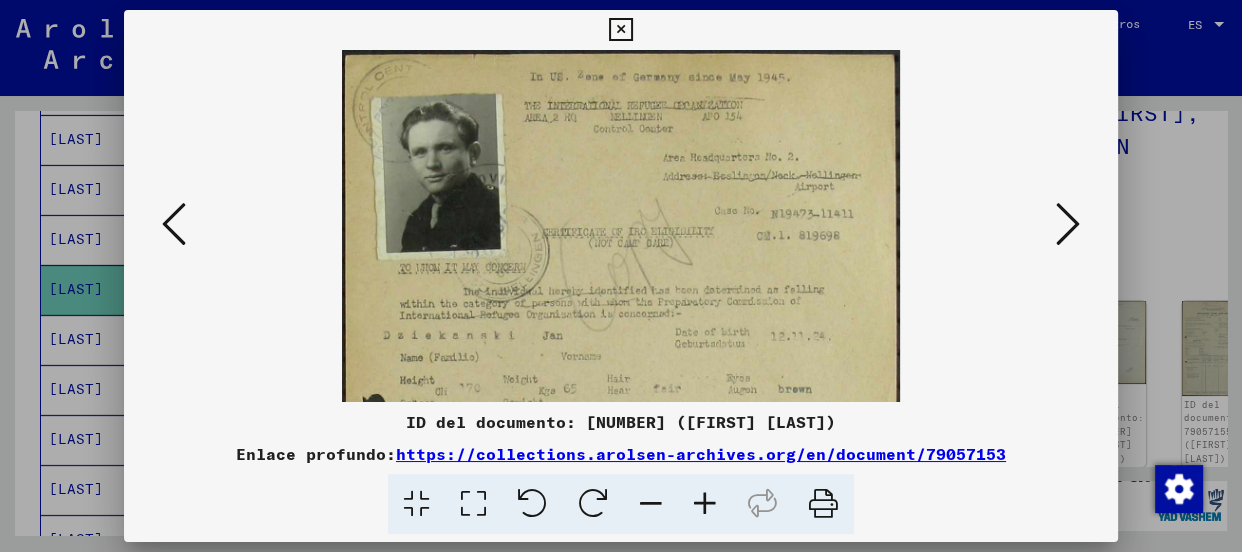 click at bounding box center (705, 504) 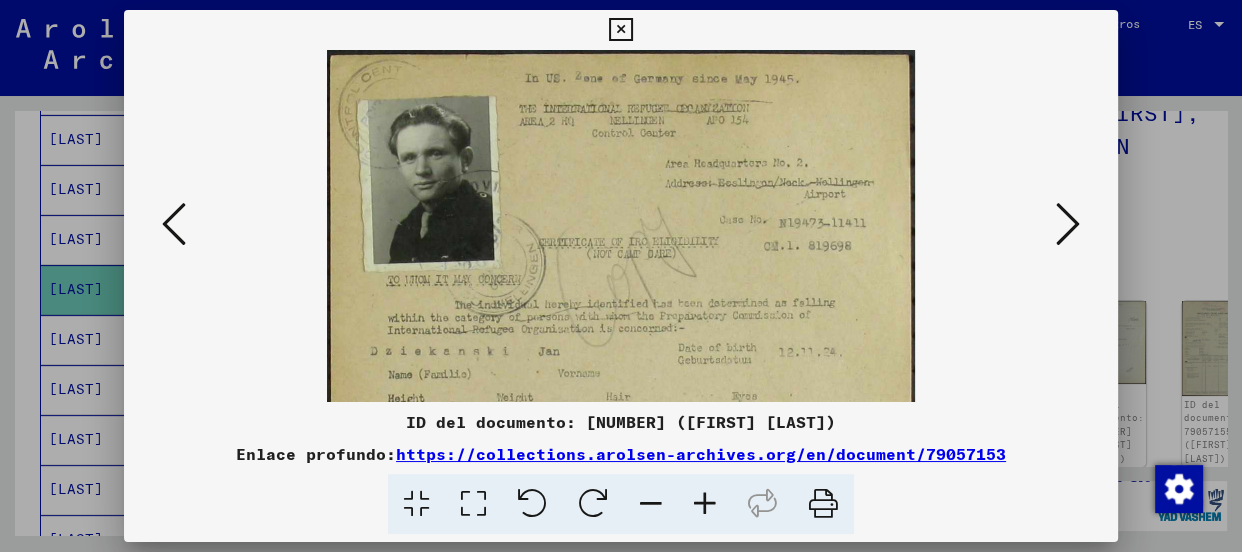 click at bounding box center (705, 504) 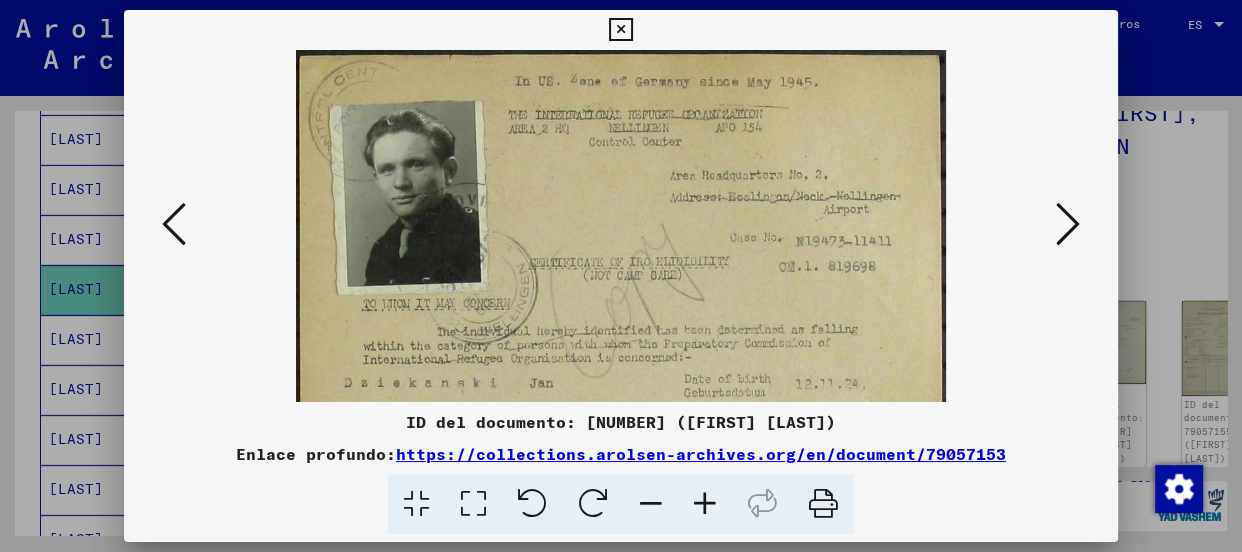 click at bounding box center (705, 504) 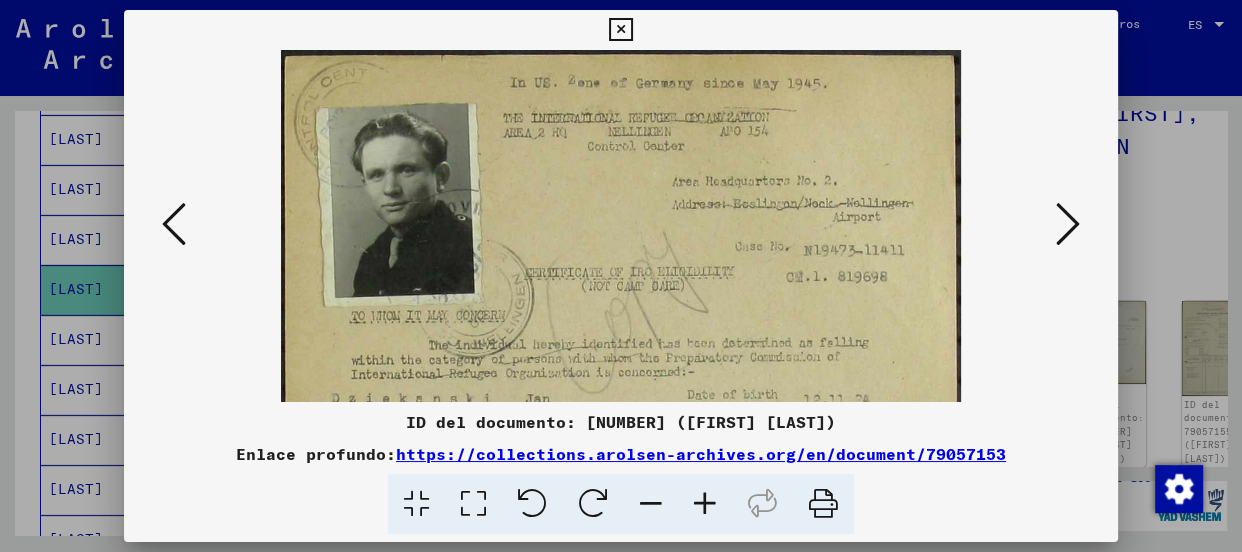 click at bounding box center [705, 504] 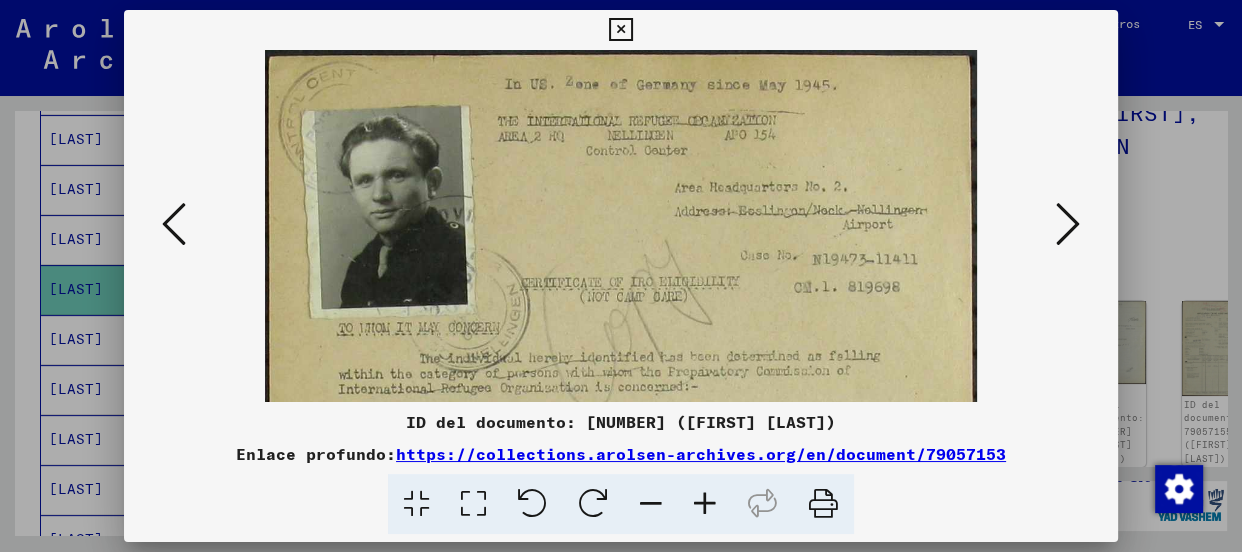 click at bounding box center [705, 504] 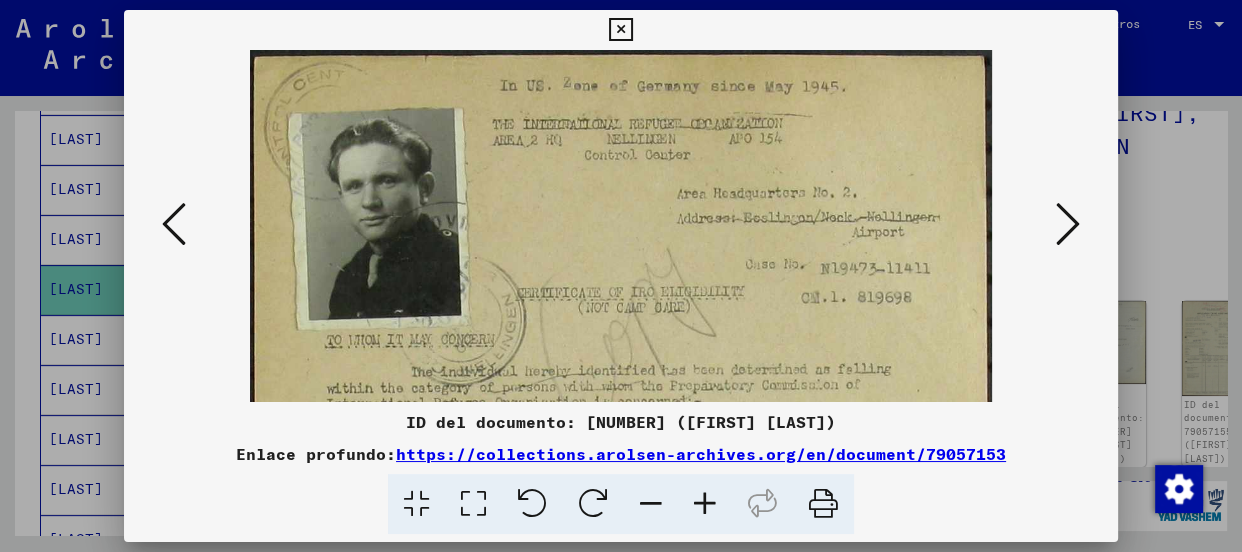 click at bounding box center (705, 504) 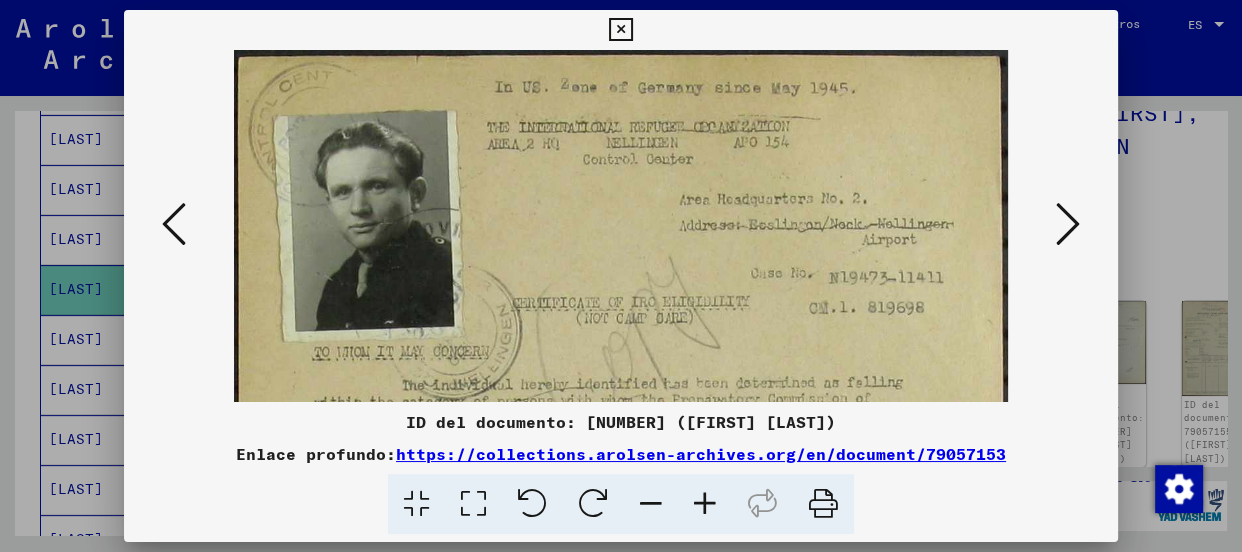 click at bounding box center (705, 504) 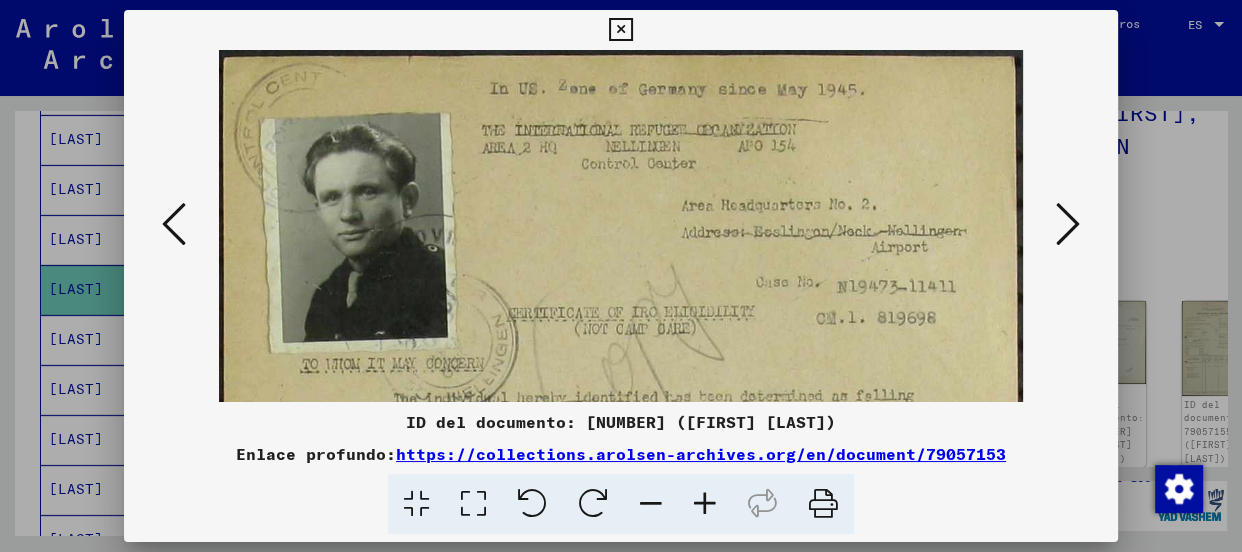 click at bounding box center (705, 504) 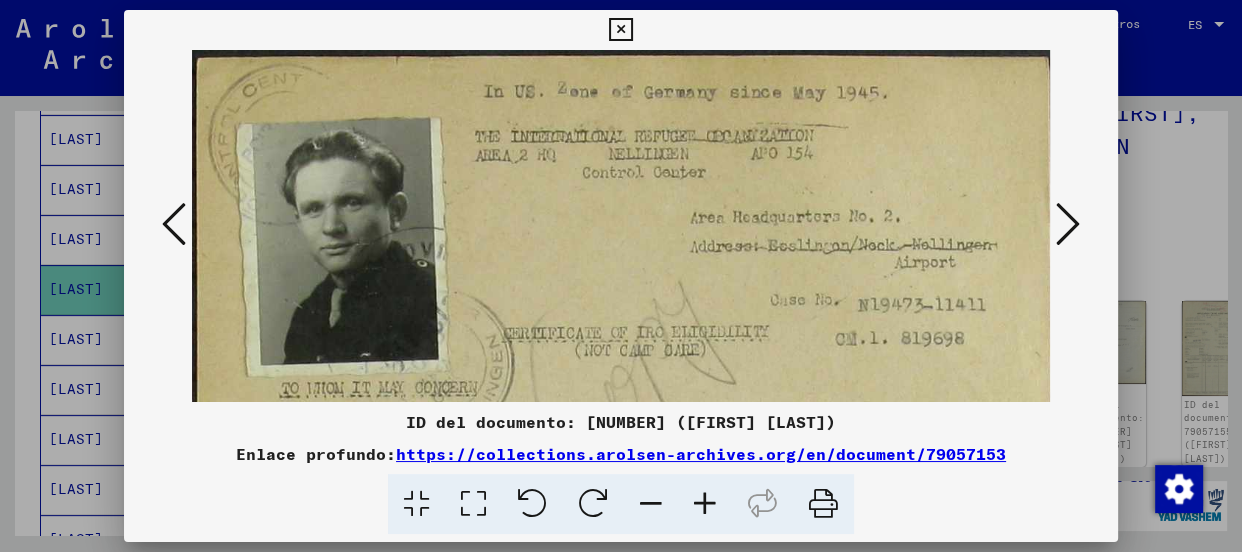 click at bounding box center (705, 504) 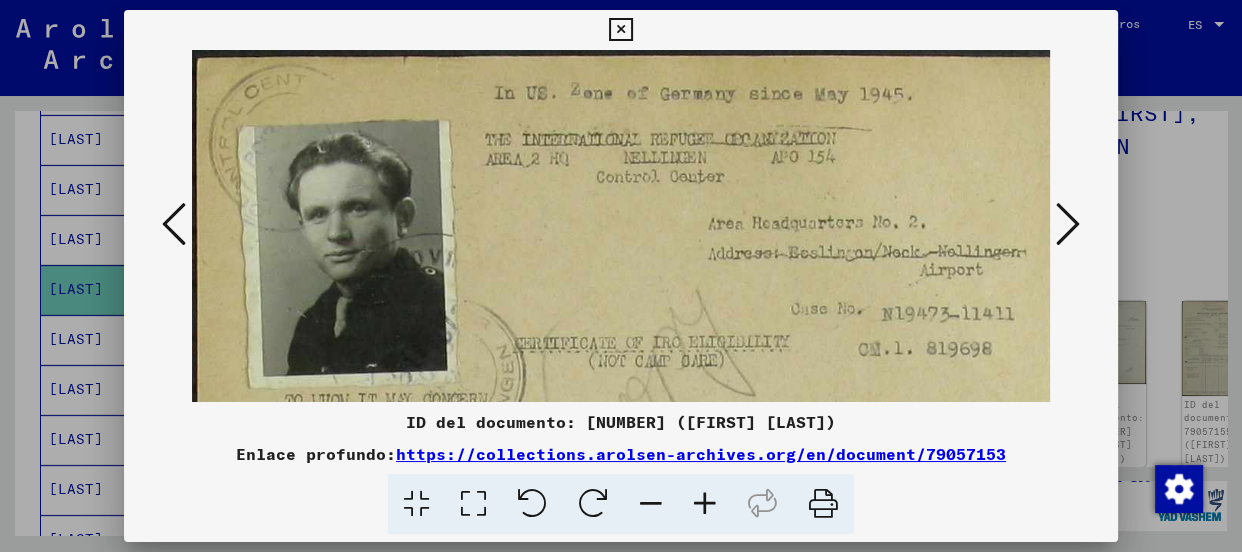 click at bounding box center (705, 504) 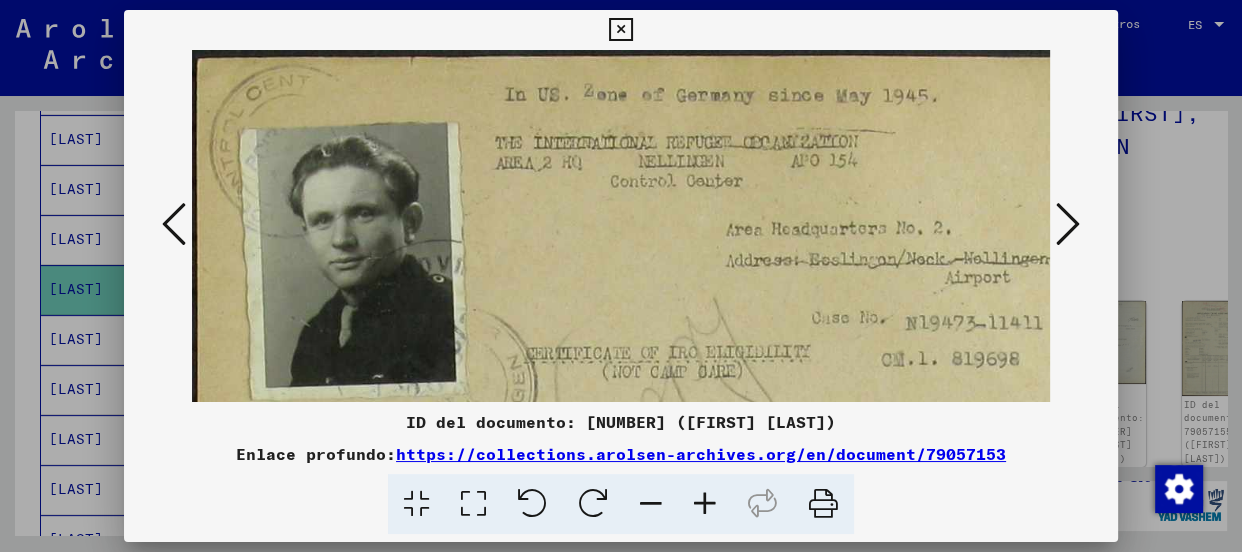 click at bounding box center [705, 504] 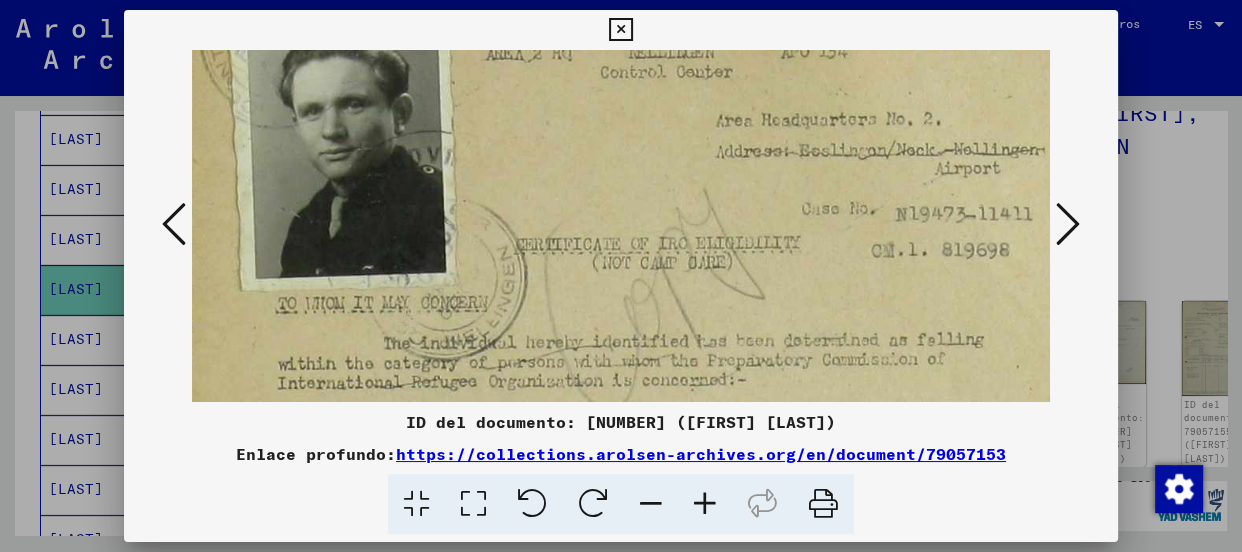 drag, startPoint x: 620, startPoint y: 267, endPoint x: 610, endPoint y: 157, distance: 110.45361 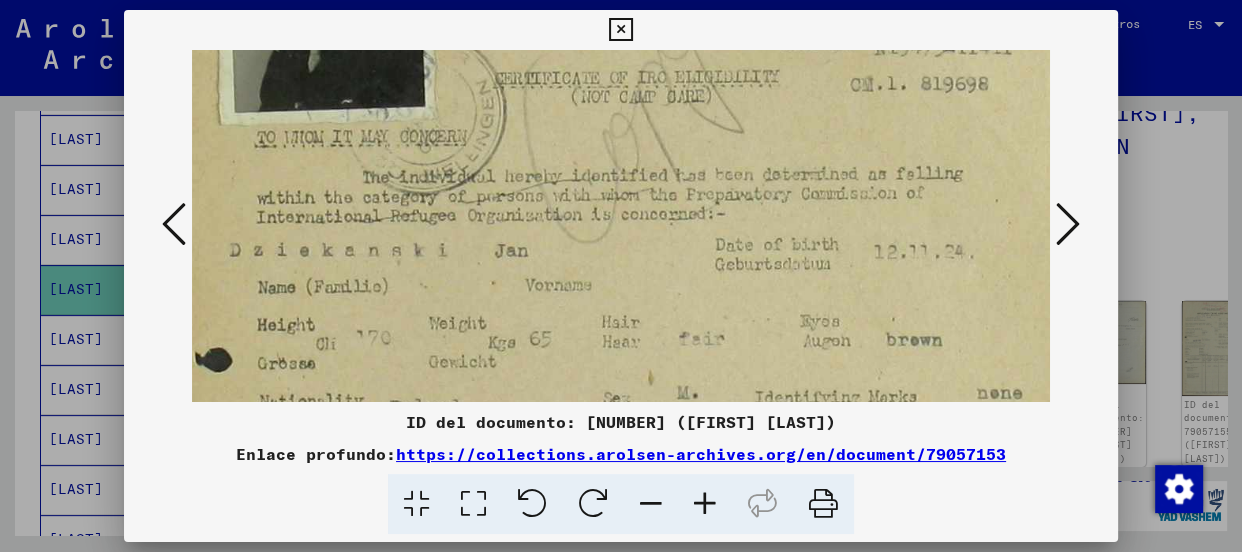 drag, startPoint x: 600, startPoint y: 278, endPoint x: 556, endPoint y: 218, distance: 74.404305 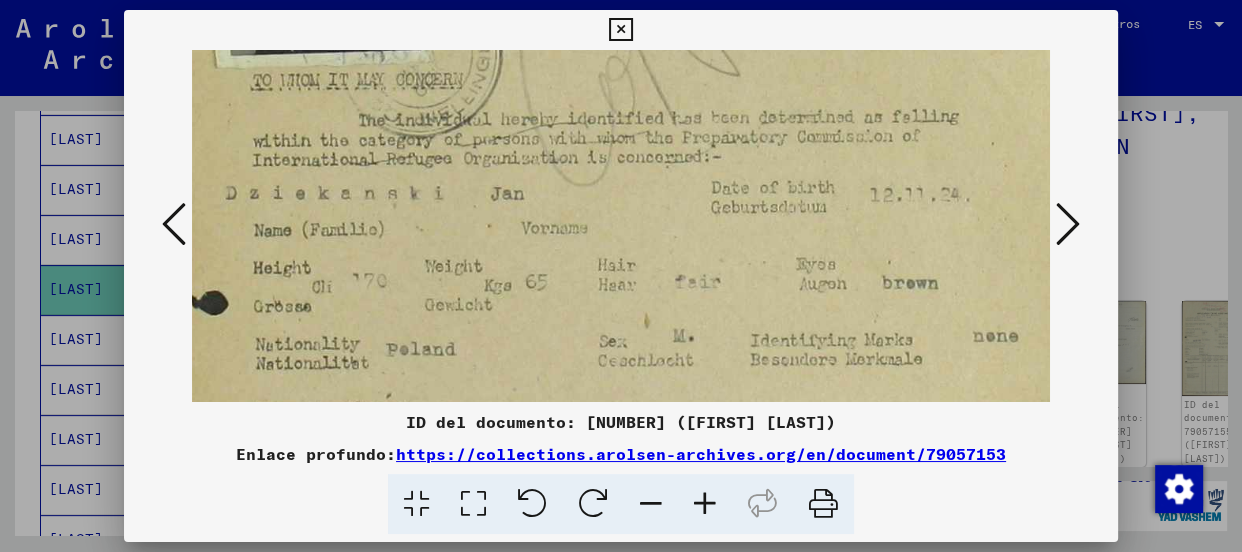 scroll, scrollTop: 336, scrollLeft: 36, axis: both 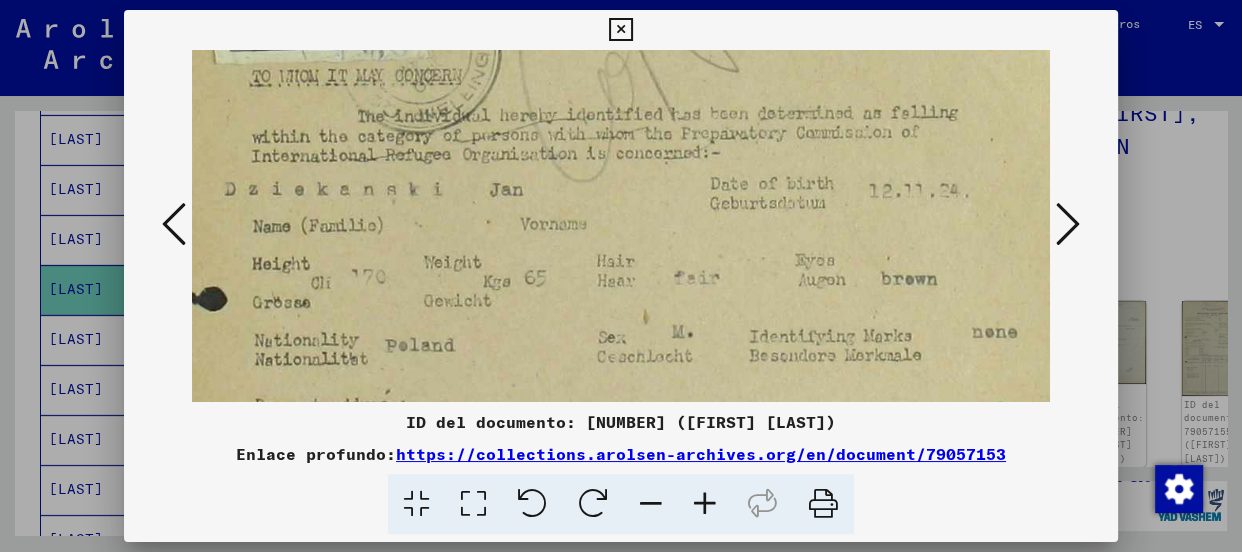 drag, startPoint x: 551, startPoint y: 247, endPoint x: 547, endPoint y: 186, distance: 61.13101 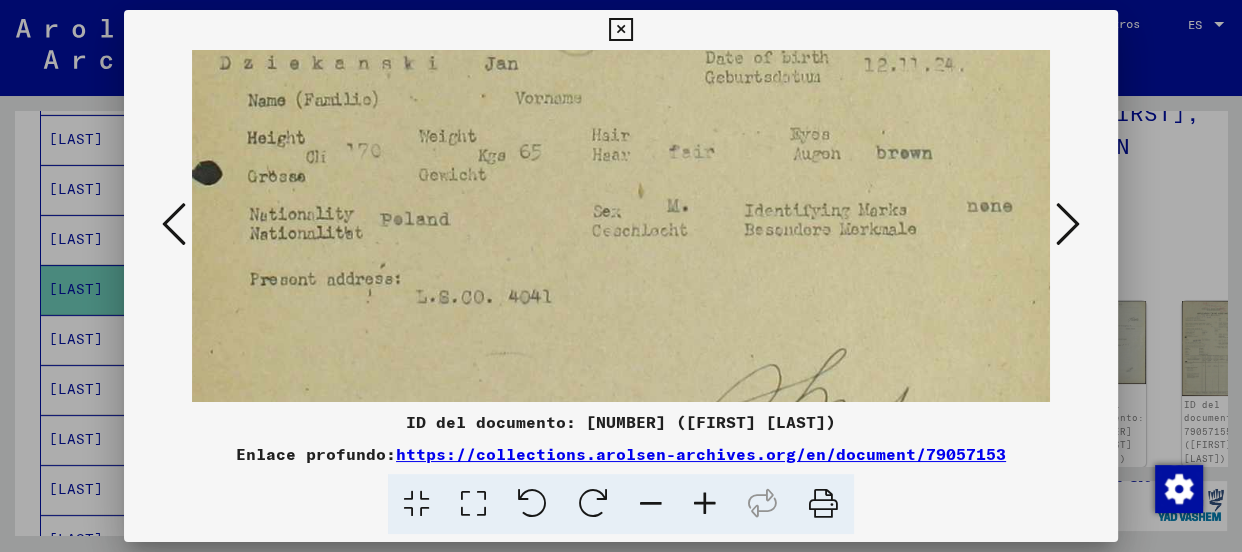 drag, startPoint x: 555, startPoint y: 314, endPoint x: 545, endPoint y: 205, distance: 109.457756 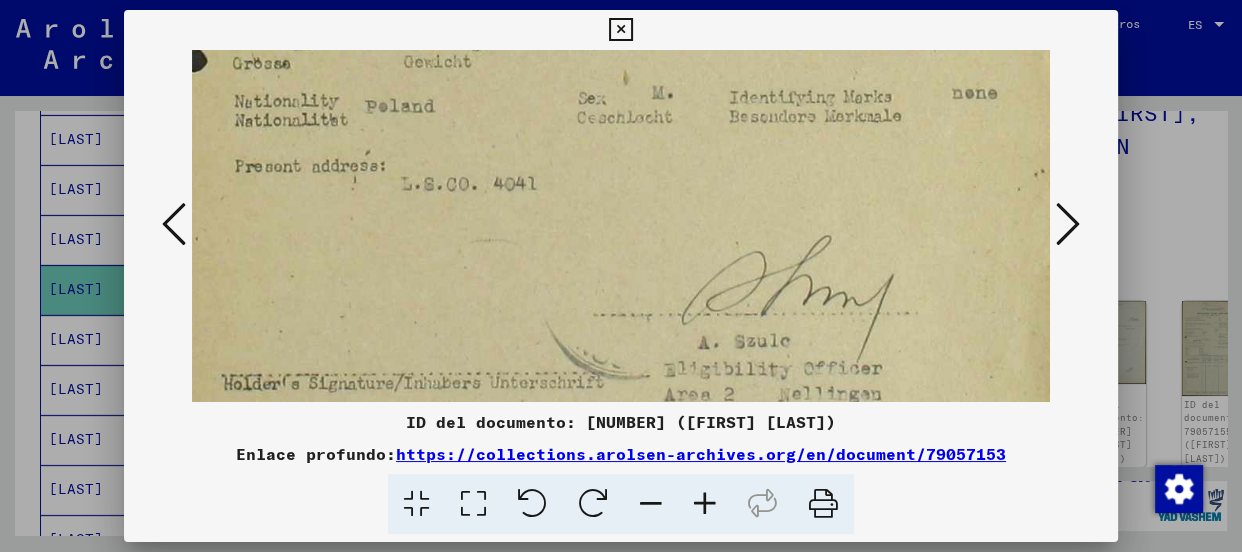 drag, startPoint x: 558, startPoint y: 294, endPoint x: 545, endPoint y: 180, distance: 114.73883 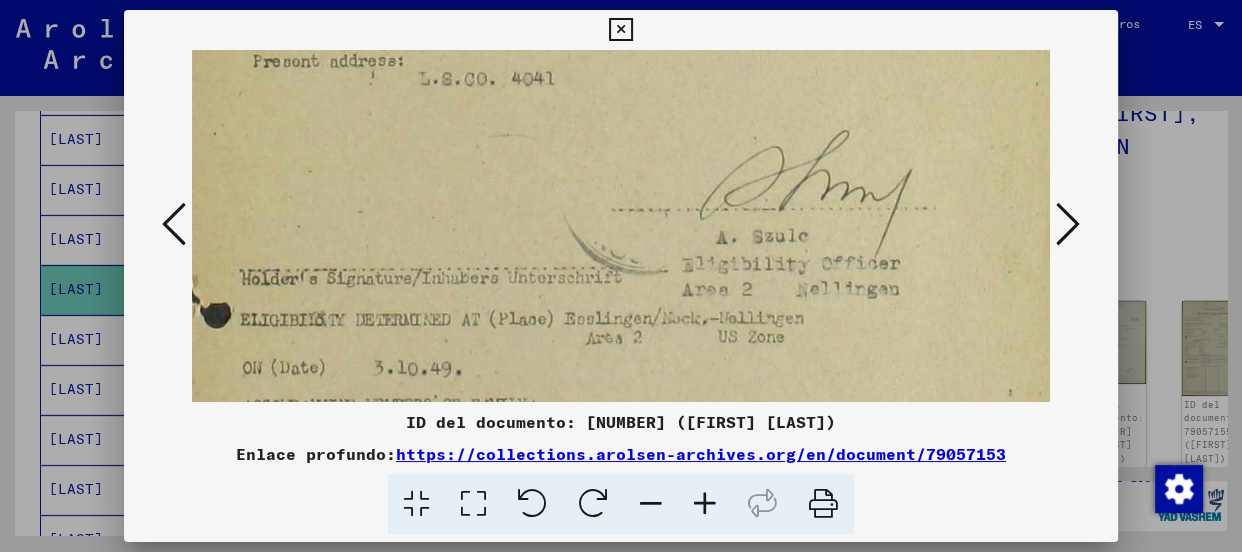 scroll, scrollTop: 687, scrollLeft: 33, axis: both 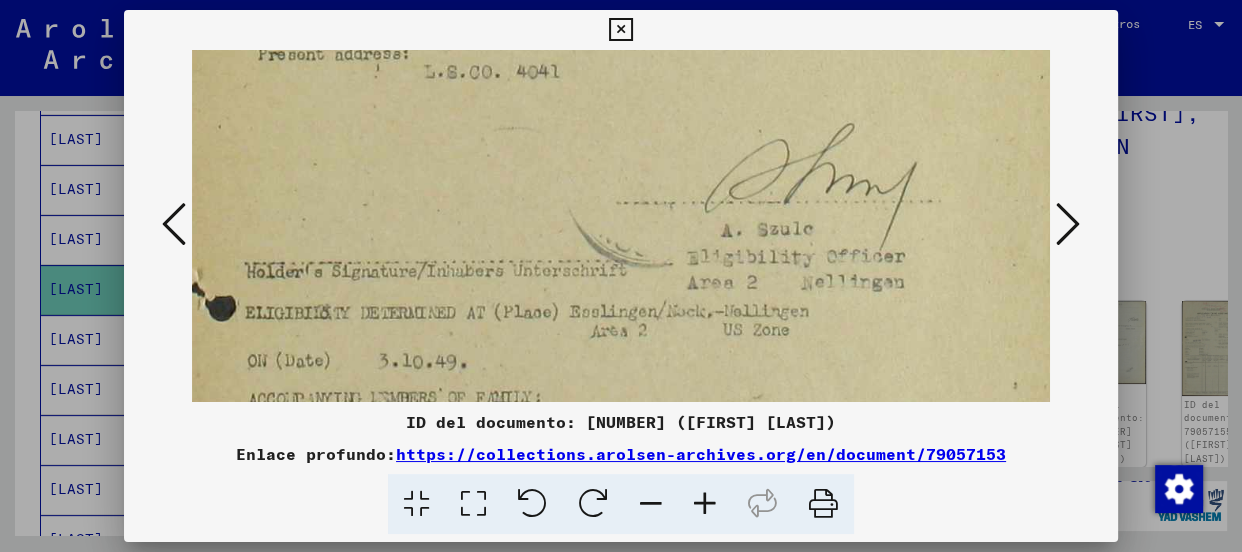 drag, startPoint x: 564, startPoint y: 217, endPoint x: 595, endPoint y: 153, distance: 71.11259 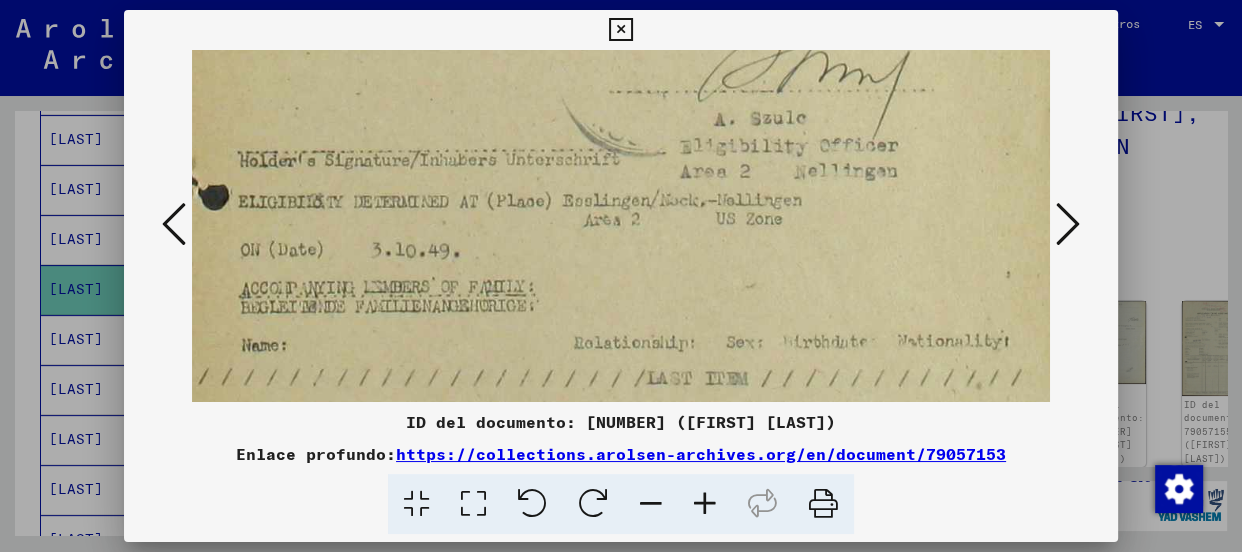 drag, startPoint x: 612, startPoint y: 320, endPoint x: 604, endPoint y: 210, distance: 110.29053 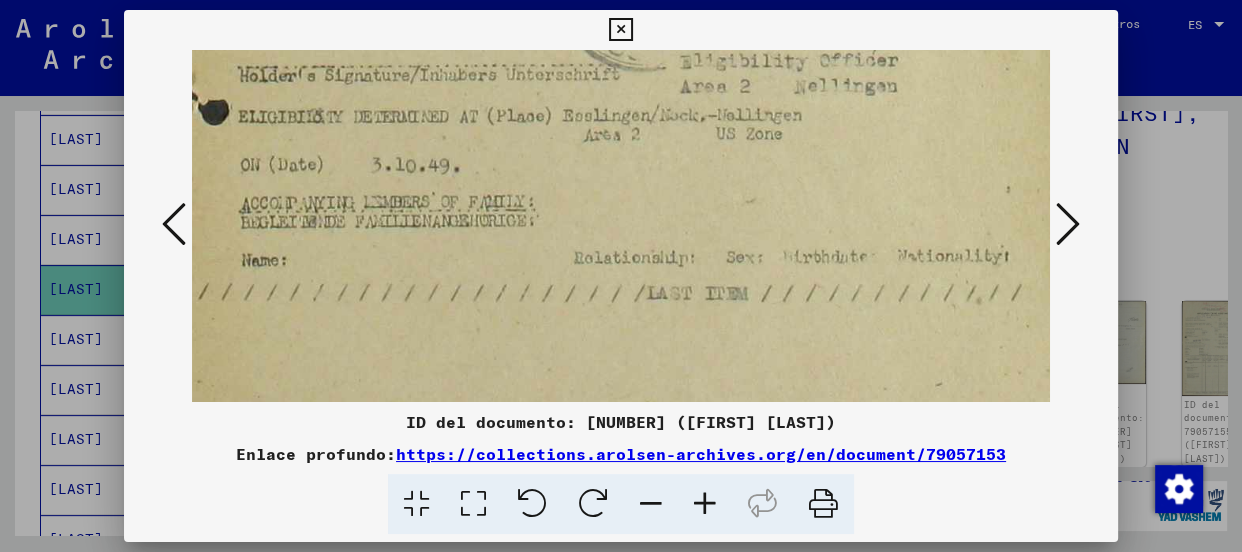 scroll, scrollTop: 896, scrollLeft: 40, axis: both 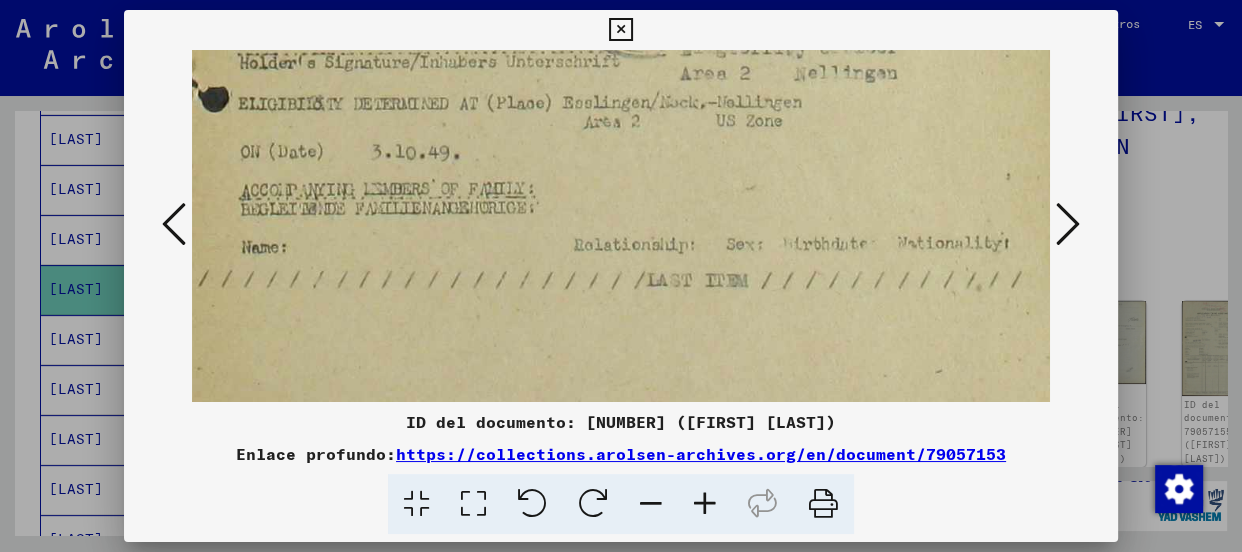 drag, startPoint x: 586, startPoint y: 310, endPoint x: 586, endPoint y: 211, distance: 99 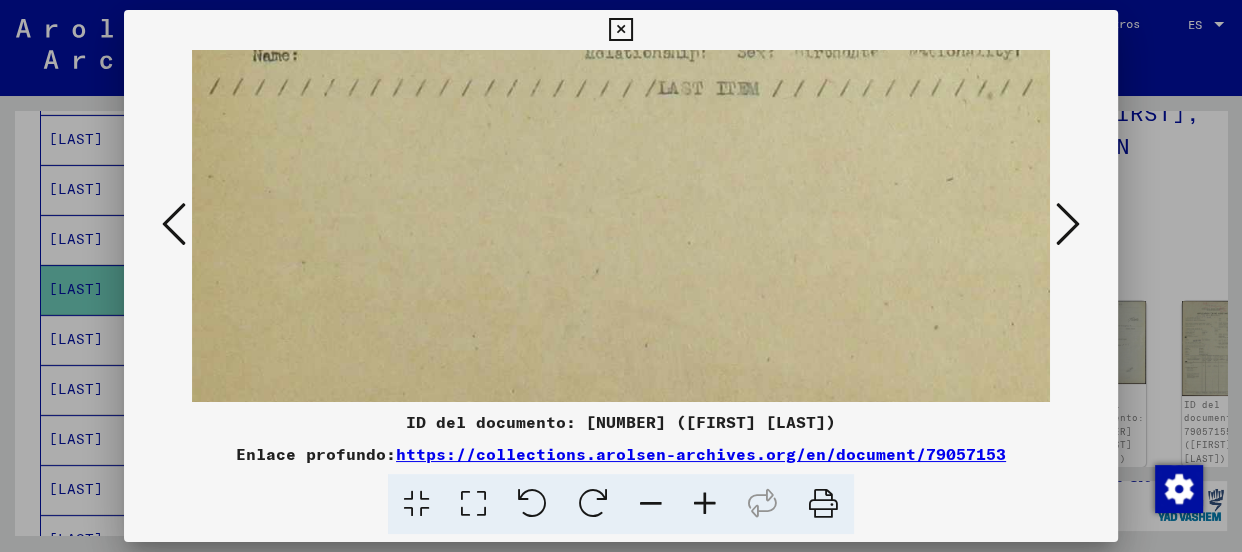 drag, startPoint x: 921, startPoint y: 320, endPoint x: 934, endPoint y: 125, distance: 195.43285 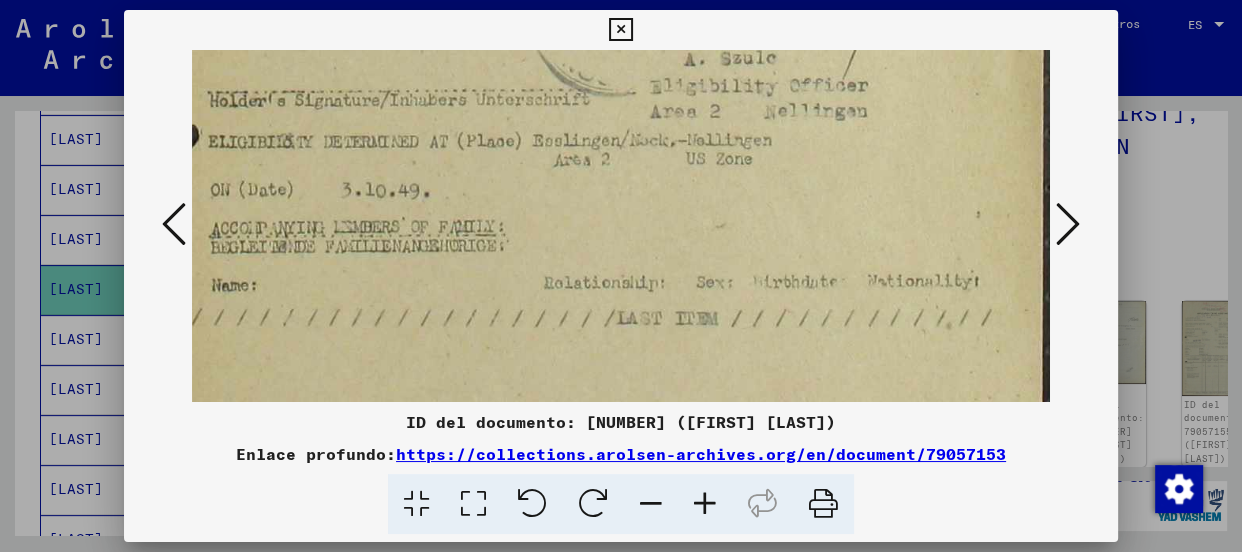 drag, startPoint x: 919, startPoint y: 189, endPoint x: 786, endPoint y: 420, distance: 266.55206 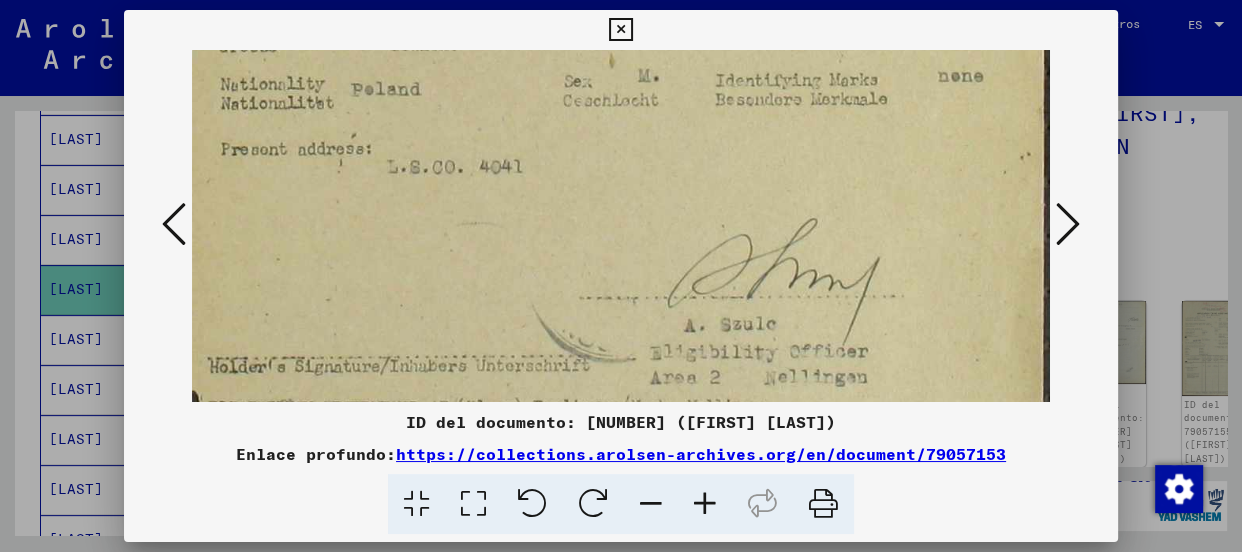 drag, startPoint x: 939, startPoint y: 136, endPoint x: 854, endPoint y: 373, distance: 251.78165 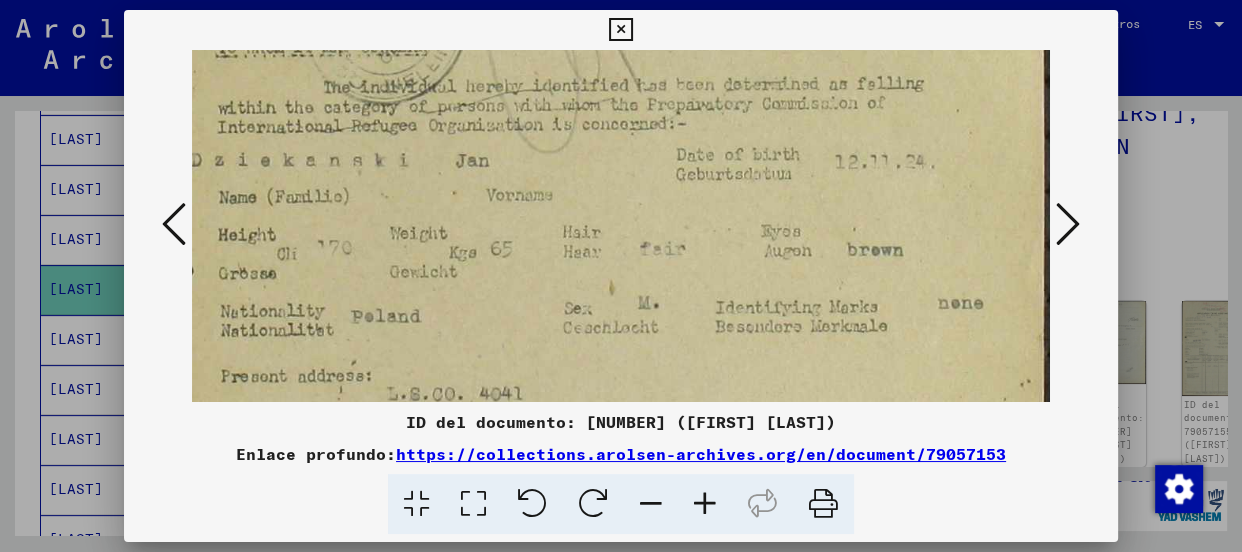 drag, startPoint x: 929, startPoint y: 150, endPoint x: 650, endPoint y: 382, distance: 362.85672 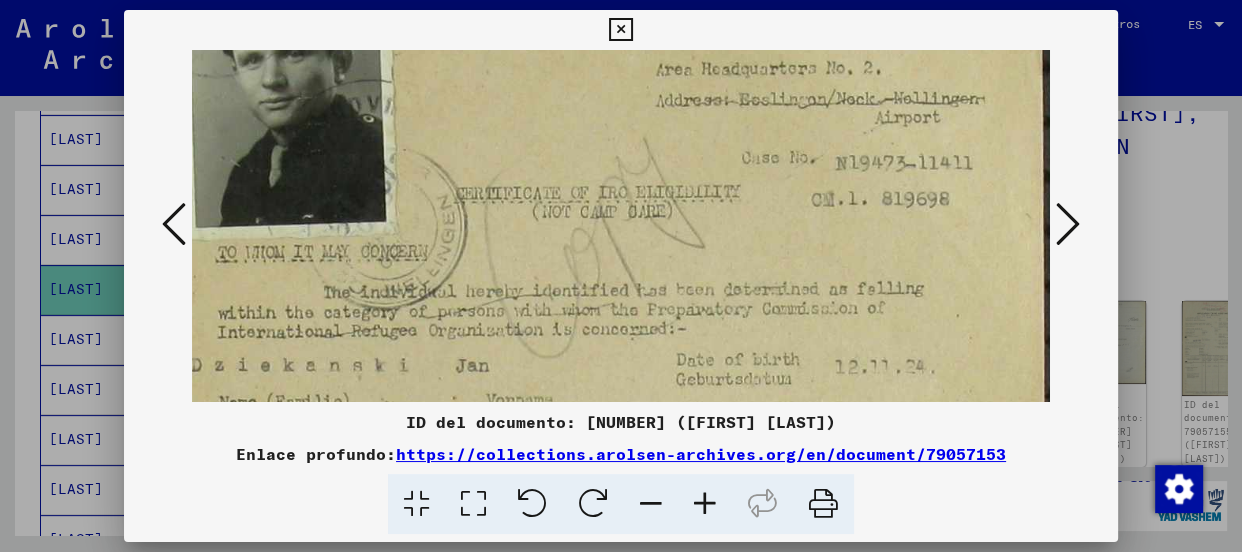 drag, startPoint x: 893, startPoint y: 87, endPoint x: 885, endPoint y: 305, distance: 218.14674 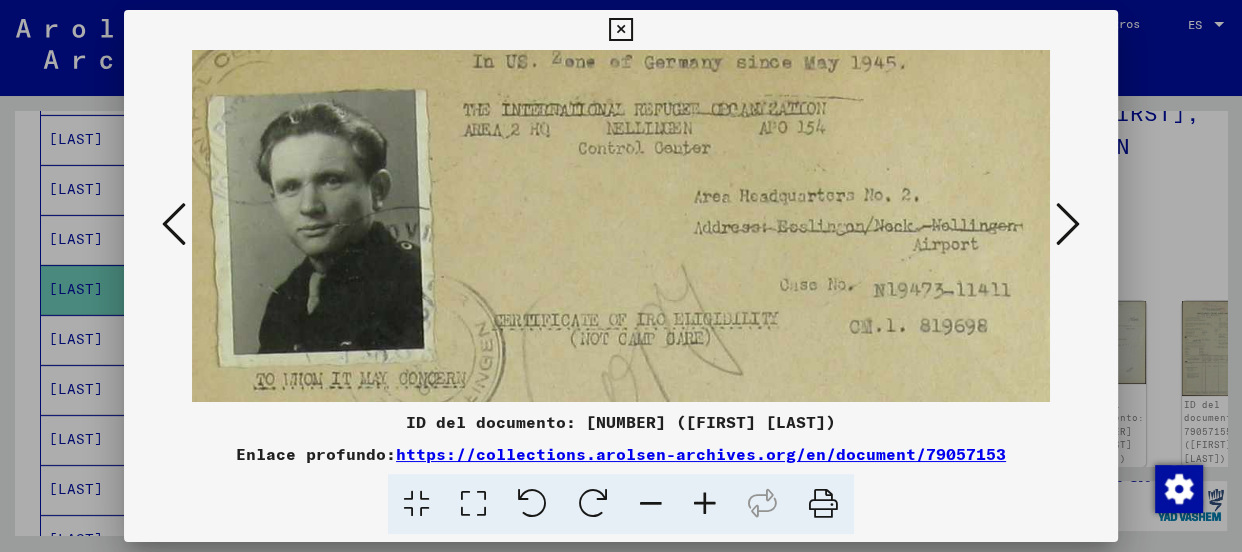 scroll, scrollTop: 17, scrollLeft: 27, axis: both 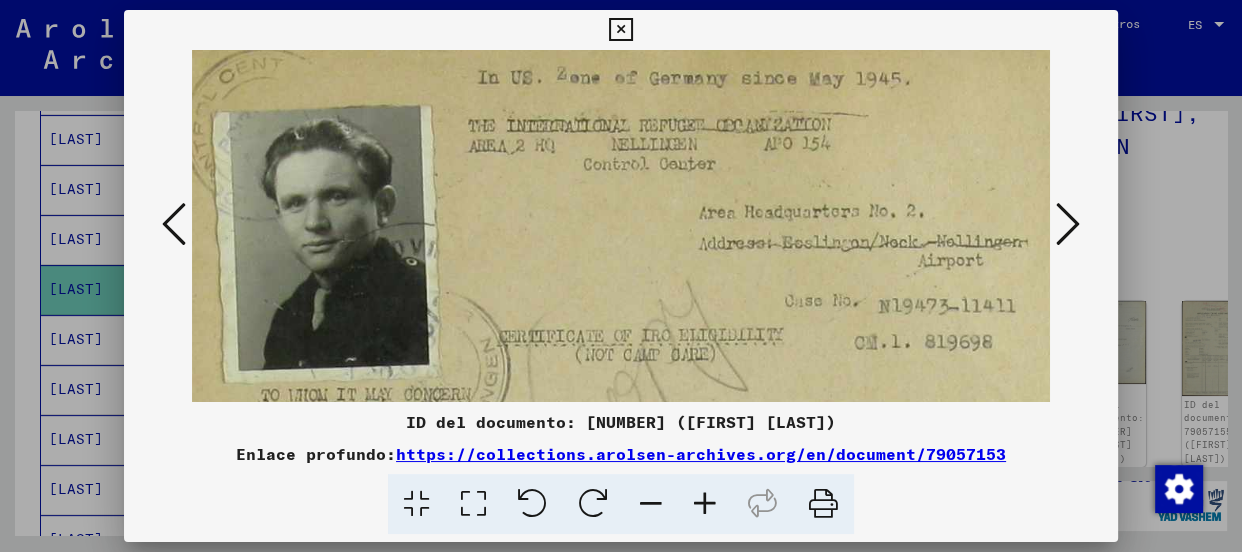 drag, startPoint x: 380, startPoint y: 167, endPoint x: 427, endPoint y: 300, distance: 141.06027 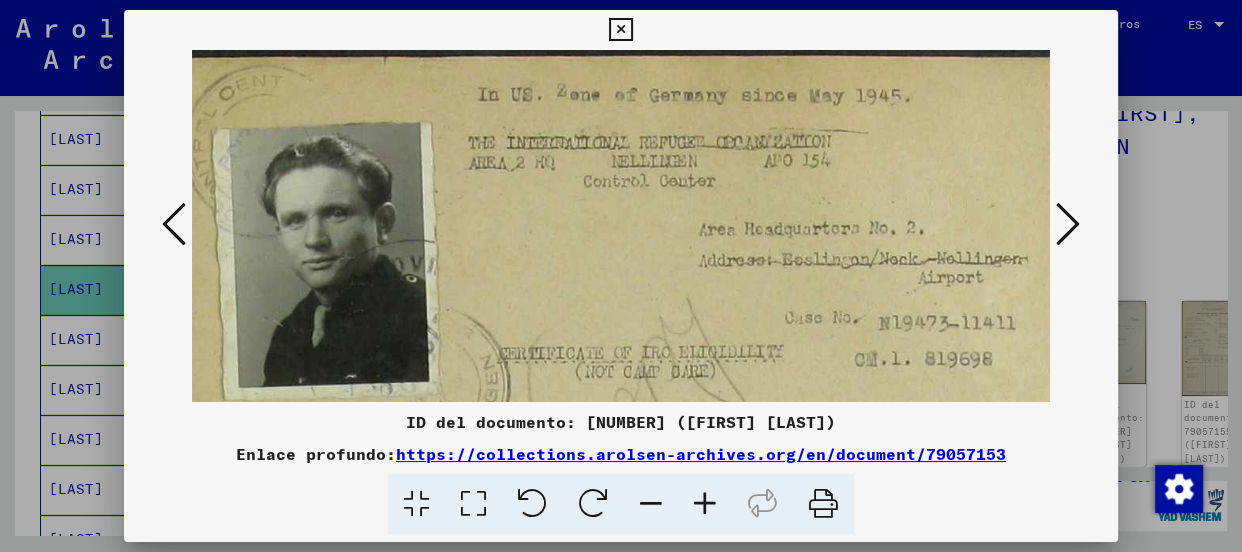 drag, startPoint x: 745, startPoint y: 161, endPoint x: 745, endPoint y: 218, distance: 57 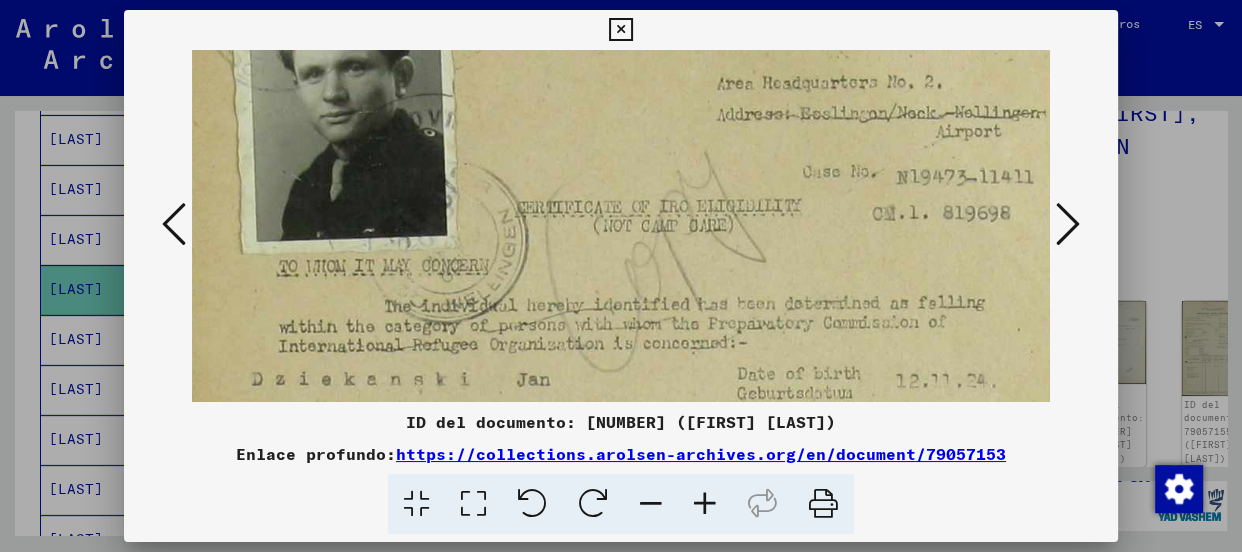 drag, startPoint x: 914, startPoint y: 313, endPoint x: 934, endPoint y: 167, distance: 147.3635 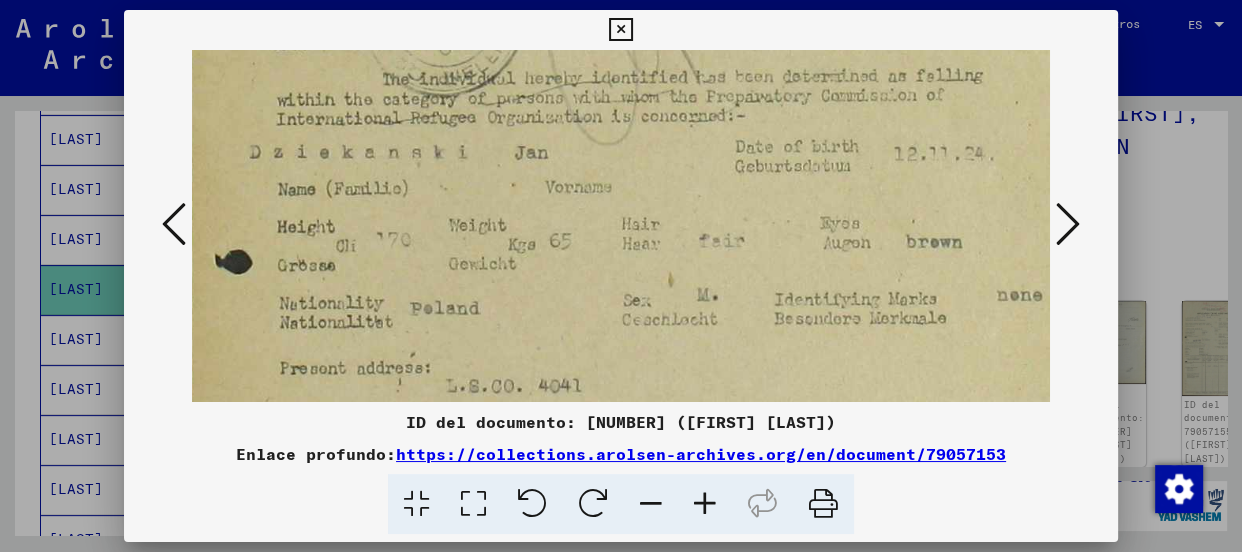 drag, startPoint x: 882, startPoint y: 311, endPoint x: 879, endPoint y: 96, distance: 215.02094 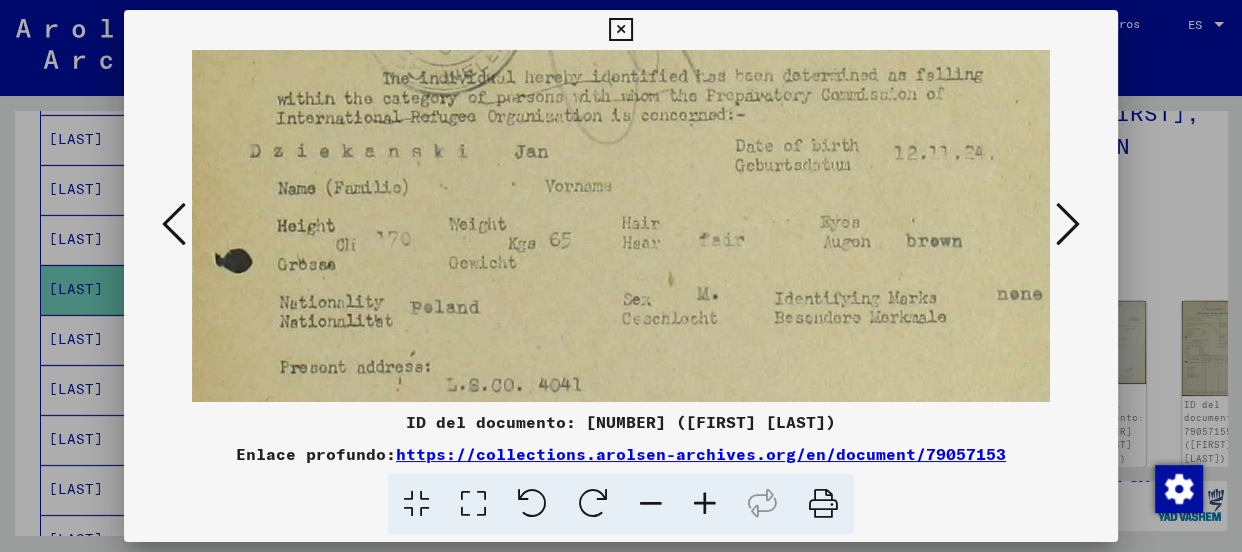 click at bounding box center (1068, 224) 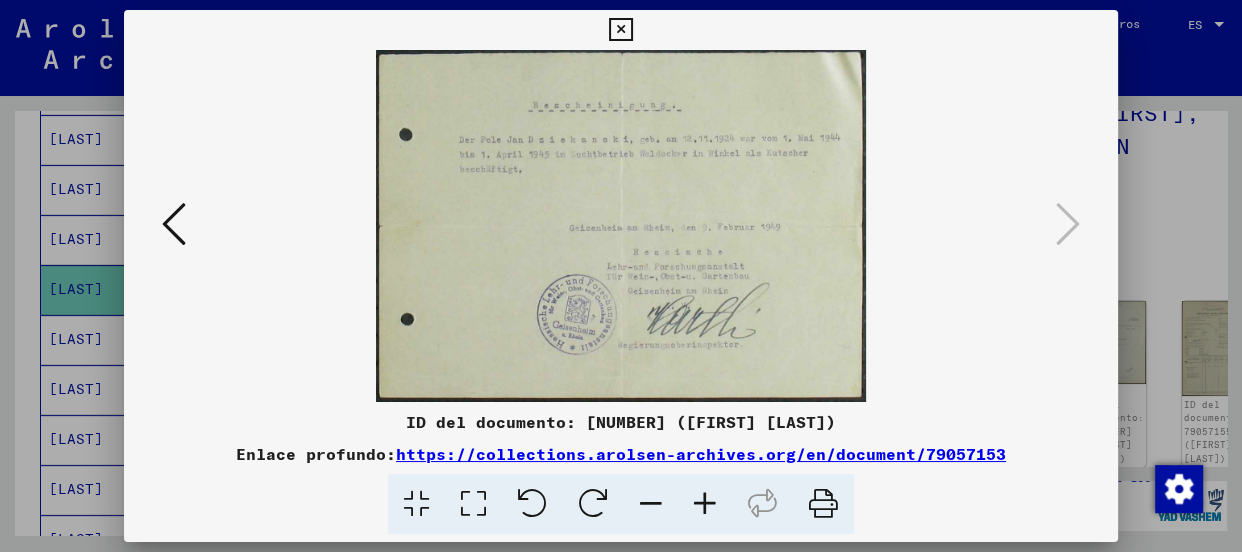 click at bounding box center (705, 504) 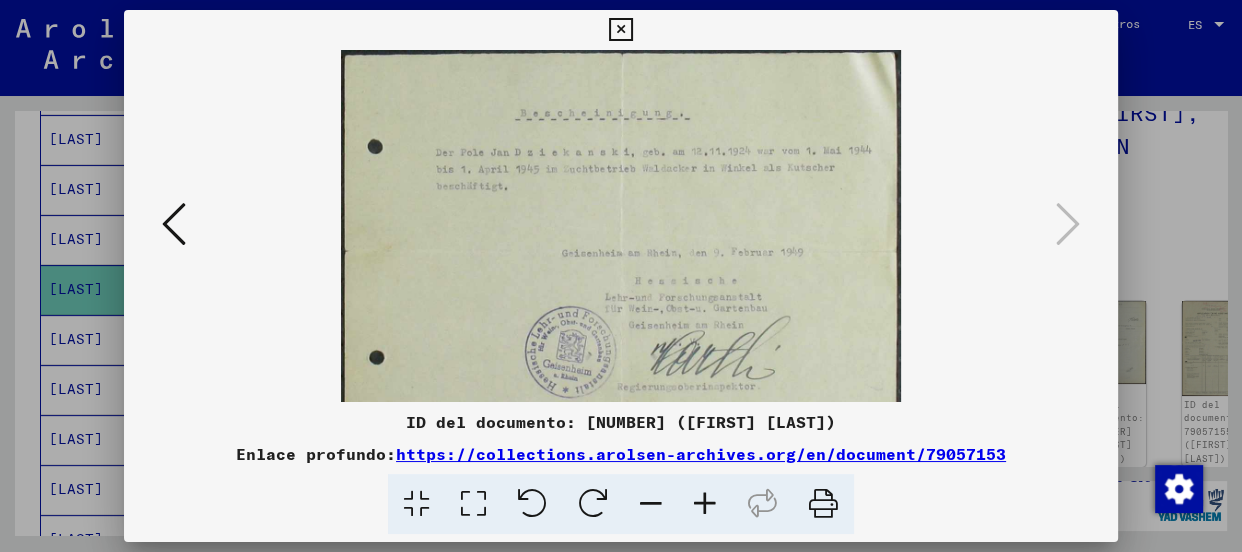 click at bounding box center [705, 504] 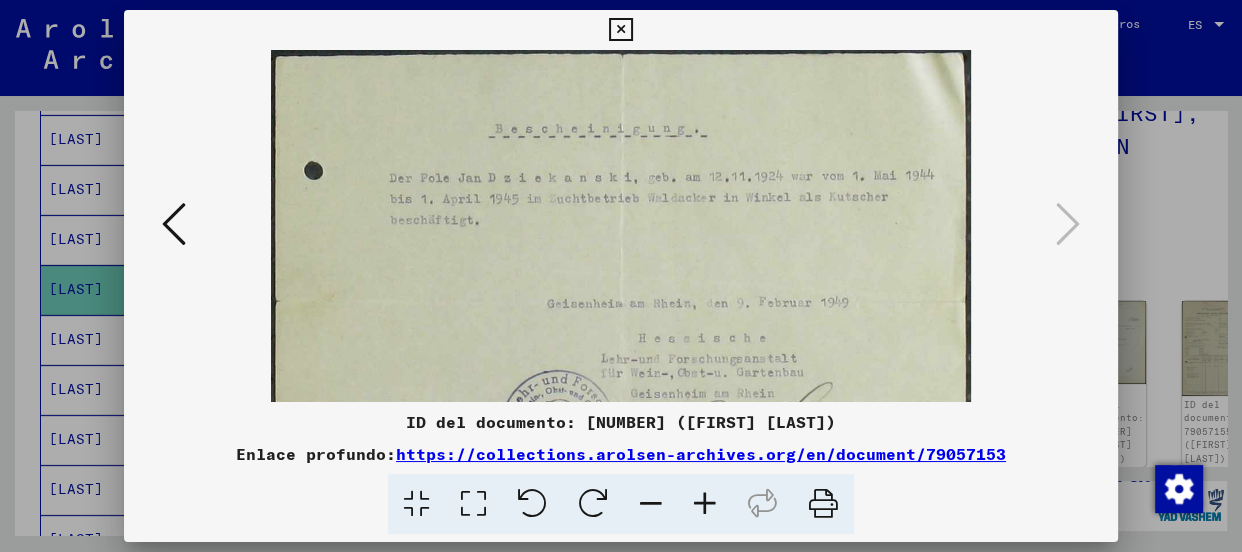 click at bounding box center [705, 504] 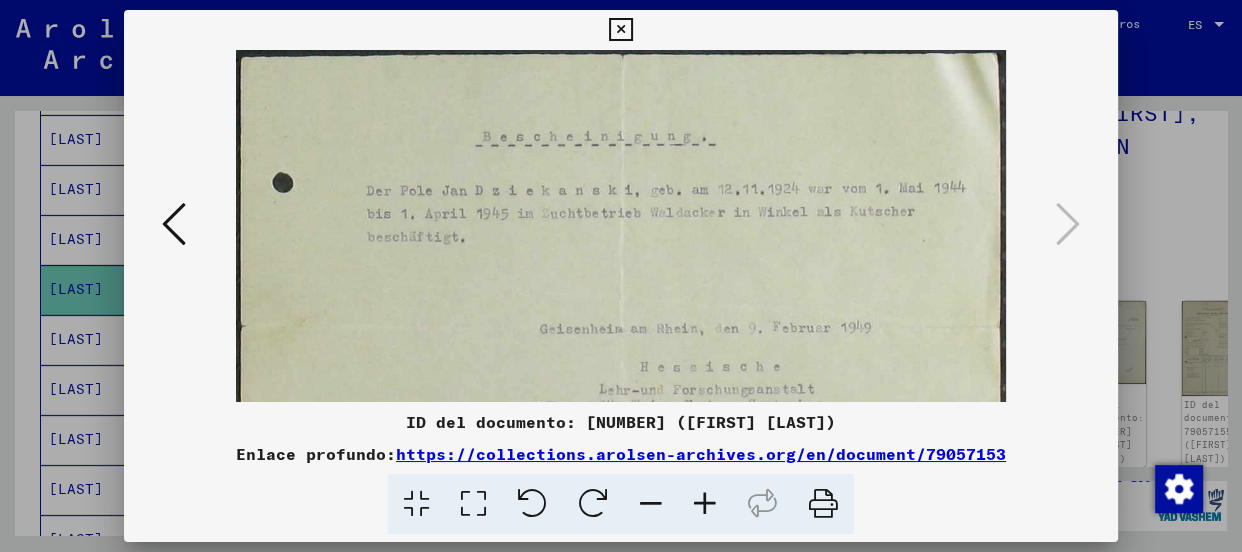 click at bounding box center (705, 504) 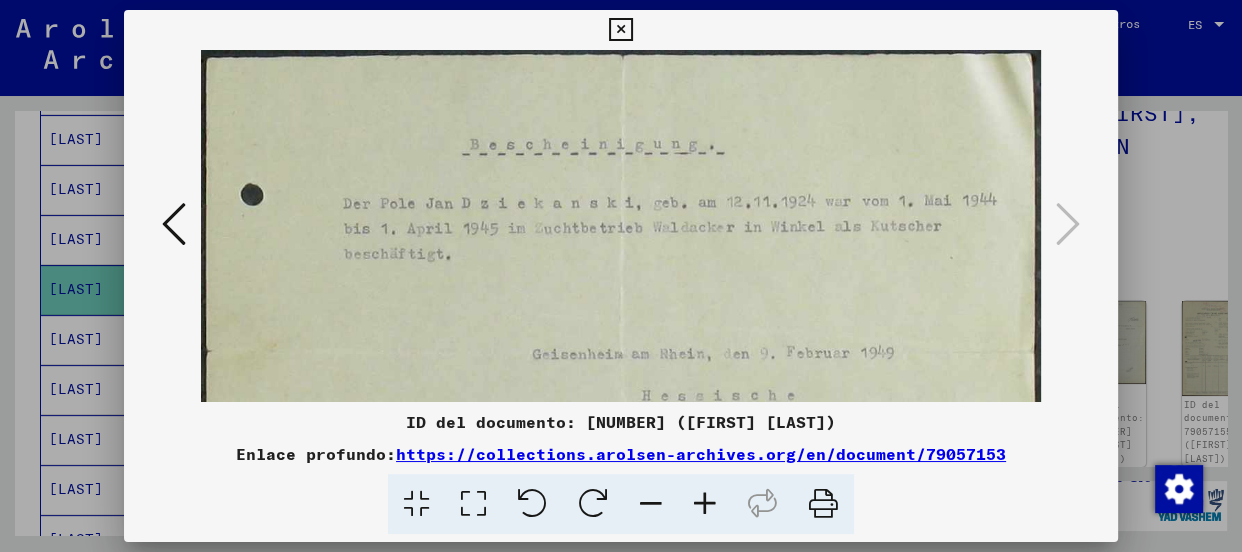 click at bounding box center (705, 504) 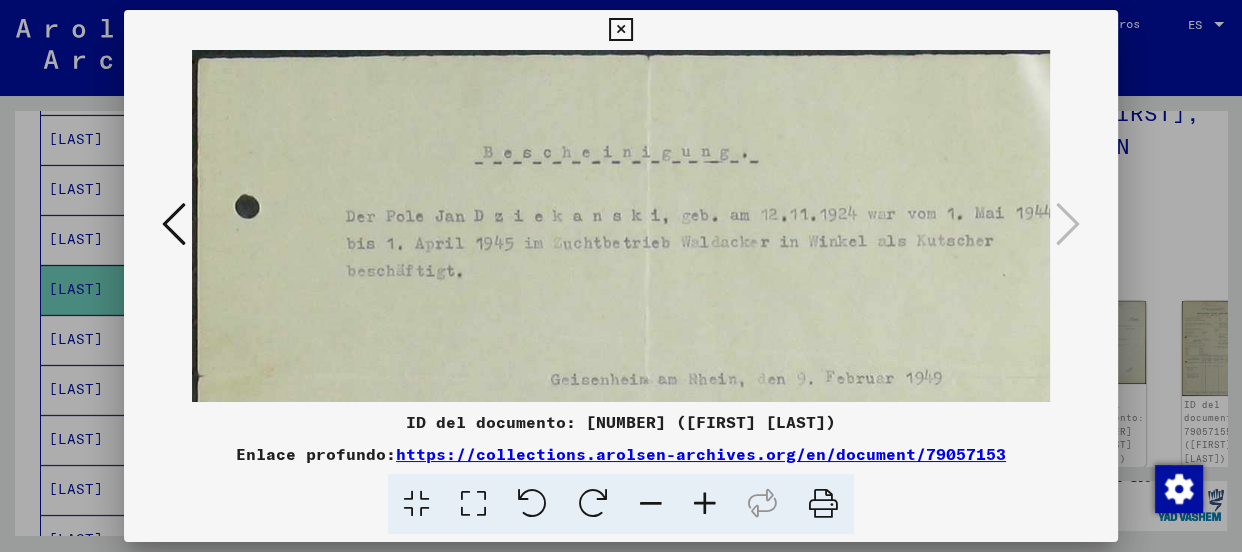 click at bounding box center [705, 504] 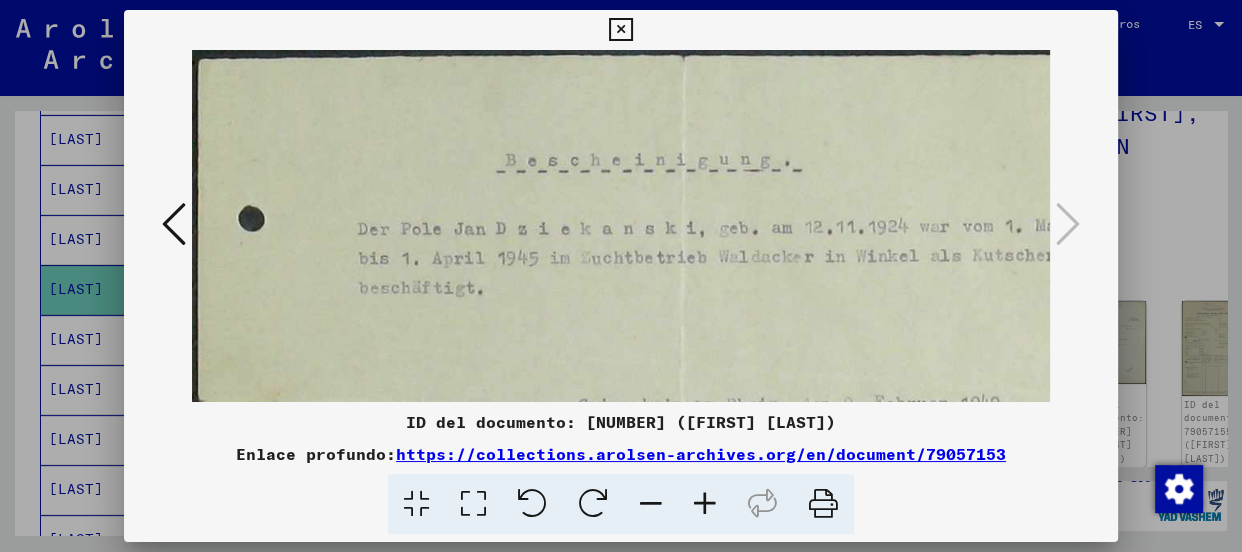 click at bounding box center [705, 504] 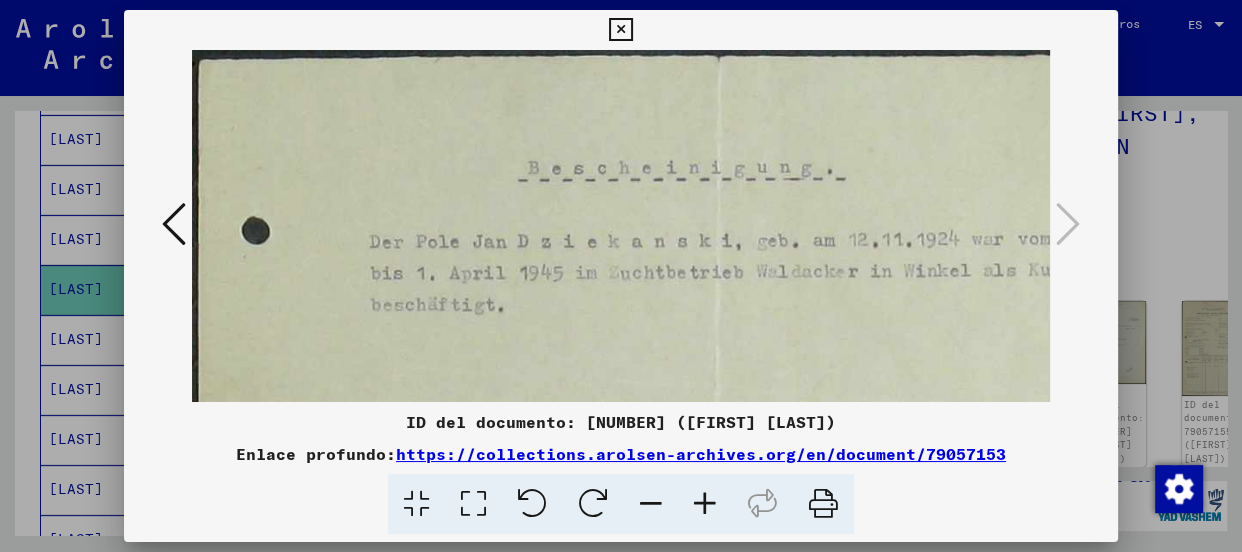 click at bounding box center (705, 504) 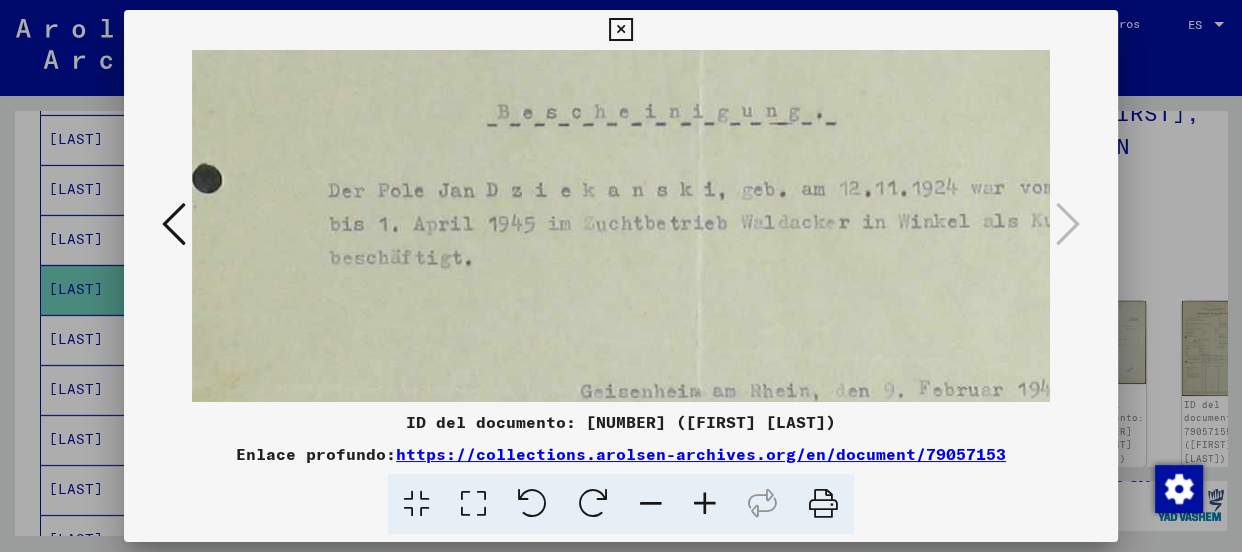 scroll, scrollTop: 92, scrollLeft: 73, axis: both 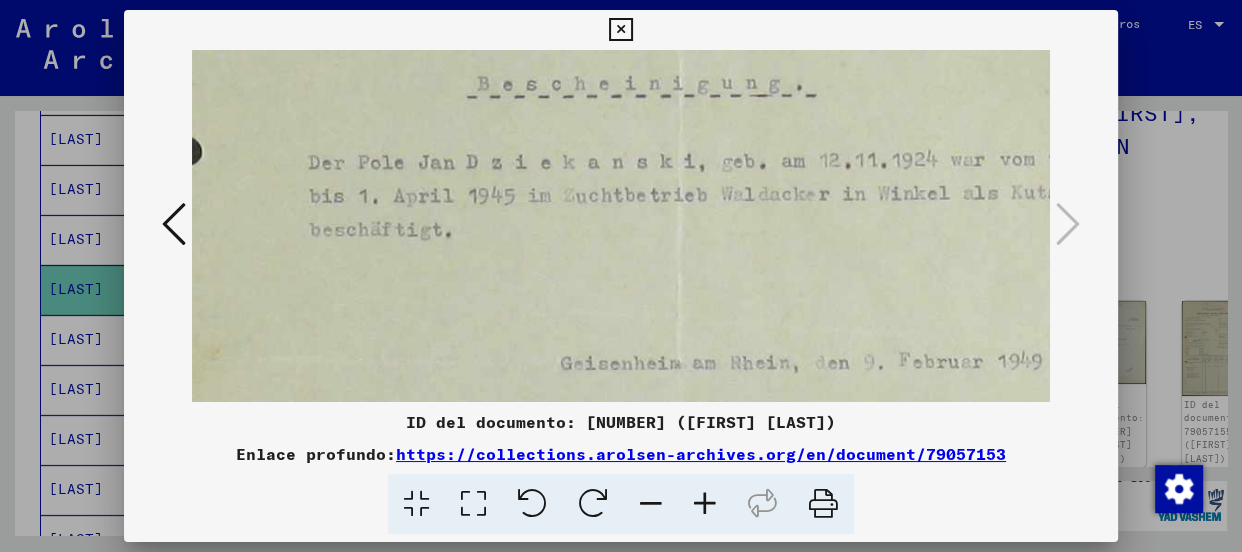 drag, startPoint x: 833, startPoint y: 347, endPoint x: 760, endPoint y: 254, distance: 118.22859 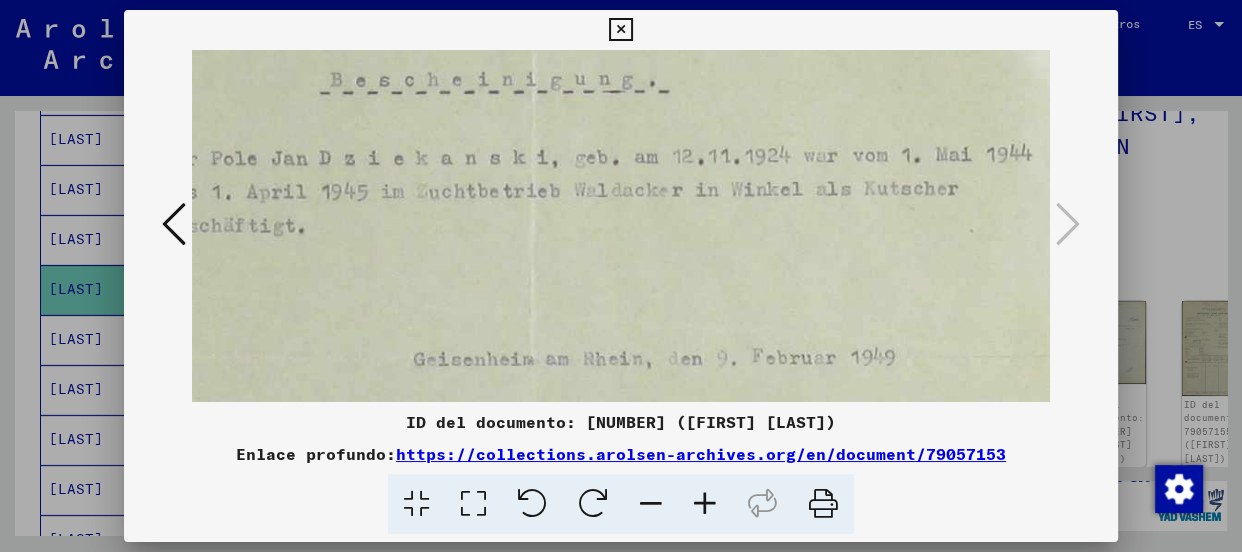 scroll, scrollTop: 99, scrollLeft: 260, axis: both 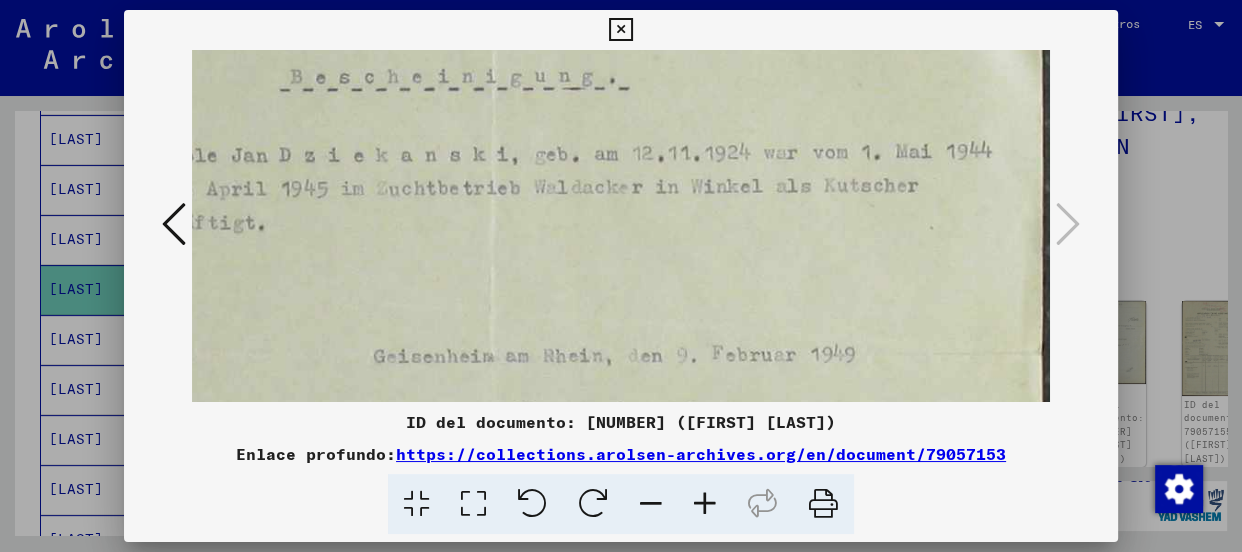 drag, startPoint x: 786, startPoint y: 280, endPoint x: 589, endPoint y: 273, distance: 197.12433 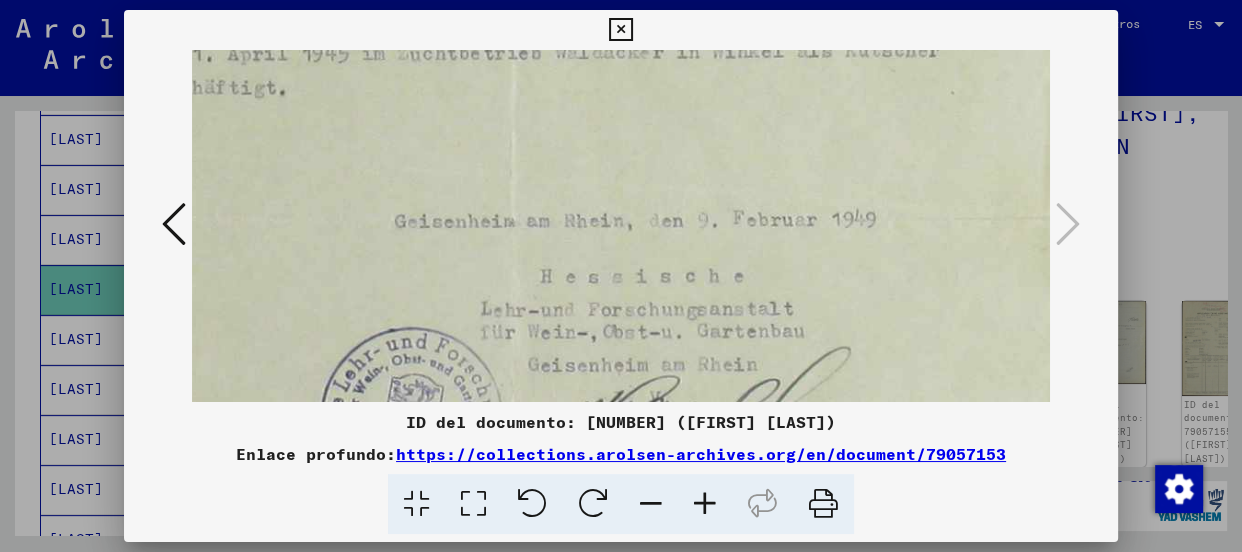 drag, startPoint x: 589, startPoint y: 273, endPoint x: 612, endPoint y: 138, distance: 136.94525 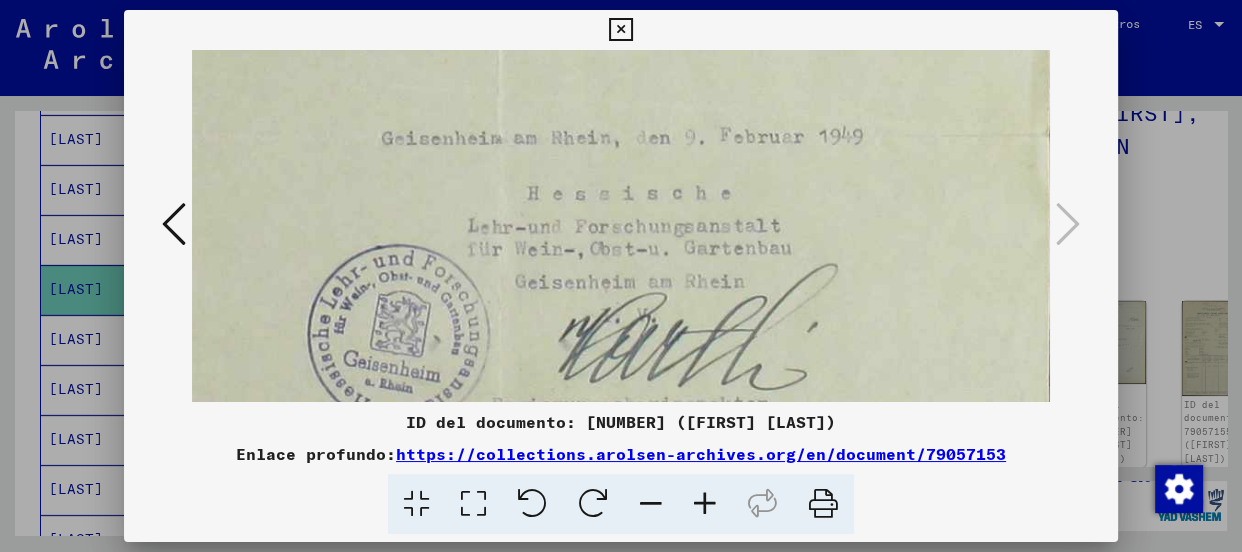 drag, startPoint x: 660, startPoint y: 305, endPoint x: 645, endPoint y: 220, distance: 86.313385 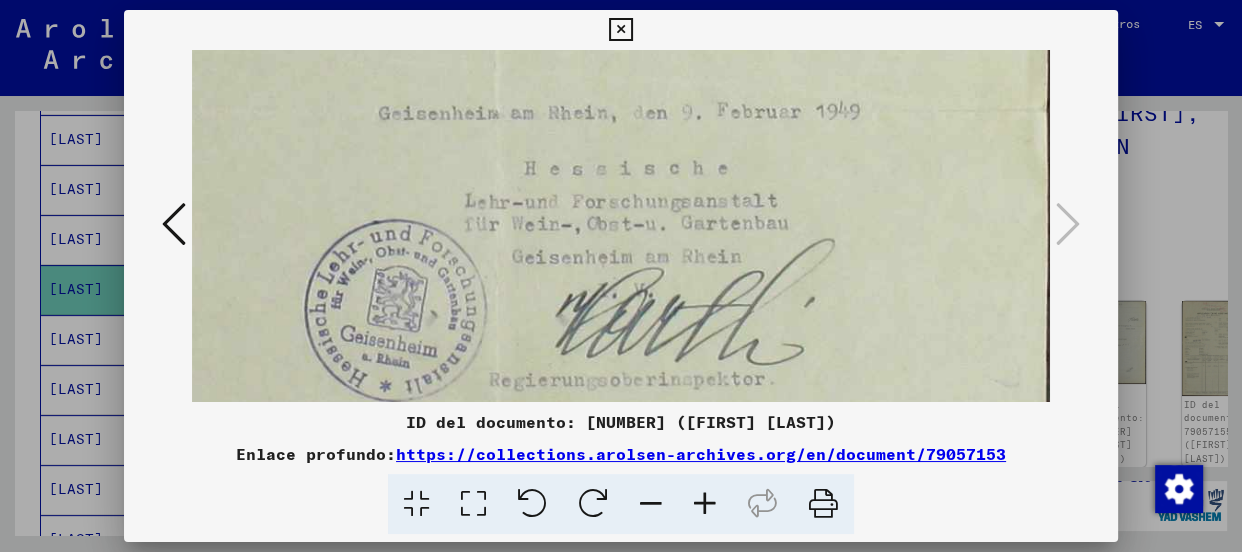 click at bounding box center [496, 109] 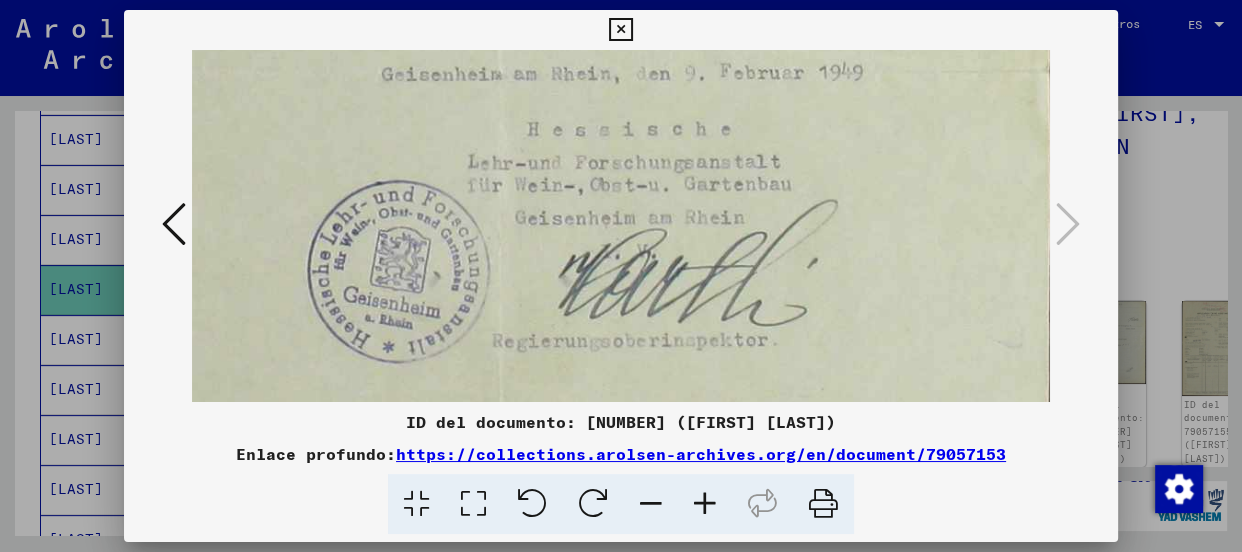 scroll, scrollTop: 450, scrollLeft: 244, axis: both 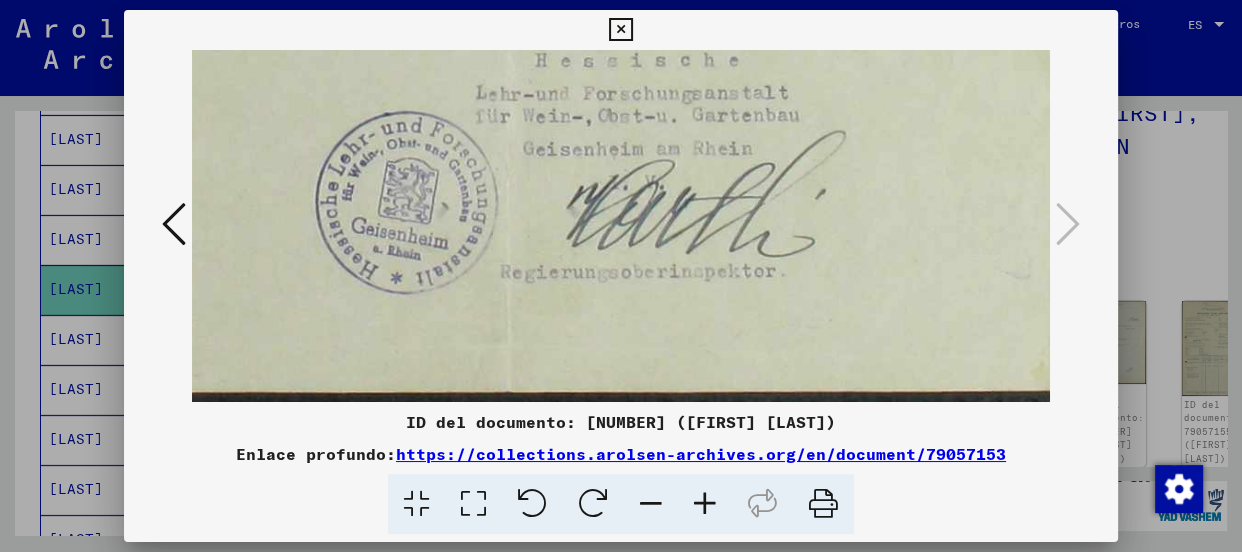 drag, startPoint x: 899, startPoint y: 310, endPoint x: 911, endPoint y: 153, distance: 157.45793 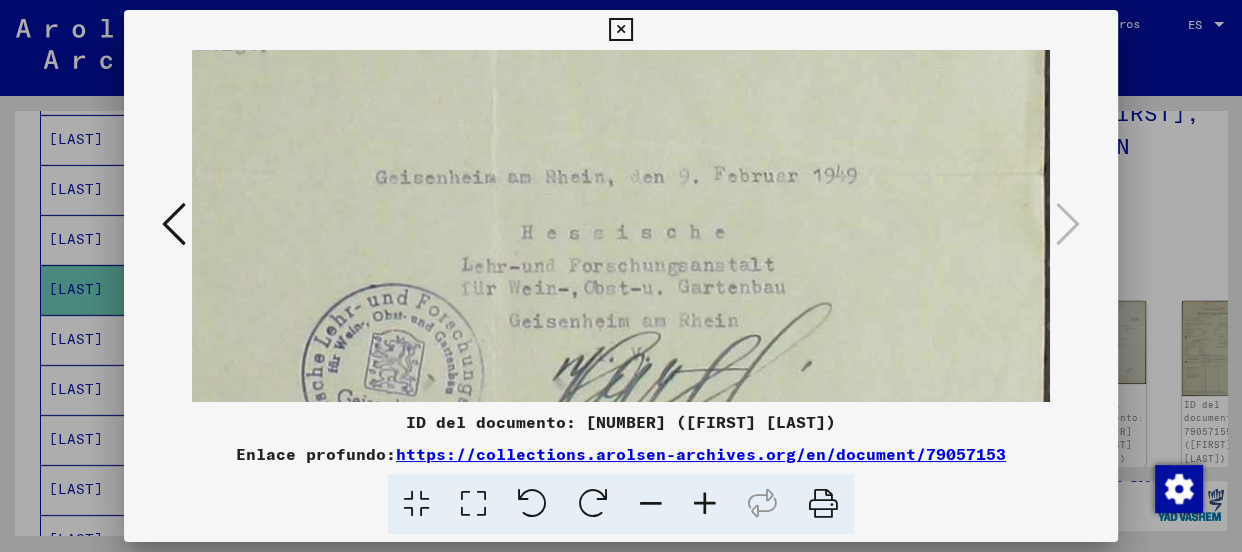 drag, startPoint x: 747, startPoint y: 126, endPoint x: 733, endPoint y: 299, distance: 173.56555 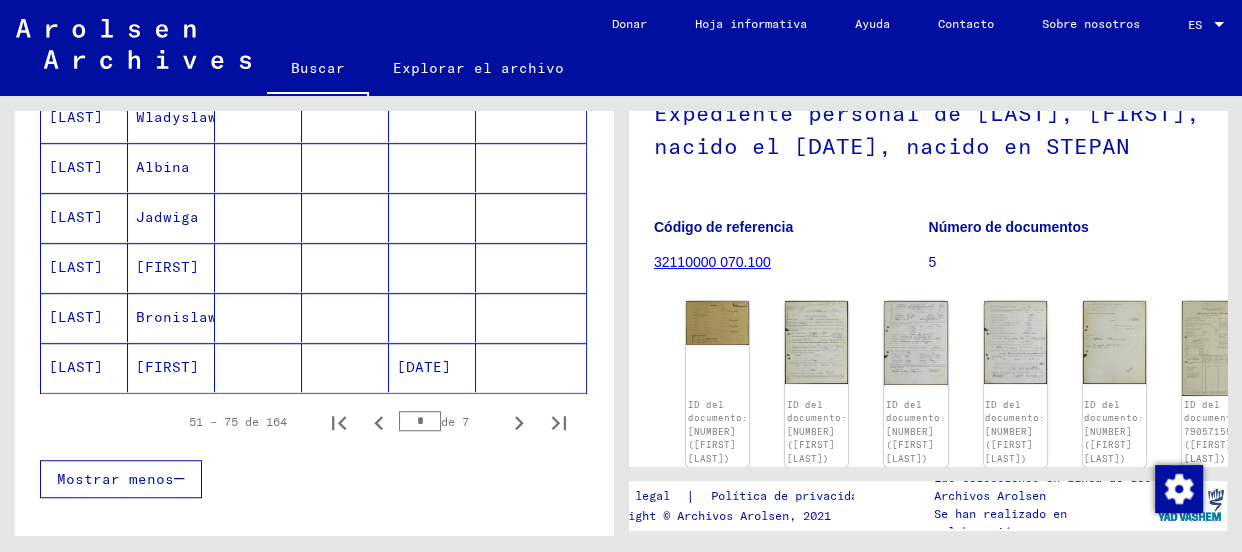 scroll, scrollTop: 1288, scrollLeft: 0, axis: vertical 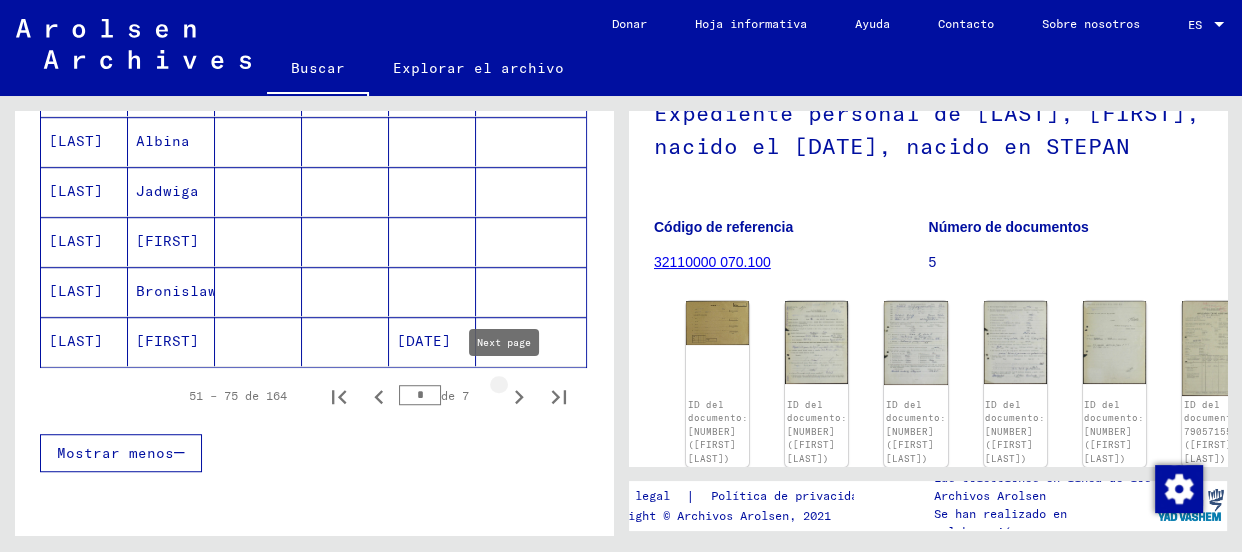 click 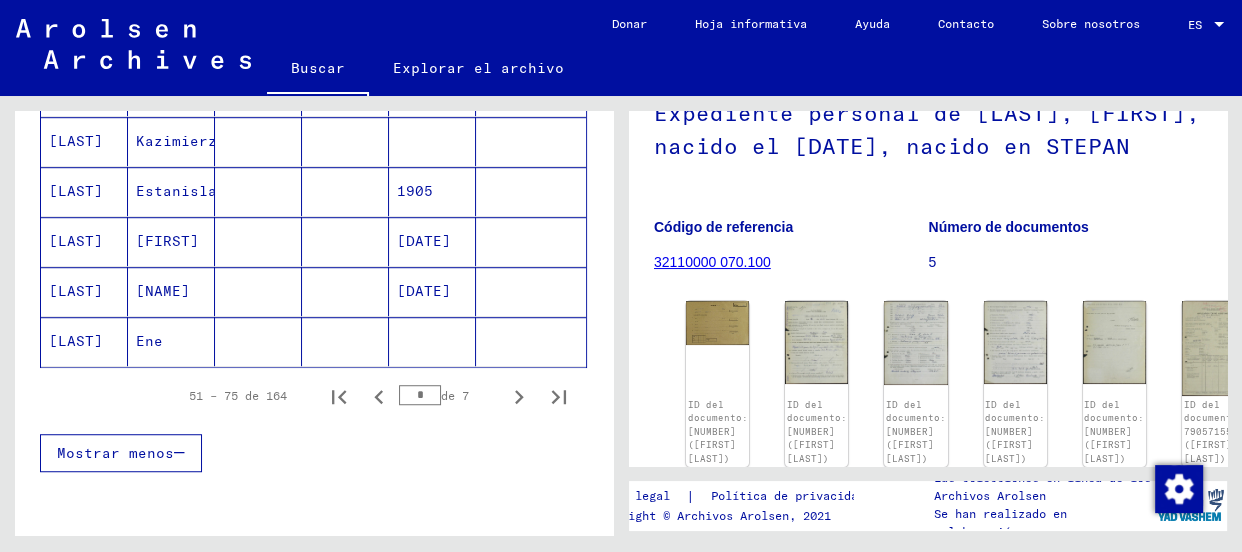click on "[LAST]" 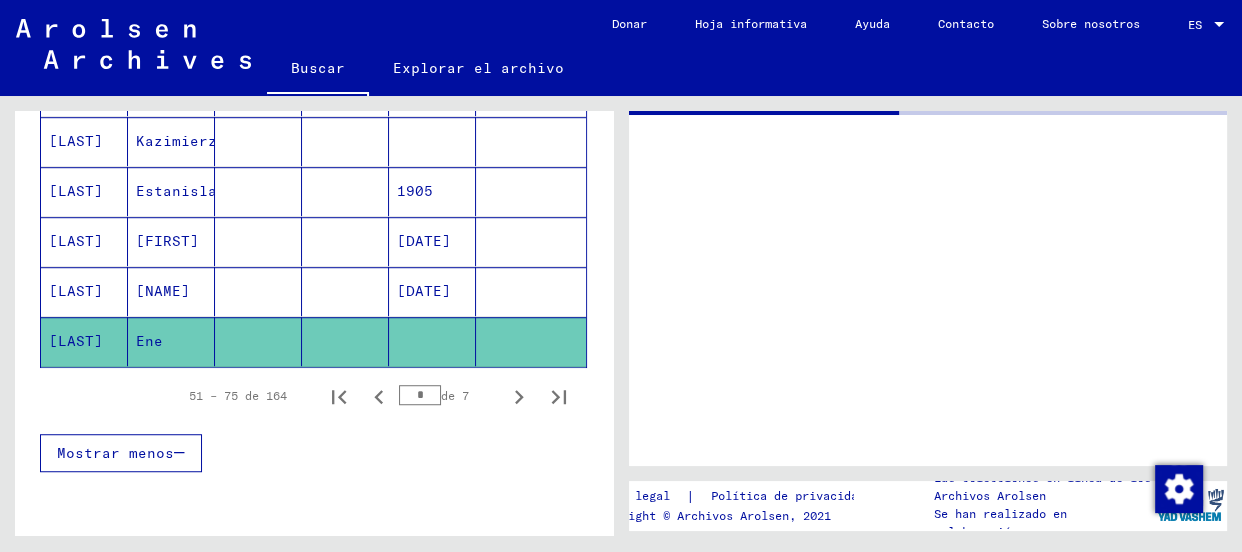 scroll, scrollTop: 0, scrollLeft: 0, axis: both 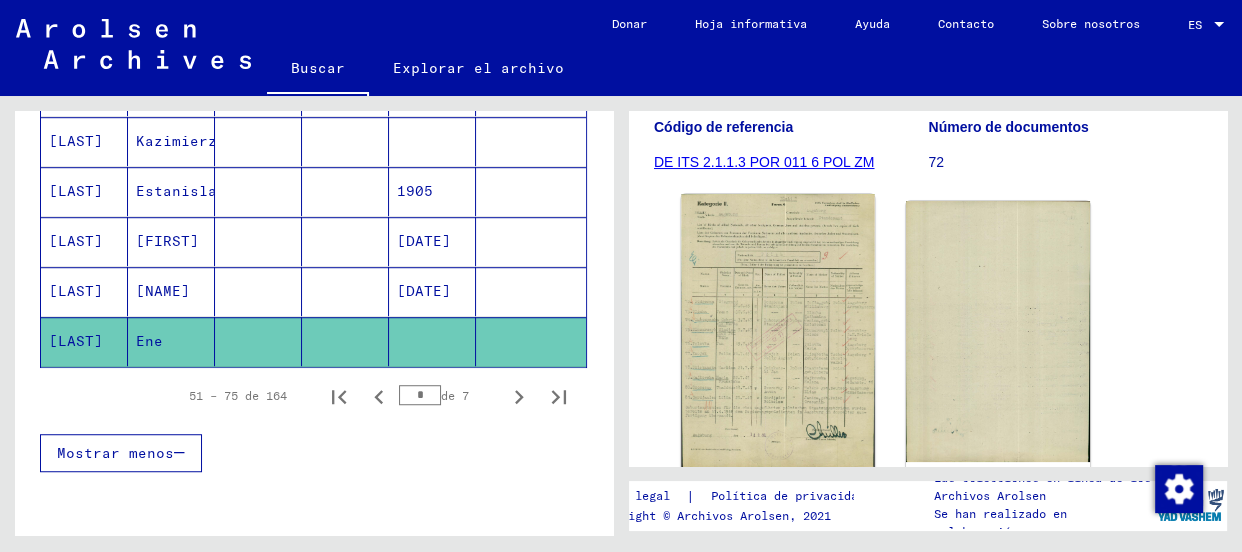 click 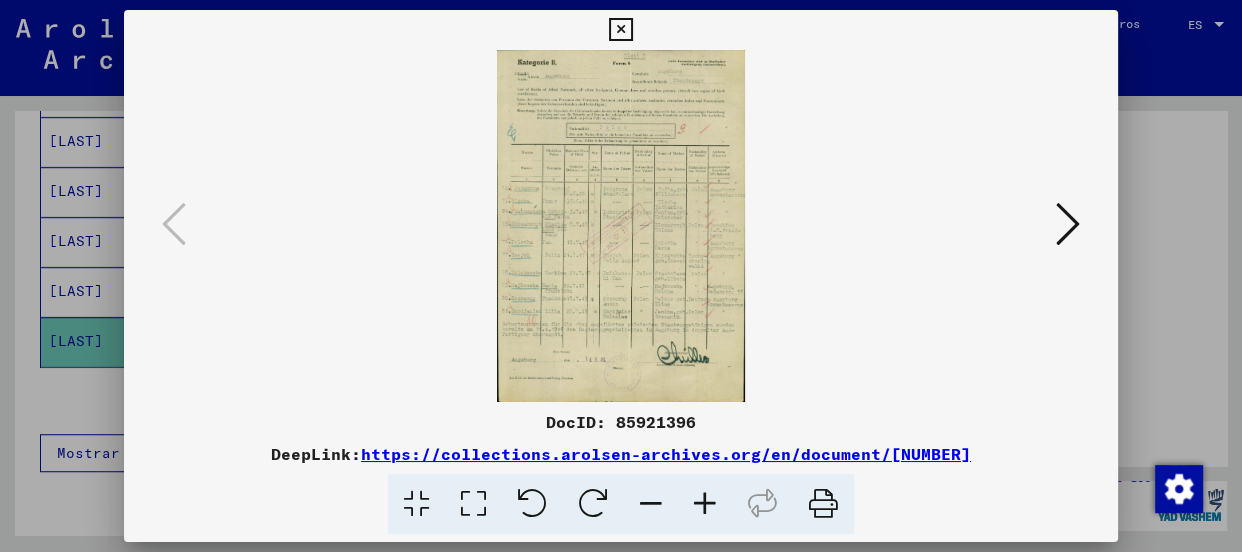 click at bounding box center (621, 226) 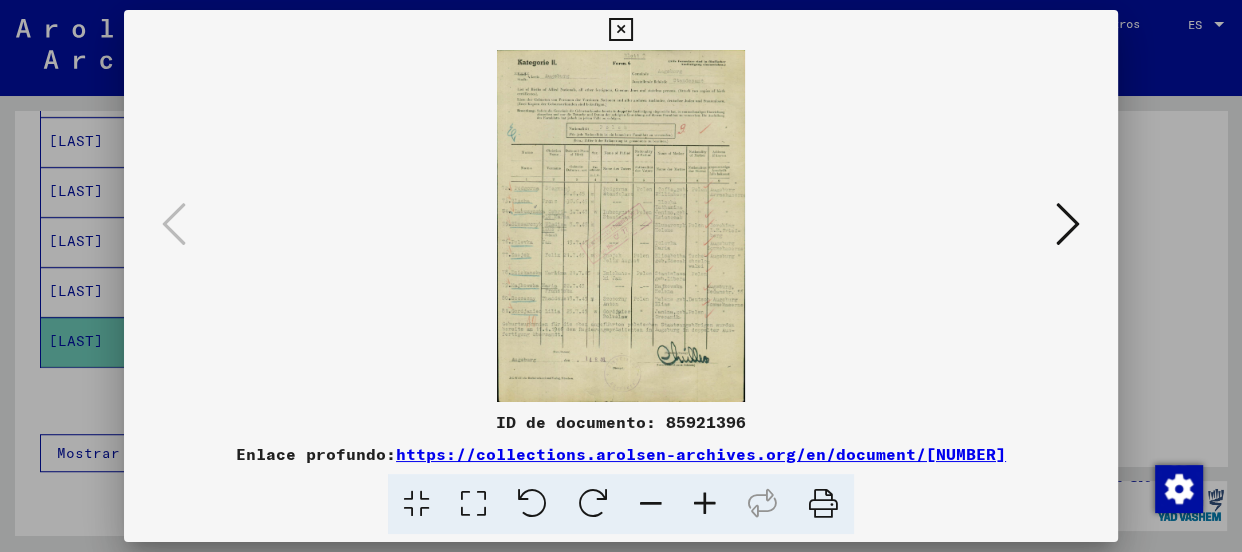 click at bounding box center (705, 504) 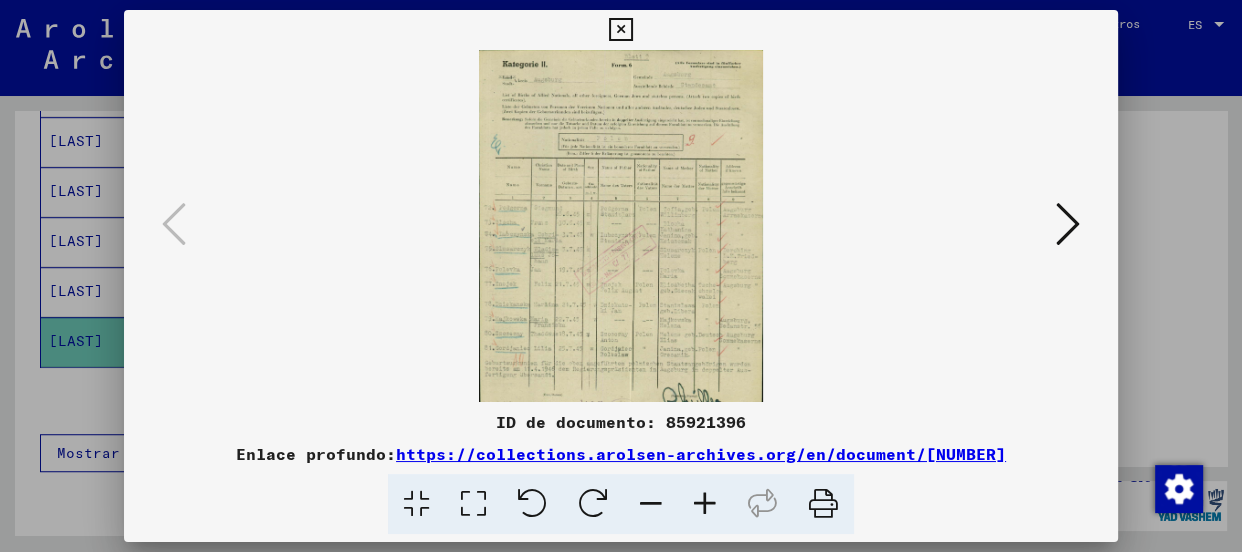 click at bounding box center [705, 504] 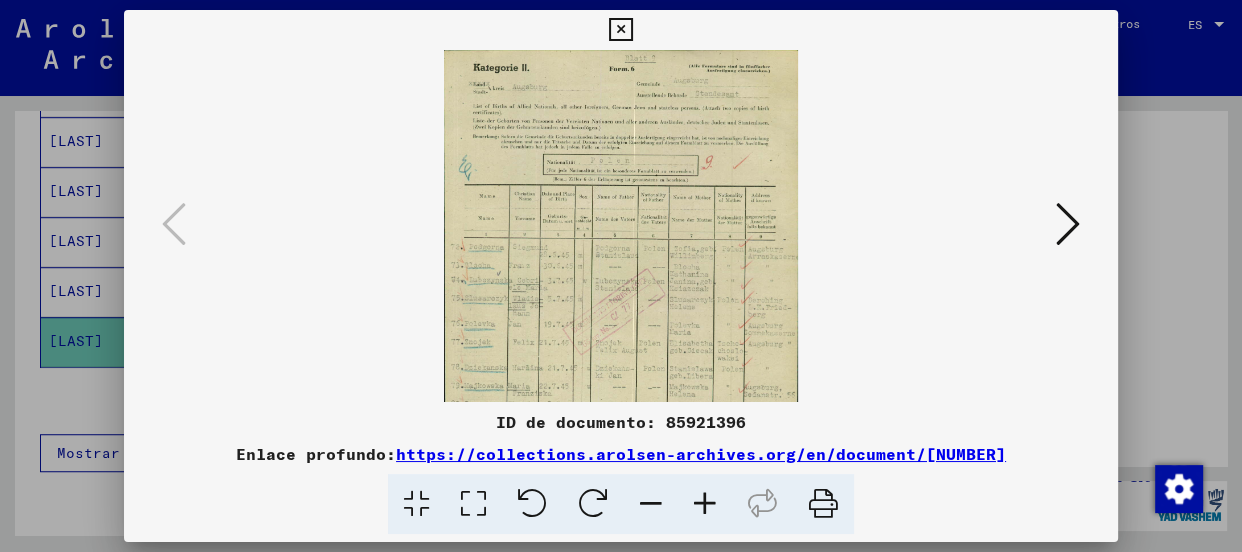 click at bounding box center (705, 504) 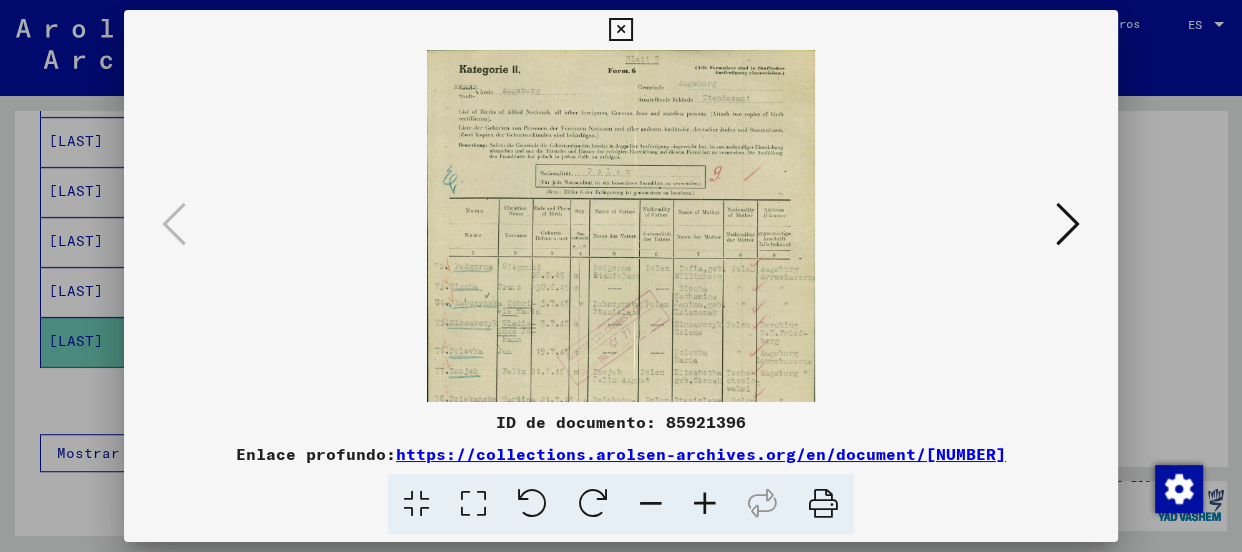 click at bounding box center [705, 504] 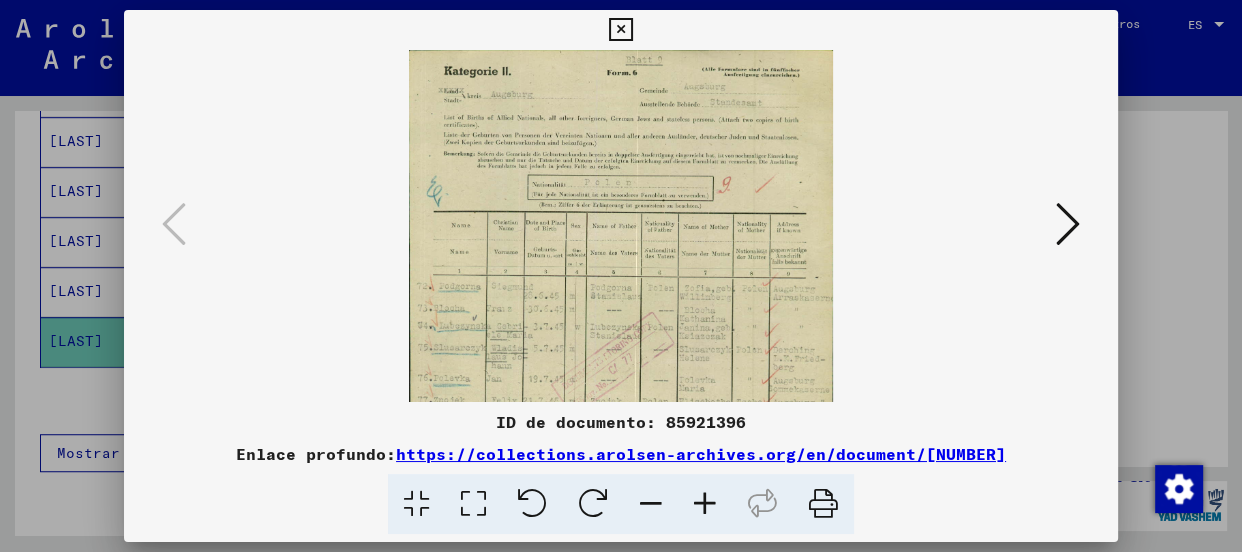 click at bounding box center [705, 504] 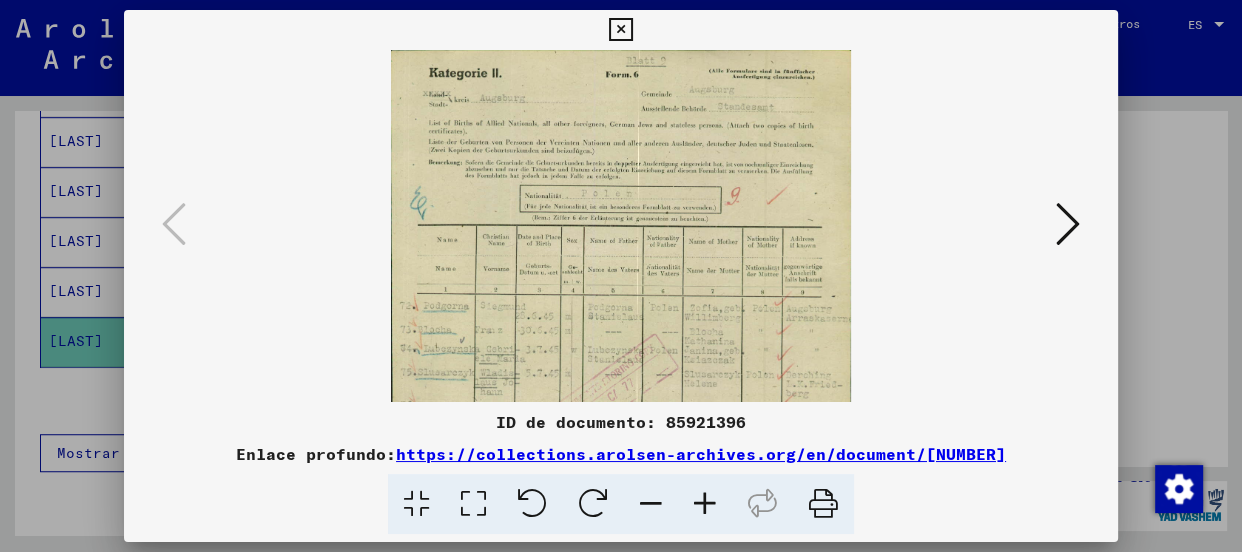 click at bounding box center (705, 504) 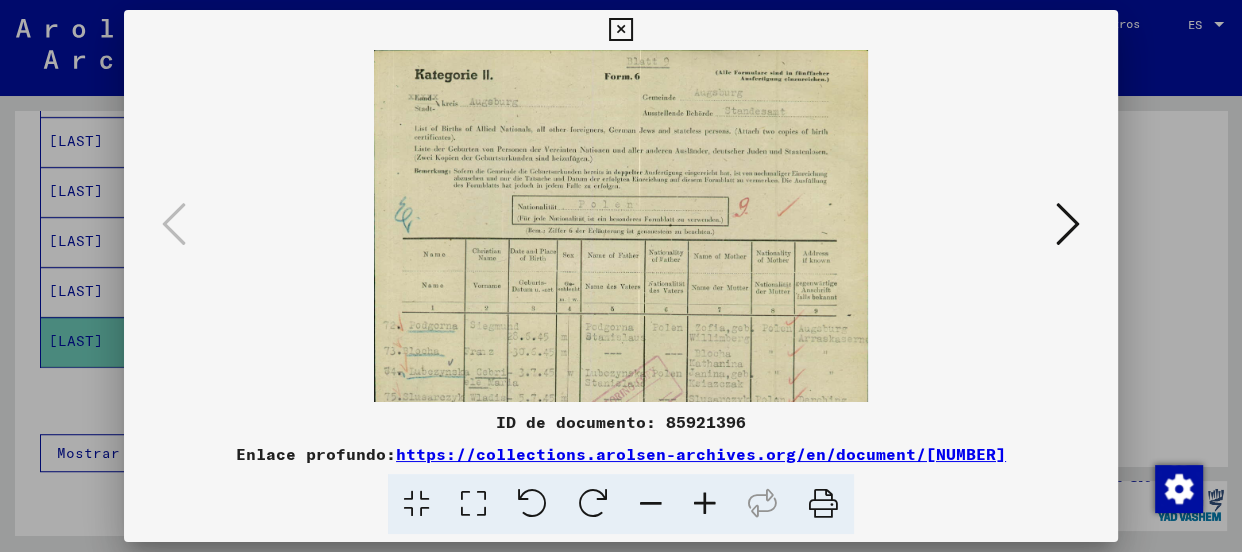 click at bounding box center [705, 504] 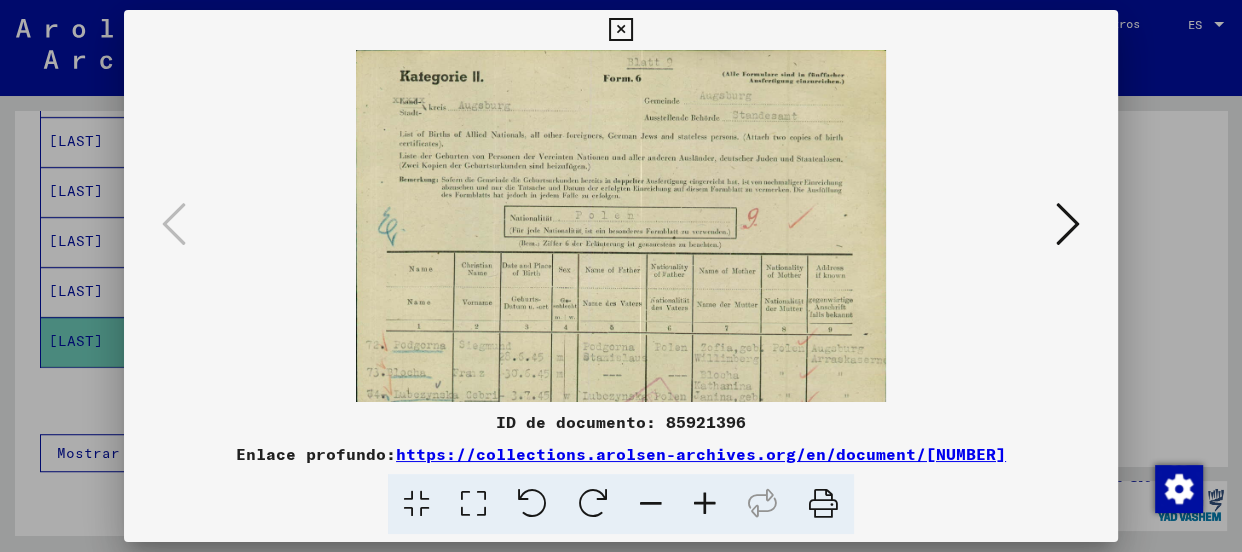 click at bounding box center [705, 504] 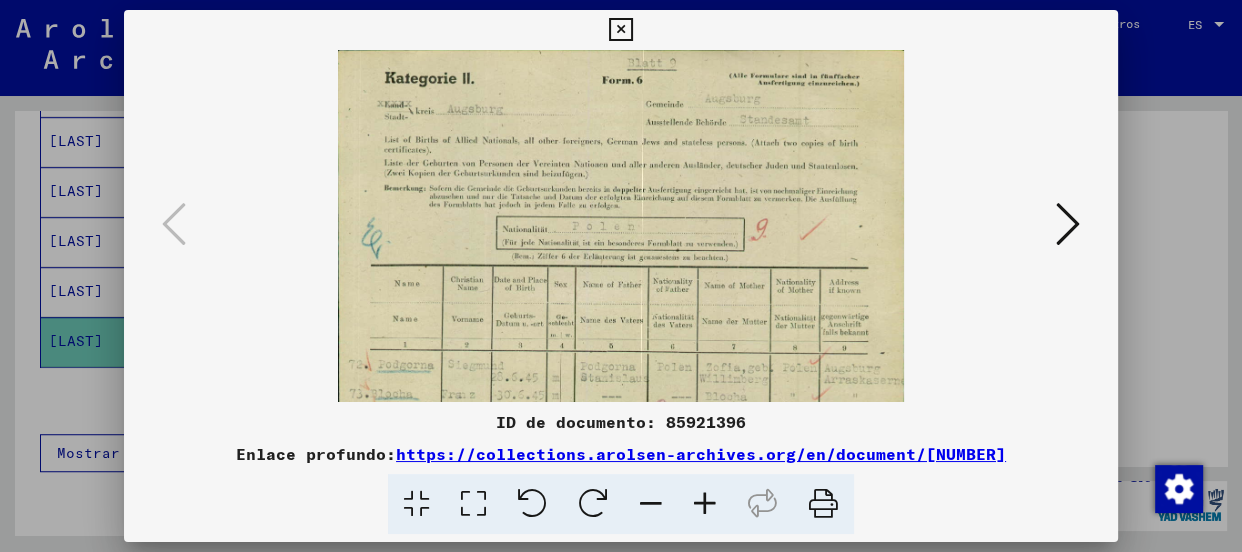 click at bounding box center [705, 504] 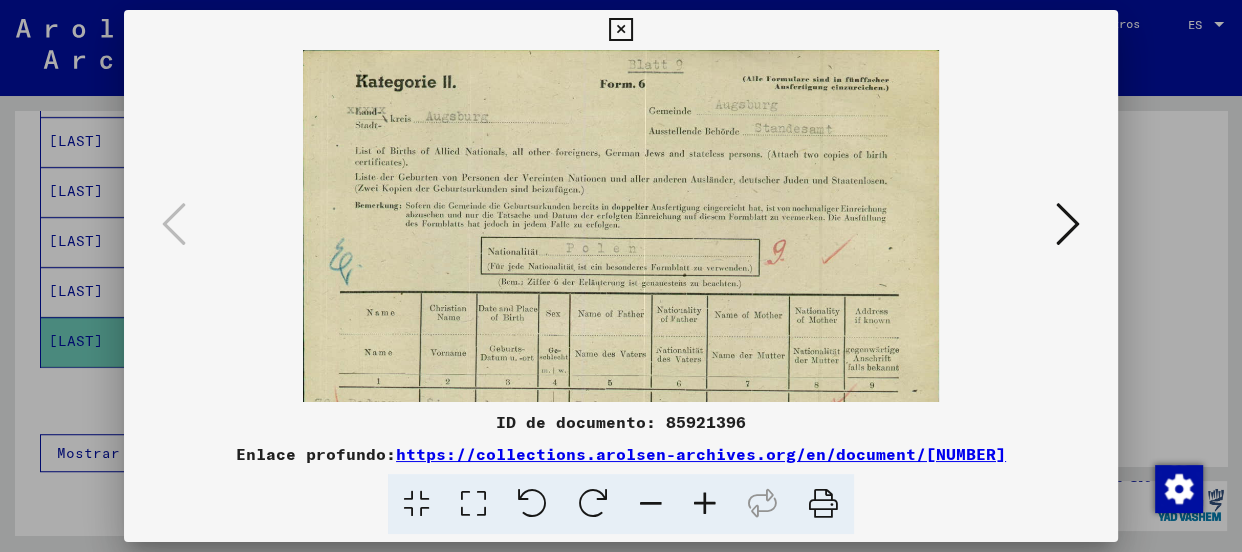 click at bounding box center [705, 504] 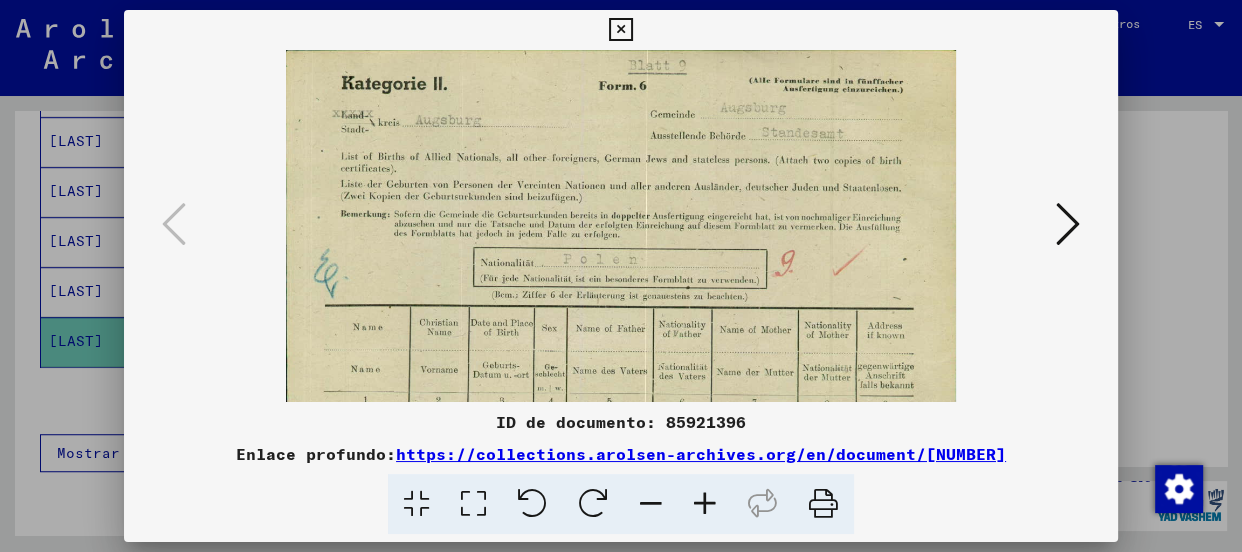 click at bounding box center [705, 504] 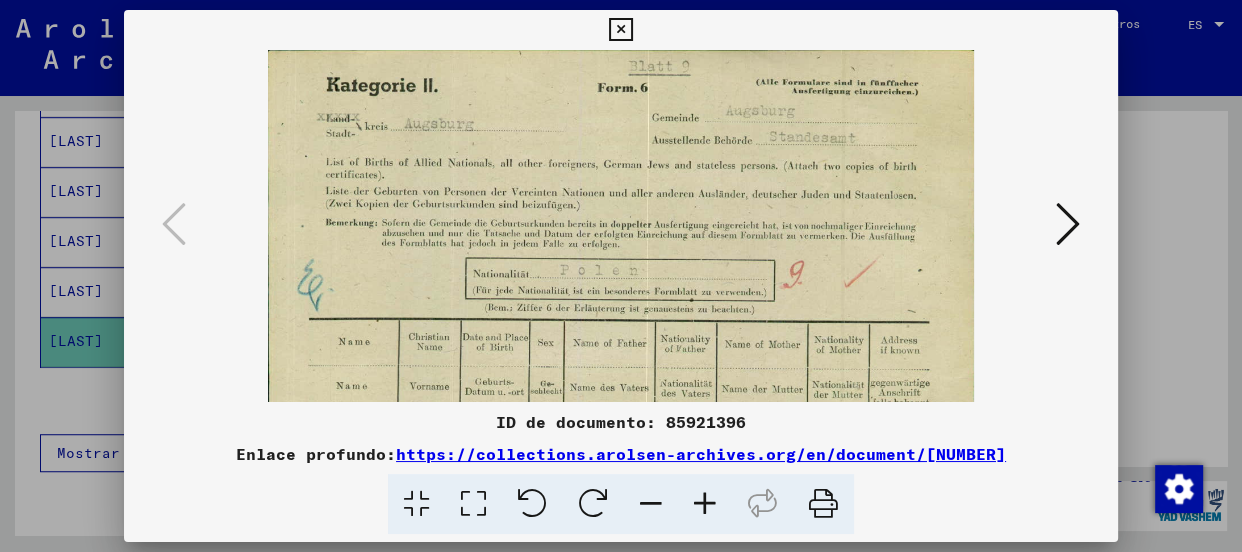 click at bounding box center [705, 504] 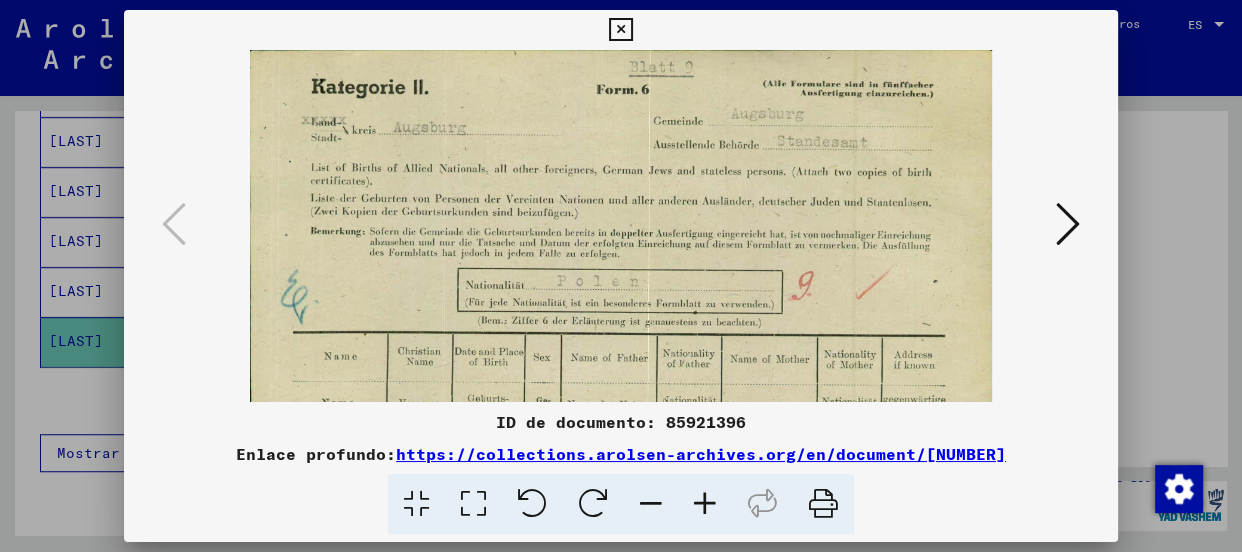 click at bounding box center [705, 504] 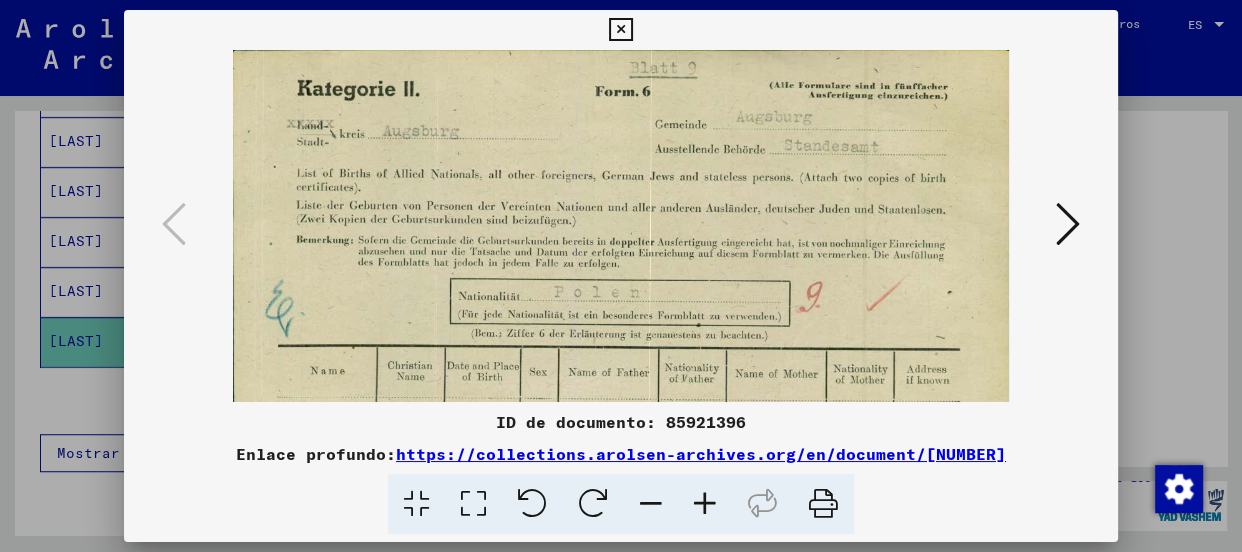 click at bounding box center [705, 504] 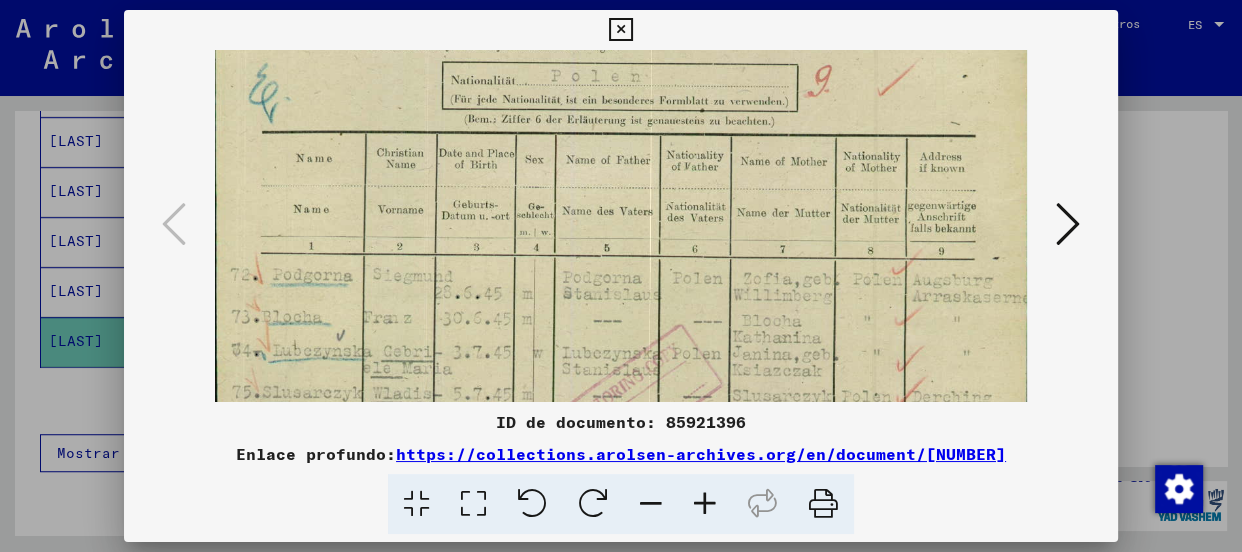 drag, startPoint x: 760, startPoint y: 330, endPoint x: 794, endPoint y: 108, distance: 224.58852 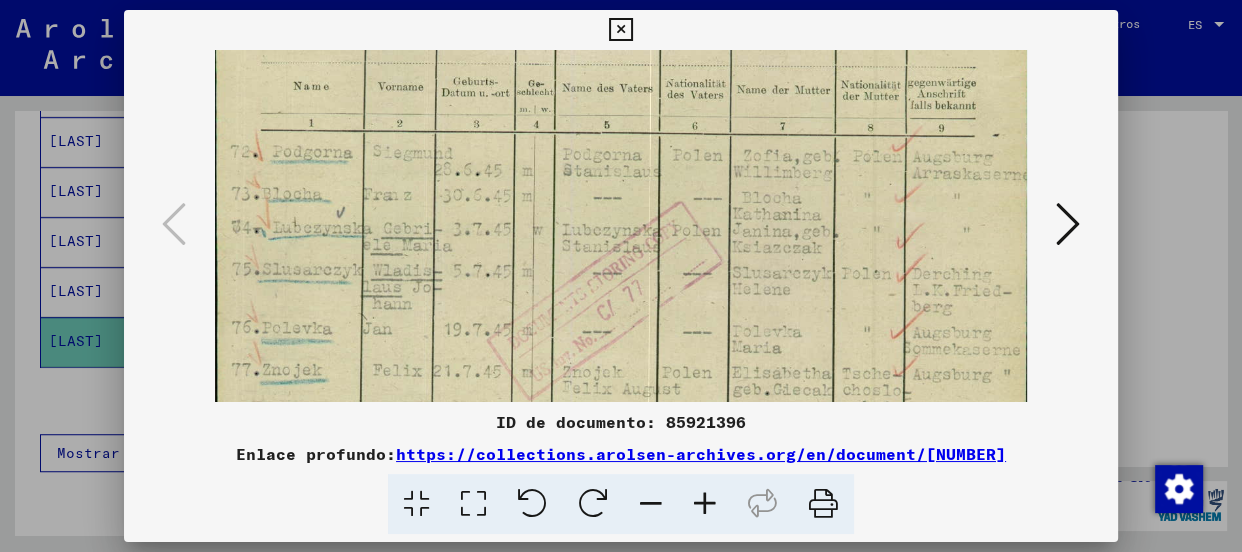 scroll, scrollTop: 353, scrollLeft: 0, axis: vertical 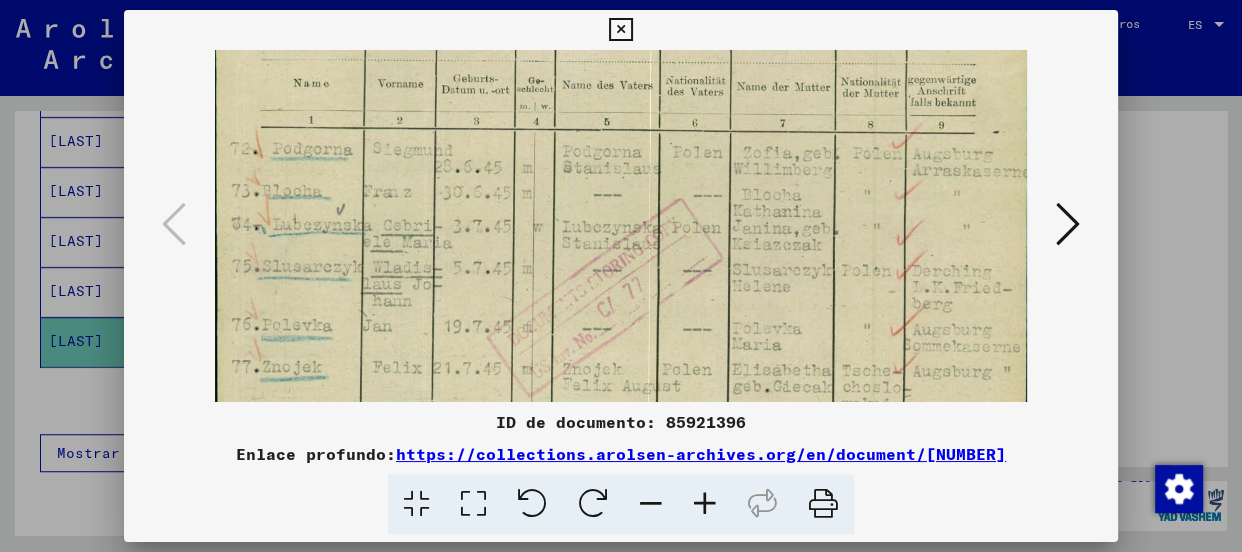 drag, startPoint x: 765, startPoint y: 290, endPoint x: 780, endPoint y: 164, distance: 126.88972 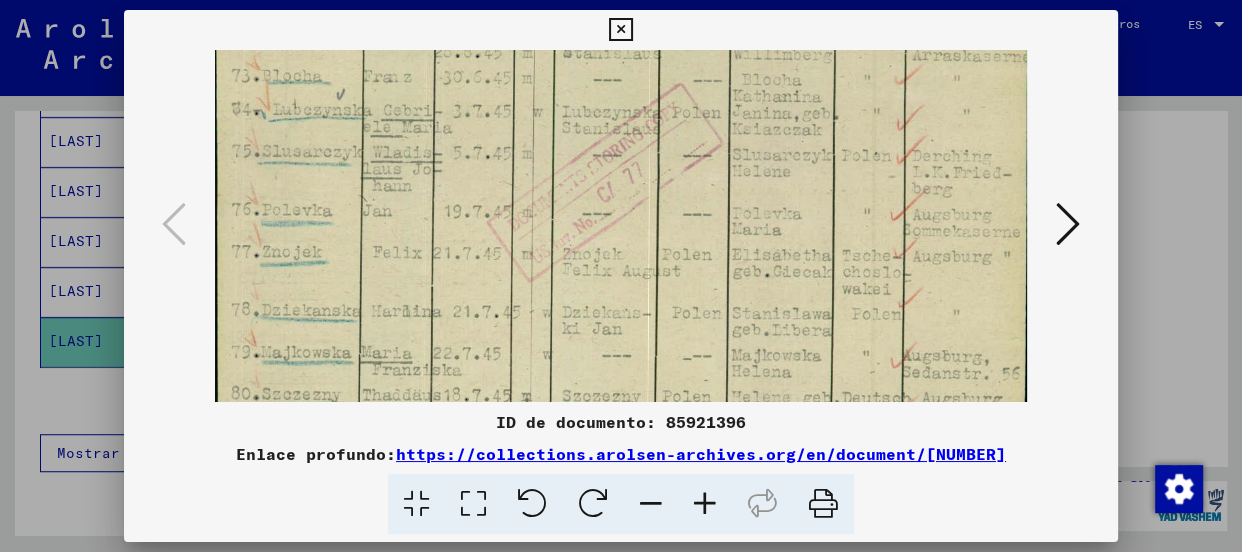 scroll, scrollTop: 469, scrollLeft: 0, axis: vertical 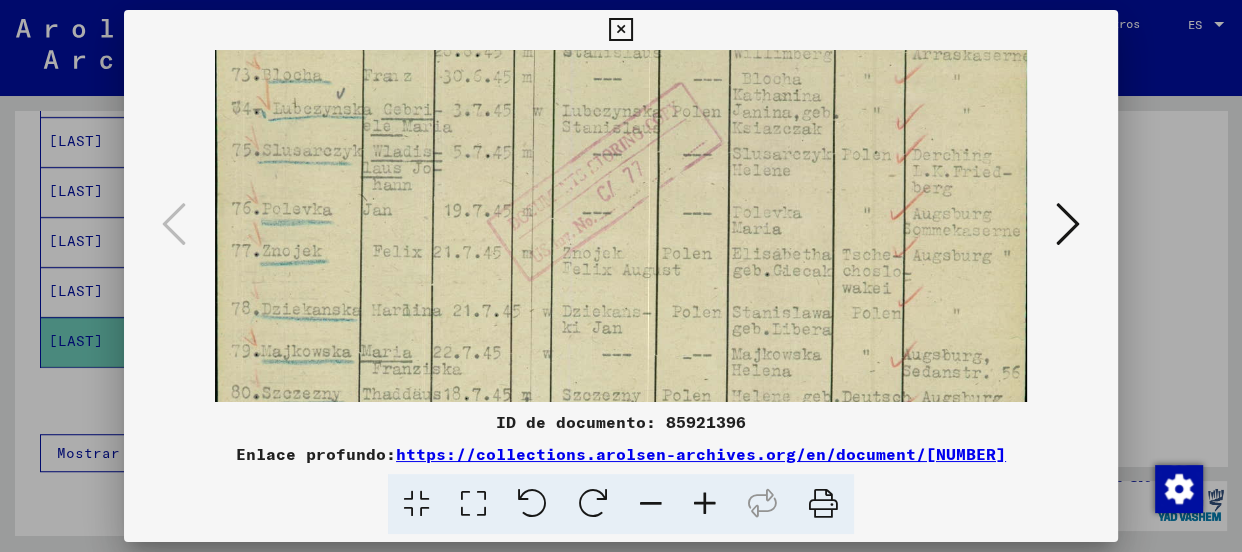 drag, startPoint x: 728, startPoint y: 282, endPoint x: 728, endPoint y: 167, distance: 115 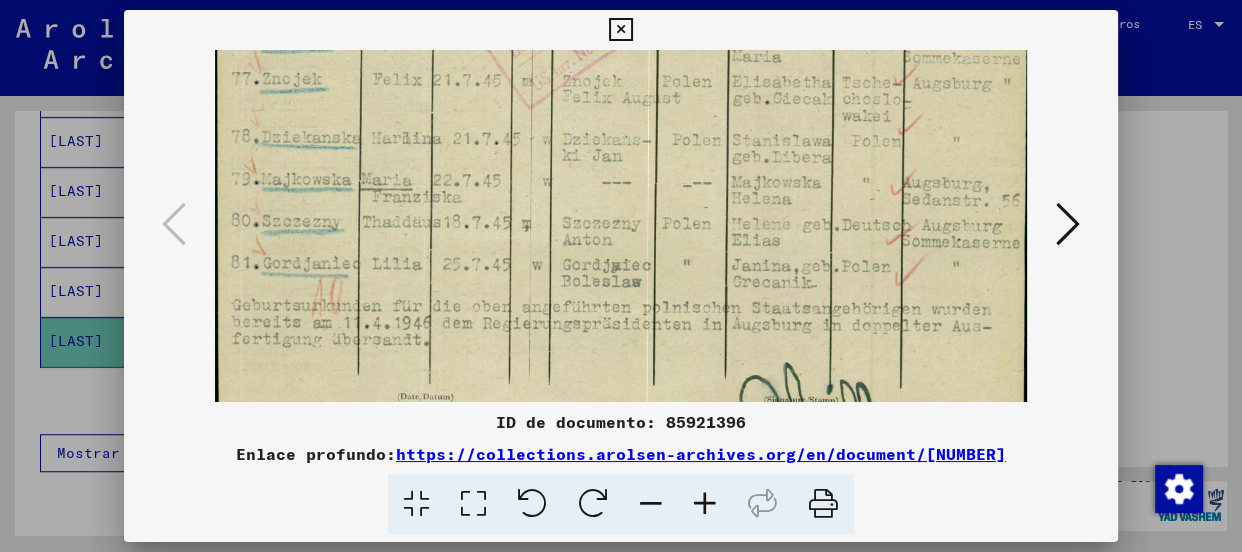scroll, scrollTop: 644, scrollLeft: 0, axis: vertical 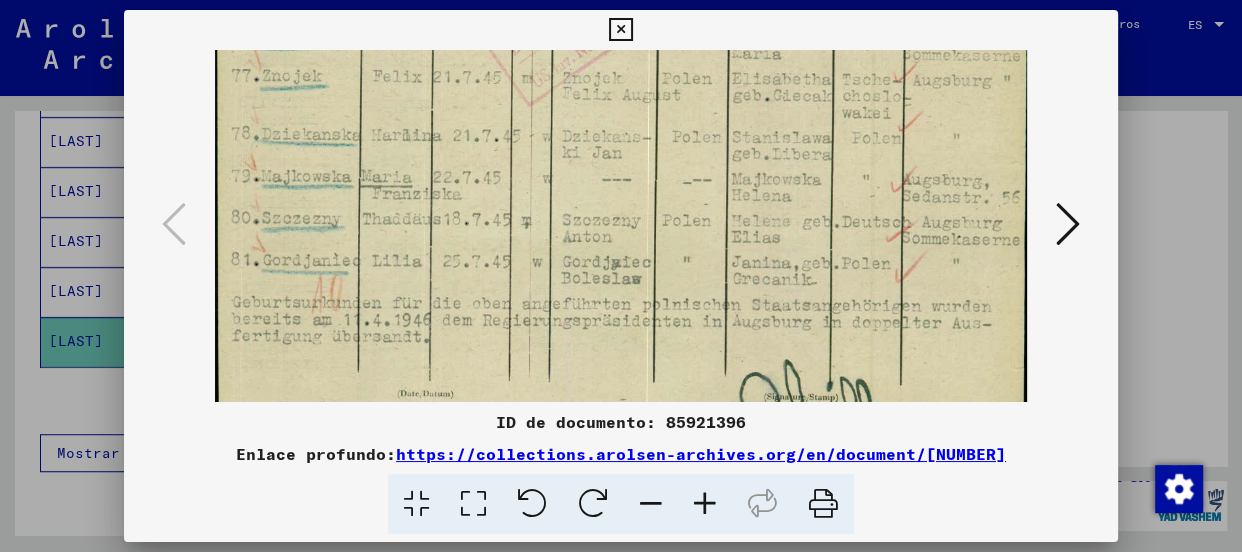 drag, startPoint x: 690, startPoint y: 343, endPoint x: 724, endPoint y: 164, distance: 182.20044 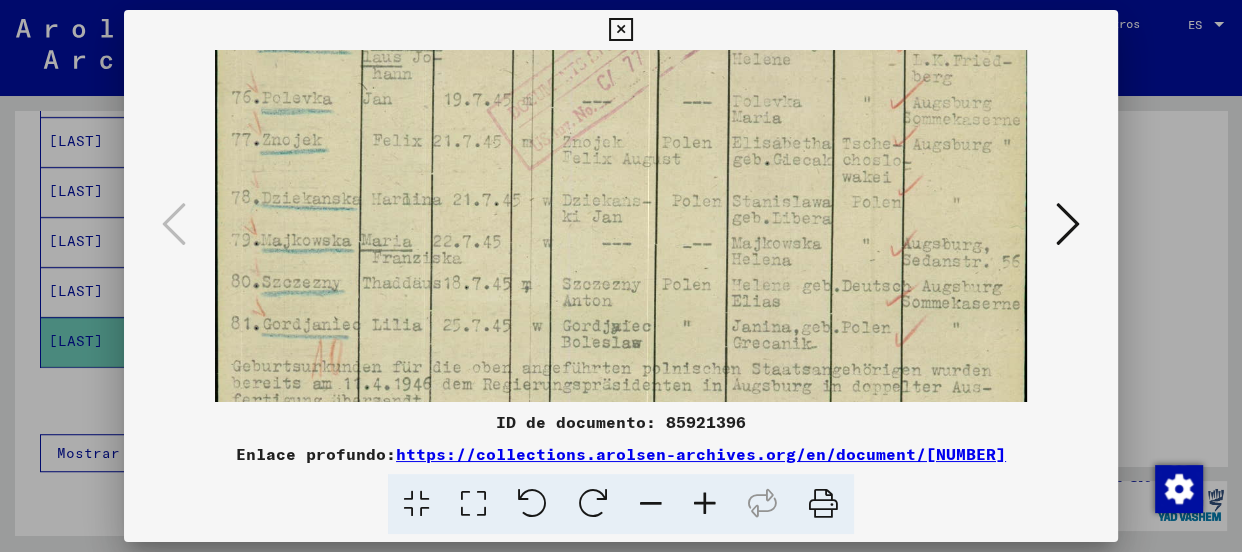 drag, startPoint x: 752, startPoint y: 270, endPoint x: 760, endPoint y: 333, distance: 63.505905 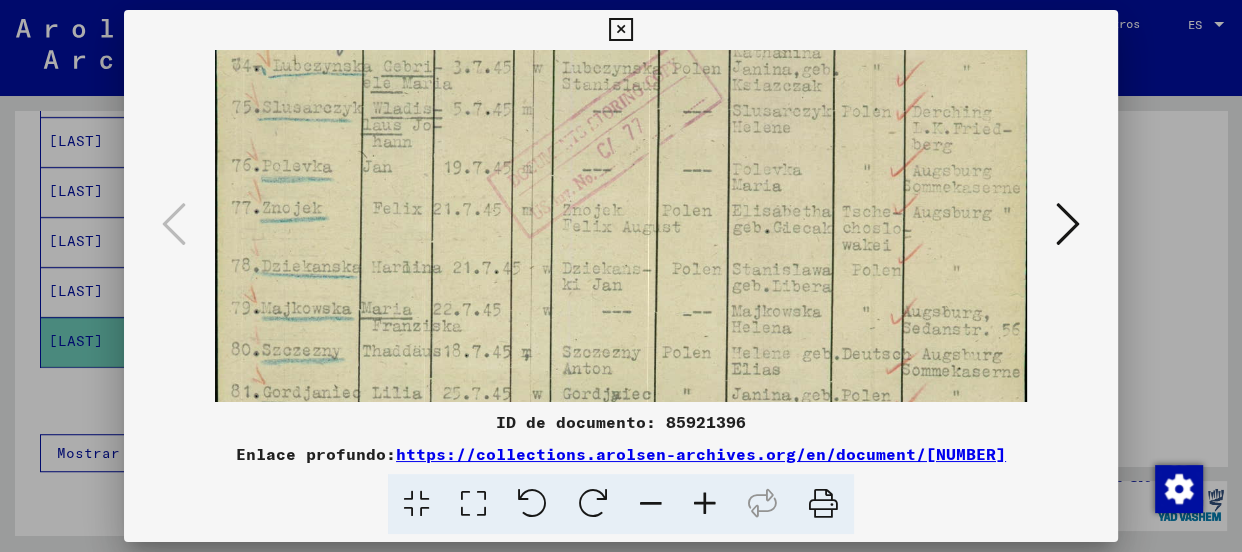 scroll, scrollTop: 506, scrollLeft: 0, axis: vertical 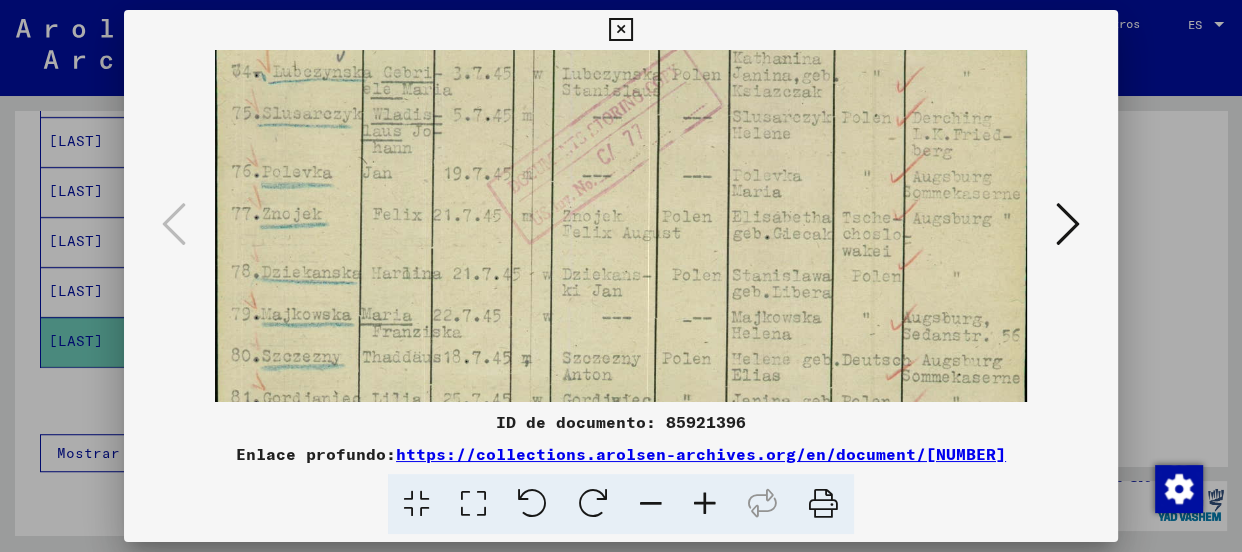 drag, startPoint x: 765, startPoint y: 192, endPoint x: 760, endPoint y: 269, distance: 77.16217 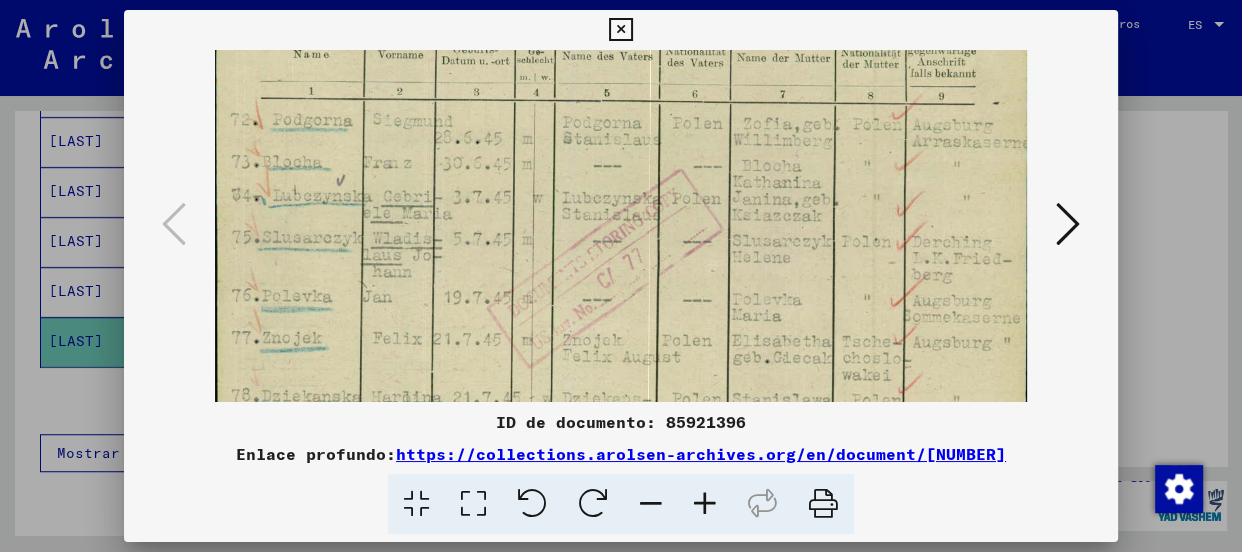 scroll, scrollTop: 365, scrollLeft: 0, axis: vertical 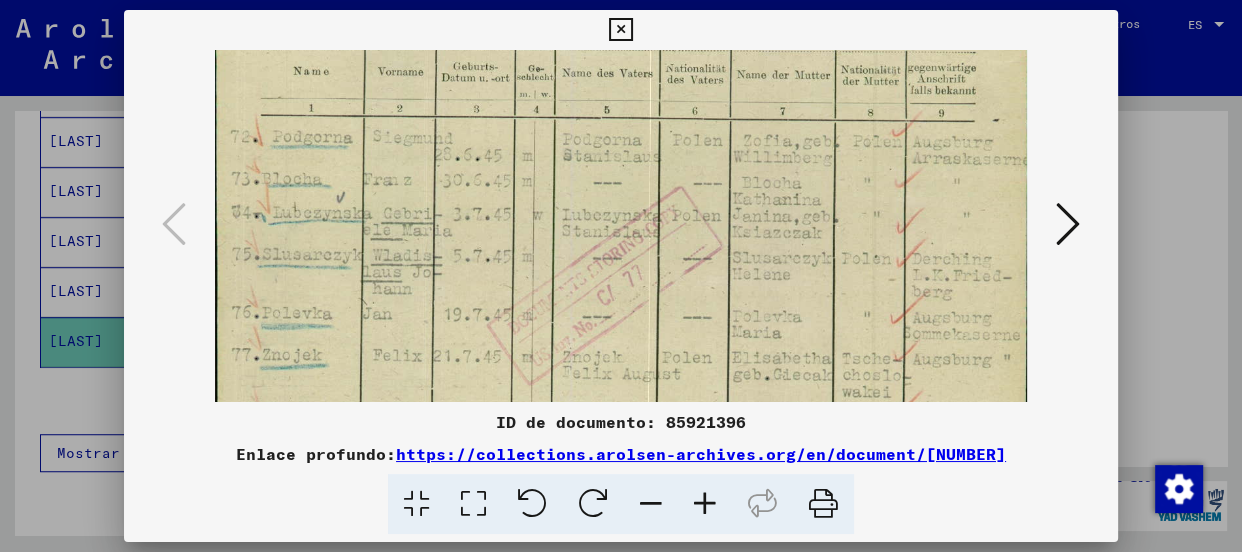 drag, startPoint x: 790, startPoint y: 173, endPoint x: 782, endPoint y: 317, distance: 144.22205 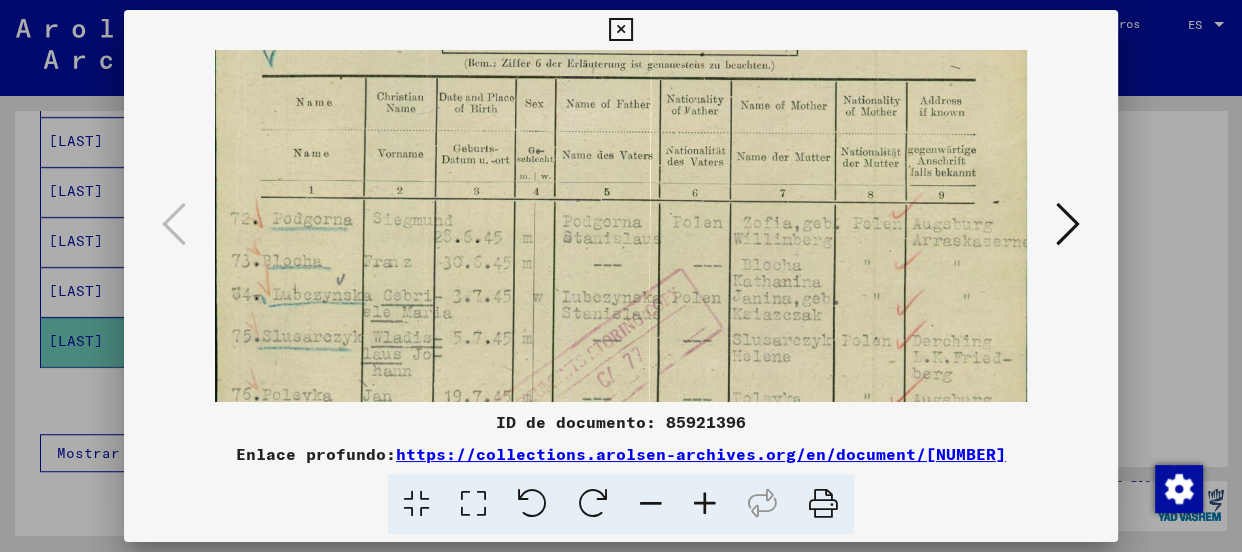scroll, scrollTop: 282, scrollLeft: 0, axis: vertical 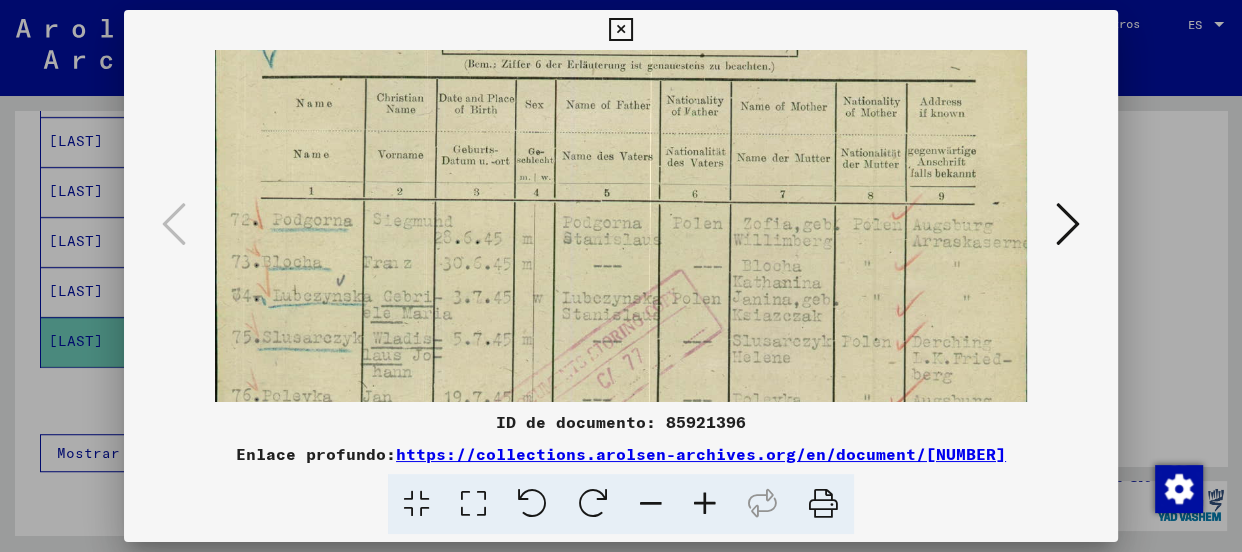 drag, startPoint x: 753, startPoint y: 130, endPoint x: 760, endPoint y: 213, distance: 83.294655 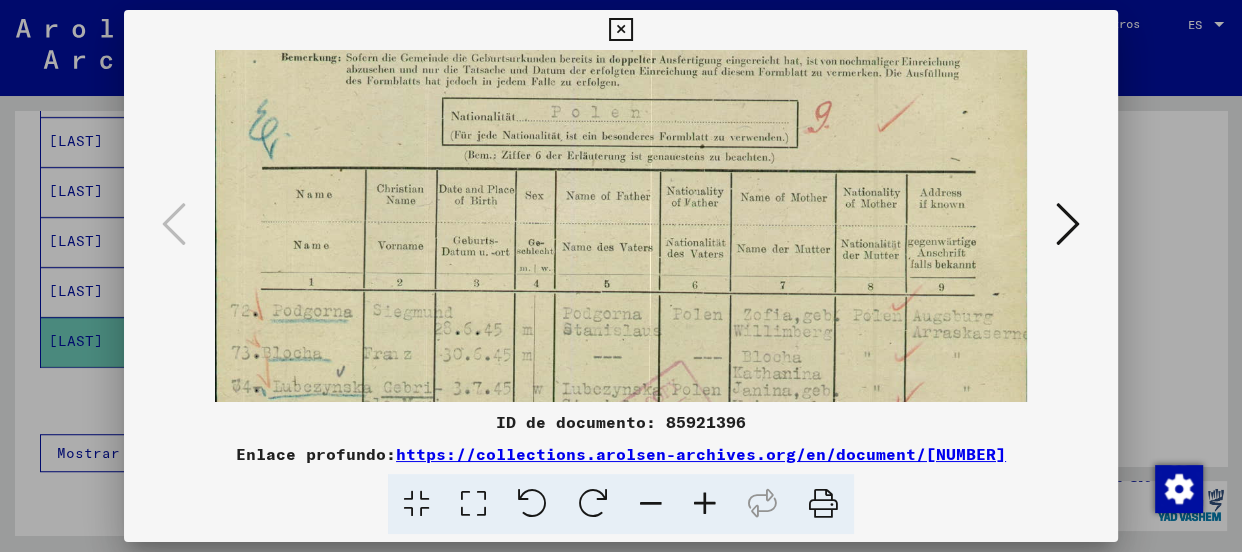 drag, startPoint x: 923, startPoint y: 226, endPoint x: 919, endPoint y: 319, distance: 93.08598 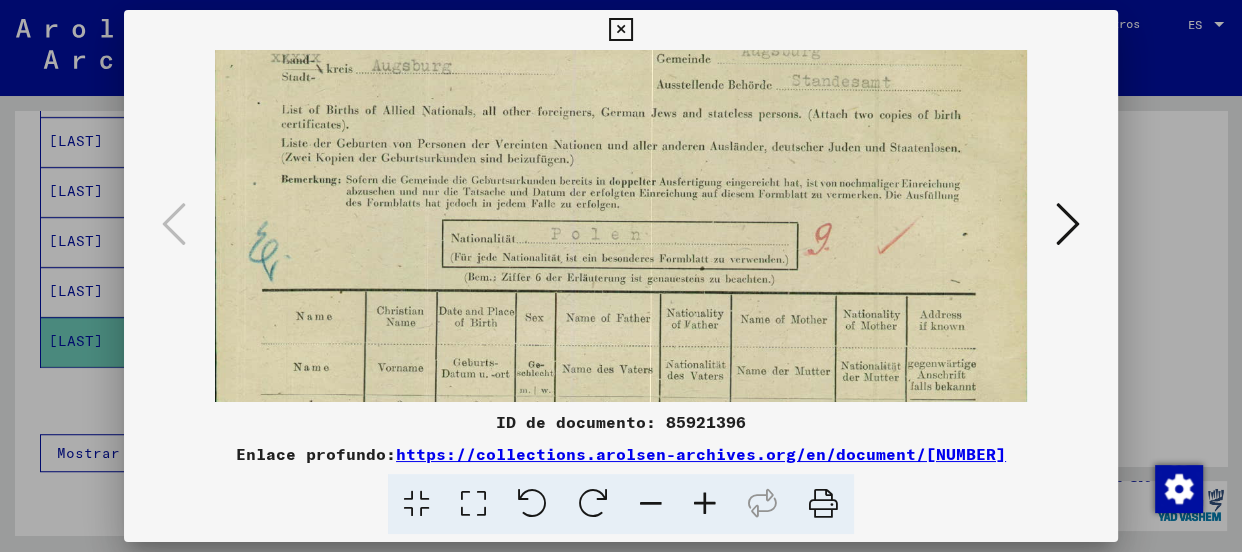 drag, startPoint x: 915, startPoint y: 189, endPoint x: 892, endPoint y: 267, distance: 81.32035 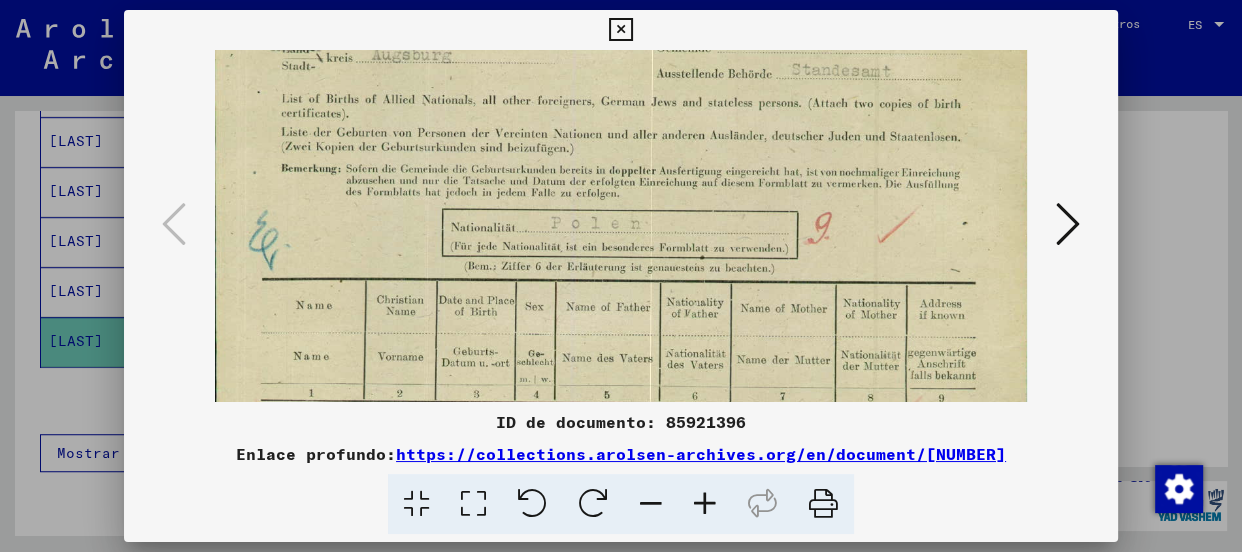 scroll, scrollTop: 0, scrollLeft: 0, axis: both 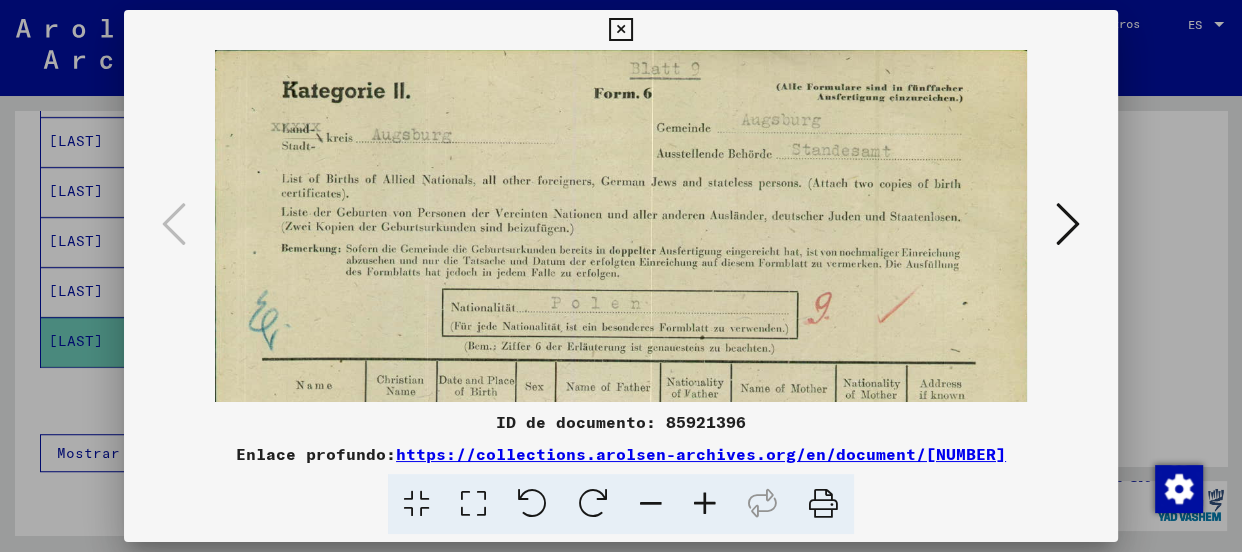 drag, startPoint x: 889, startPoint y: 195, endPoint x: 884, endPoint y: 281, distance: 86.145226 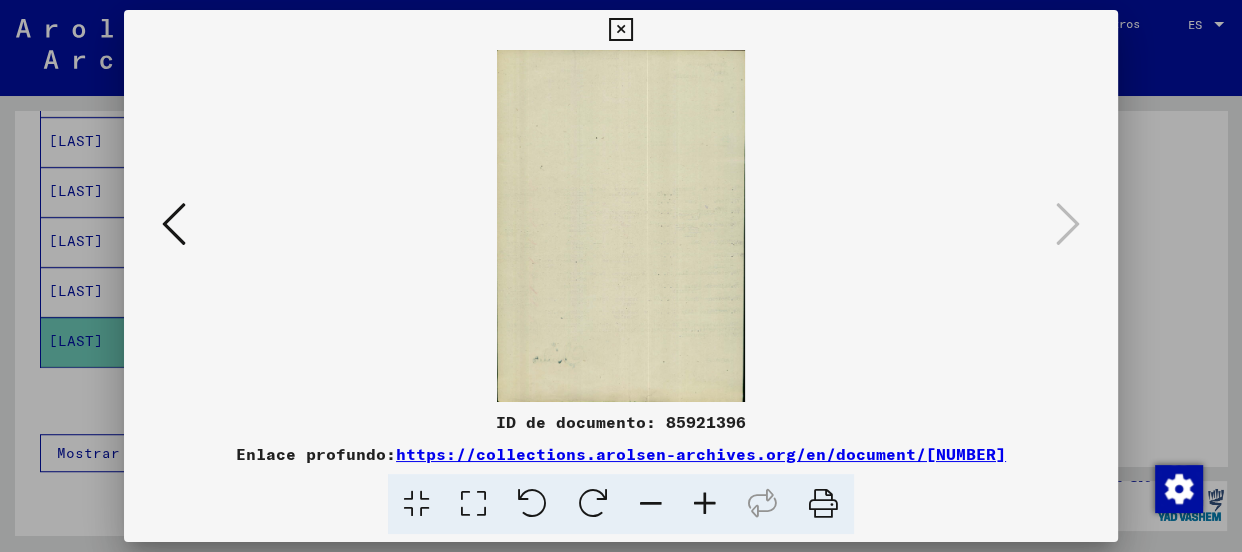 click at bounding box center (620, 30) 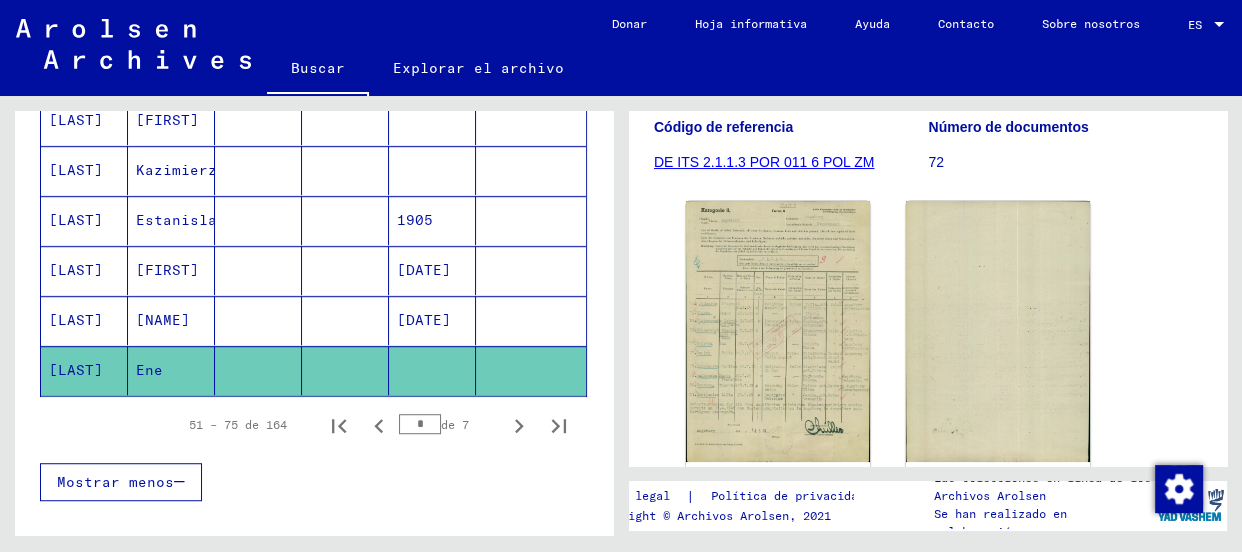 scroll, scrollTop: 1251, scrollLeft: 0, axis: vertical 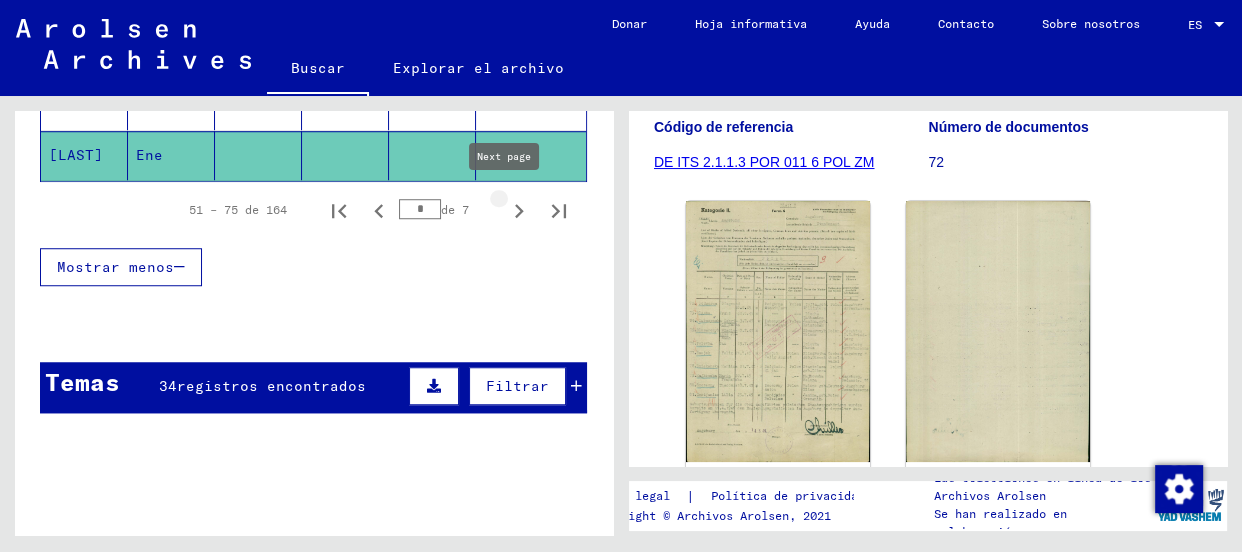 click 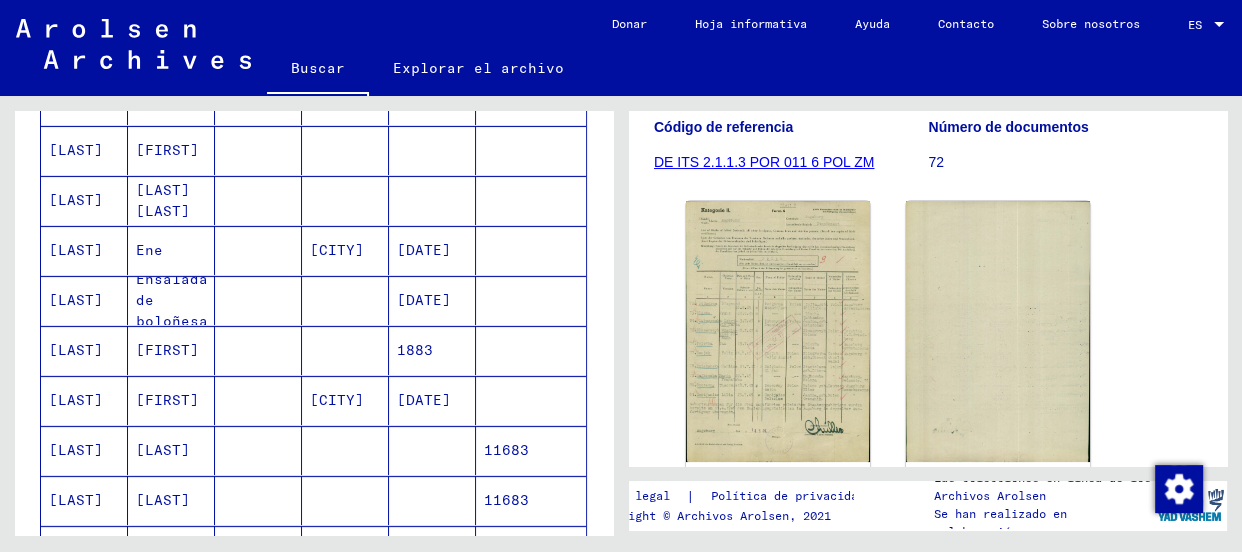 scroll, scrollTop: 445, scrollLeft: 0, axis: vertical 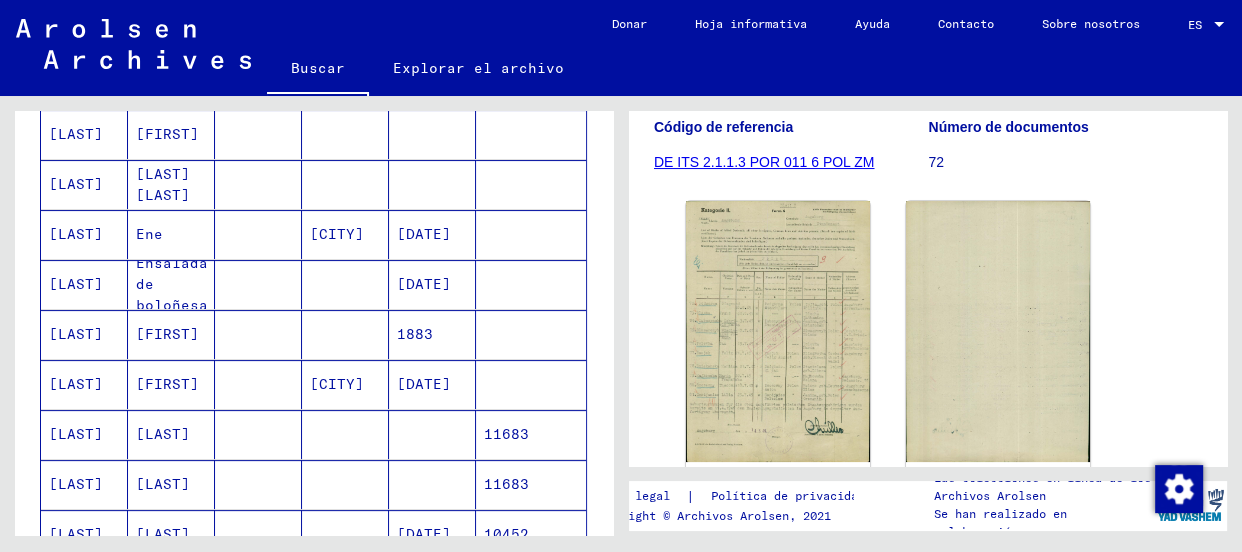 click on "[LAST]" at bounding box center (76, 384) 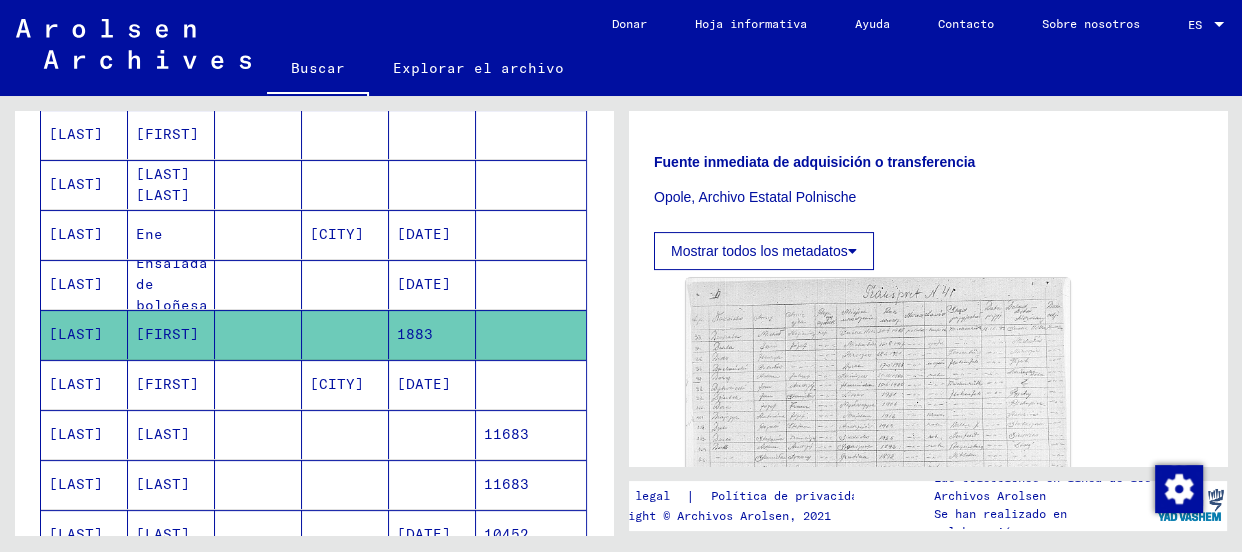 scroll, scrollTop: 540, scrollLeft: 0, axis: vertical 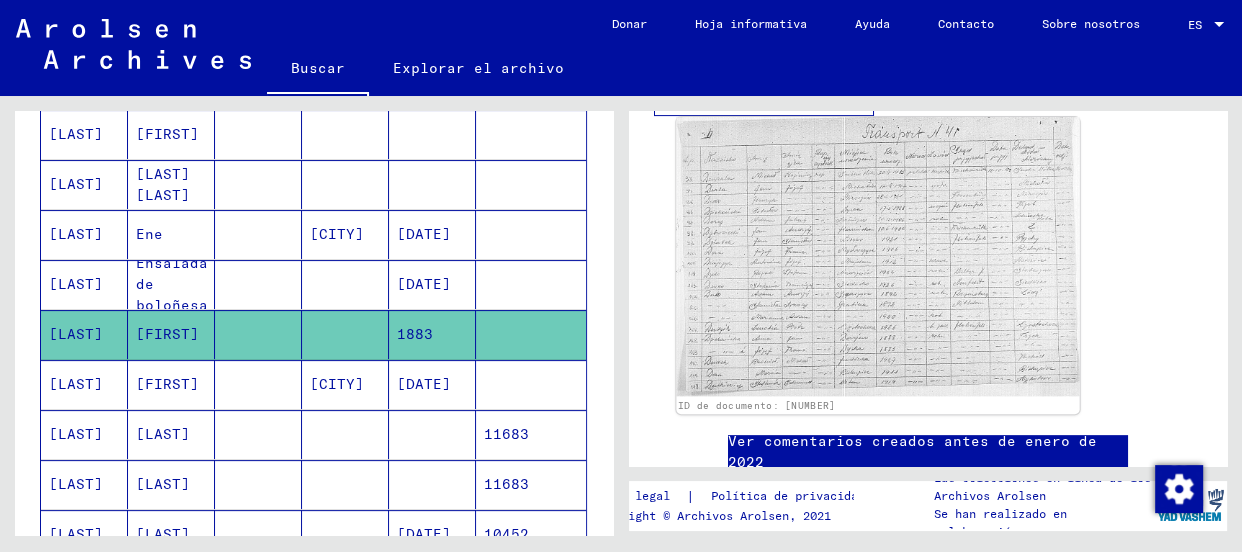 click 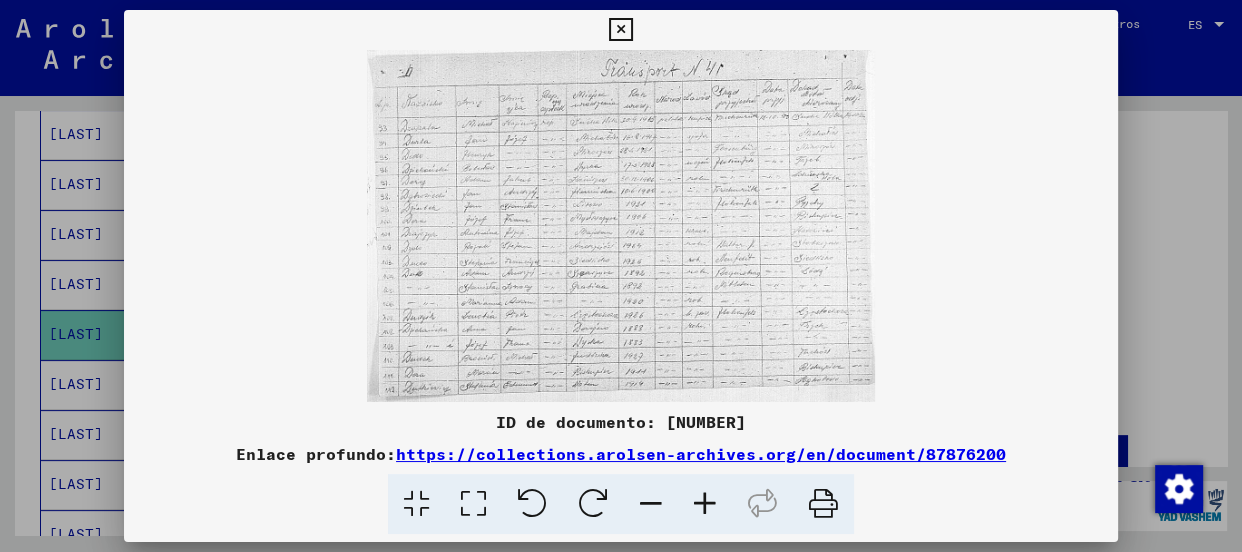 click at bounding box center [705, 504] 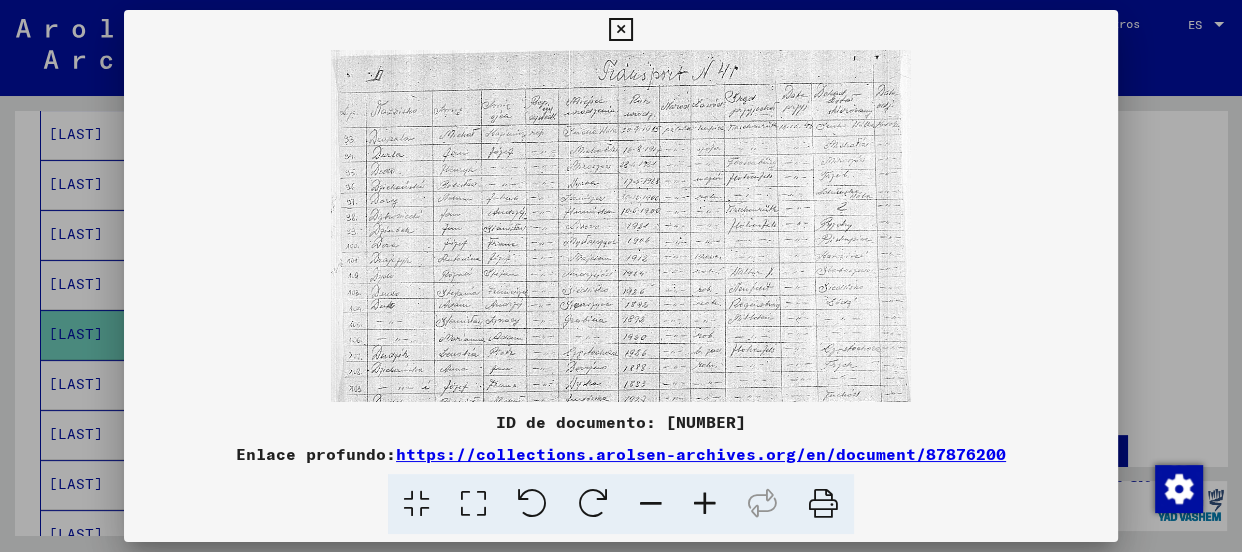 click at bounding box center [705, 504] 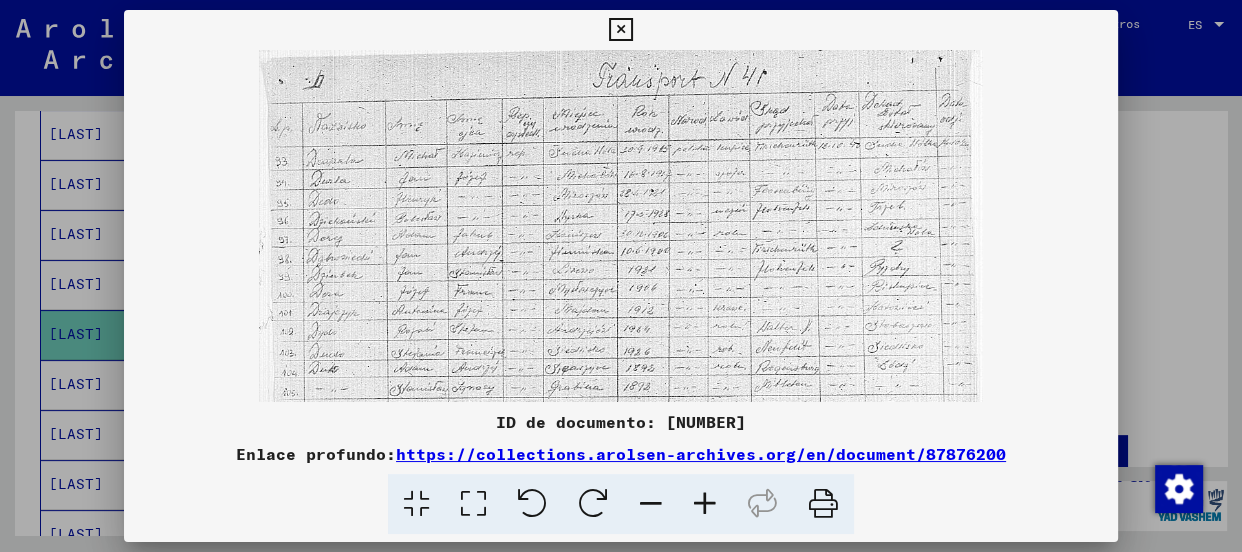 click at bounding box center (705, 504) 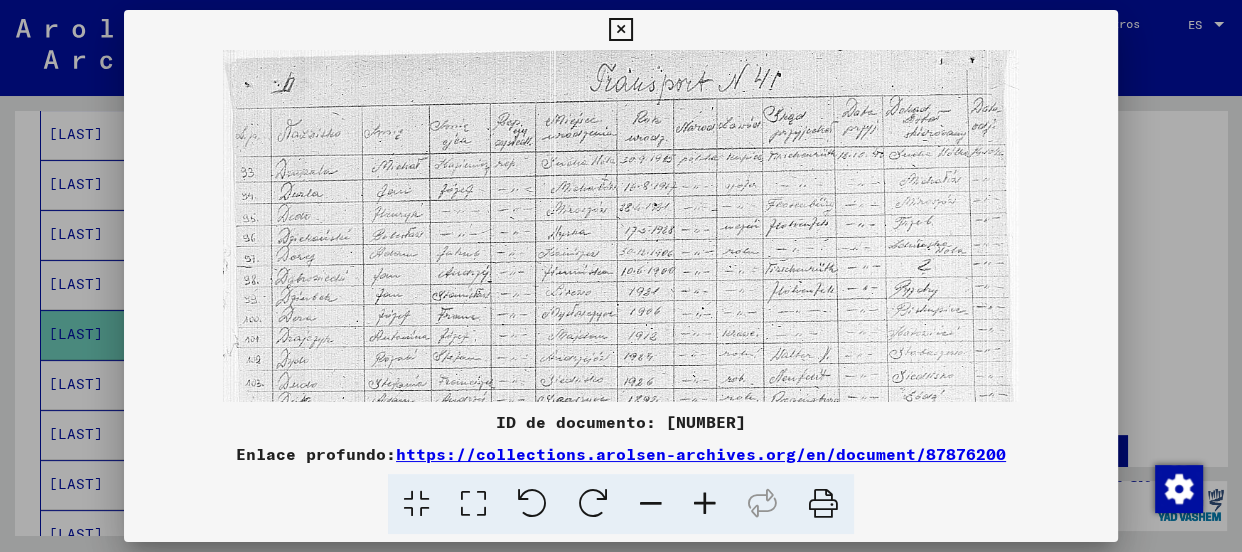 click at bounding box center [705, 504] 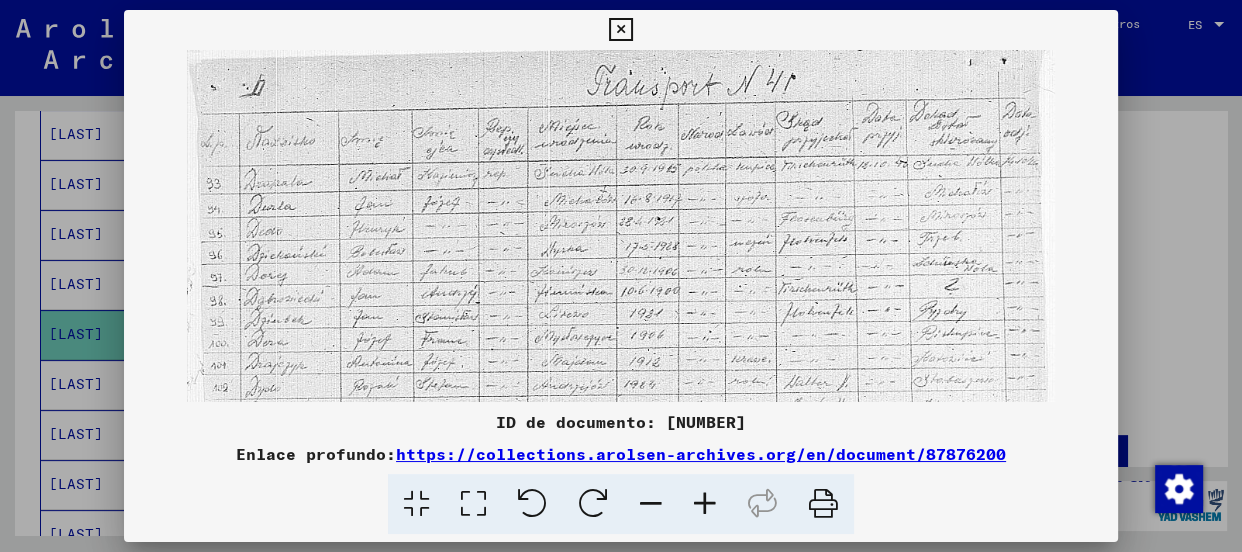 click at bounding box center [705, 504] 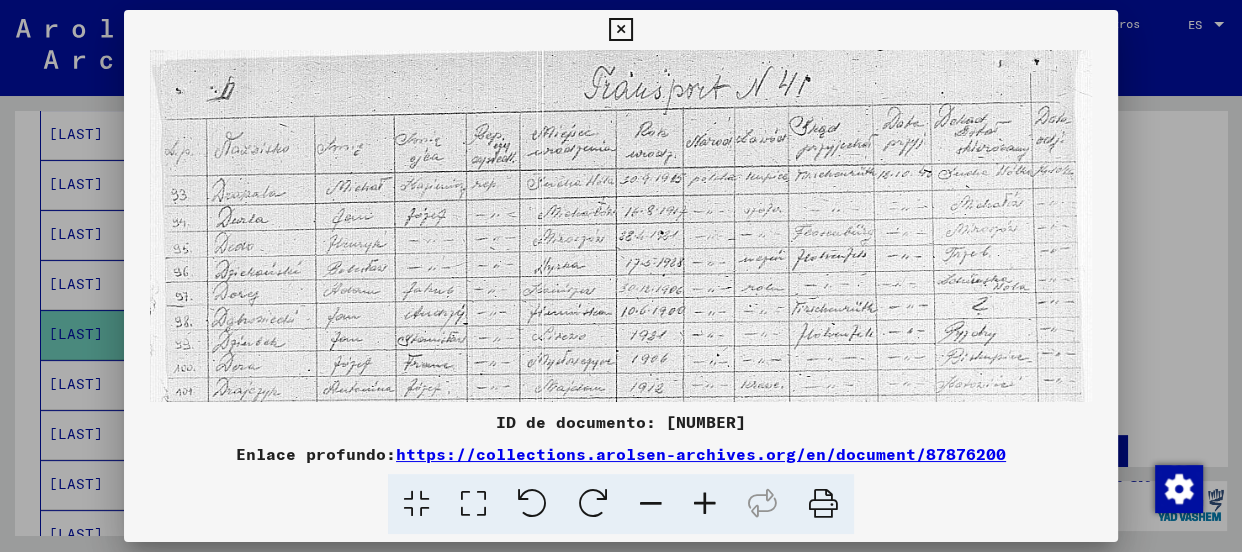 click at bounding box center [705, 504] 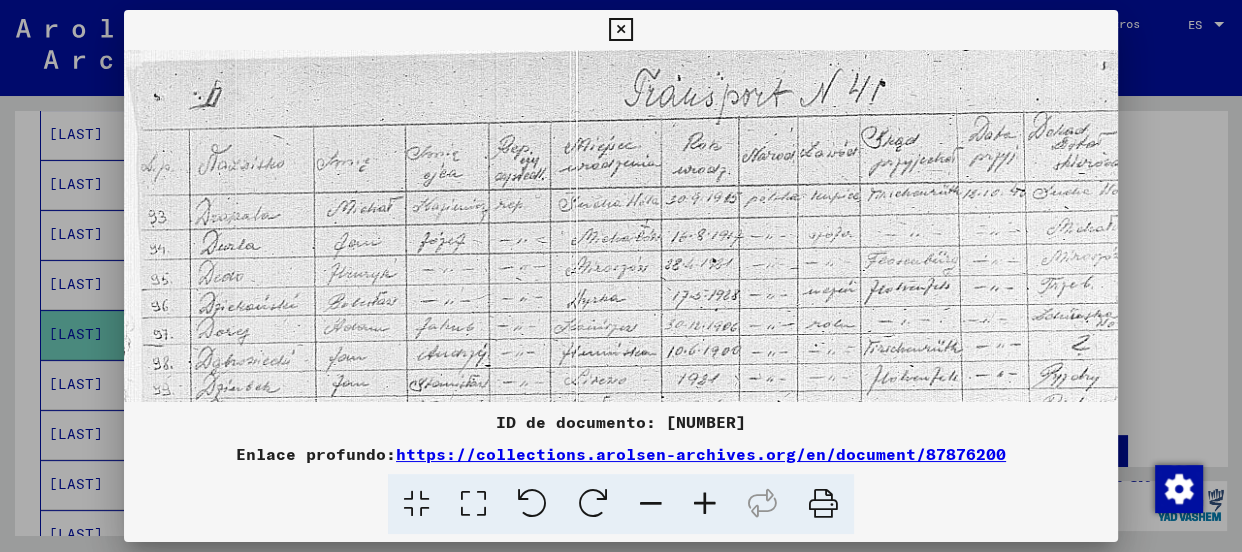 click at bounding box center [705, 504] 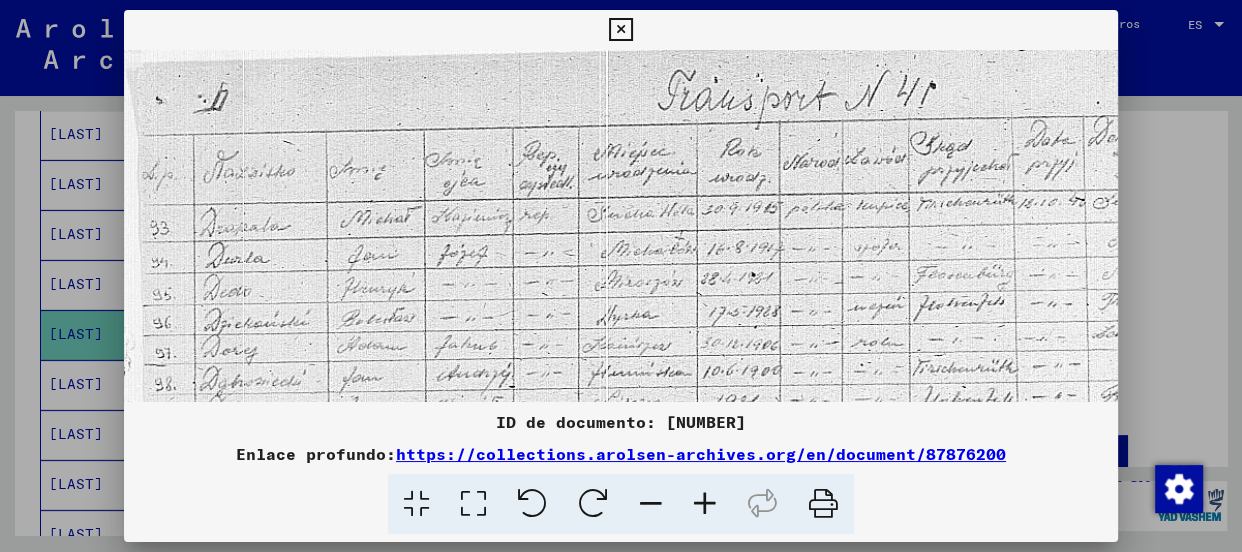 click at bounding box center (705, 504) 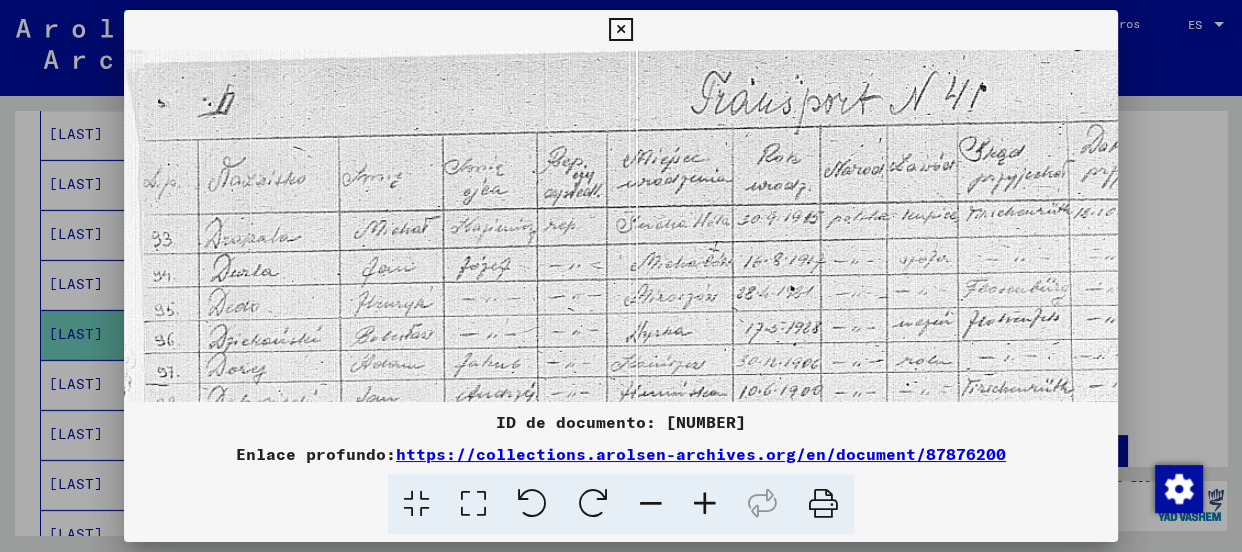 click at bounding box center [705, 504] 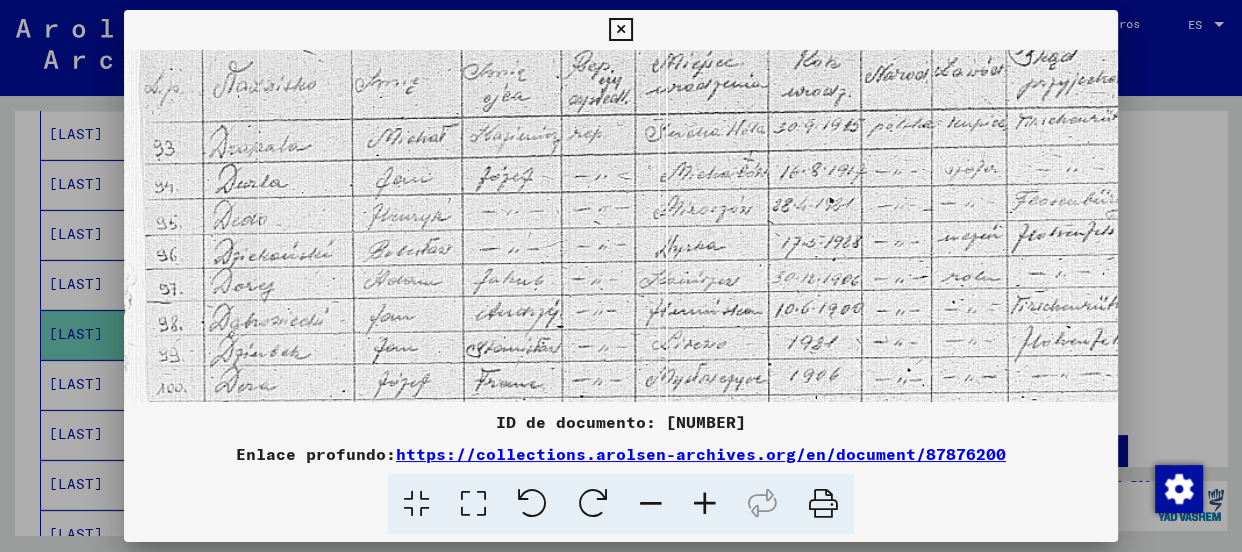 scroll, scrollTop: 105, scrollLeft: 0, axis: vertical 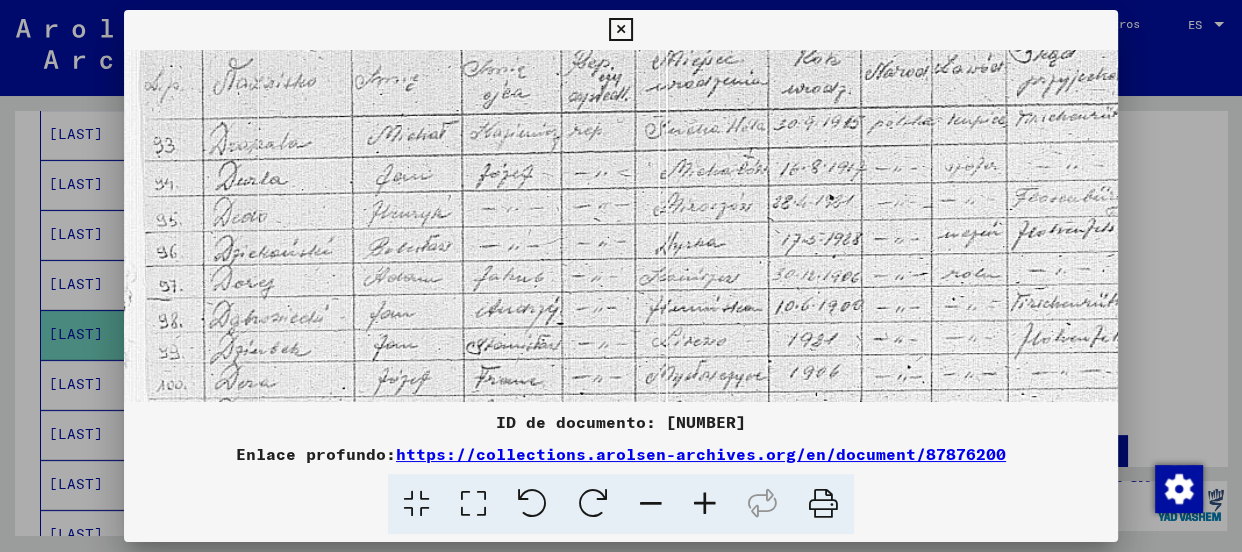 drag, startPoint x: 638, startPoint y: 331, endPoint x: 650, endPoint y: 226, distance: 105.68349 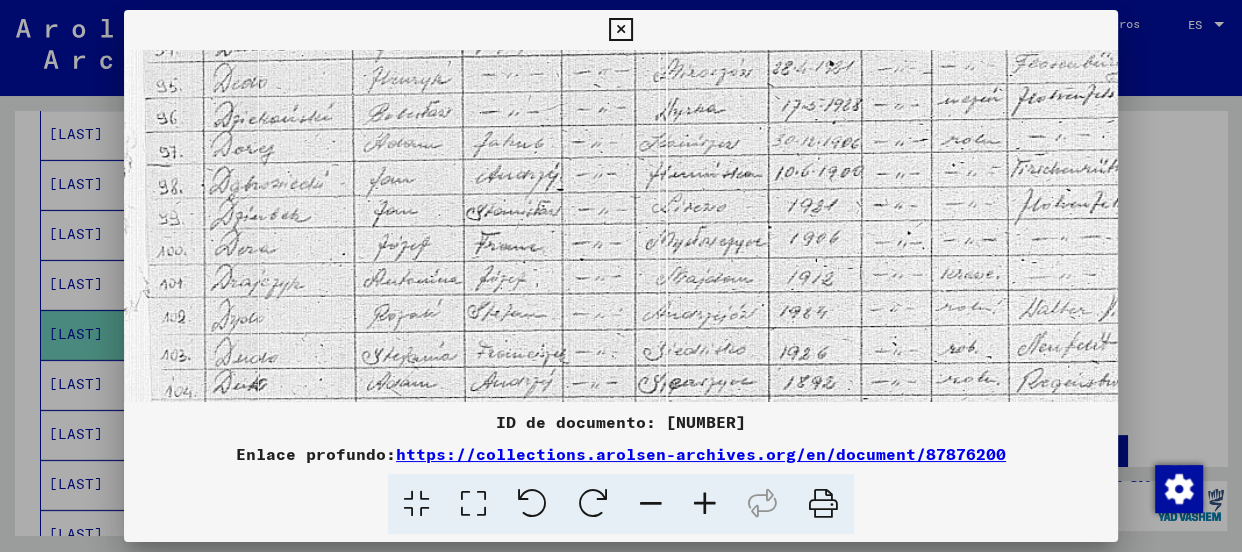 drag, startPoint x: 813, startPoint y: 355, endPoint x: 848, endPoint y: 219, distance: 140.43147 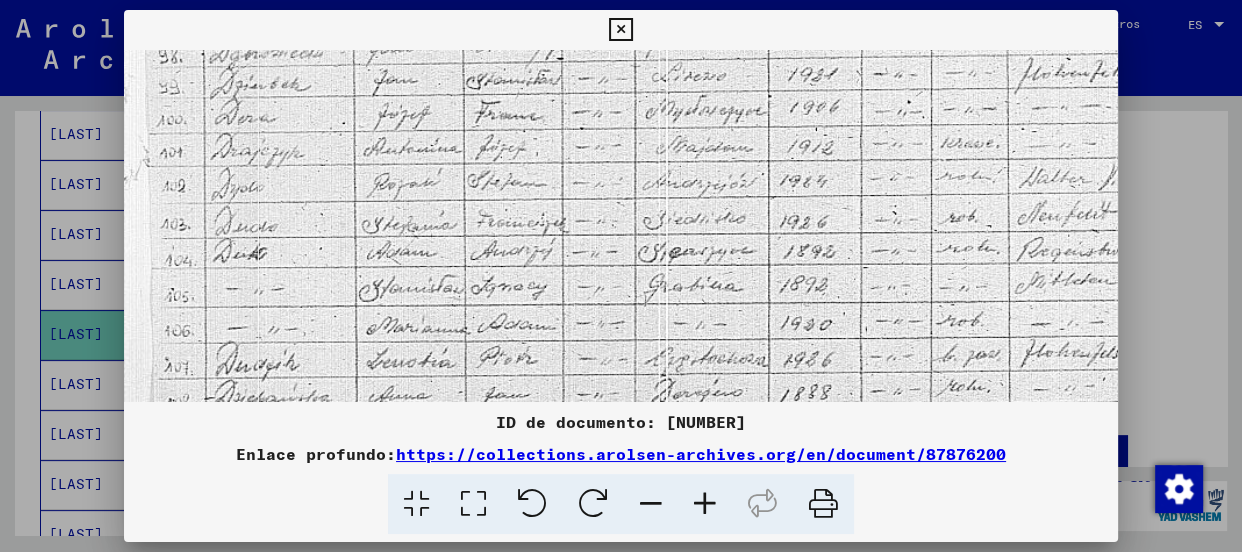 drag, startPoint x: 805, startPoint y: 271, endPoint x: 783, endPoint y: 285, distance: 26.076809 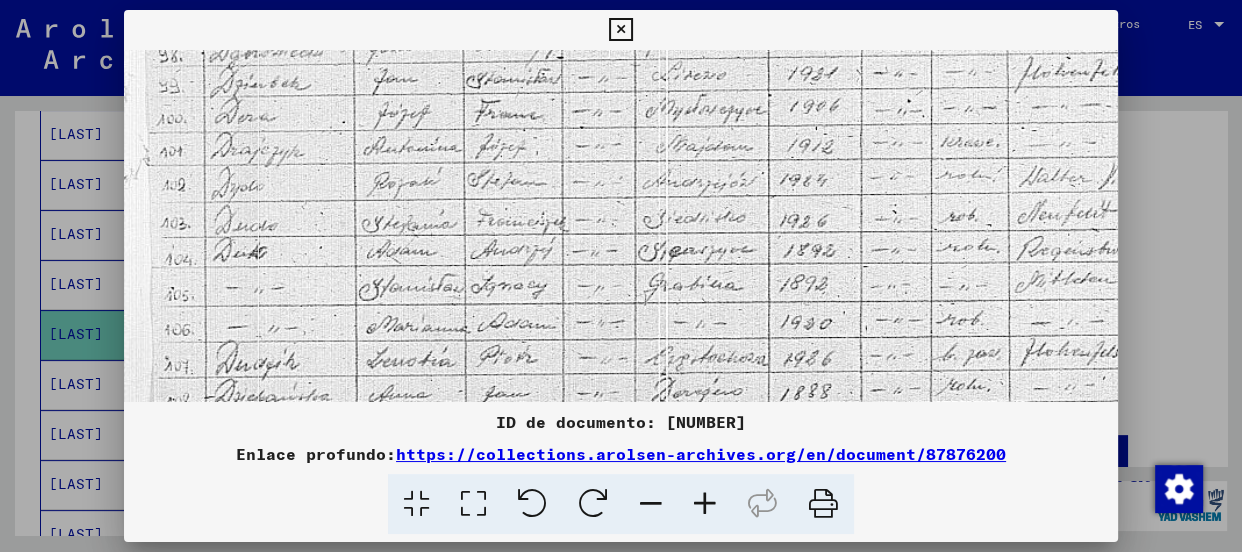 scroll, scrollTop: 465, scrollLeft: 0, axis: vertical 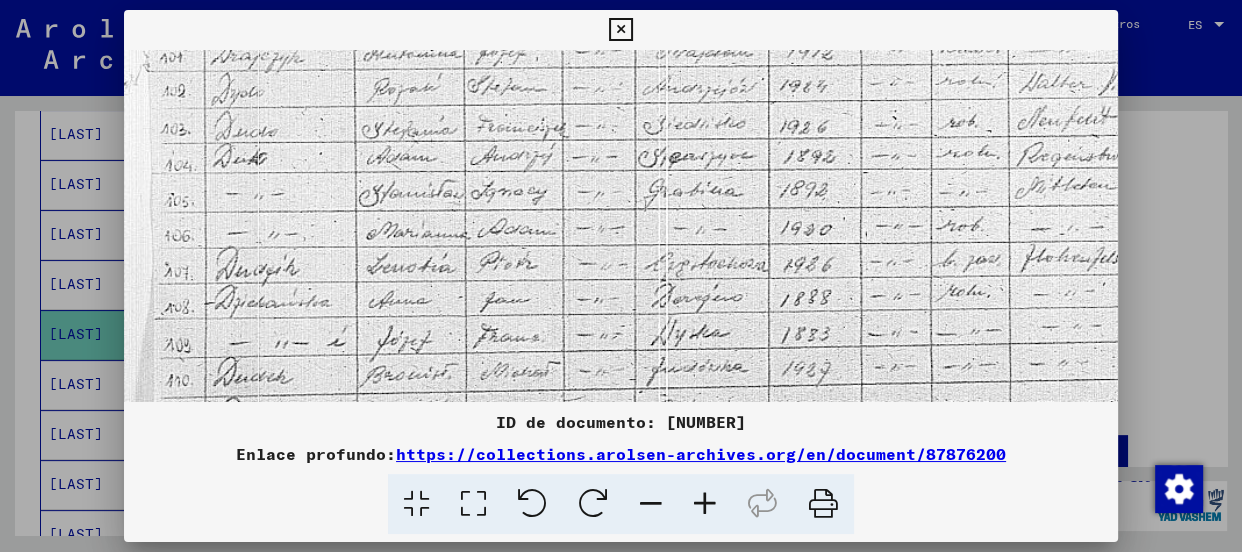 drag, startPoint x: 770, startPoint y: 300, endPoint x: 793, endPoint y: 207, distance: 95.80188 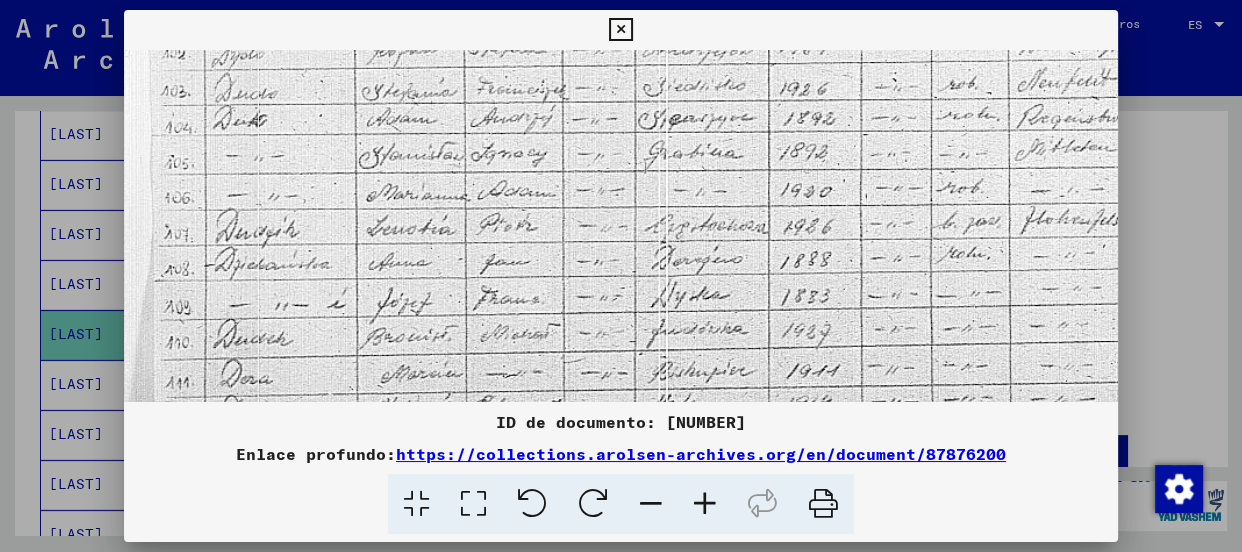 scroll, scrollTop: 550, scrollLeft: 0, axis: vertical 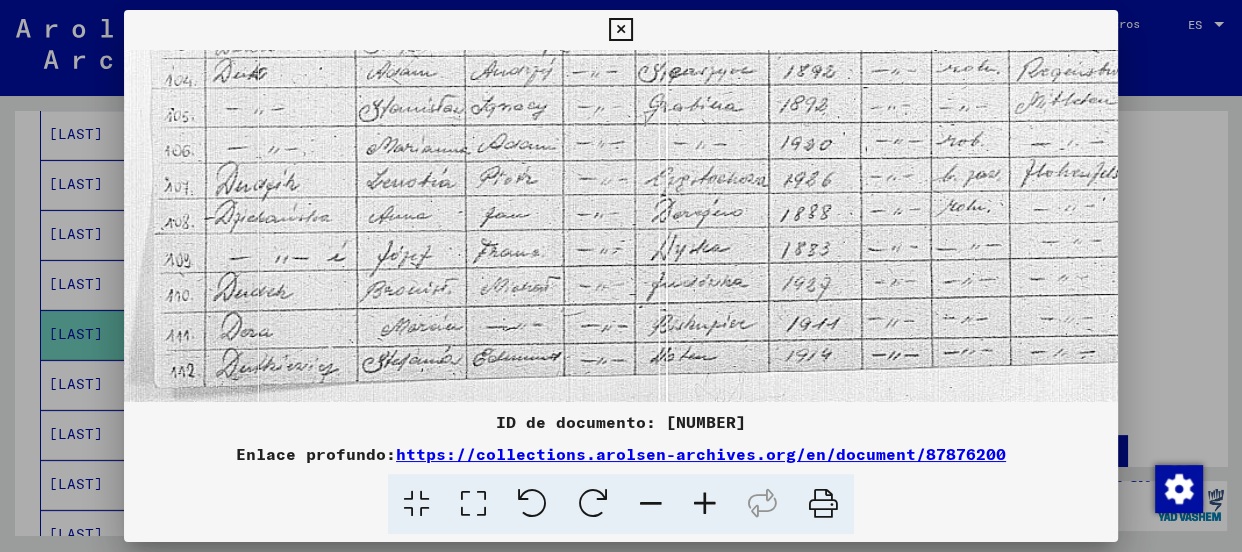 drag, startPoint x: 604, startPoint y: 331, endPoint x: 621, endPoint y: 239, distance: 93.55747 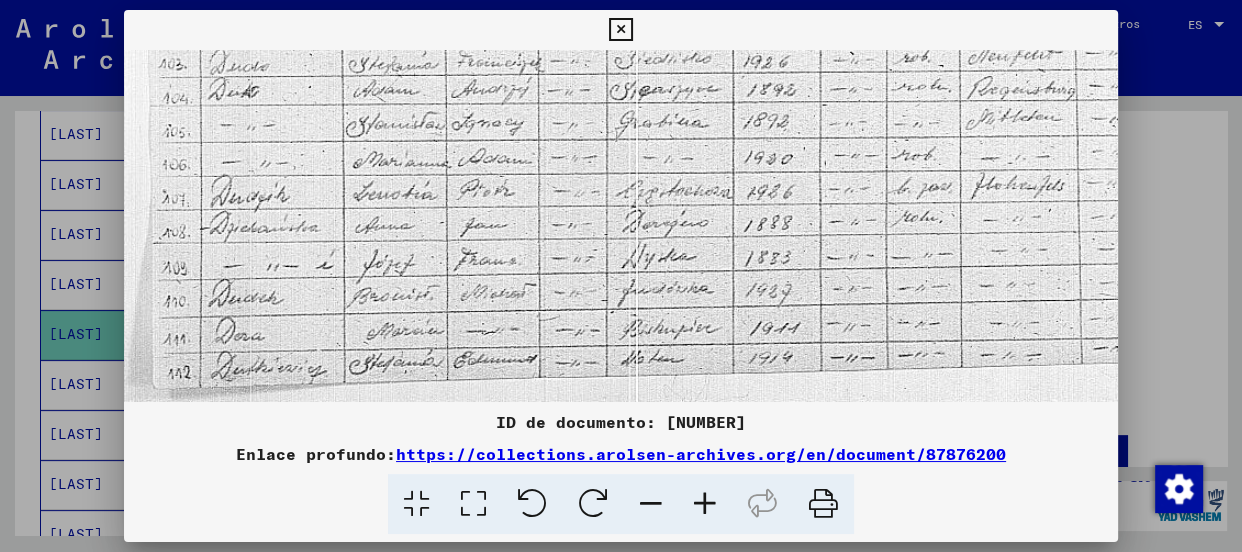 click at bounding box center (651, 504) 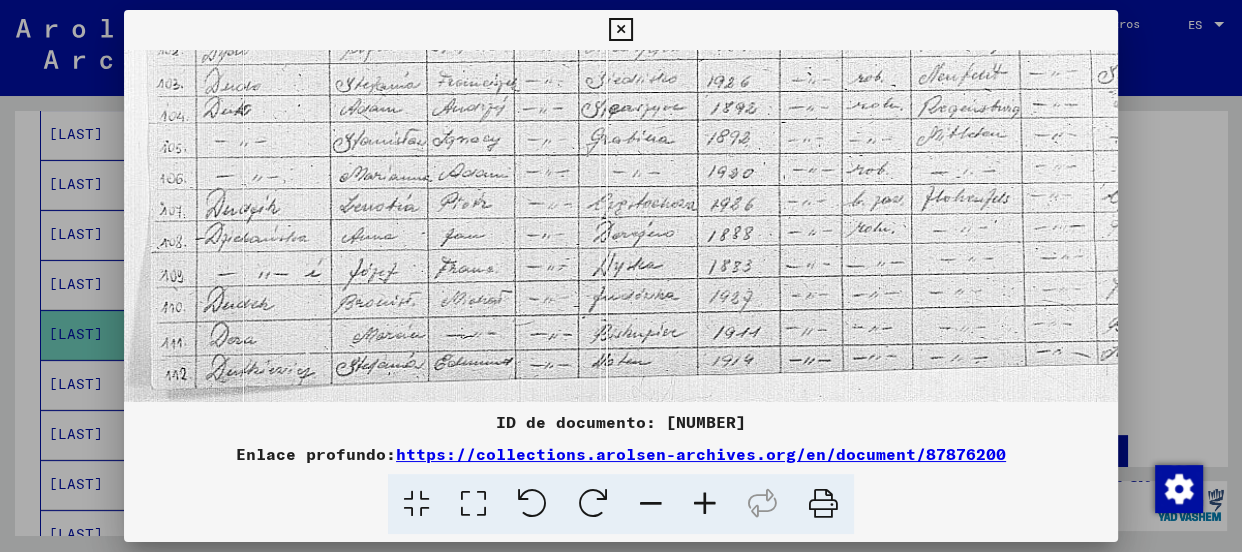 click at bounding box center [651, 504] 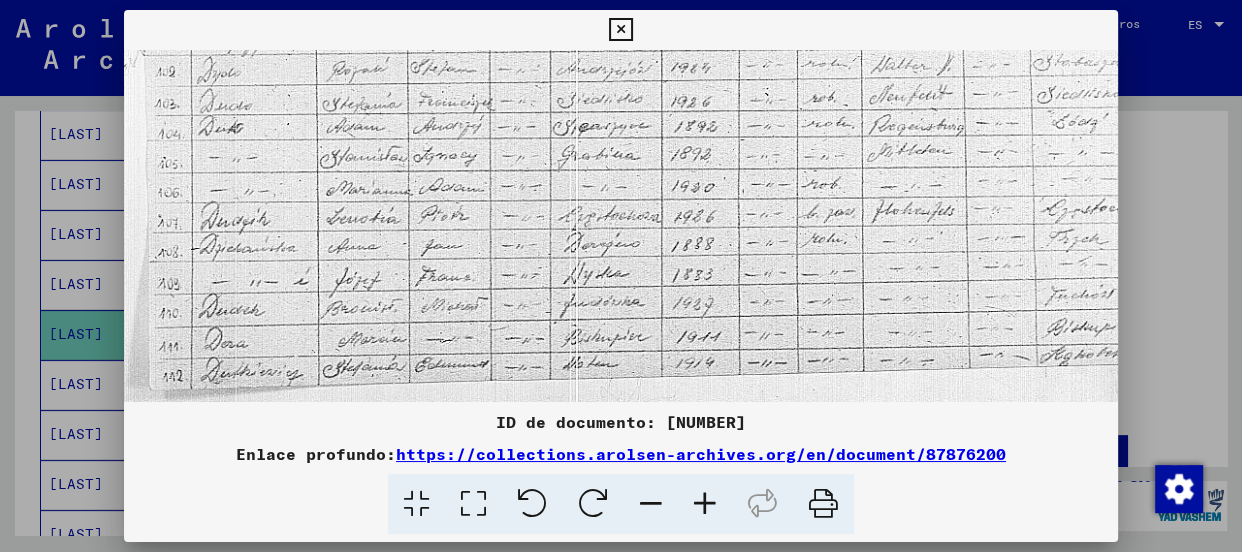 drag, startPoint x: 664, startPoint y: 496, endPoint x: 648, endPoint y: 244, distance: 252.50743 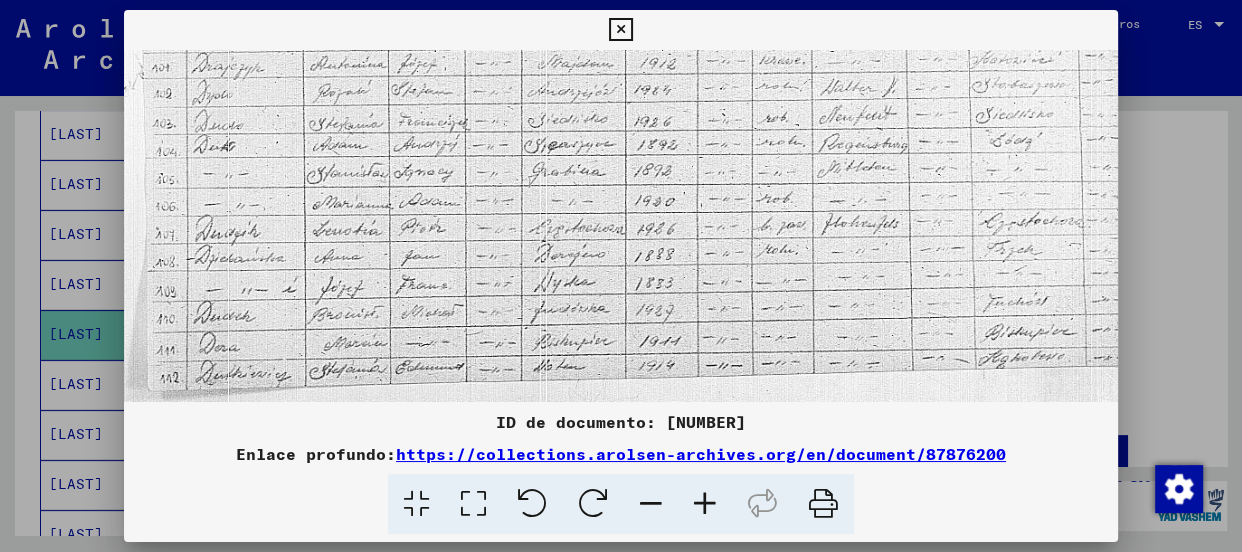 click at bounding box center (620, 30) 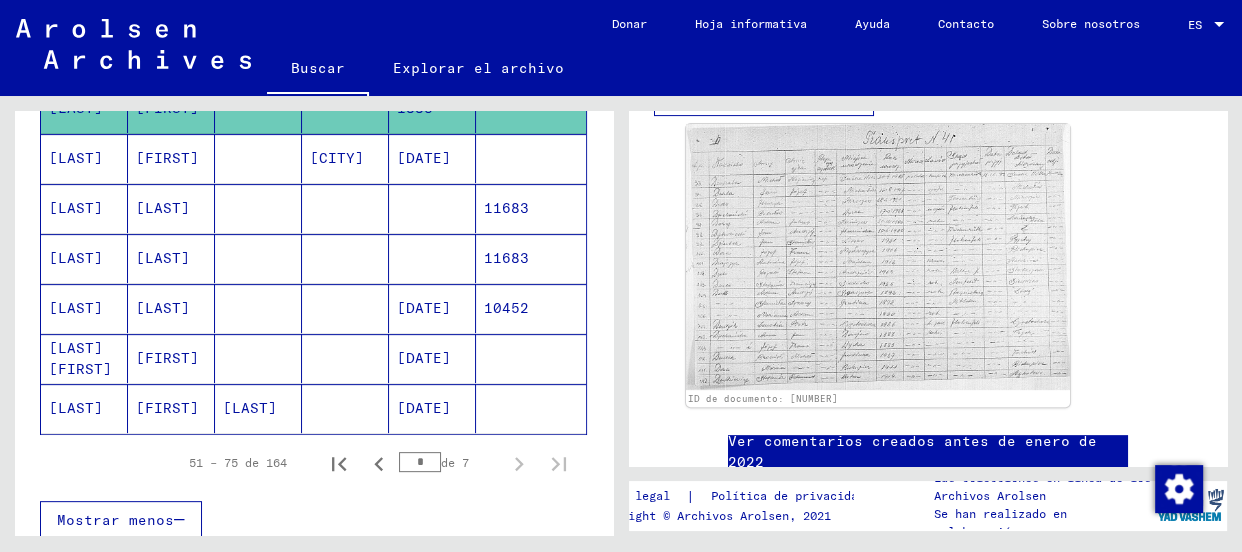 scroll, scrollTop: 0, scrollLeft: 0, axis: both 